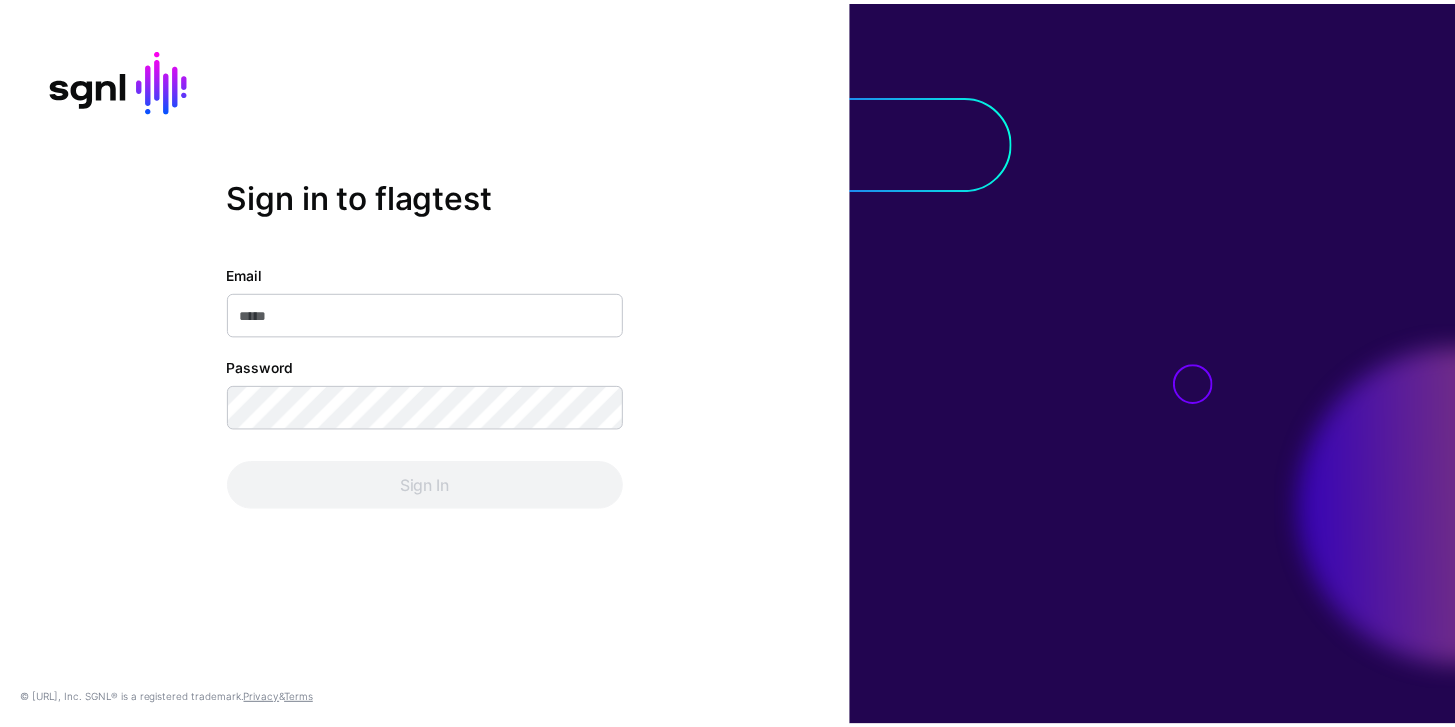 scroll, scrollTop: 0, scrollLeft: 0, axis: both 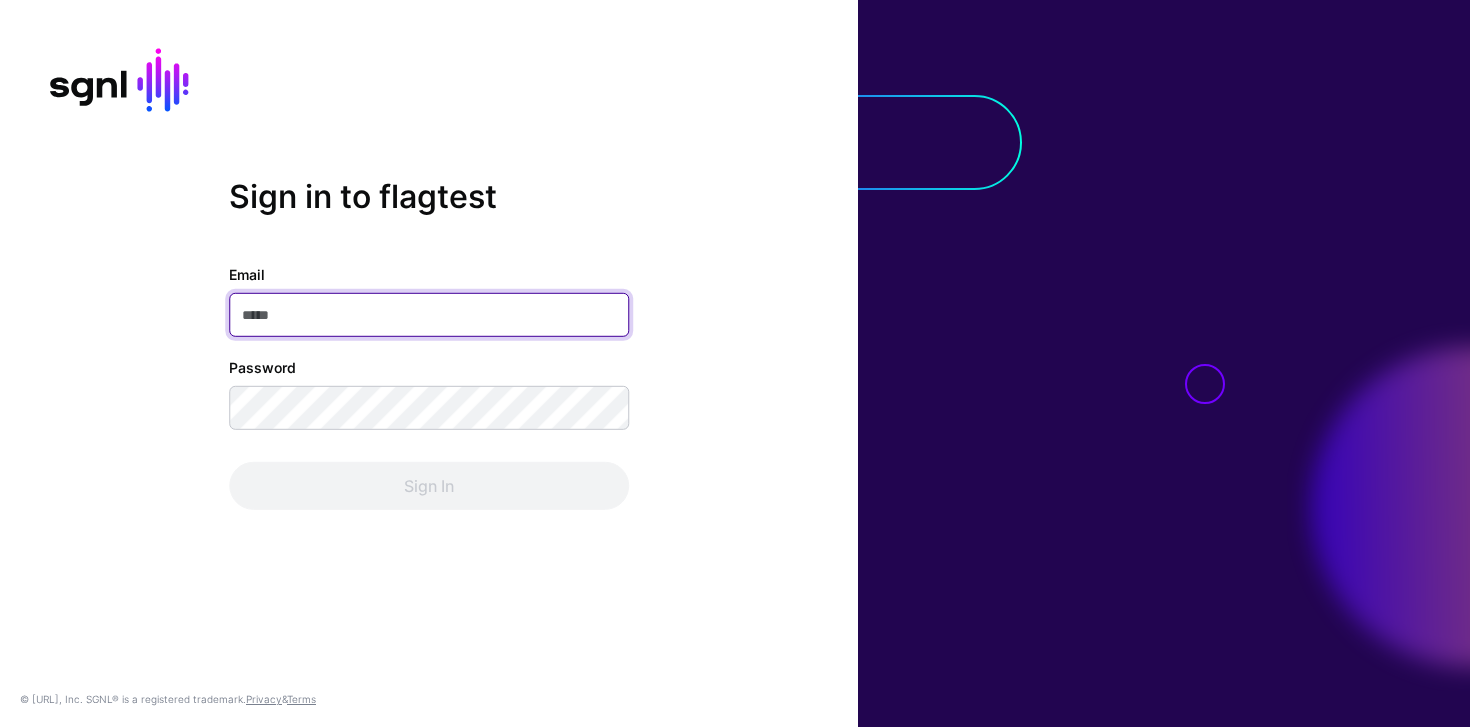 click on "Email" at bounding box center [429, 315] 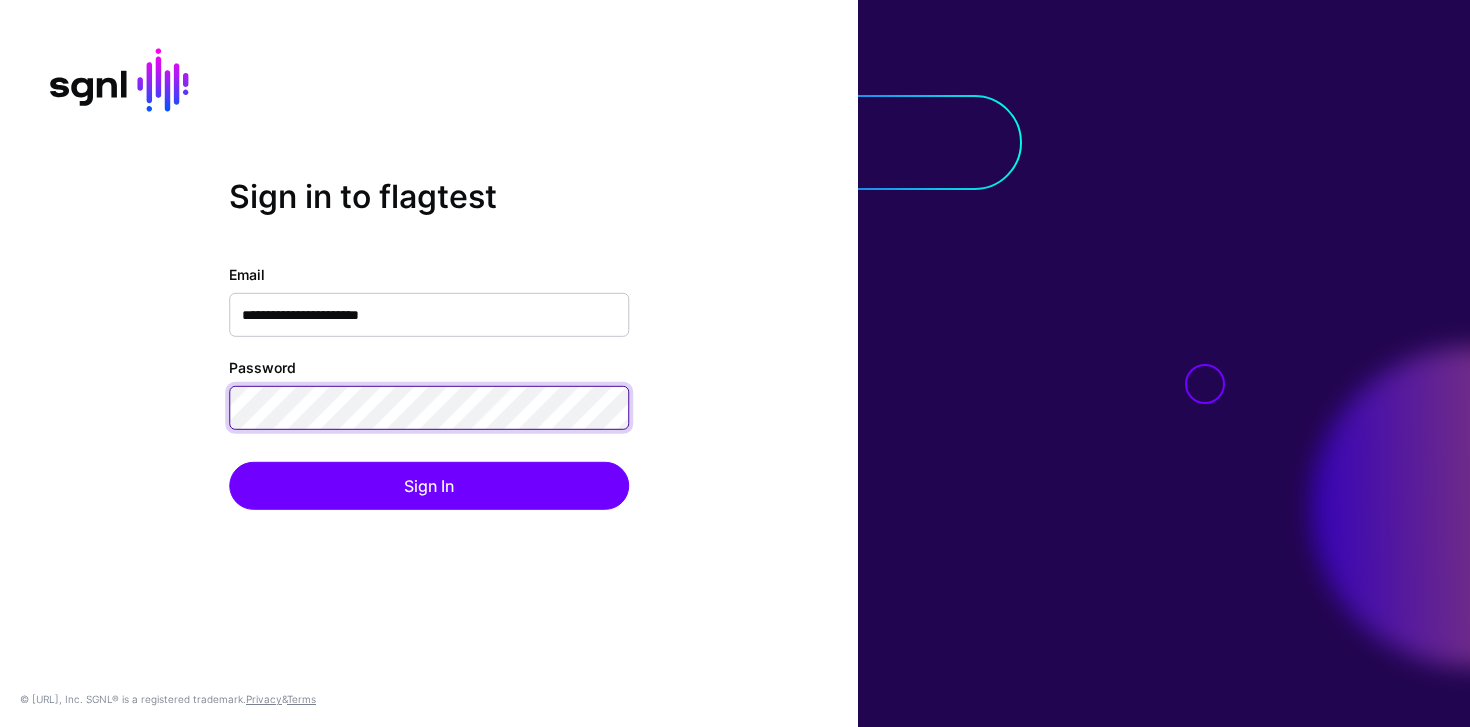 click on "Sign In" 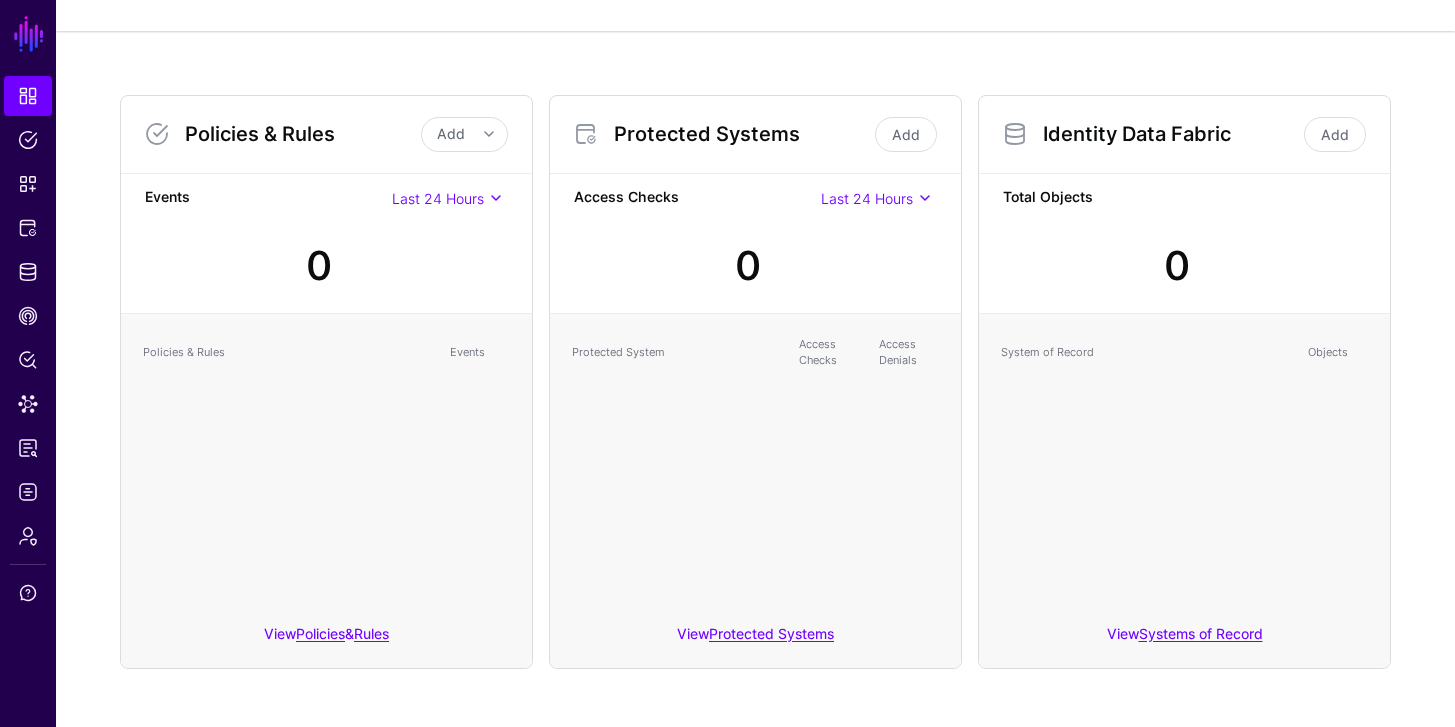 scroll, scrollTop: 104, scrollLeft: 0, axis: vertical 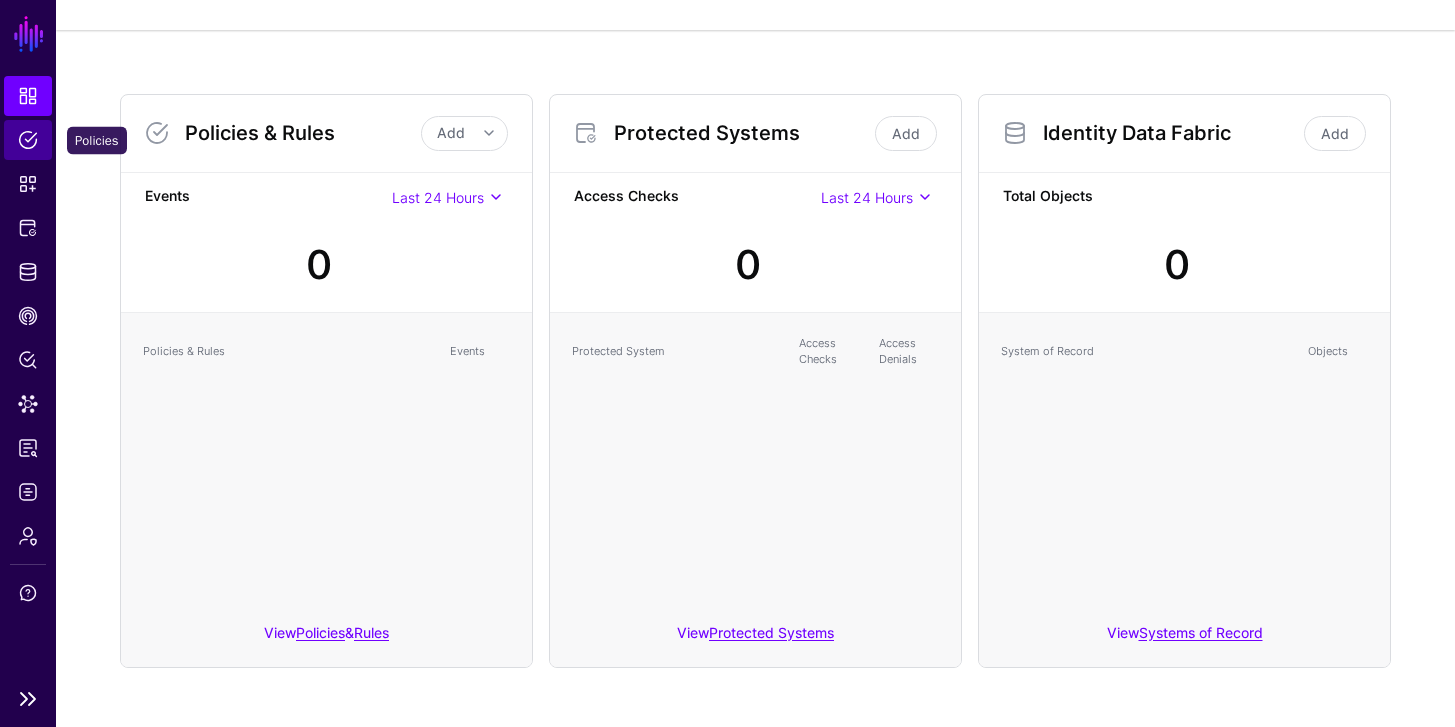 click on "Policies" 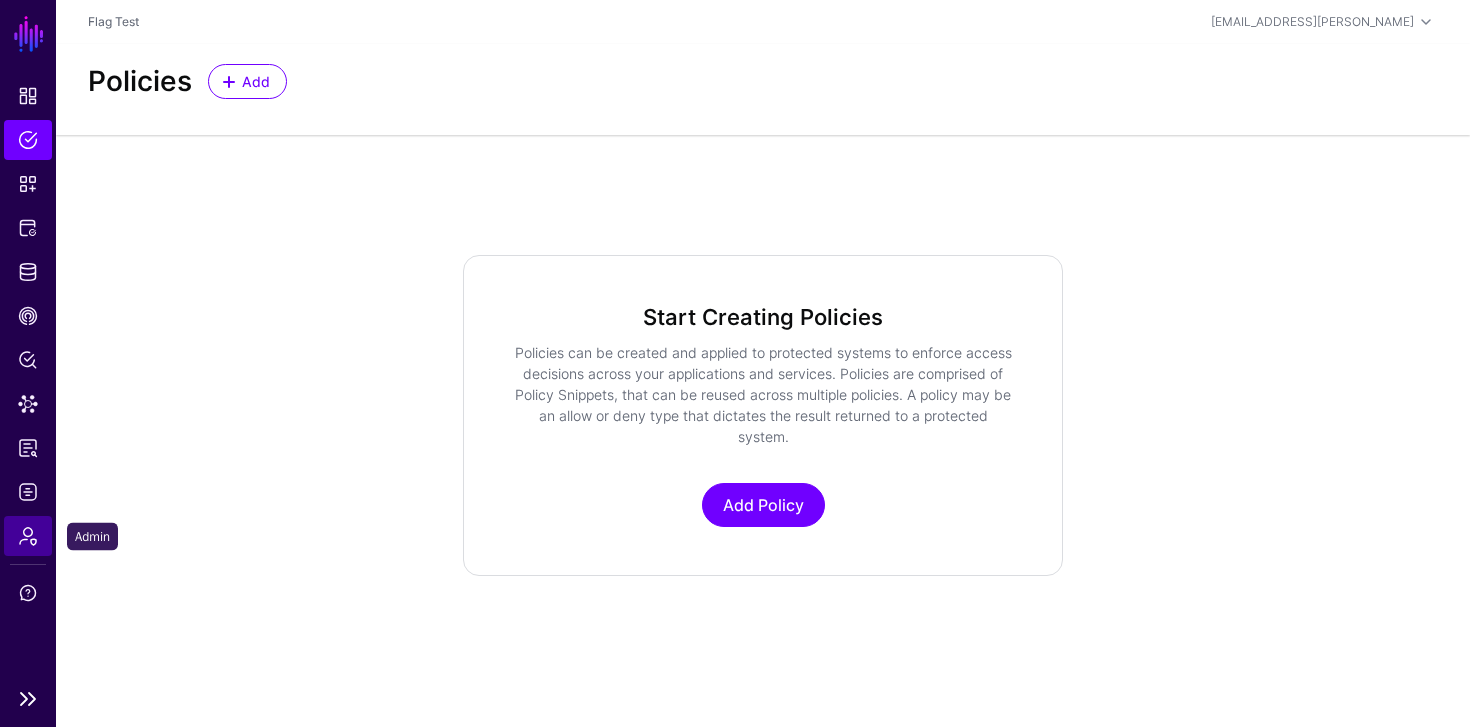 click on "Admin" 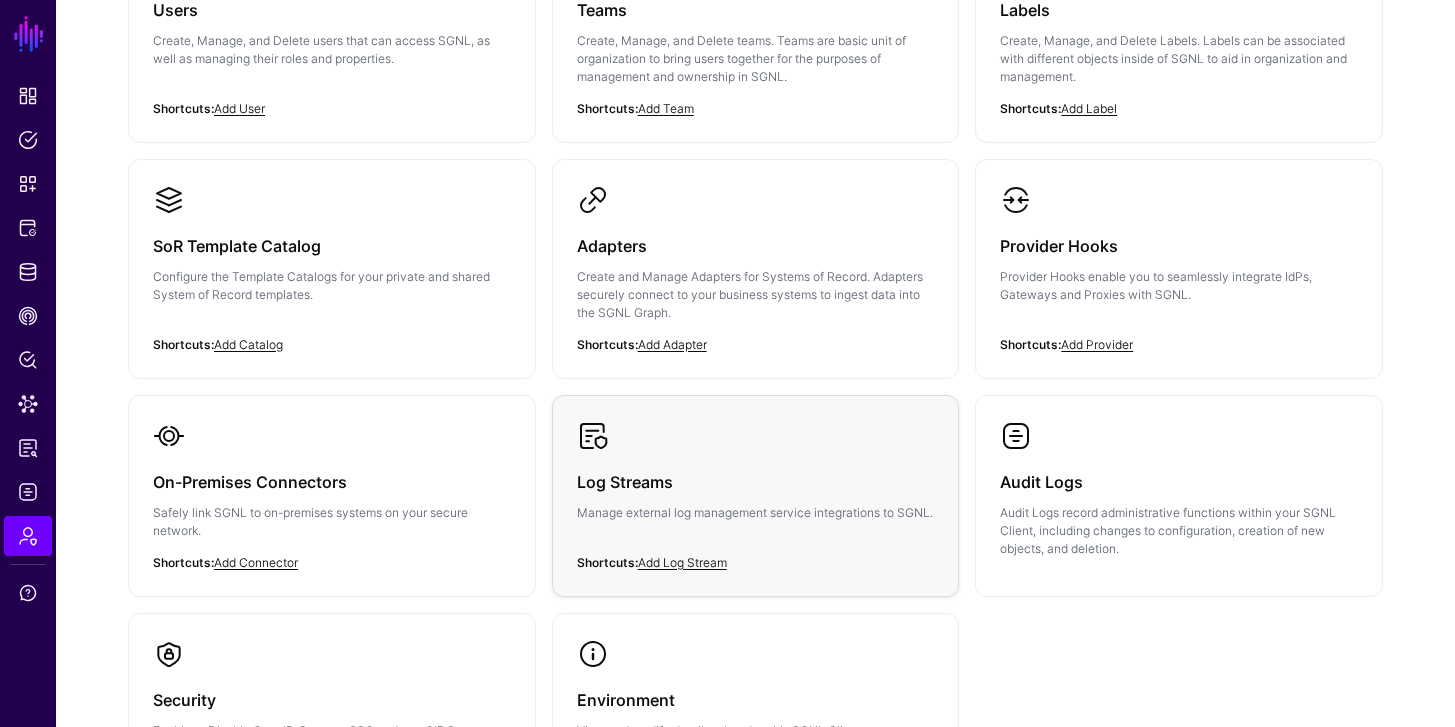 scroll, scrollTop: 435, scrollLeft: 0, axis: vertical 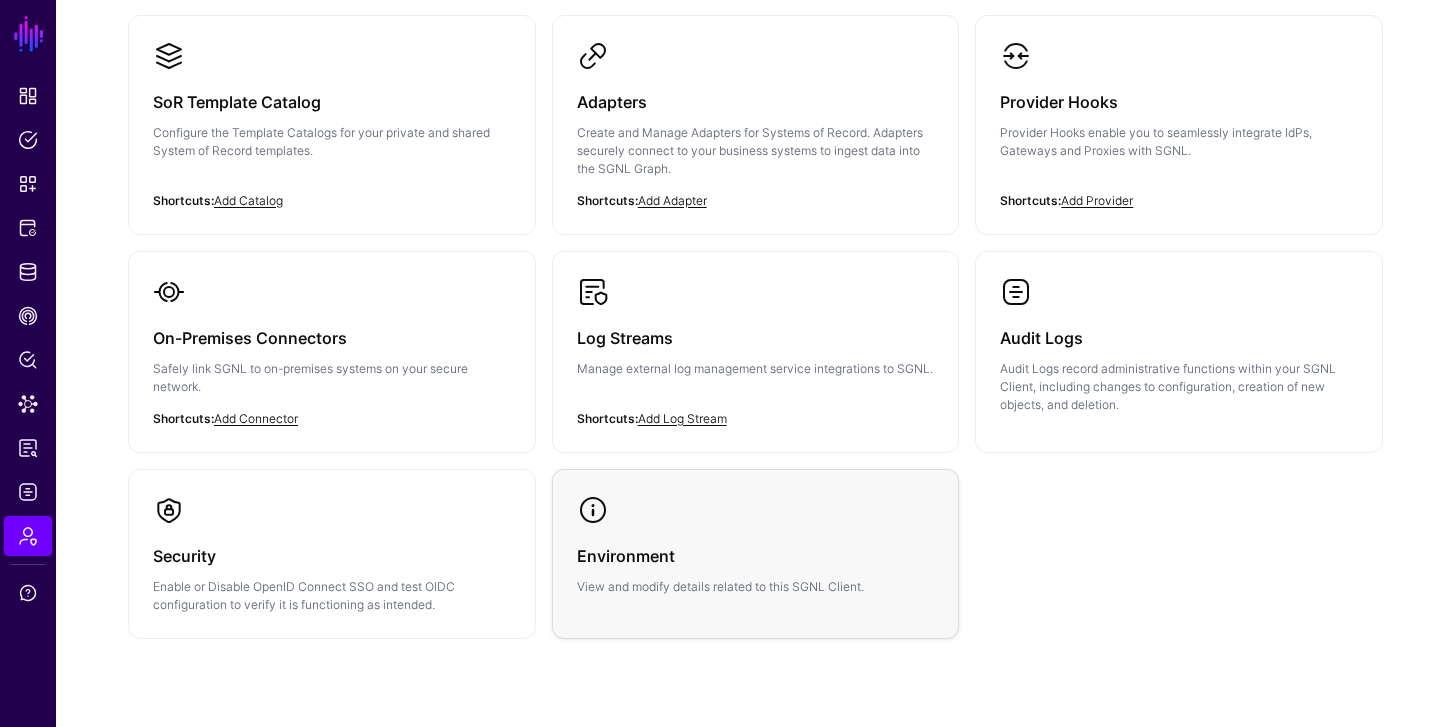 click on "Environment  View and modify details related to this SGNL Client." 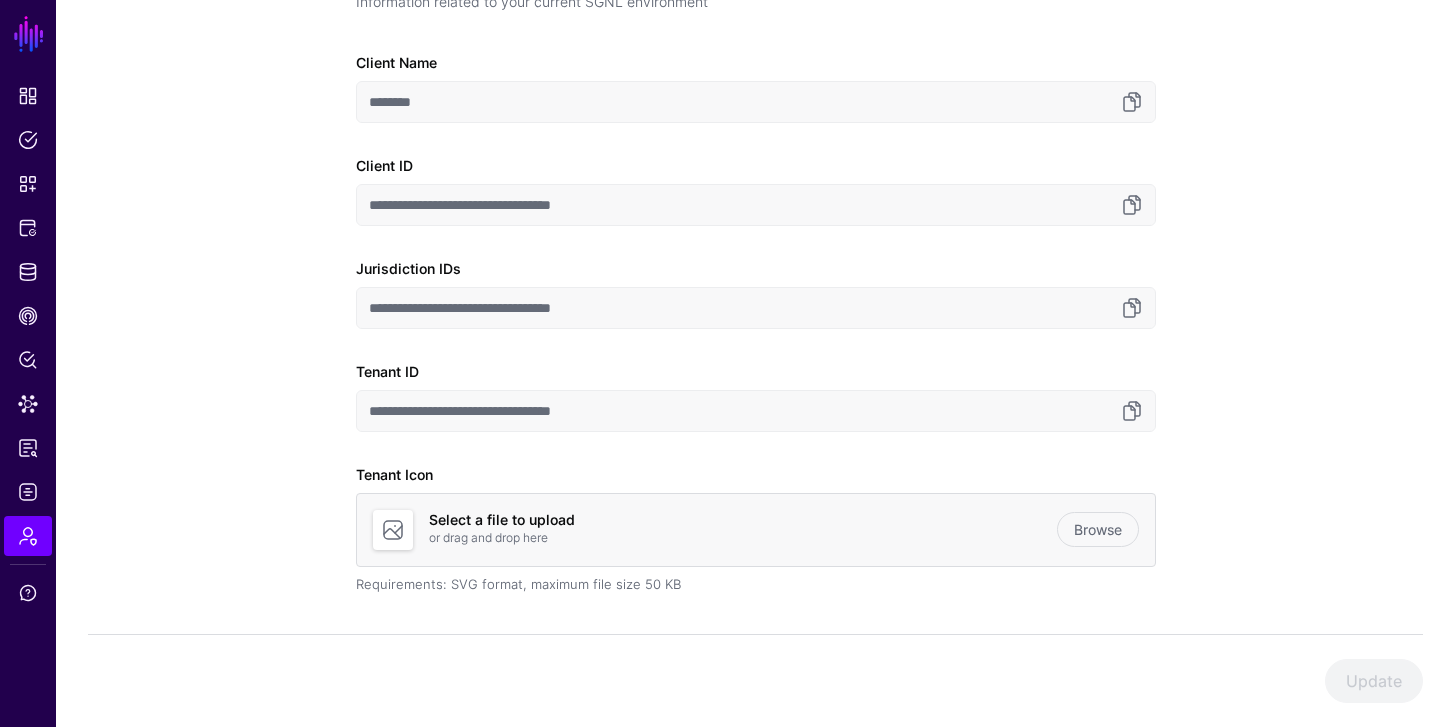 scroll, scrollTop: 311, scrollLeft: 0, axis: vertical 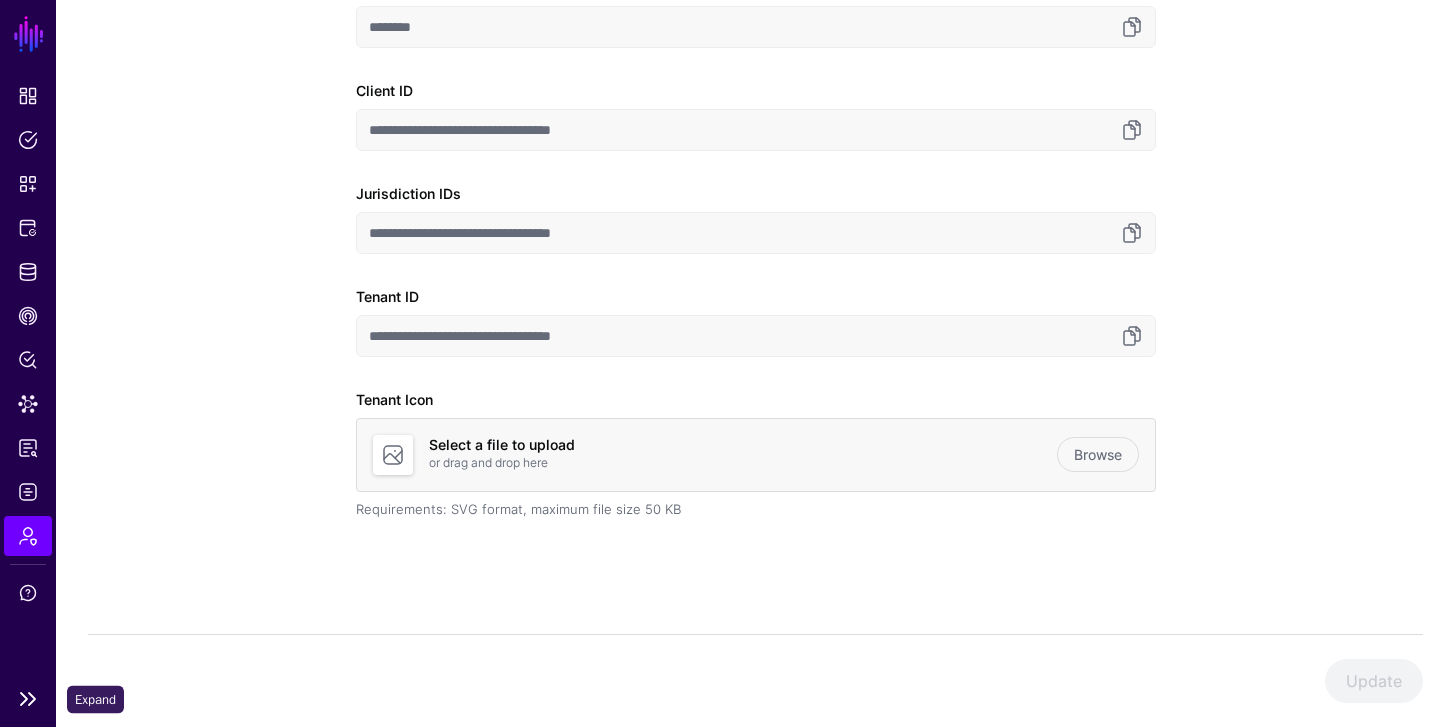 click 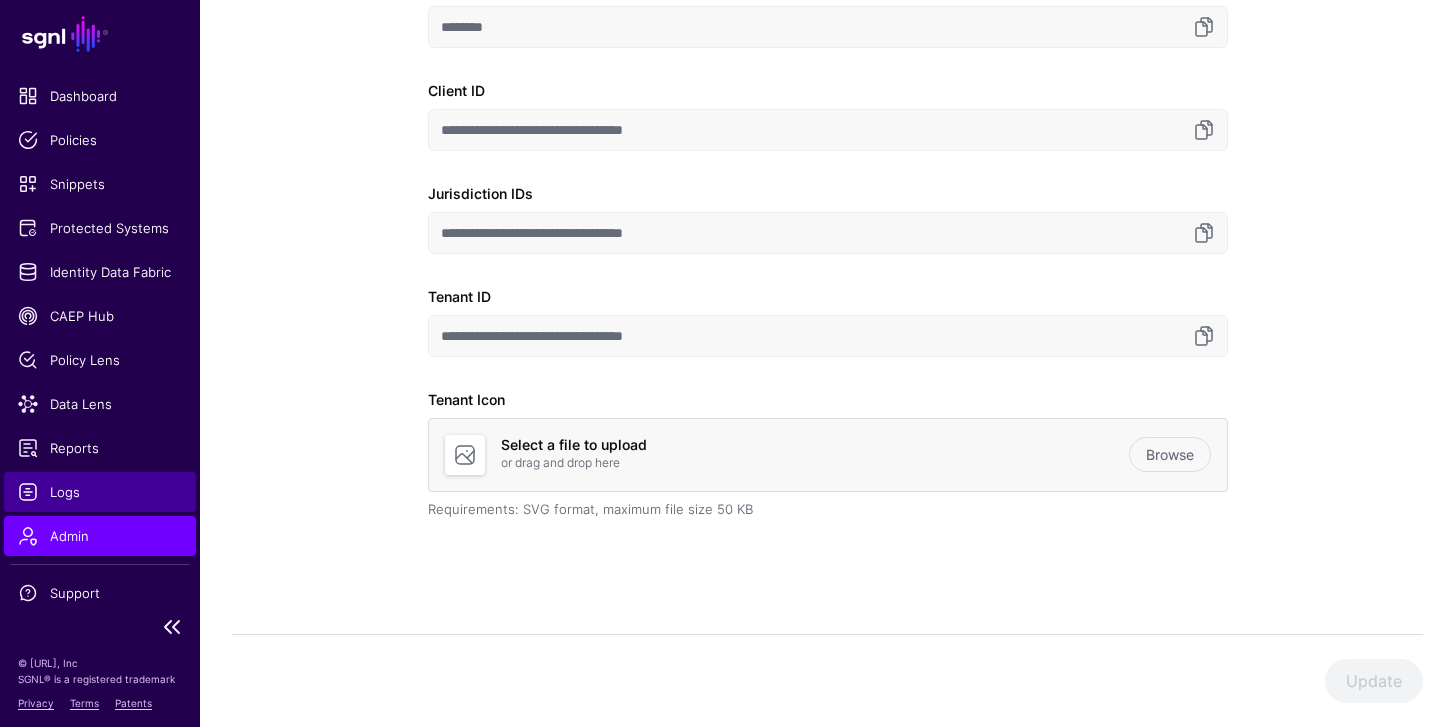 click on "Logs" 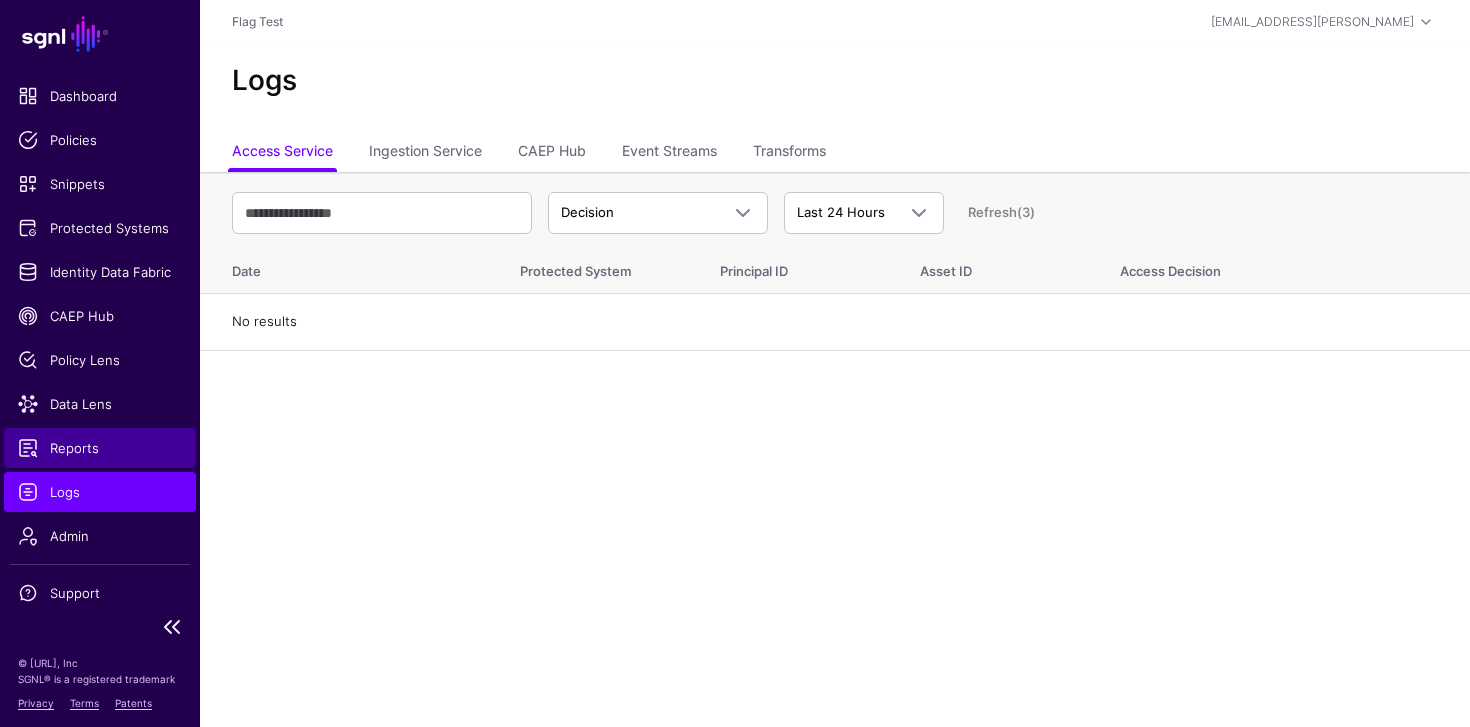 click on "Reports" 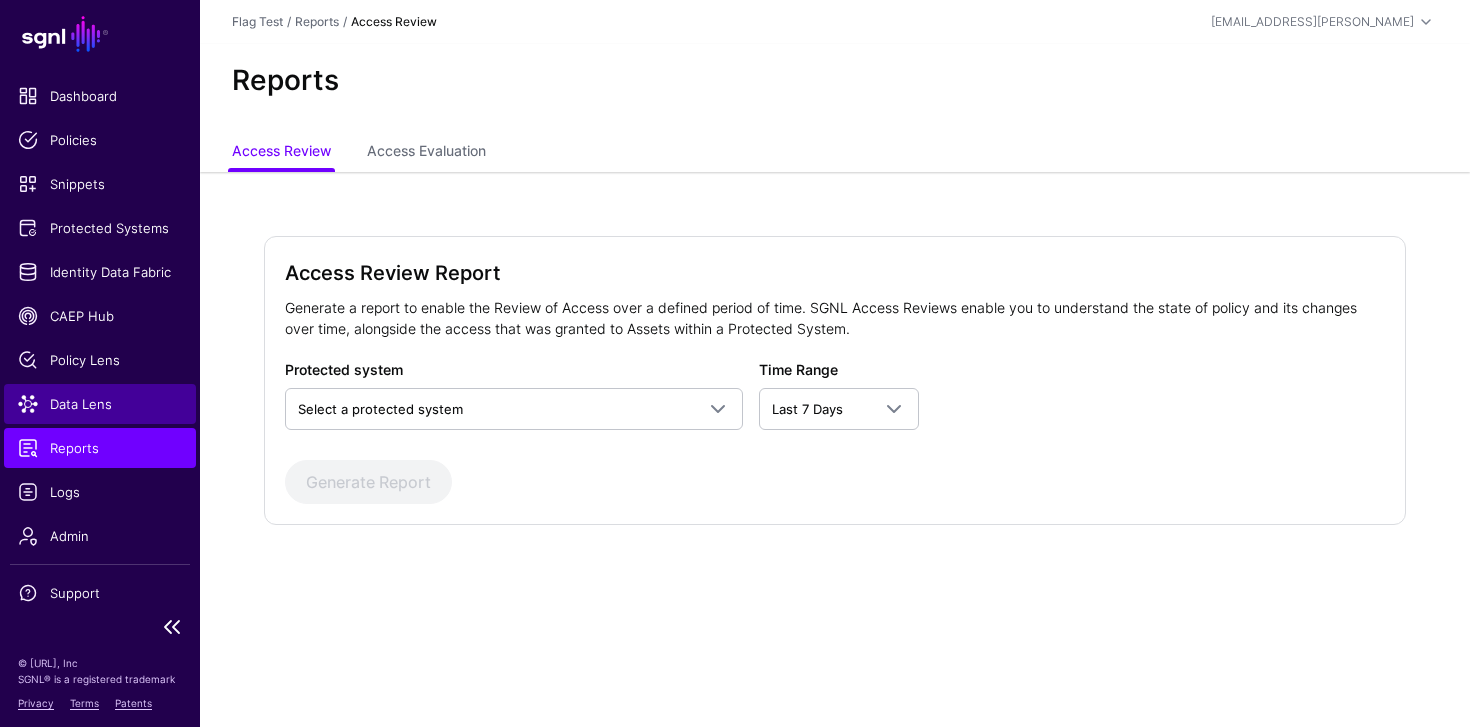 click on "Data Lens" 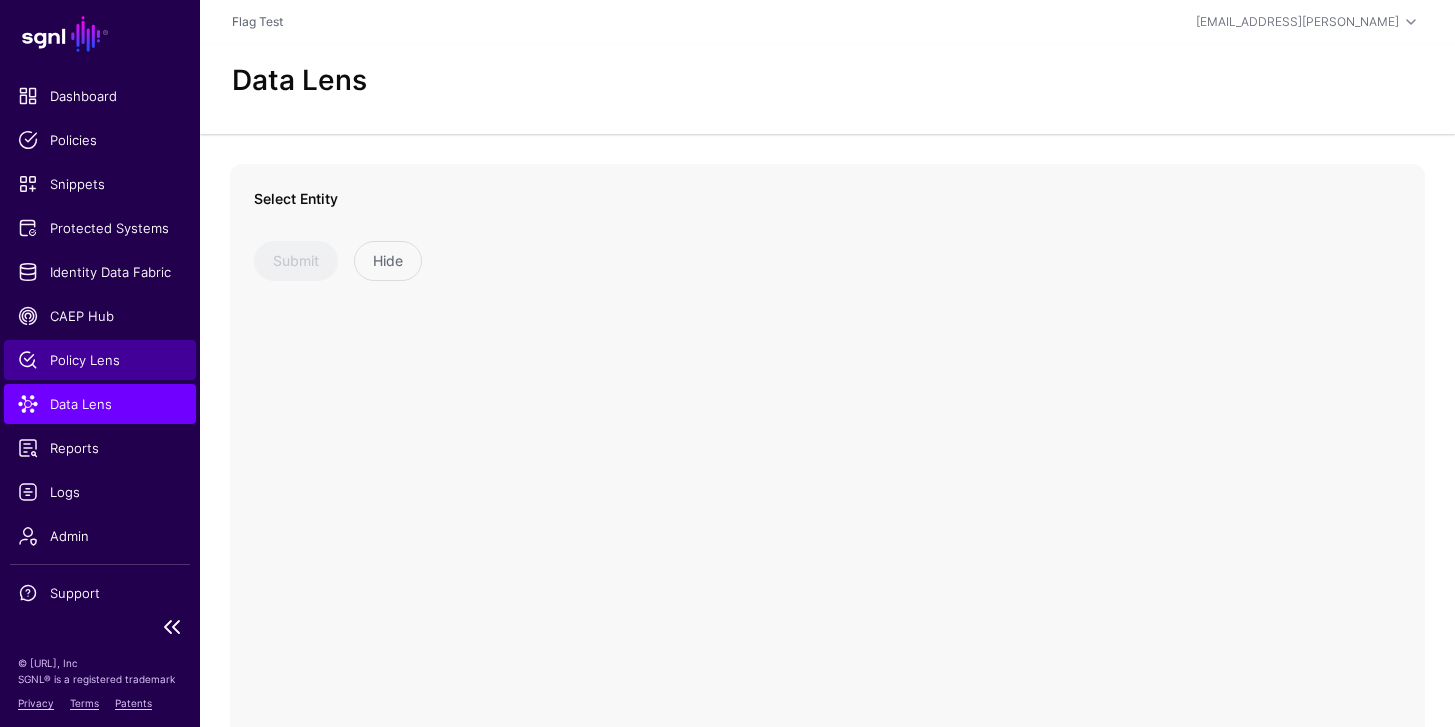 click on "Policy Lens" 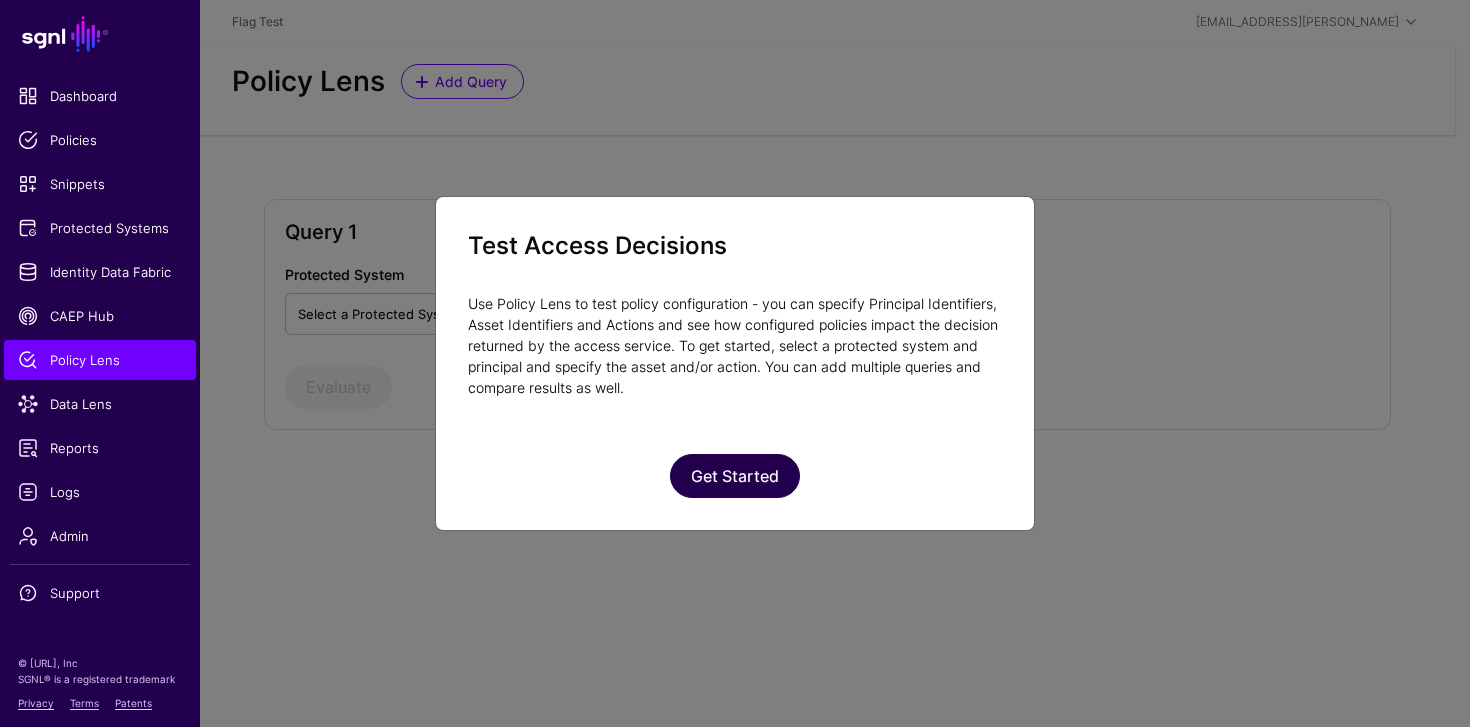click on "Get Started" 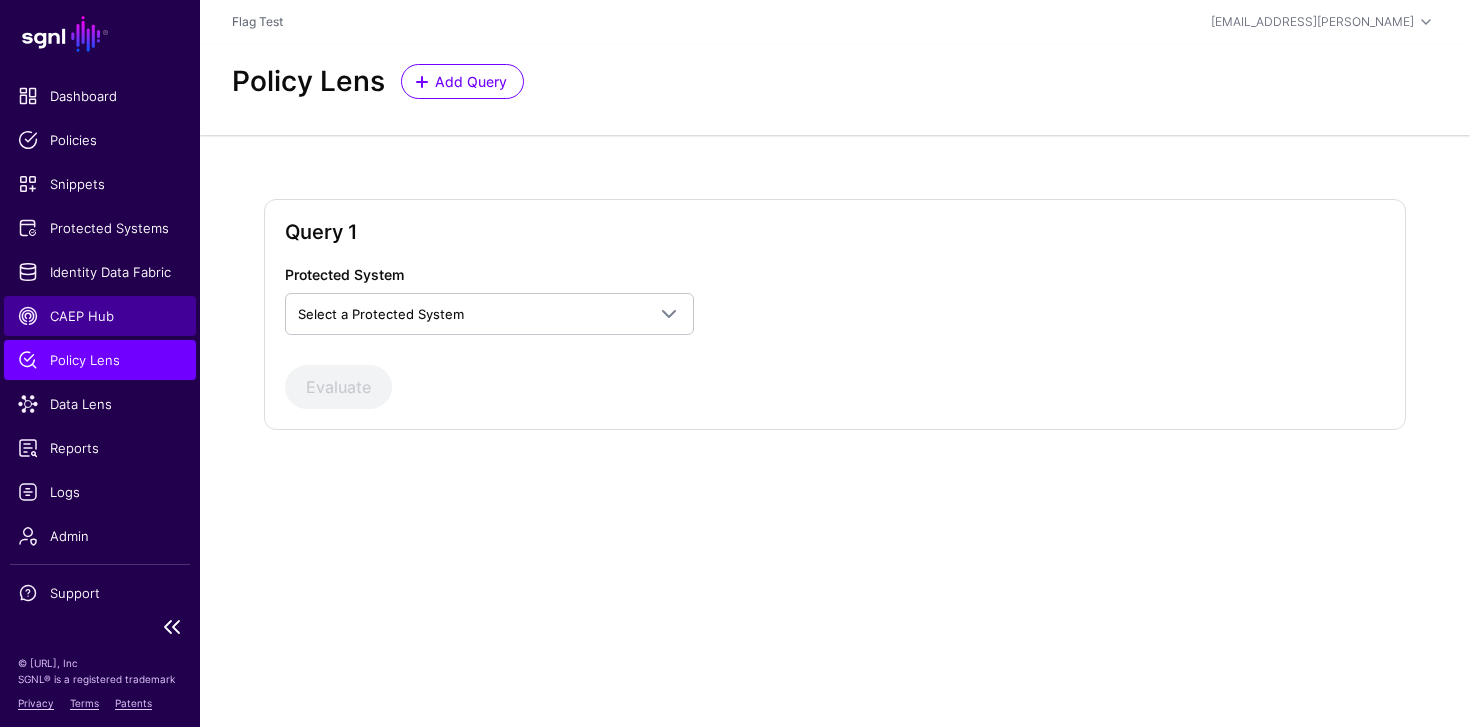 click on "CAEP Hub" 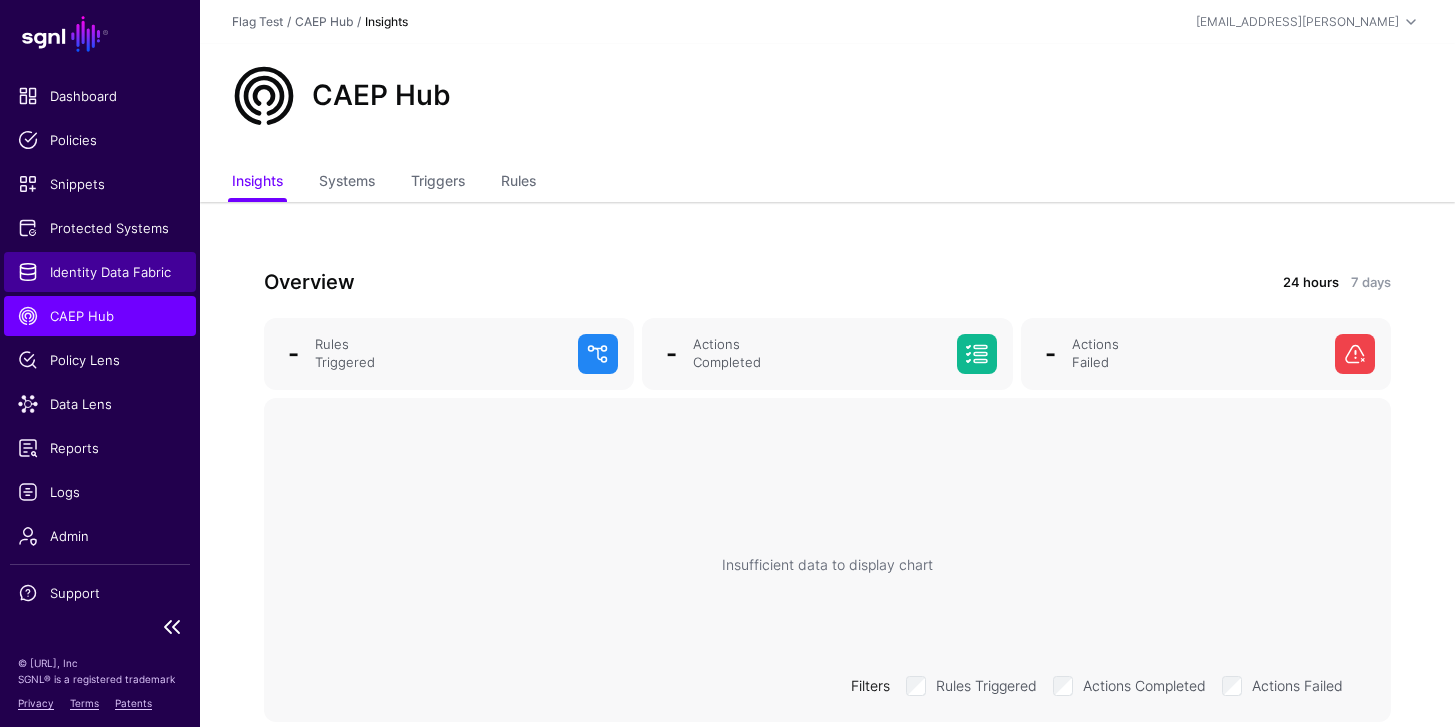click on "Identity Data Fabric" 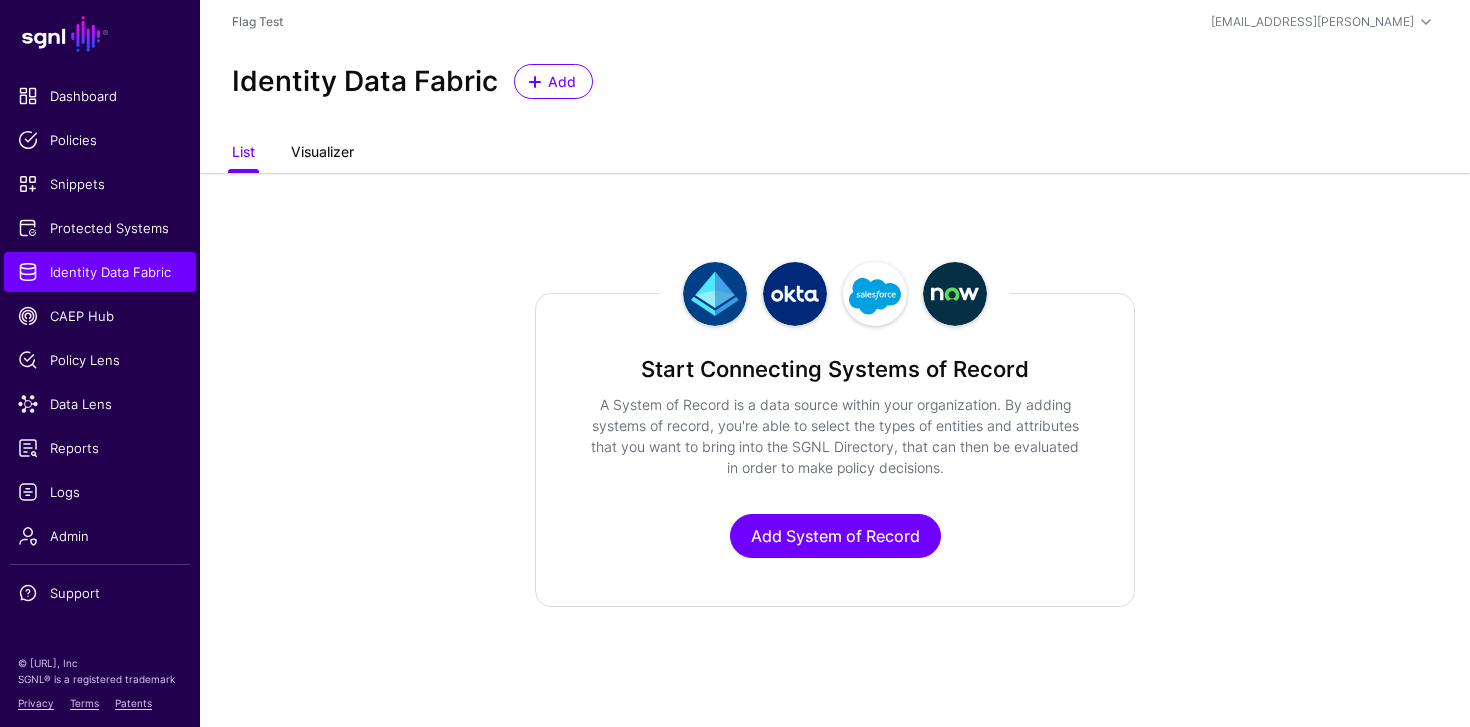 click on "Visualizer" 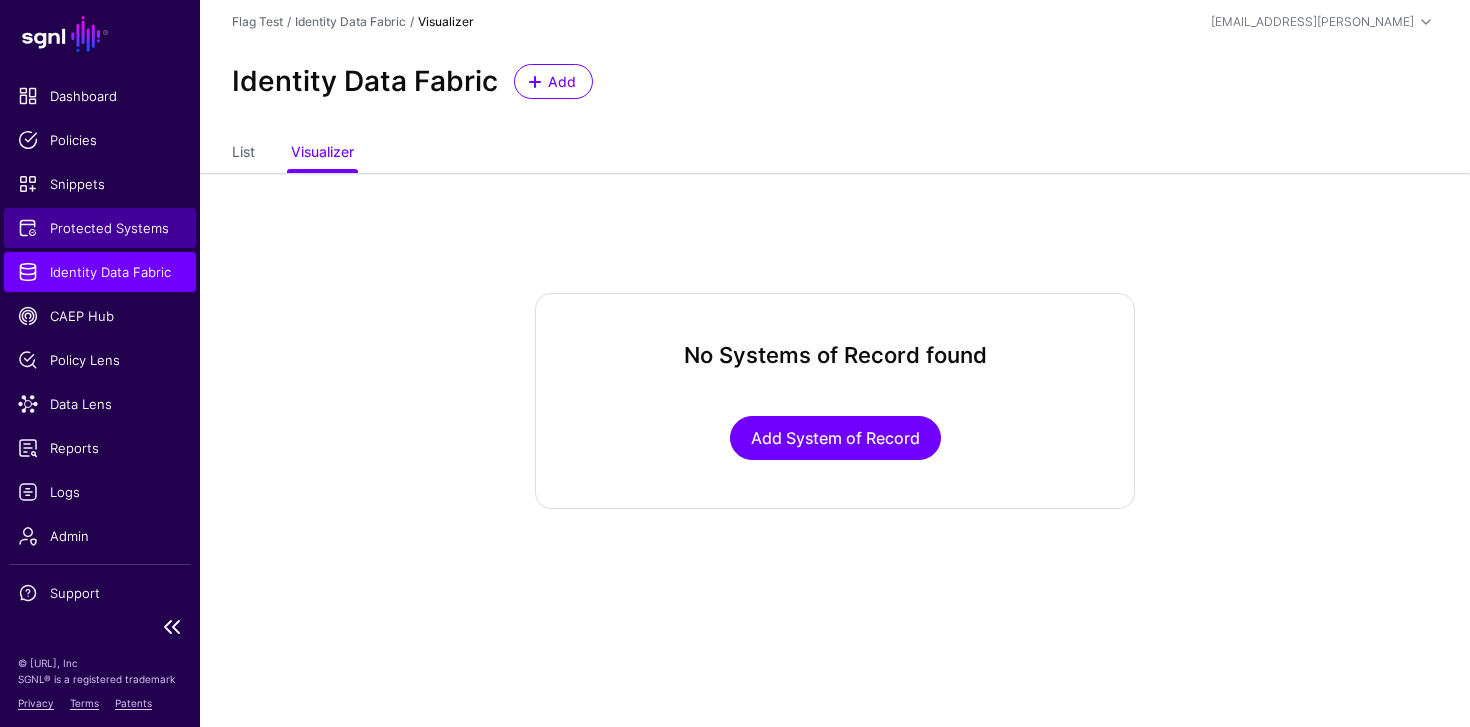 click on "Protected Systems" 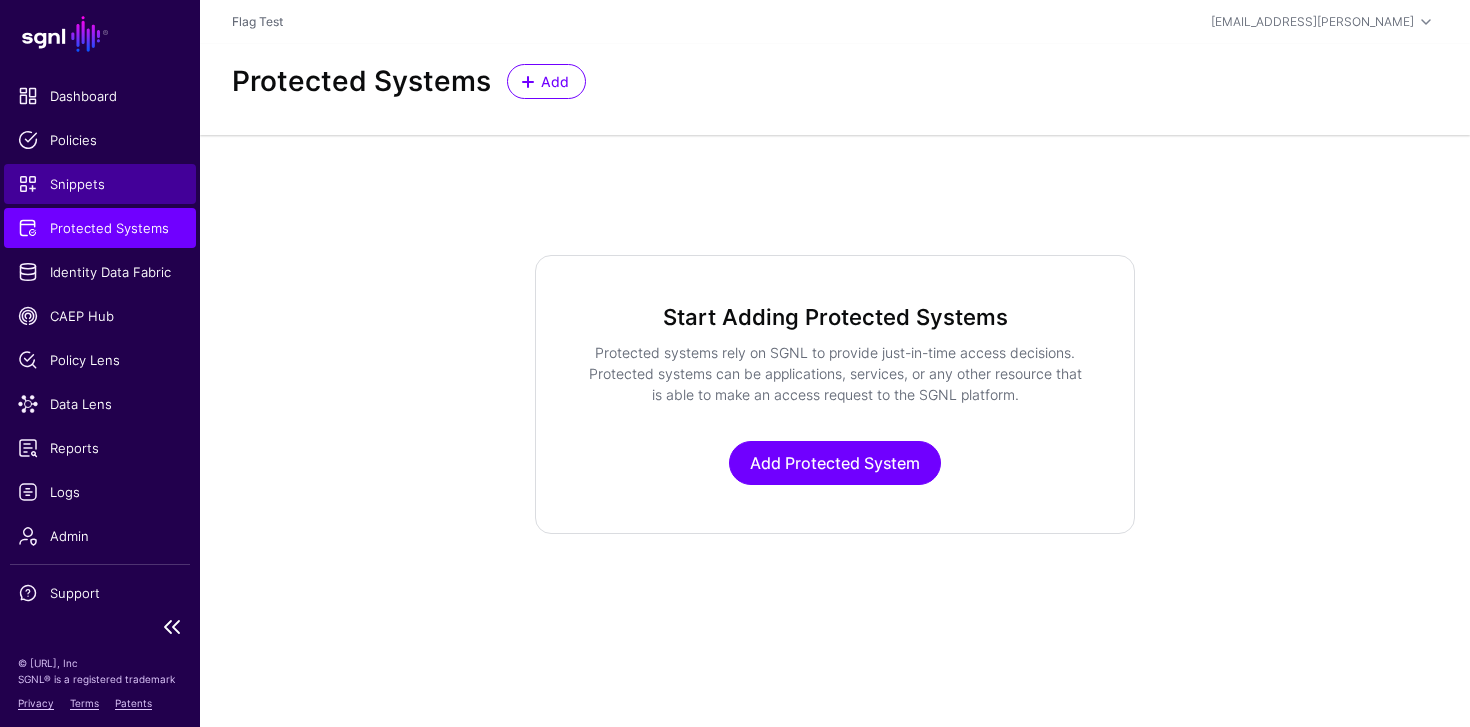 click on "Snippets" 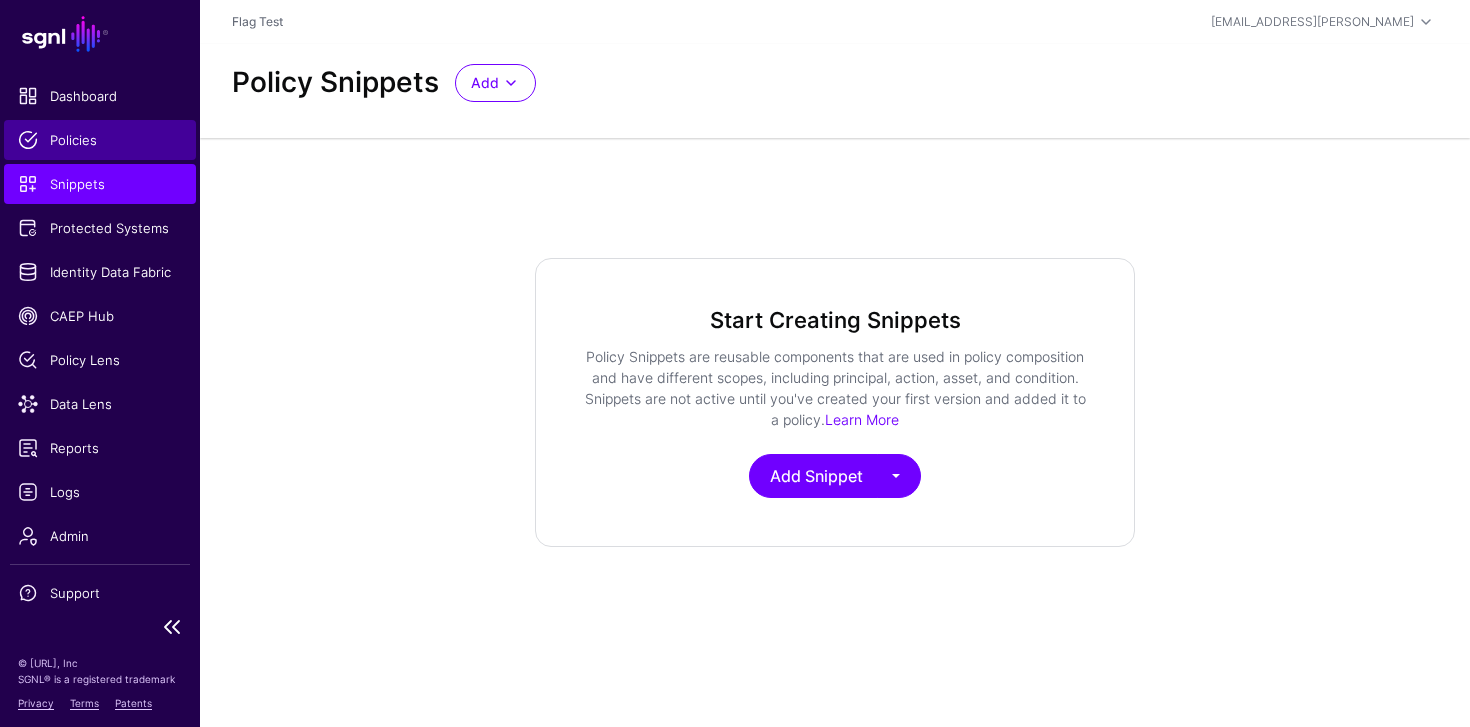 click on "Policies" 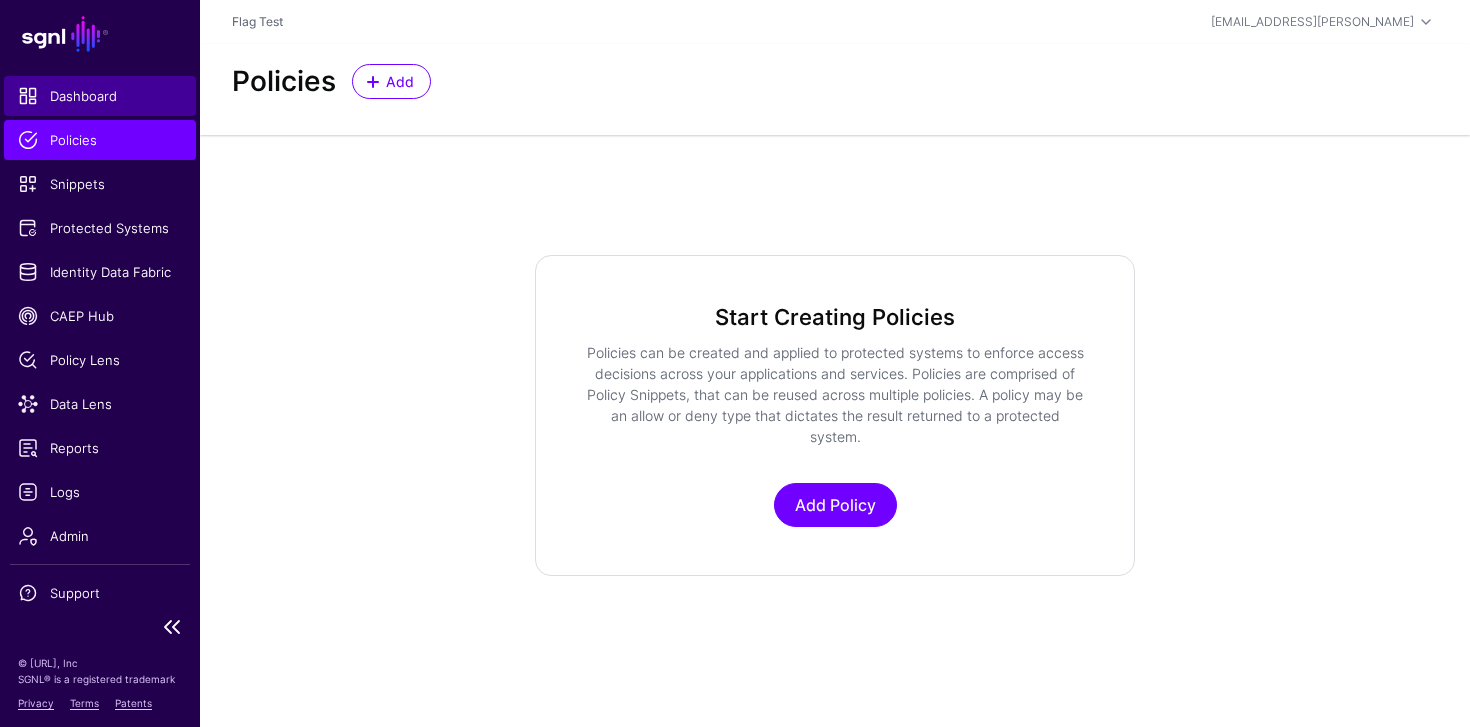 click on "Dashboard" 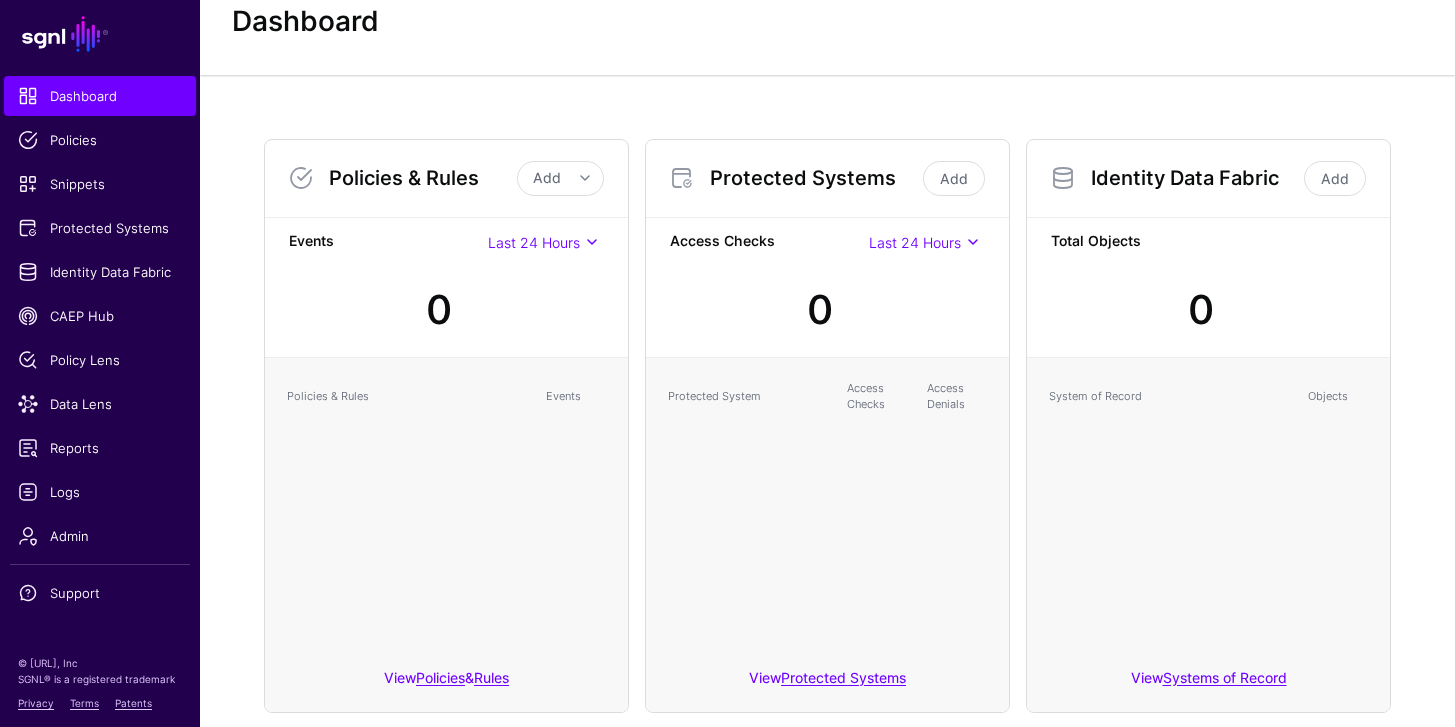 scroll, scrollTop: 0, scrollLeft: 0, axis: both 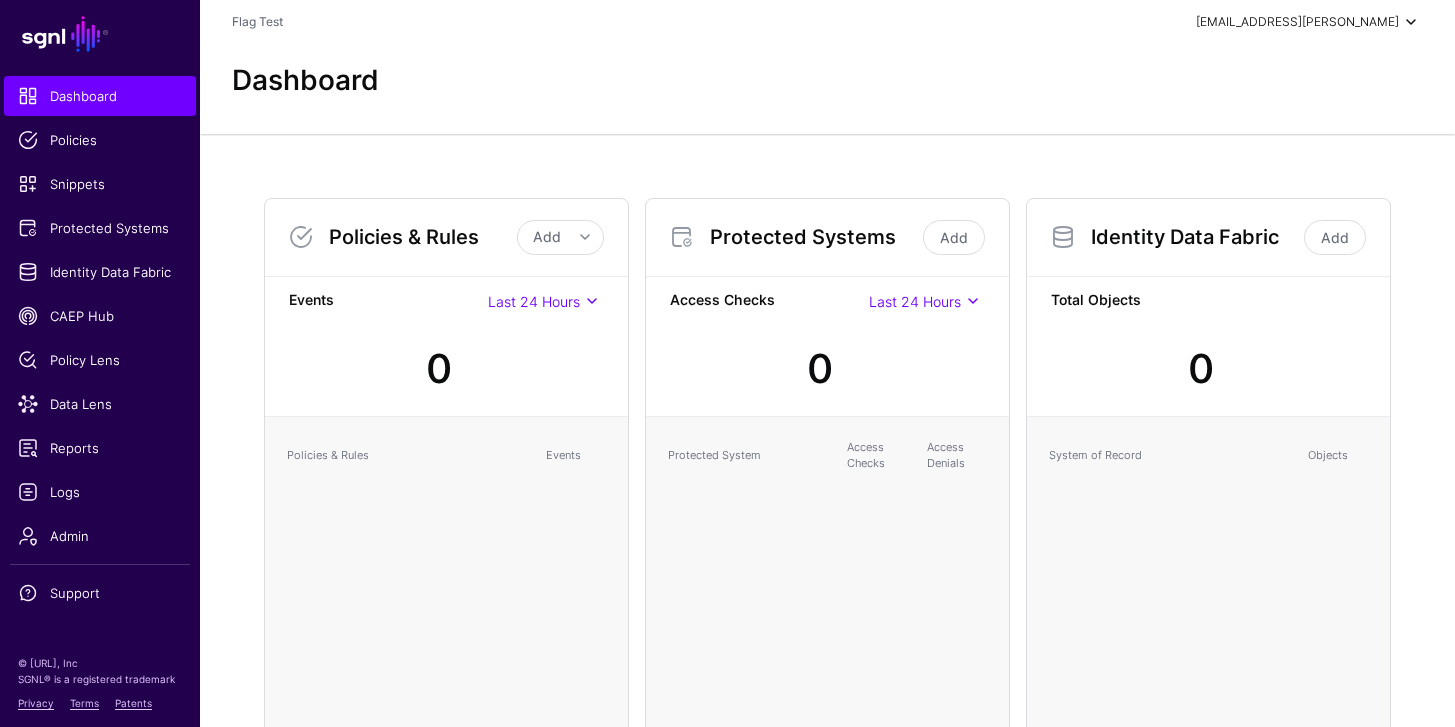 click on "[EMAIL_ADDRESS][PERSON_NAME]" 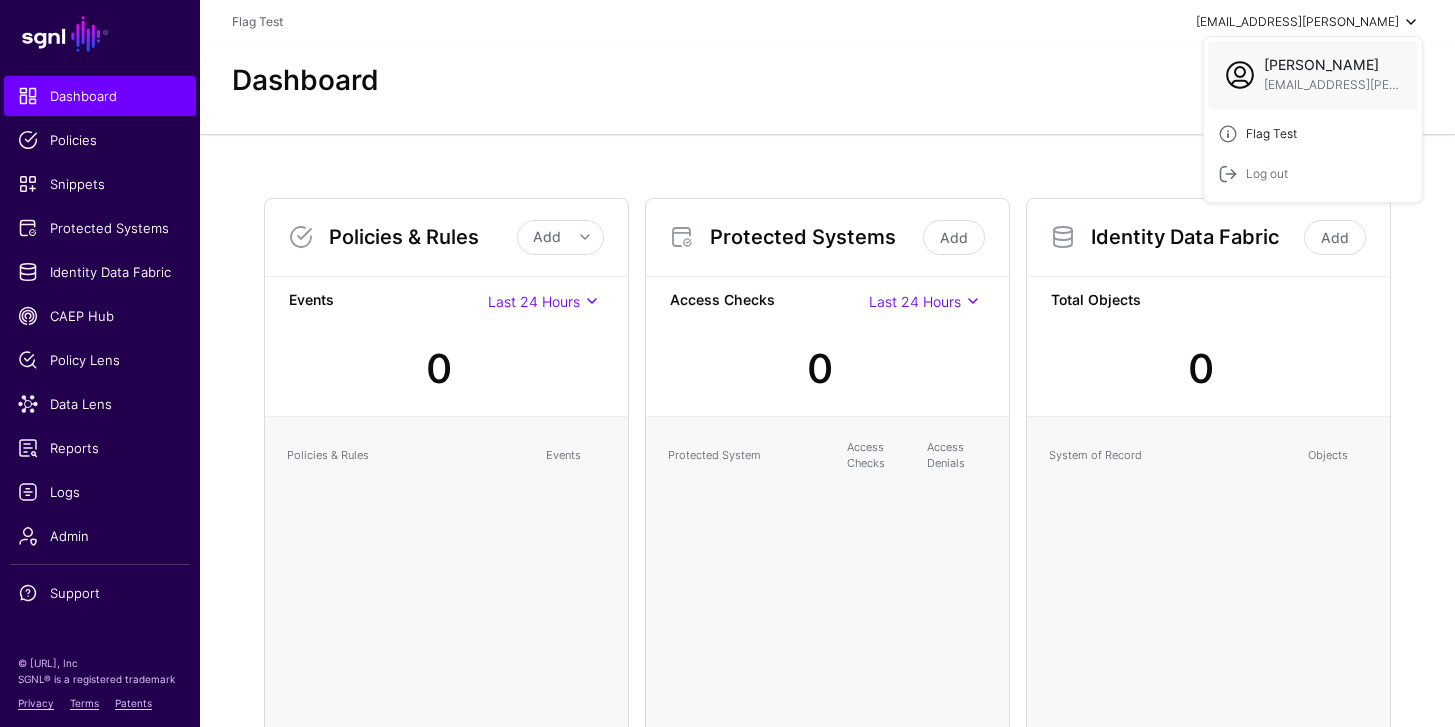 click on "Flag Test" 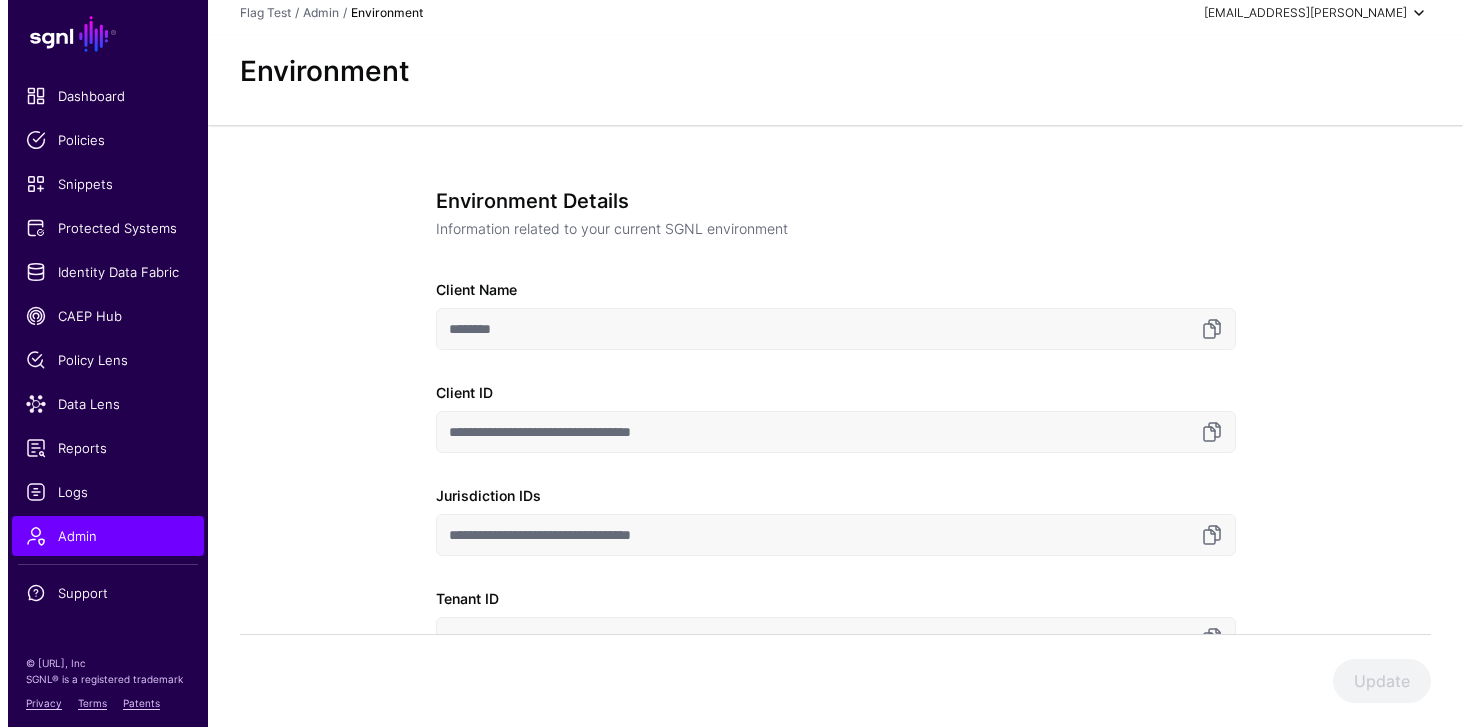 scroll, scrollTop: 0, scrollLeft: 0, axis: both 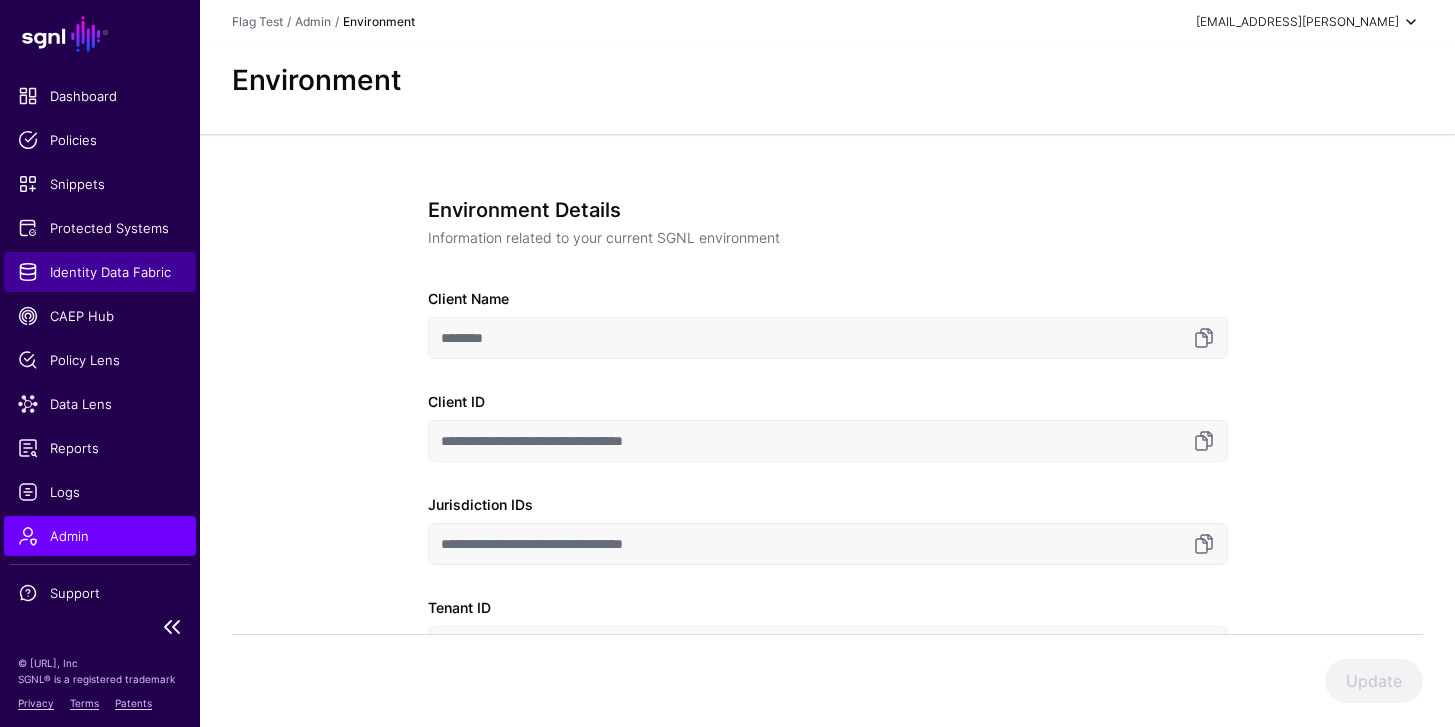 click on "Identity Data Fabric" 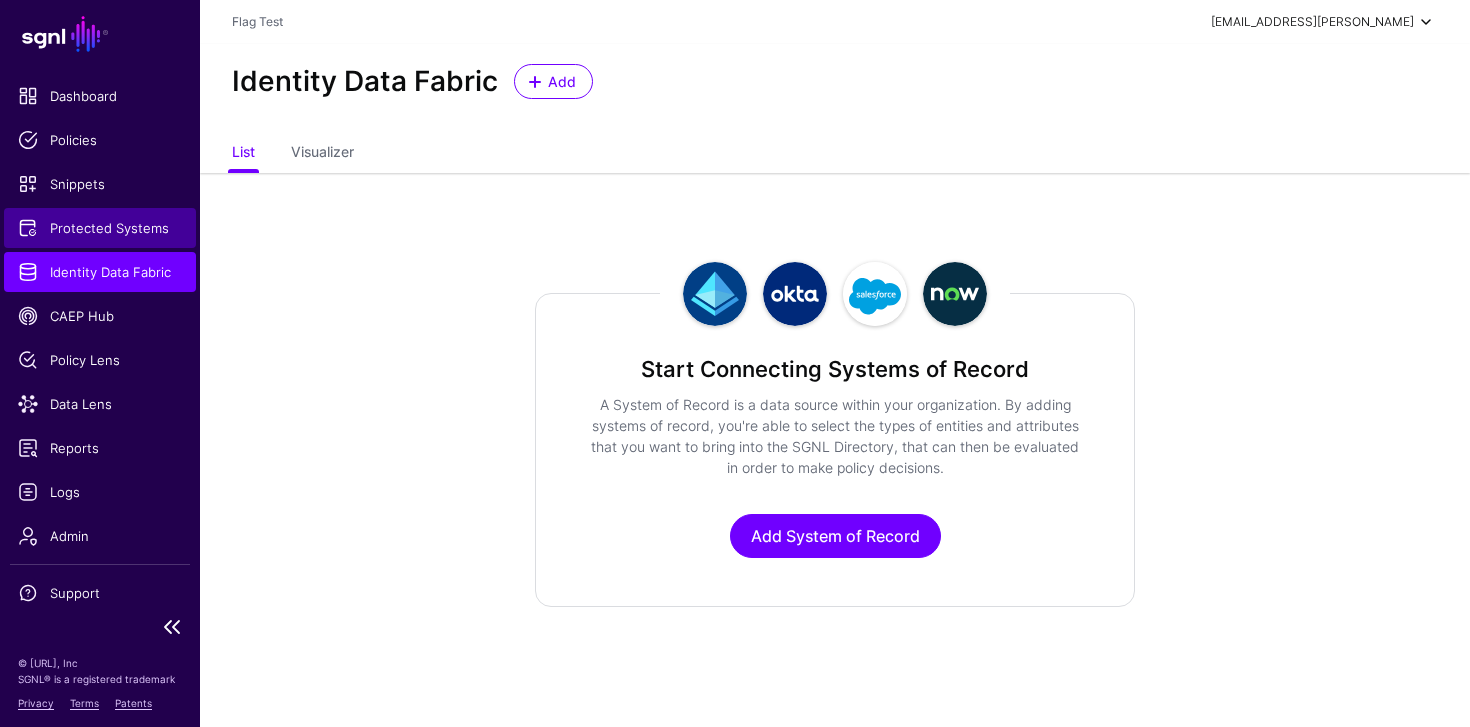 click on "Protected Systems" 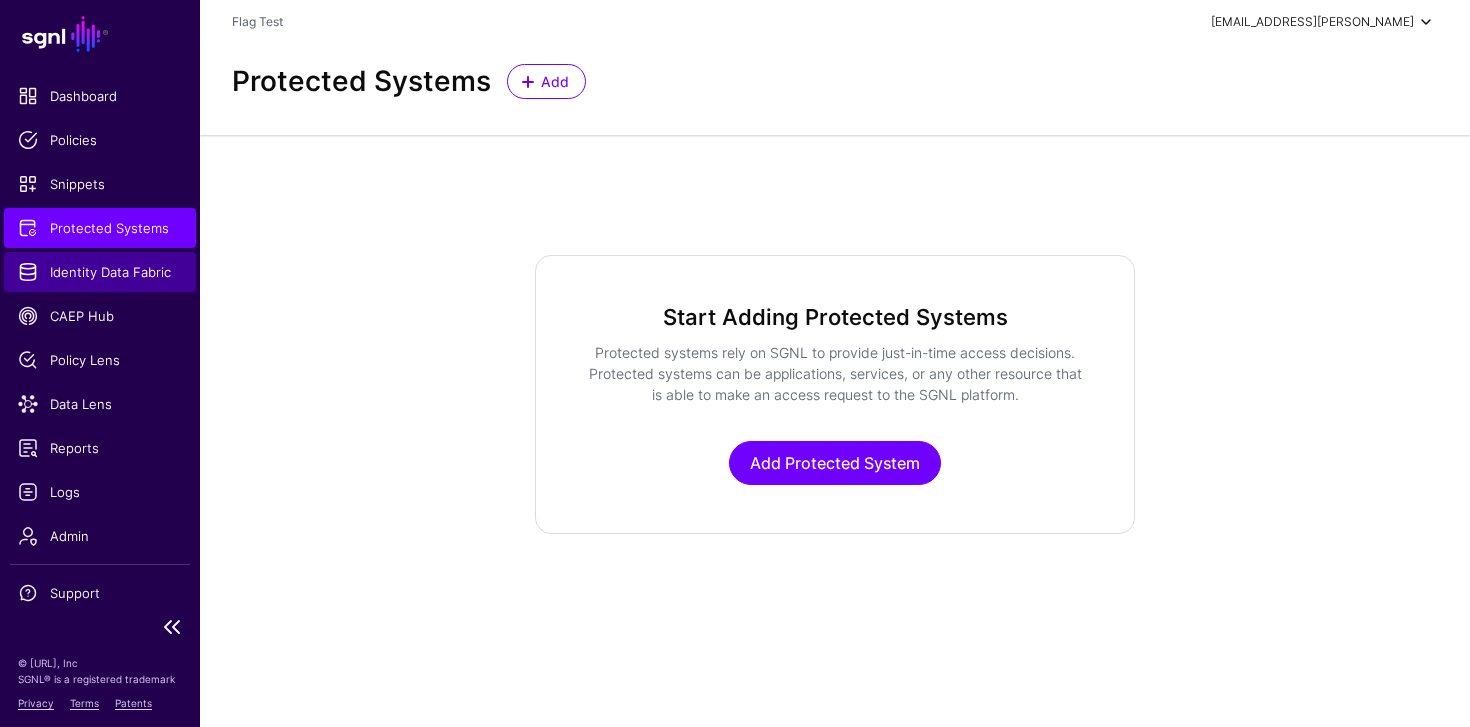 click on "Identity Data Fabric" 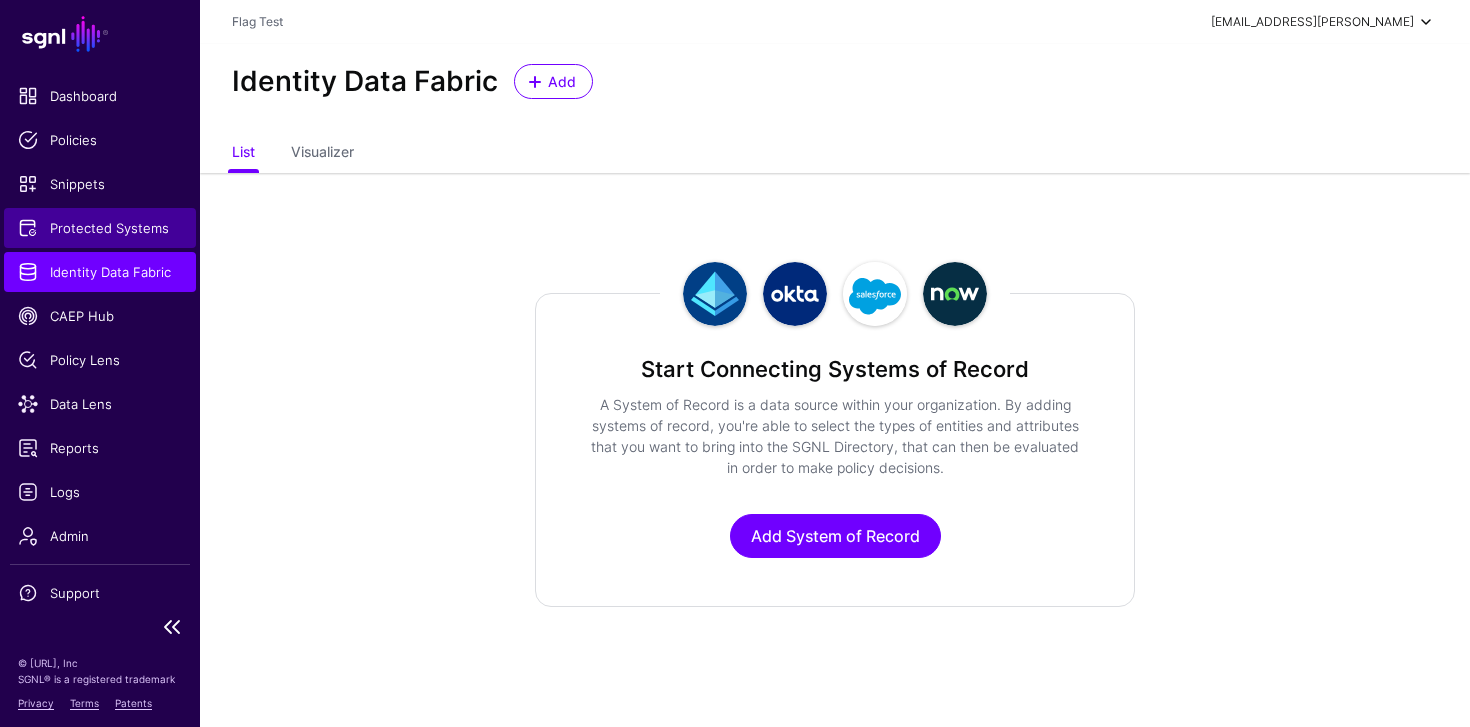 click on "Protected Systems" 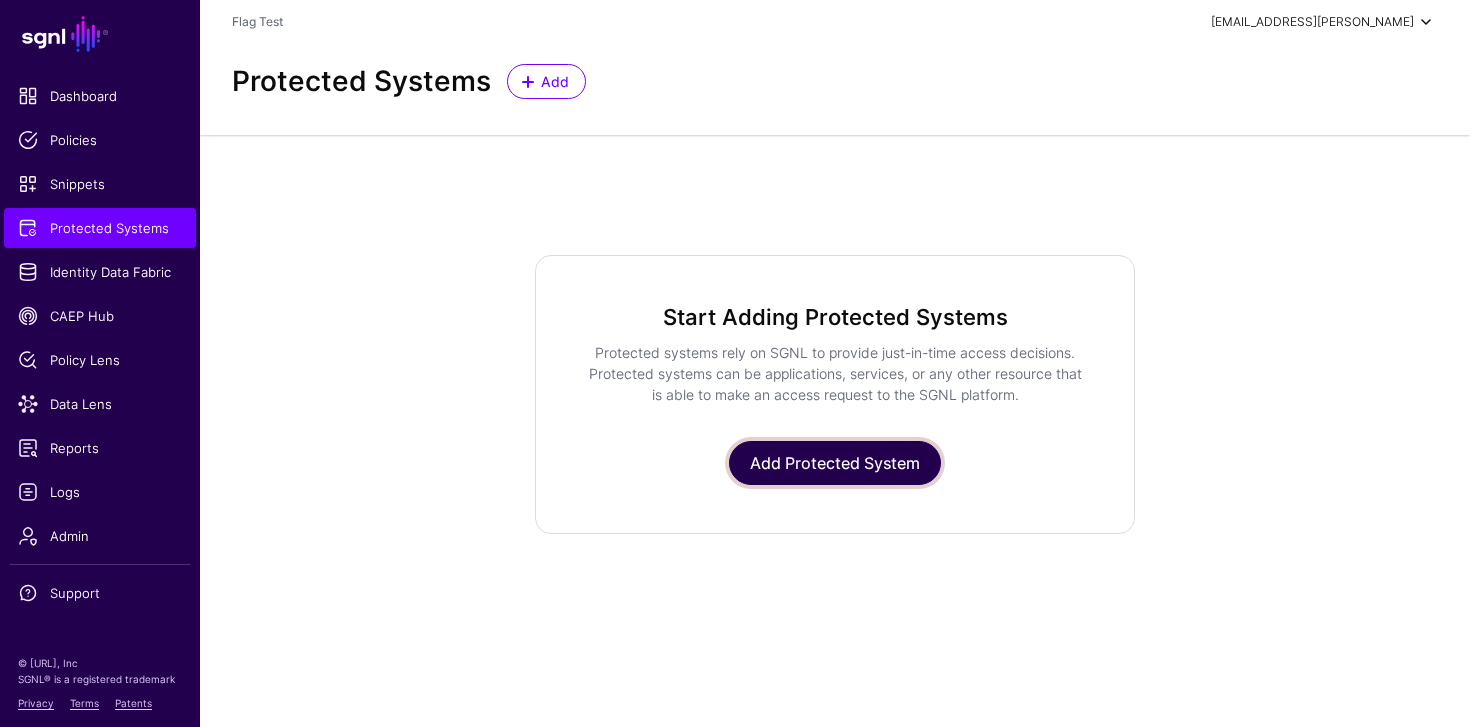 click on "Add Protected System" 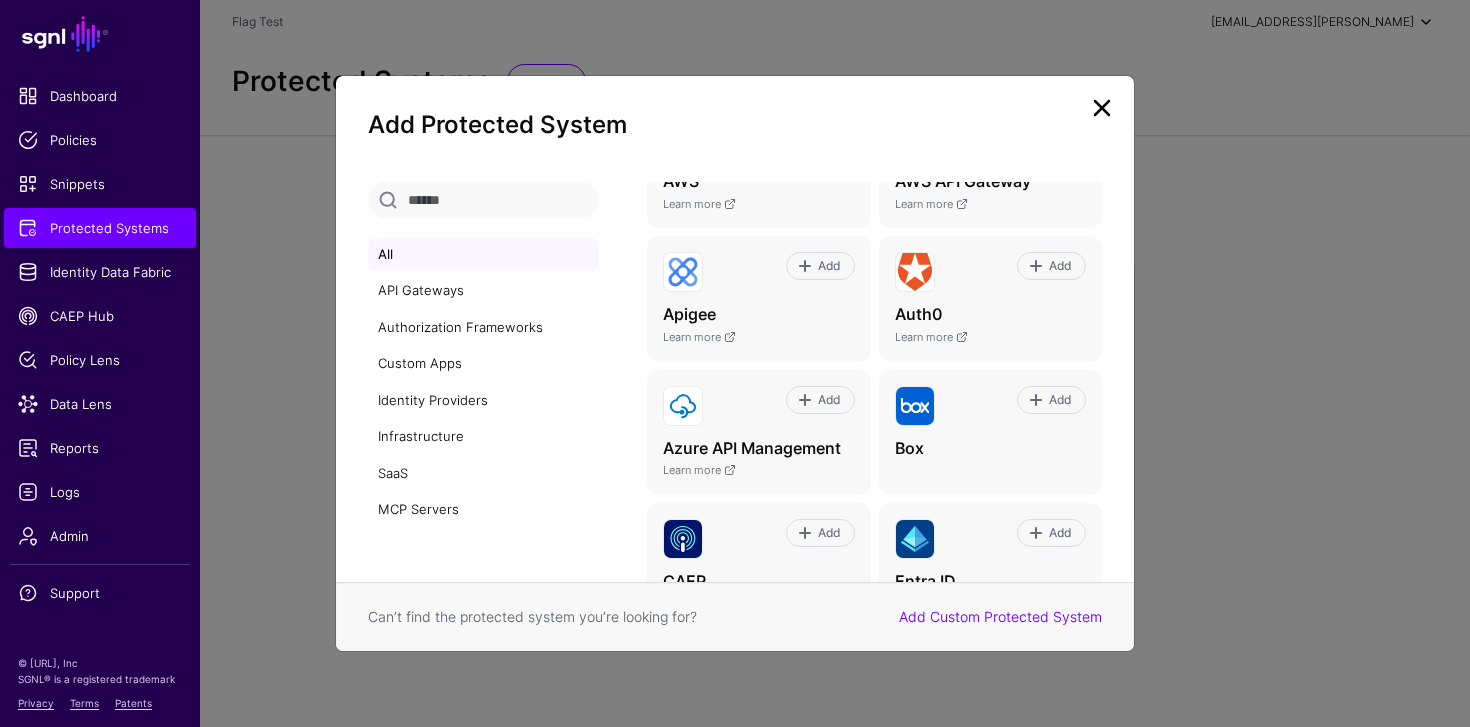 scroll, scrollTop: 139, scrollLeft: 0, axis: vertical 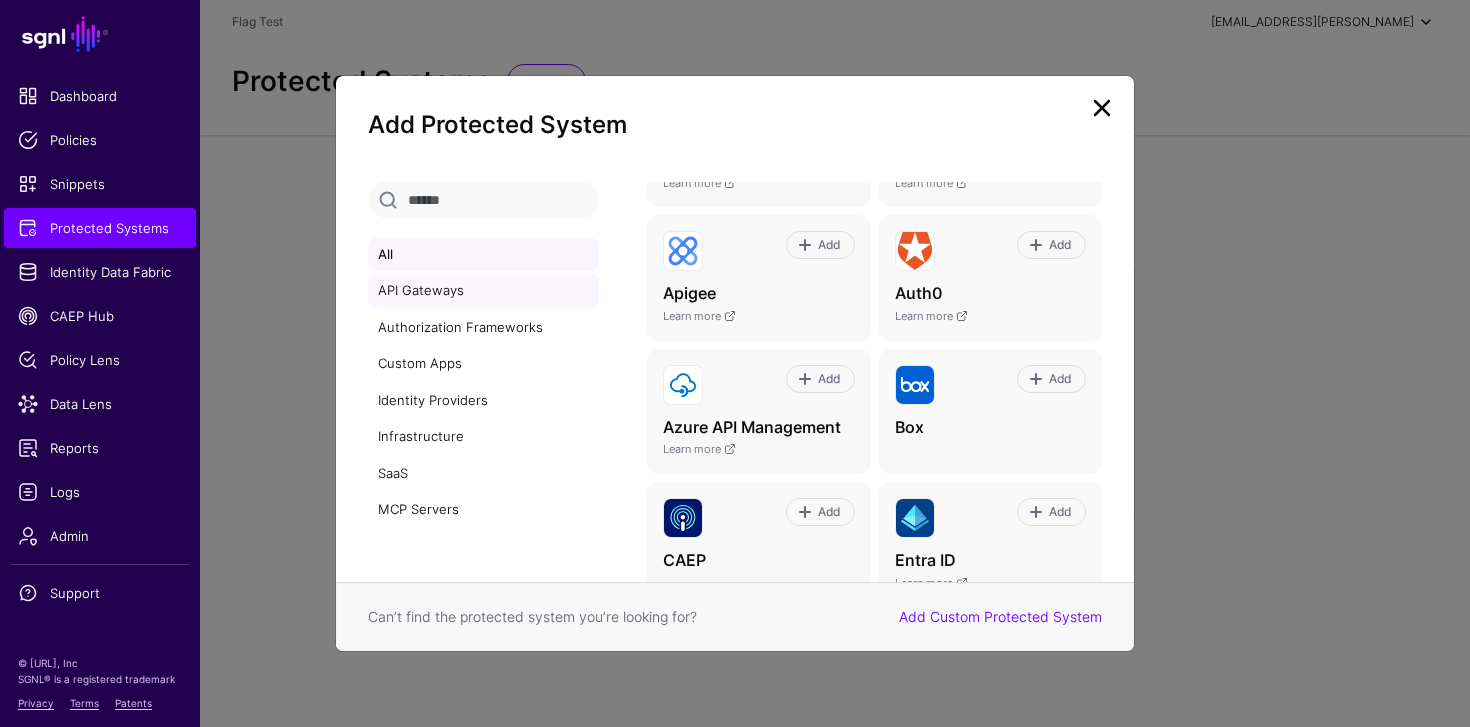 click on "API Gateways" 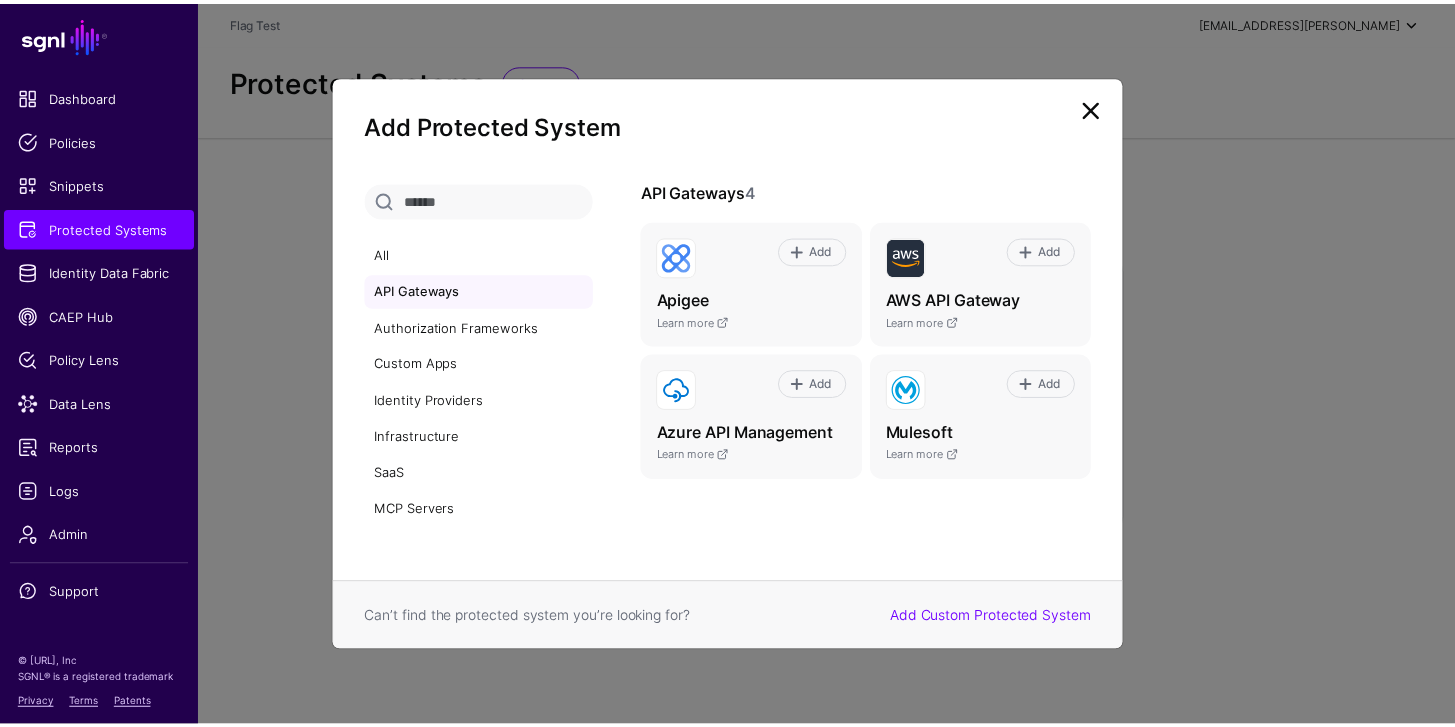 scroll, scrollTop: 0, scrollLeft: 0, axis: both 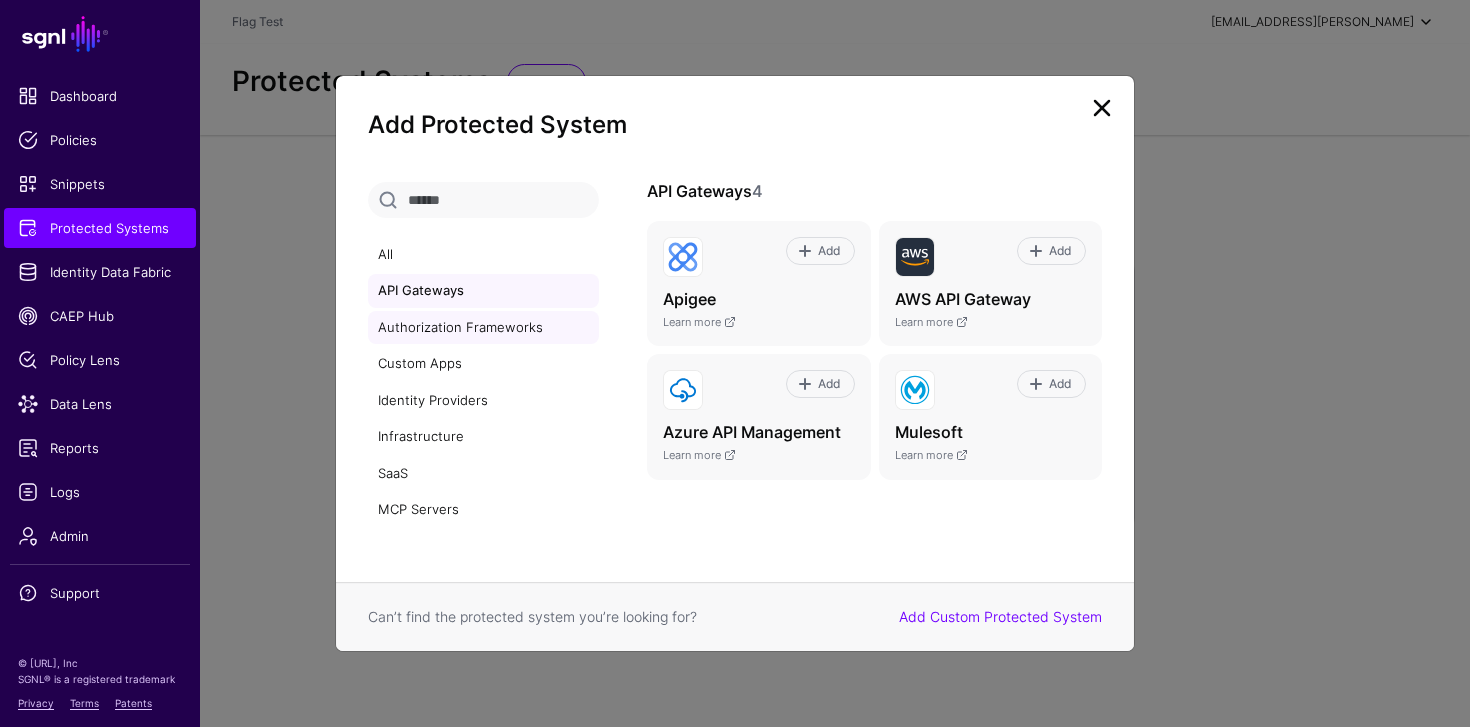 click on "Authorization Frameworks" 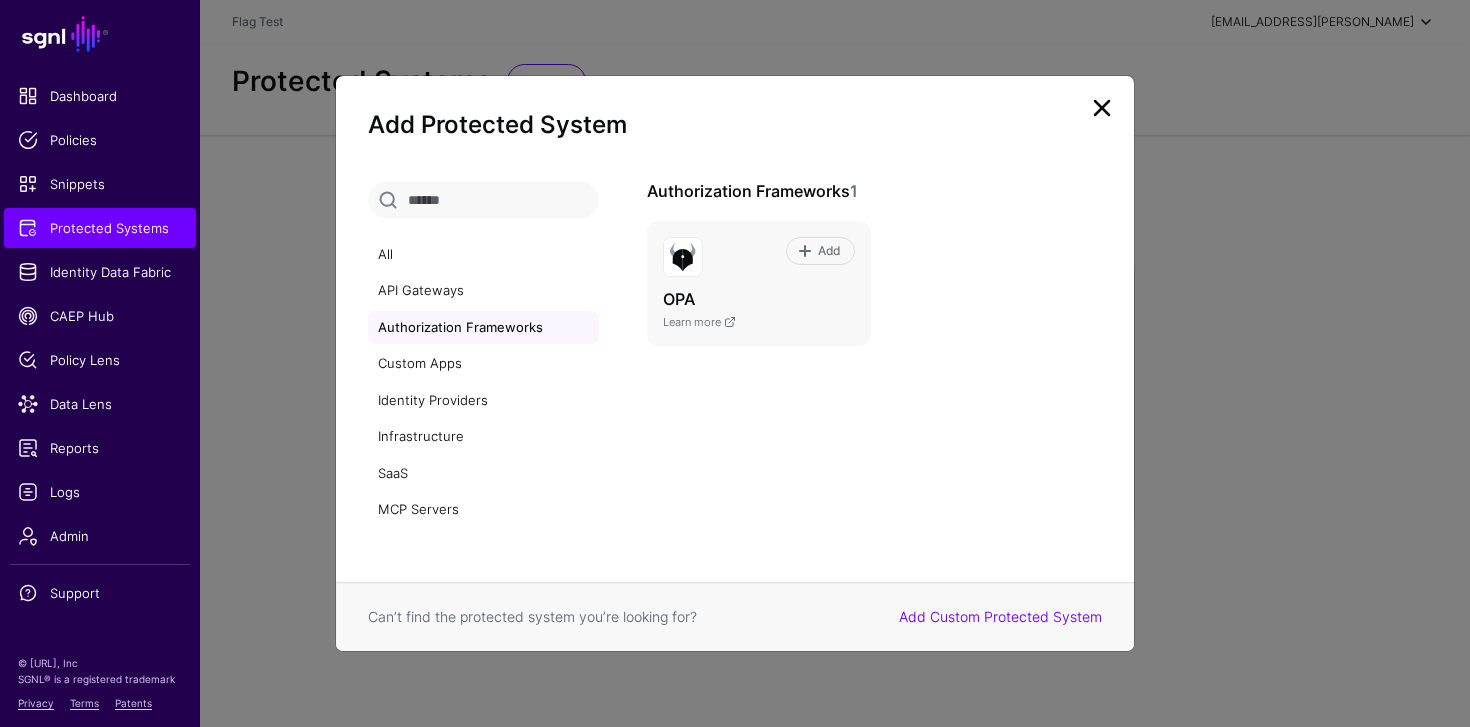 click on "Authorization Frameworks" 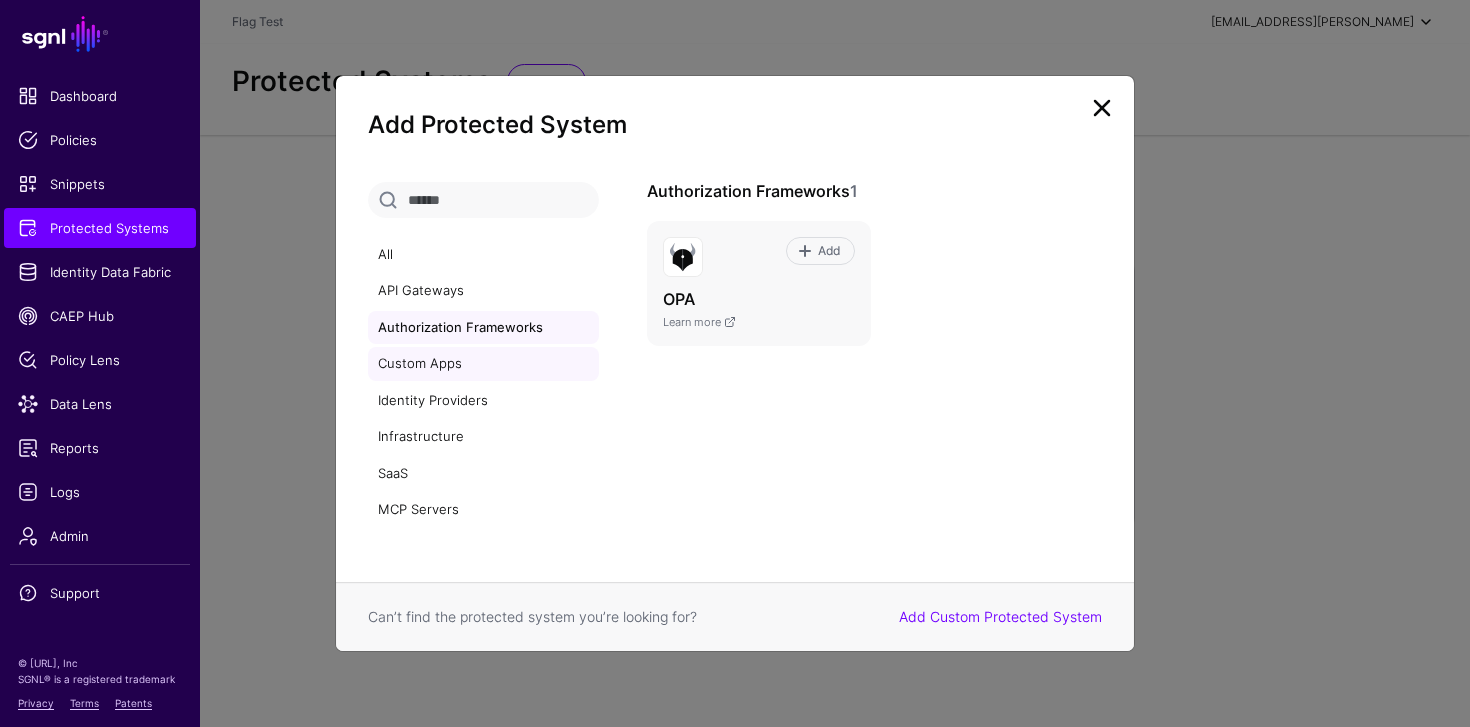 click on "Custom Apps" 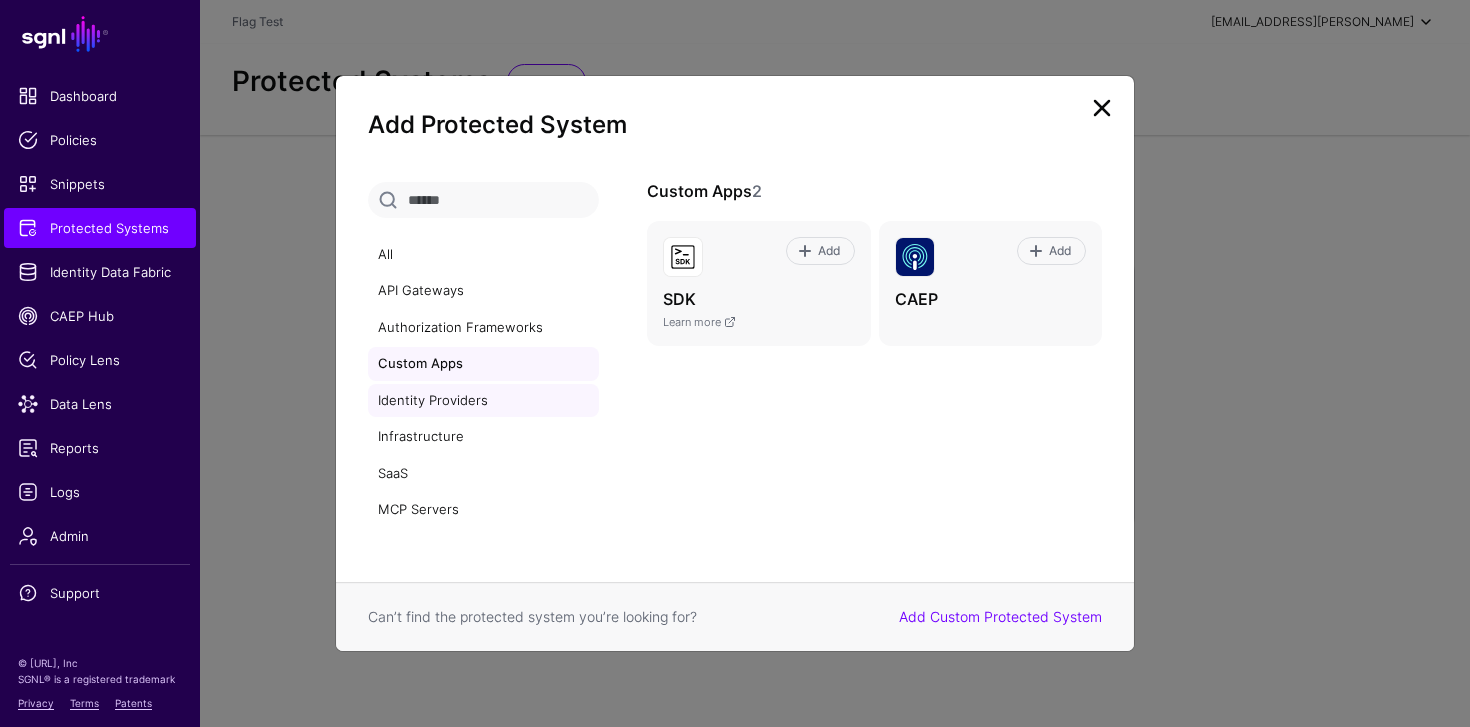 click on "Identity Providers" 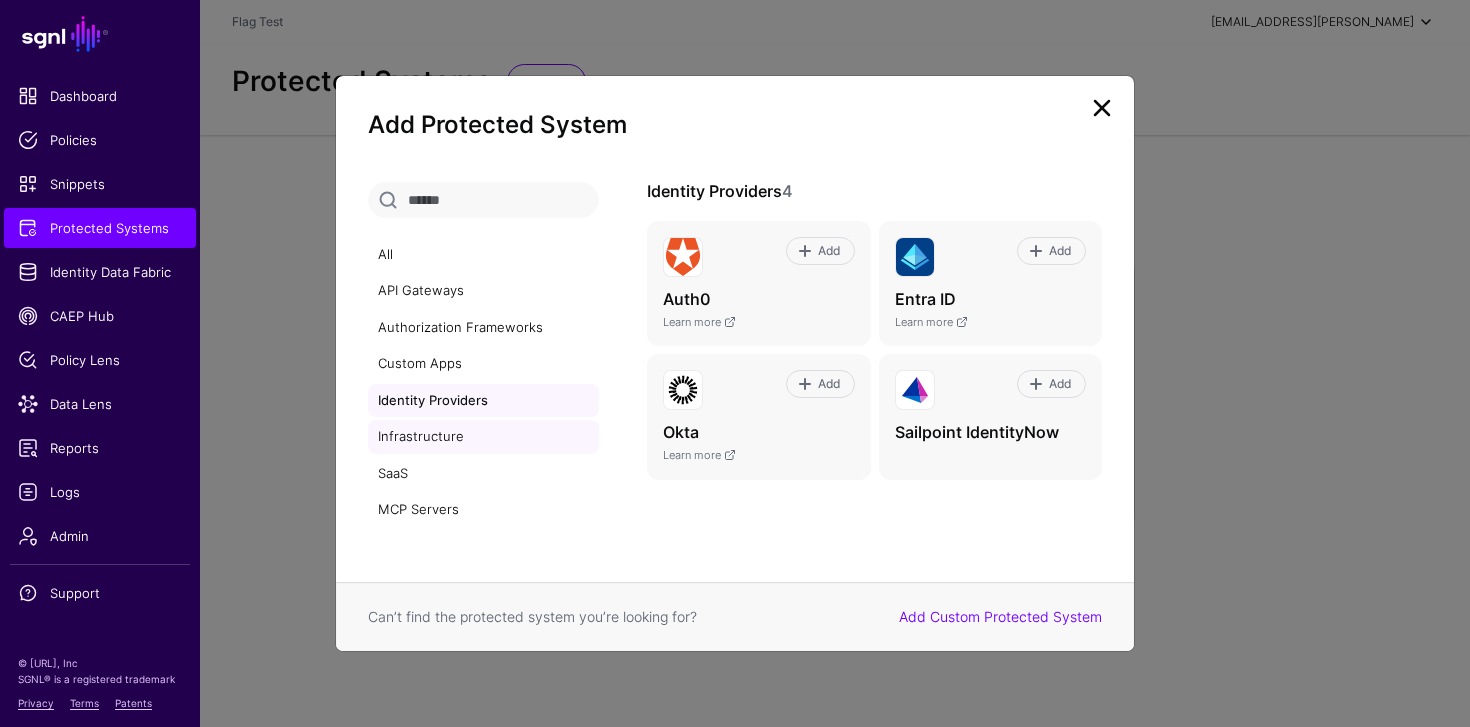 click on "Infrastructure" 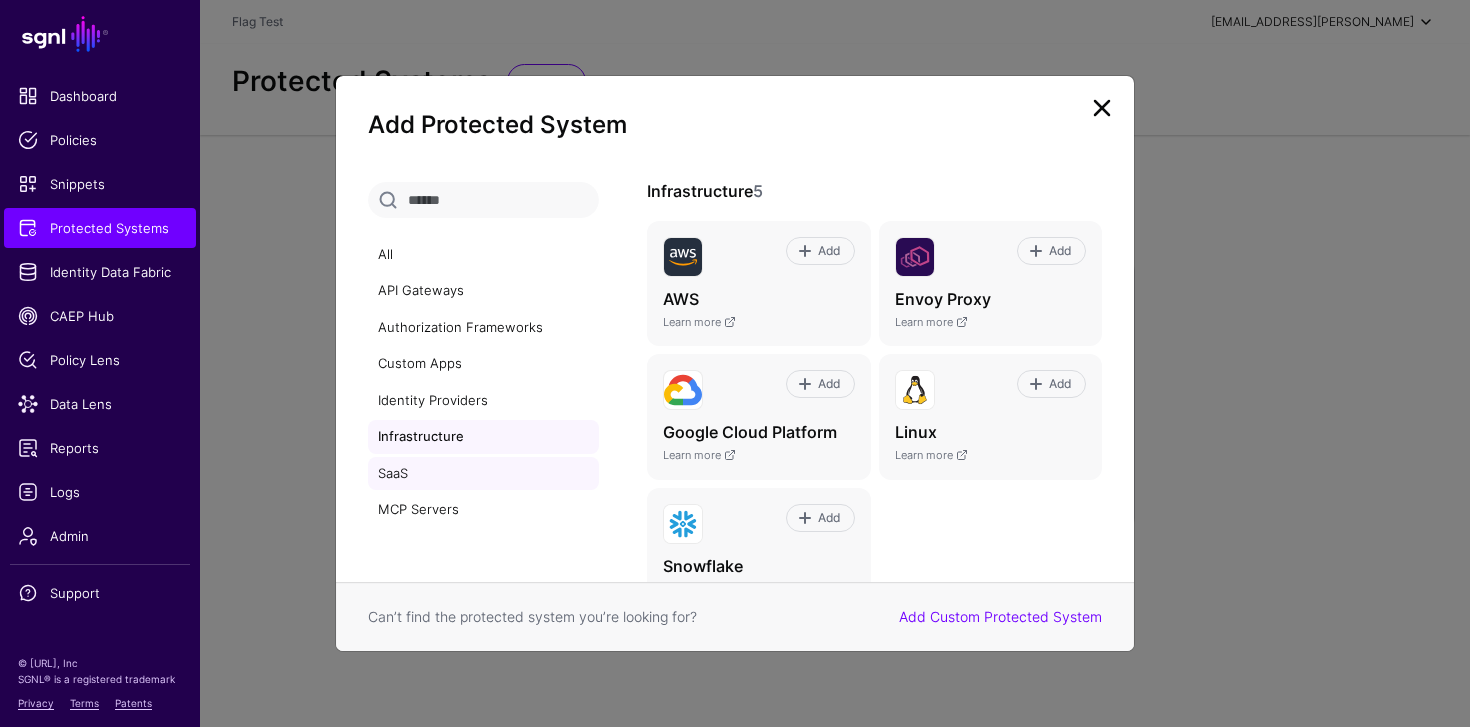click on "SaaS" 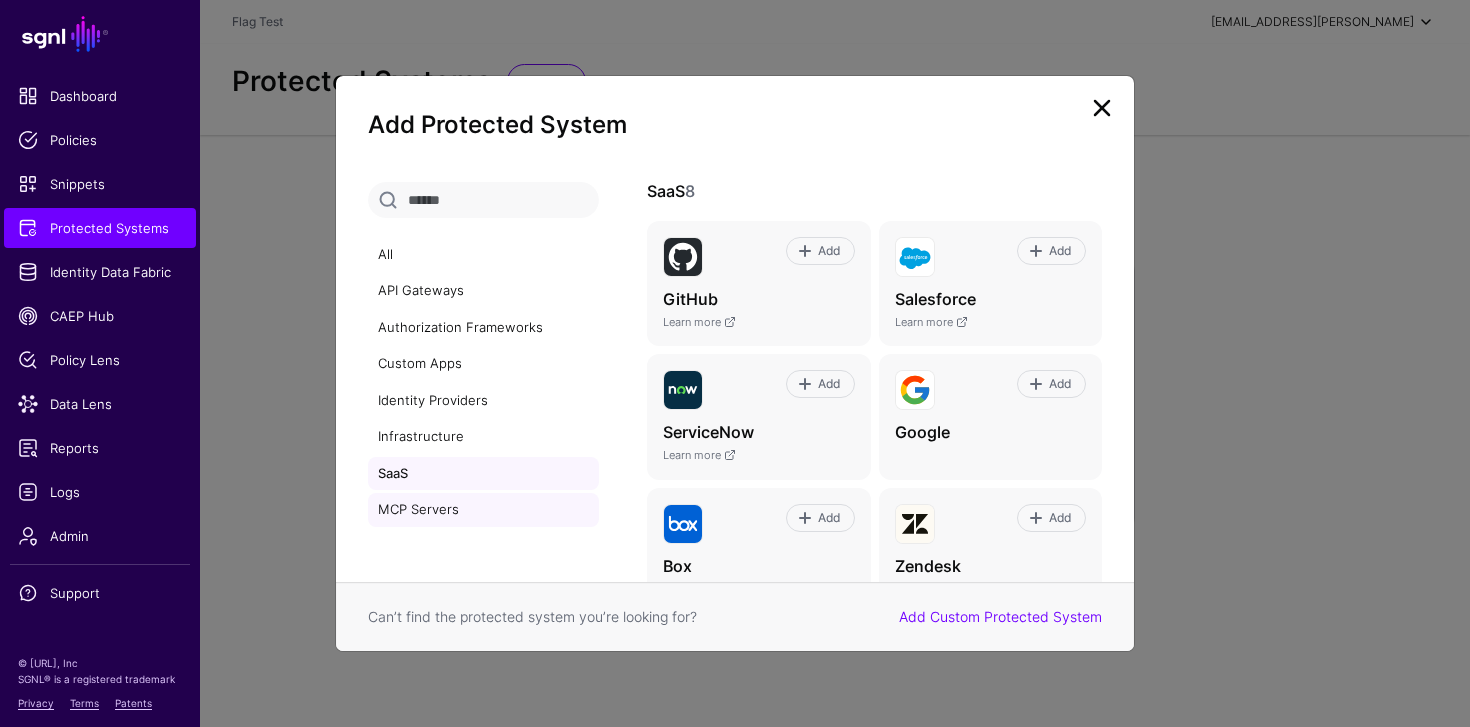 click on "MCP Servers" 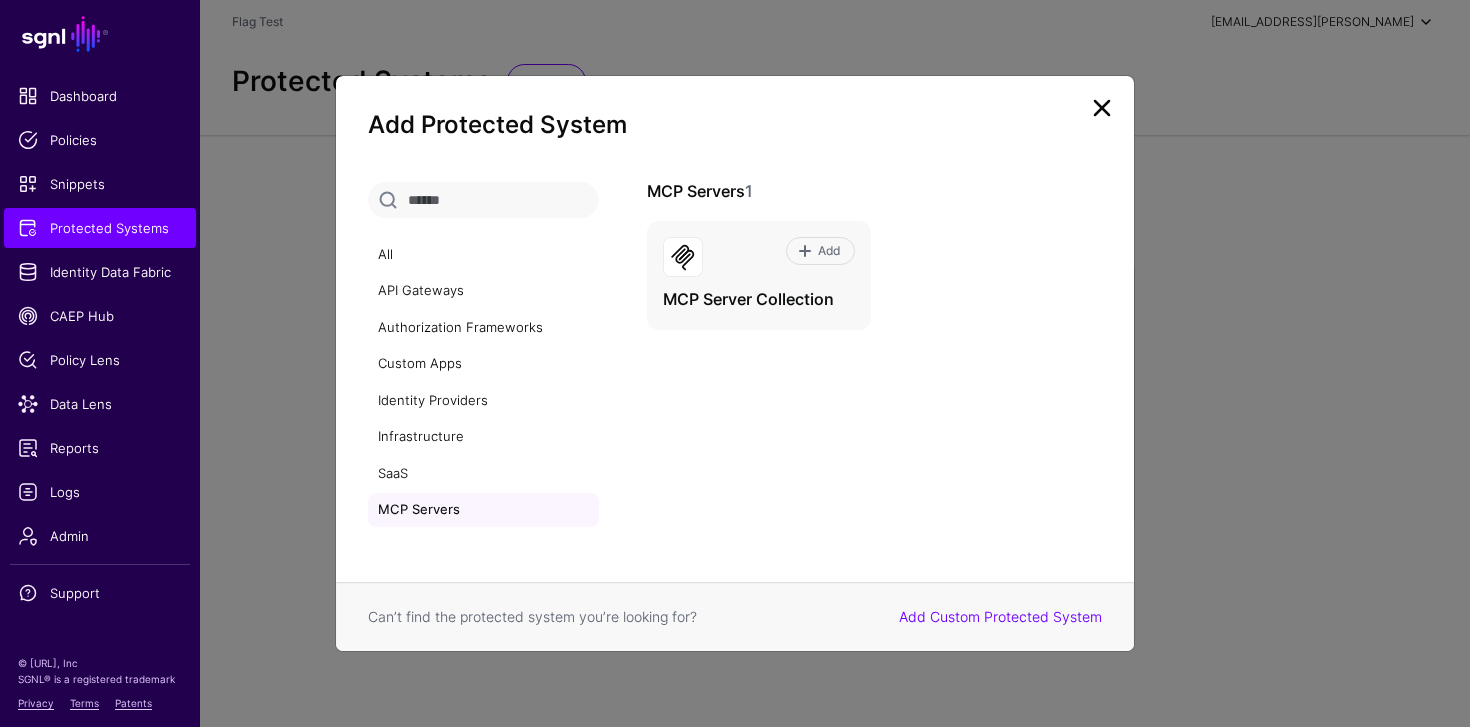 click 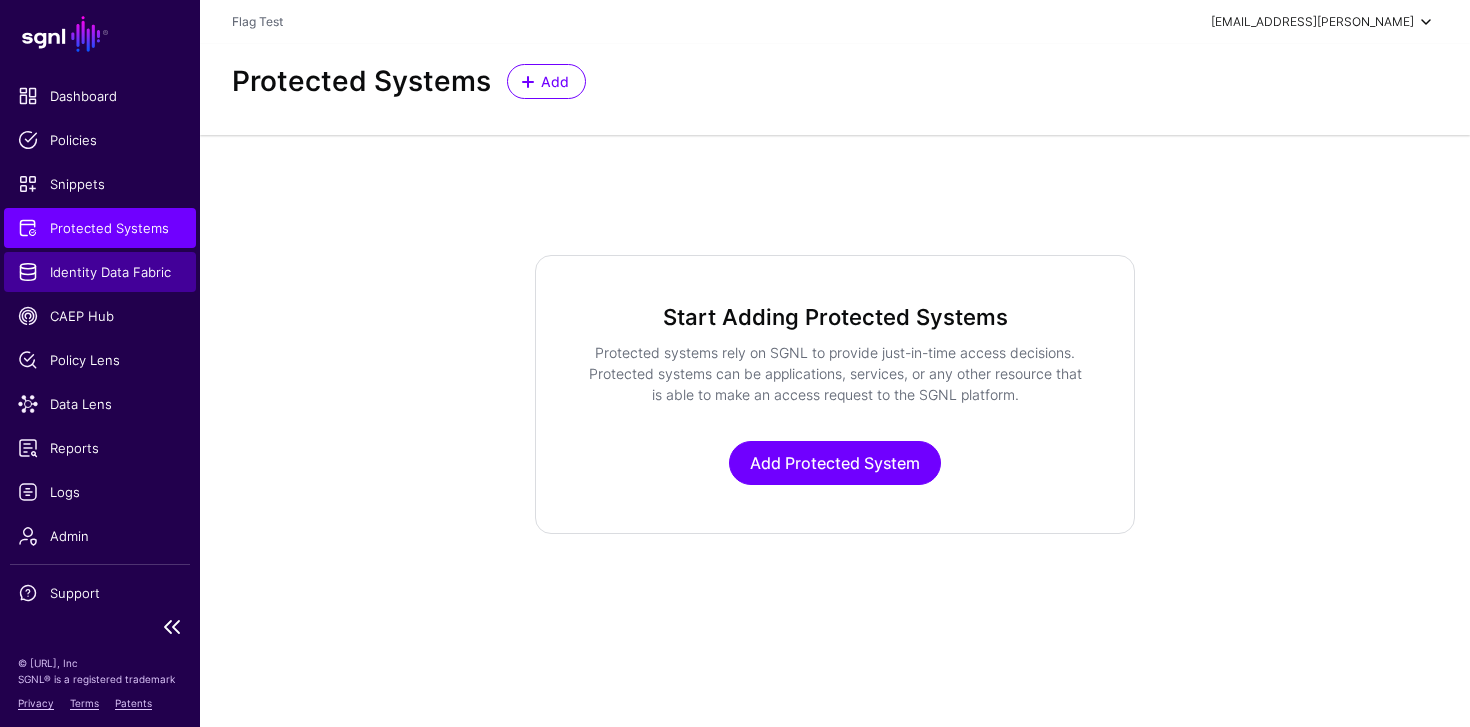click on "Identity Data Fabric" 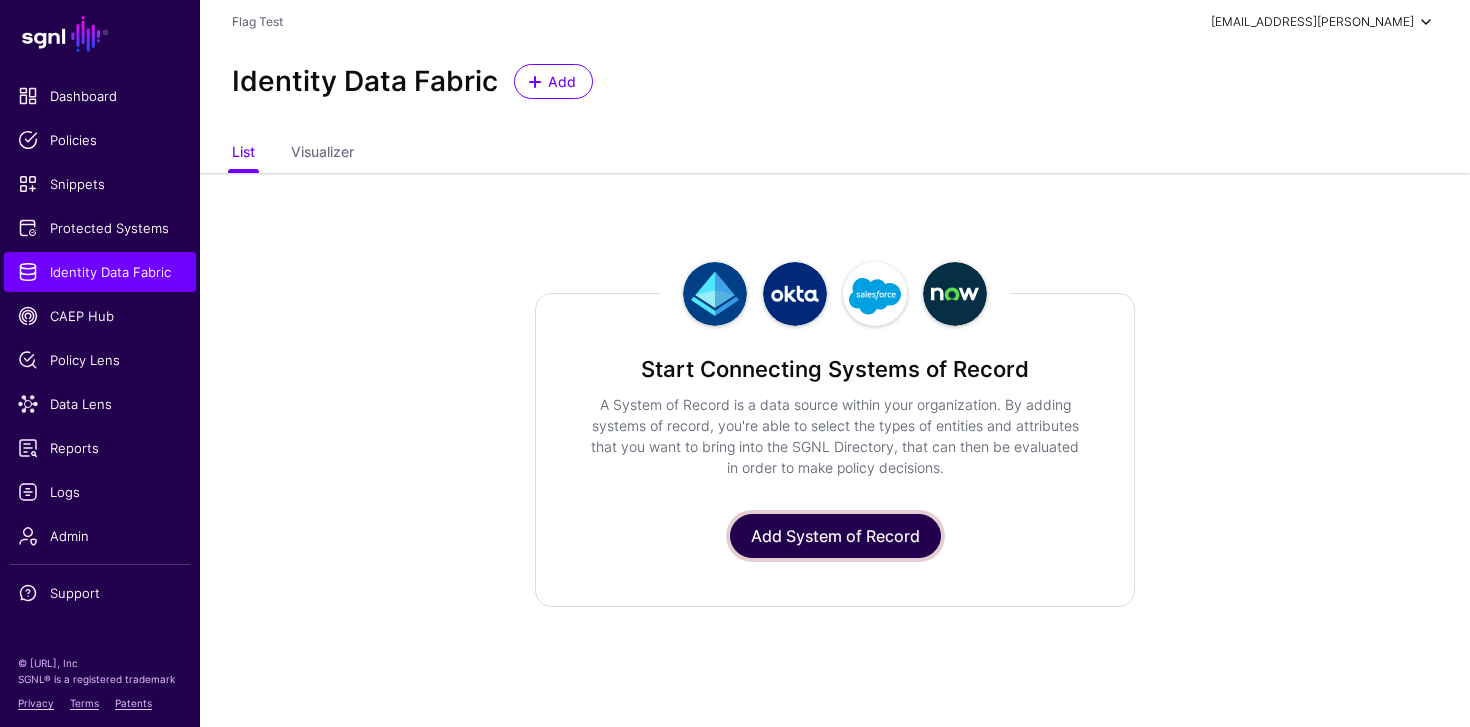 click on "Add System of Record" 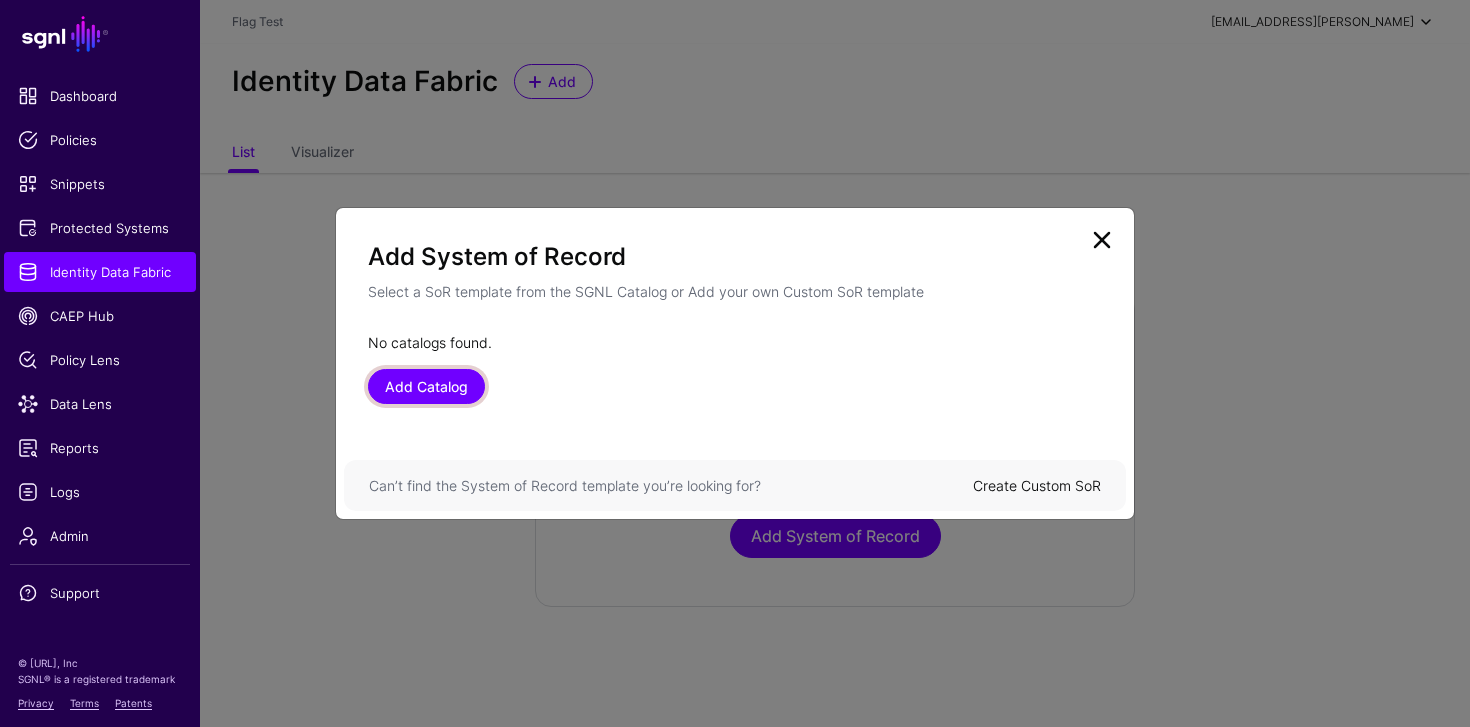 click on "Add Catalog" 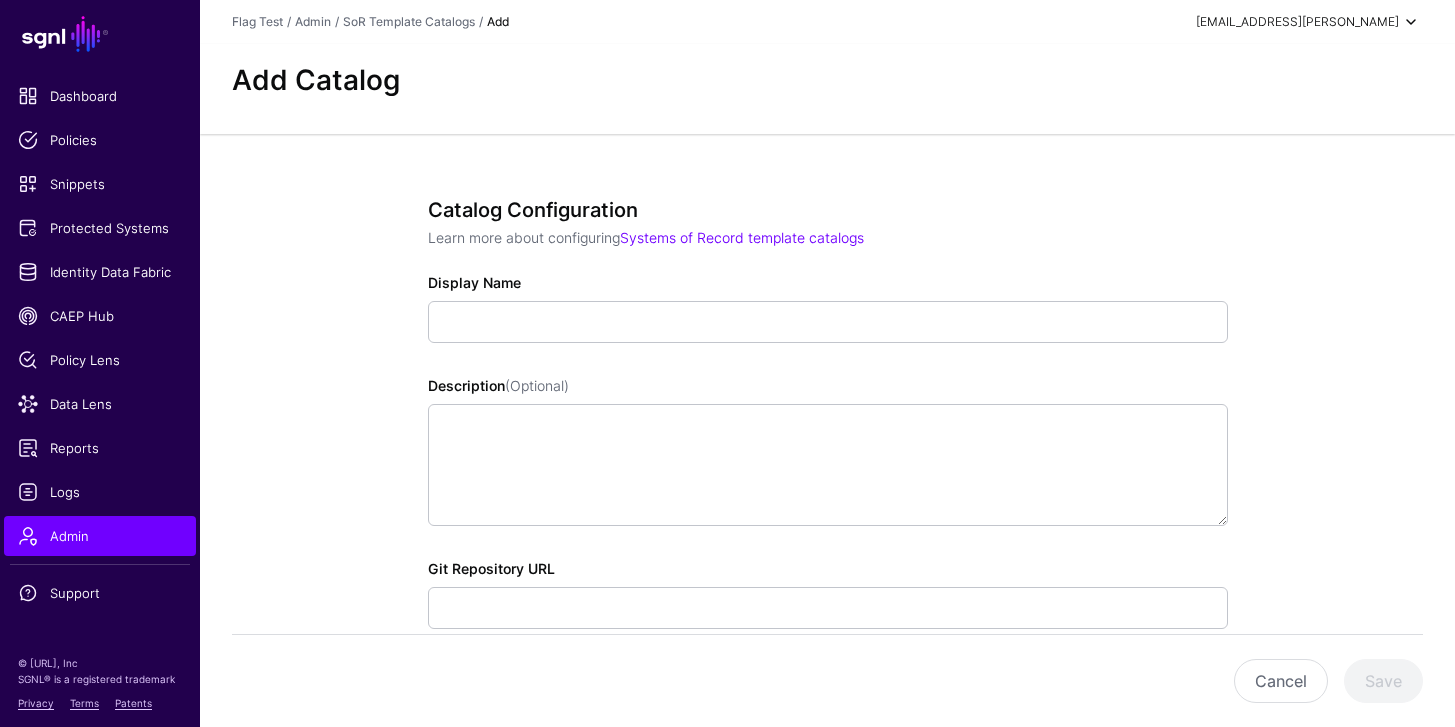 click on "Display Name" 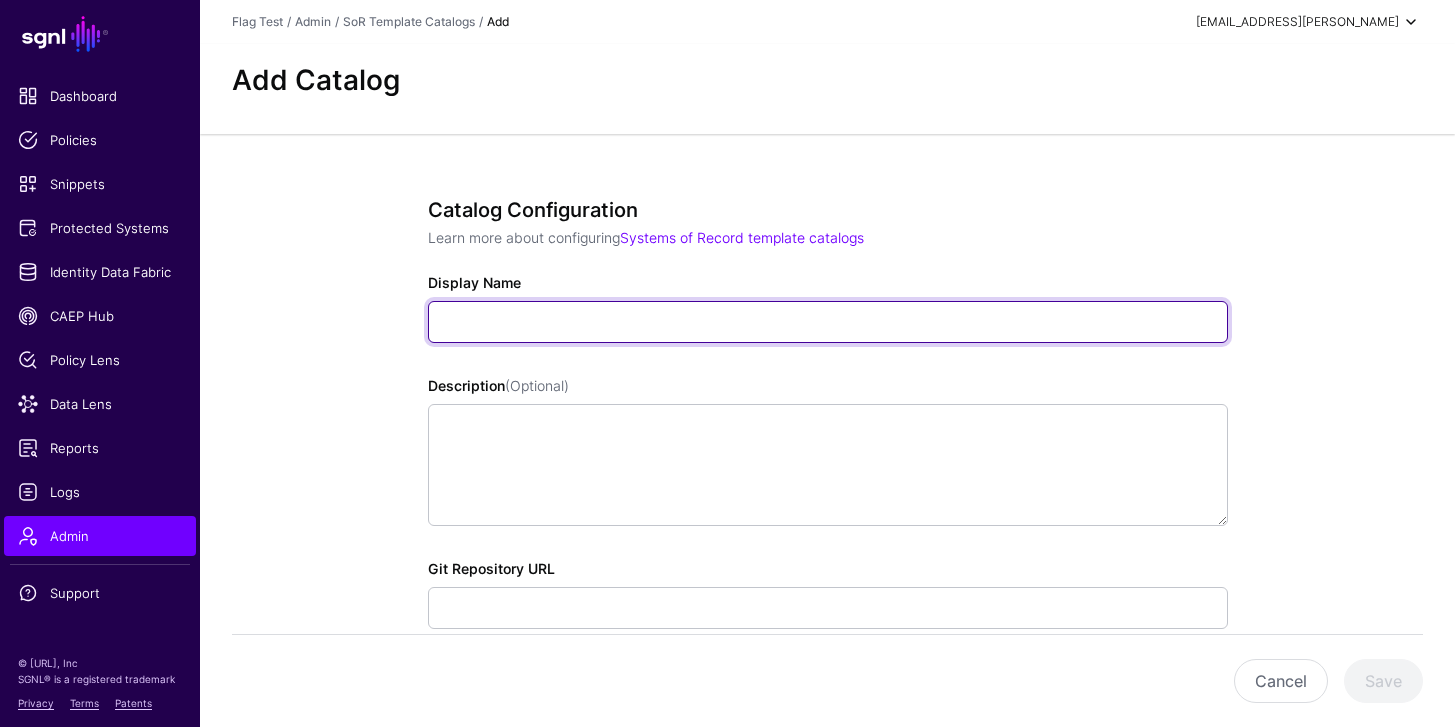 click on "Display Name" at bounding box center (828, 322) 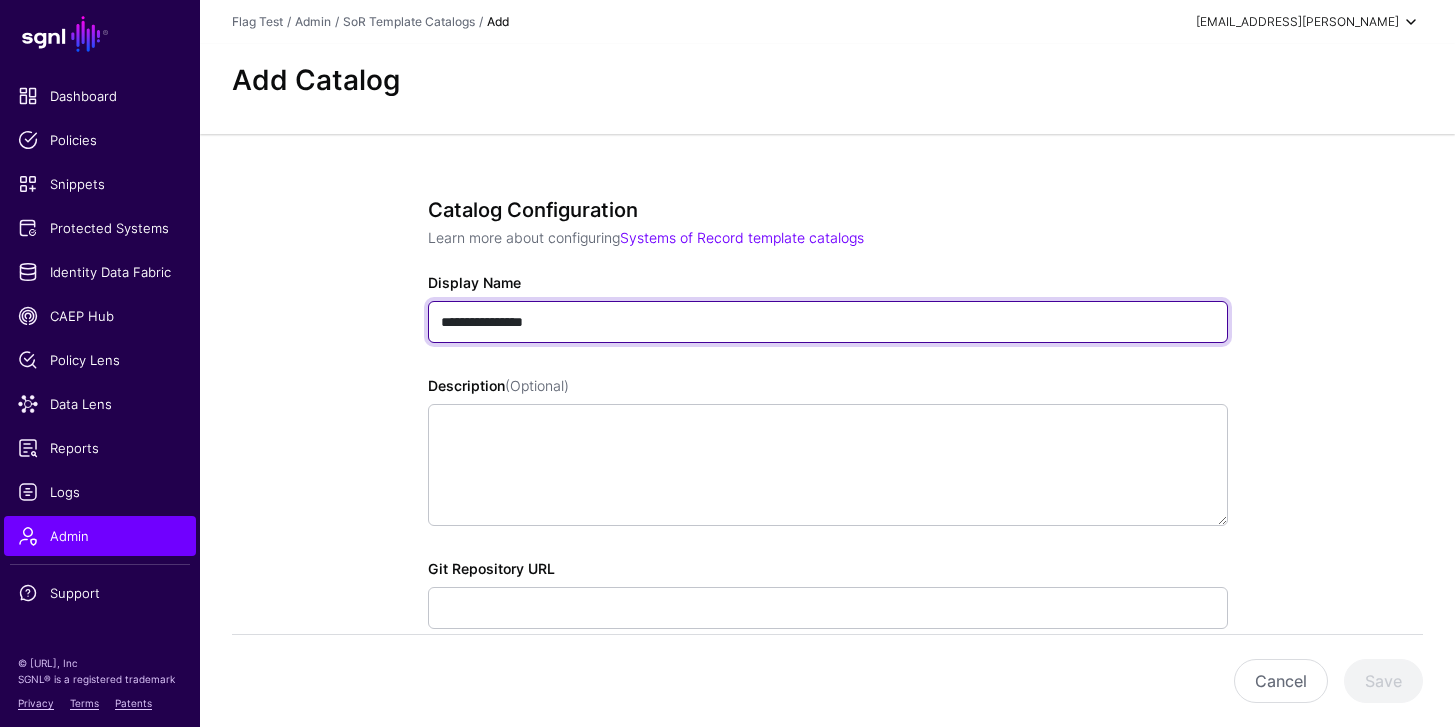 type on "**********" 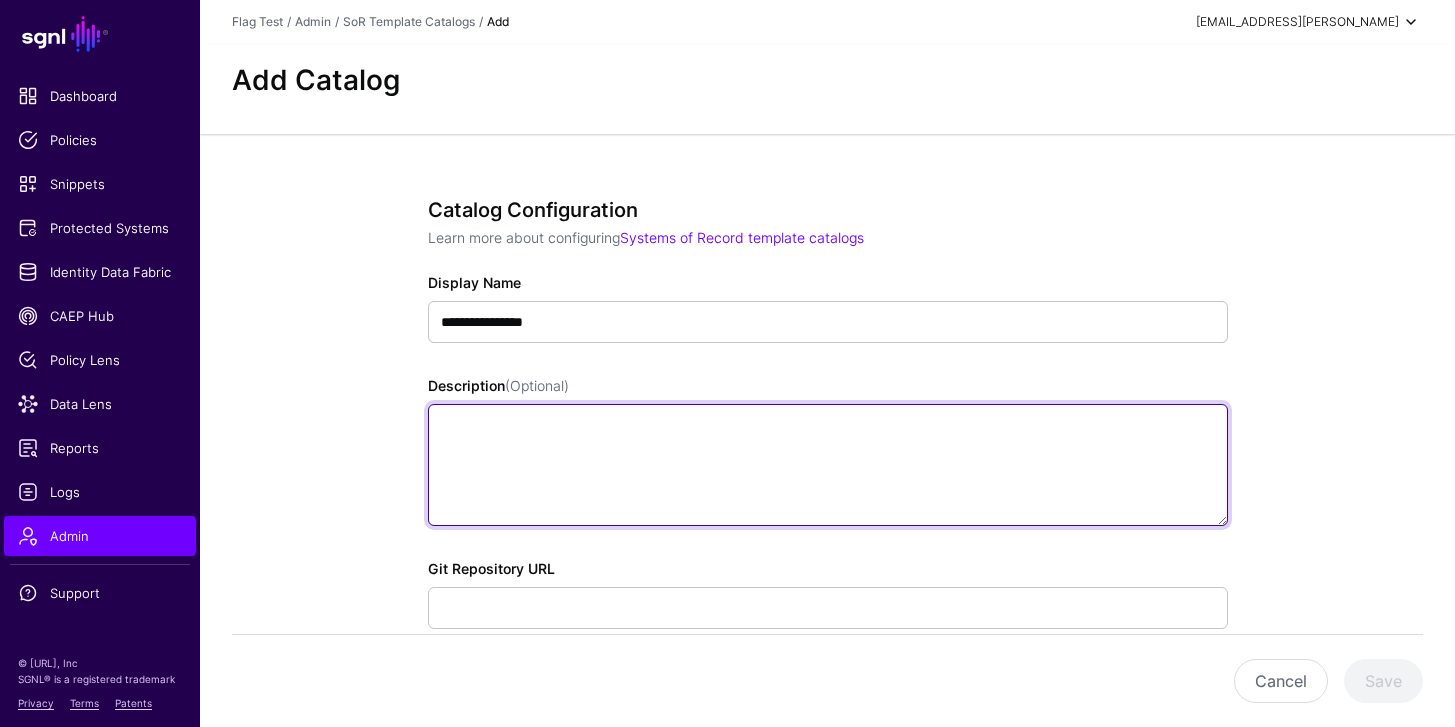 click on "Description  (Optional)" at bounding box center [828, 465] 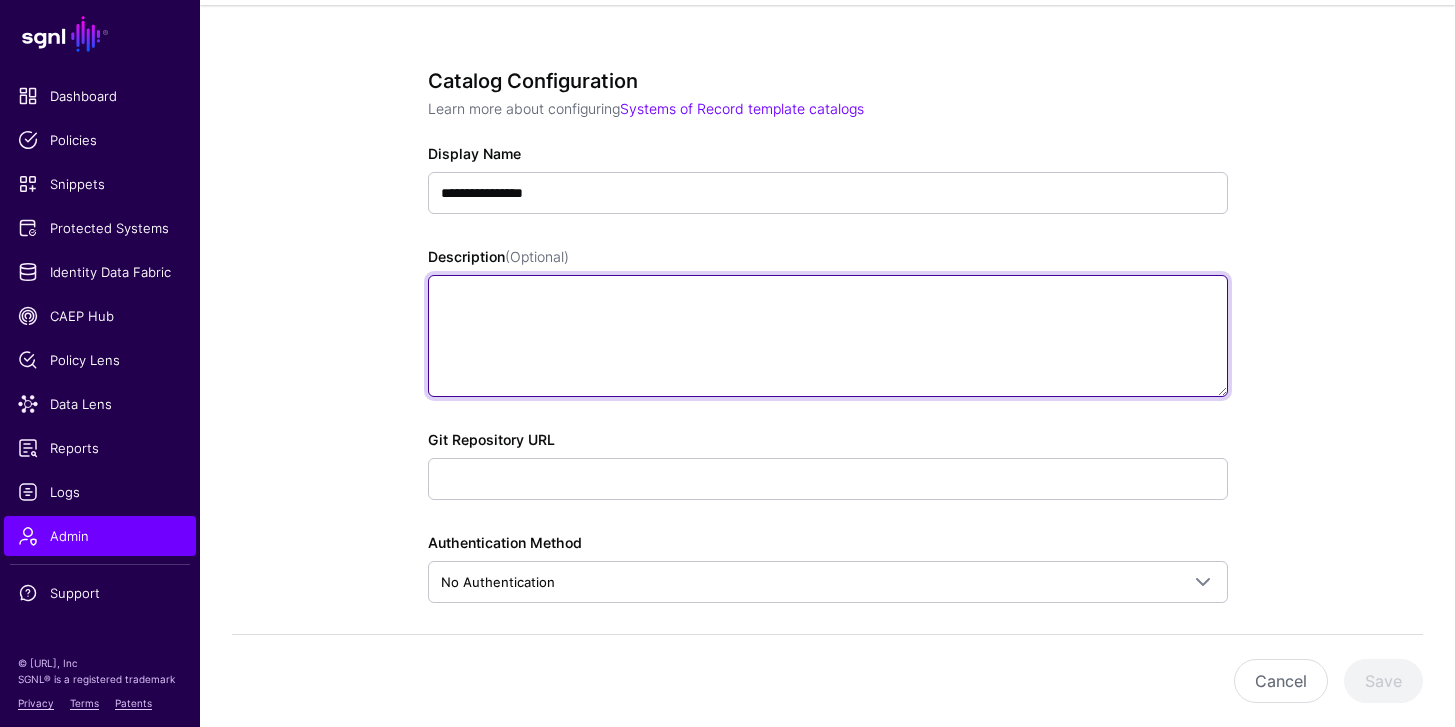 scroll, scrollTop: 131, scrollLeft: 0, axis: vertical 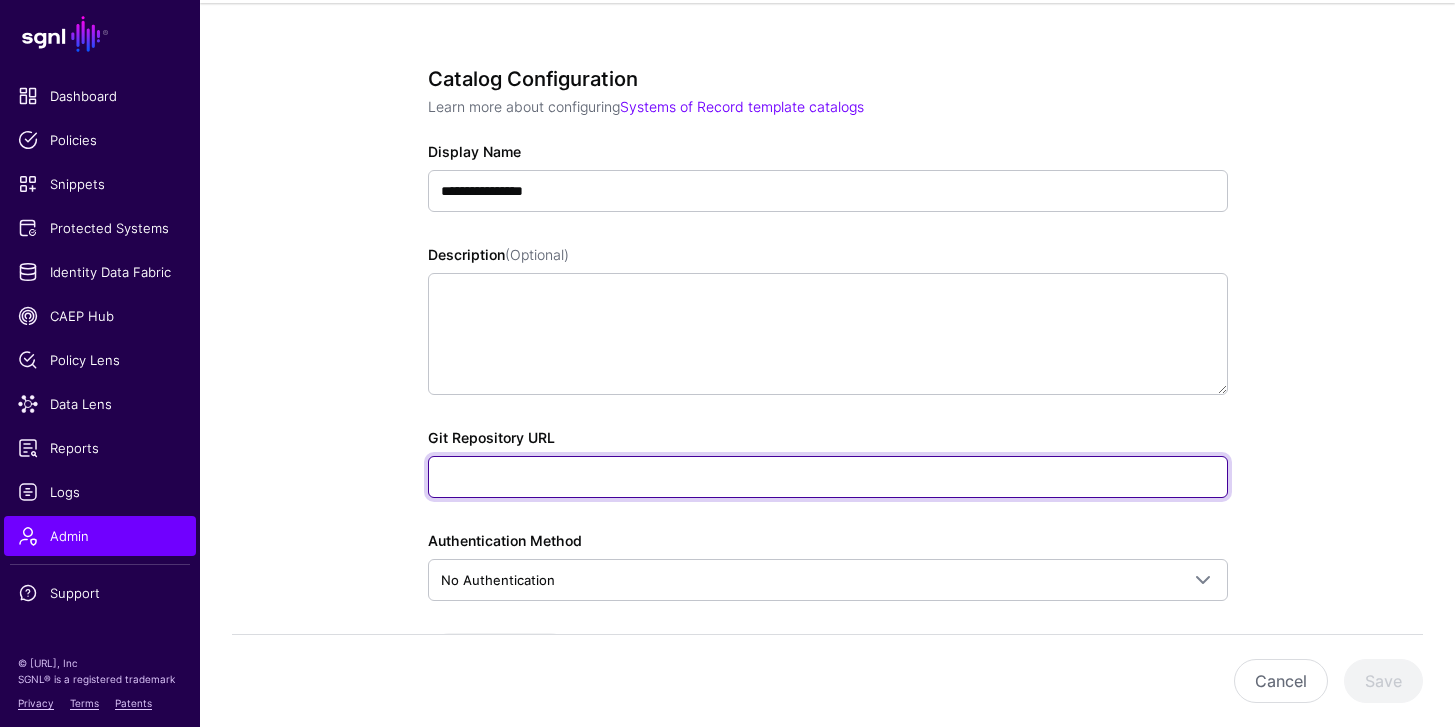 click on "Git Repository URL" at bounding box center [828, 477] 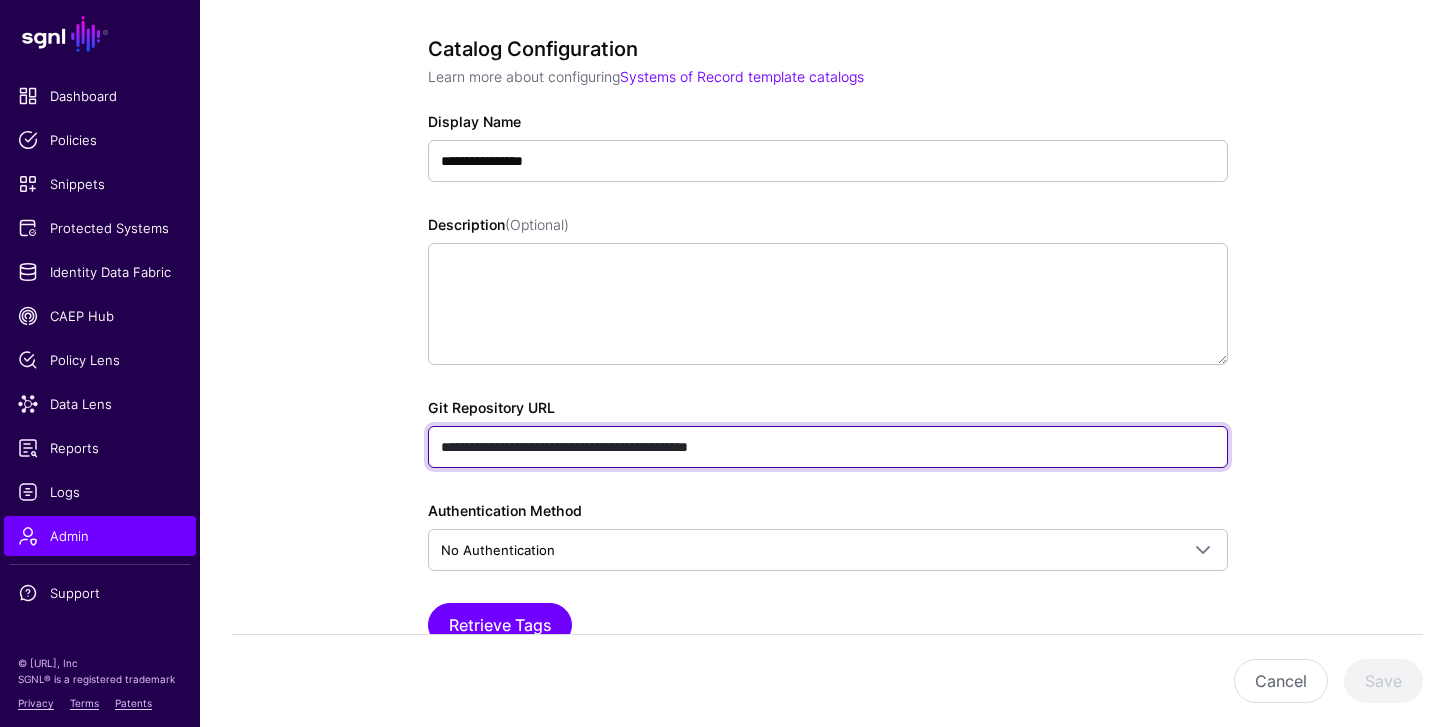scroll, scrollTop: 187, scrollLeft: 0, axis: vertical 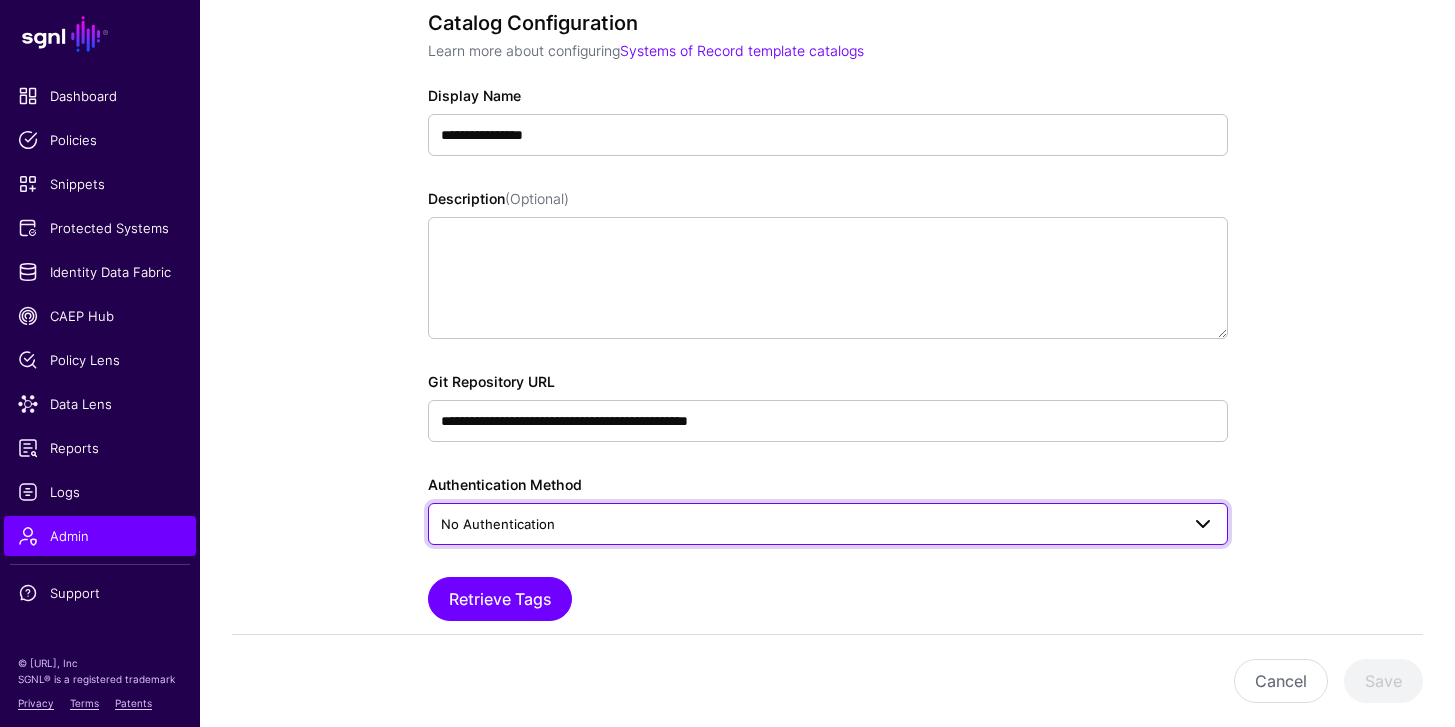 click on "No Authentication" at bounding box center (810, 524) 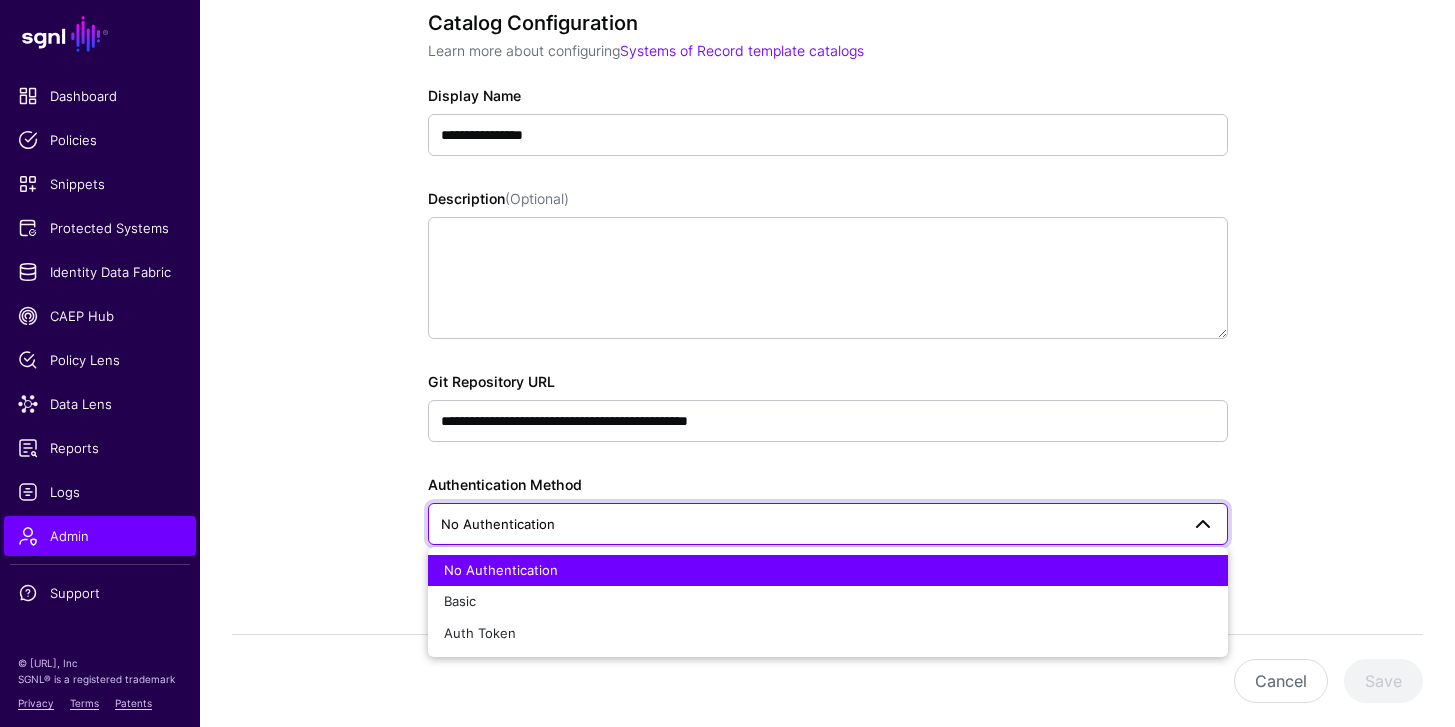 click on "No Authentication" at bounding box center (810, 524) 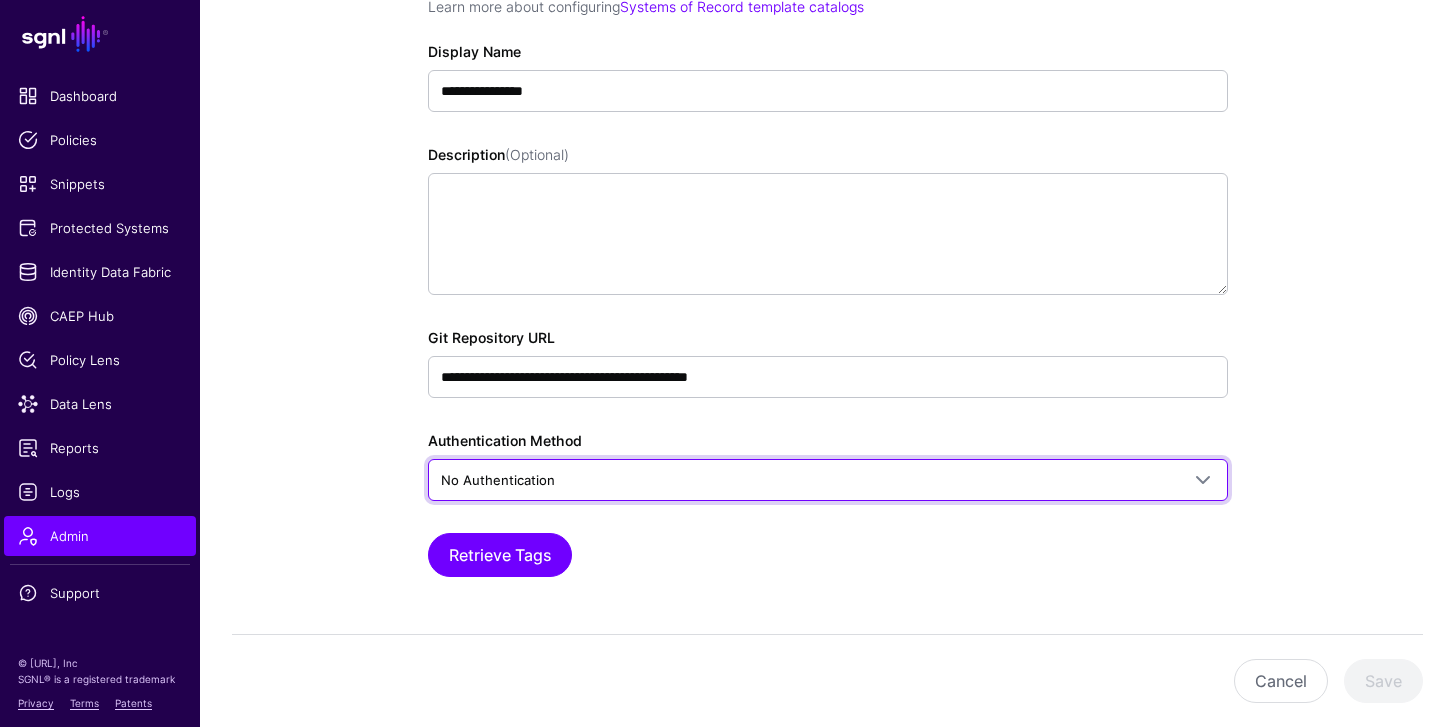 scroll, scrollTop: 288, scrollLeft: 0, axis: vertical 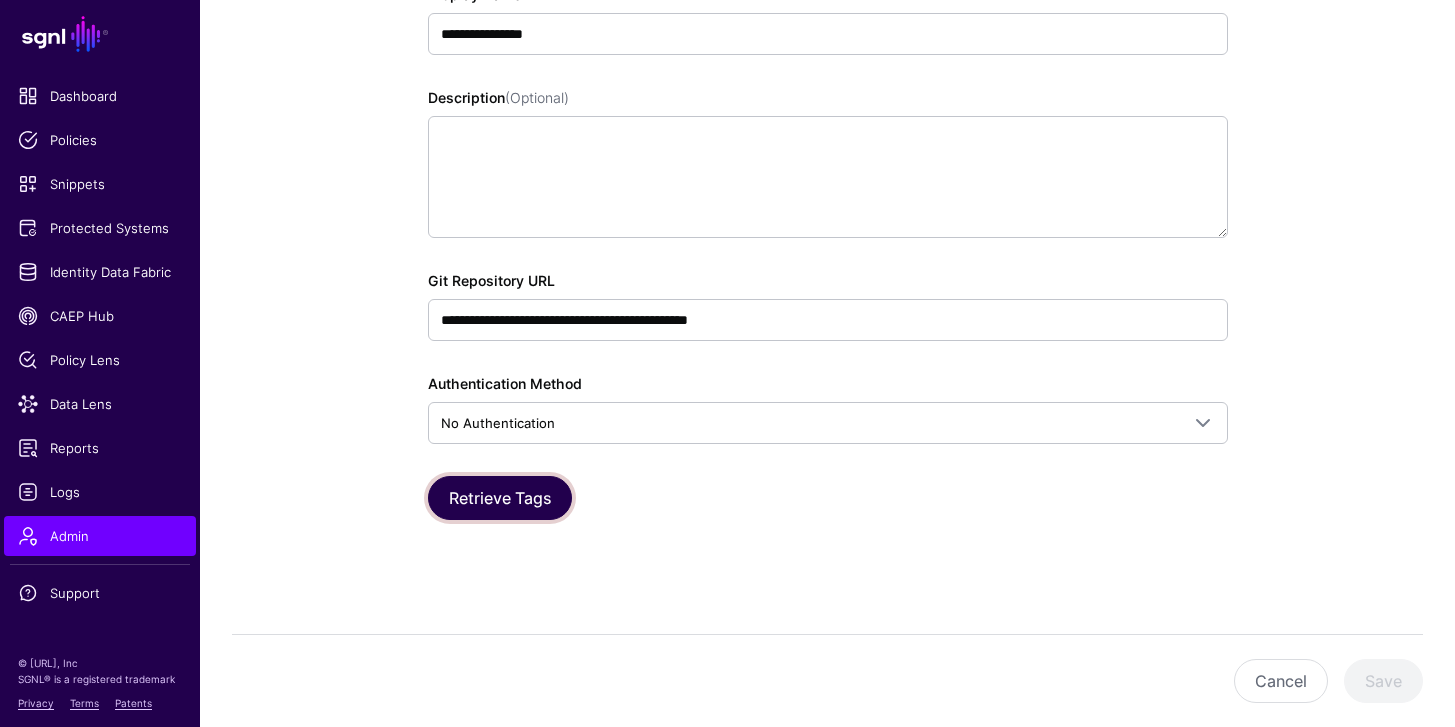 click on "Retrieve Tags" 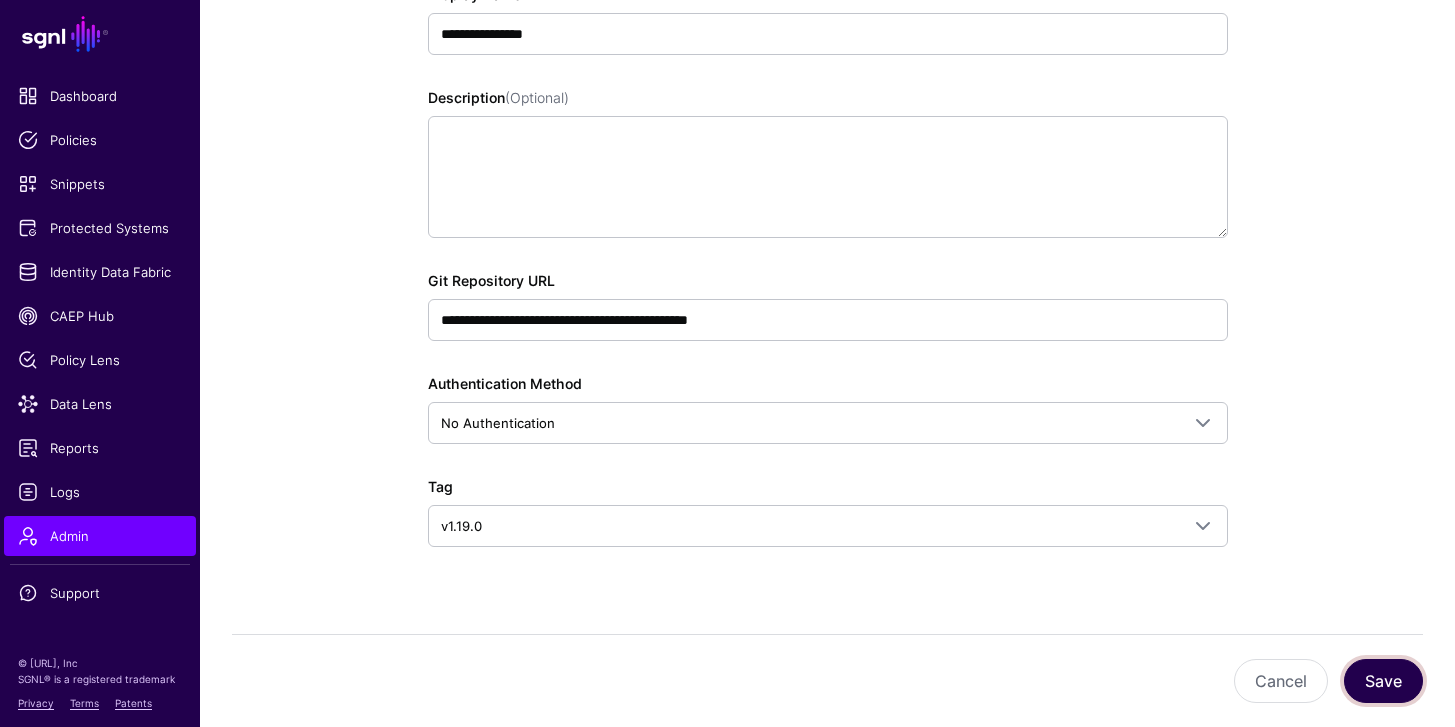 click on "Save" 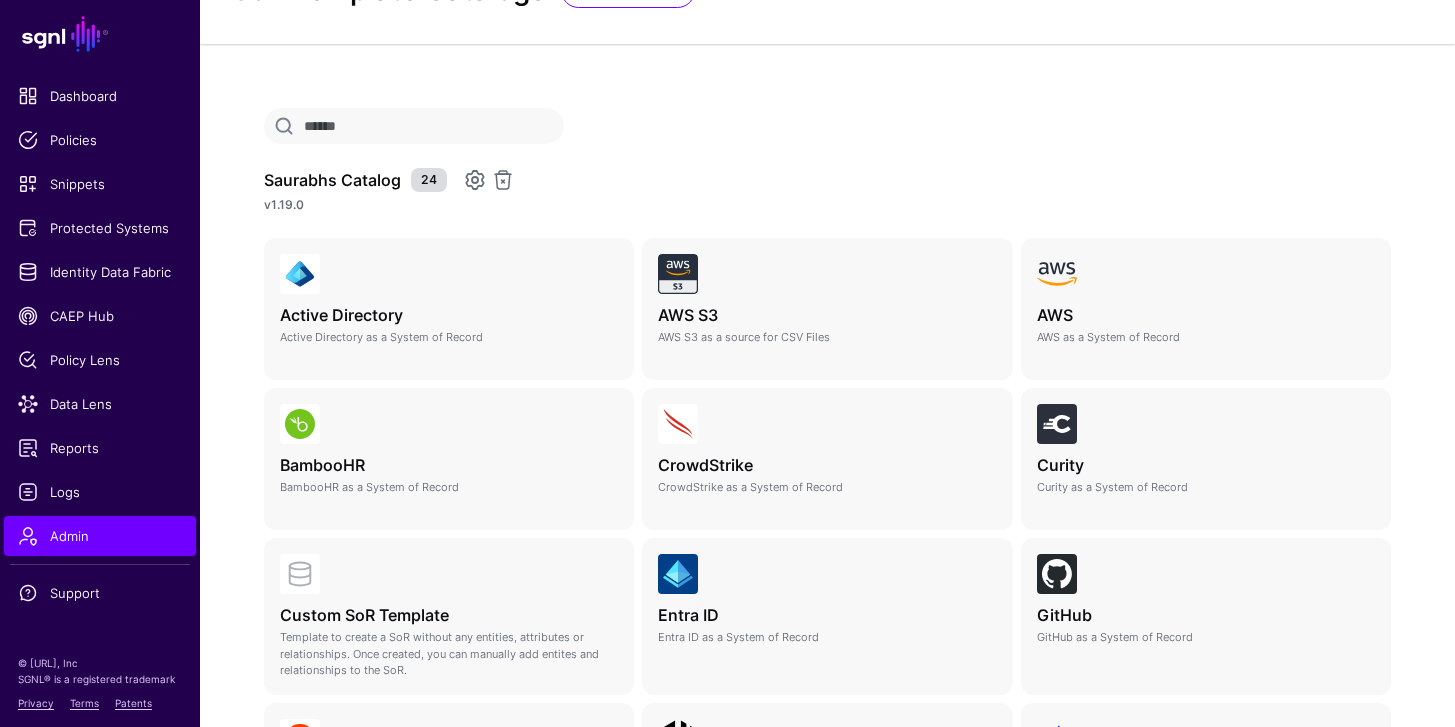 scroll, scrollTop: 109, scrollLeft: 0, axis: vertical 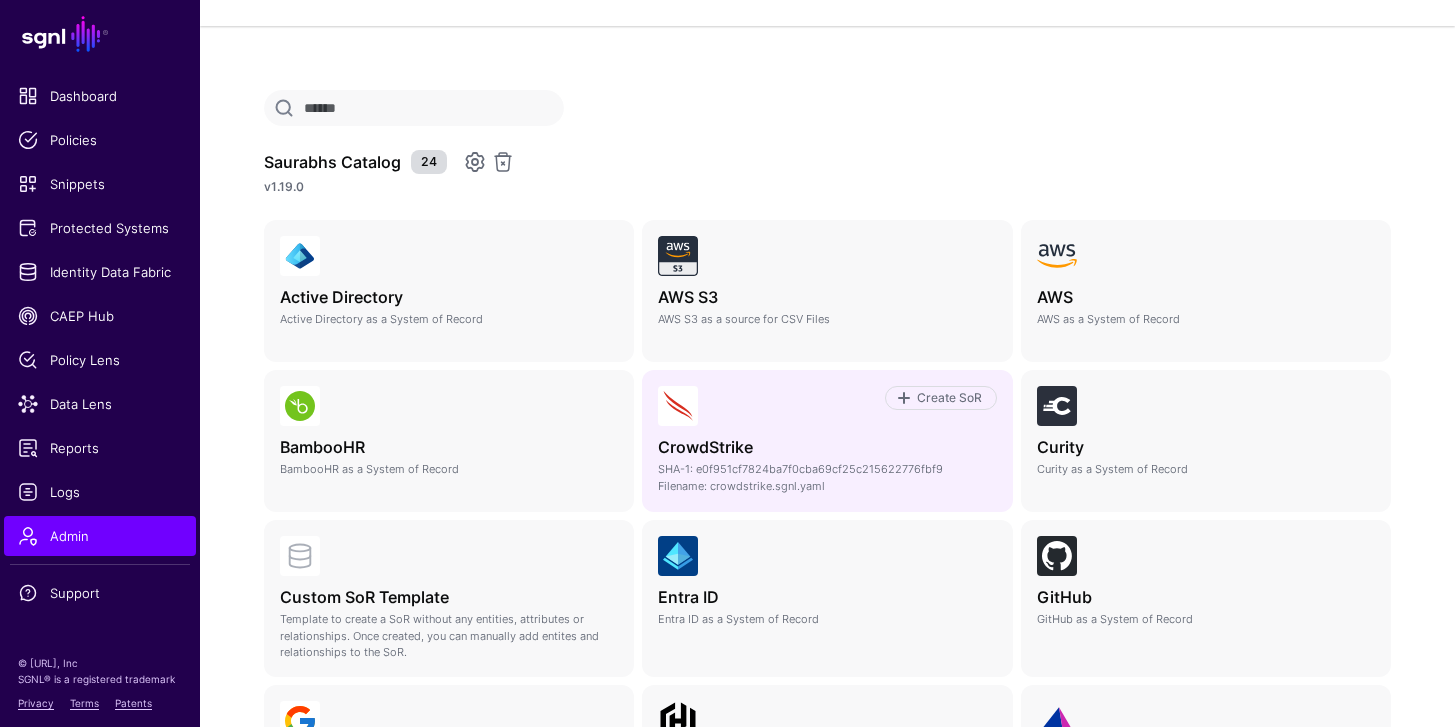 click on "Create SoR CrowdStrike  CrowdStrike as a System of Record   SHA-1: e0f951cf7824ba7f0cba69cf25c215622776fbf9  Filename: crowdstrike.sgnl.yaml" 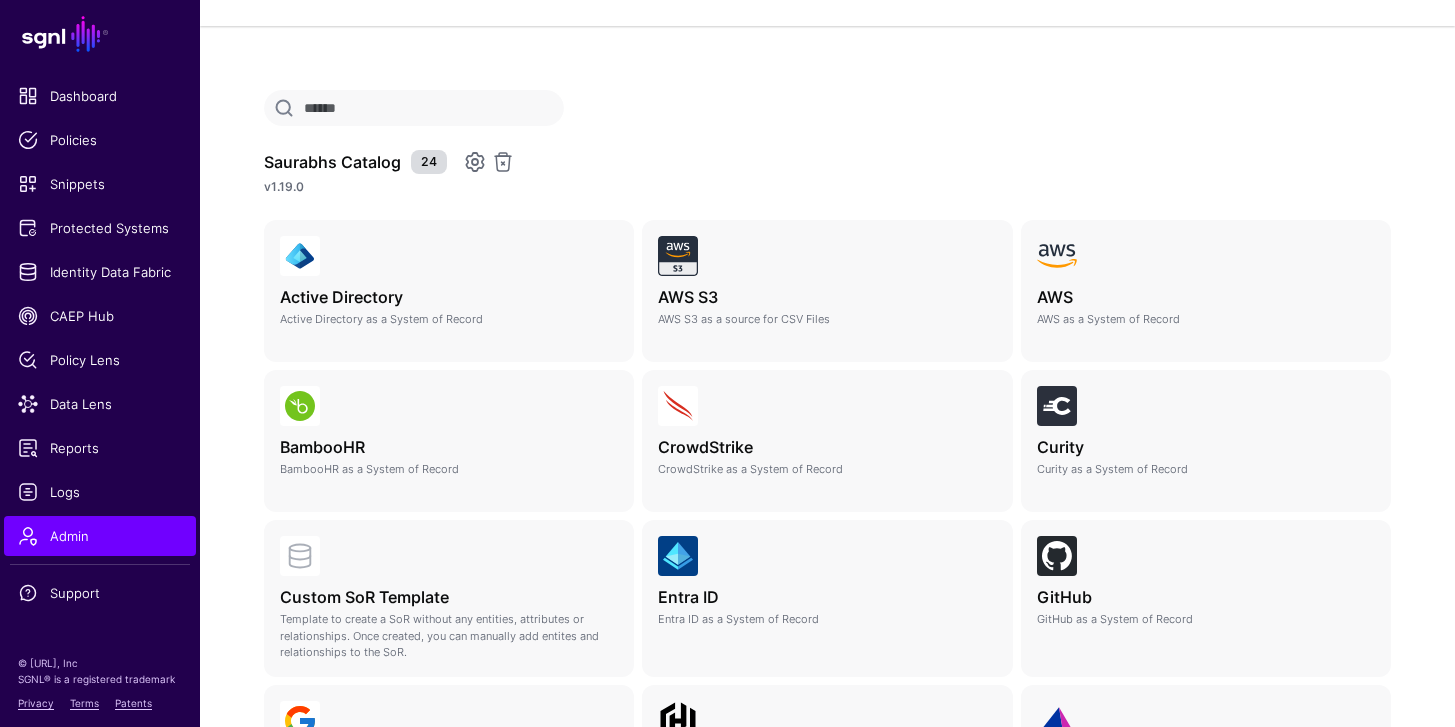 click on "Create SoR" 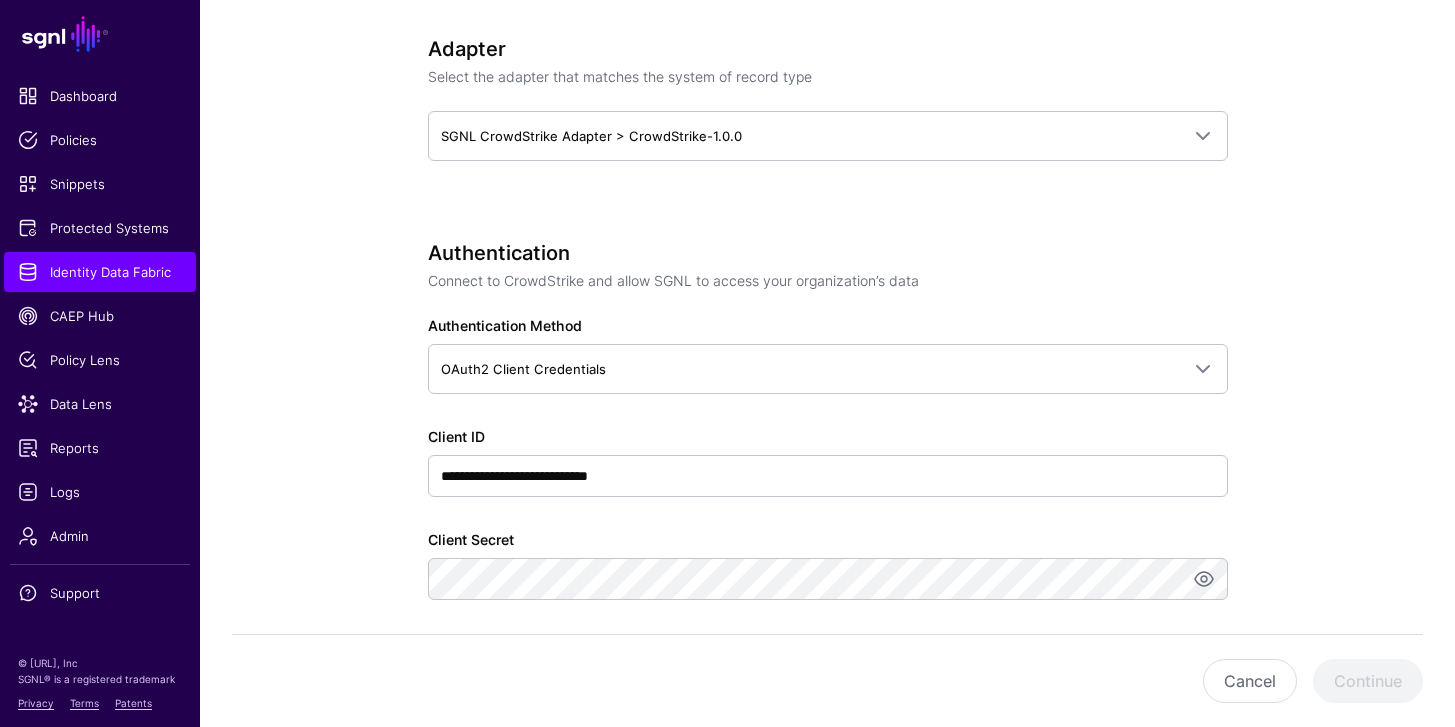 scroll, scrollTop: 1106, scrollLeft: 0, axis: vertical 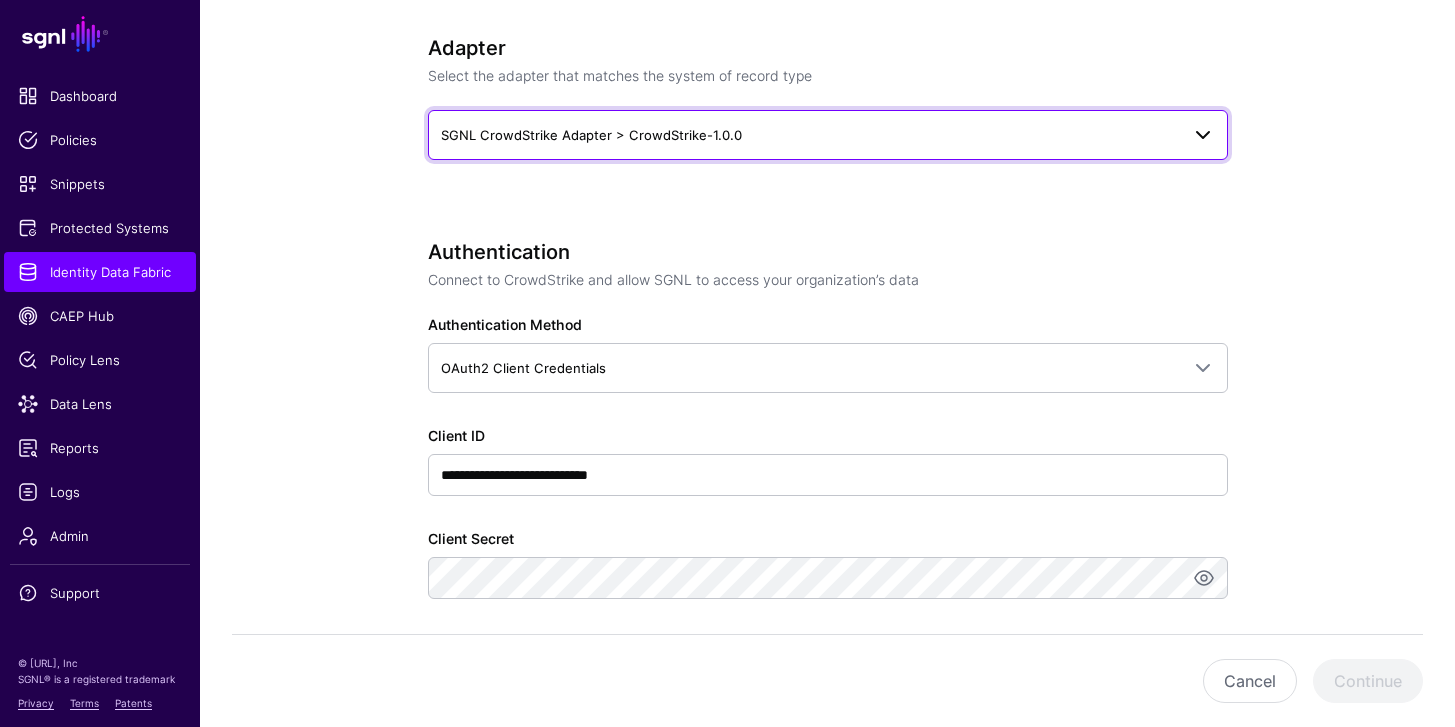 click on "SGNL CrowdStrike Adapter > CrowdStrike-1.0.0" at bounding box center [810, 135] 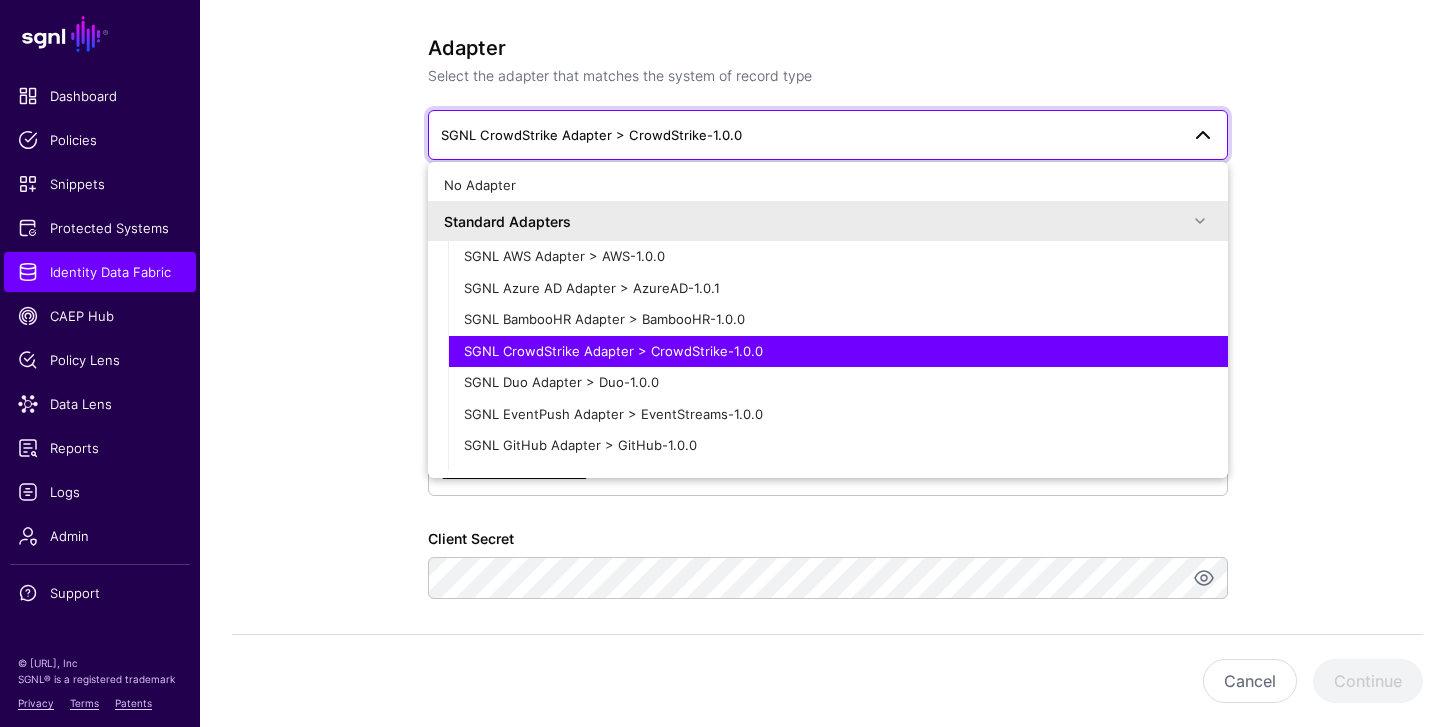 click on "SGNL CrowdStrike Adapter > CrowdStrike-1.0.0" at bounding box center (810, 135) 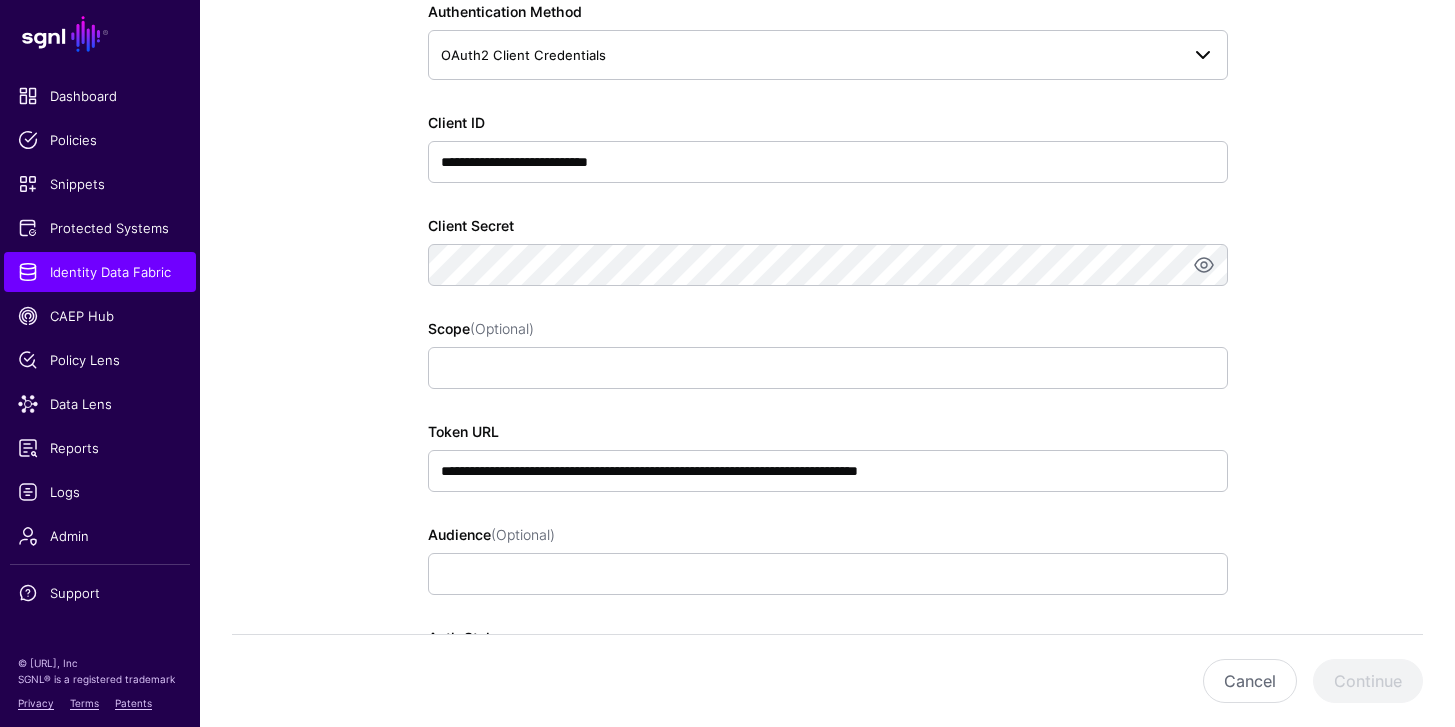scroll, scrollTop: 1423, scrollLeft: 0, axis: vertical 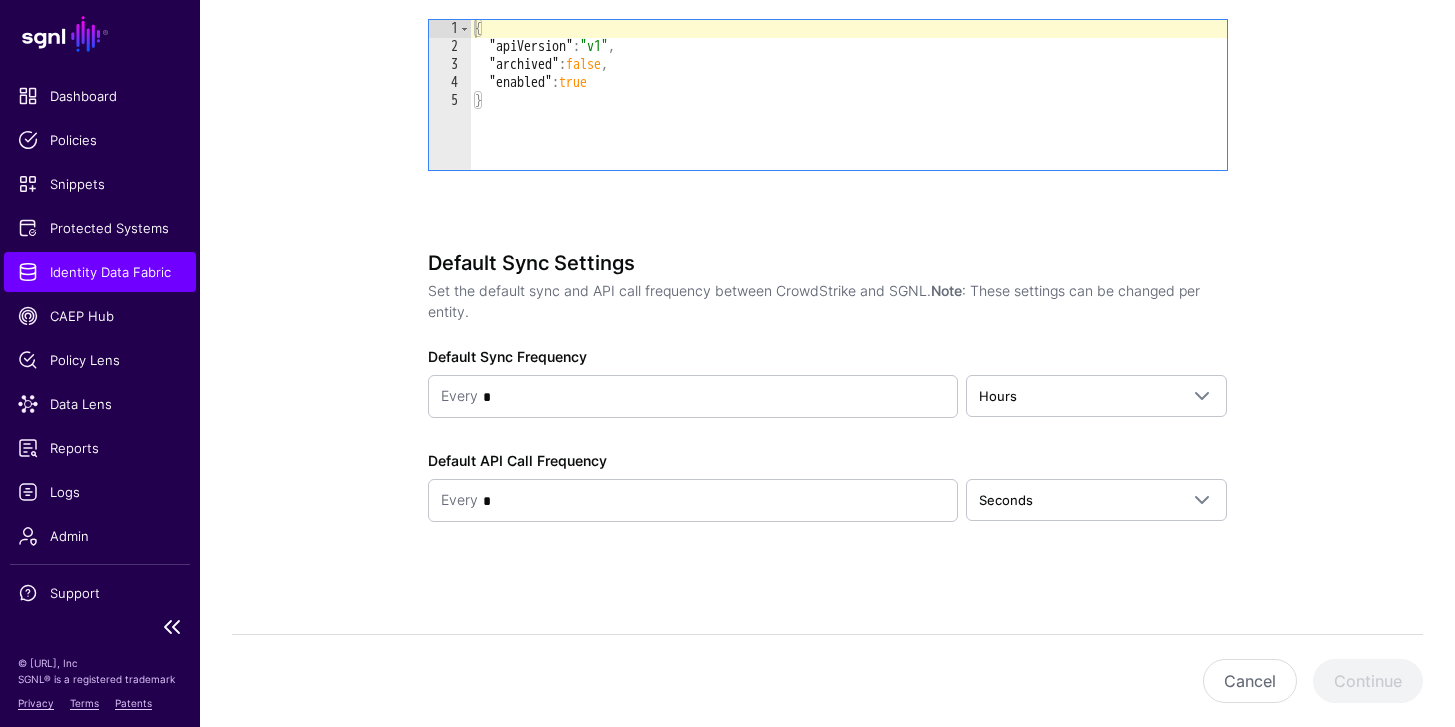 click on "Identity Data Fabric" 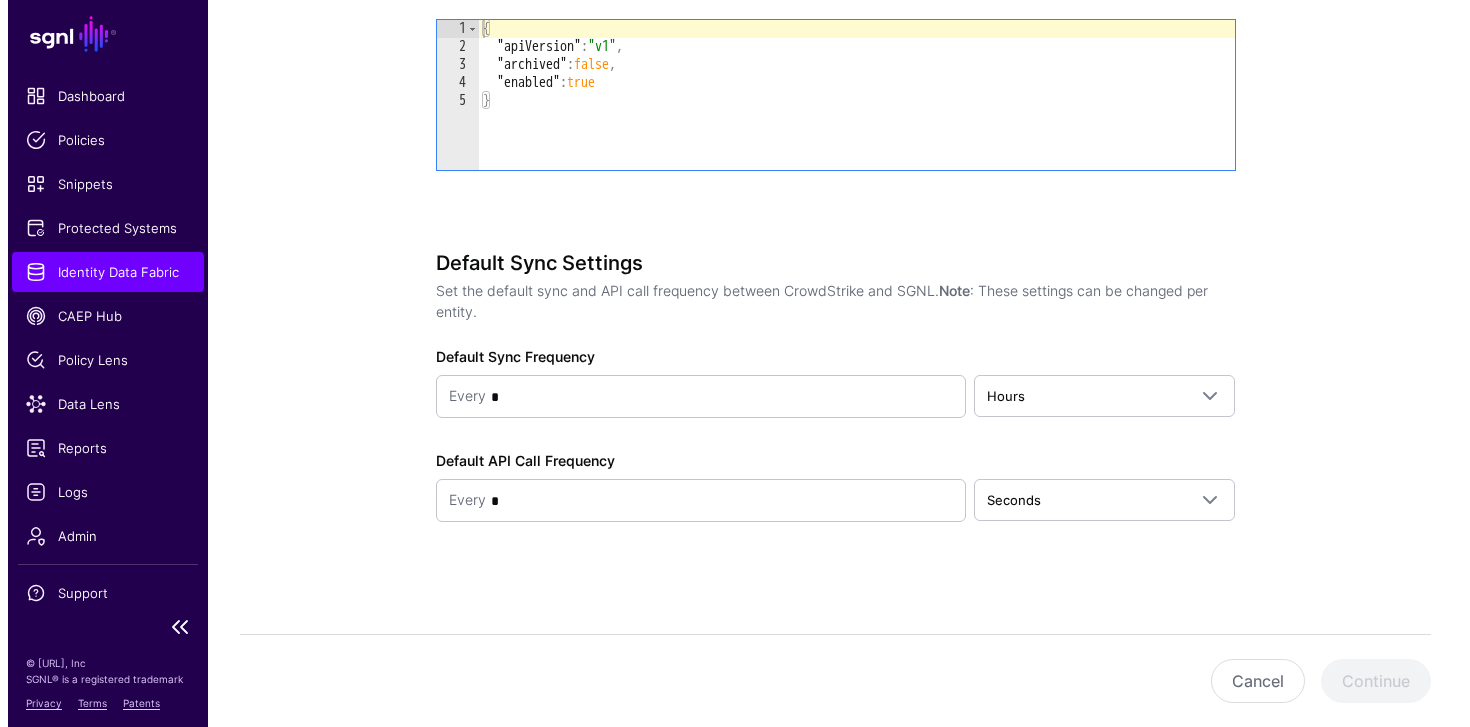 scroll, scrollTop: 0, scrollLeft: 0, axis: both 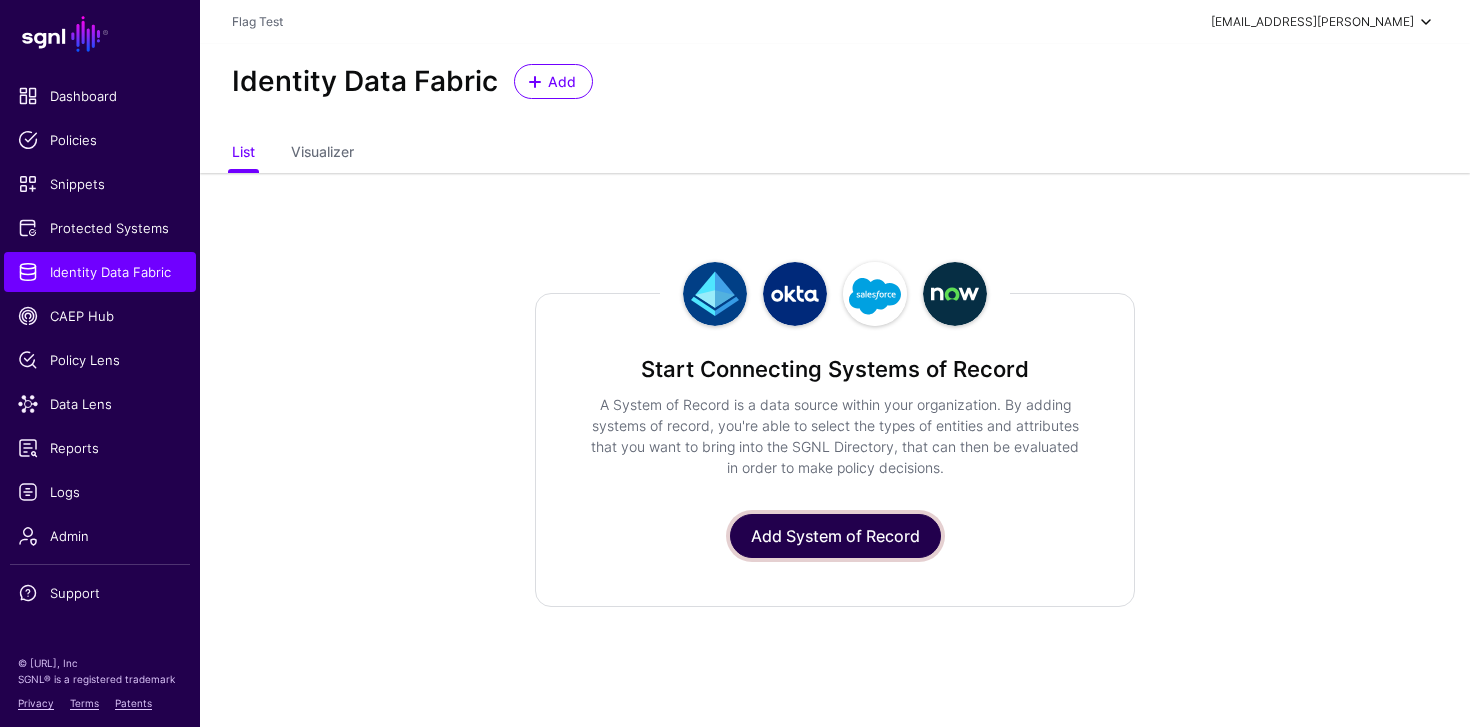 click on "Add System of Record" 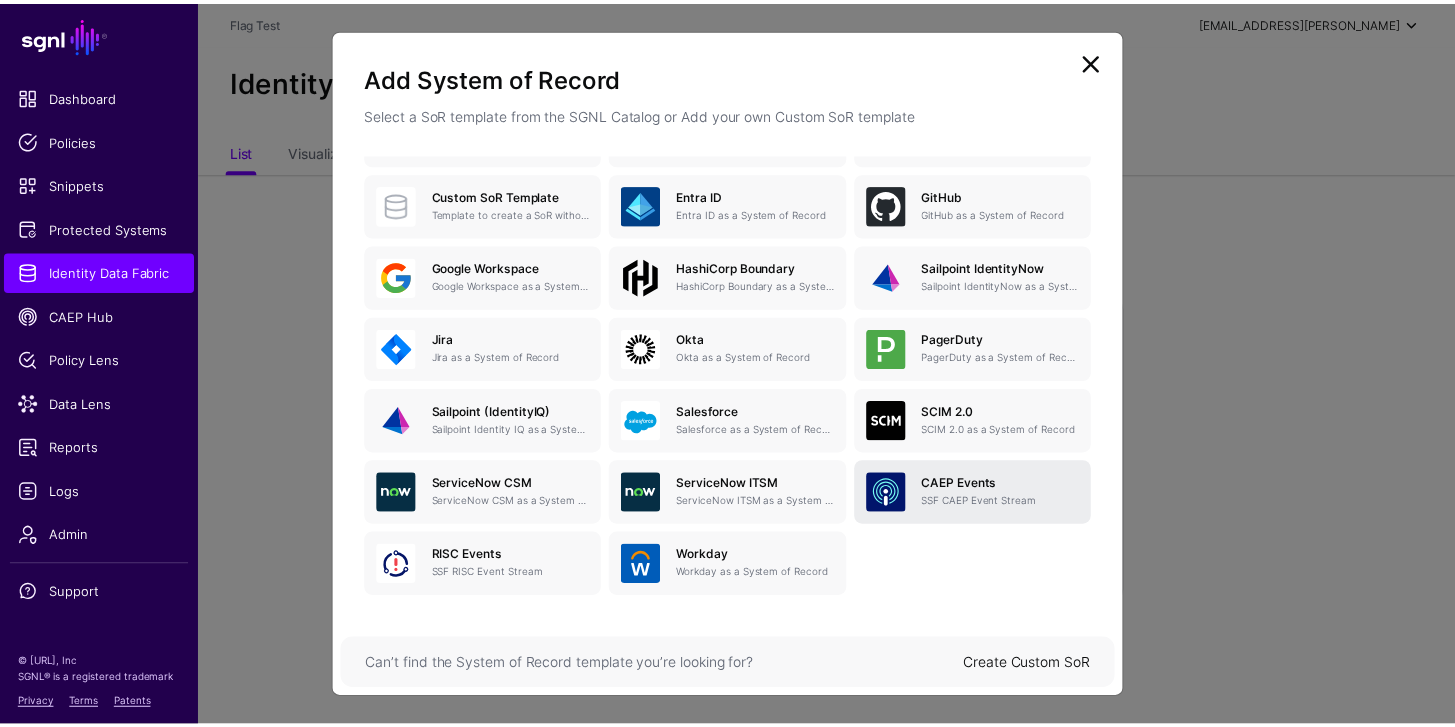 scroll, scrollTop: 219, scrollLeft: 0, axis: vertical 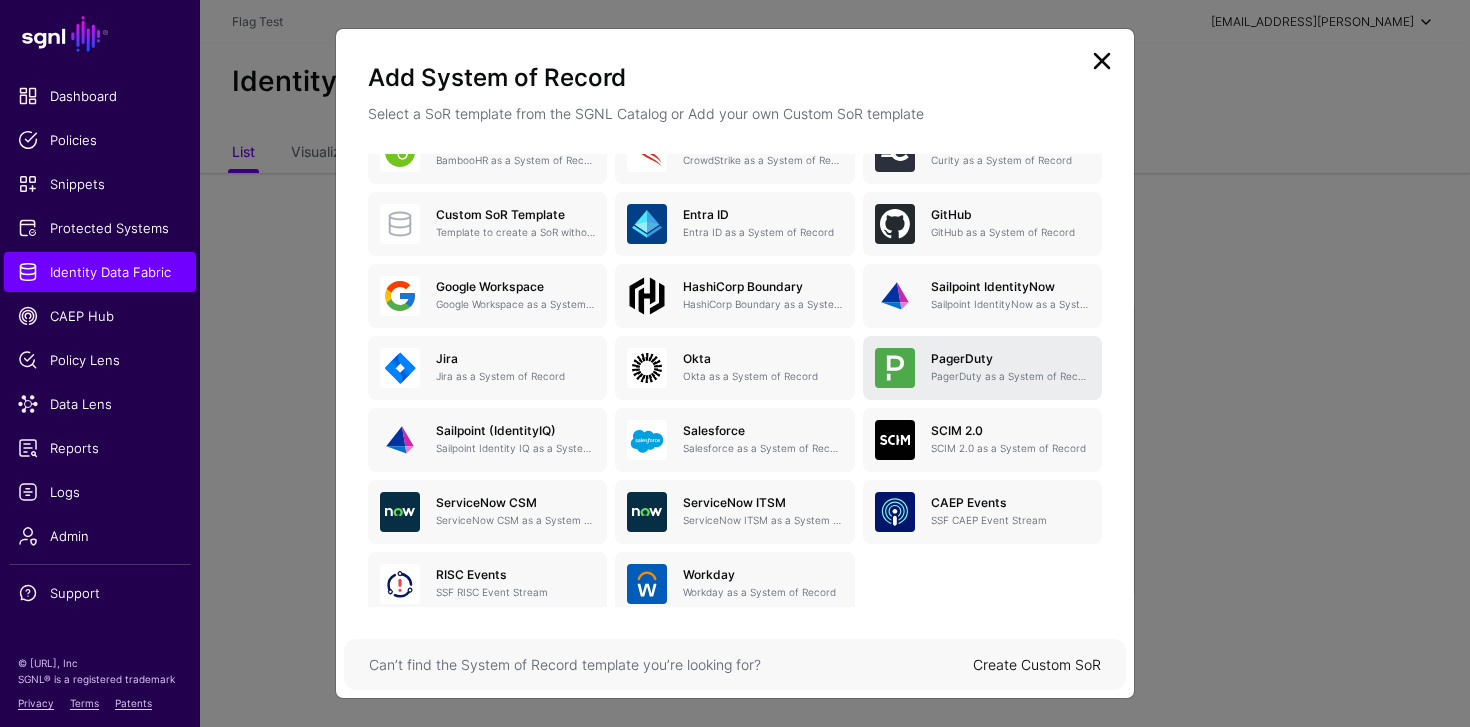 click on "PagerDuty as a System of Record" 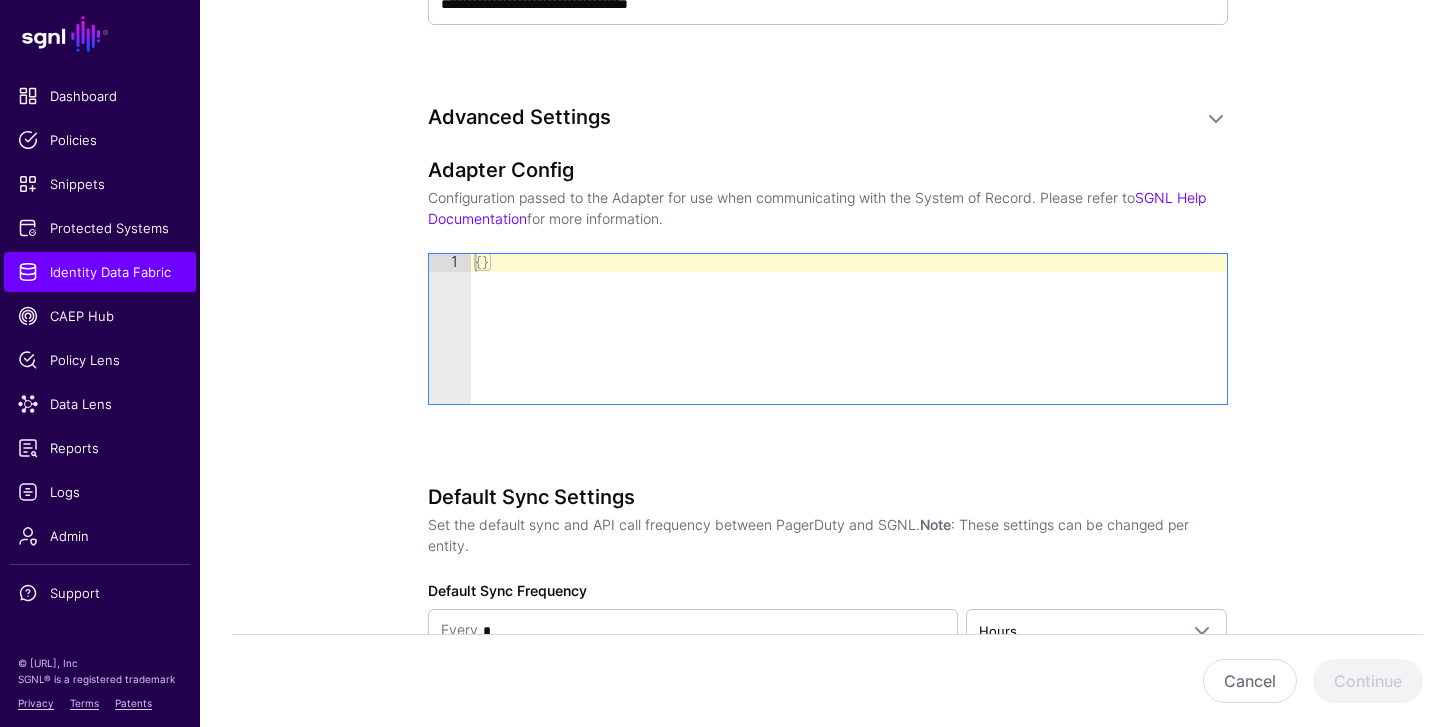 scroll, scrollTop: 1659, scrollLeft: 0, axis: vertical 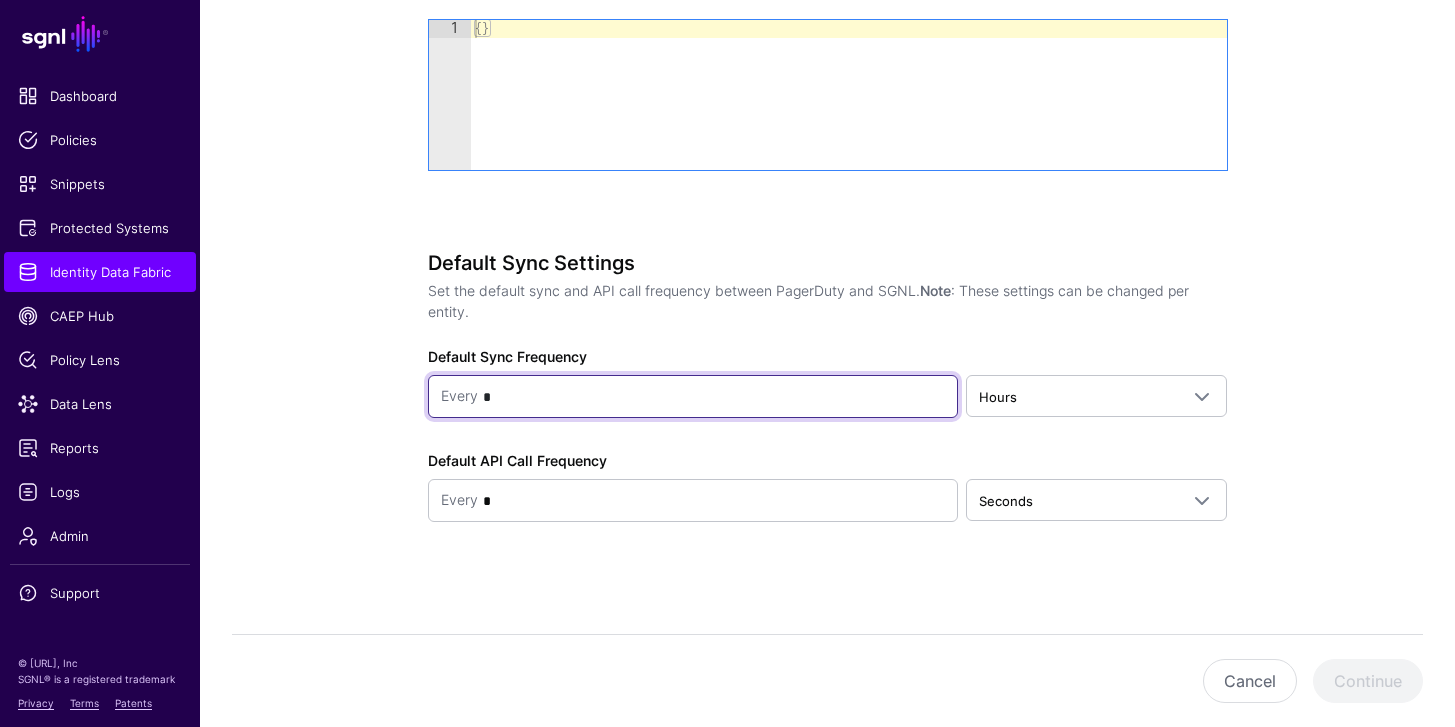 click on "*" at bounding box center [712, 397] 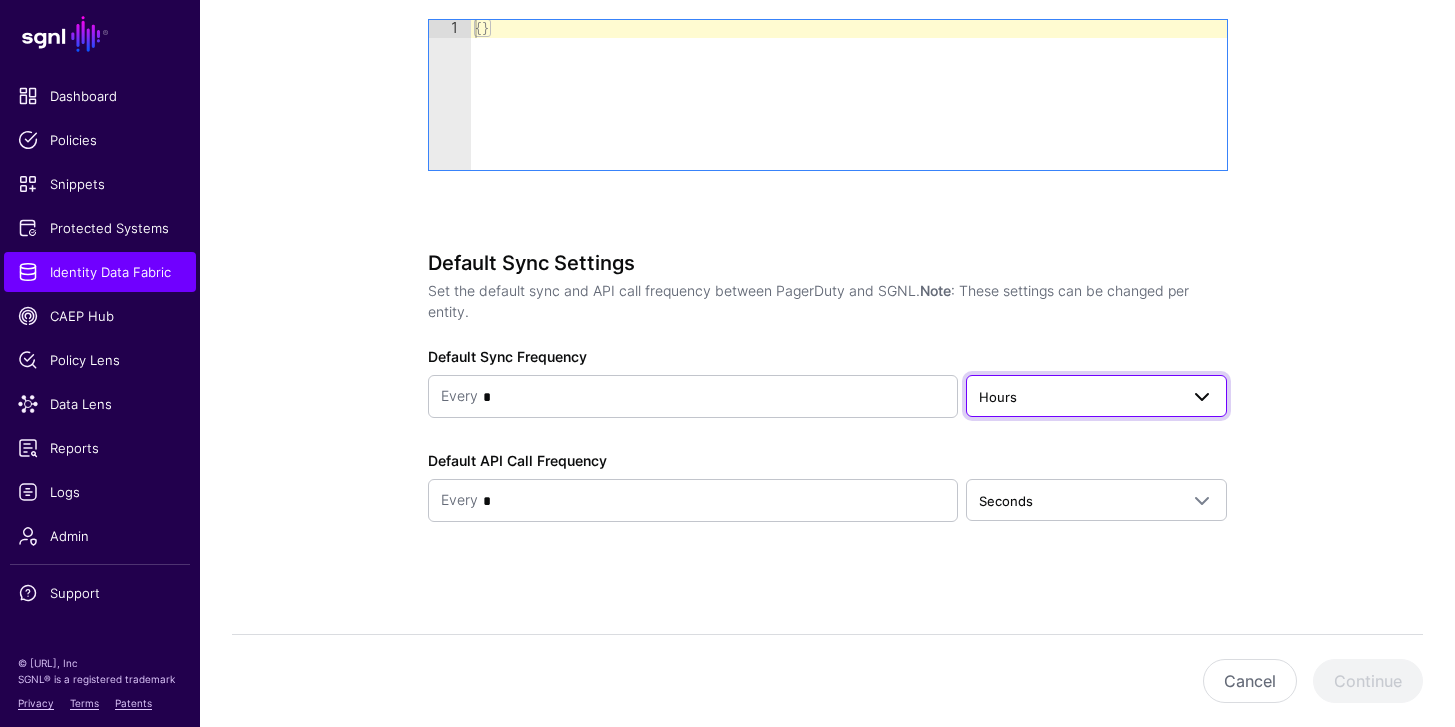 click on "Hours" at bounding box center [1096, 396] 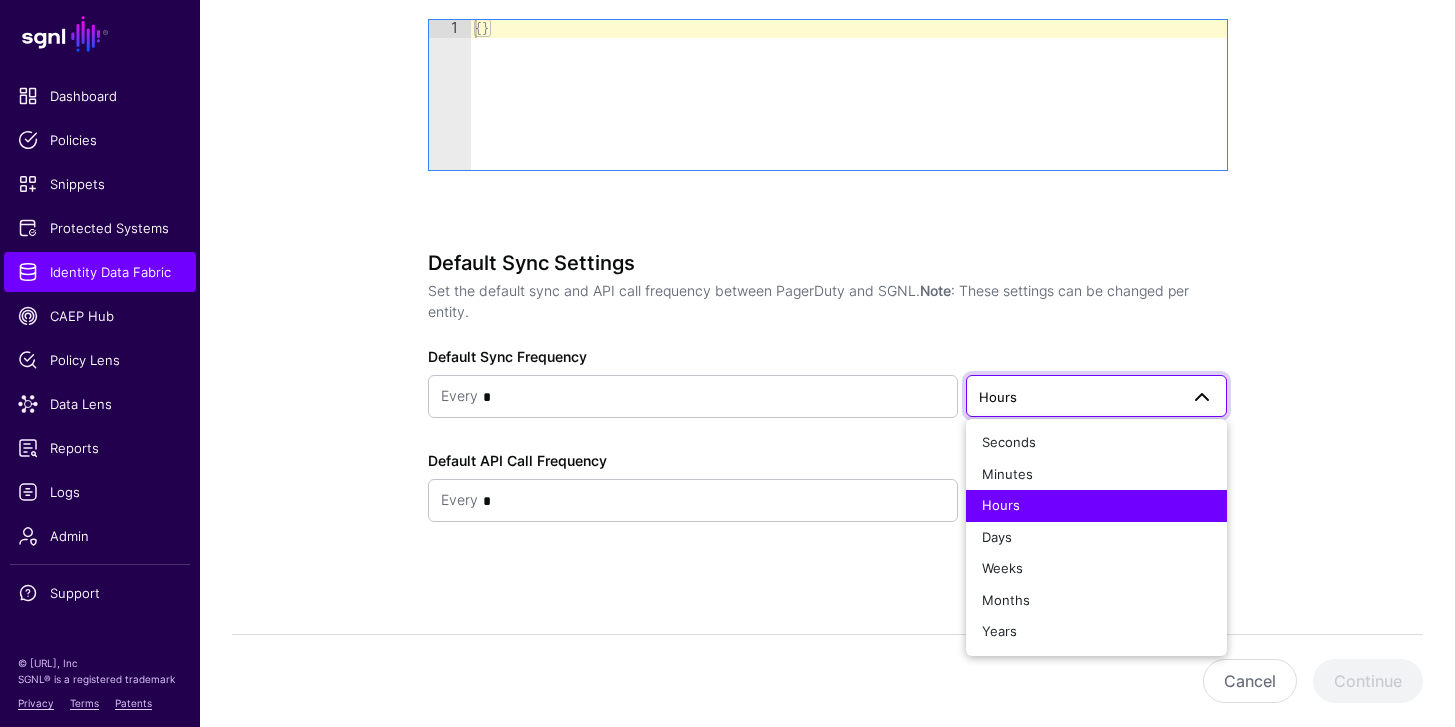 click on "Hours" at bounding box center (1096, 396) 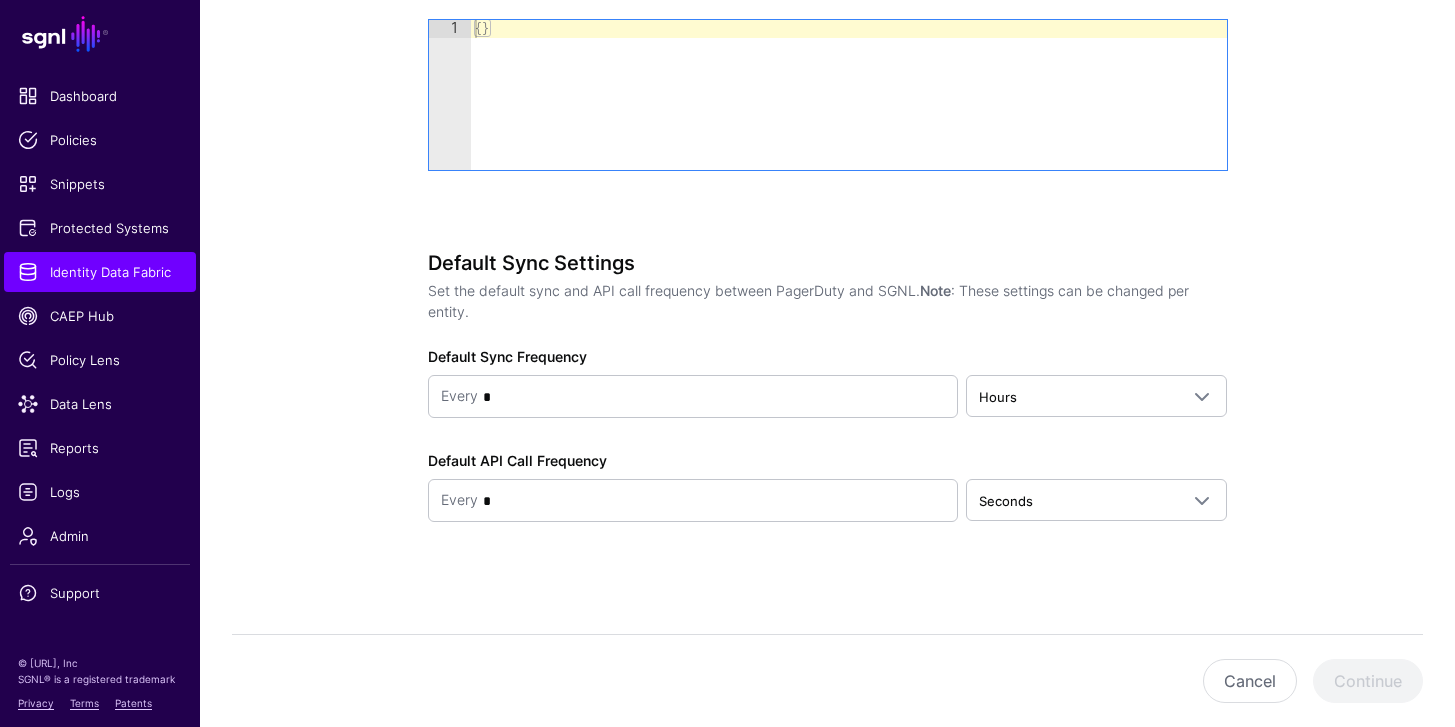 click on "Default Sync Frequency Every * Hours  Seconds   Minutes   Hours   Days   Weeks   Months   Years" 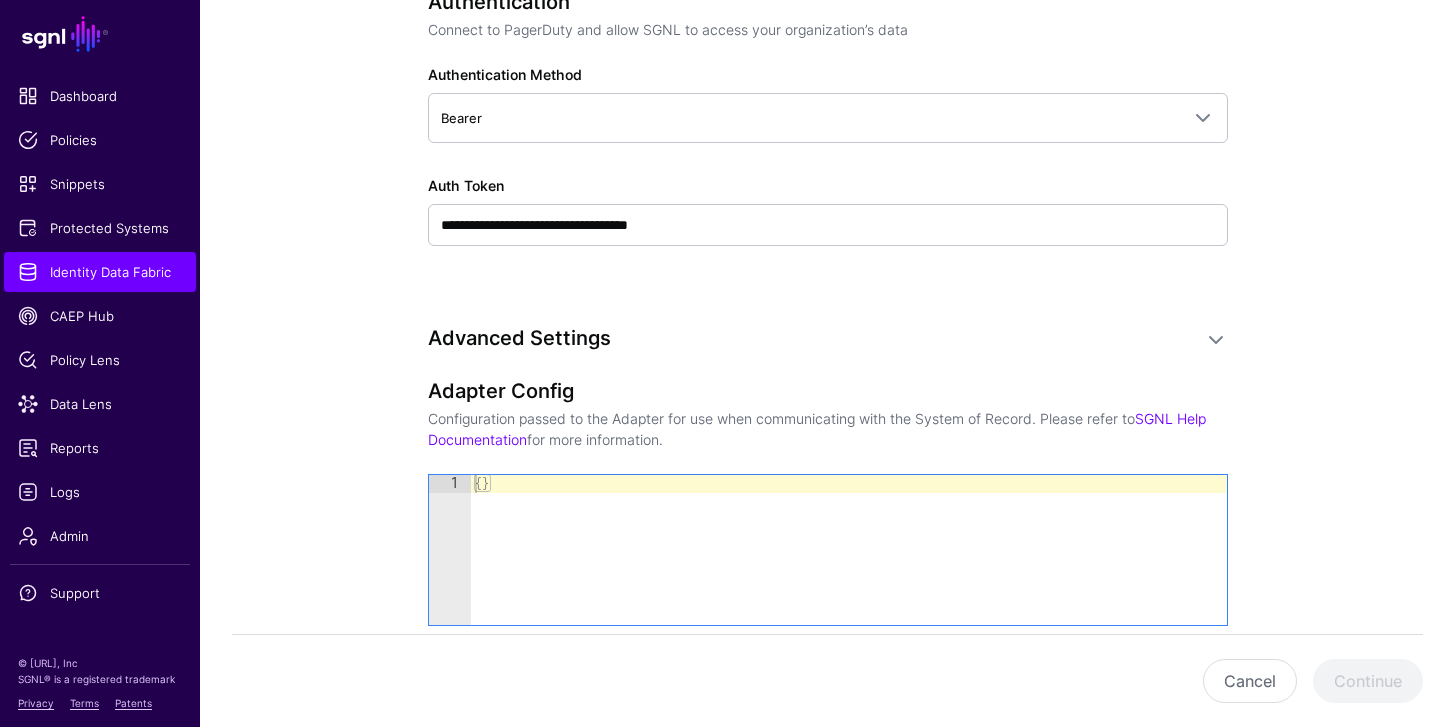 scroll, scrollTop: 1210, scrollLeft: 0, axis: vertical 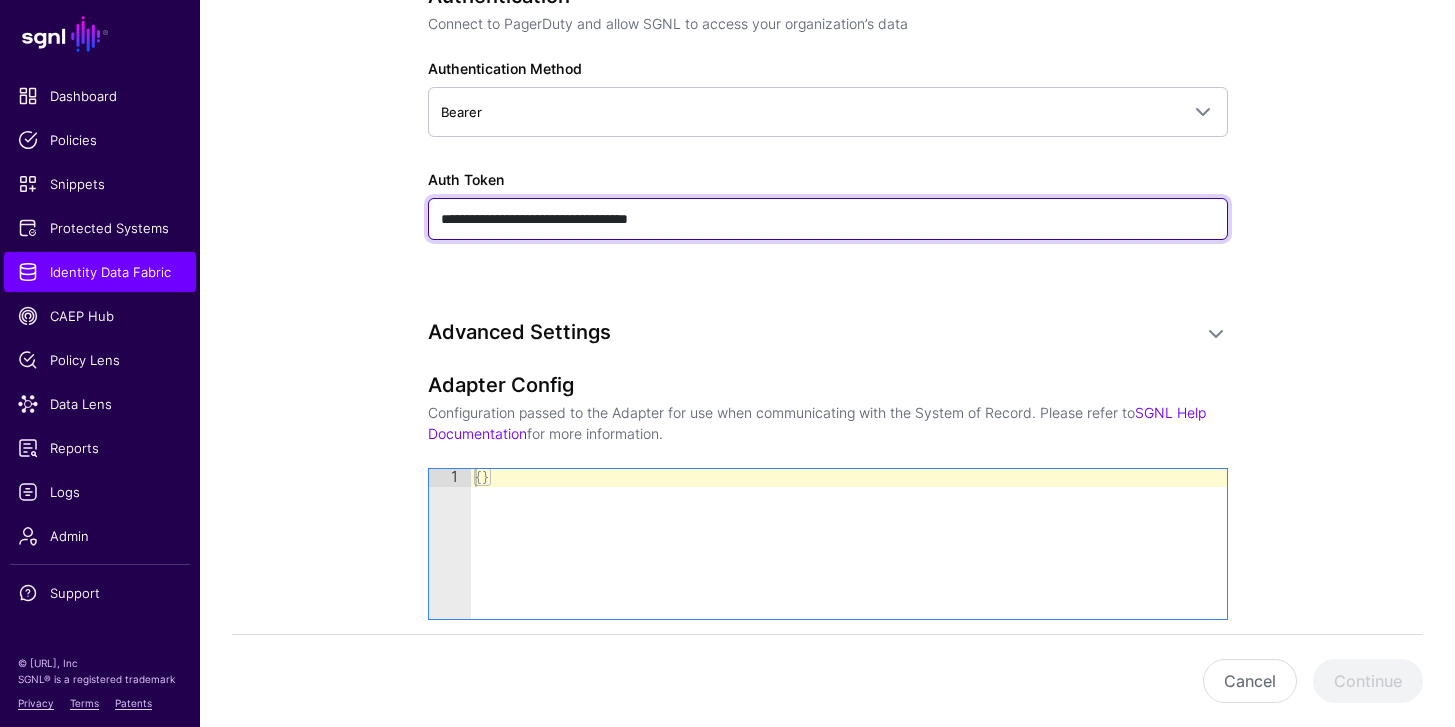 click on "**********" at bounding box center [828, 219] 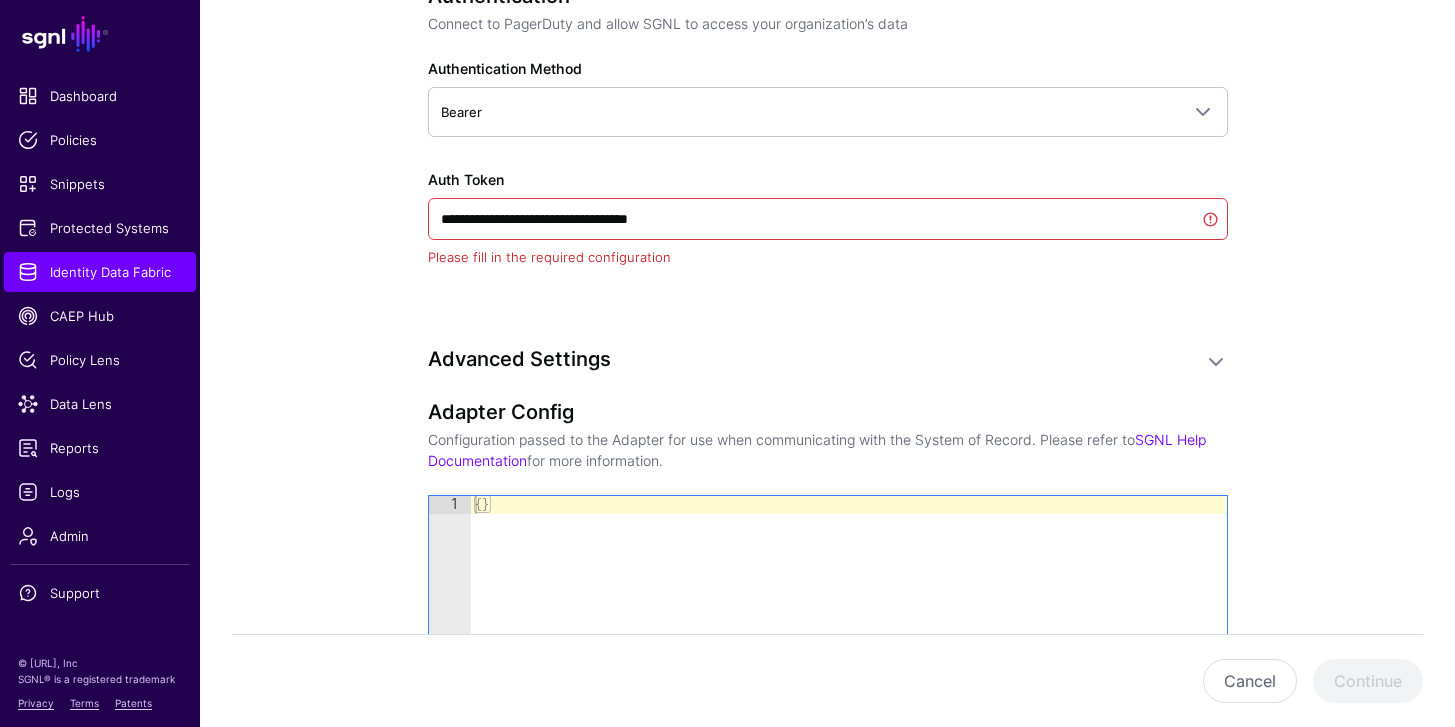 click on "**********" 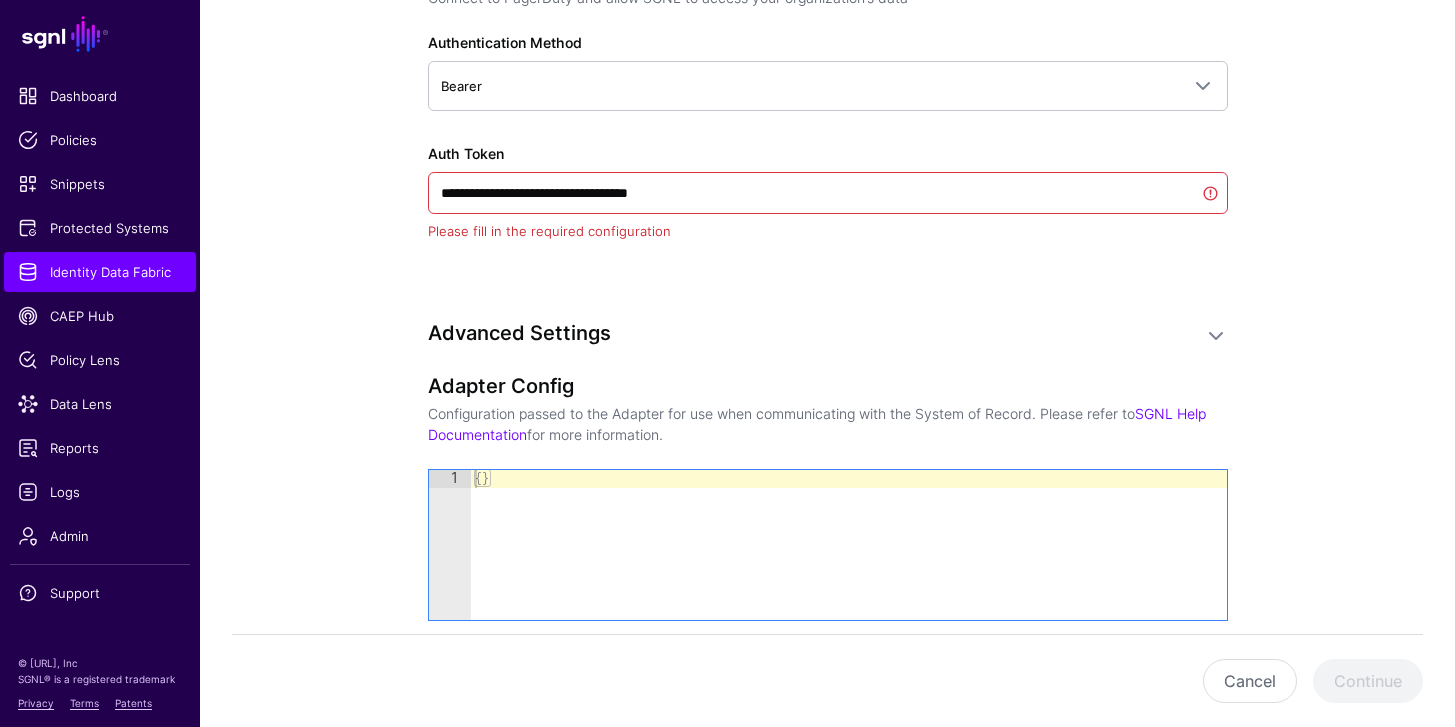 scroll, scrollTop: 1241, scrollLeft: 0, axis: vertical 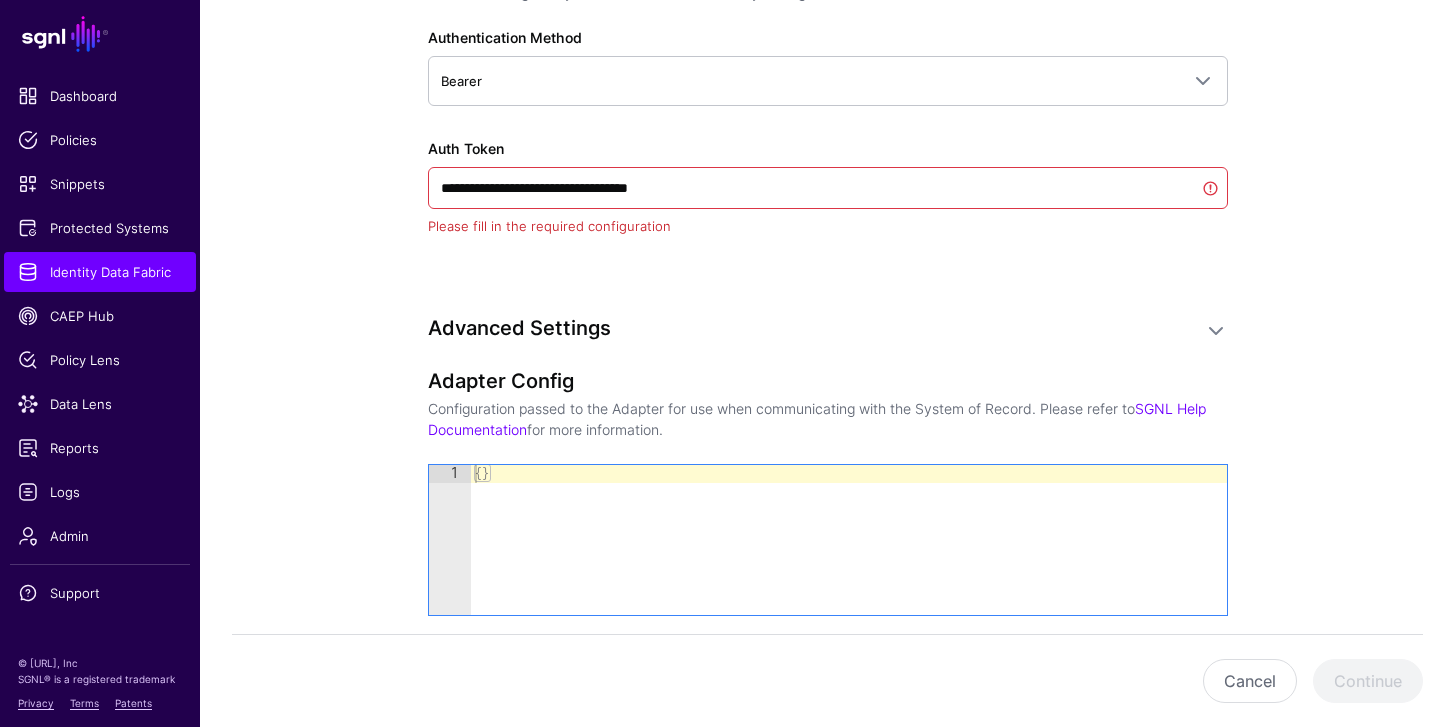 click on "**********" 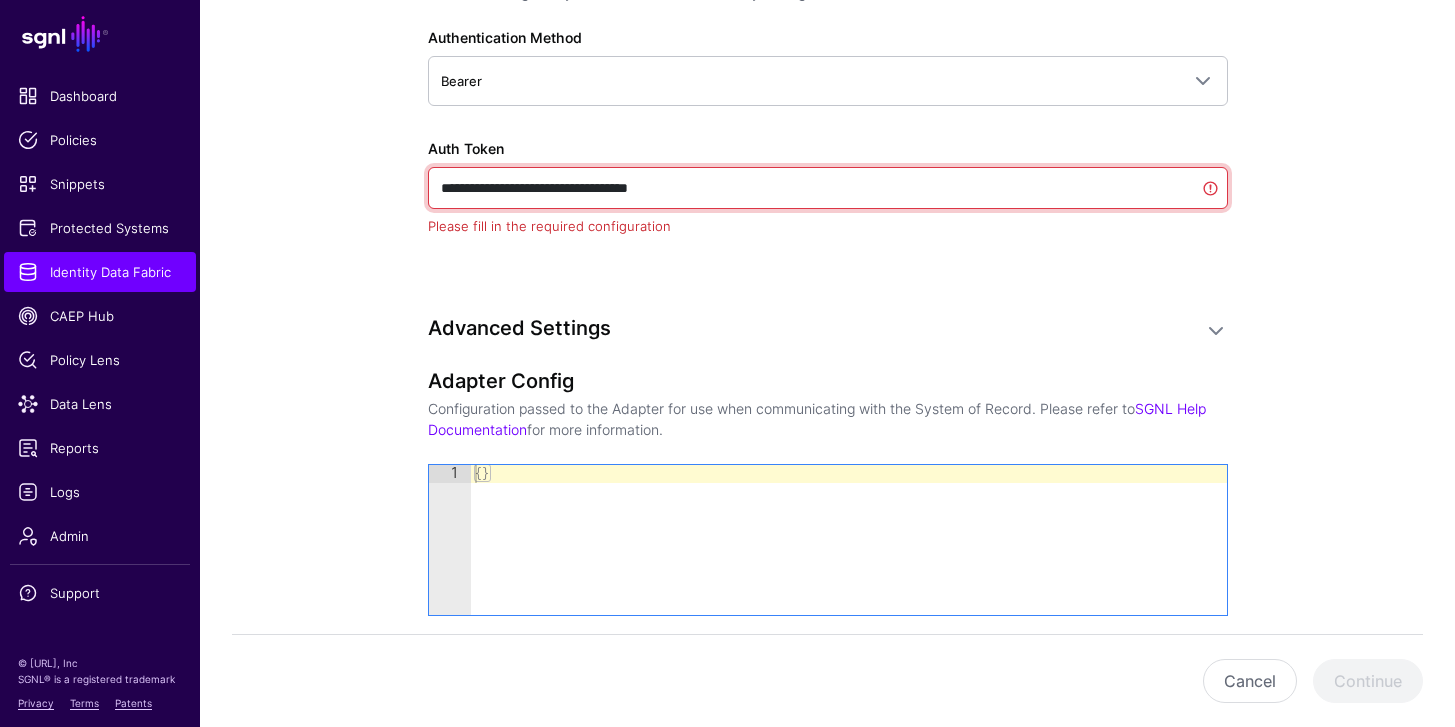 click on "**********" at bounding box center [828, 188] 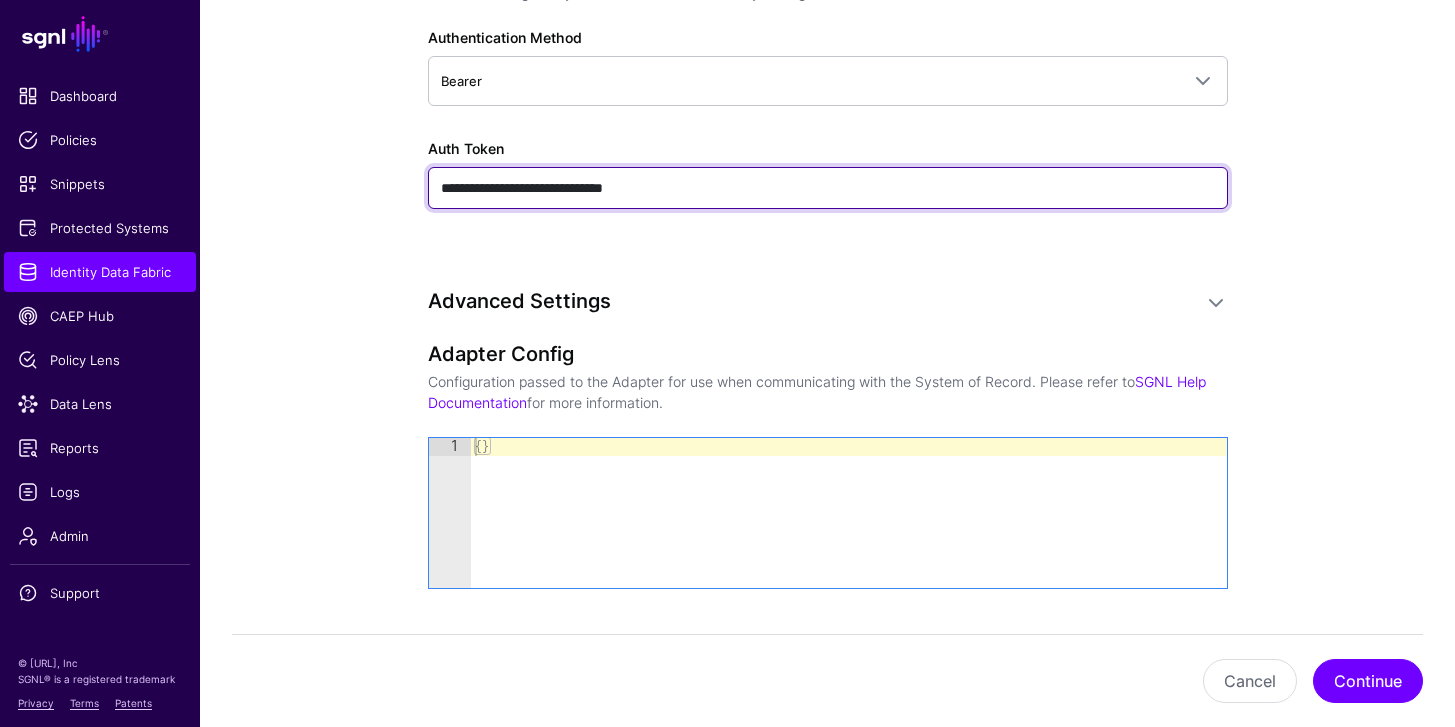type on "**********" 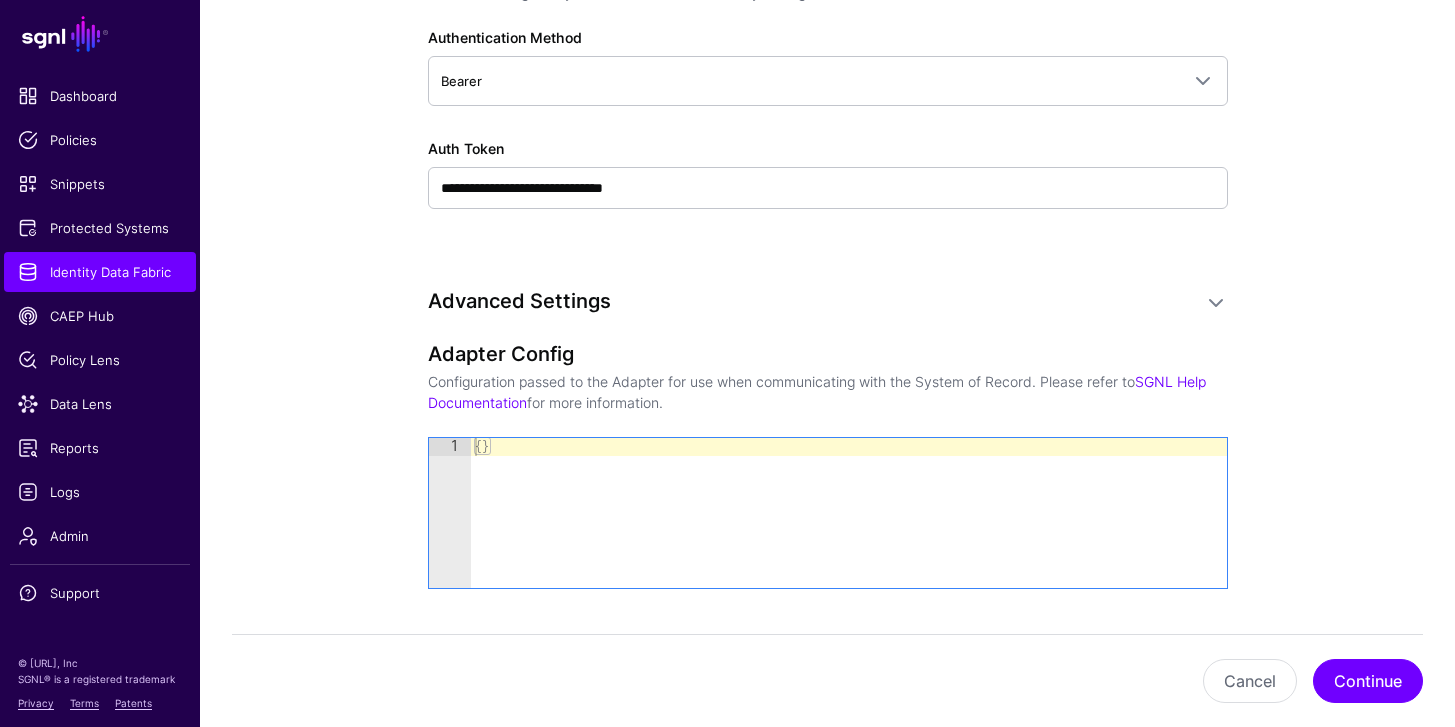 type on "**" 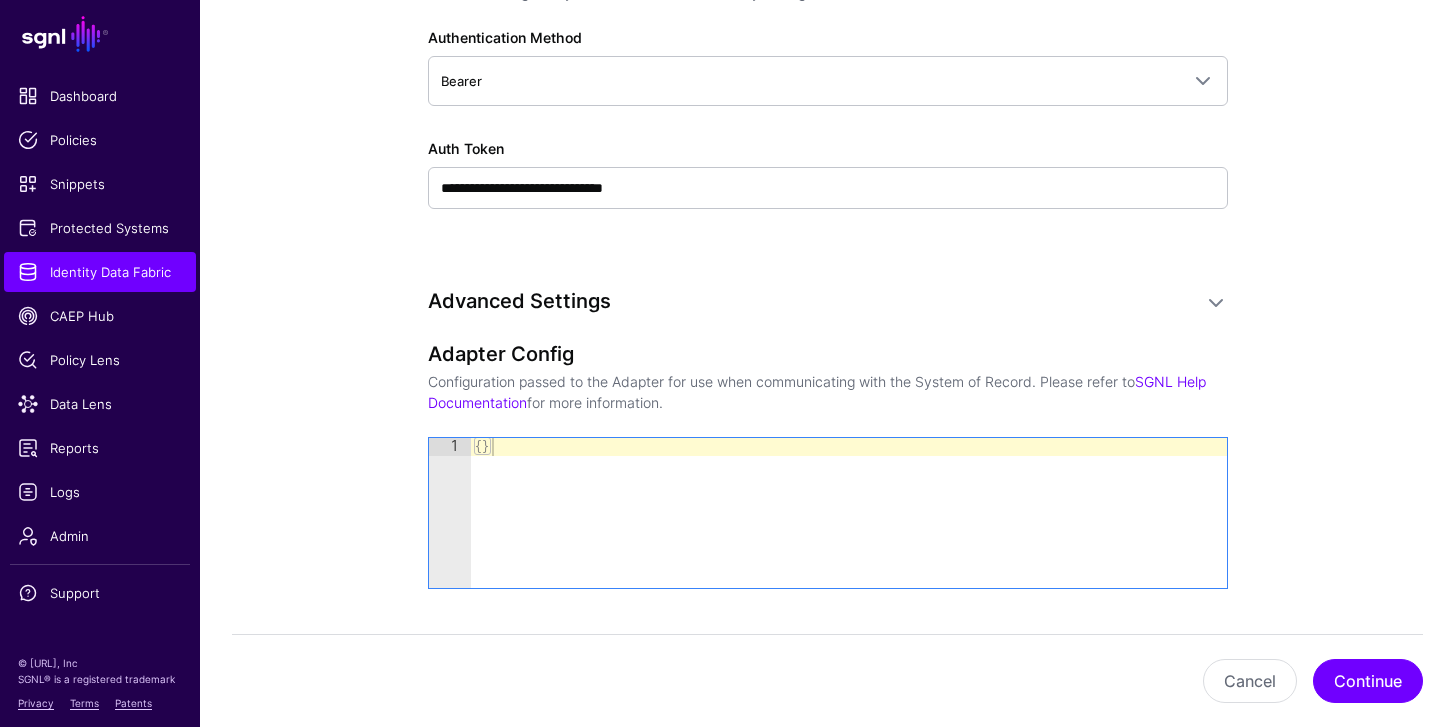 click on "**********" 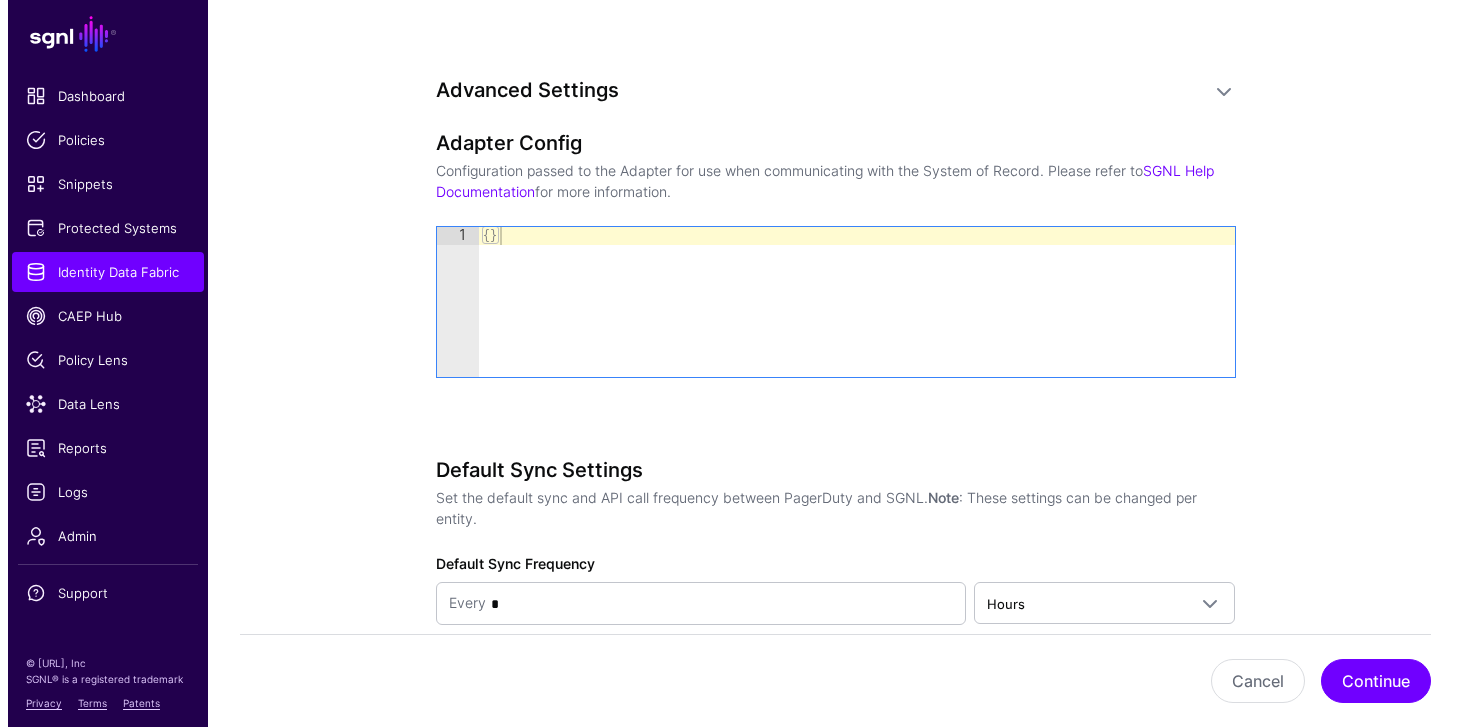 scroll, scrollTop: 1659, scrollLeft: 0, axis: vertical 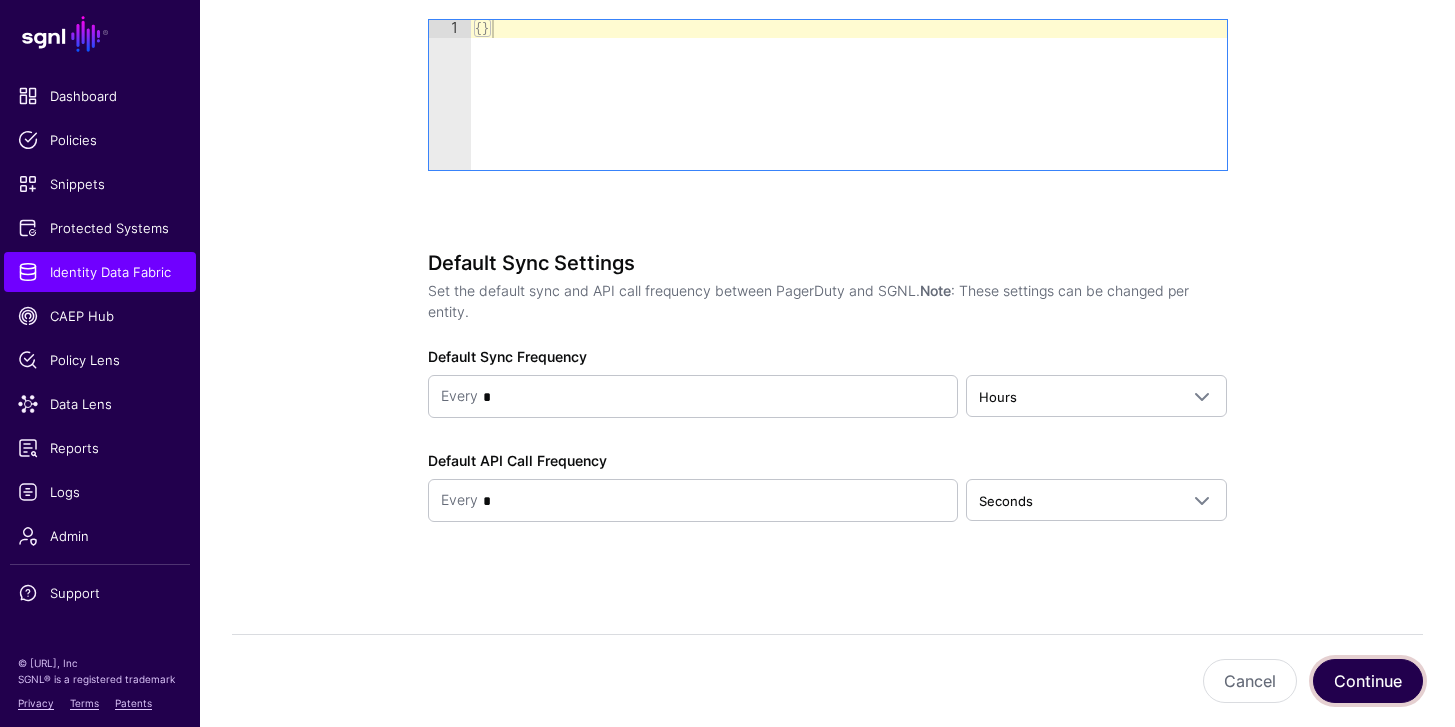 click on "Continue" 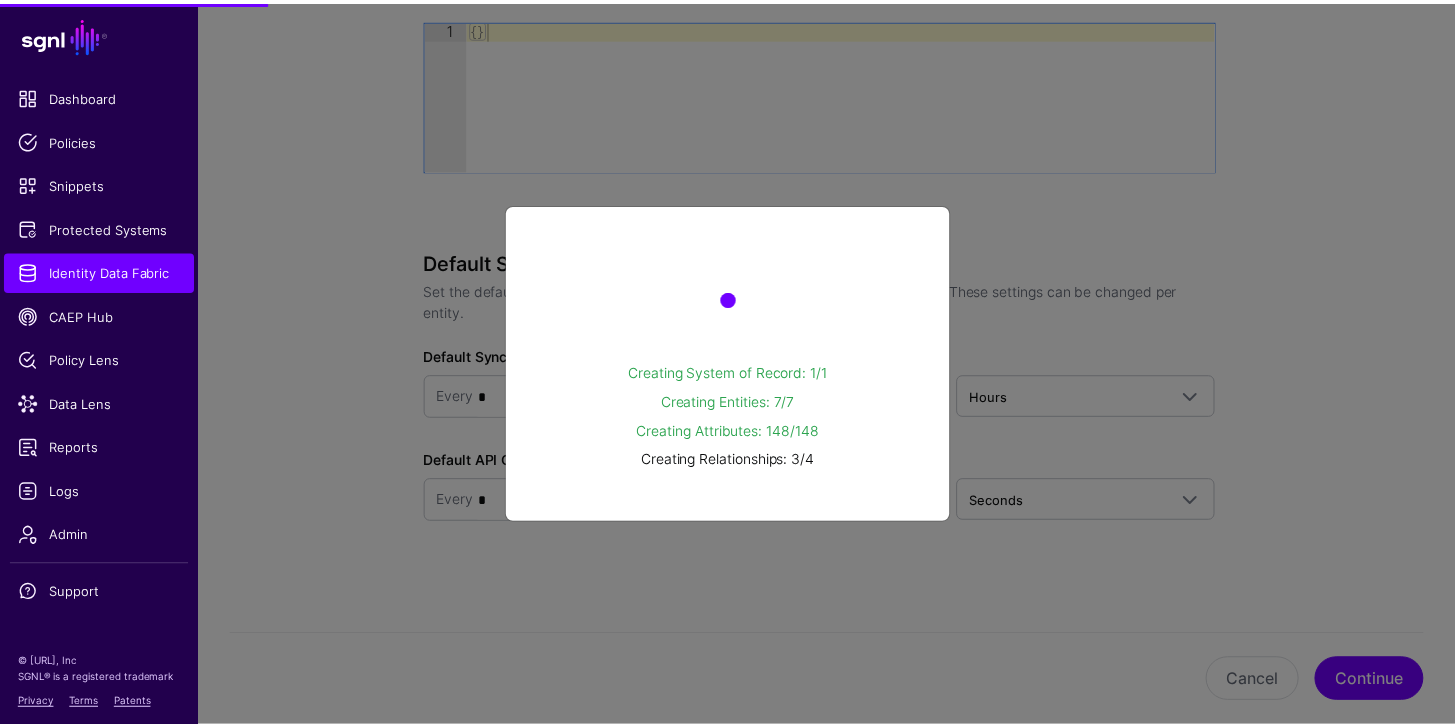 scroll, scrollTop: 0, scrollLeft: 0, axis: both 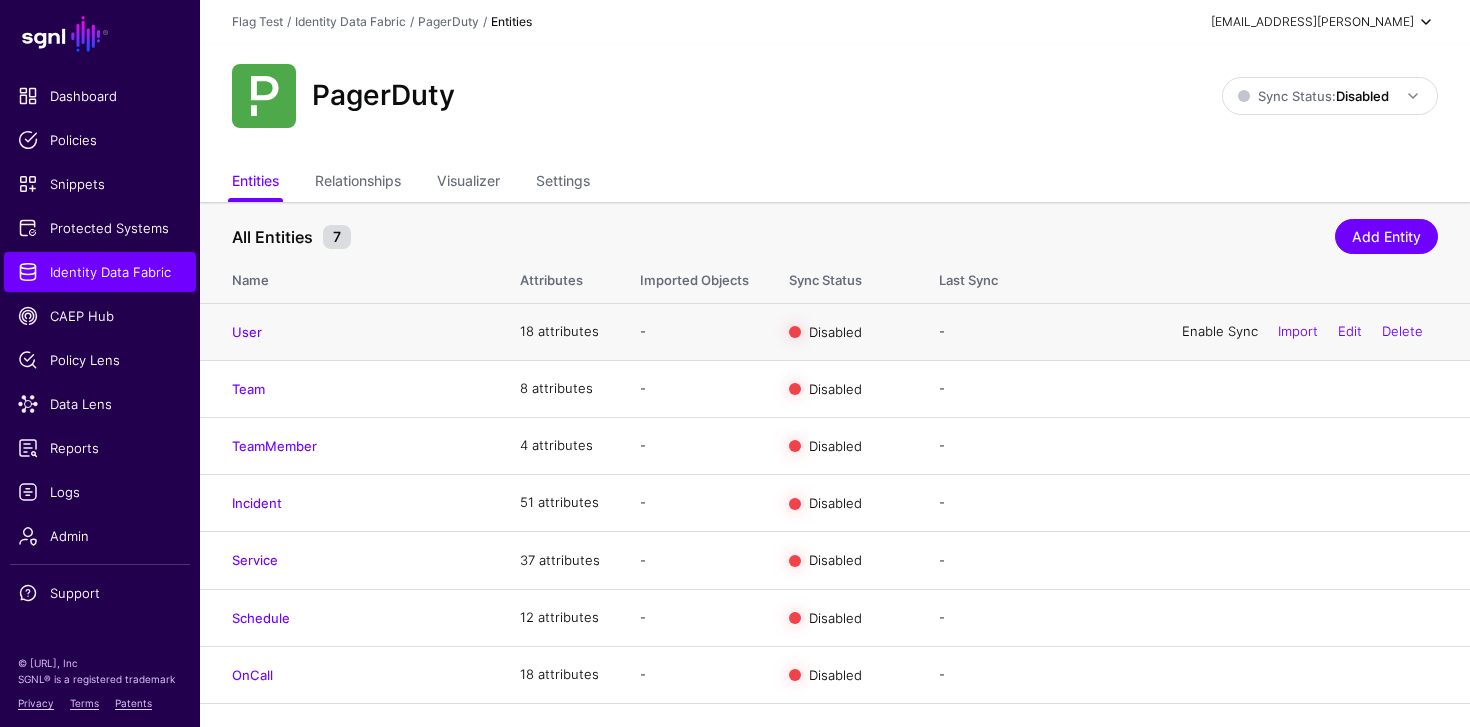 click on "Enable Sync" 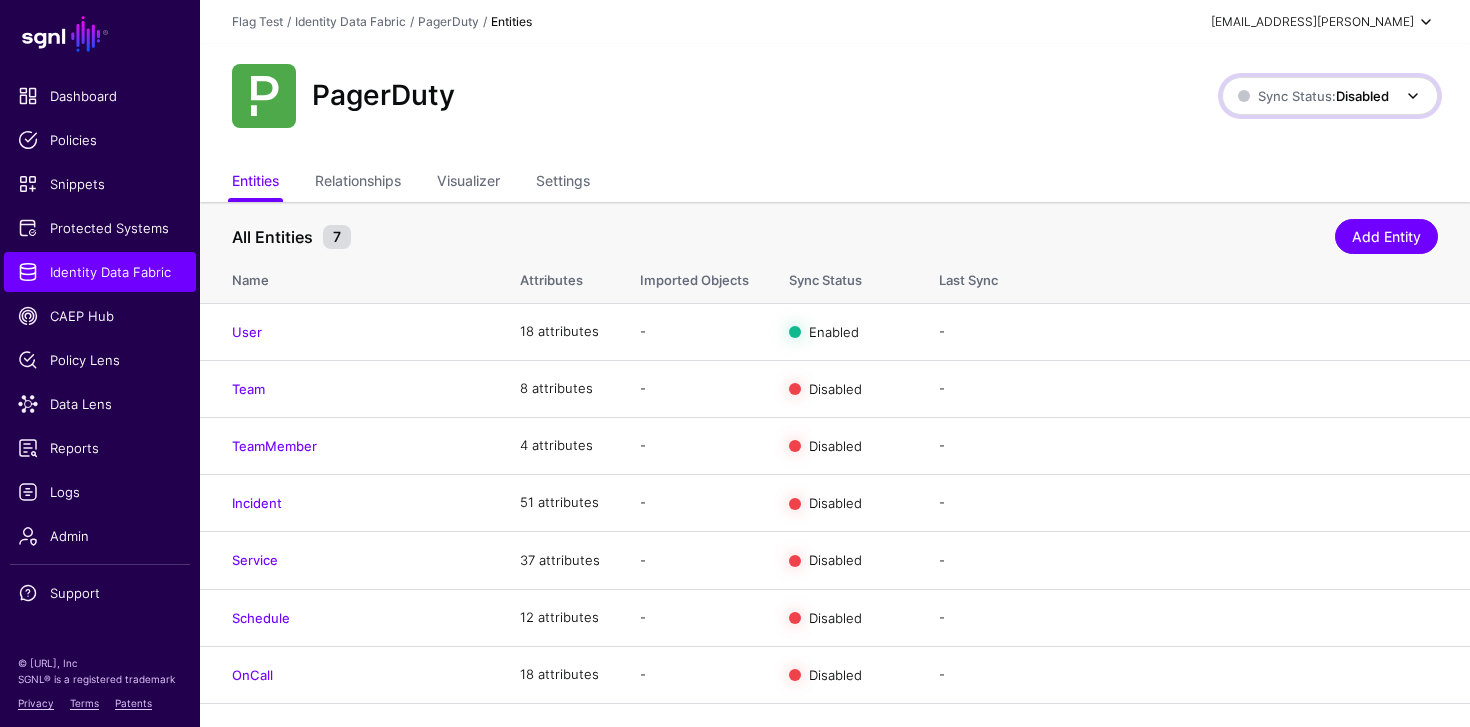 click on "Disabled" at bounding box center [1362, 96] 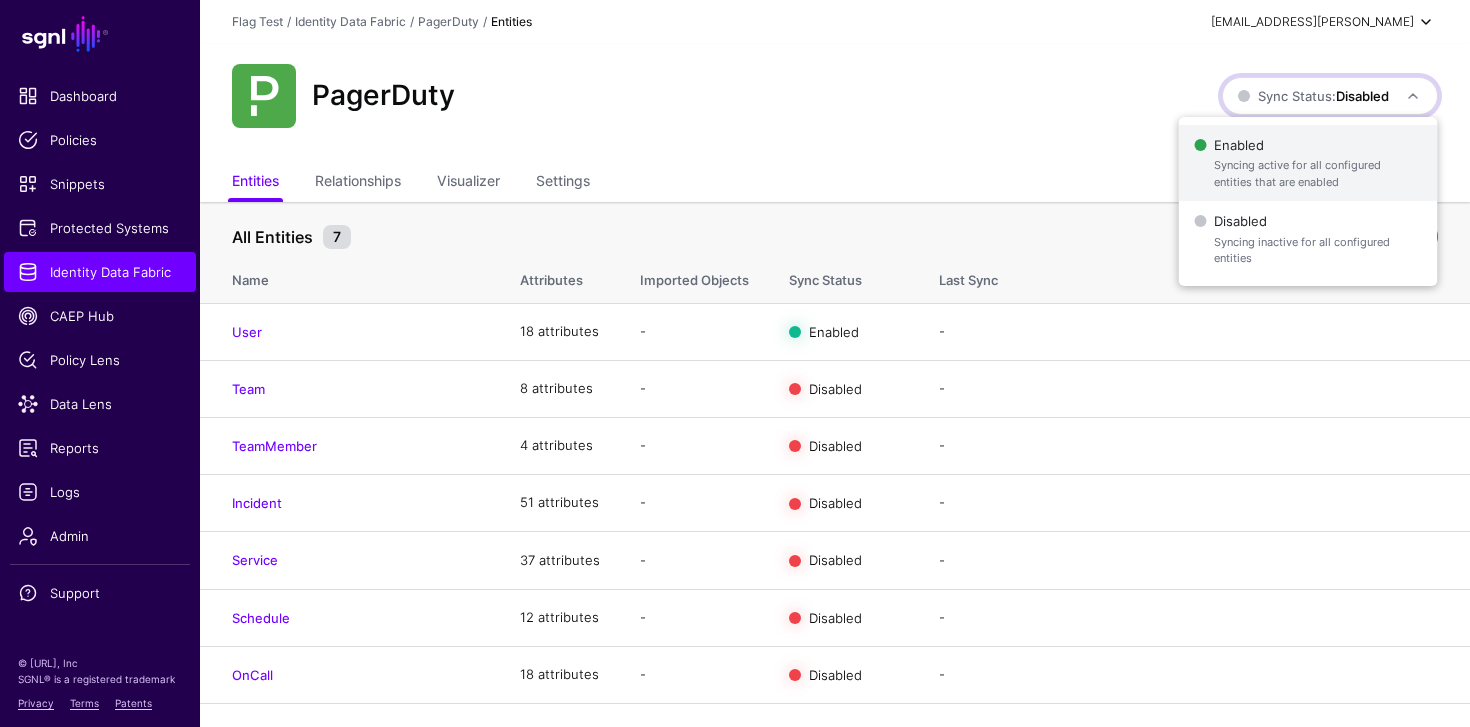 click on "Syncing active for all configured entities that are enabled" 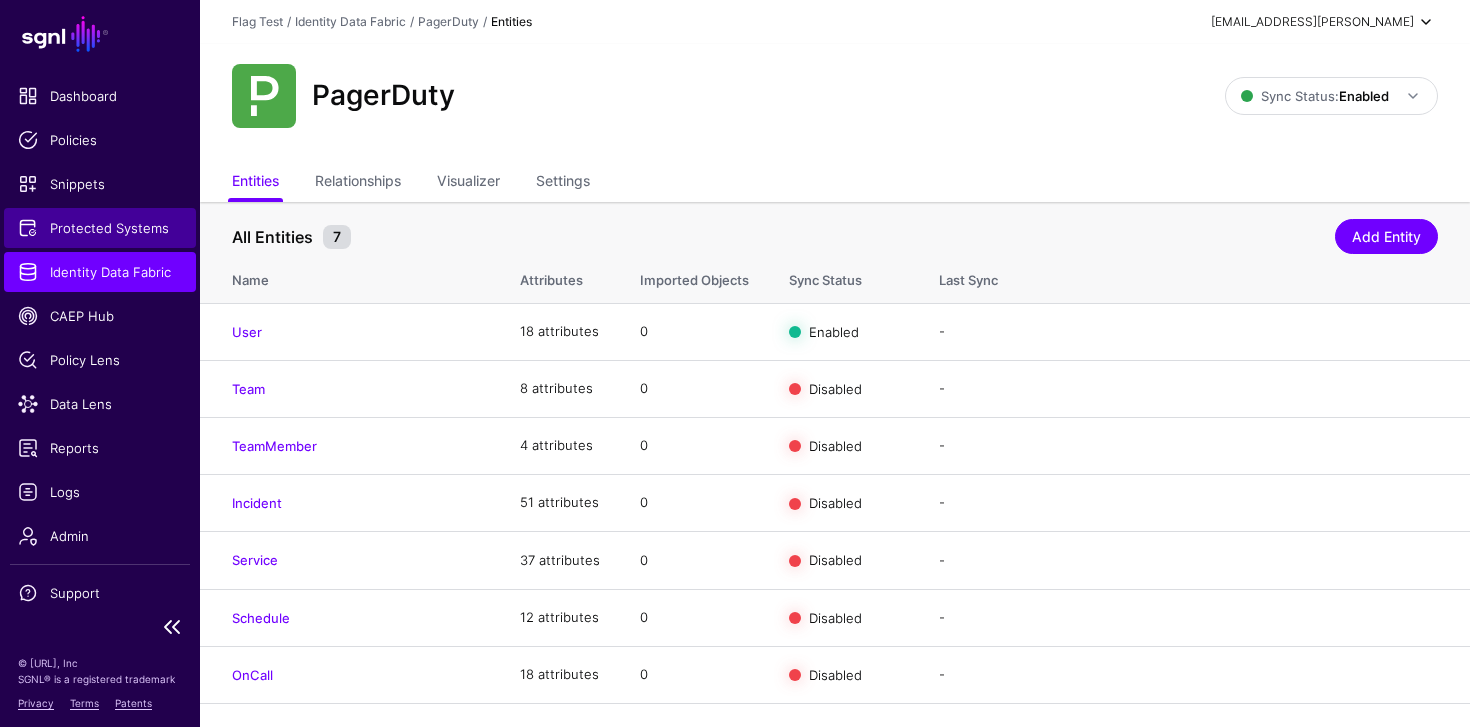 click on "Protected Systems" 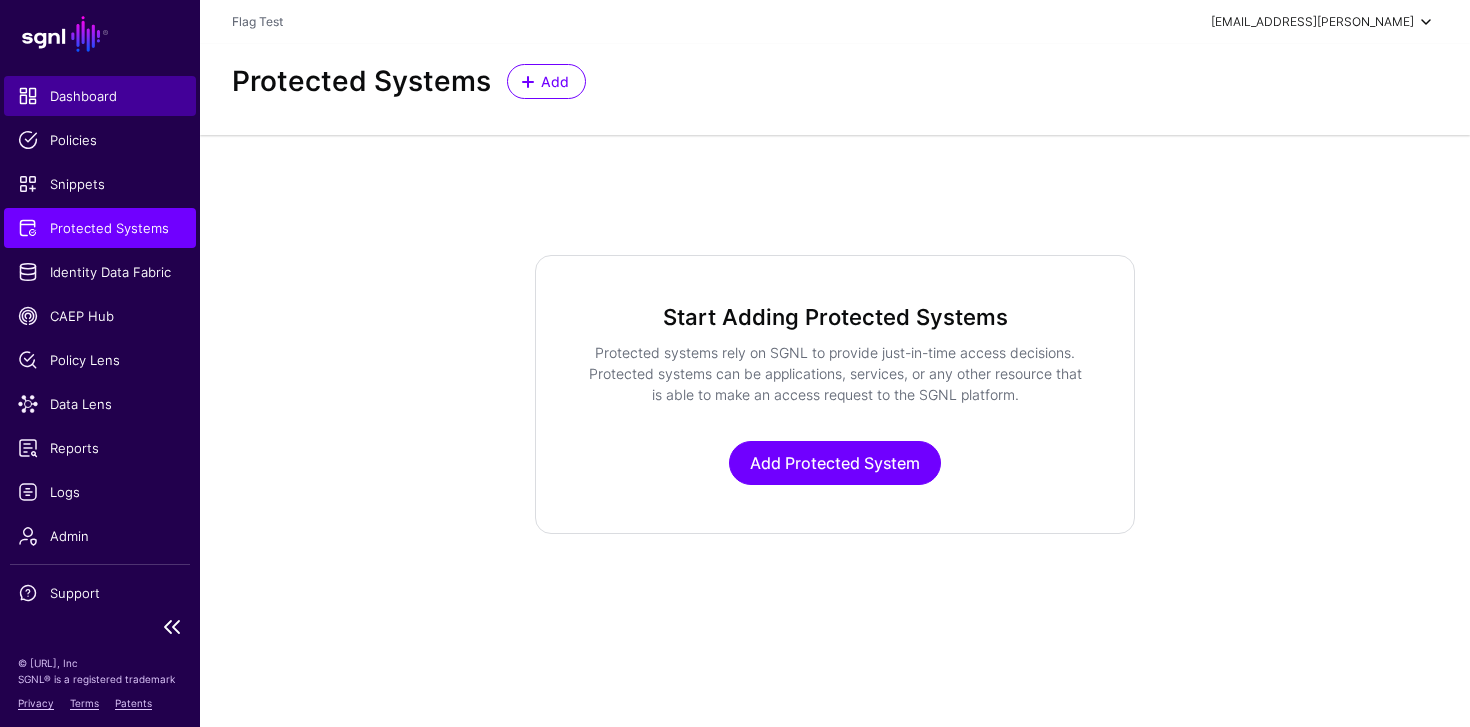 click on "Dashboard" 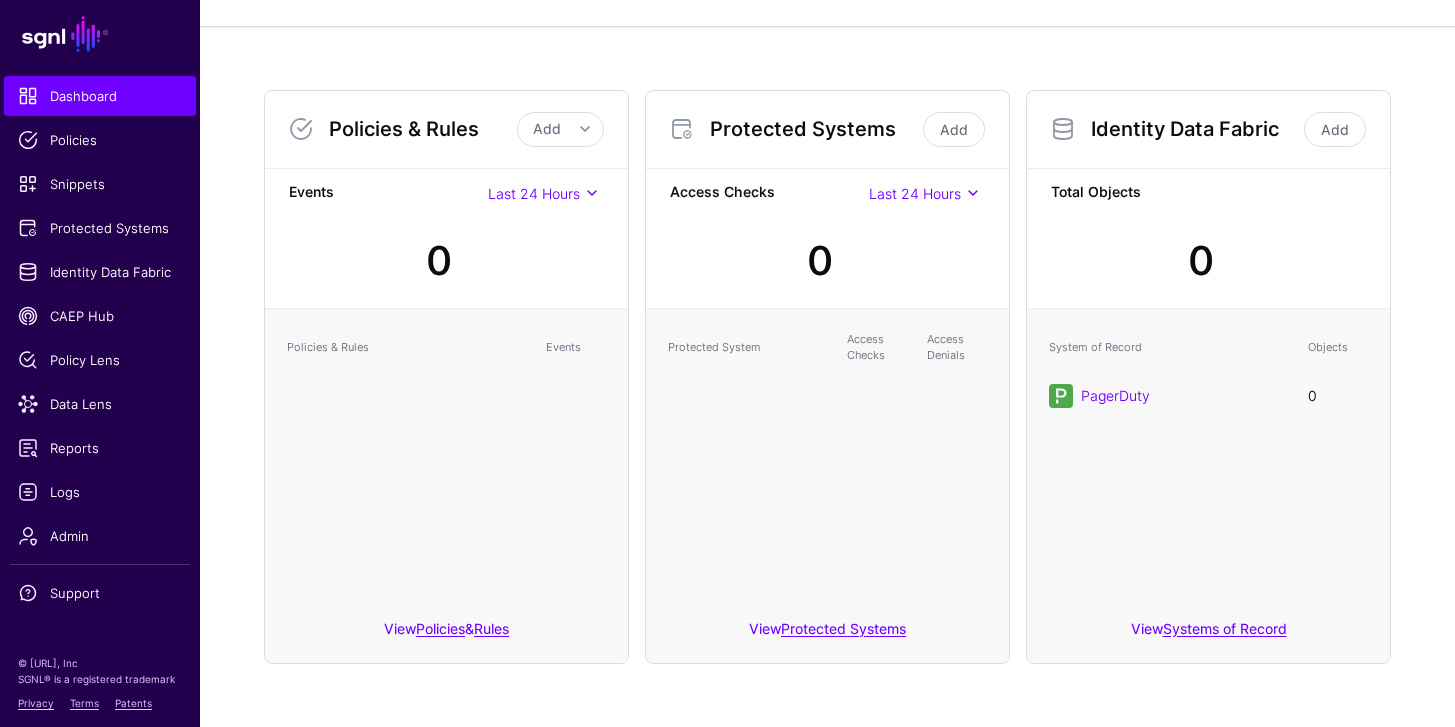 scroll, scrollTop: 108, scrollLeft: 0, axis: vertical 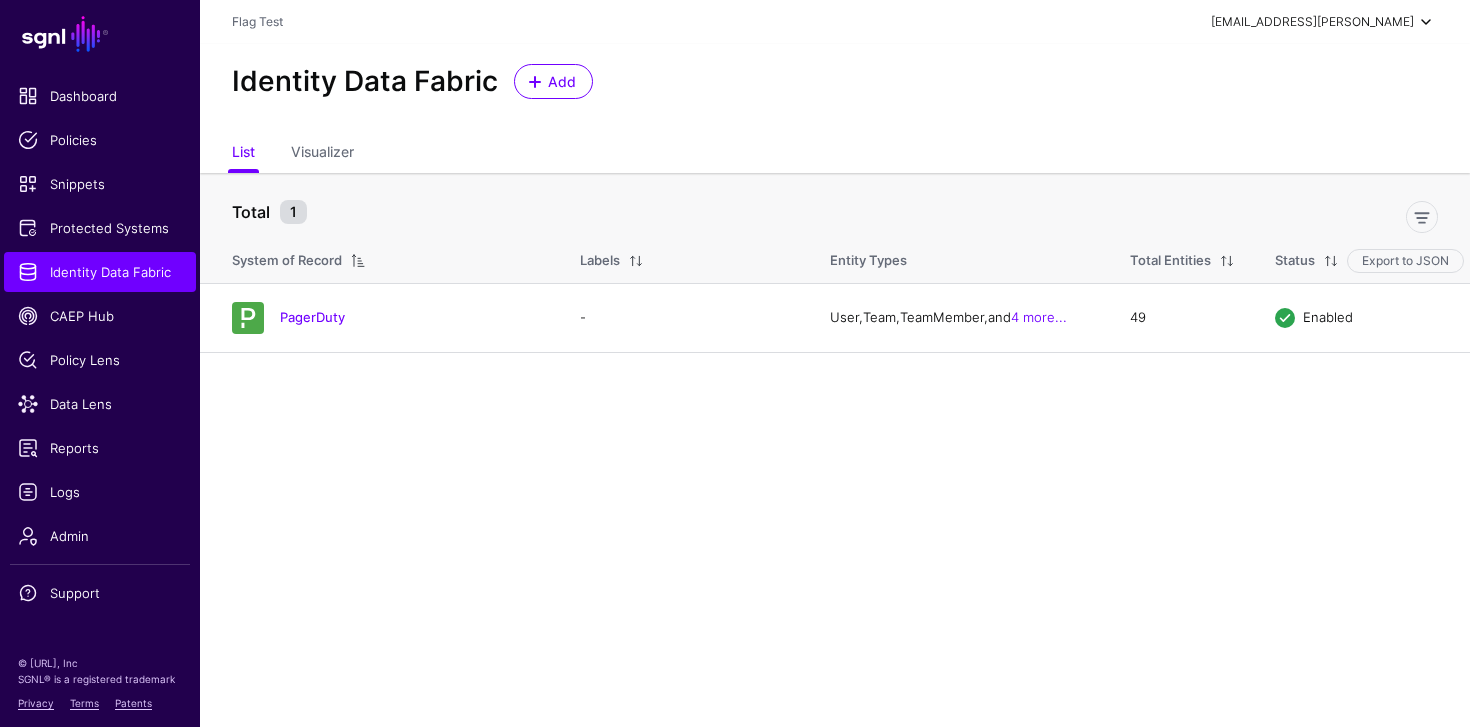 drag, startPoint x: 1148, startPoint y: 473, endPoint x: 1183, endPoint y: 413, distance: 69.46222 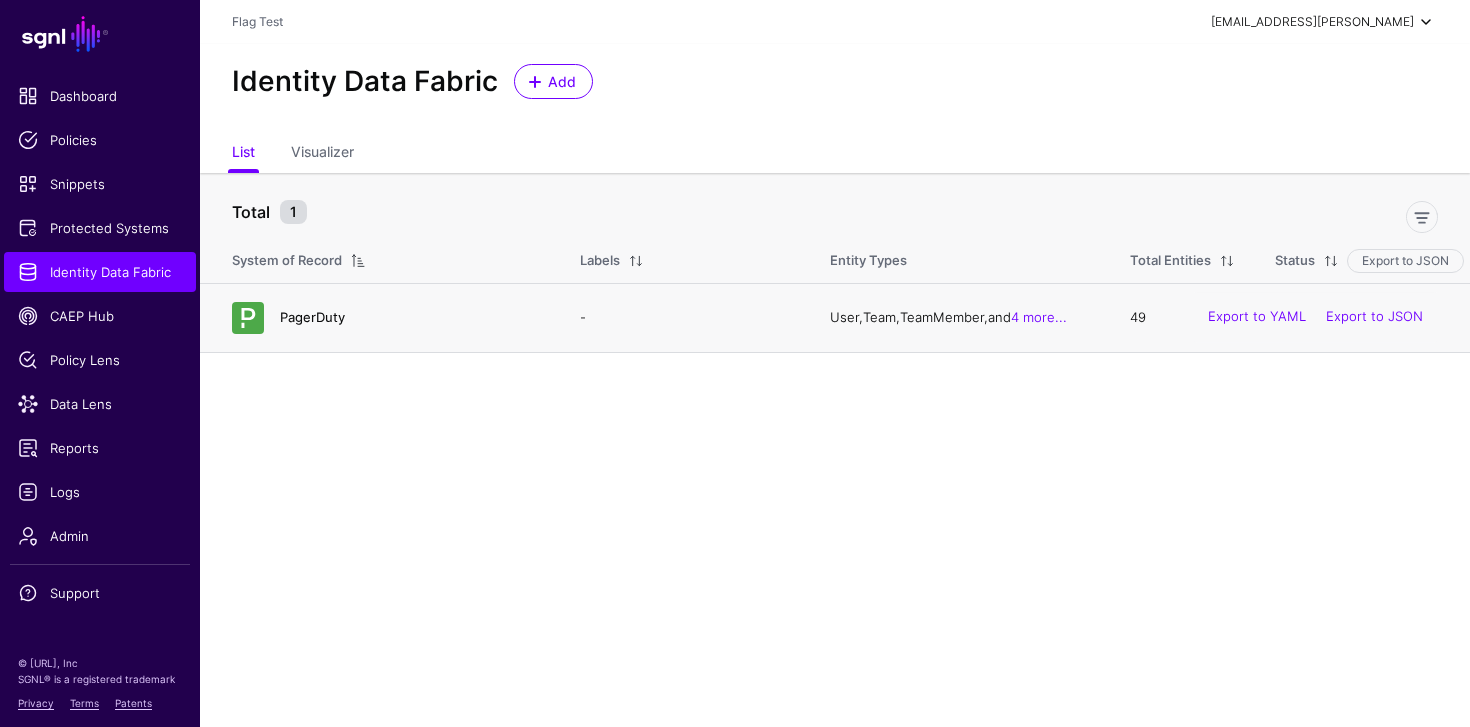 click on "PagerDuty" 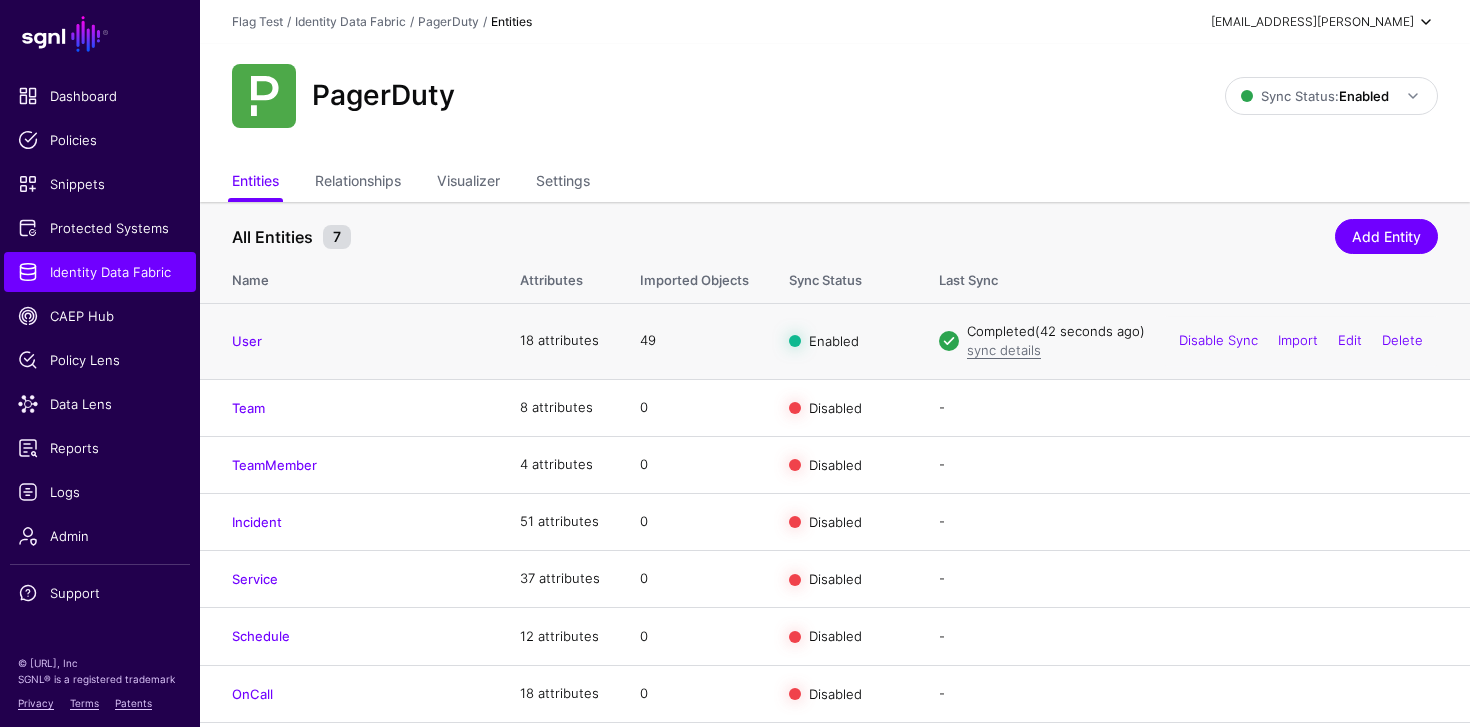 click on "49" 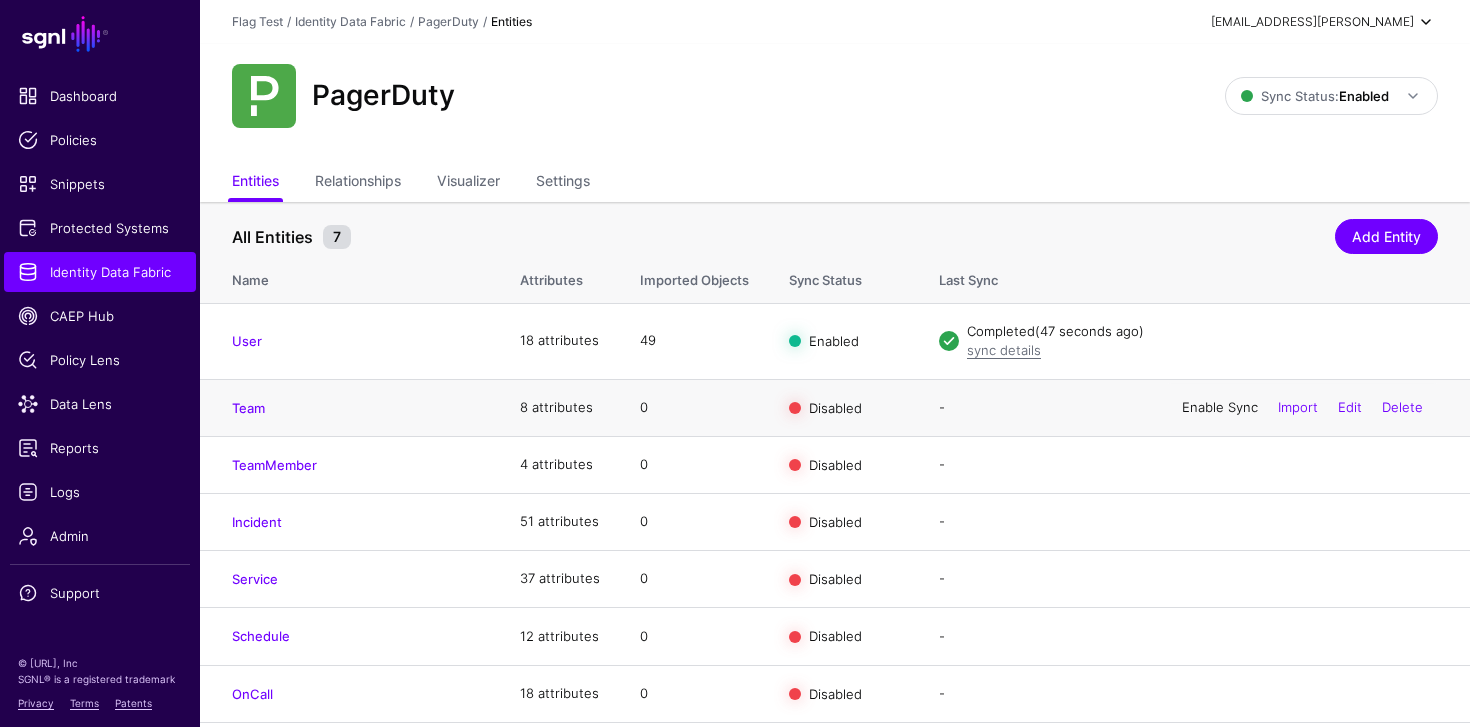 click on "Enable Sync" 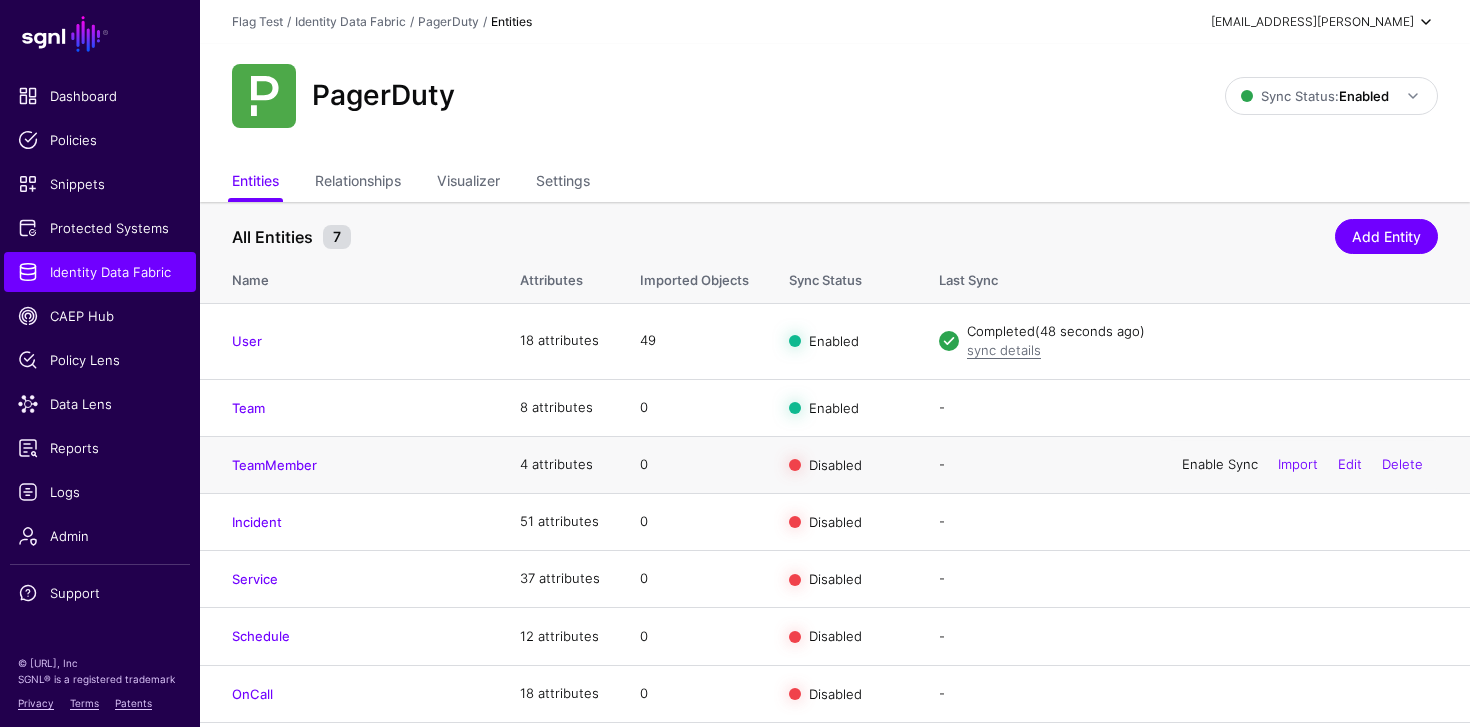 click on "Enable Sync" 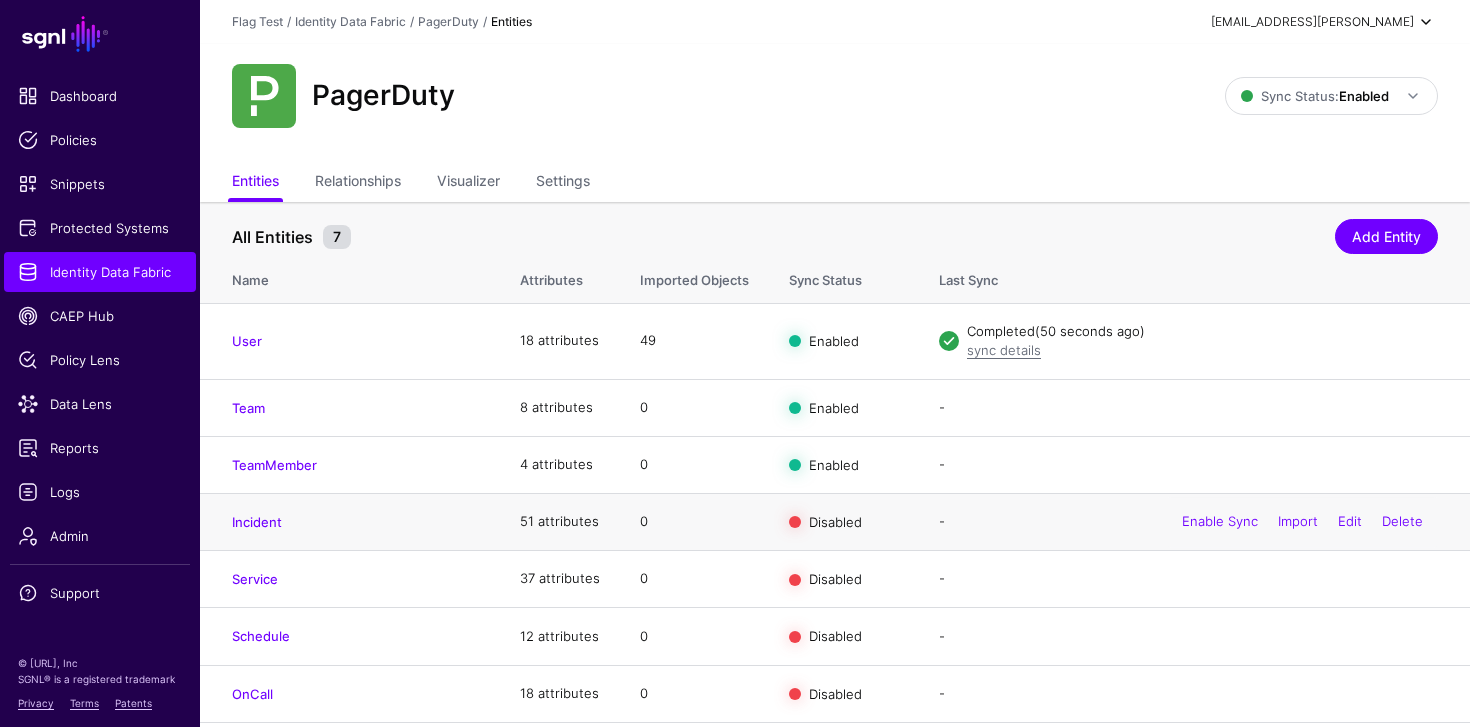 click on "Enable Sync  Import  Edit  Delete" 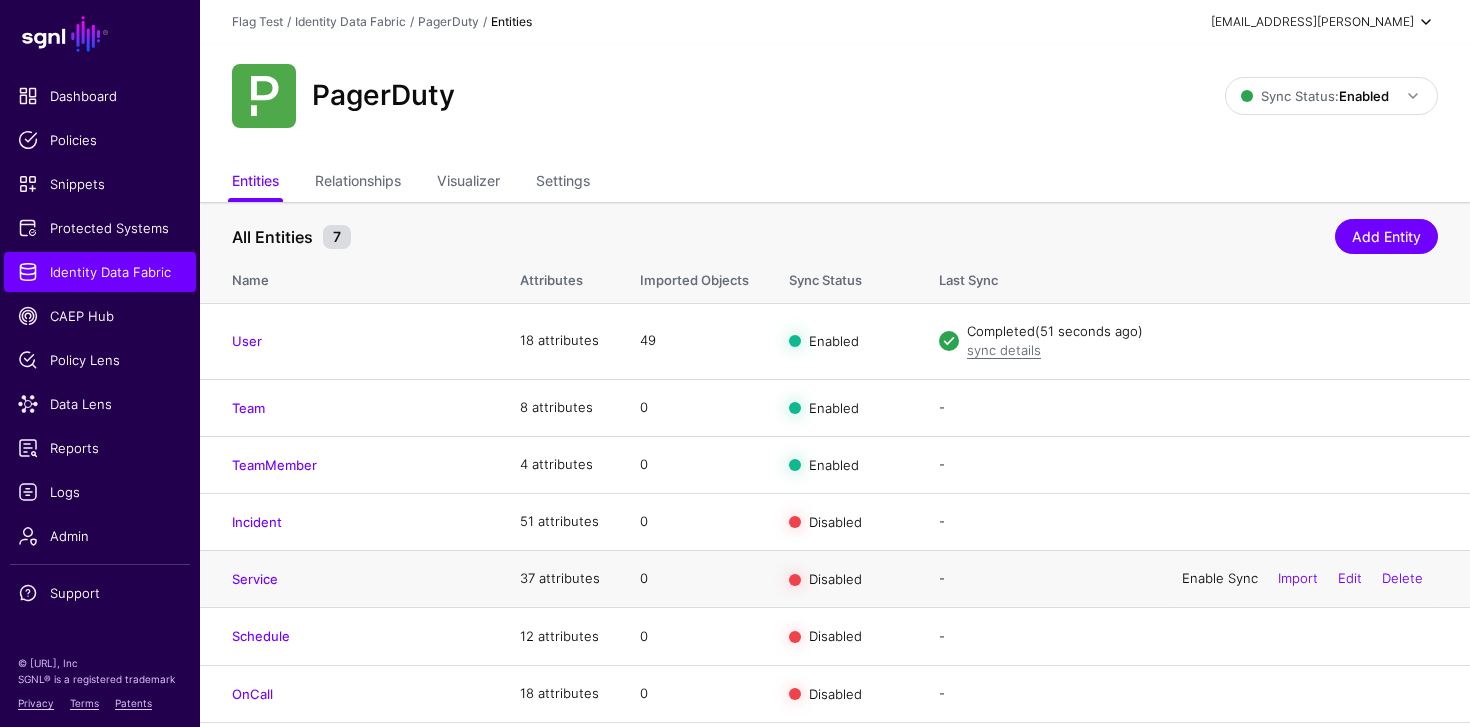 click on "Enable Sync" 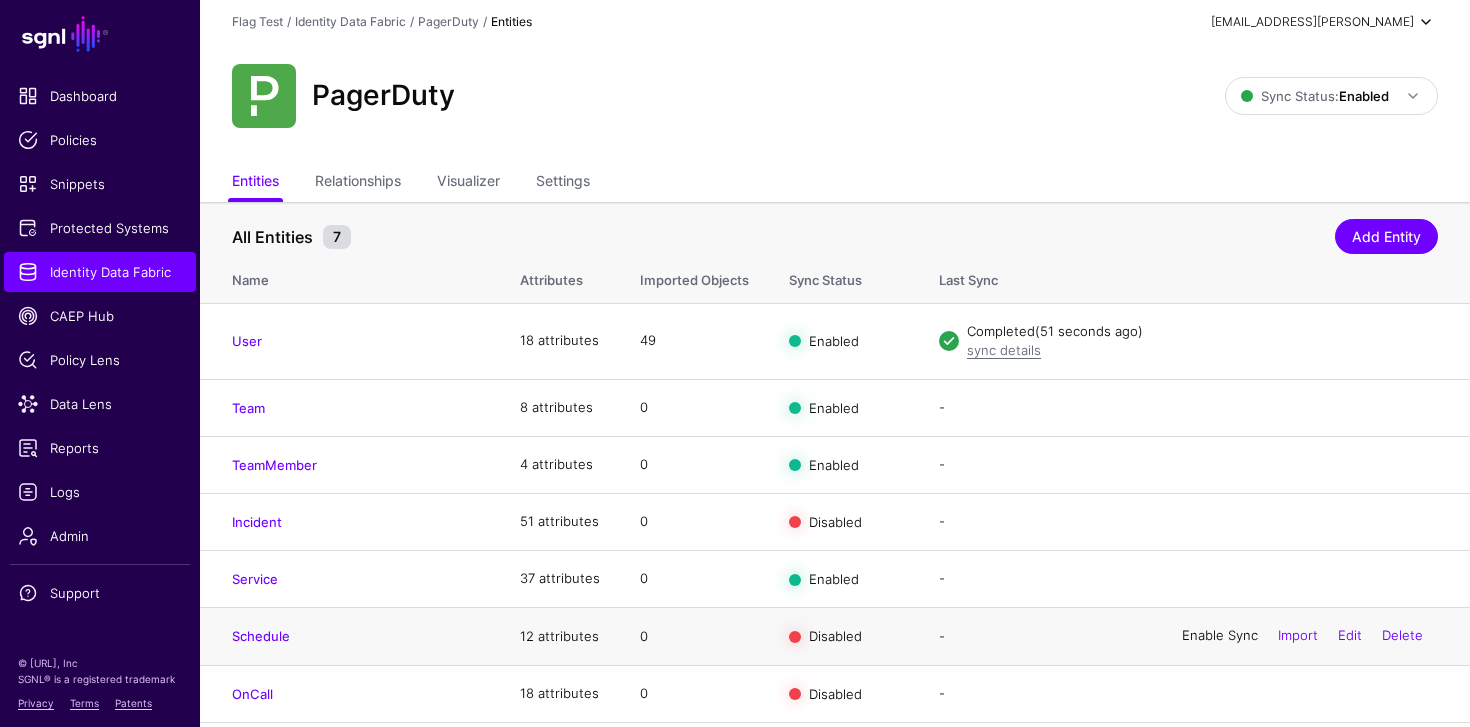 click on "Enable Sync" 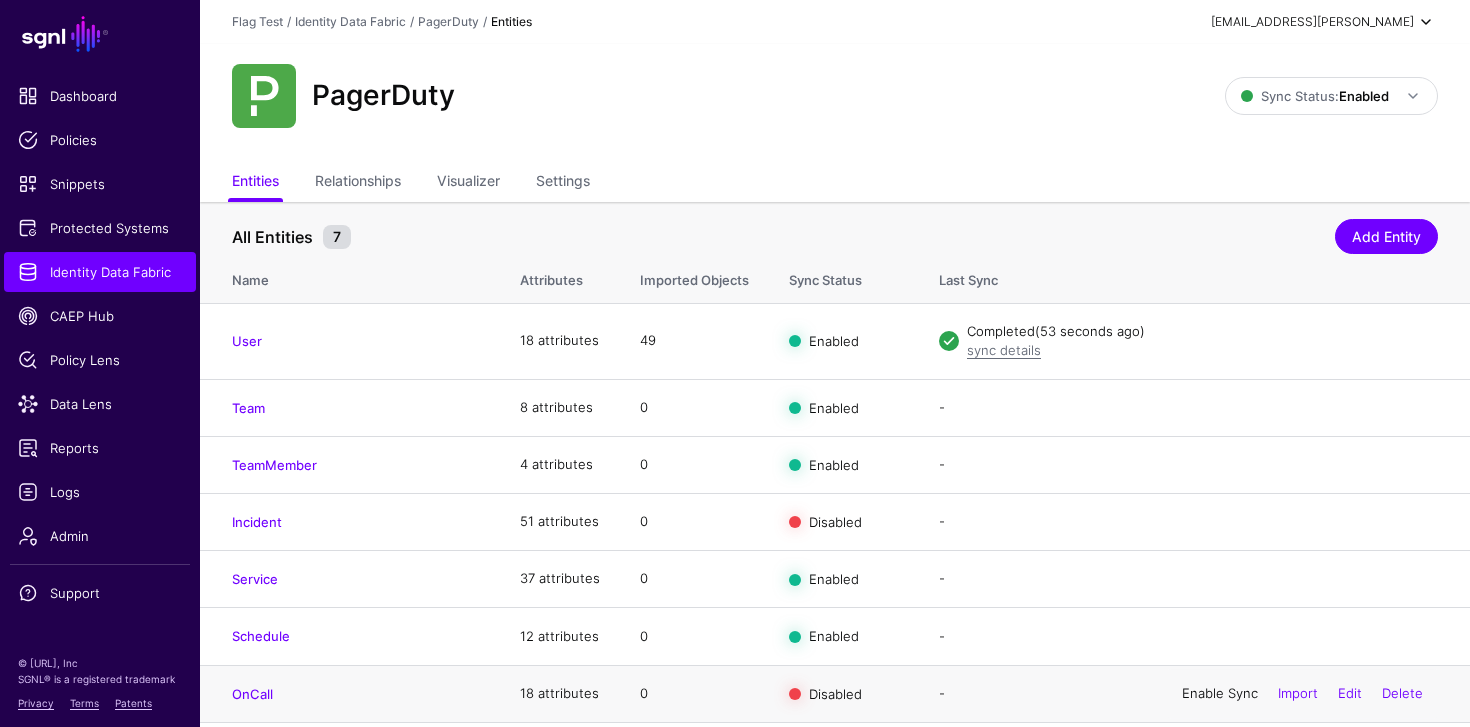 click on "Enable Sync" 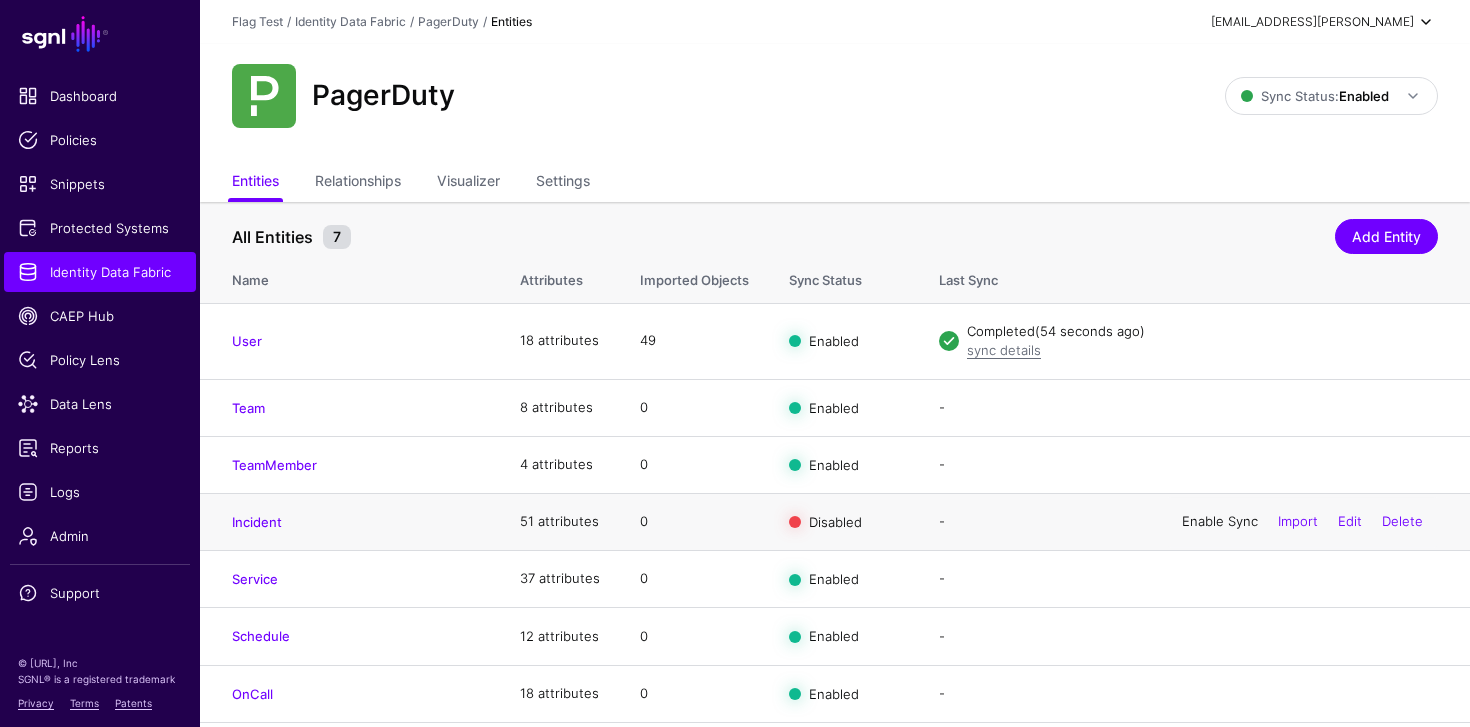 click on "Enable Sync" 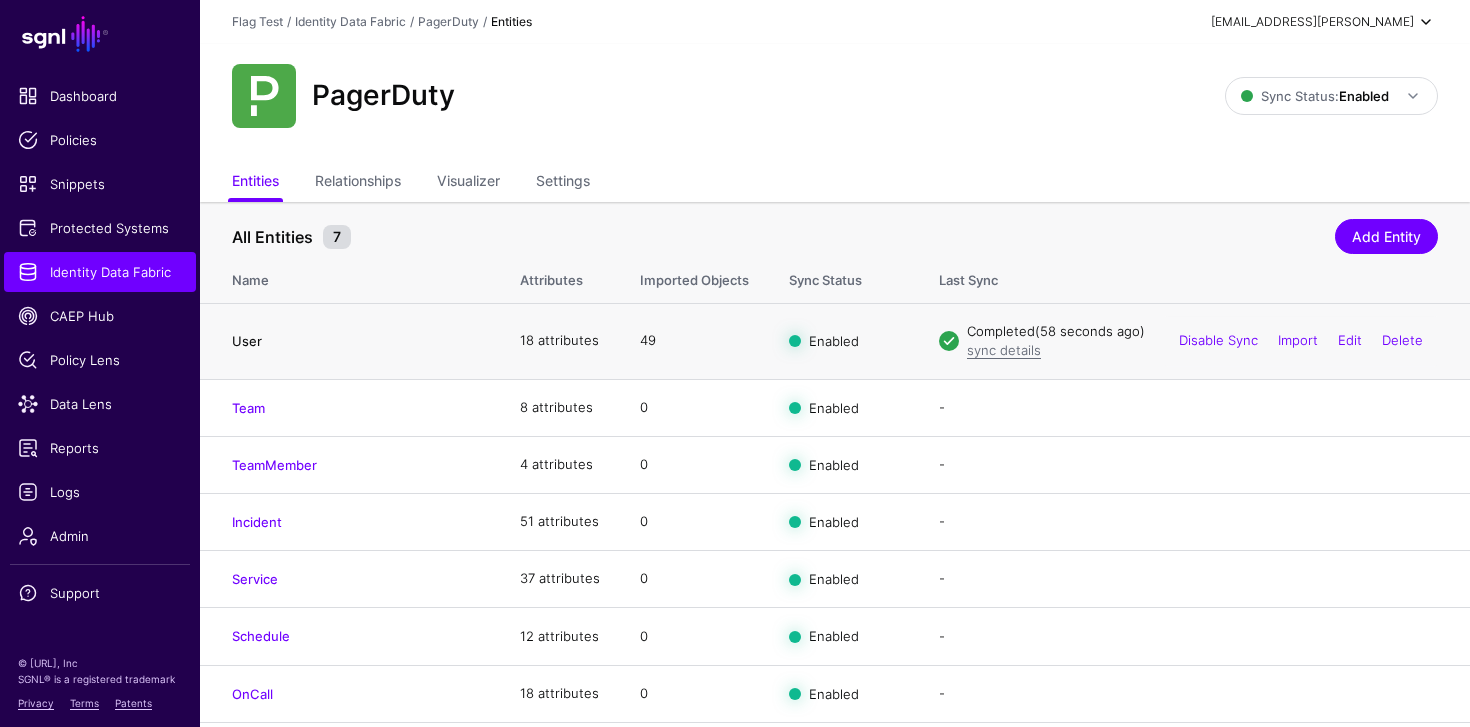 click on "User" 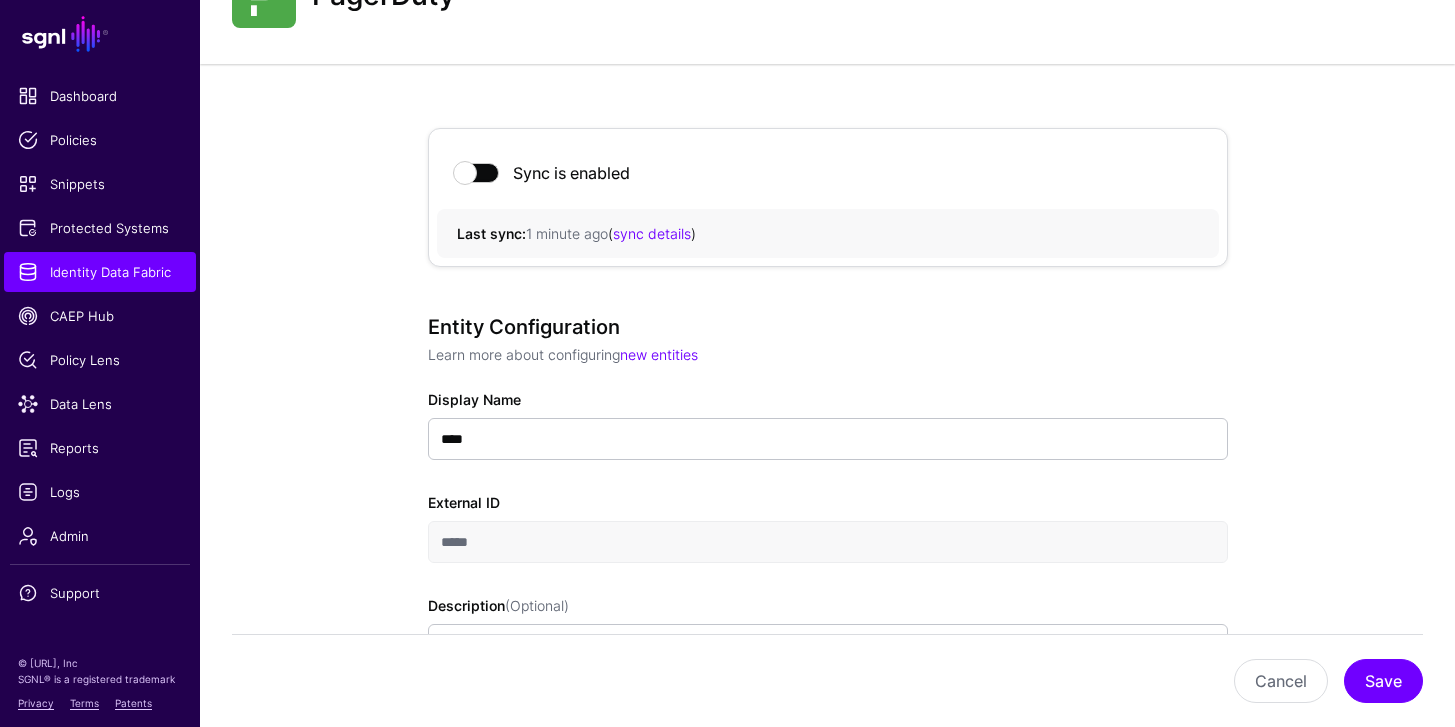 scroll, scrollTop: 0, scrollLeft: 0, axis: both 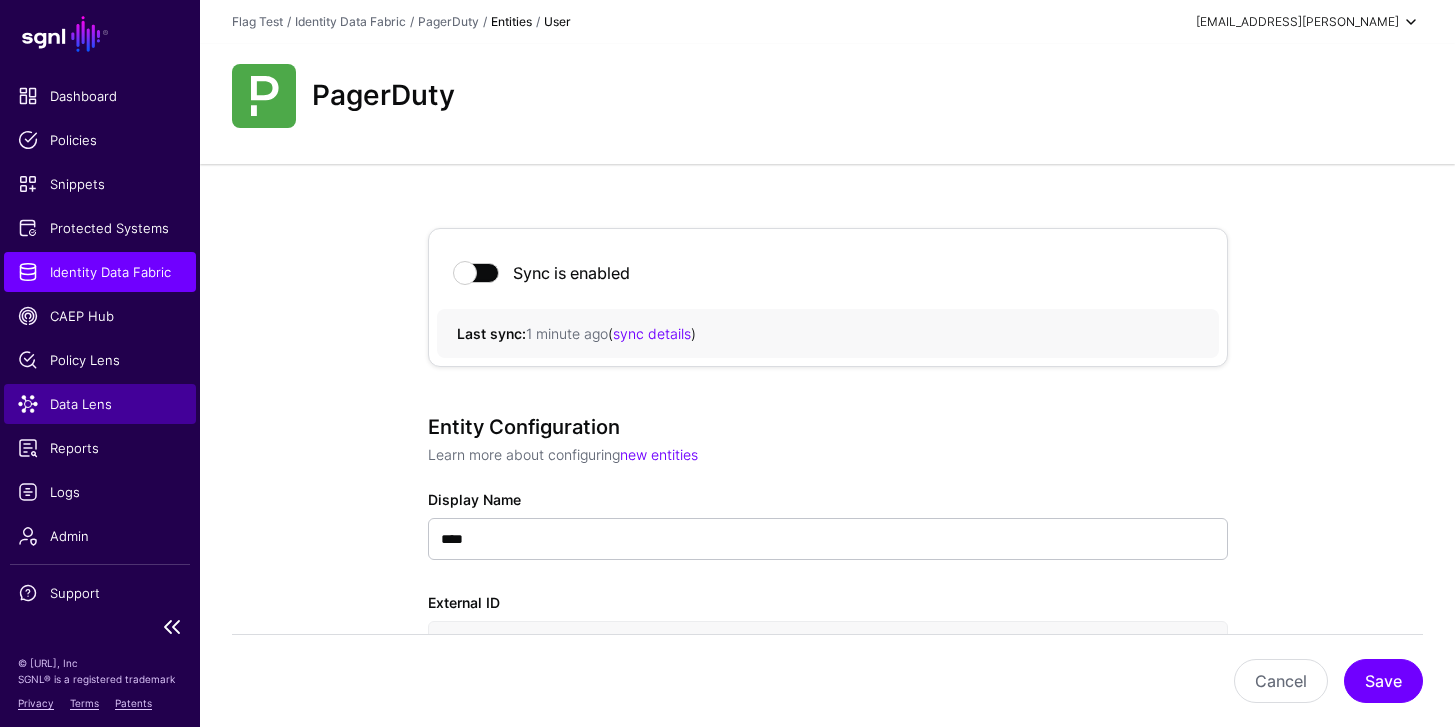 click on "Data Lens" 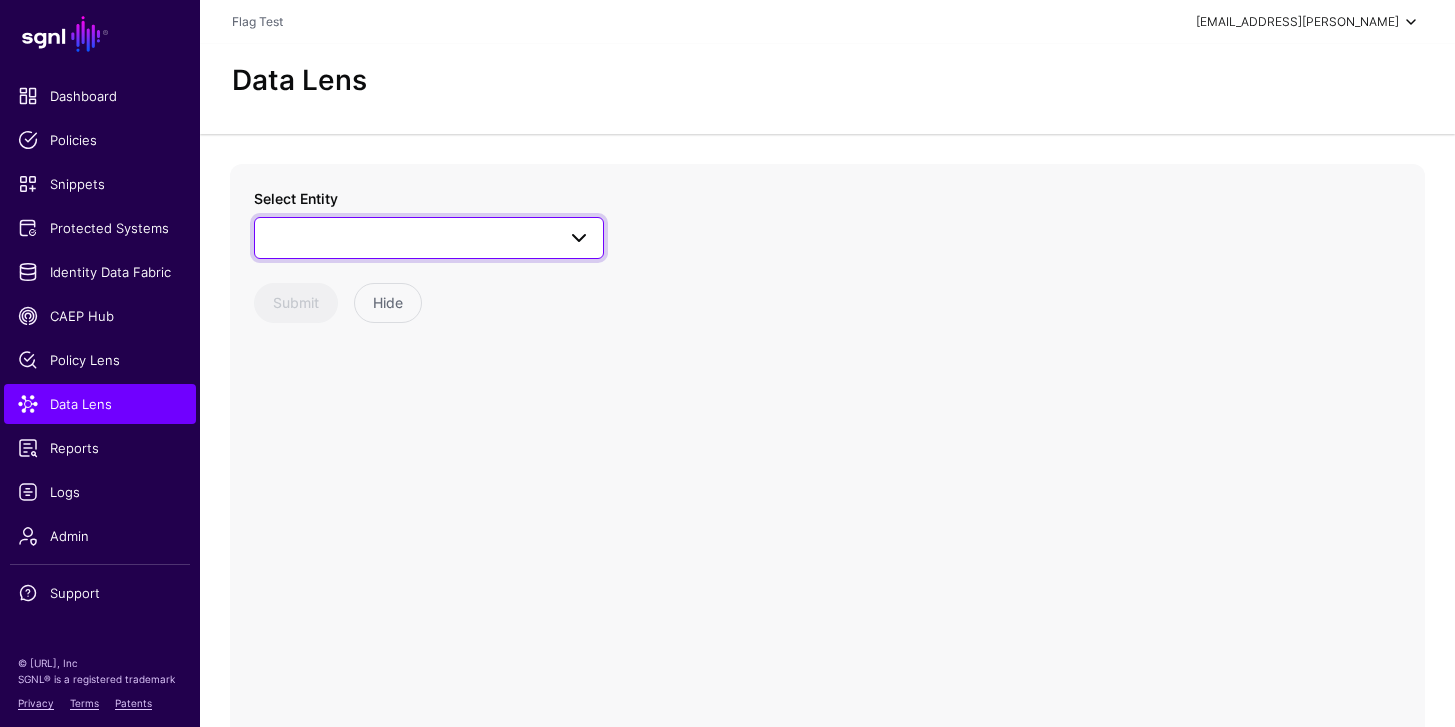 click at bounding box center (429, 238) 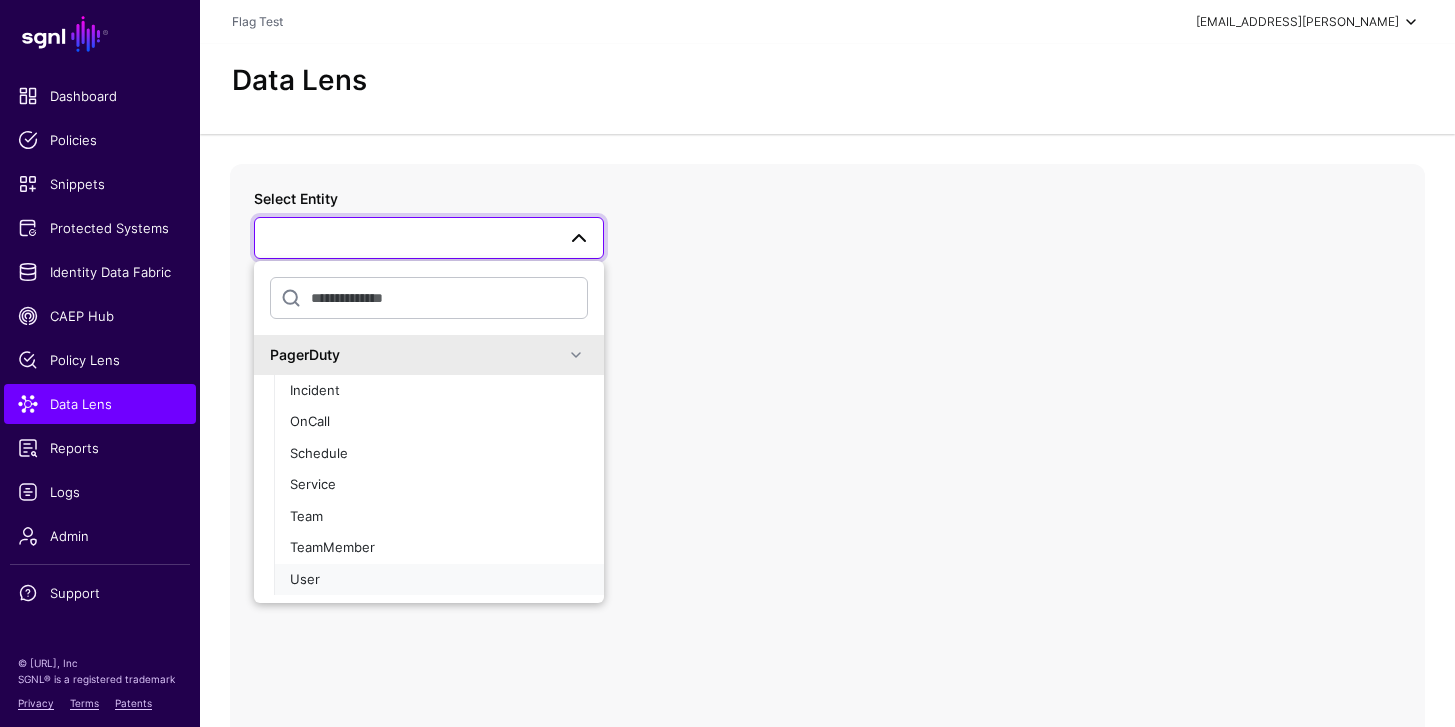 click on "User" 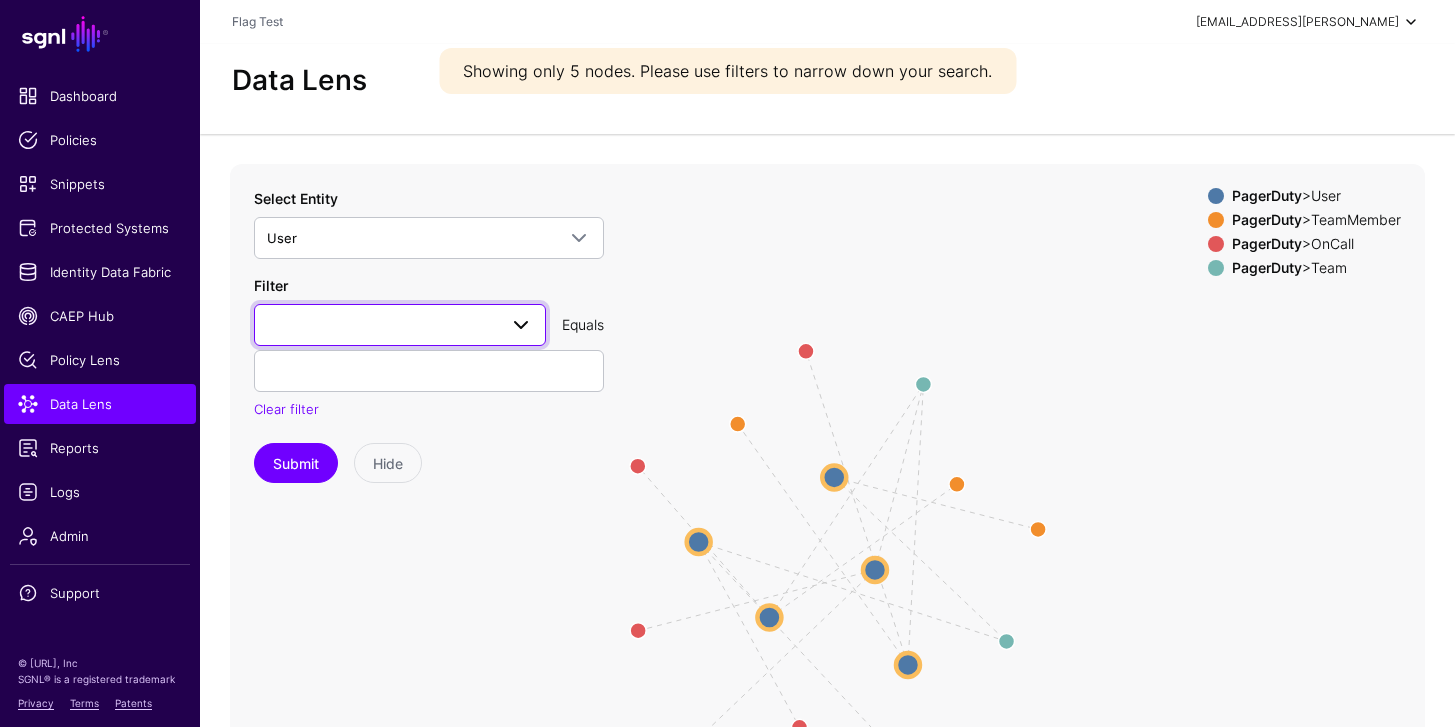 click at bounding box center (400, 325) 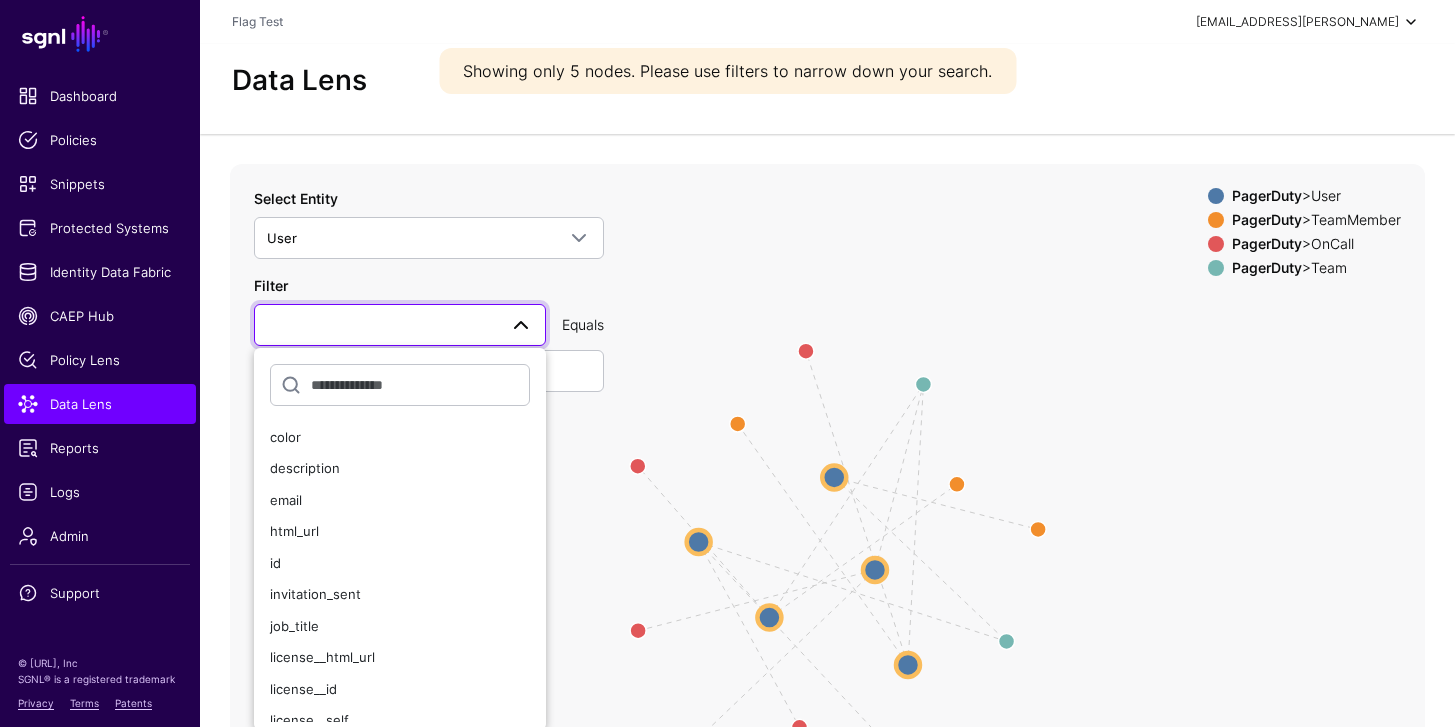 click on "OnCall UserMember Team OnCall UserMember Team UserMember Team OnCall UserMember Team OnCall UserMember Team User User User User User User User User User User TeamMember TeamMember OnCall OnCall TeamMember TeamMember Team Team OnCall OnCall Team Team TeamMember TeamMember OnCall OnCall TeamMember TeamMember TeamMember TeamMember OnCall OnCall" 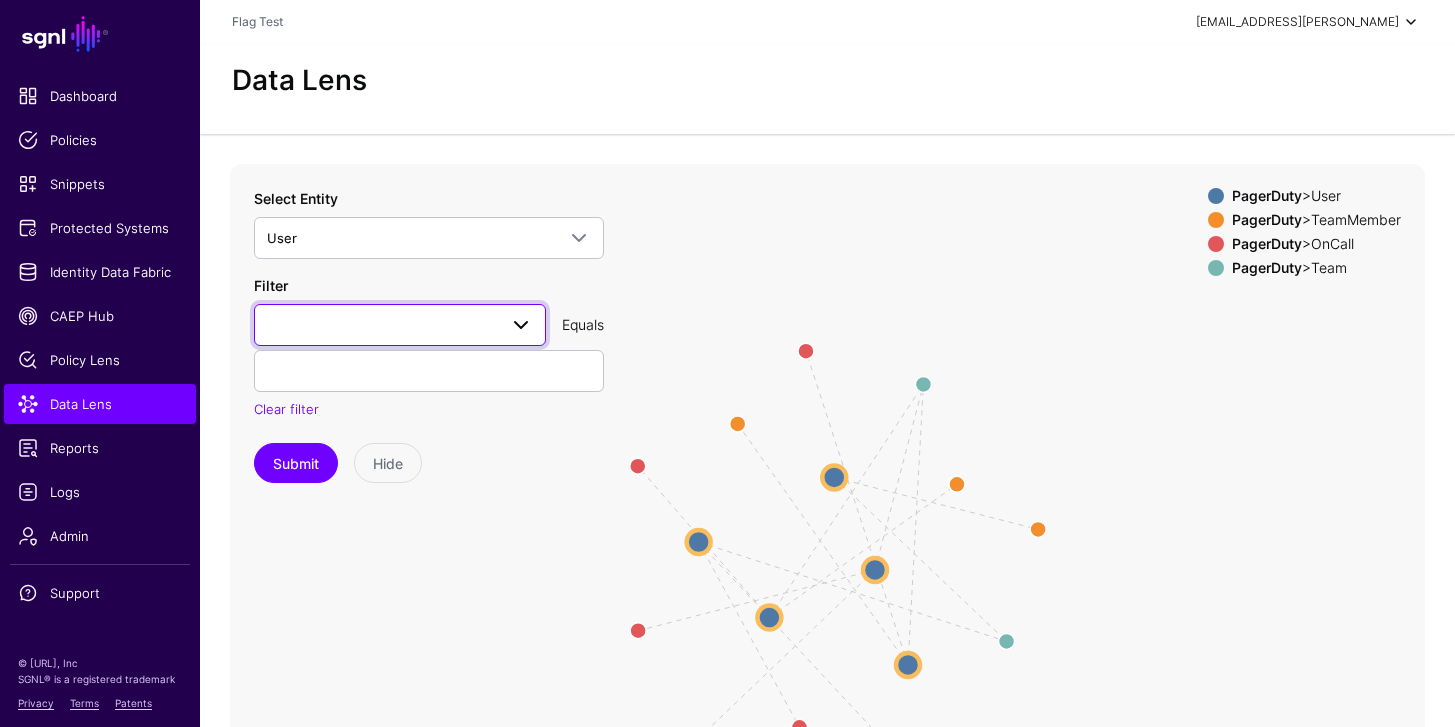 click at bounding box center [400, 325] 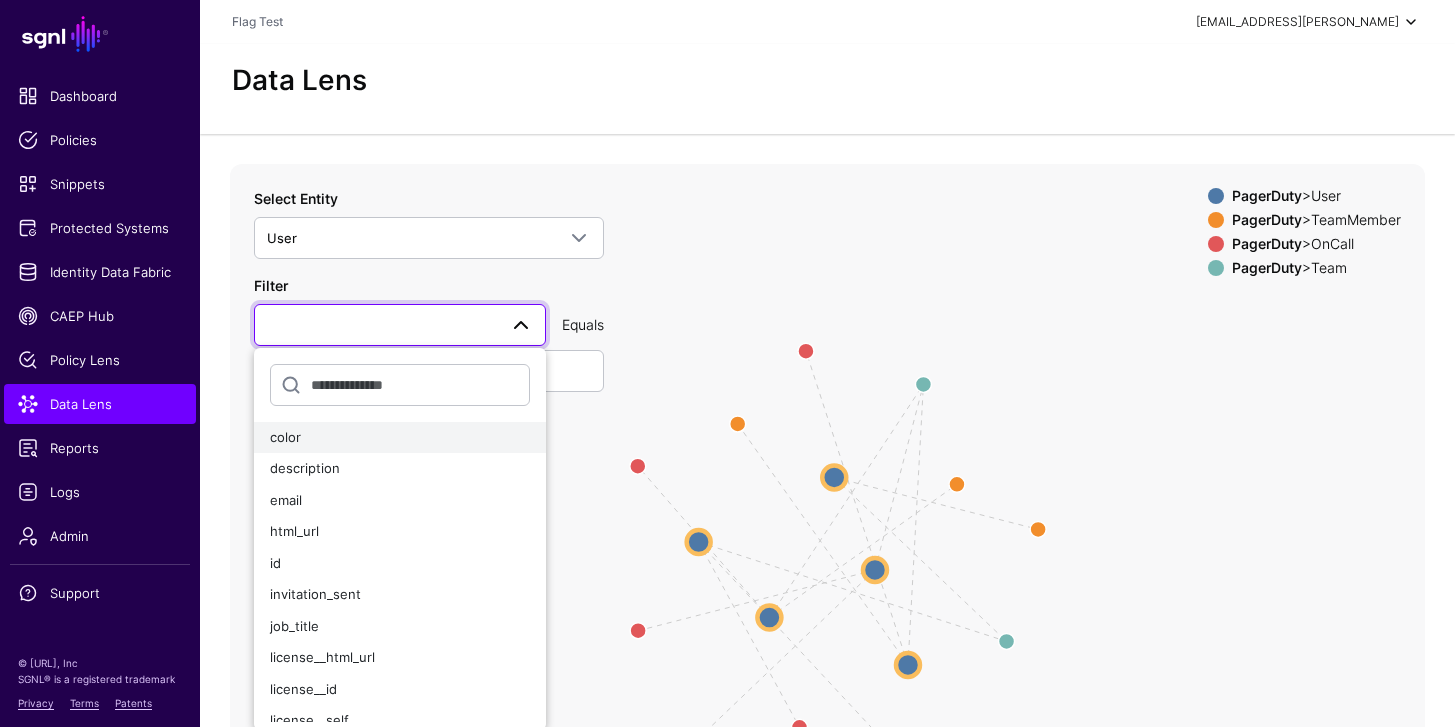 click on "color" 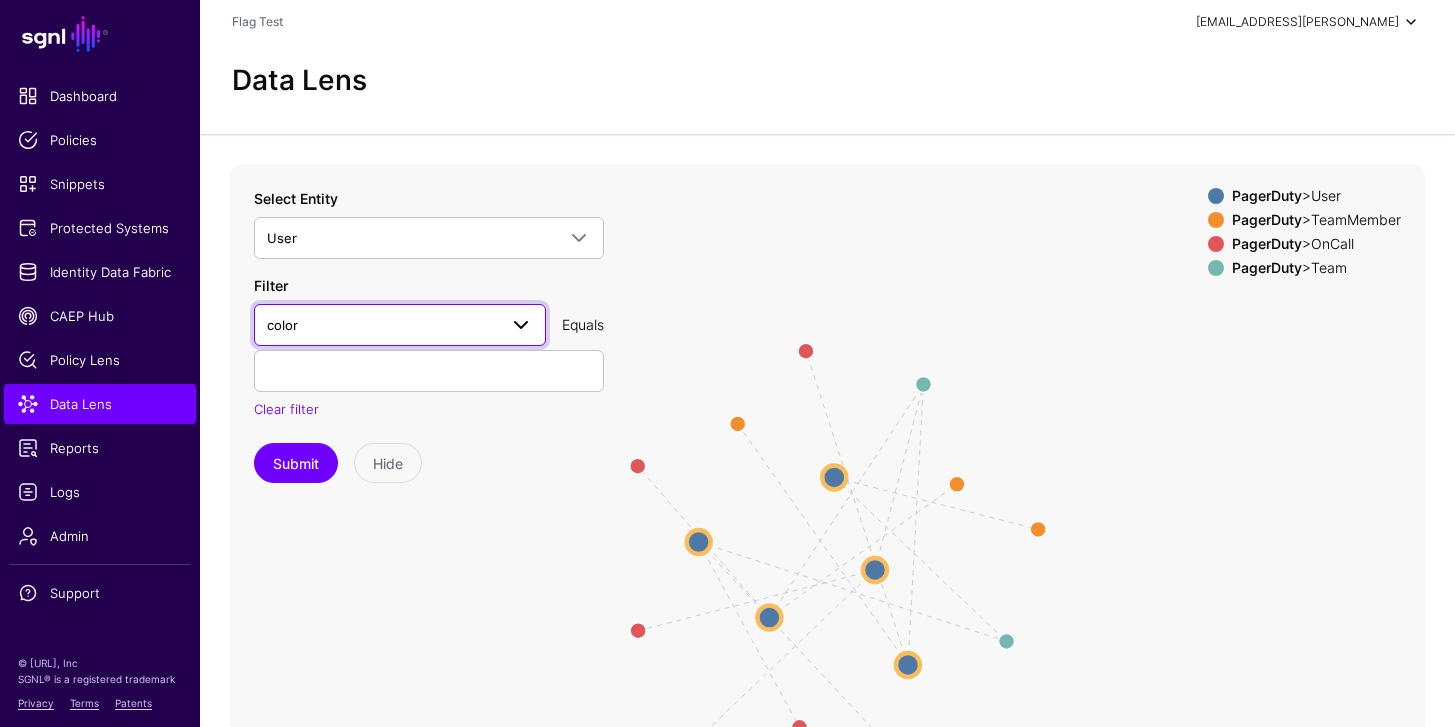 click on "color" at bounding box center [382, 325] 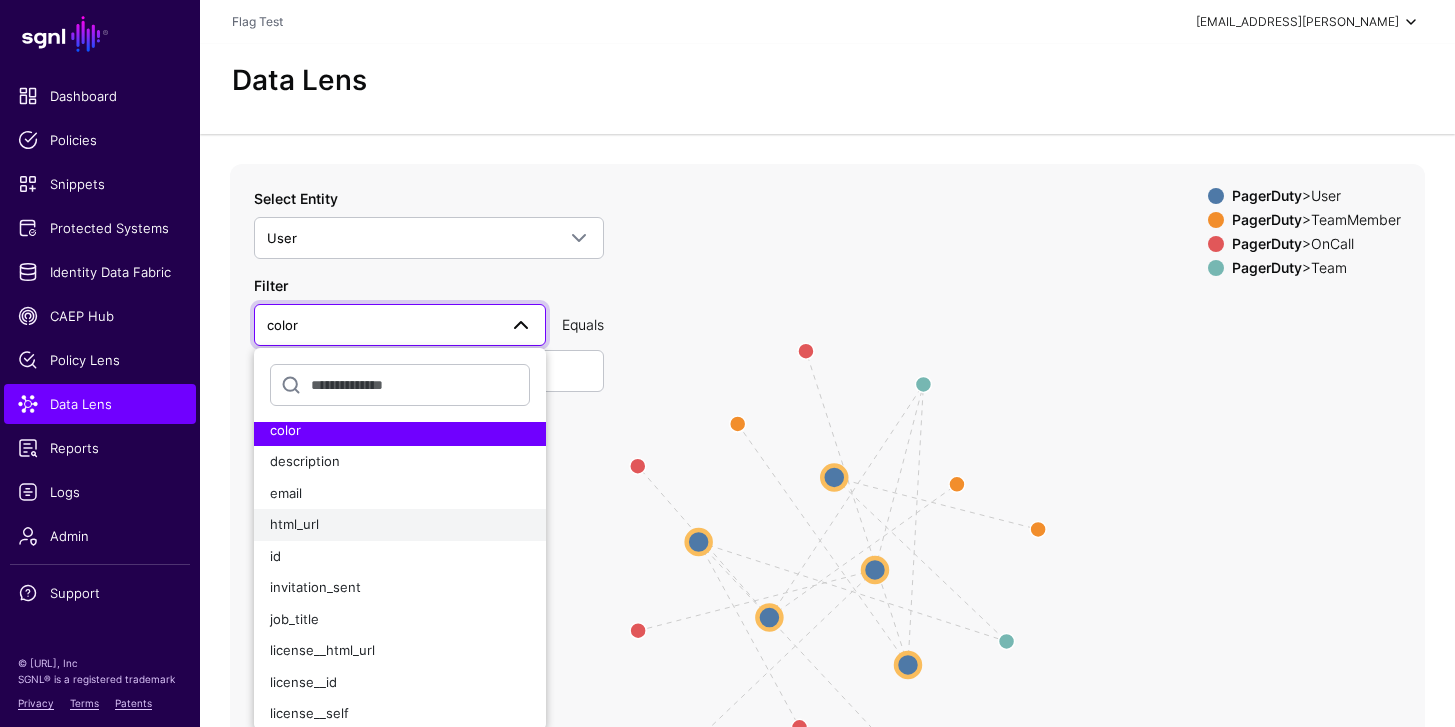 scroll, scrollTop: 8, scrollLeft: 0, axis: vertical 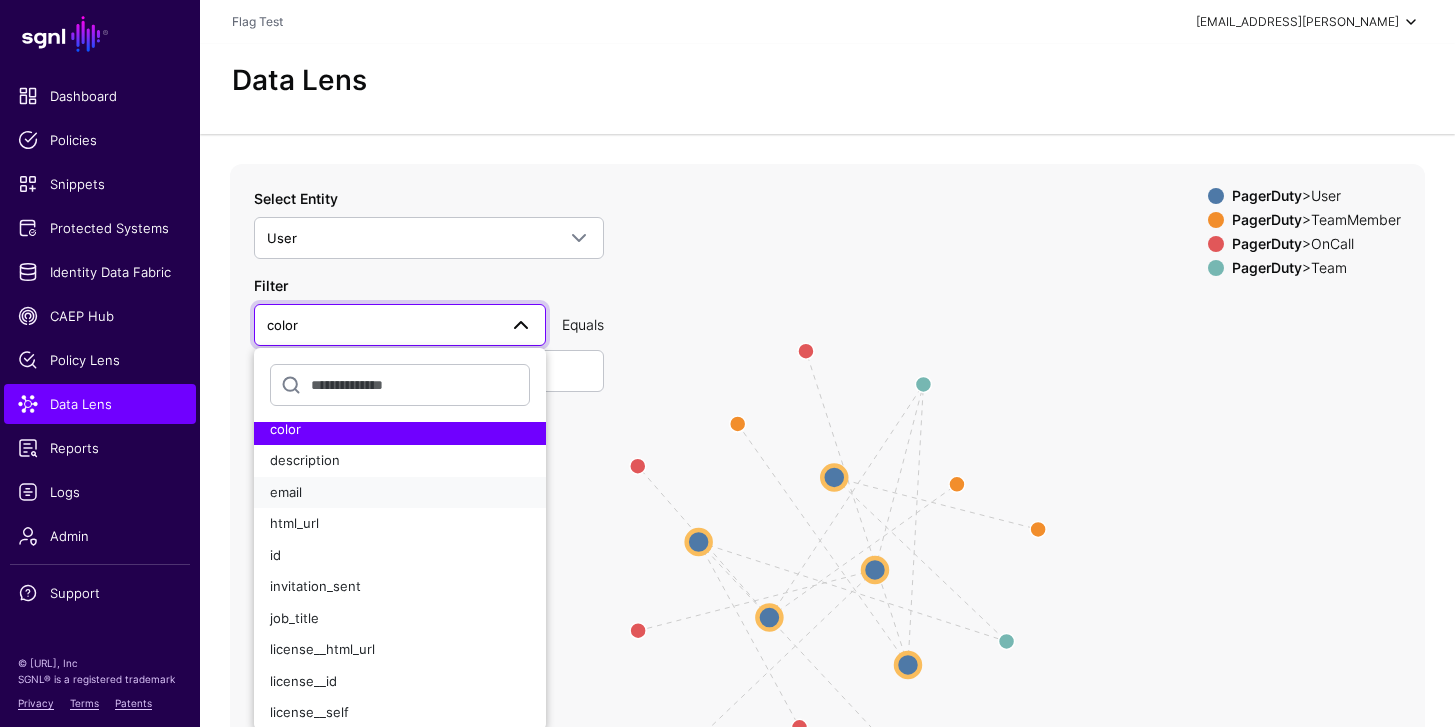 click on "email" 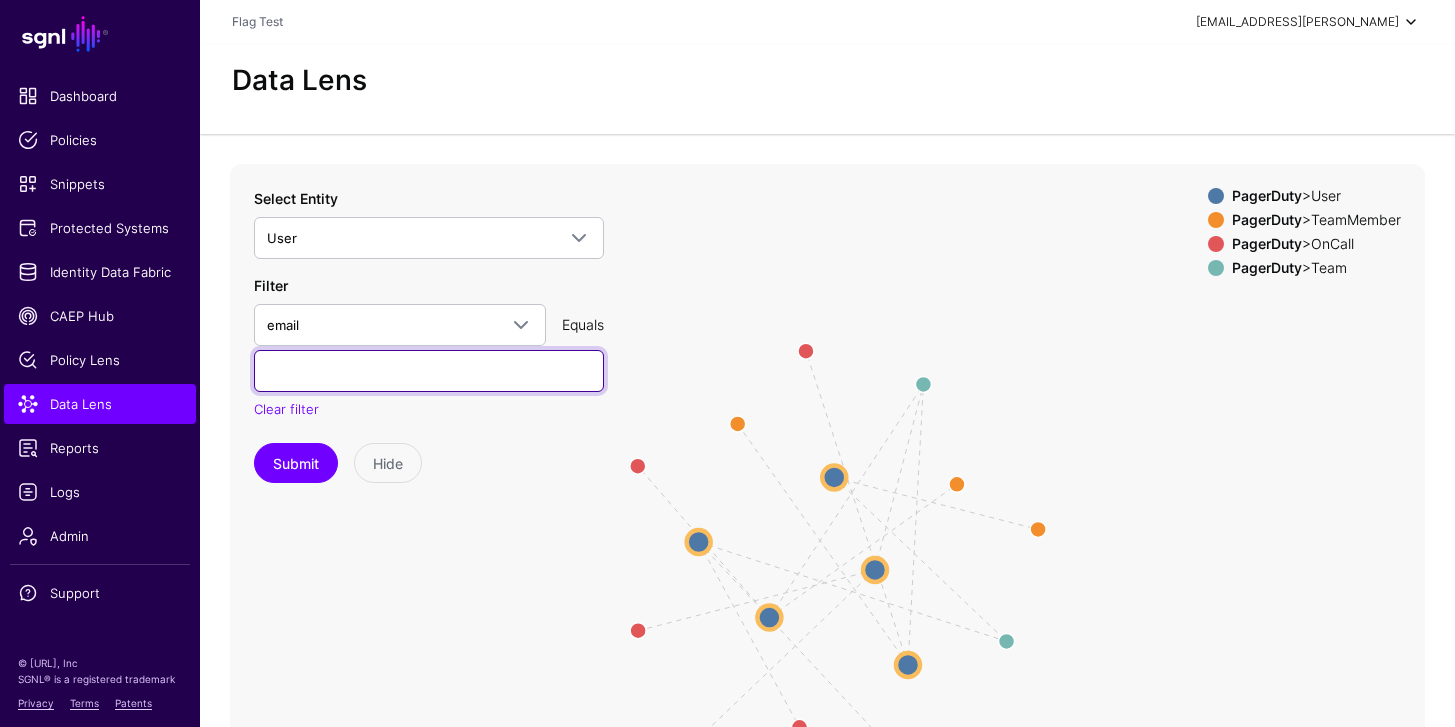 click at bounding box center (429, 371) 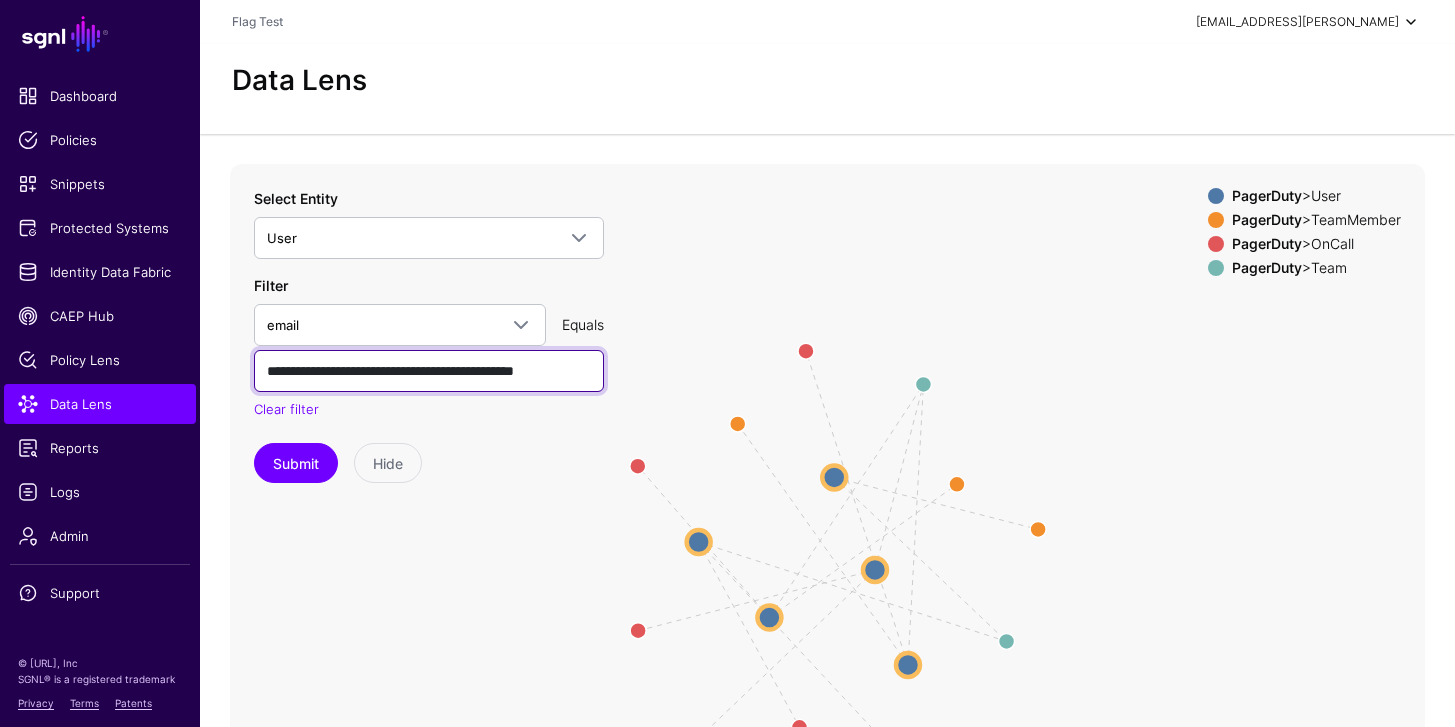 scroll, scrollTop: 0, scrollLeft: 0, axis: both 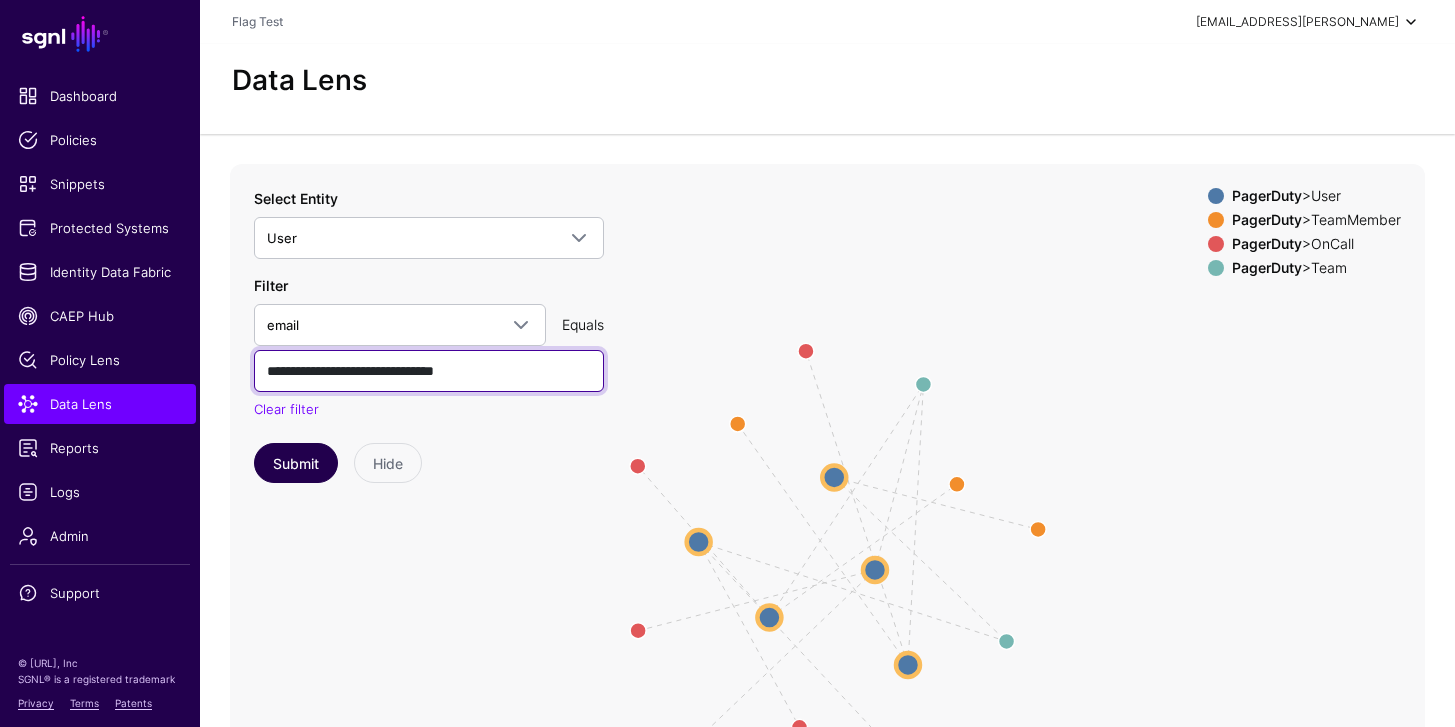 type on "**********" 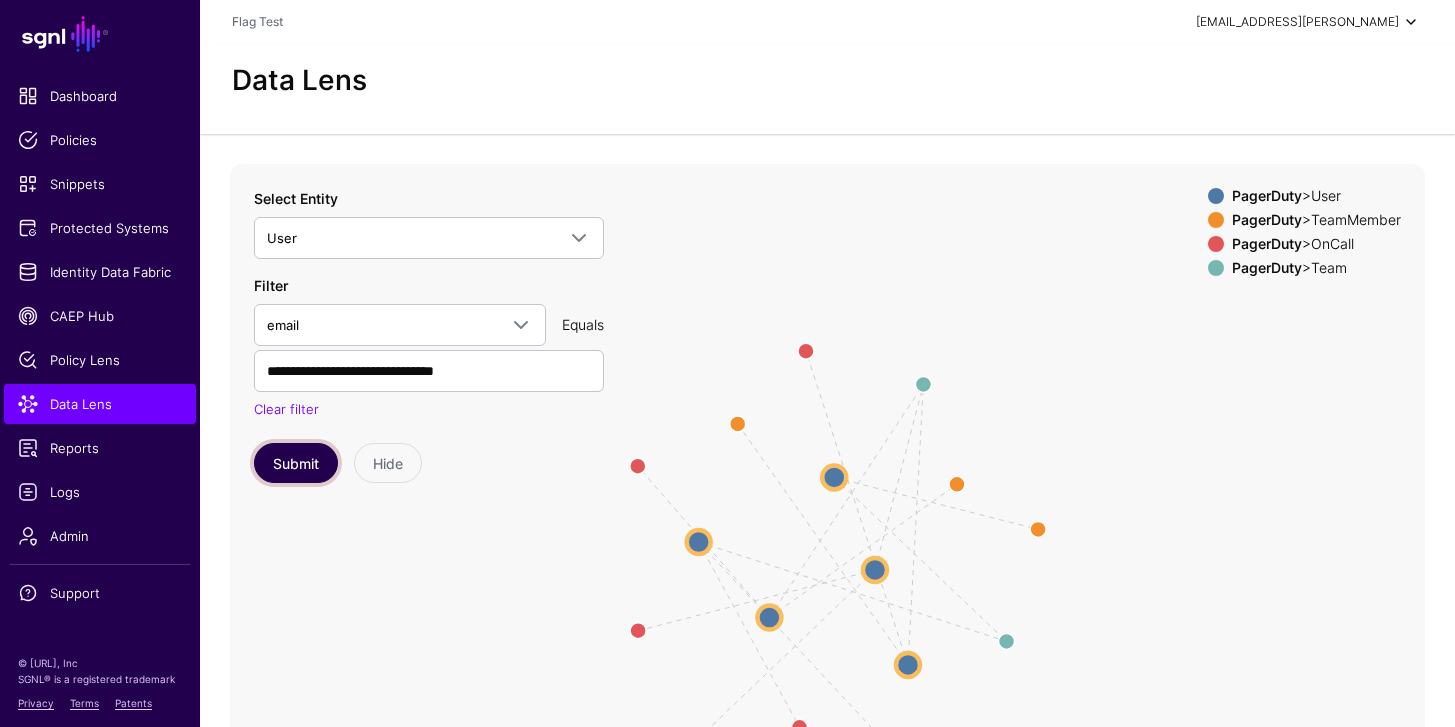 click on "Submit" 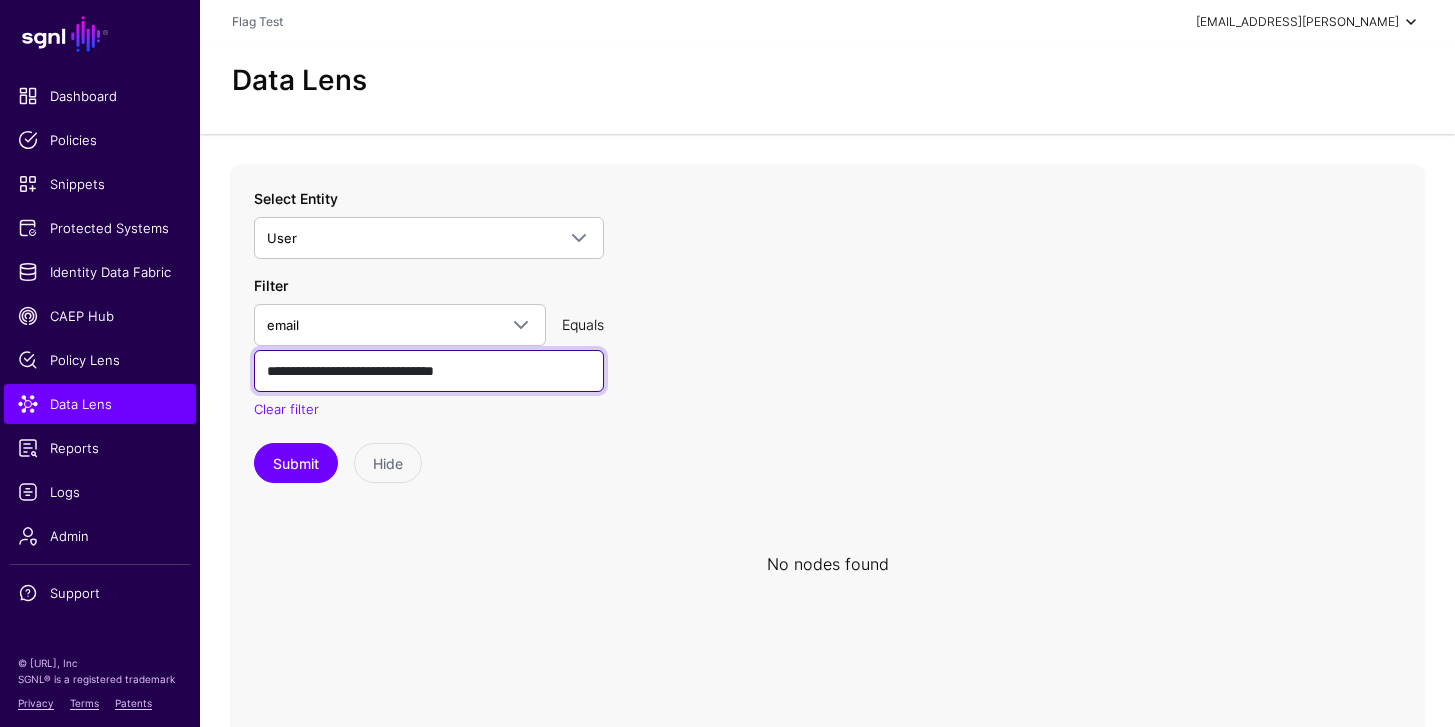 click on "**********" at bounding box center [429, 371] 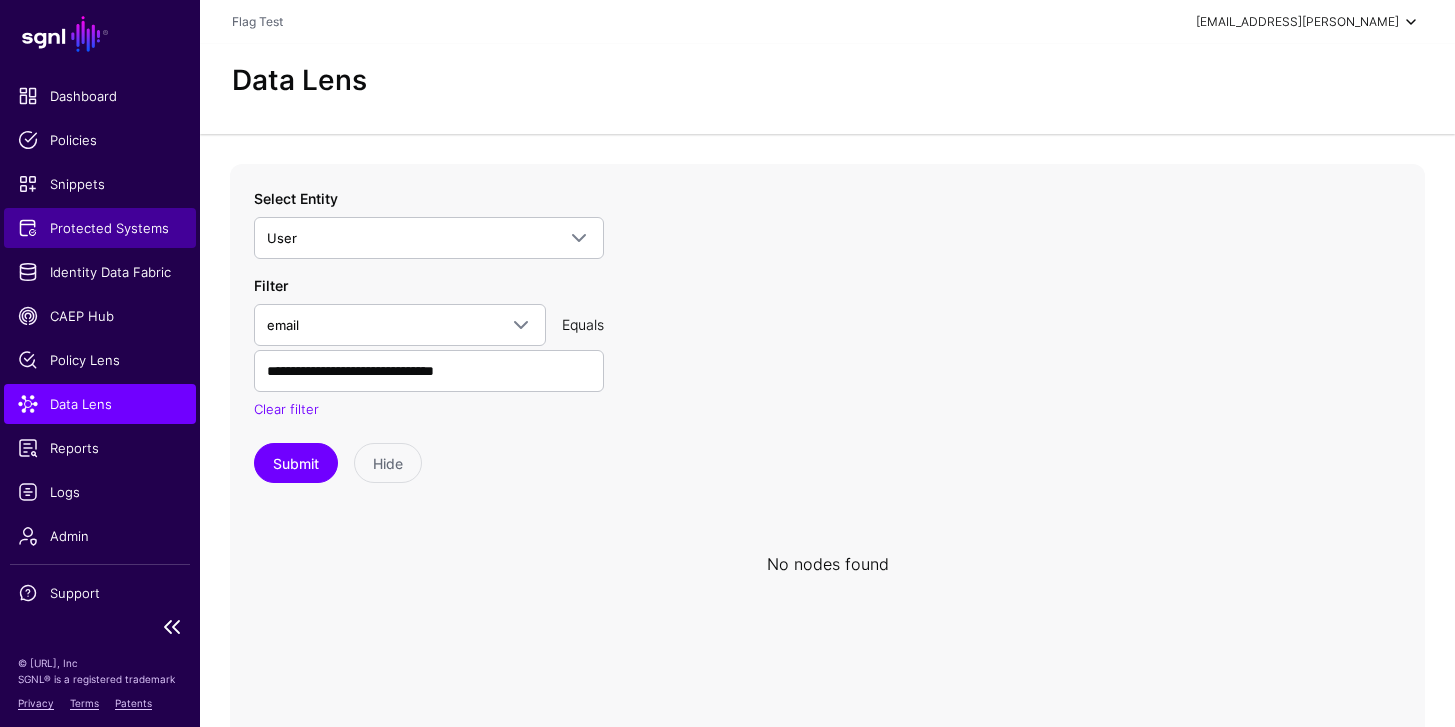 click on "Protected Systems" 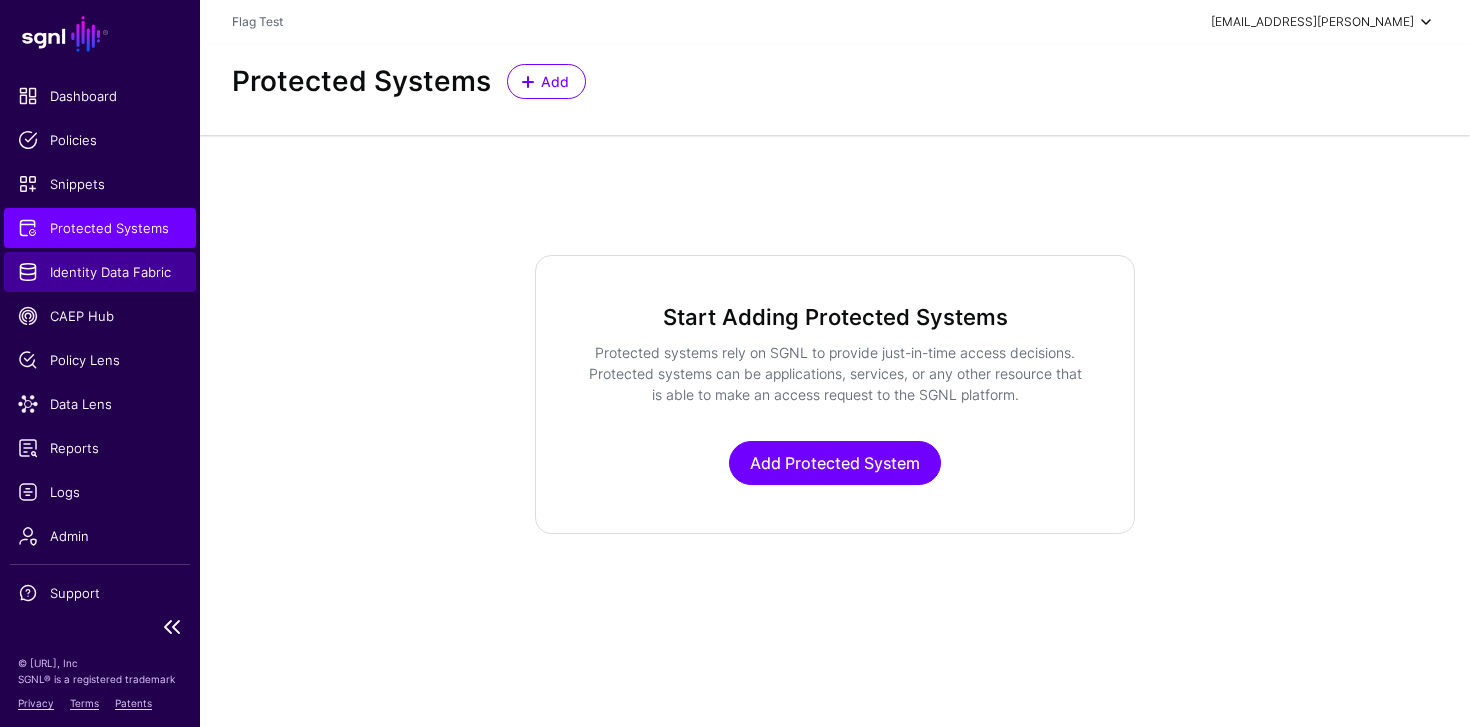 click on "Identity Data Fabric" 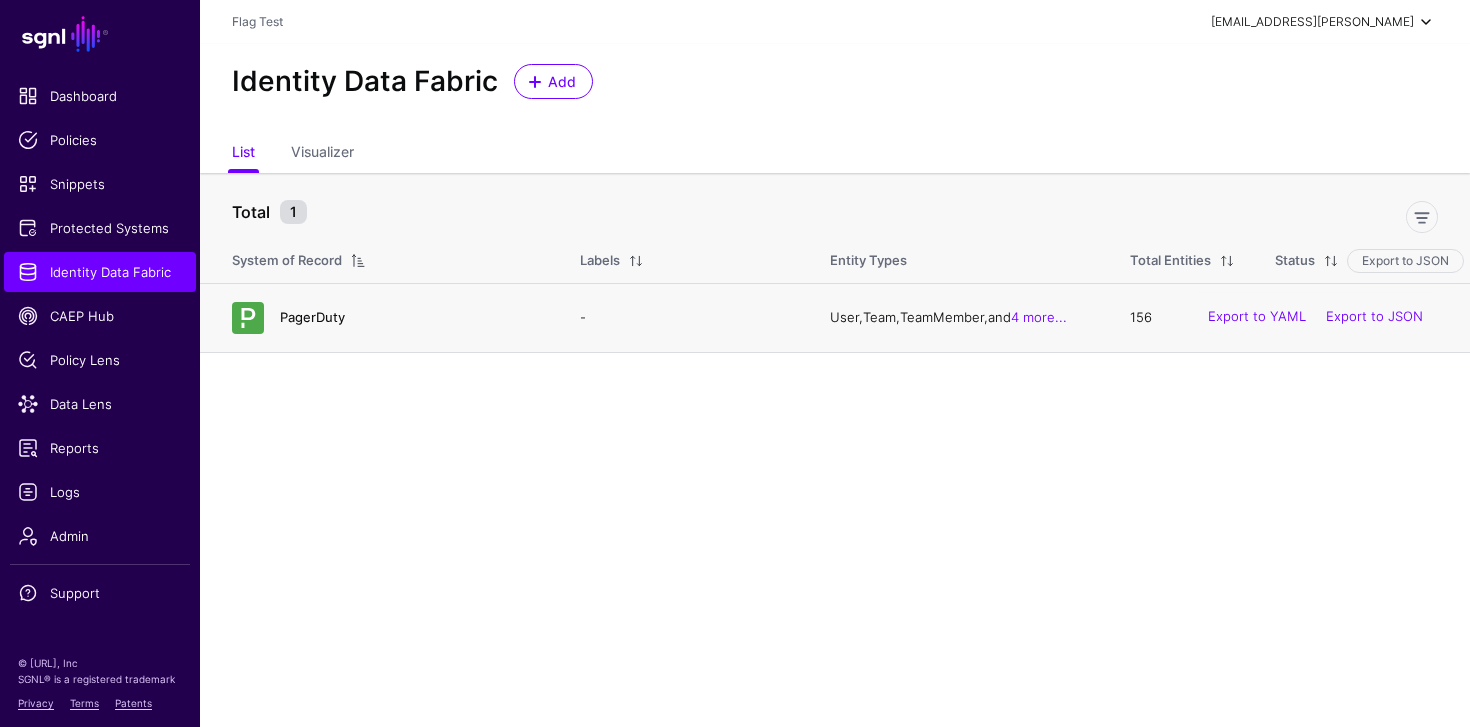click on "PagerDuty" 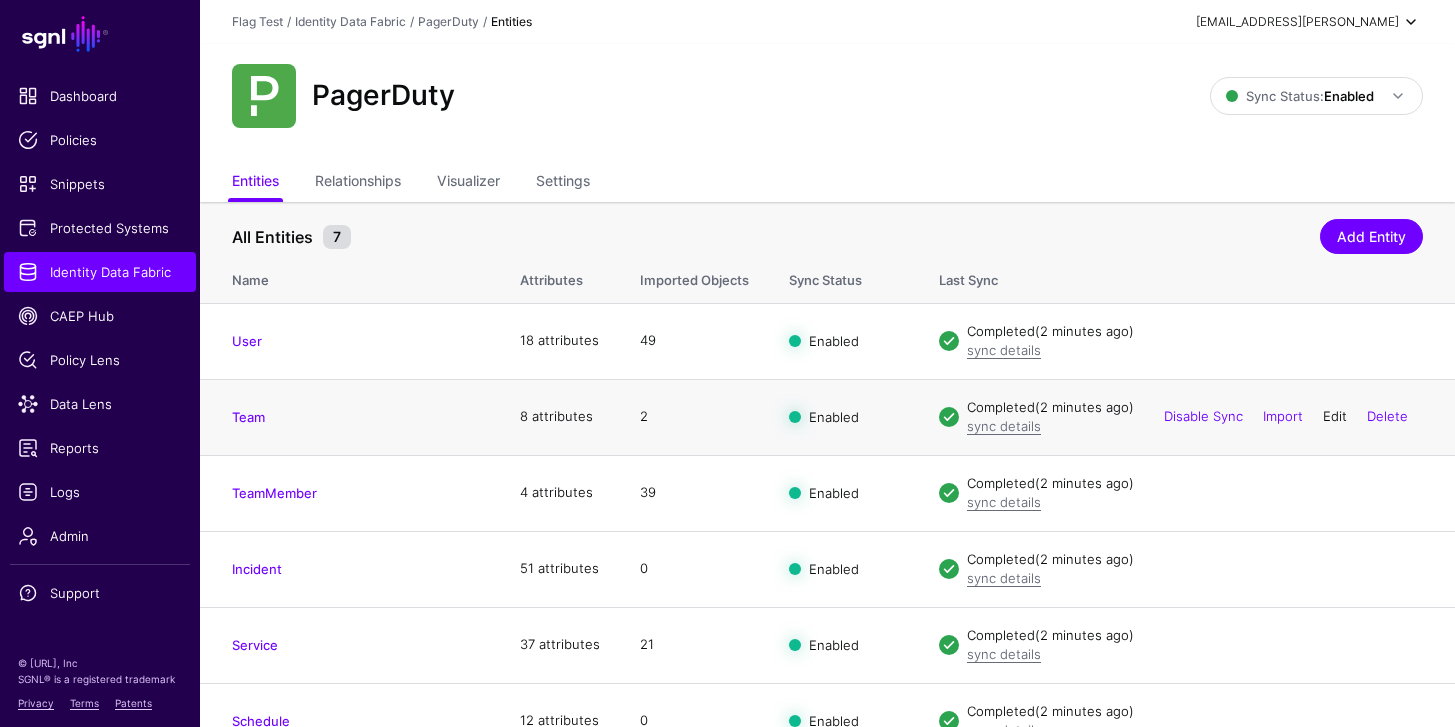 click on "Edit" 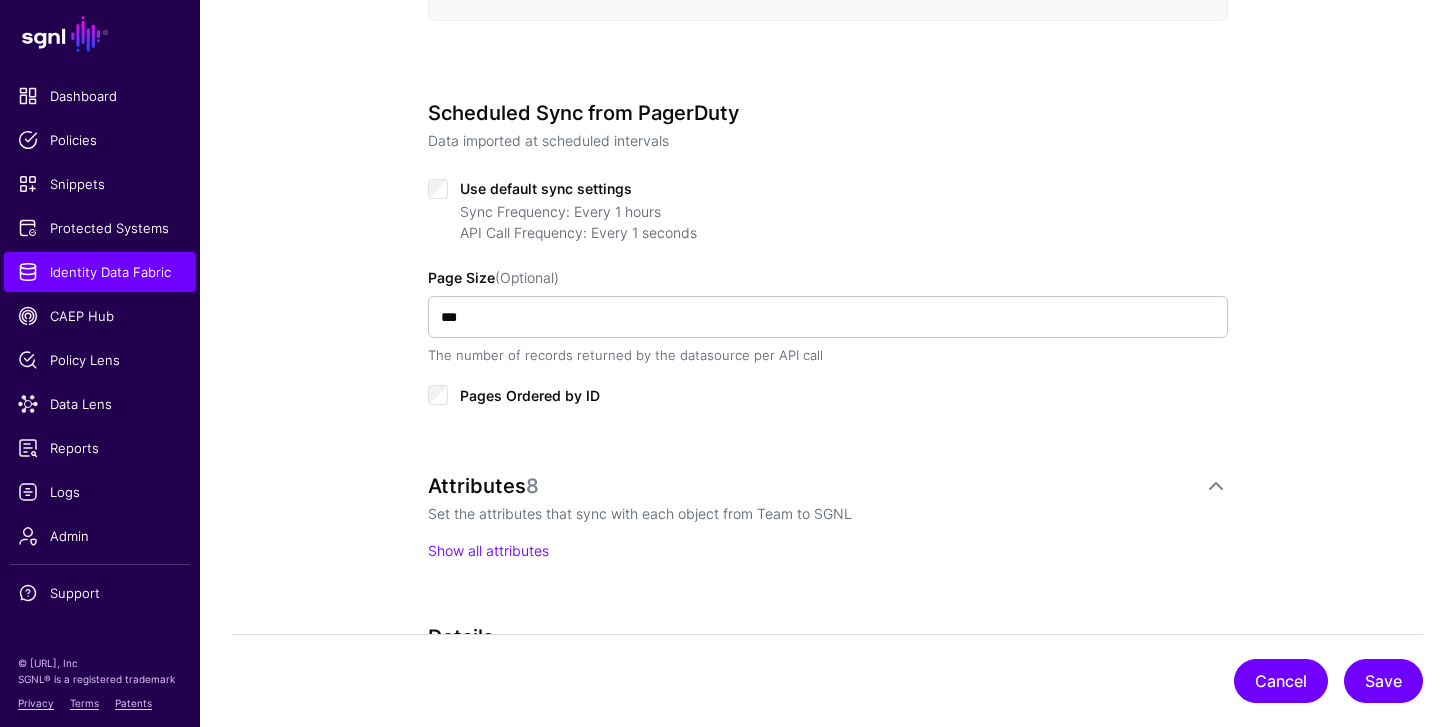 scroll, scrollTop: 1345, scrollLeft: 0, axis: vertical 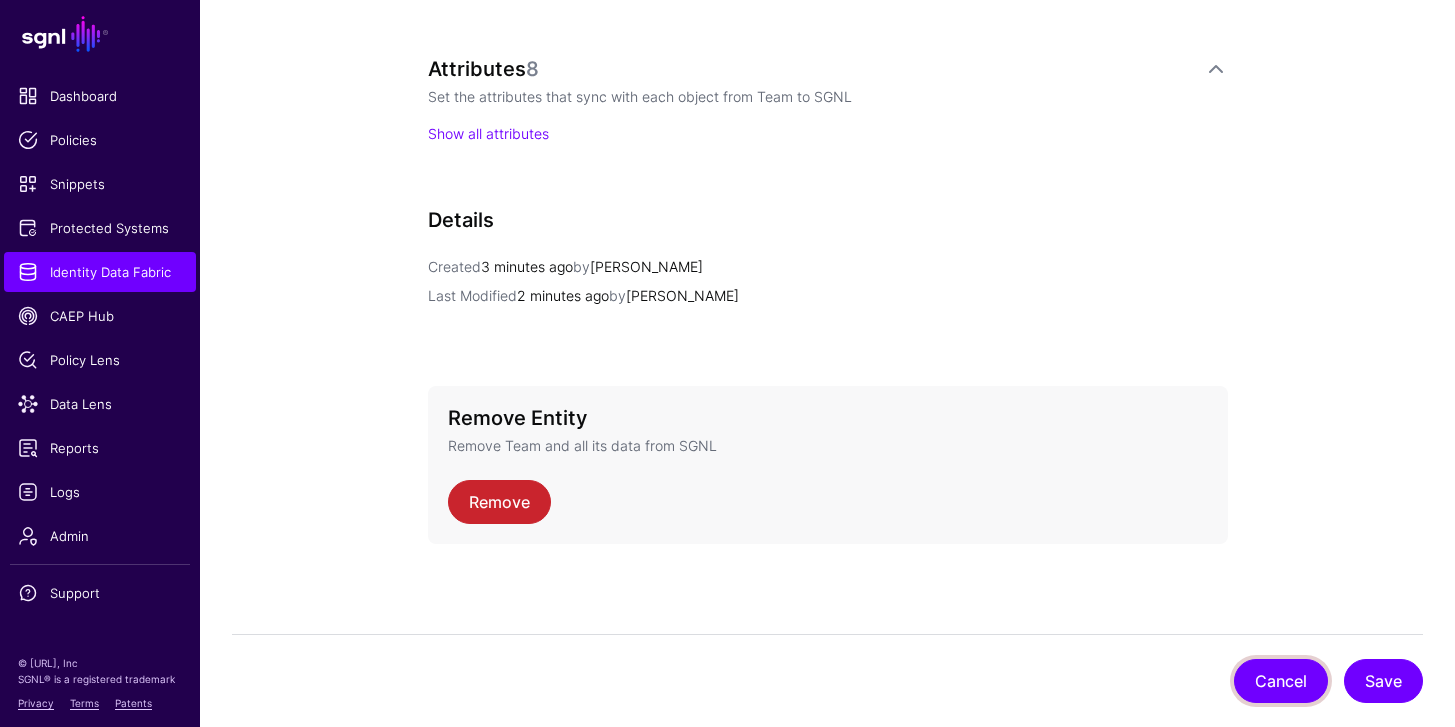 click on "Cancel" 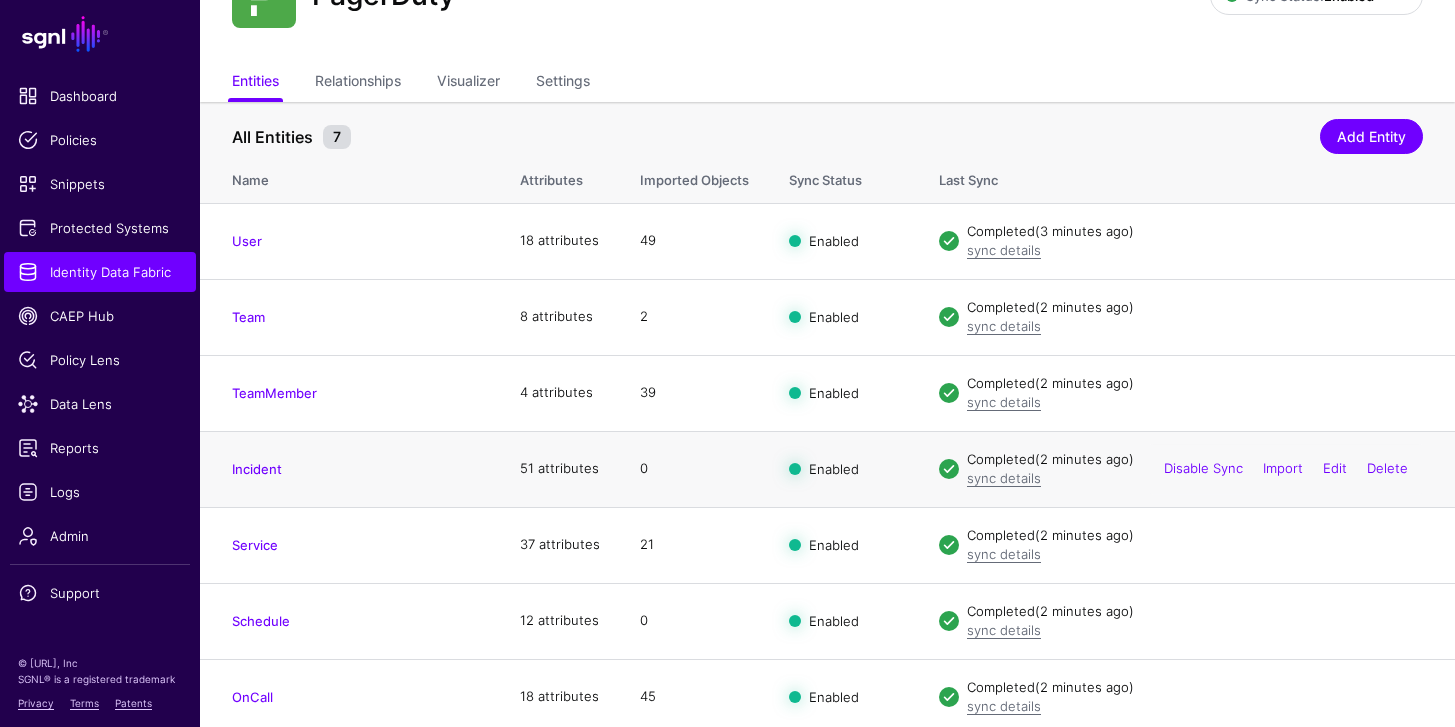 scroll, scrollTop: 108, scrollLeft: 0, axis: vertical 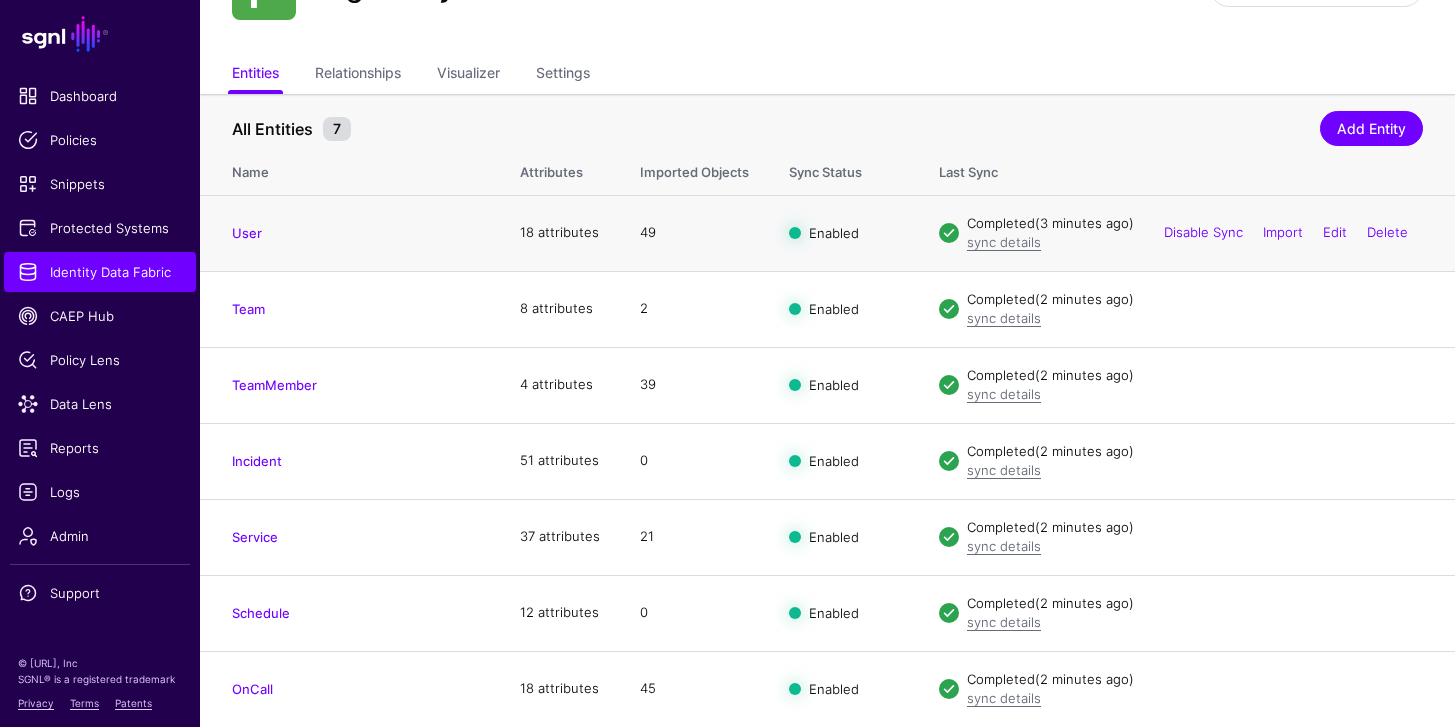 click on "18 attributes" 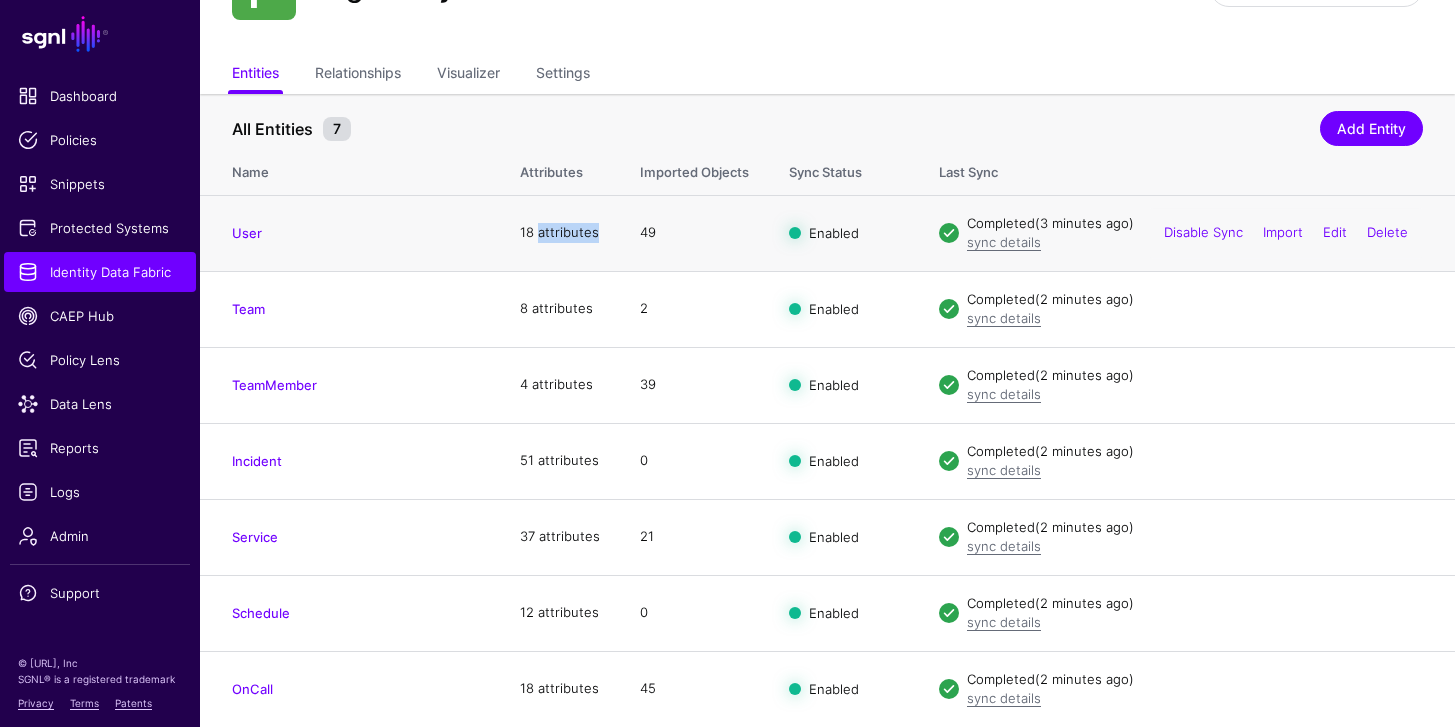 drag, startPoint x: 540, startPoint y: 225, endPoint x: 630, endPoint y: 213, distance: 90.79648 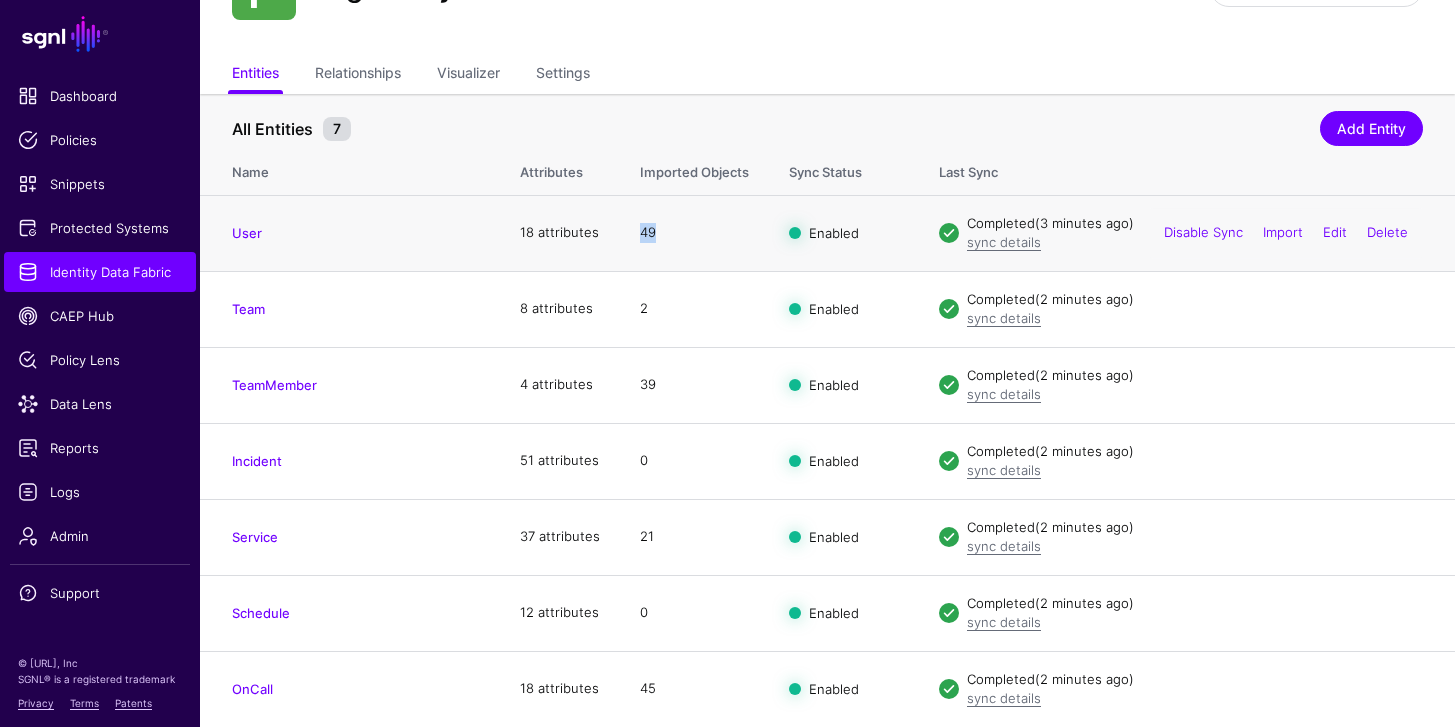 drag, startPoint x: 628, startPoint y: 235, endPoint x: 671, endPoint y: 230, distance: 43.289722 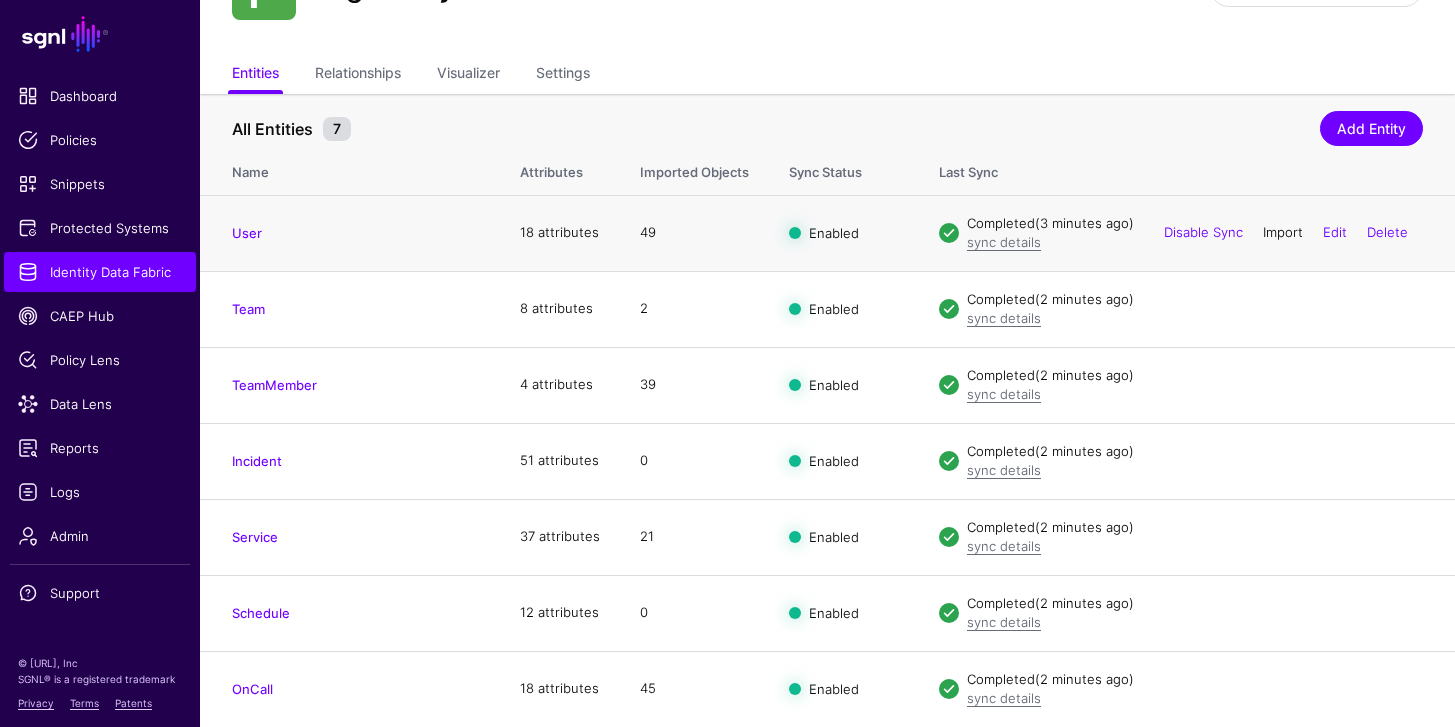 click on "Import" 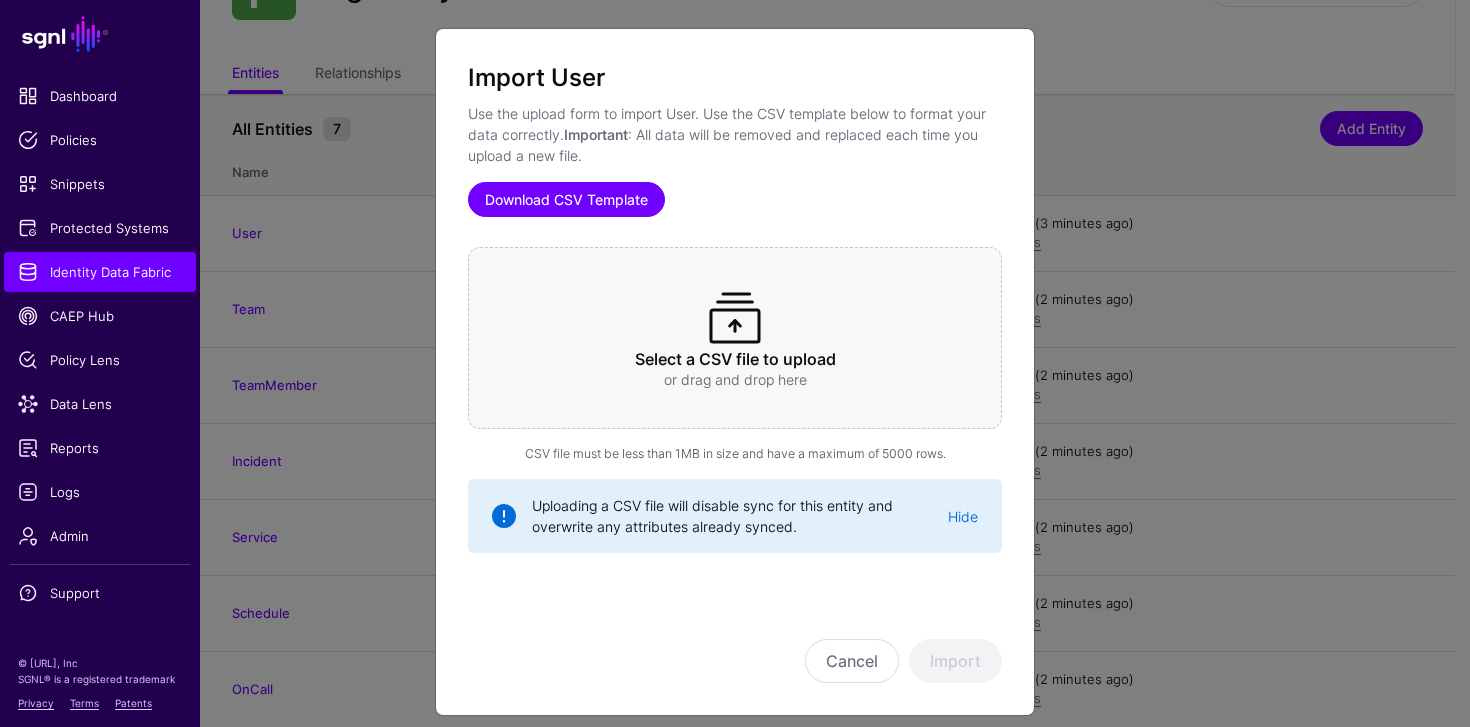 click on "Download CSV Template" 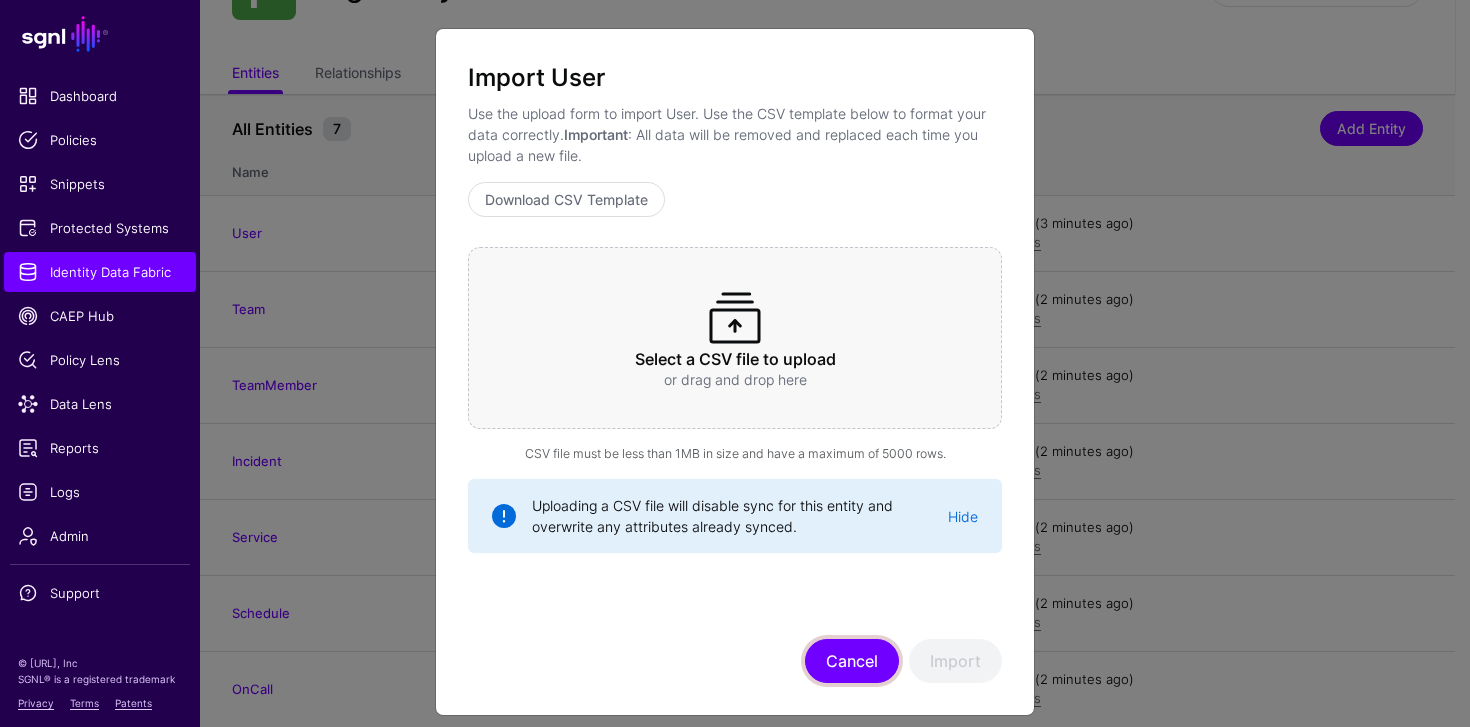 click on "Cancel" 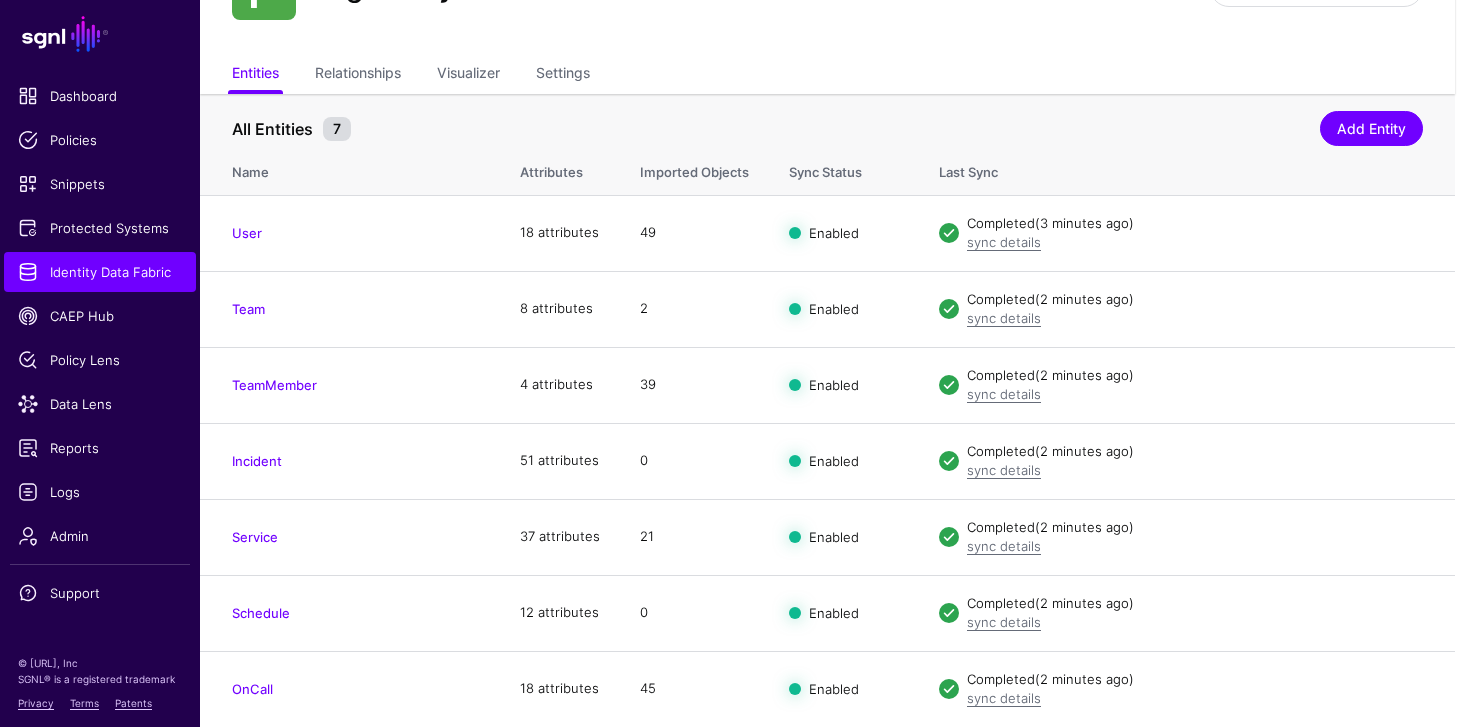 click on "Cancel" 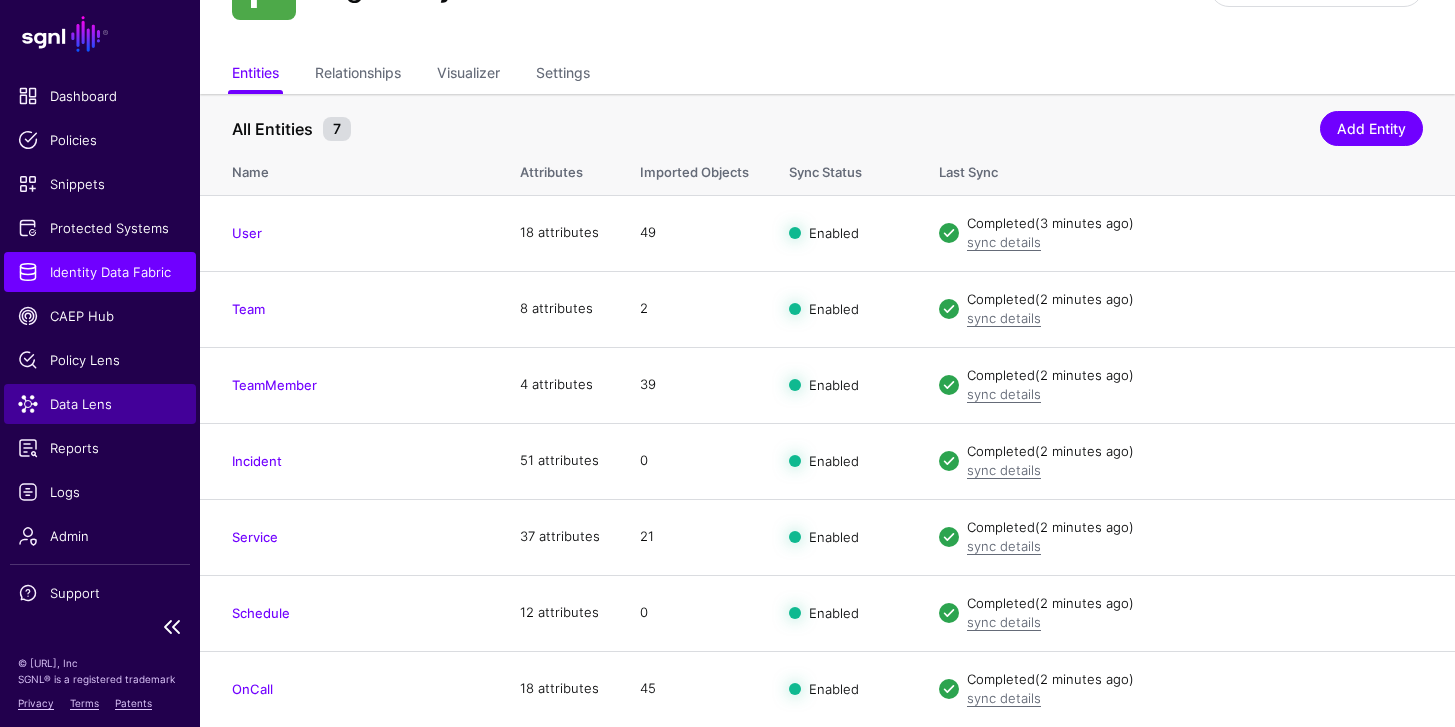 click on "Data Lens" 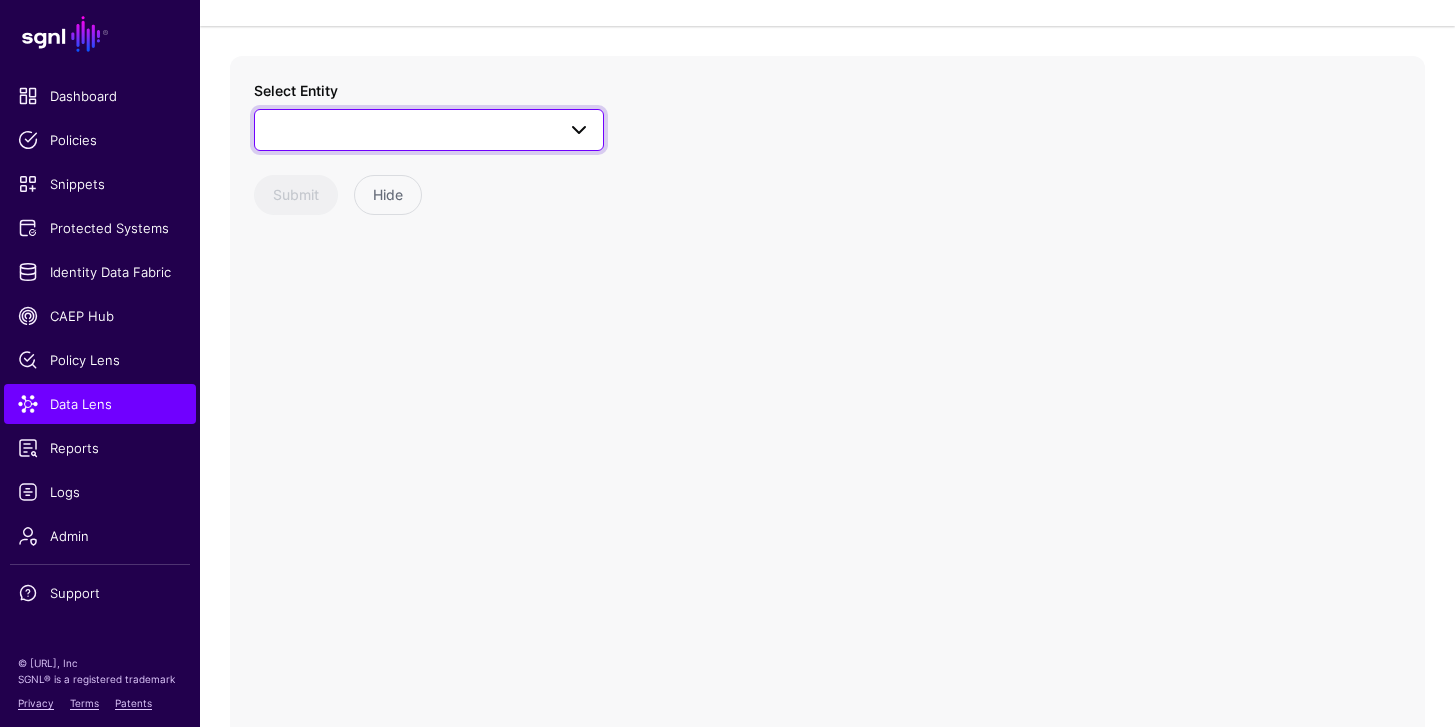 click at bounding box center (429, 130) 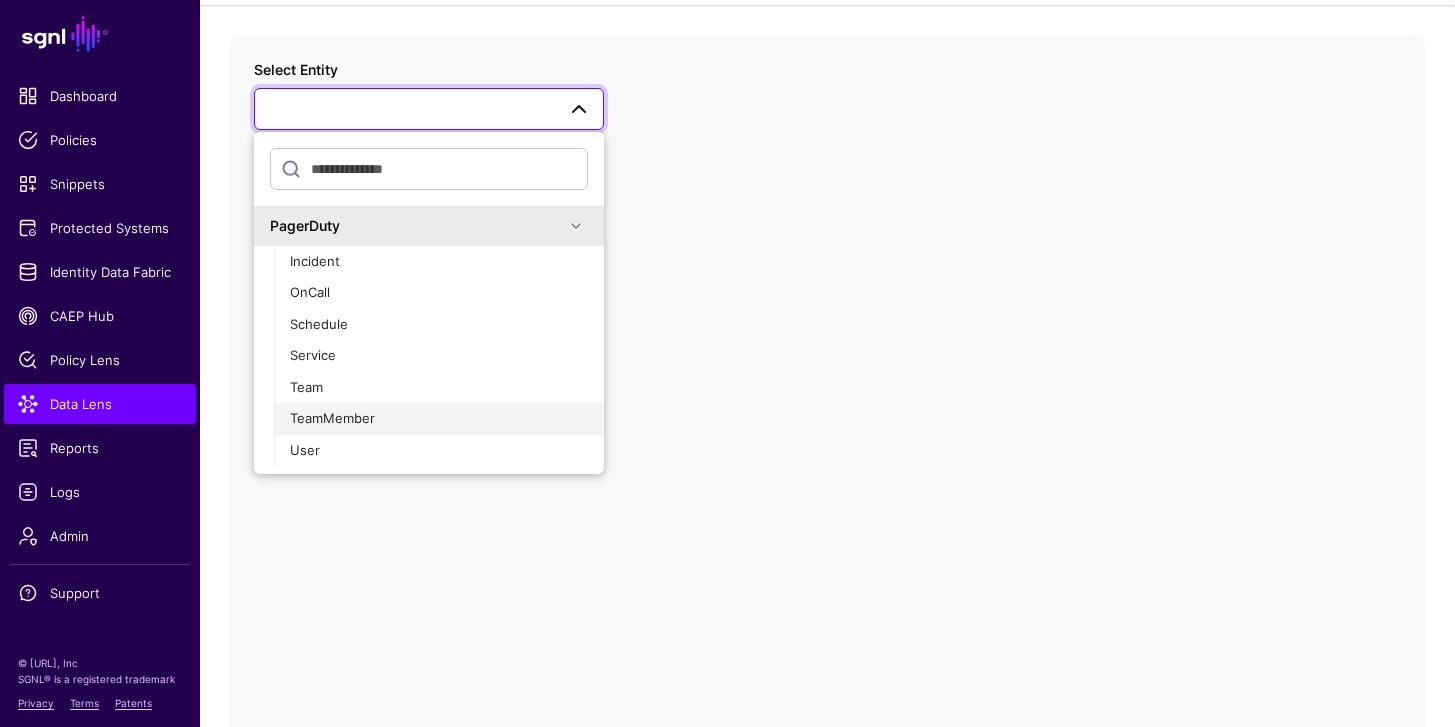 scroll, scrollTop: 129, scrollLeft: 0, axis: vertical 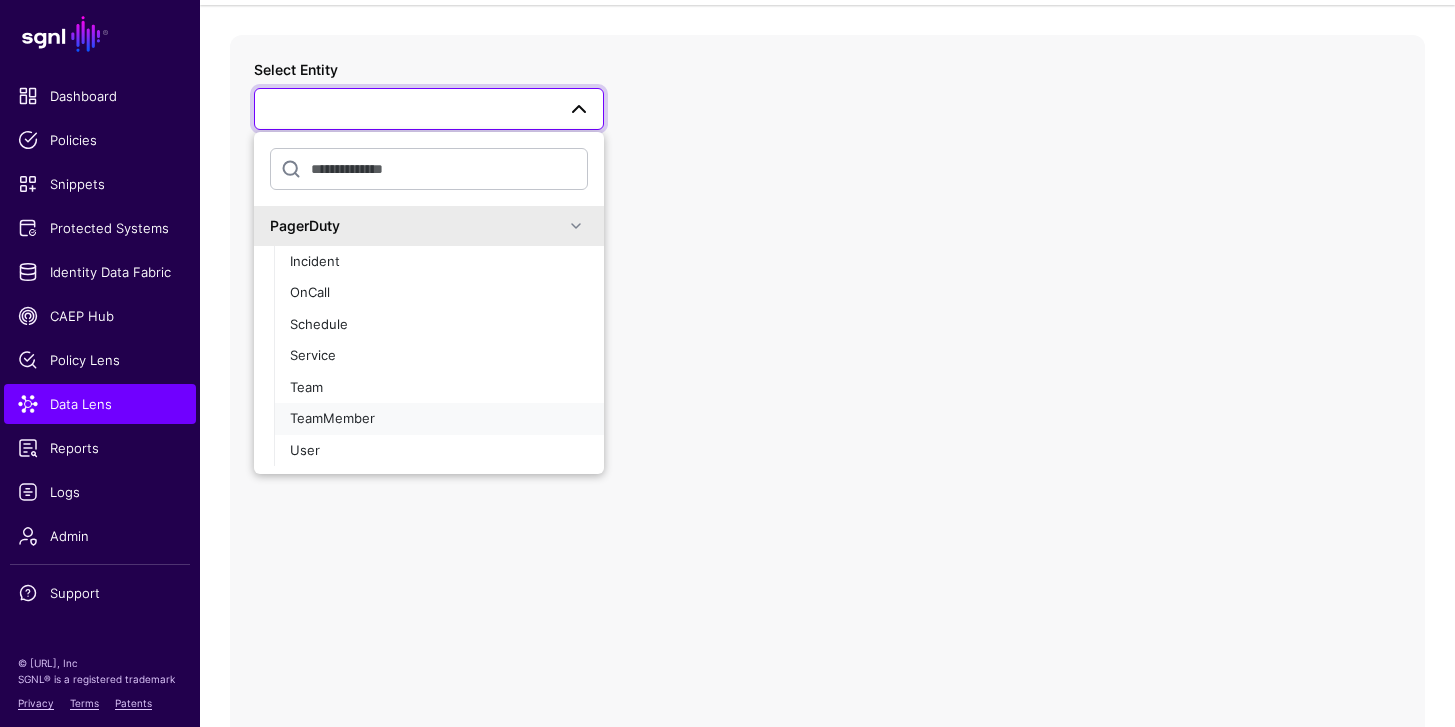 click on "TeamMember" 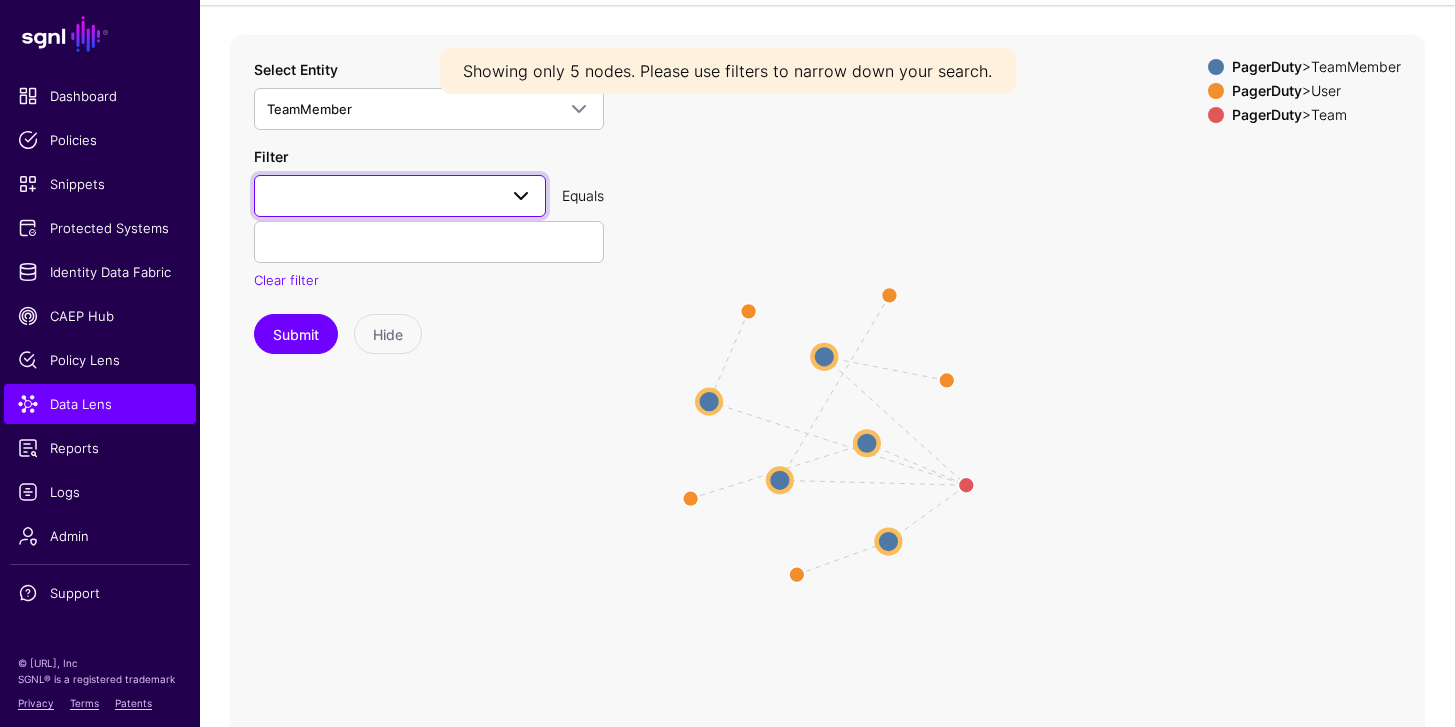 click at bounding box center (400, 196) 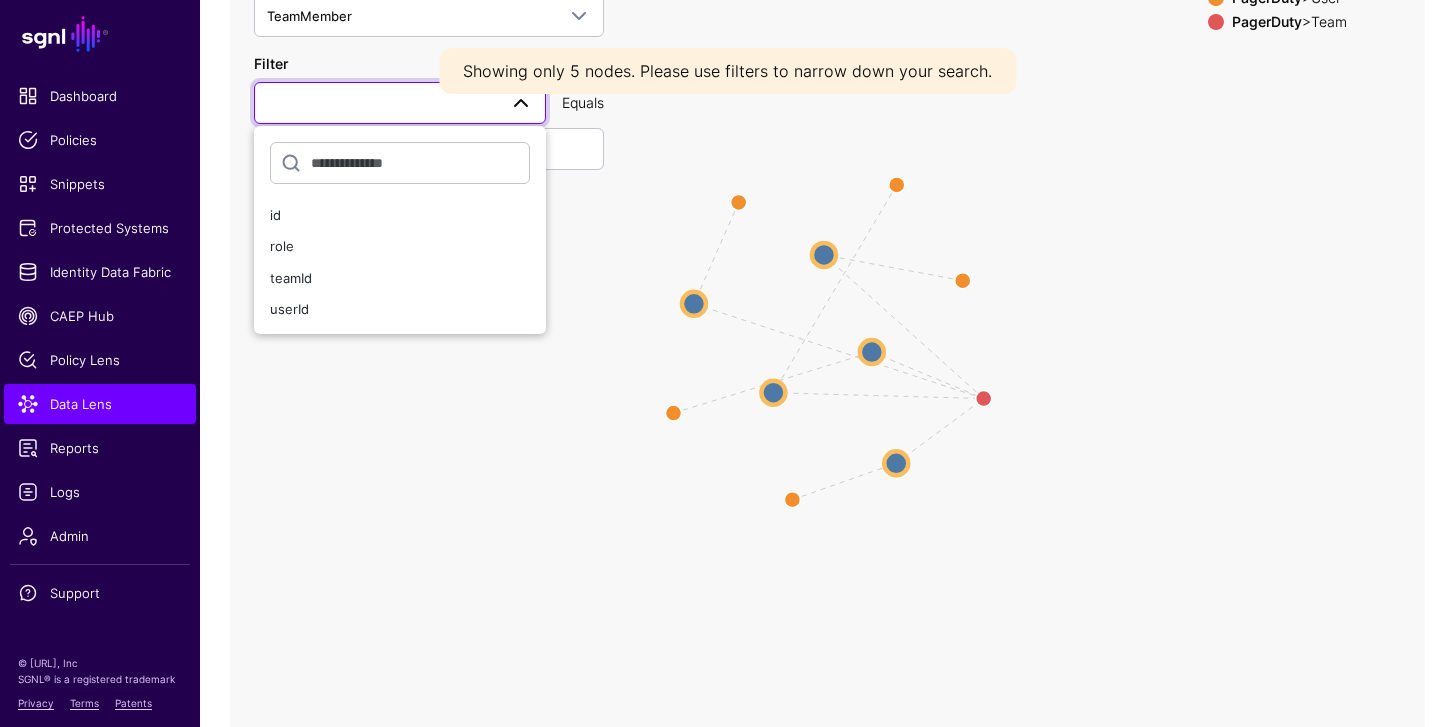 scroll, scrollTop: 169, scrollLeft: 0, axis: vertical 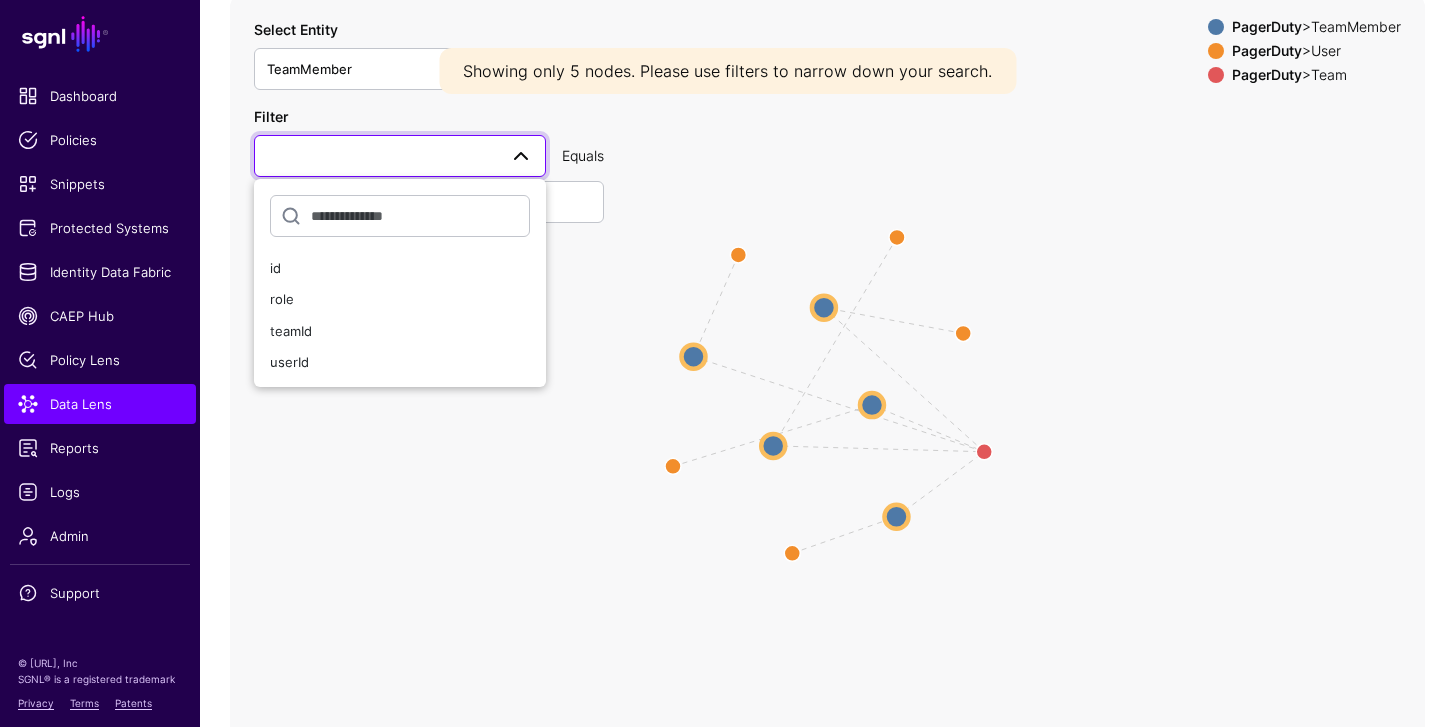 click on "UserMember TeamMember UserMember TeamMember UserMember TeamMember UserMember TeamMember UserMember TeamMember TeamMember TeamMember TeamMember TeamMember TeamMember TeamMember TeamMember TeamMember TeamMember TeamMember User User User User User User Team Team User User User User" 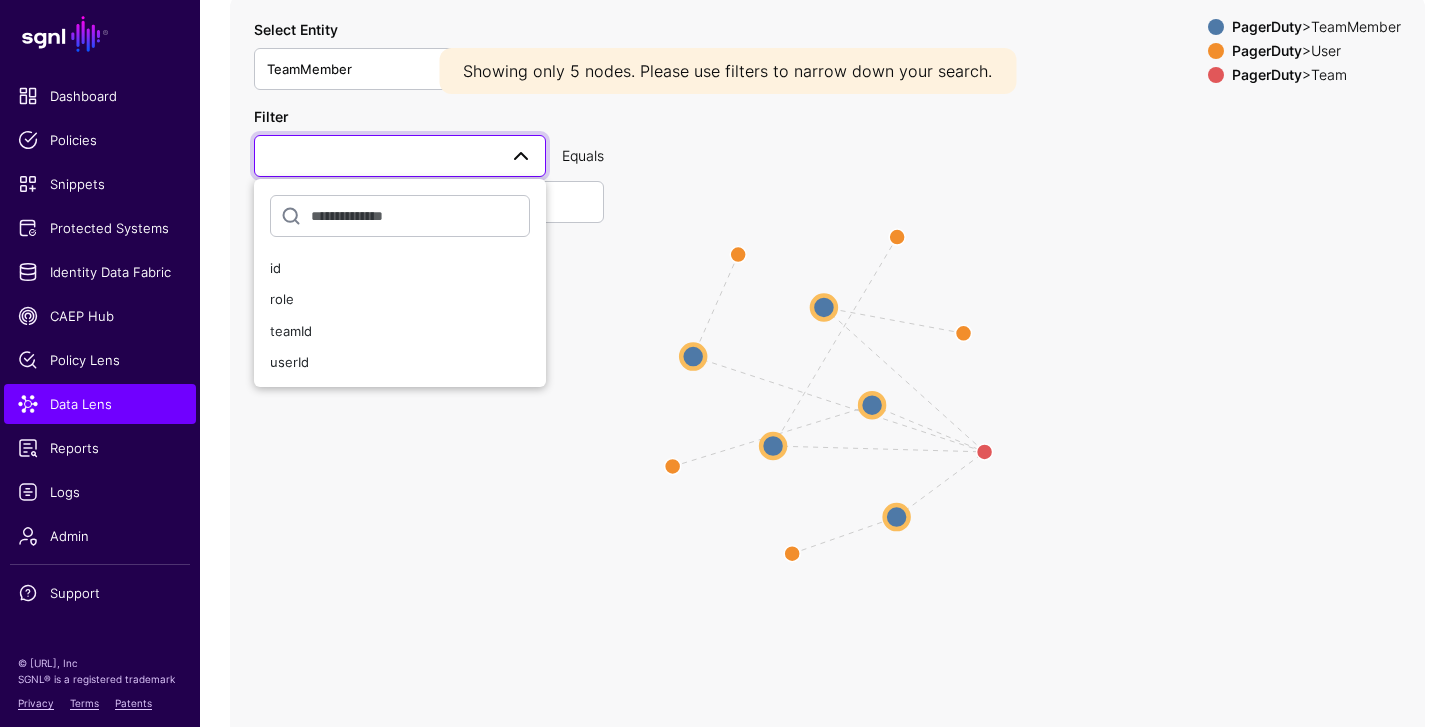 drag, startPoint x: 361, startPoint y: 504, endPoint x: 353, endPoint y: 485, distance: 20.615528 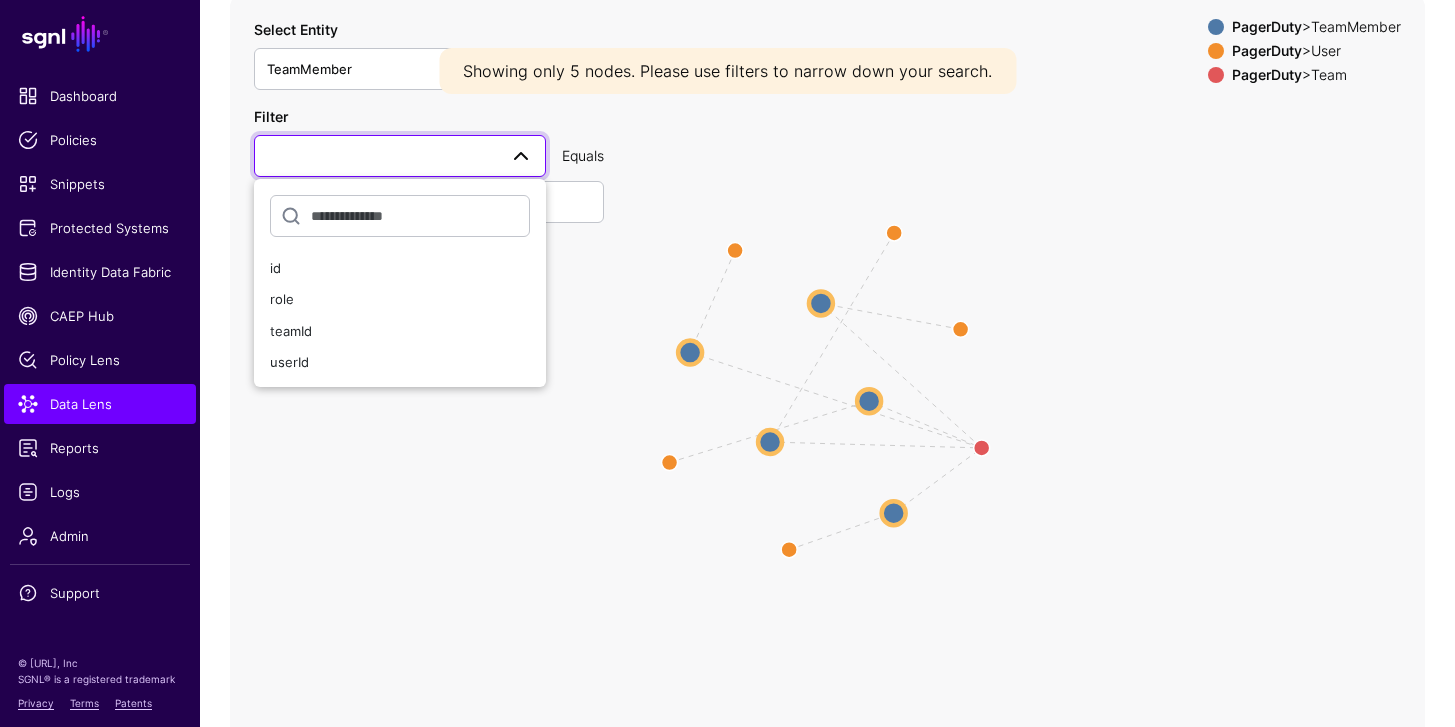 click on "UserMember TeamMember UserMember TeamMember UserMember TeamMember UserMember TeamMember UserMember TeamMember TeamMember TeamMember TeamMember TeamMember TeamMember TeamMember TeamMember TeamMember TeamMember TeamMember User User User User User User Team Team User User User User" 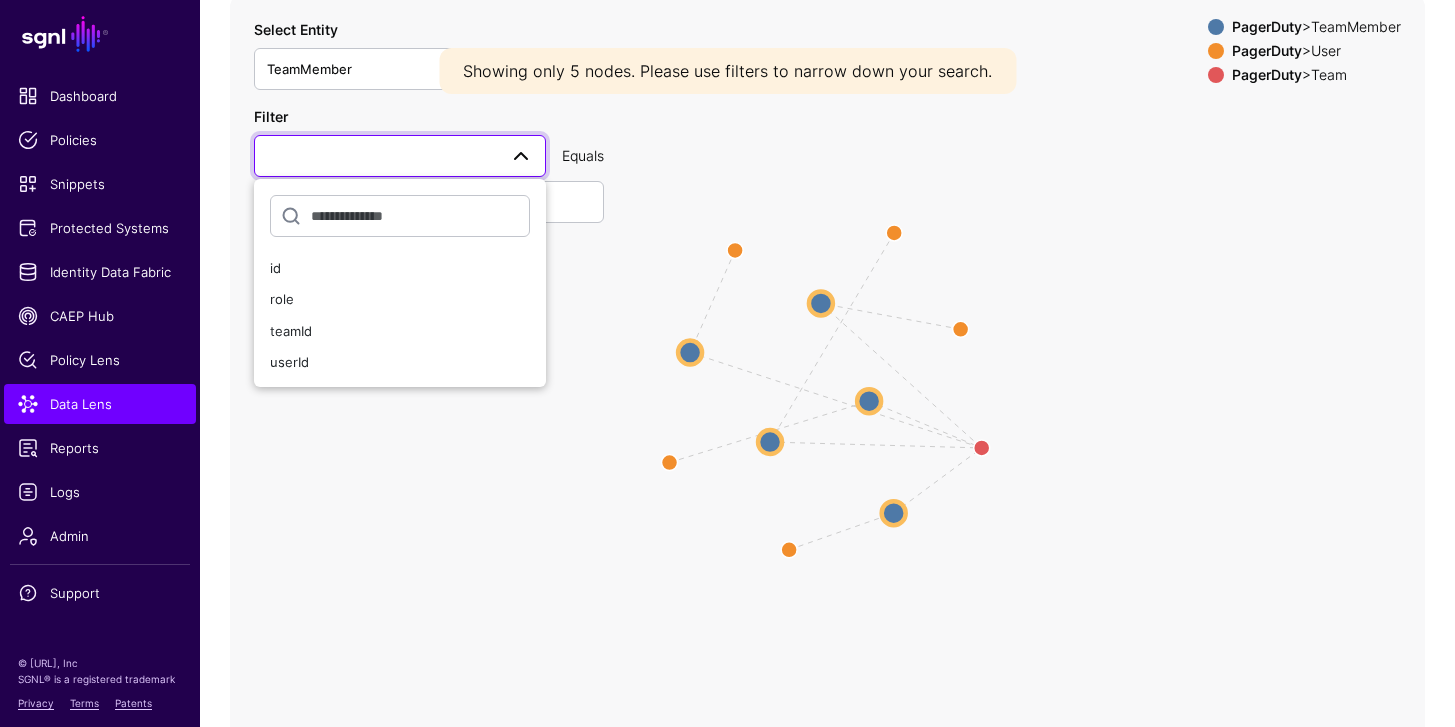 click on "UserMember TeamMember UserMember TeamMember UserMember TeamMember UserMember TeamMember UserMember TeamMember TeamMember TeamMember TeamMember TeamMember TeamMember TeamMember TeamMember TeamMember TeamMember TeamMember User User User User User User Team Team User User User User" 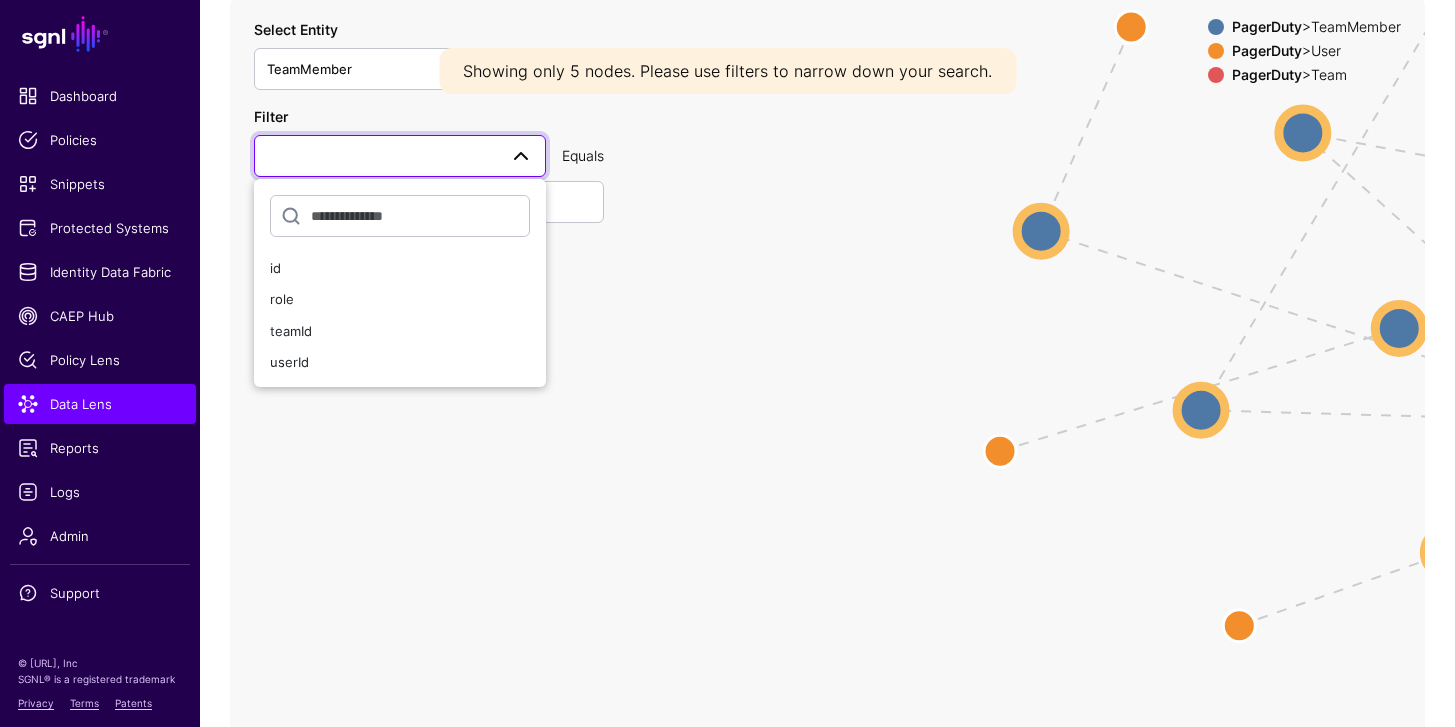 click at bounding box center (521, 156) 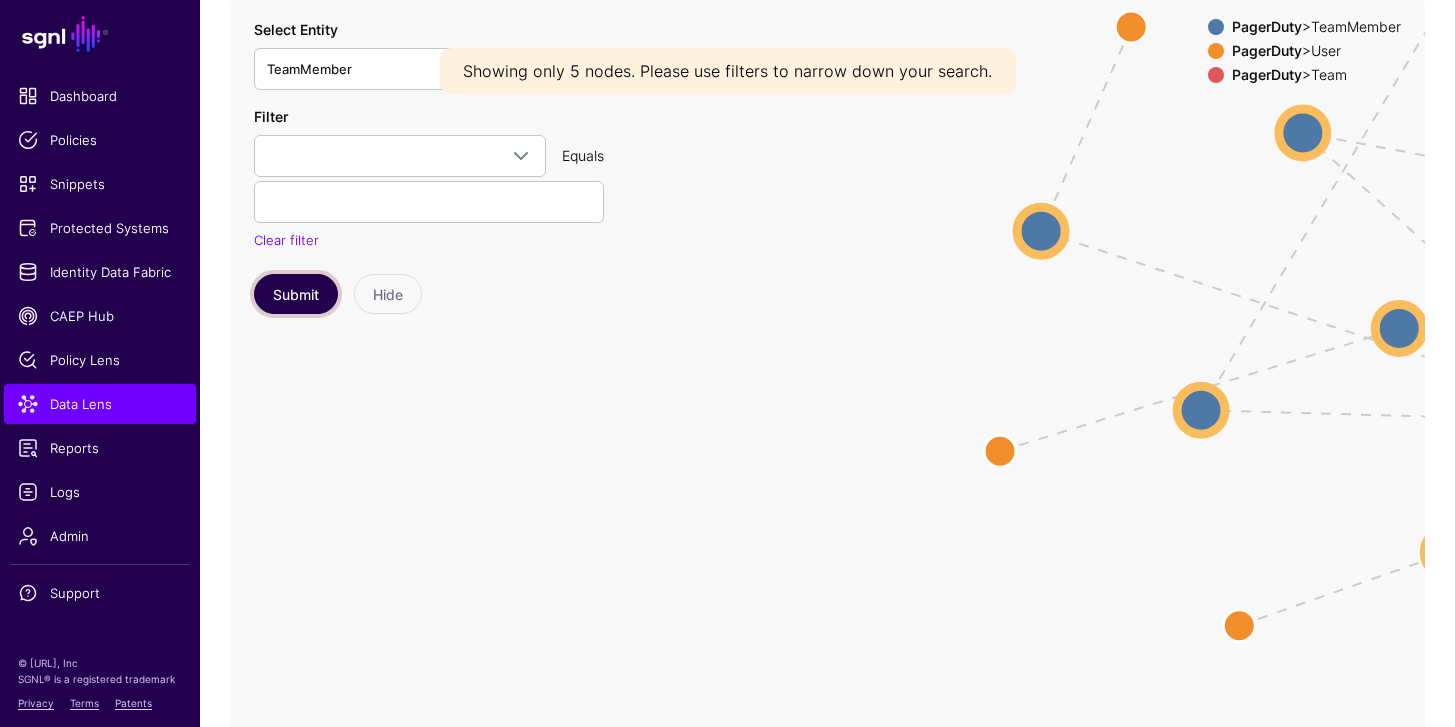 click on "Submit" 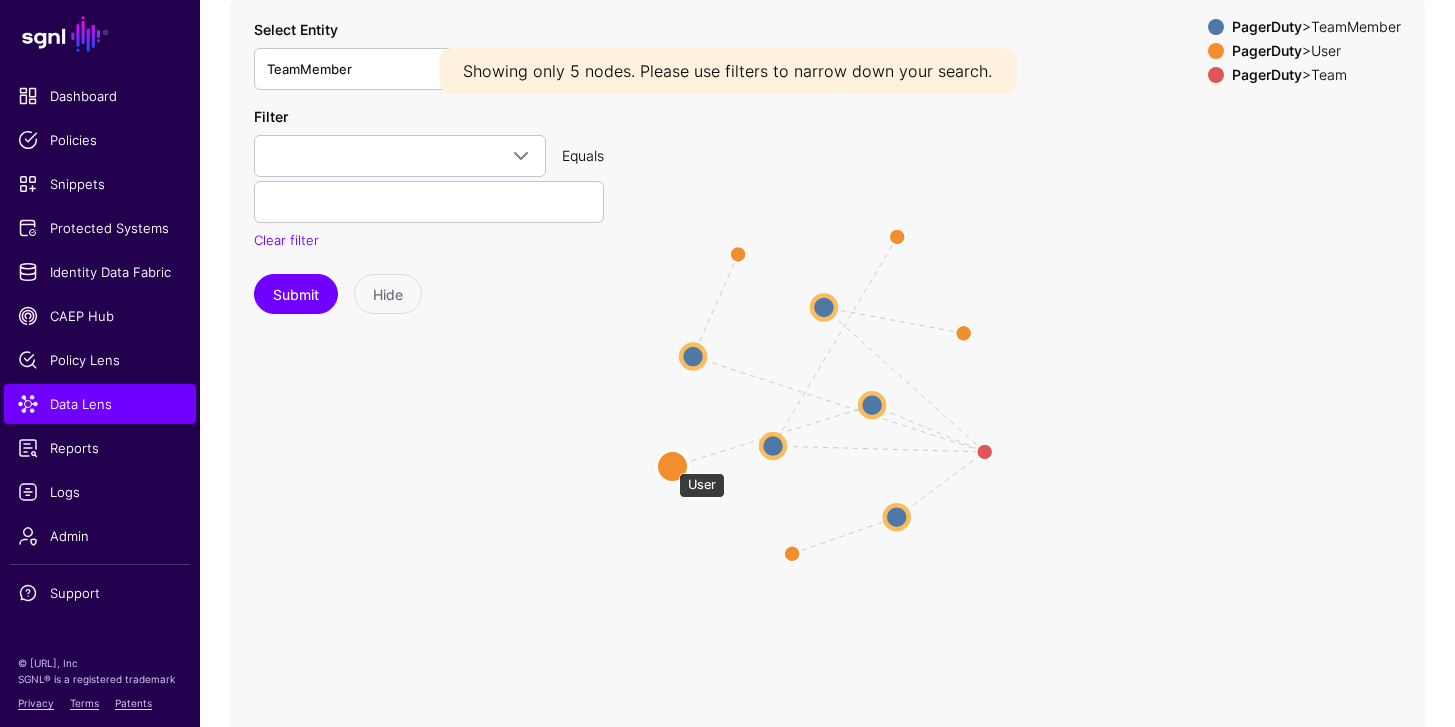 click 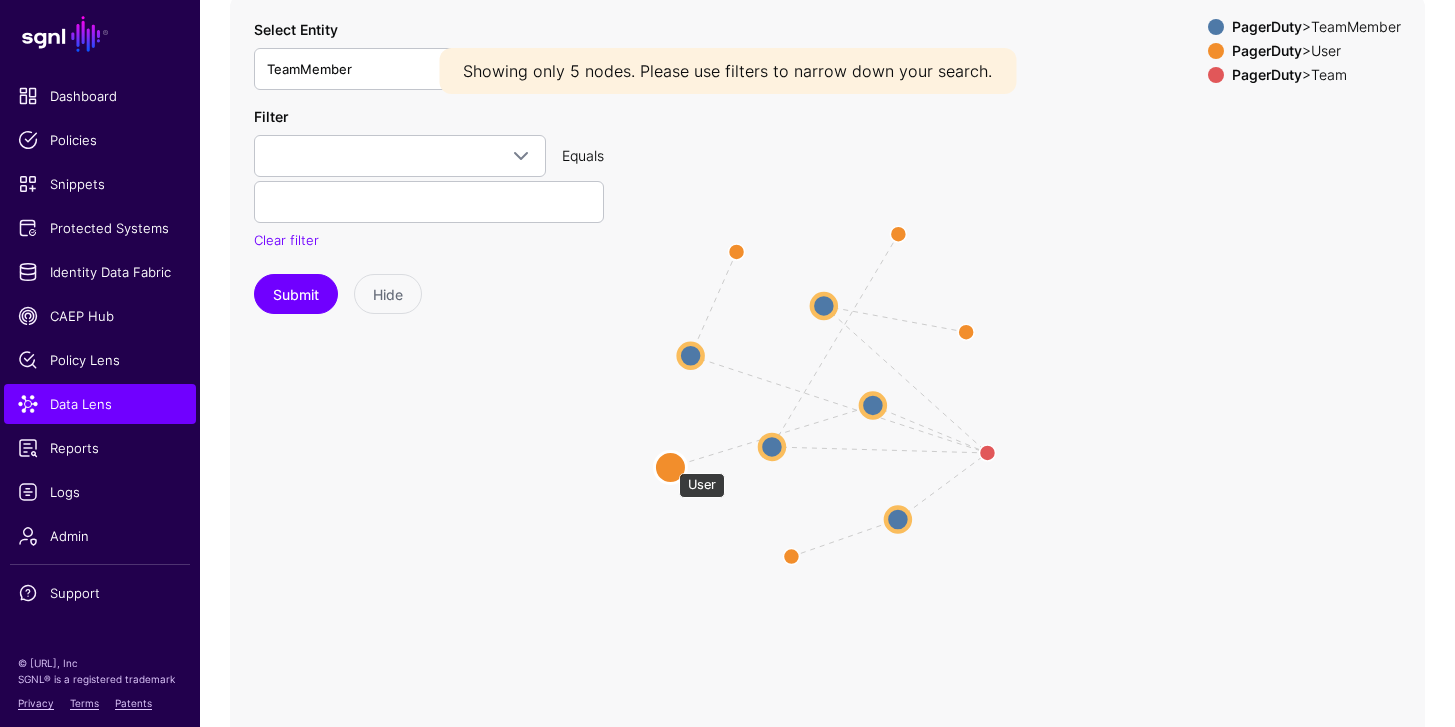 click 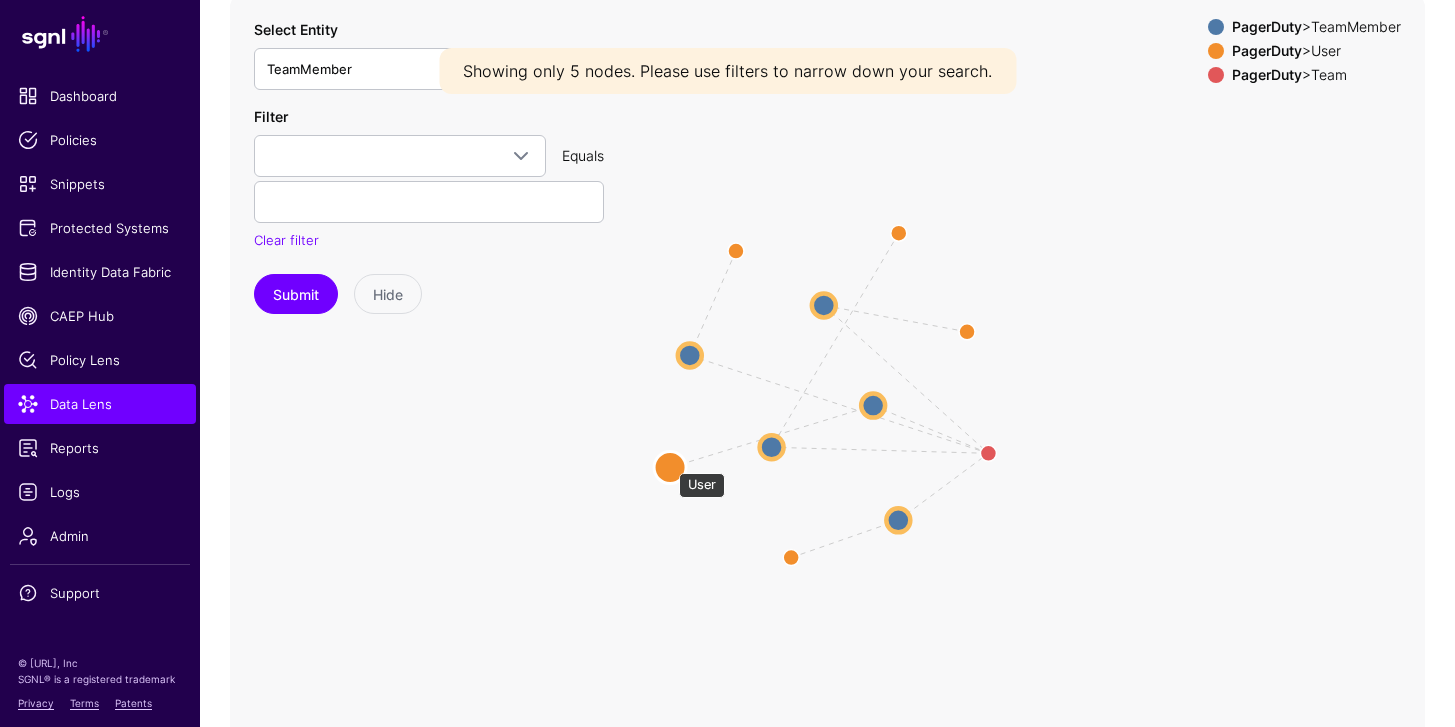 click 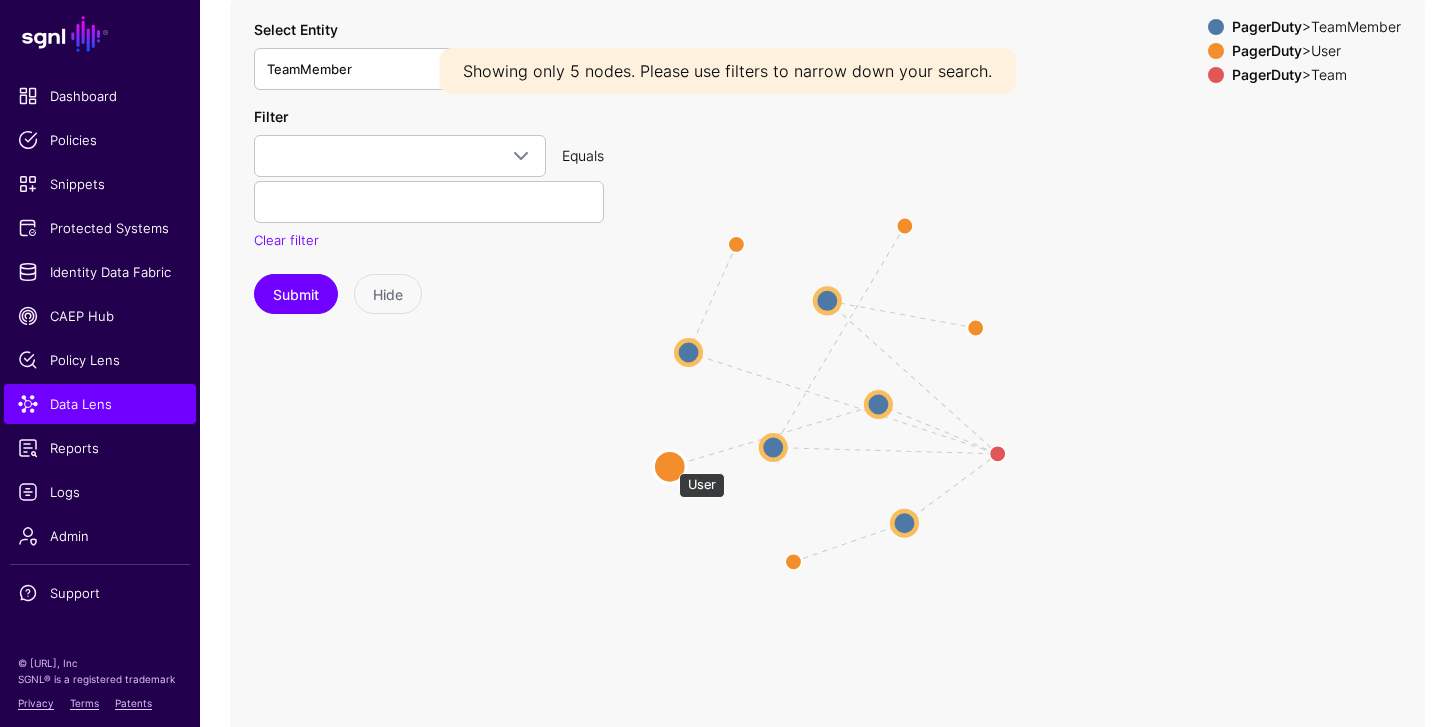 click 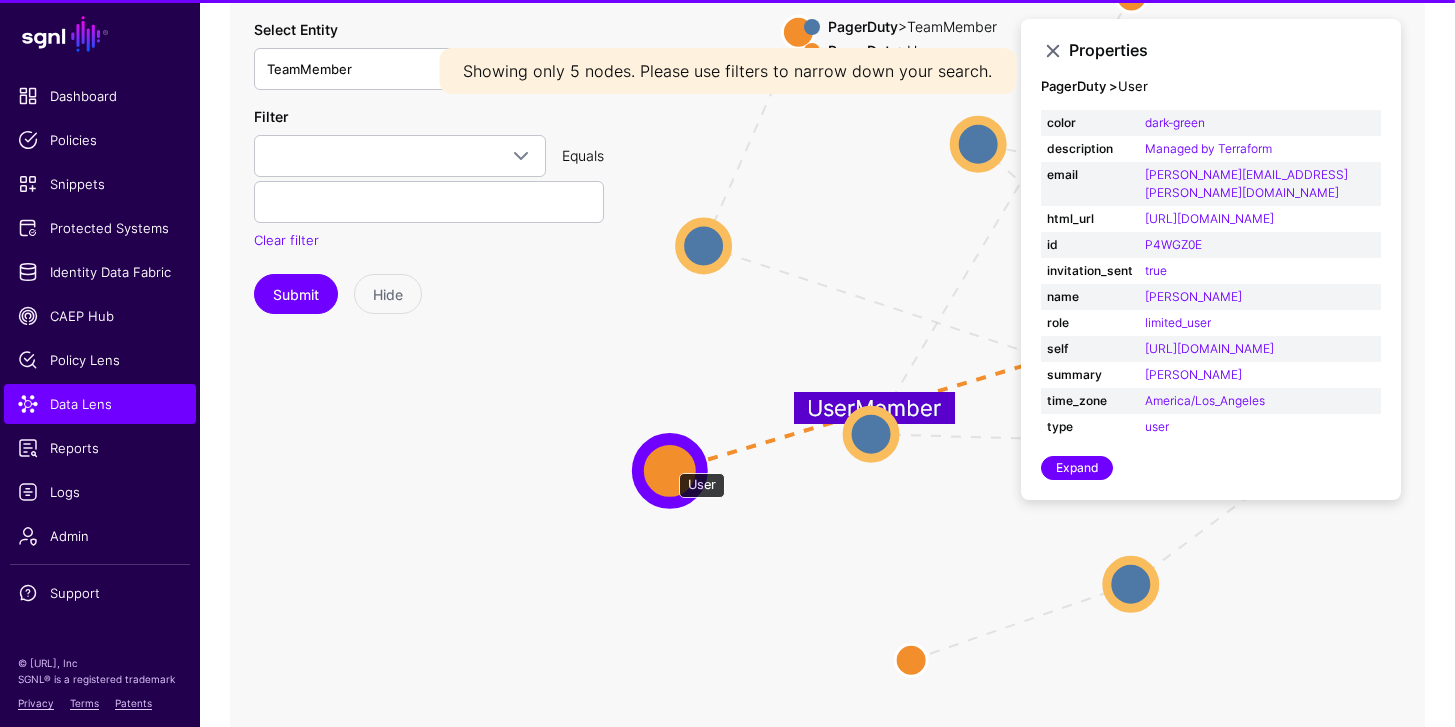 click 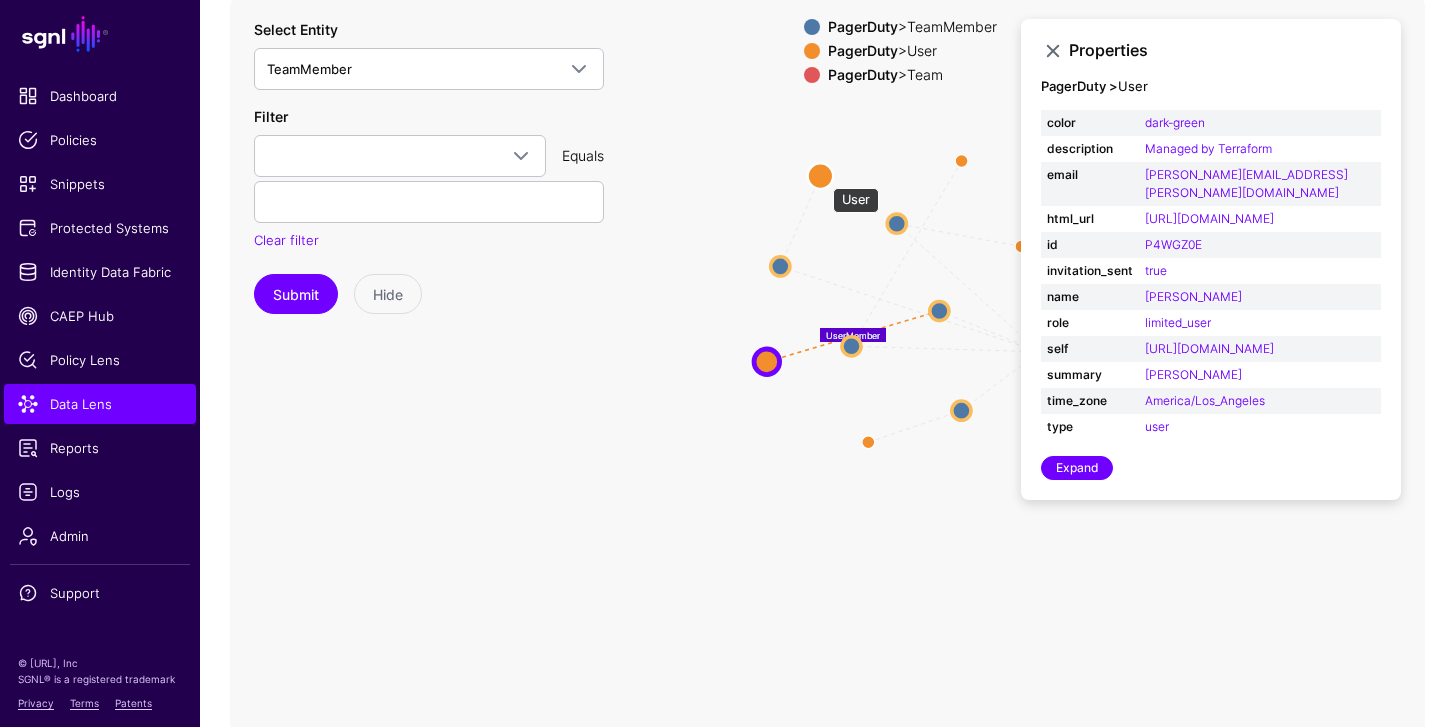 click 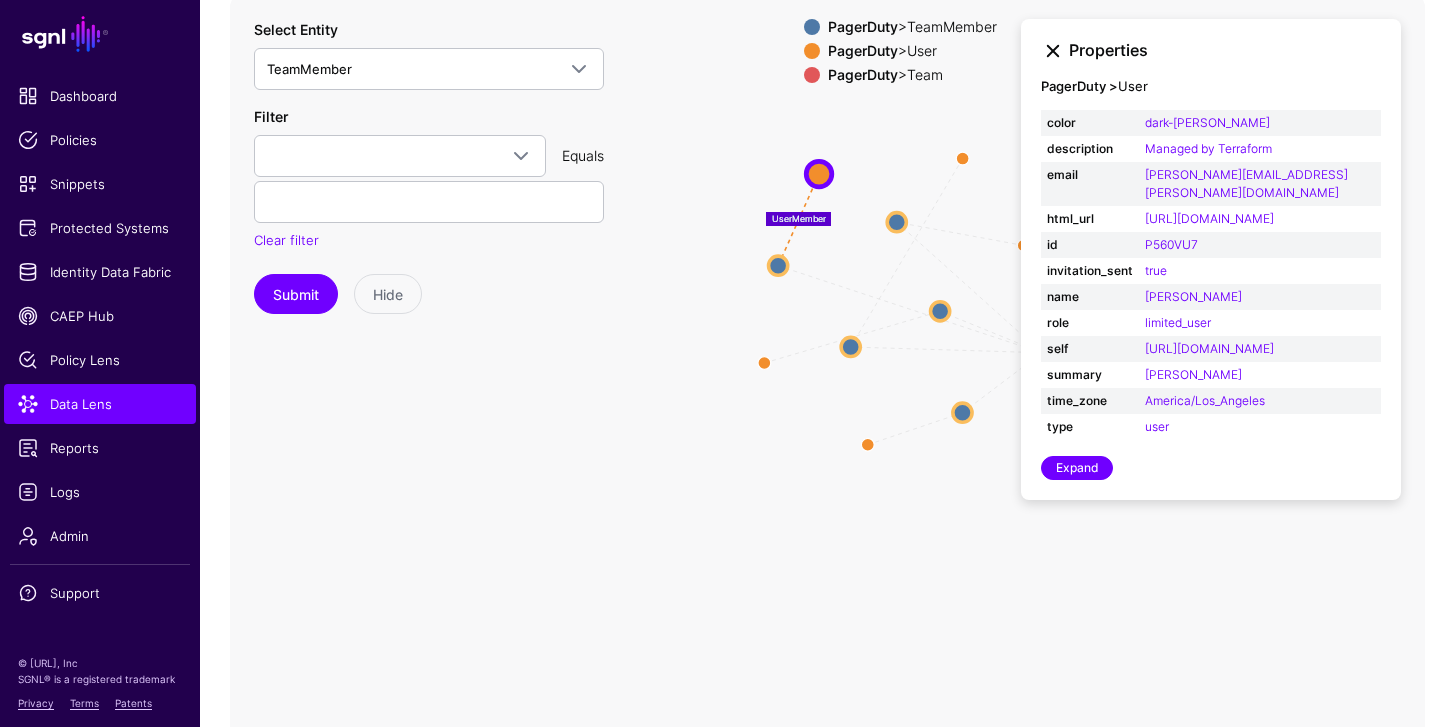 click at bounding box center [1053, 51] 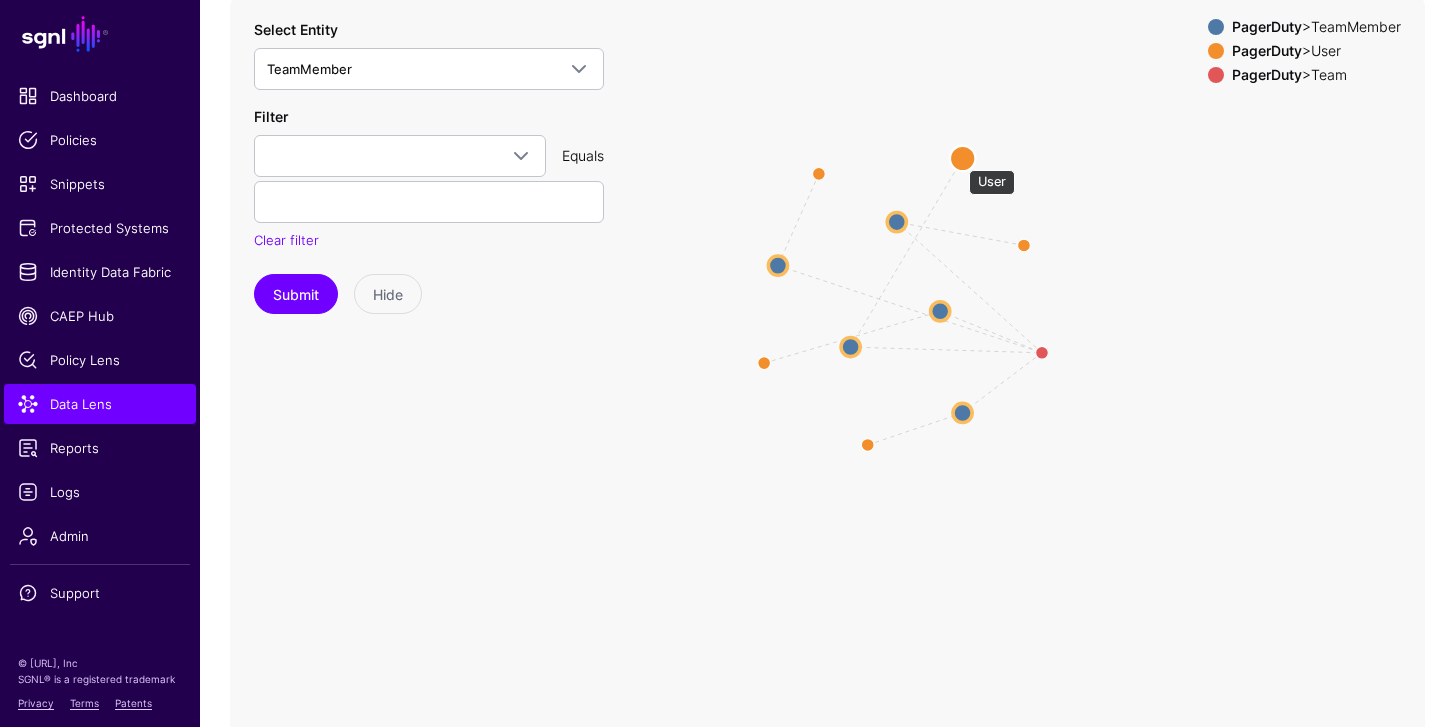 click 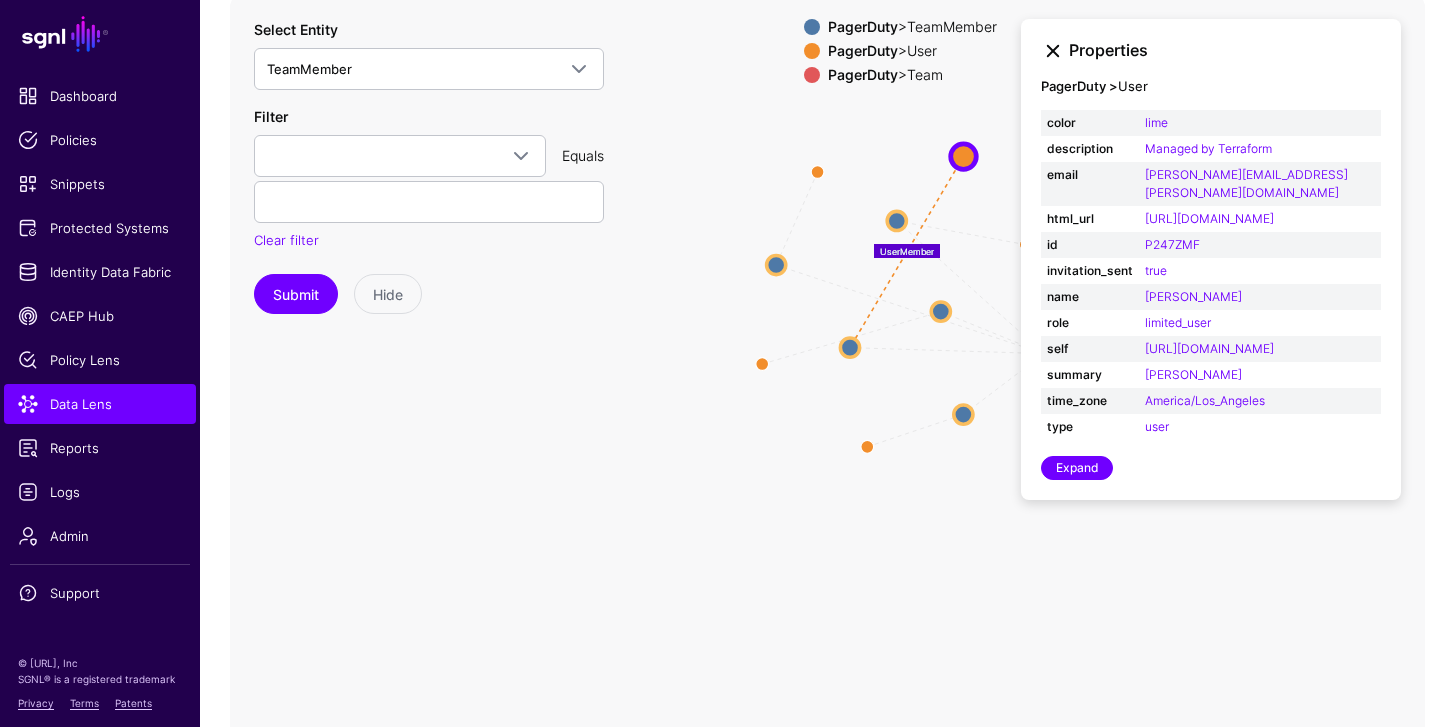 click at bounding box center (1053, 51) 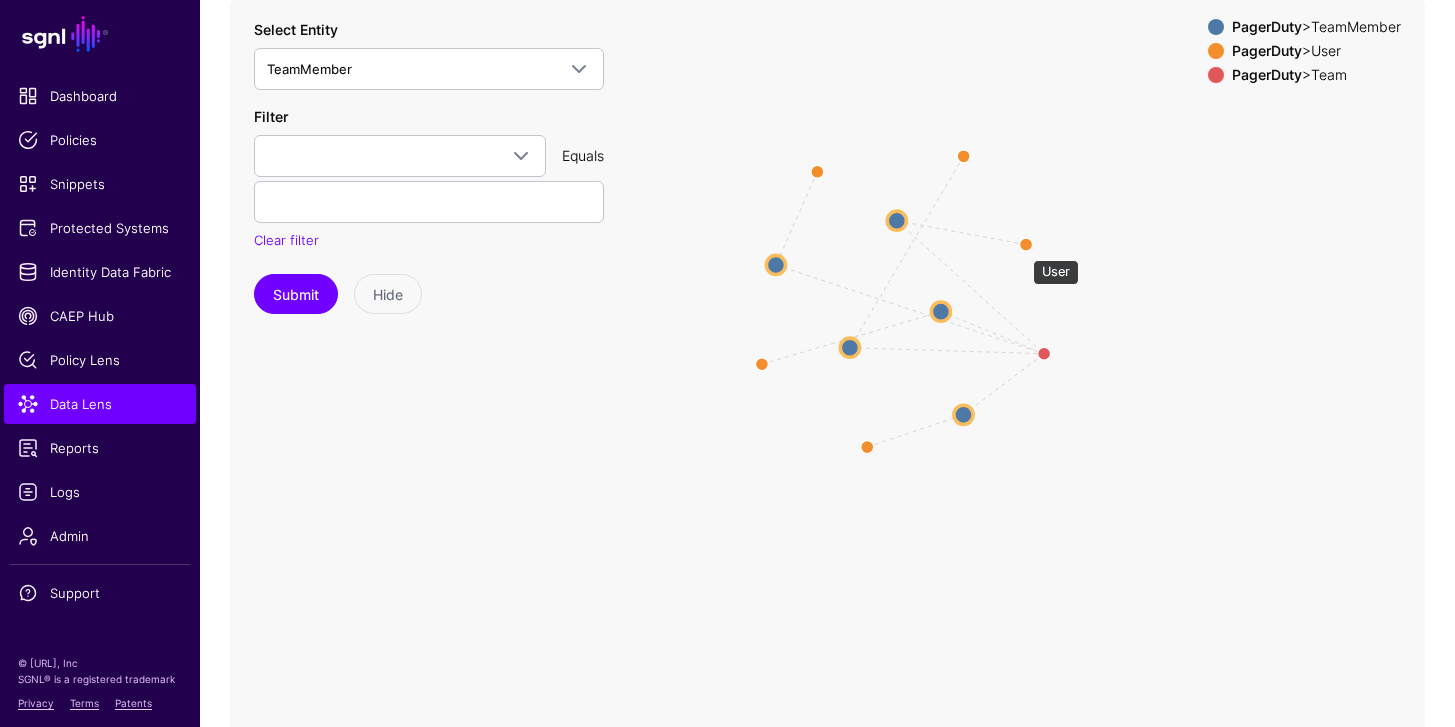 click 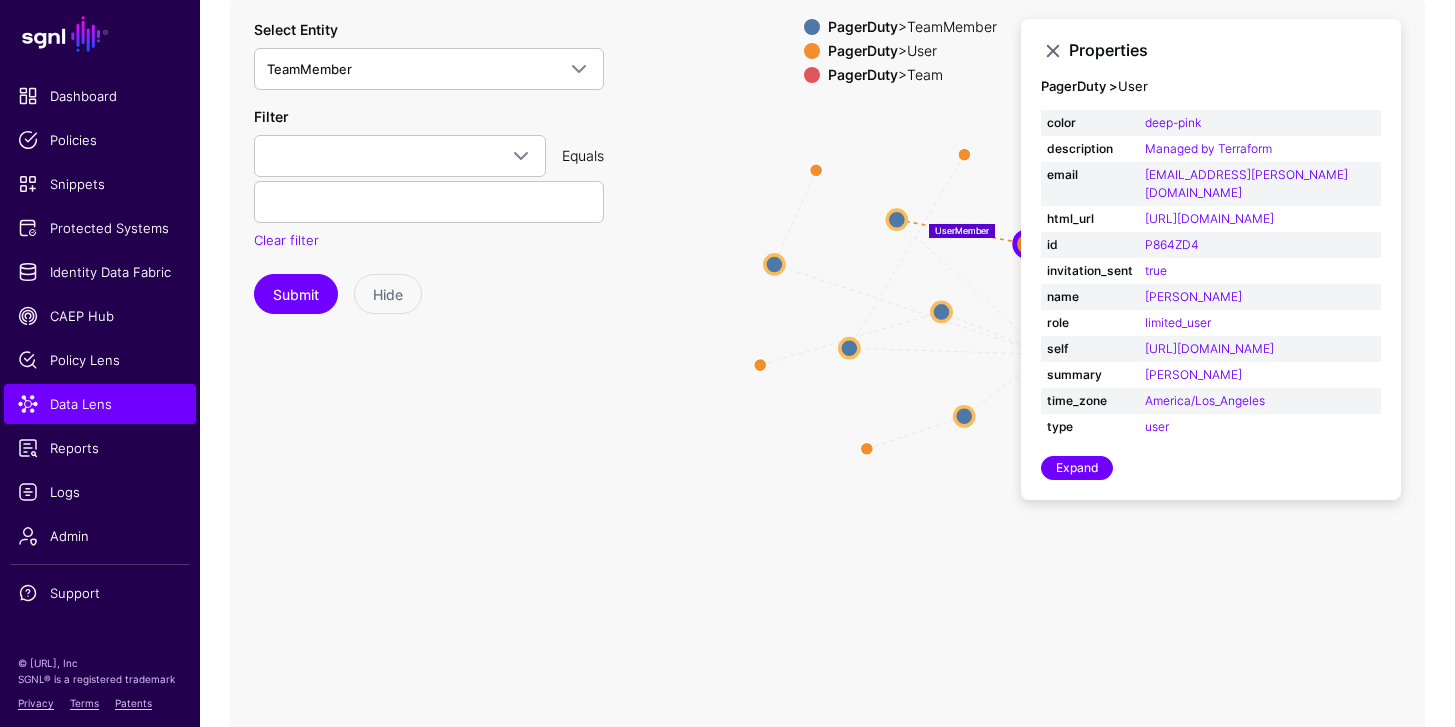 click at bounding box center [1053, 51] 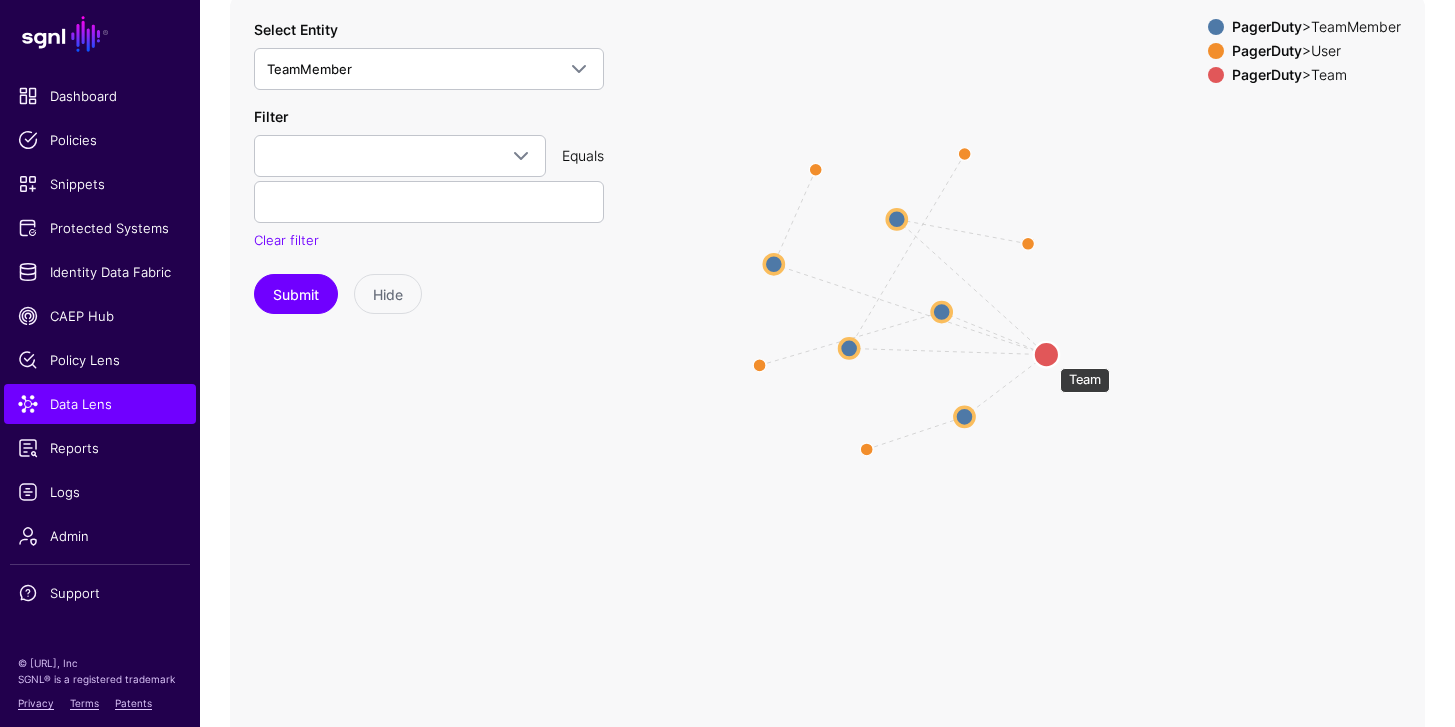 click 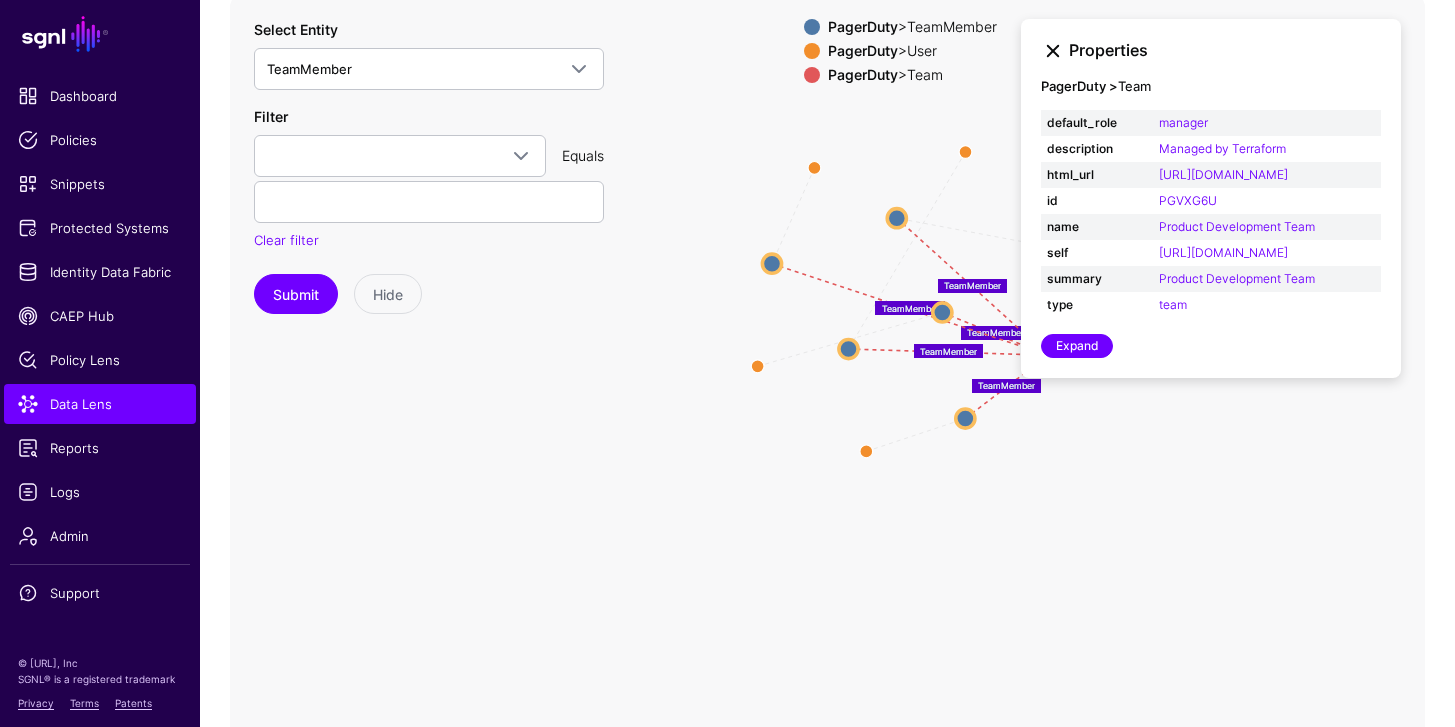 click at bounding box center [1053, 51] 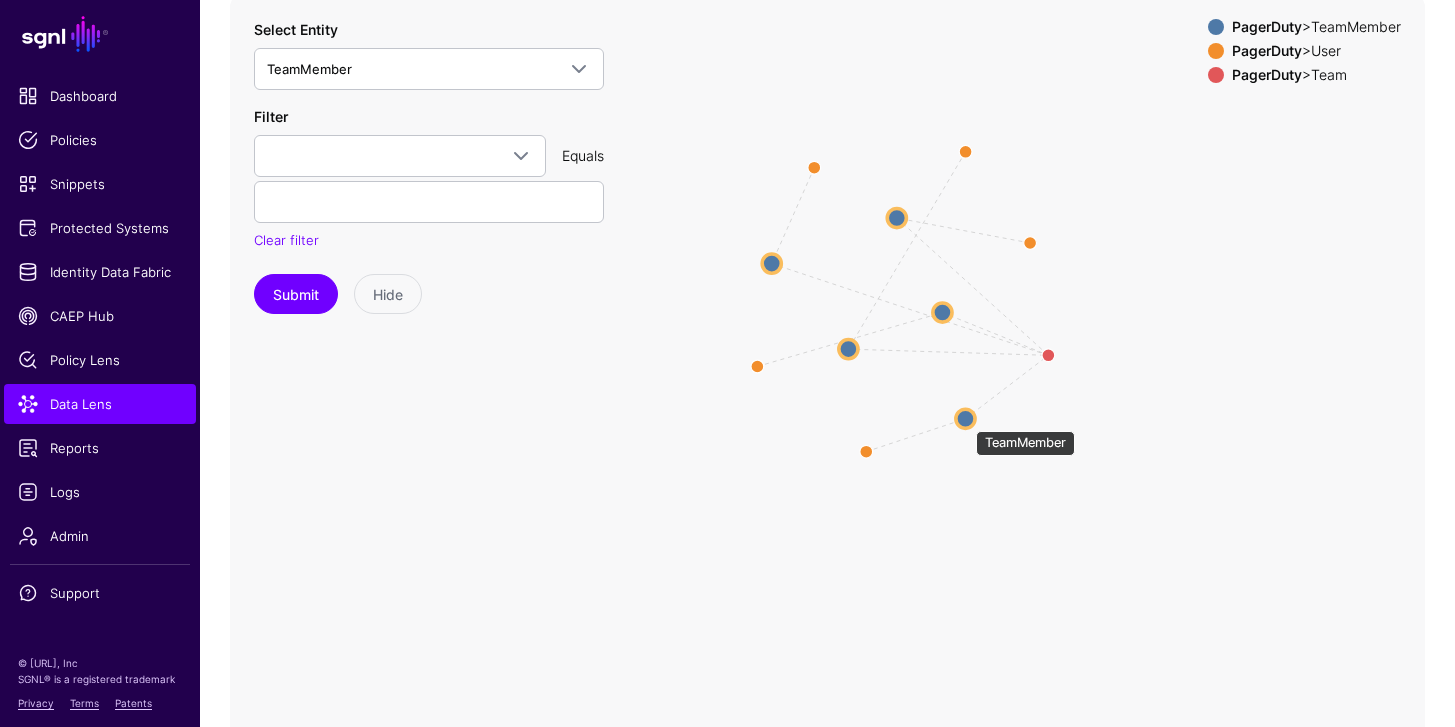 click 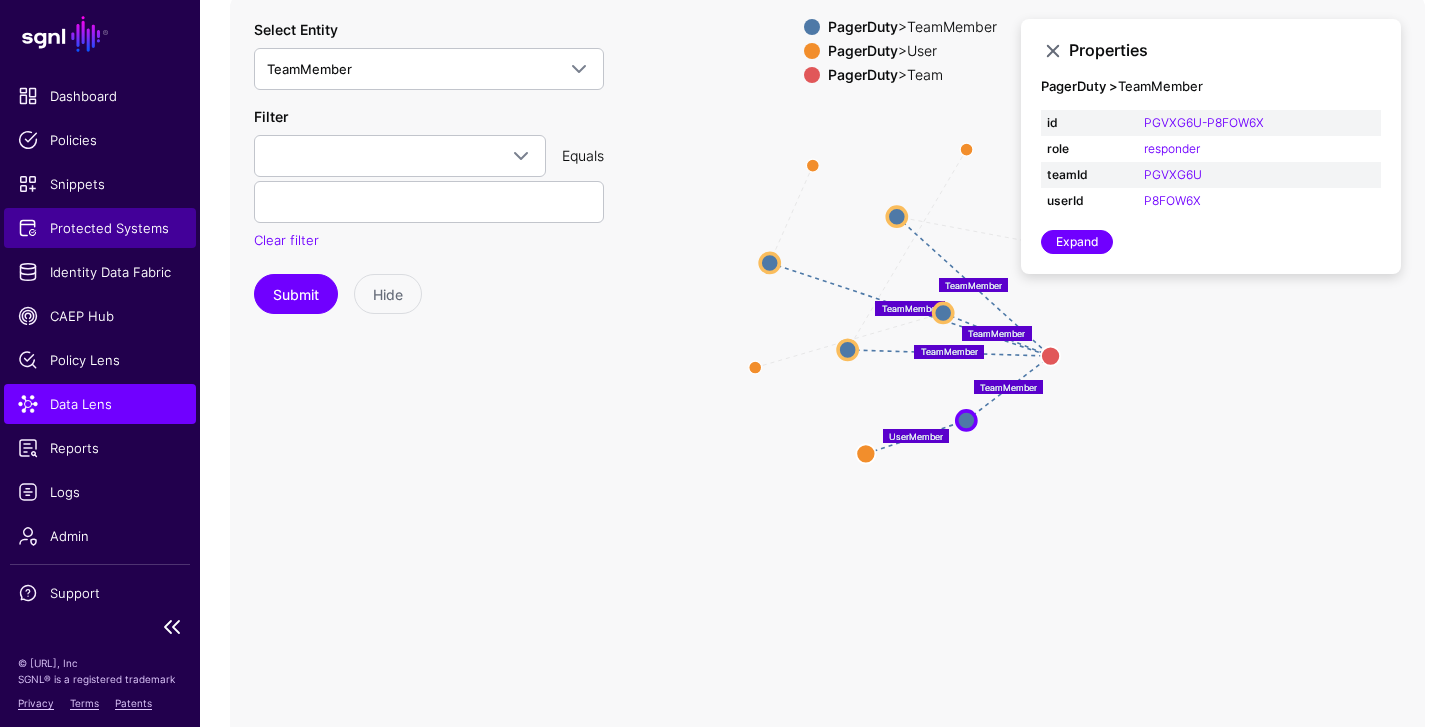 click on "Protected Systems" 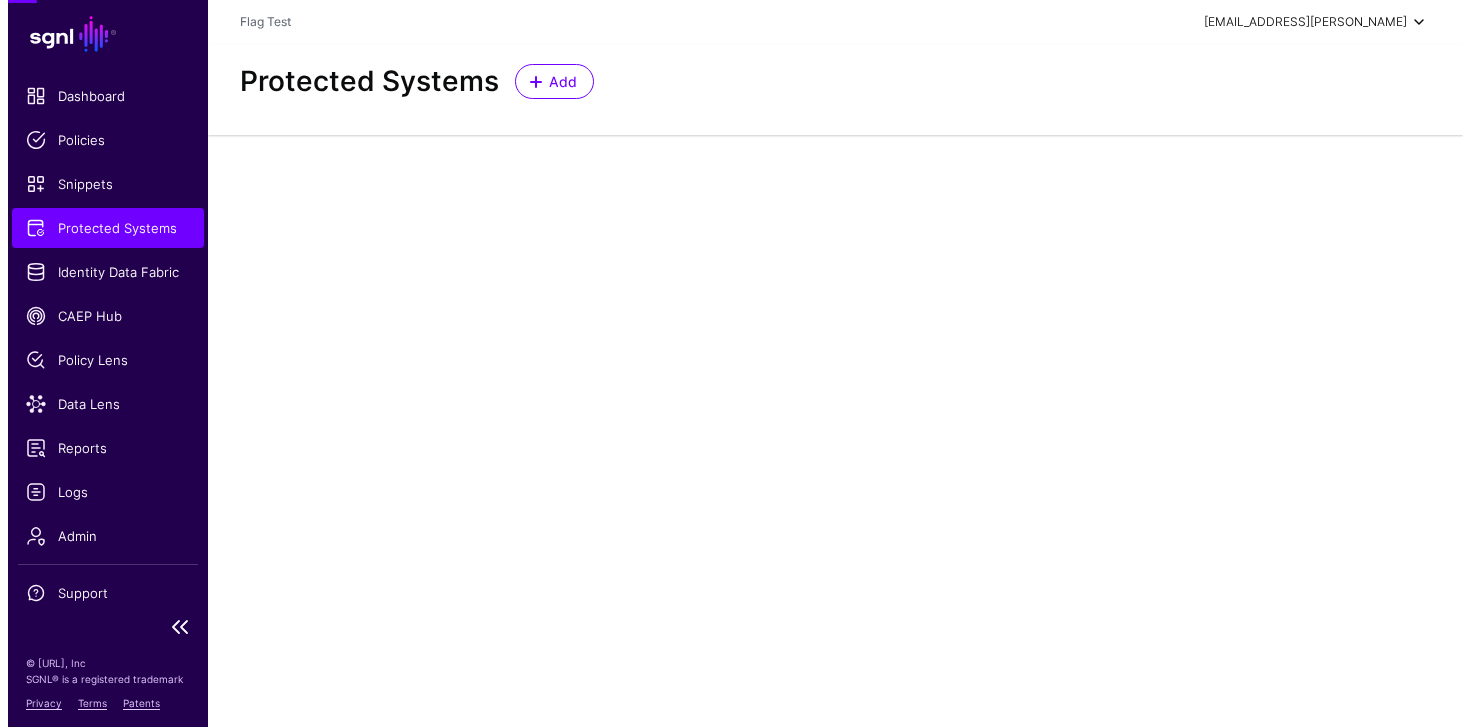 scroll, scrollTop: 0, scrollLeft: 0, axis: both 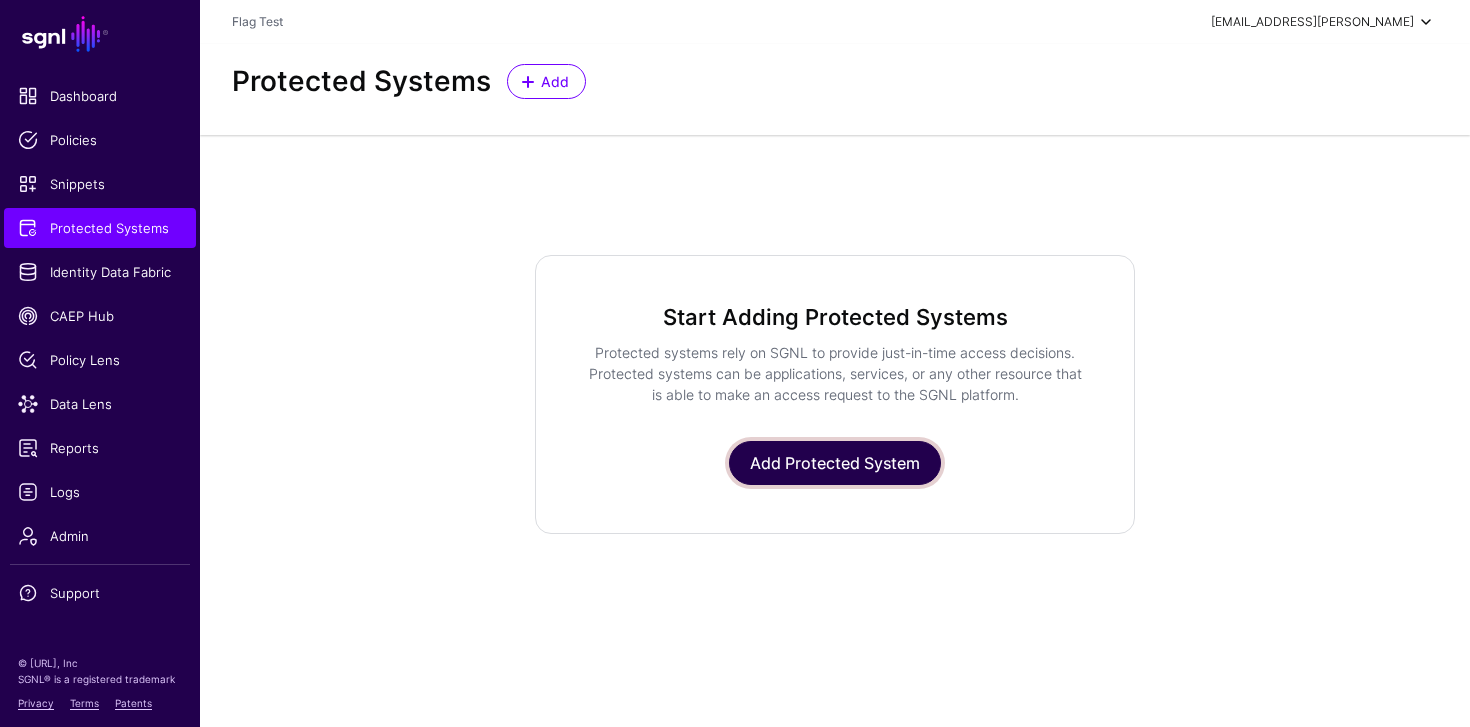 click on "Add Protected System" 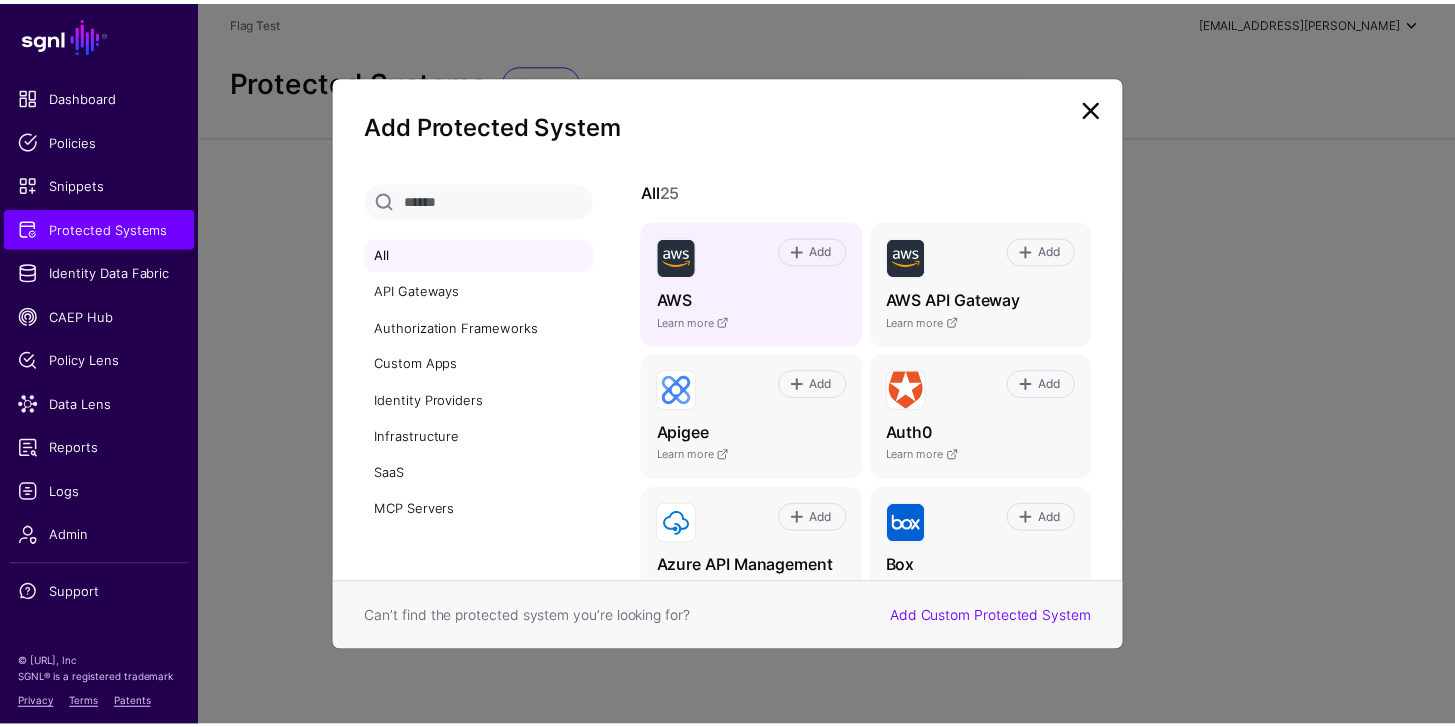 scroll, scrollTop: 0, scrollLeft: 0, axis: both 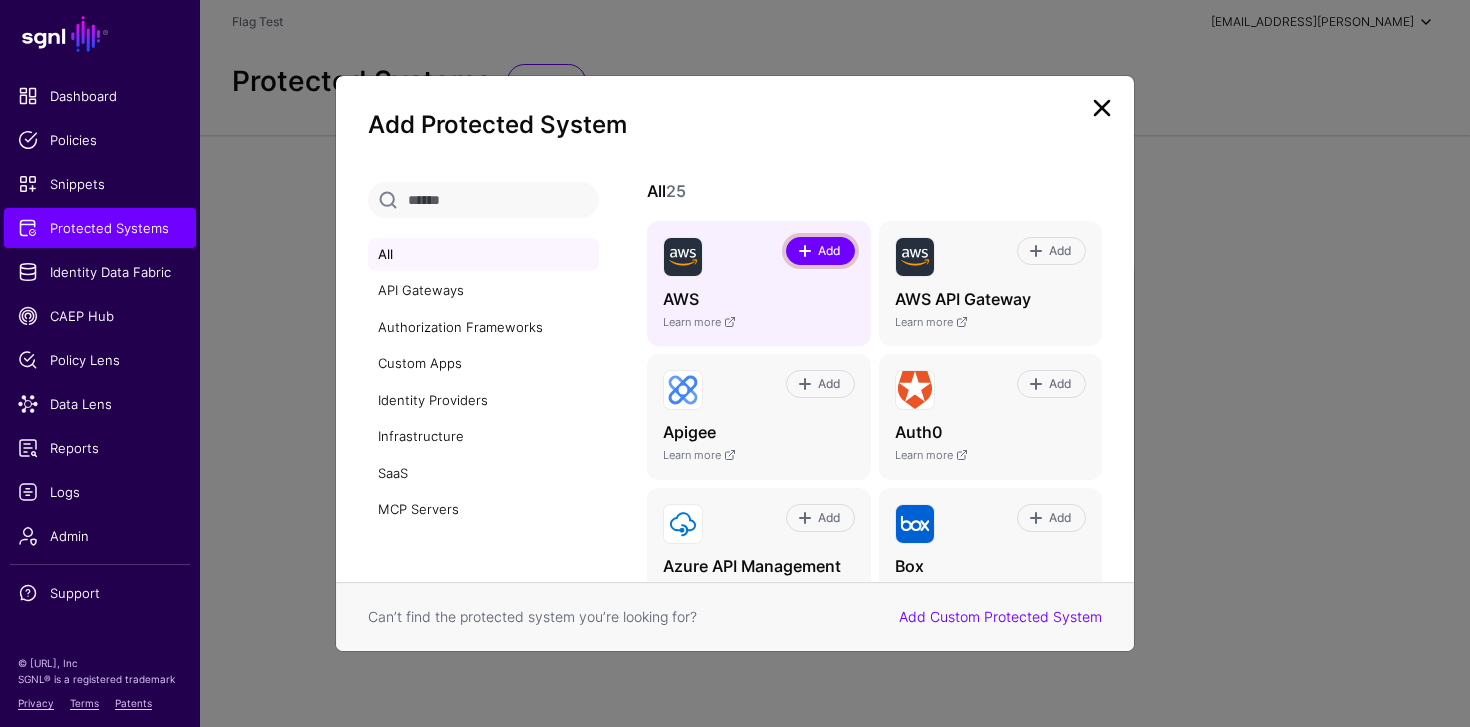 click on "Add" 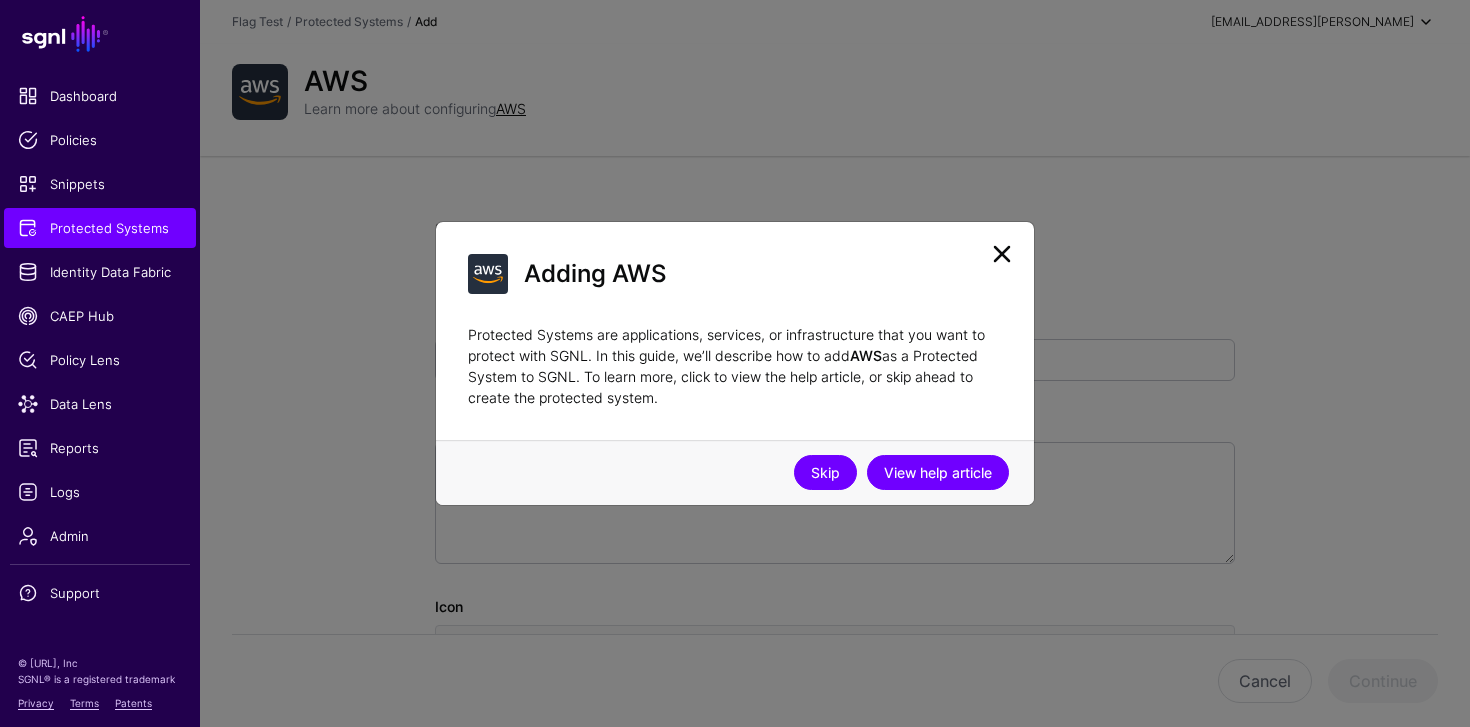 click on "Skip" 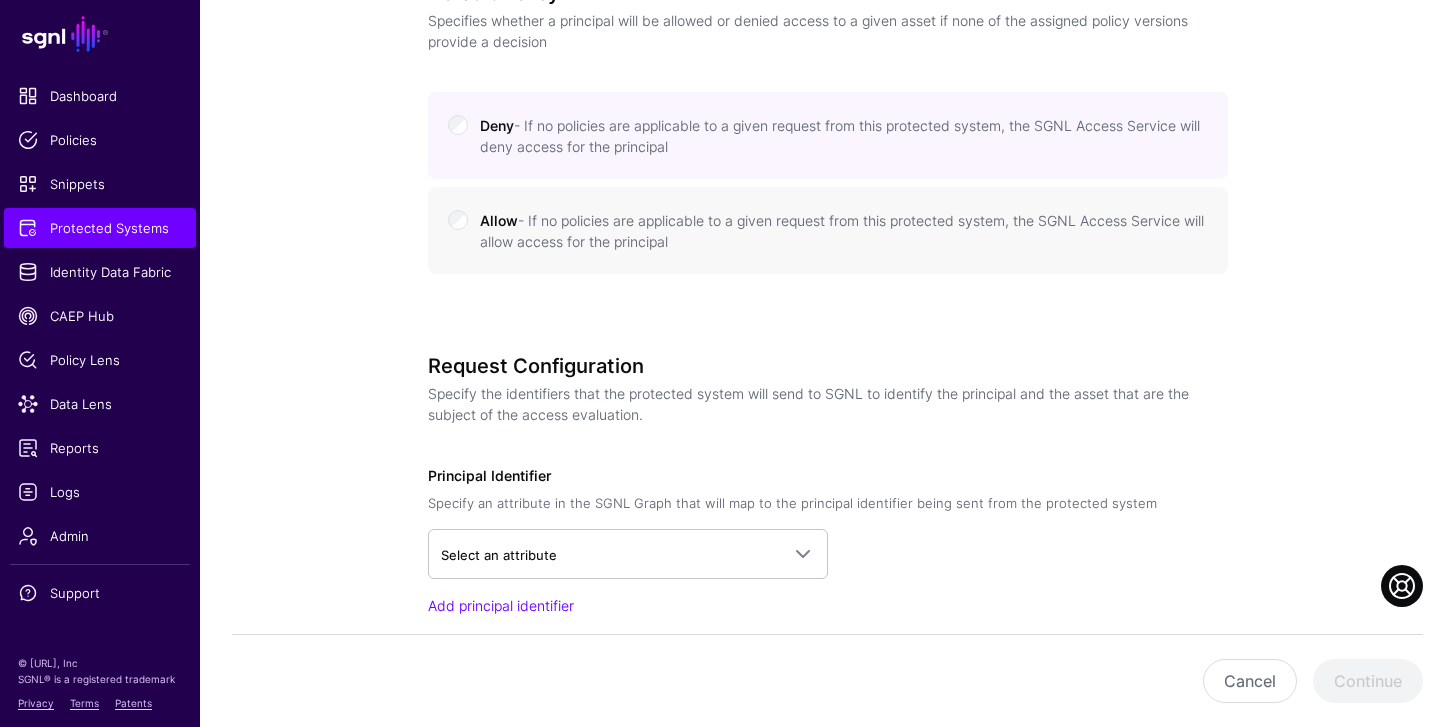 scroll, scrollTop: 1143, scrollLeft: 0, axis: vertical 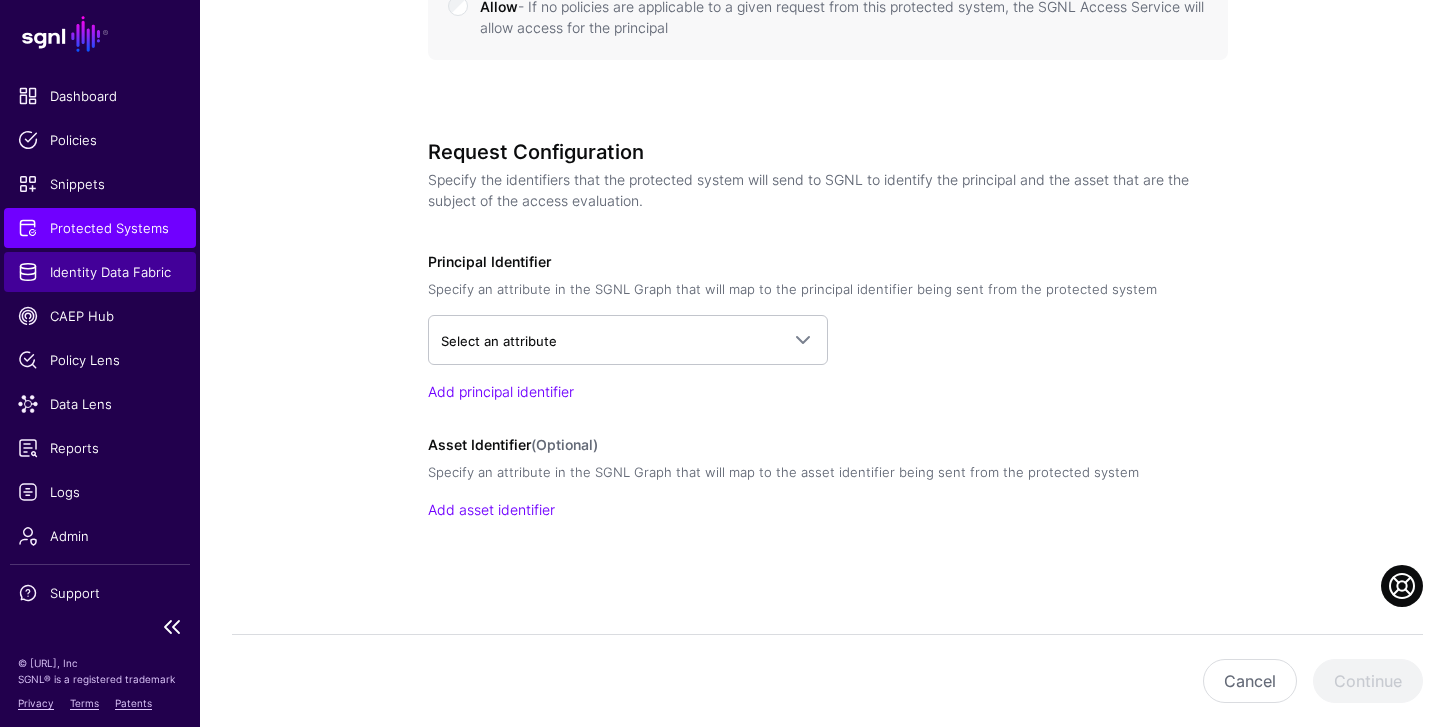 click on "Identity Data Fabric" 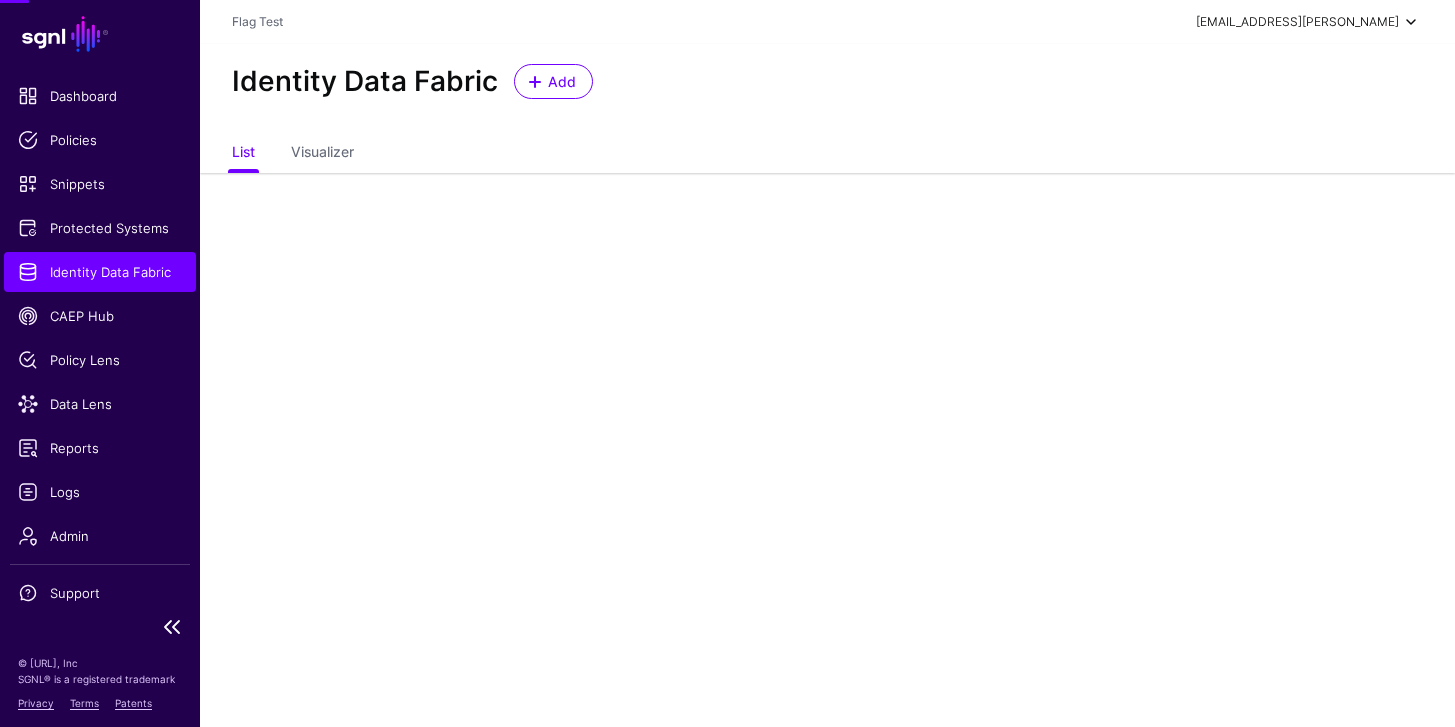 scroll, scrollTop: 0, scrollLeft: 0, axis: both 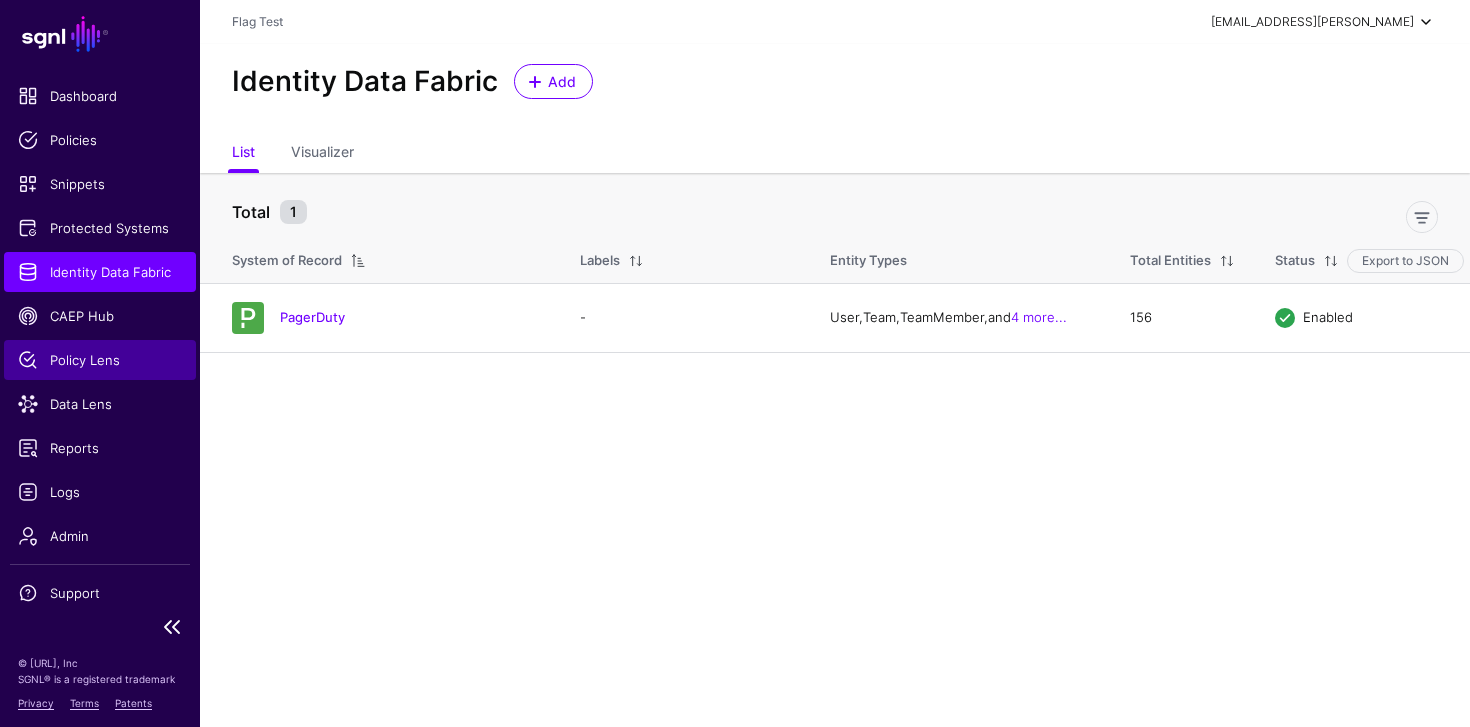 click on "Policy Lens" 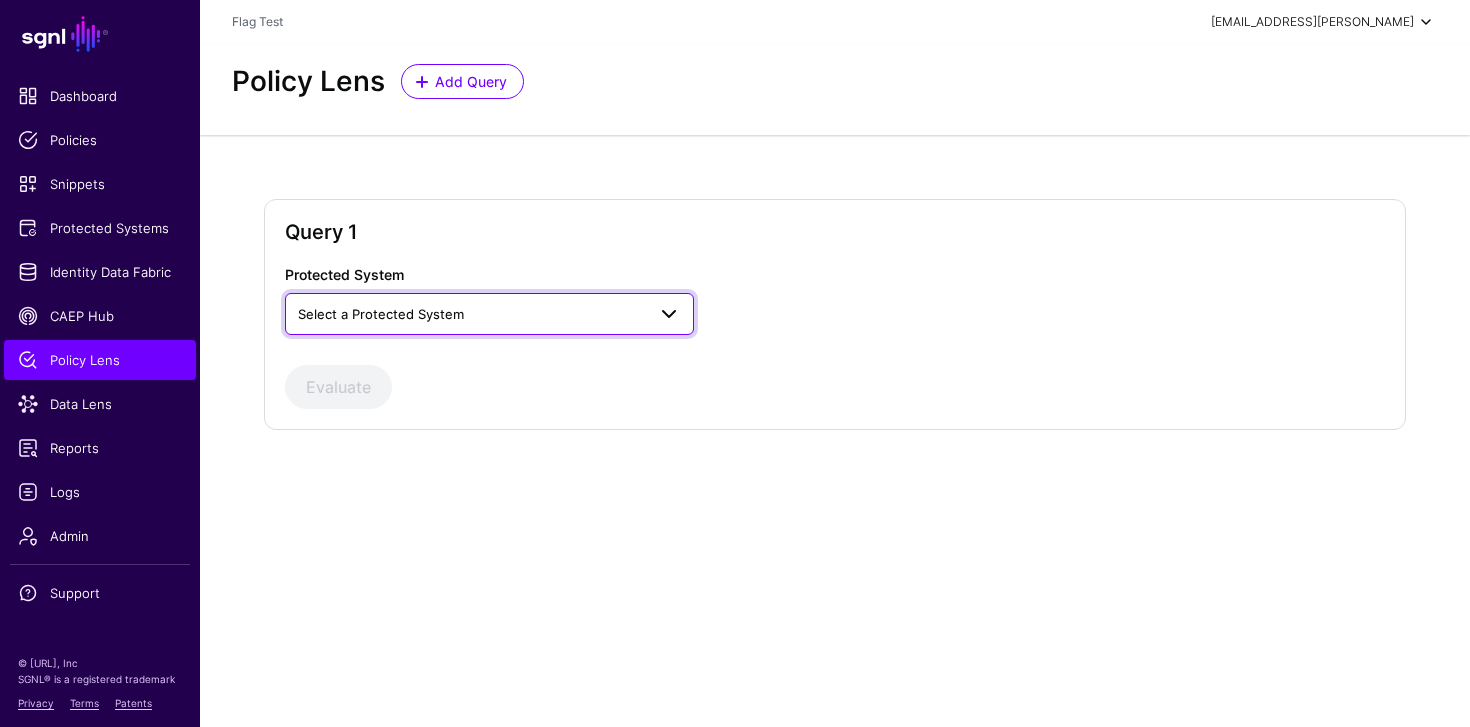 click on "Select a Protected System" at bounding box center (381, 314) 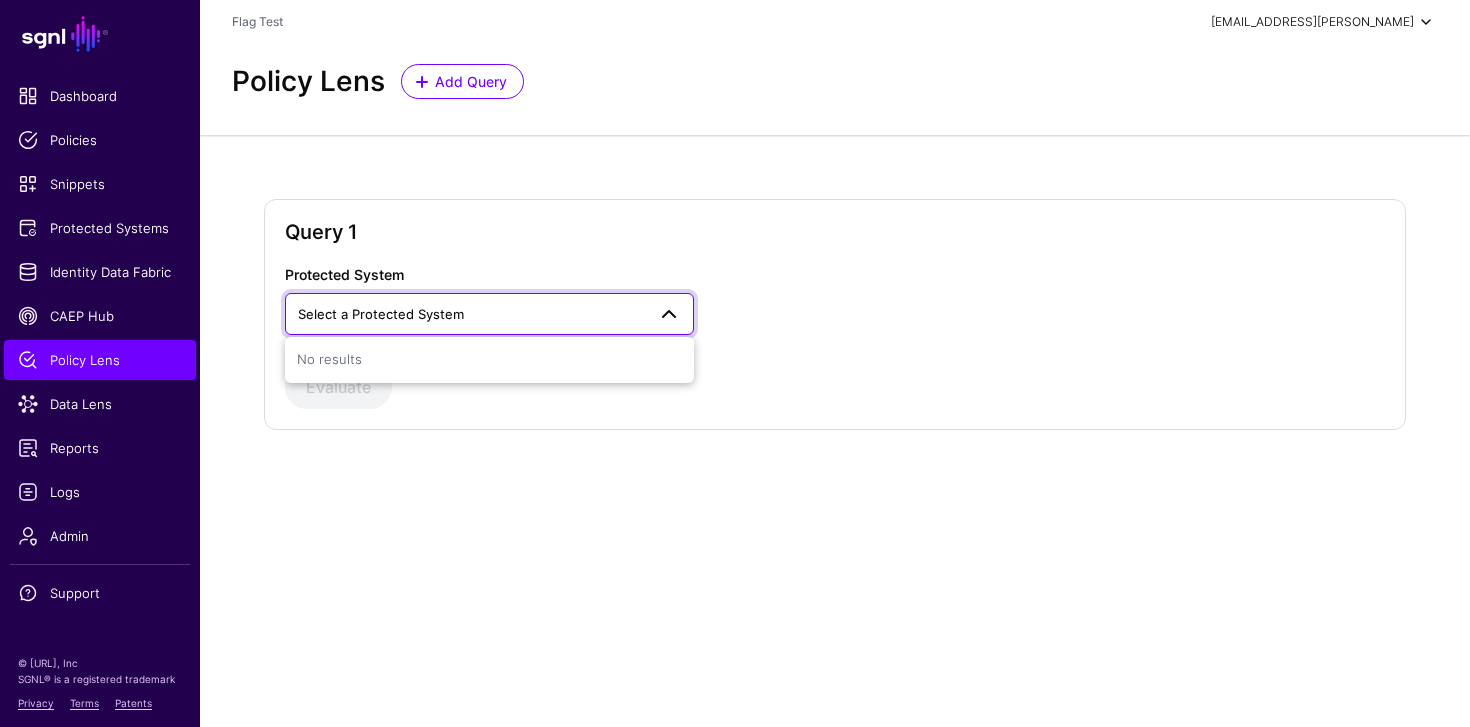 click on "Query 1 Protected System  Select a Protected System   No results  Evaluate" 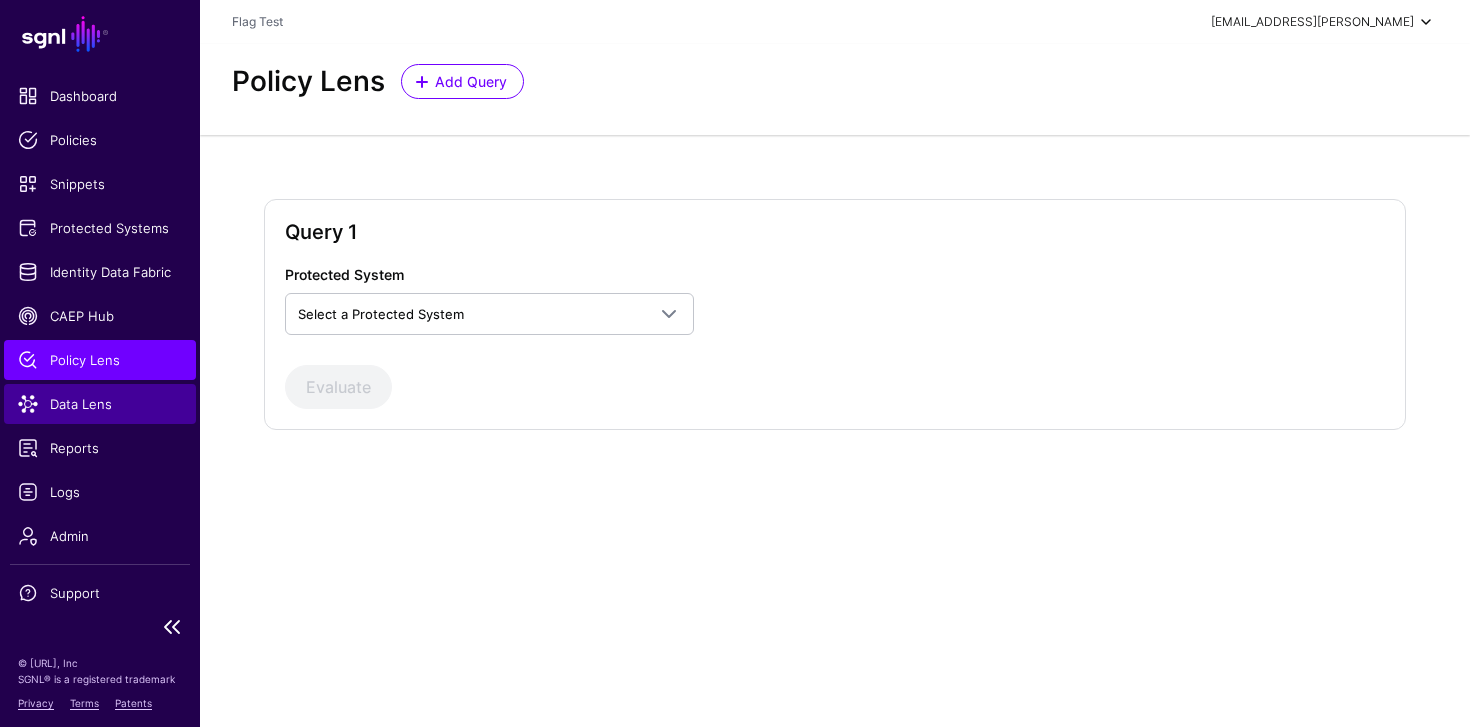click on "Data Lens" 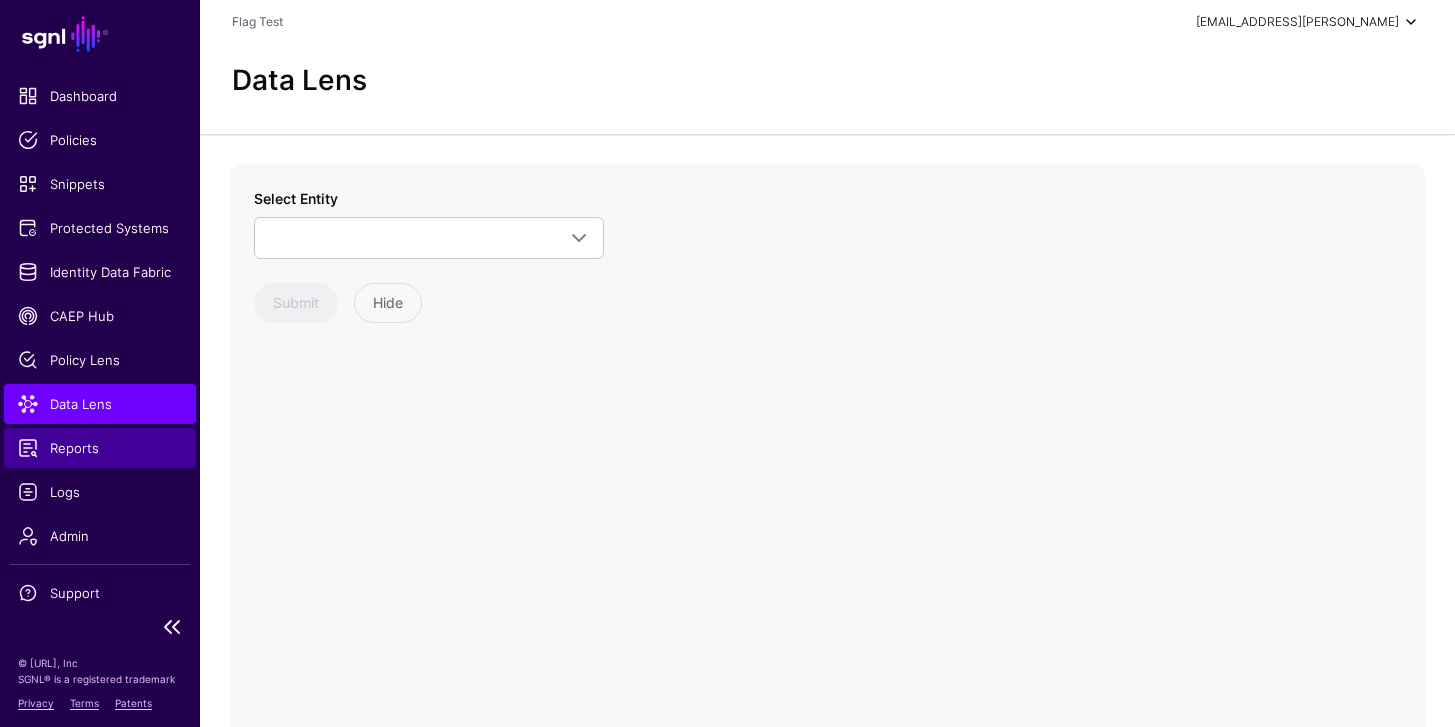 click on "Reports" 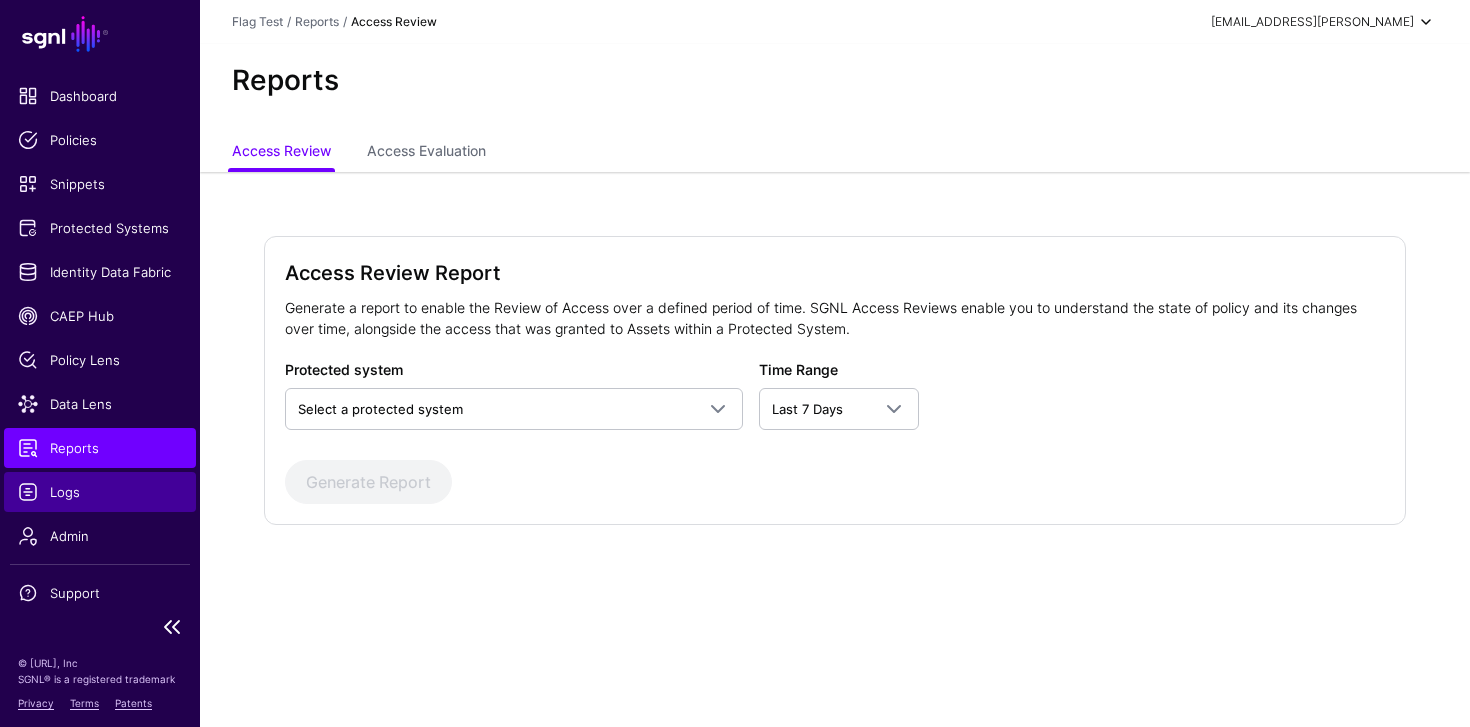 click on "Logs" 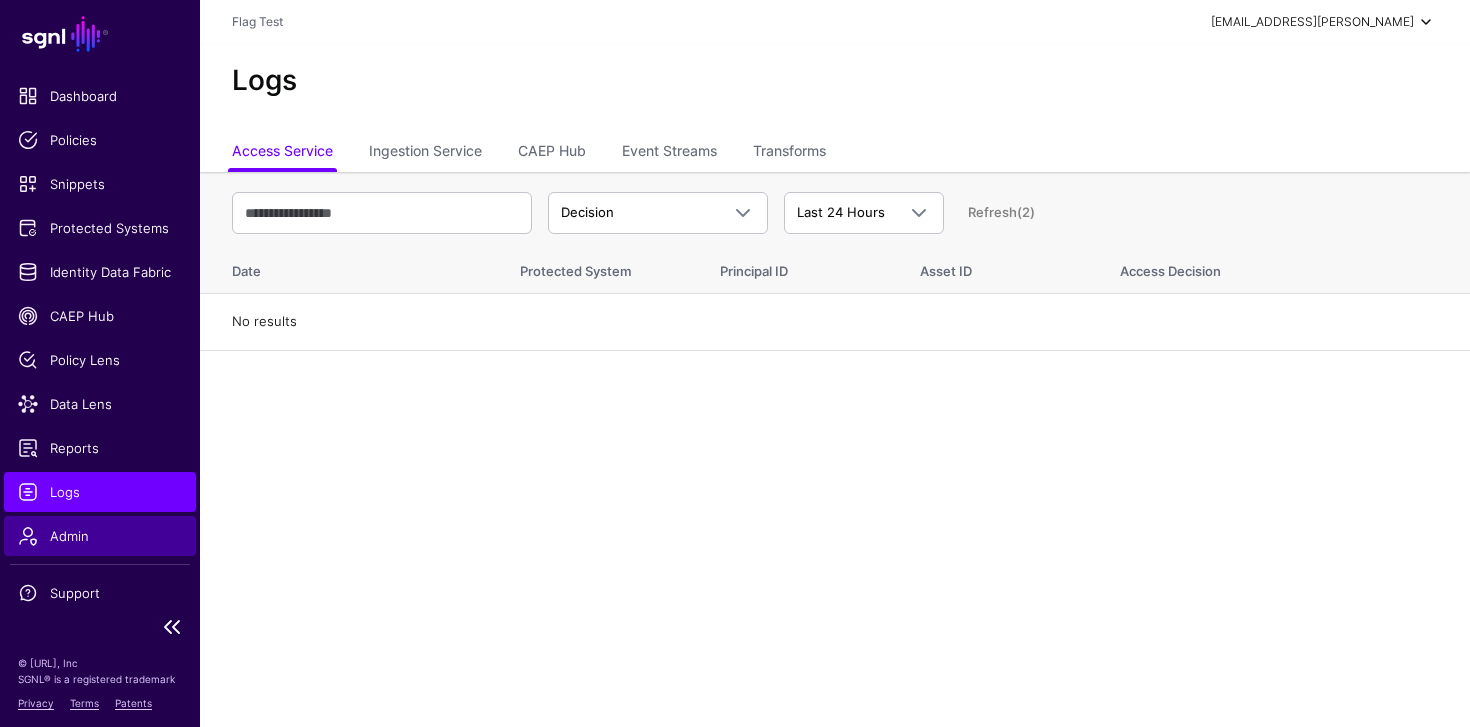 click on "Admin" 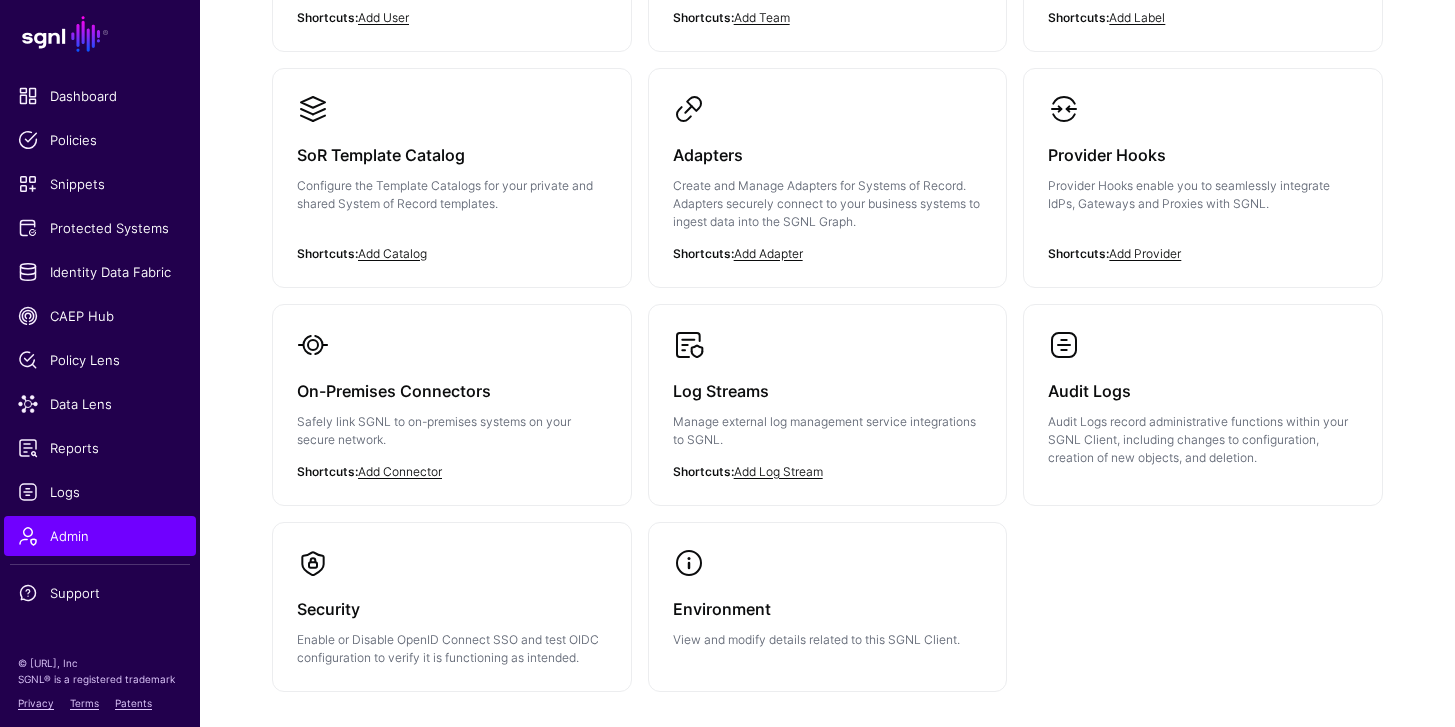 scroll, scrollTop: 496, scrollLeft: 0, axis: vertical 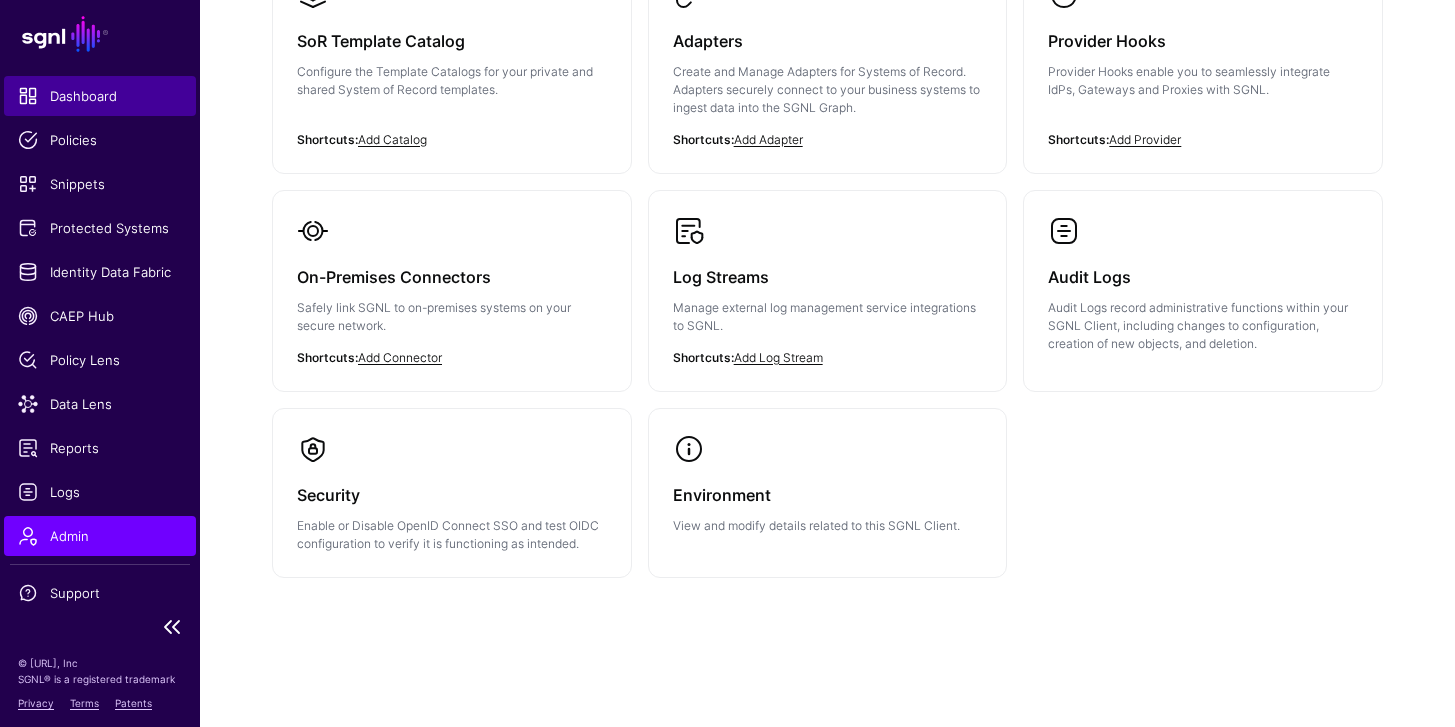 click on "Dashboard" 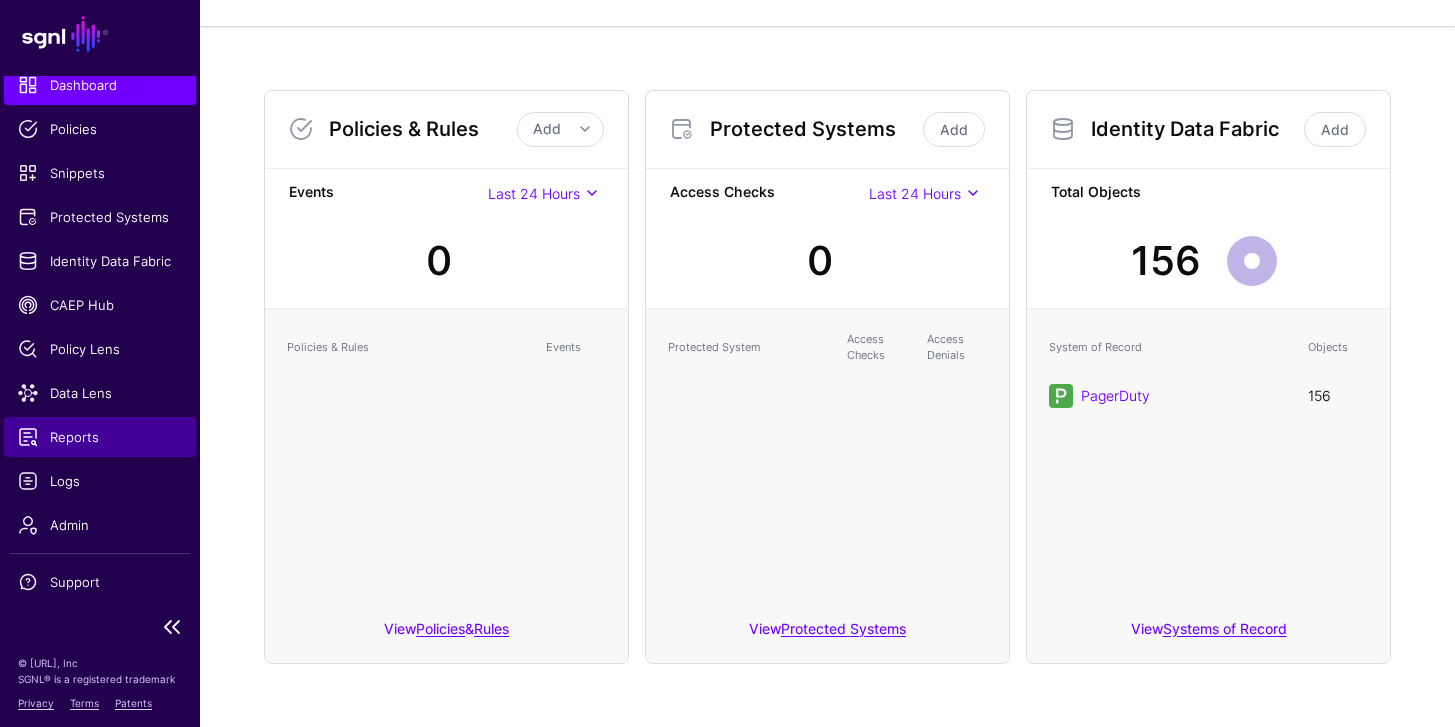 scroll, scrollTop: 12, scrollLeft: 0, axis: vertical 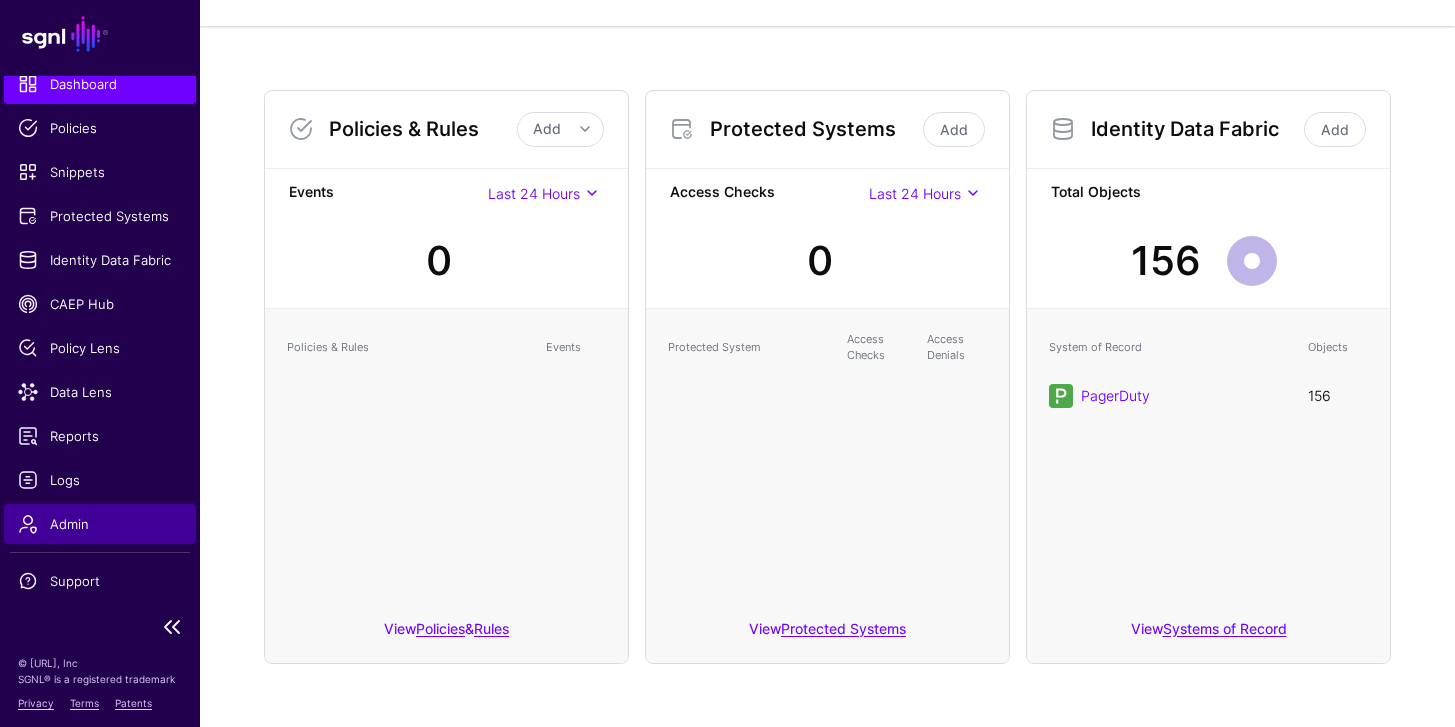click on "Admin" 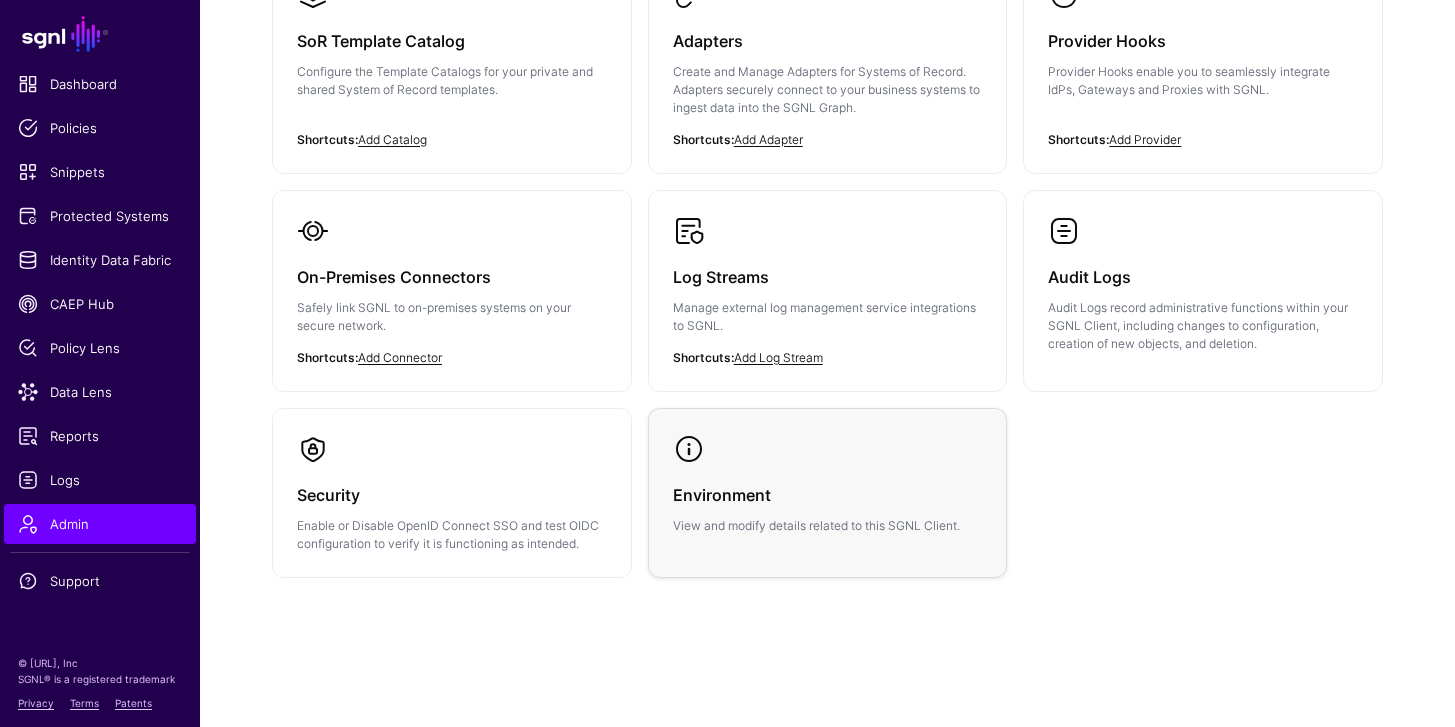 click on "Environment" 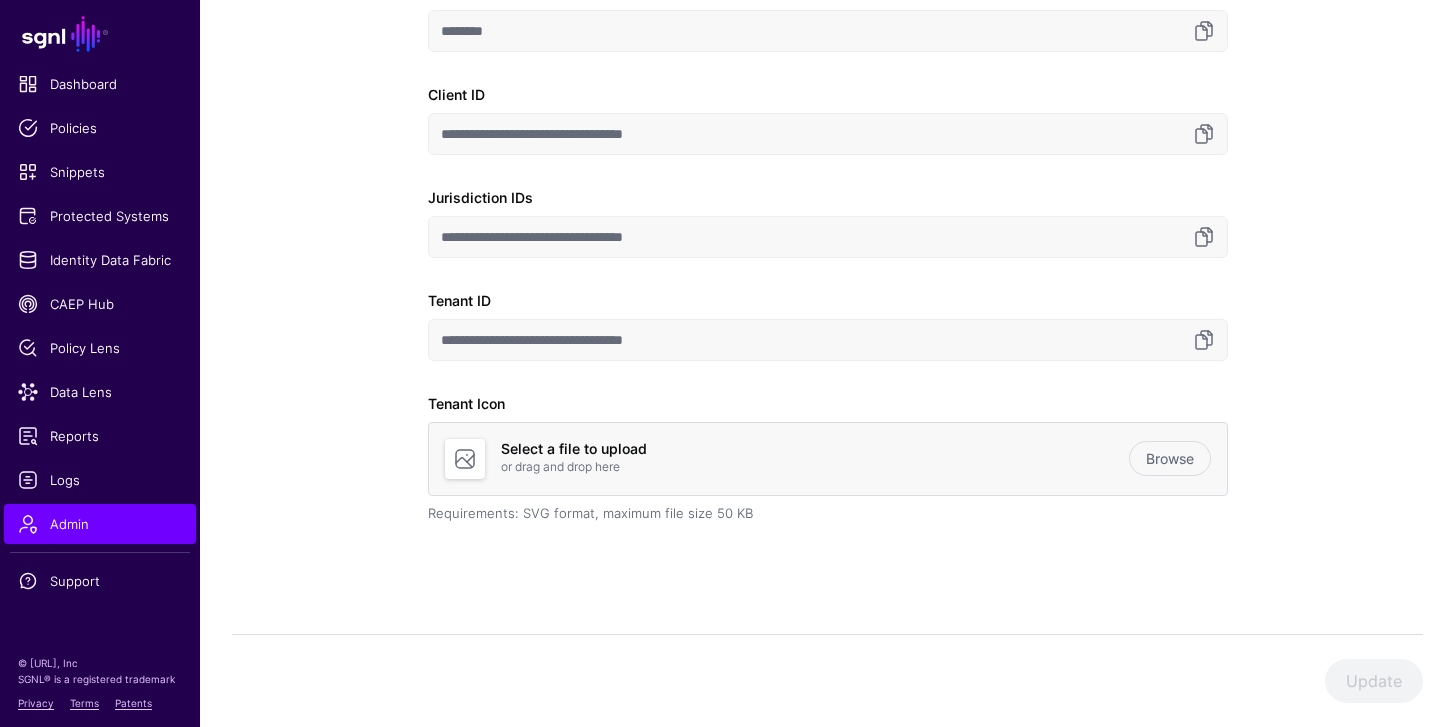 scroll, scrollTop: 307, scrollLeft: 0, axis: vertical 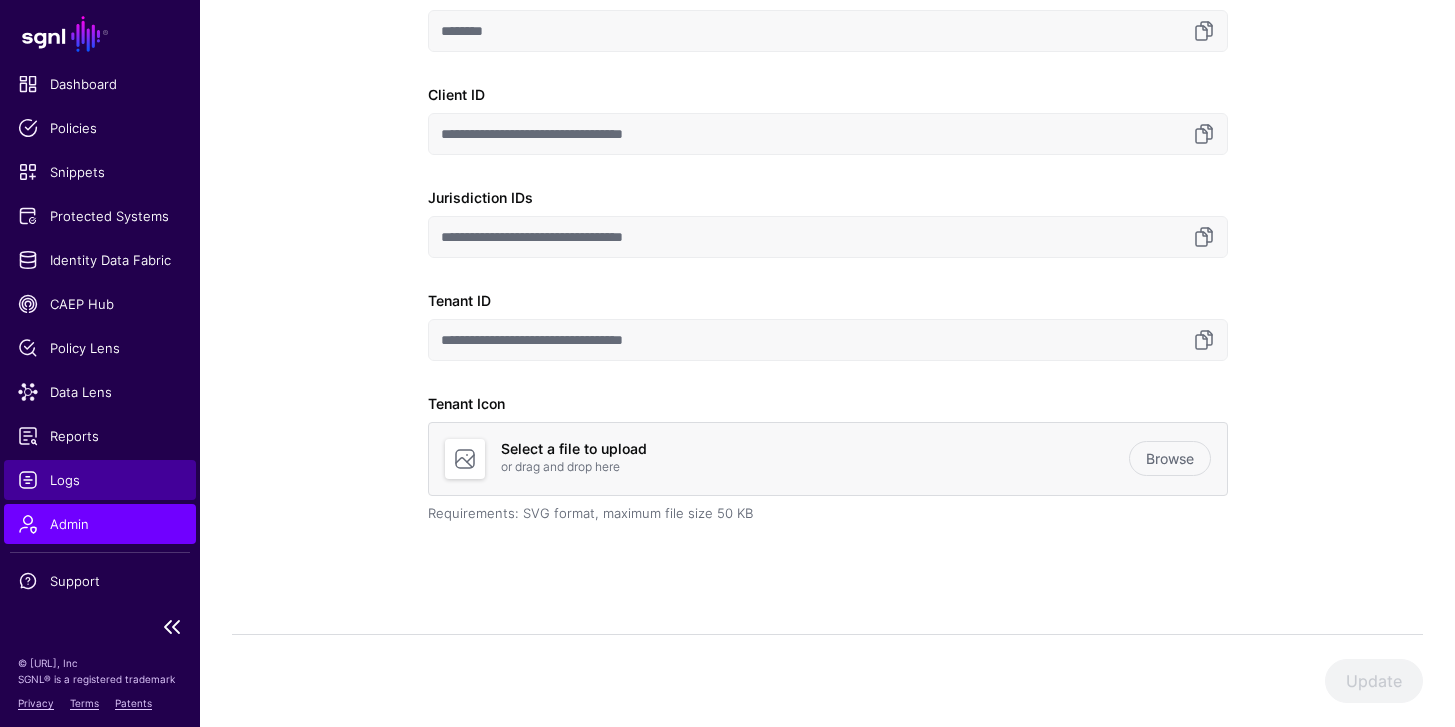 click on "Logs" 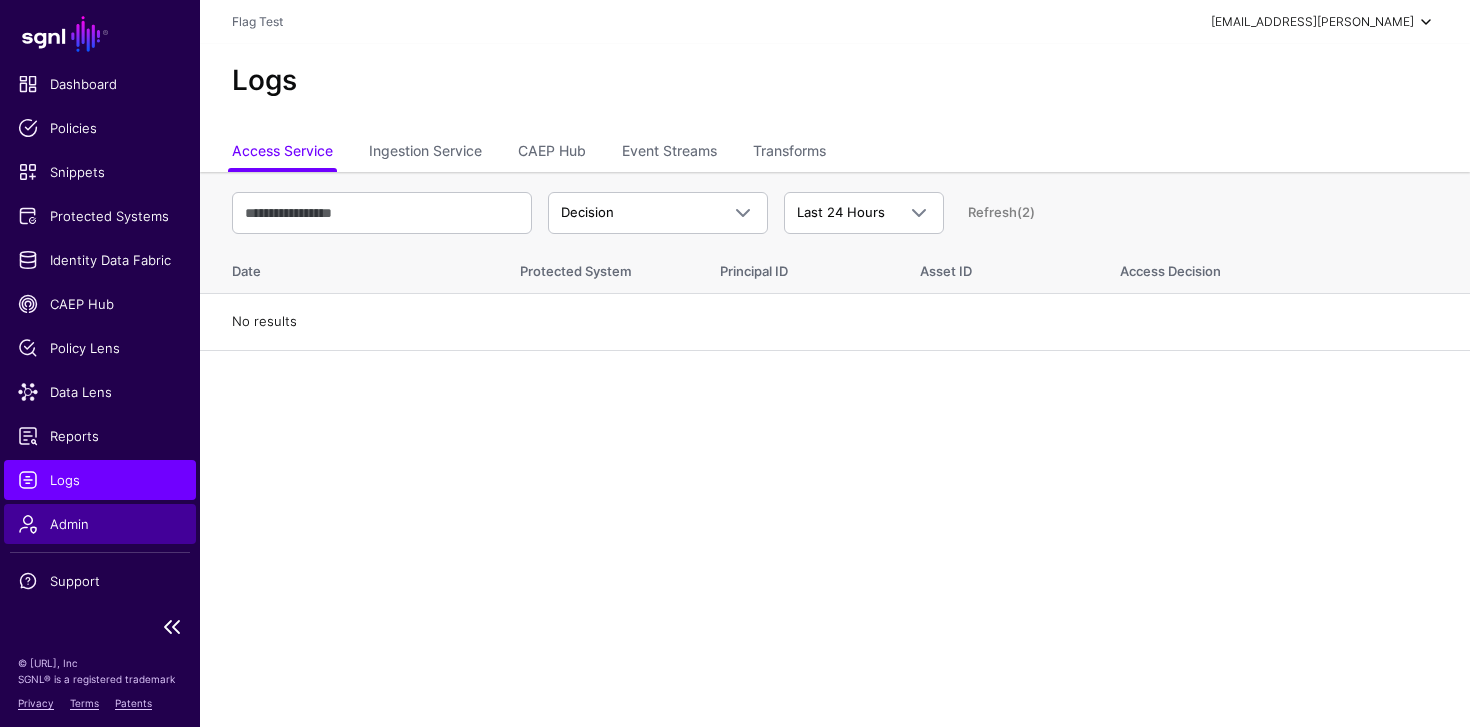 click on "Admin" 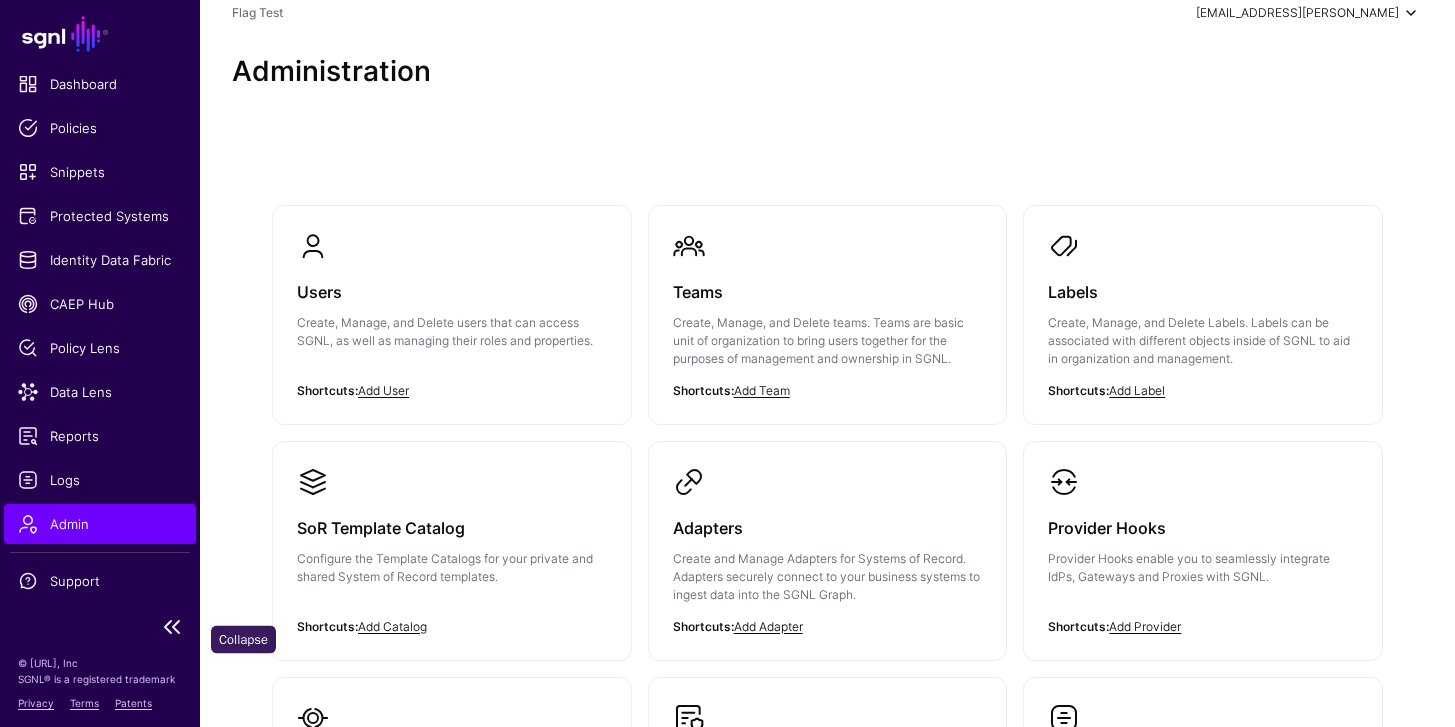 scroll, scrollTop: 0, scrollLeft: 0, axis: both 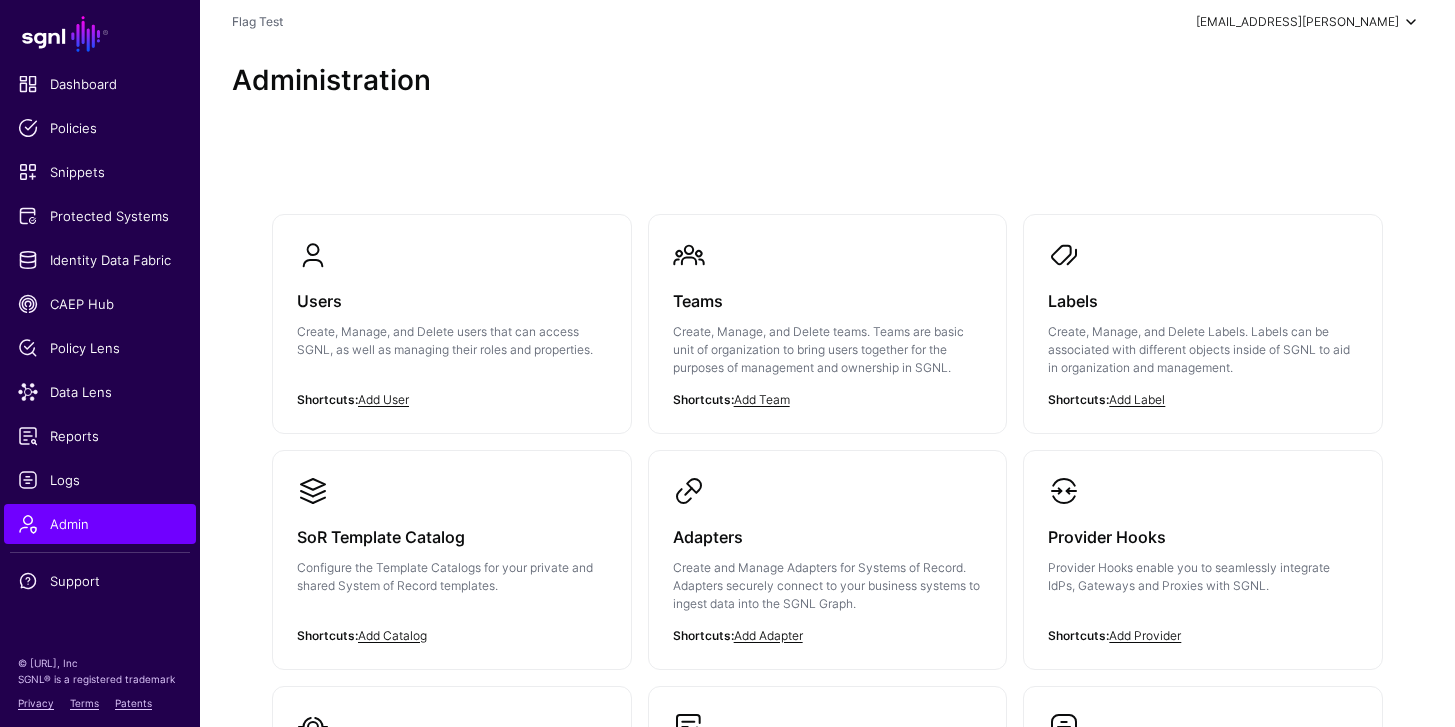 click on "[EMAIL_ADDRESS][PERSON_NAME]" 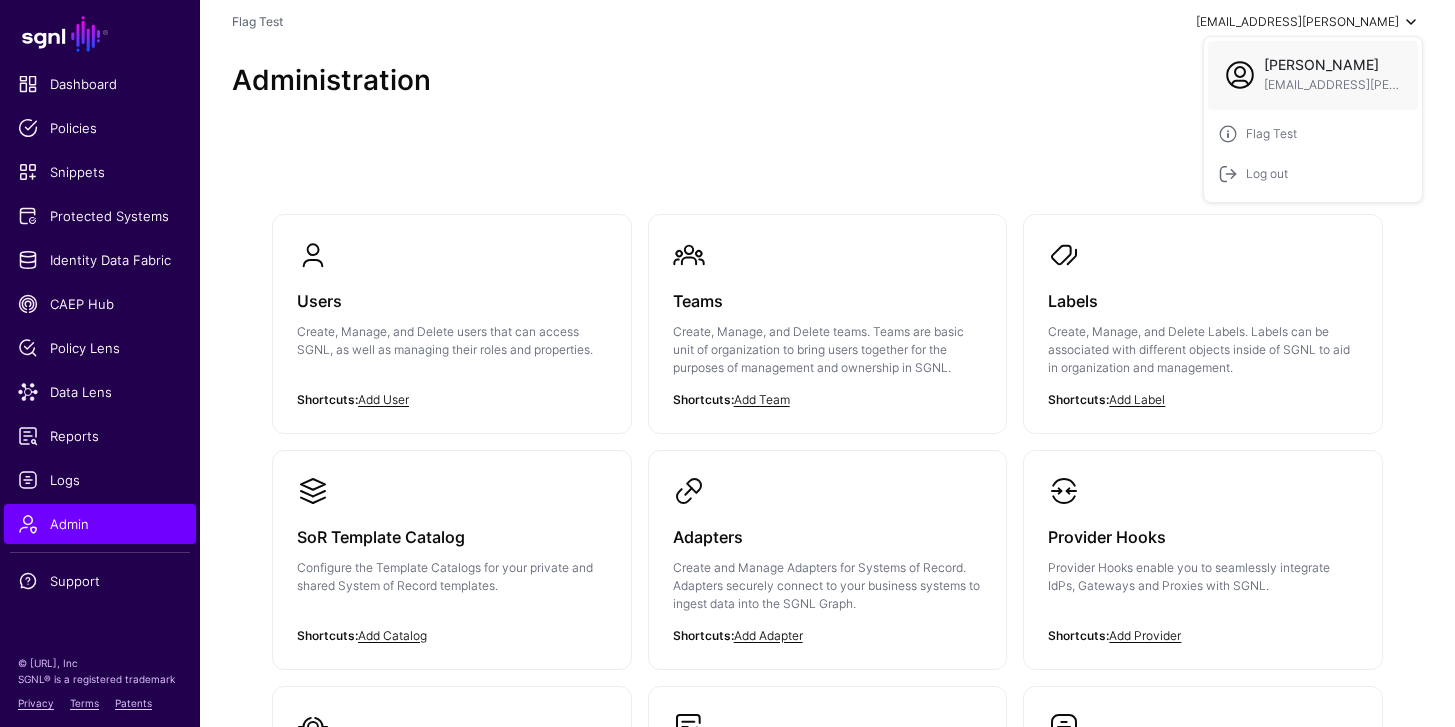 click on "[EMAIL_ADDRESS][PERSON_NAME]" 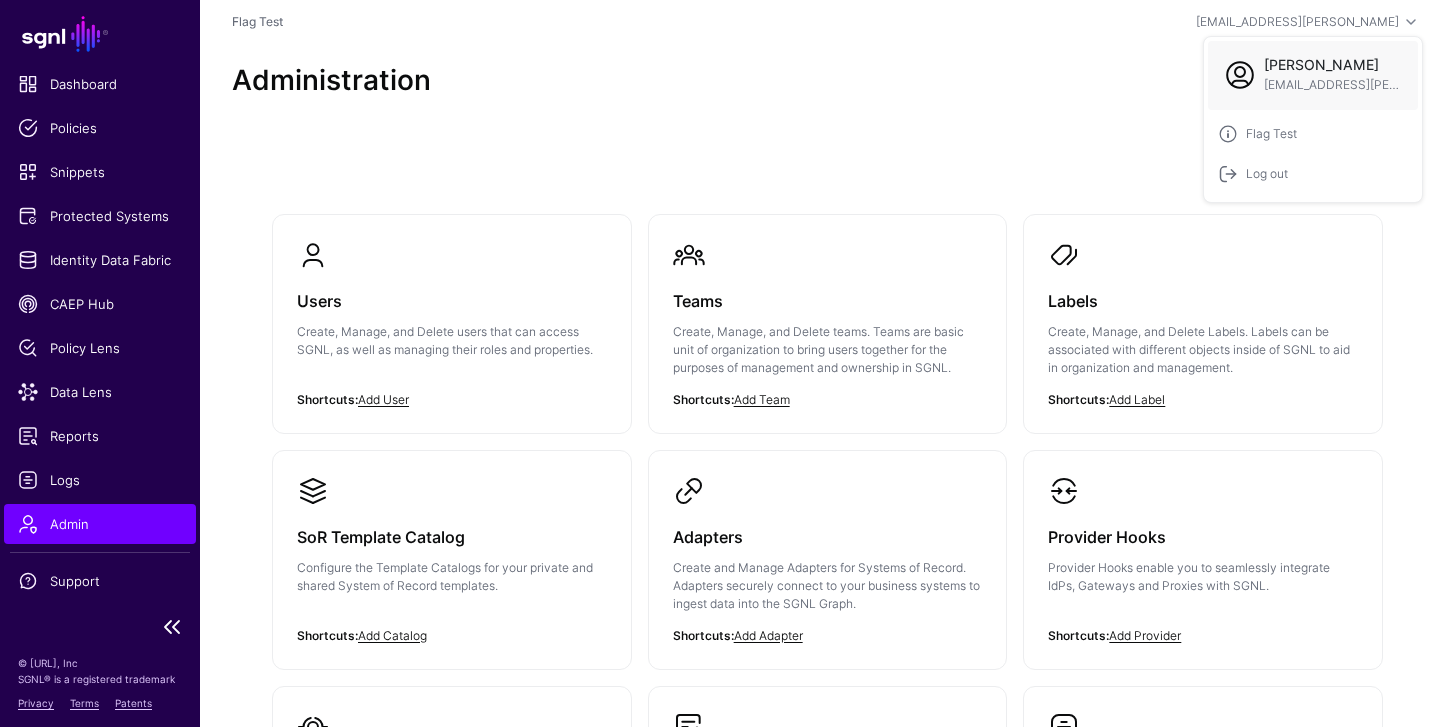 click on "Admin" 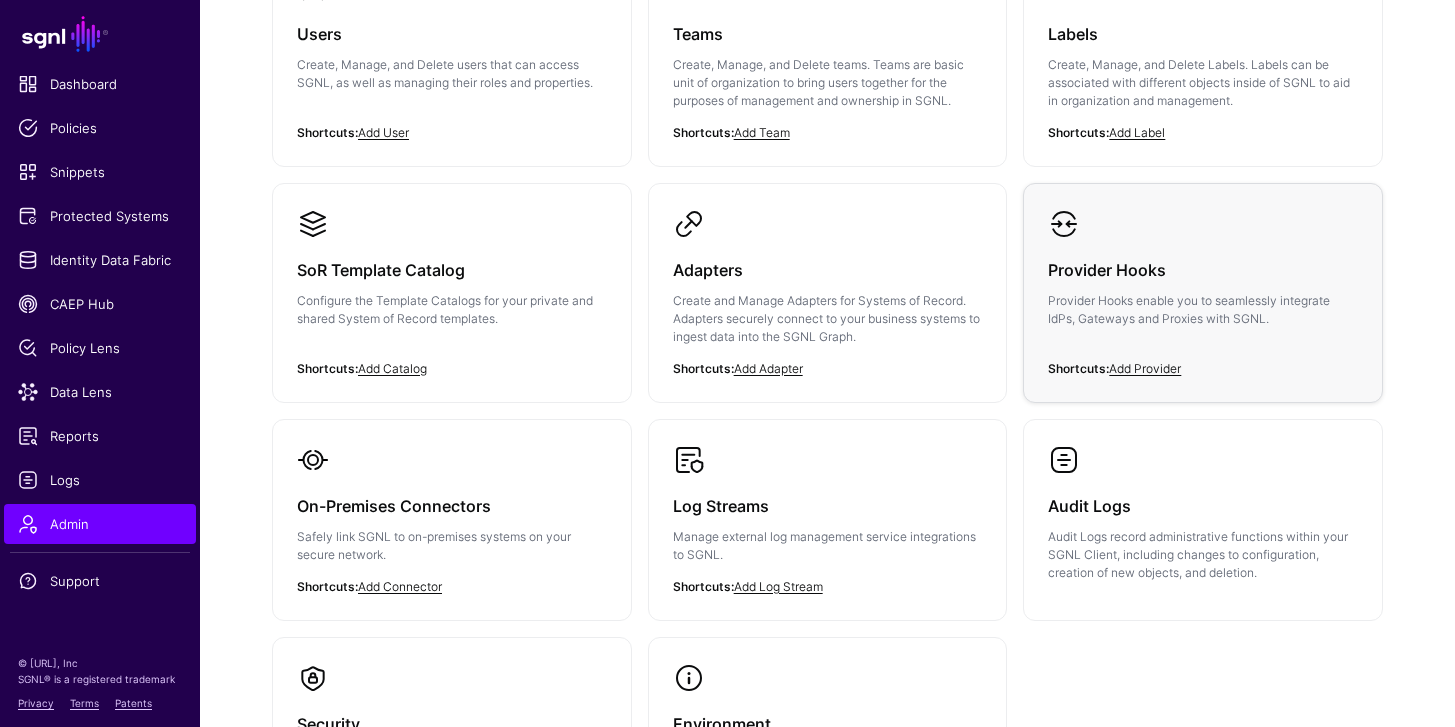 scroll, scrollTop: 496, scrollLeft: 0, axis: vertical 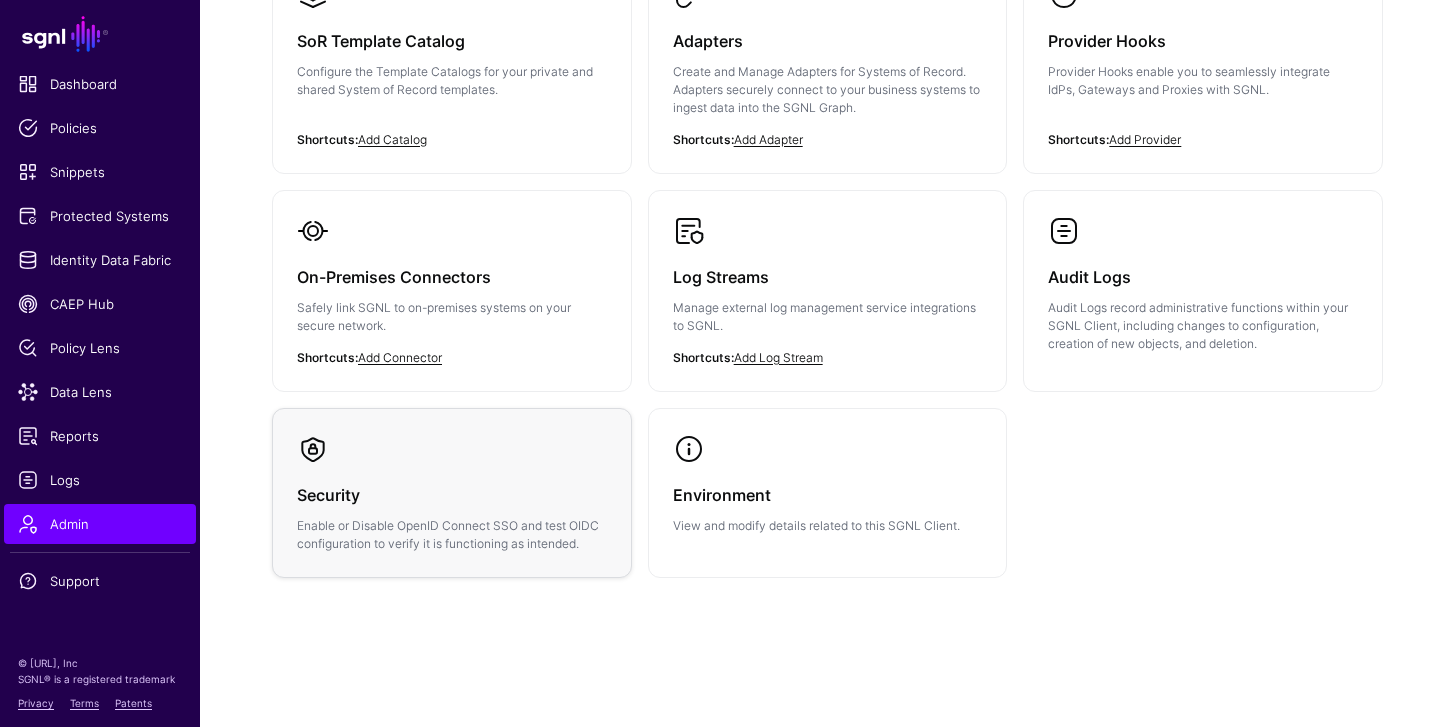 click on "Security  Enable or Disable OpenID Connect SSO and test OIDC configuration to verify it is functioning as intended." 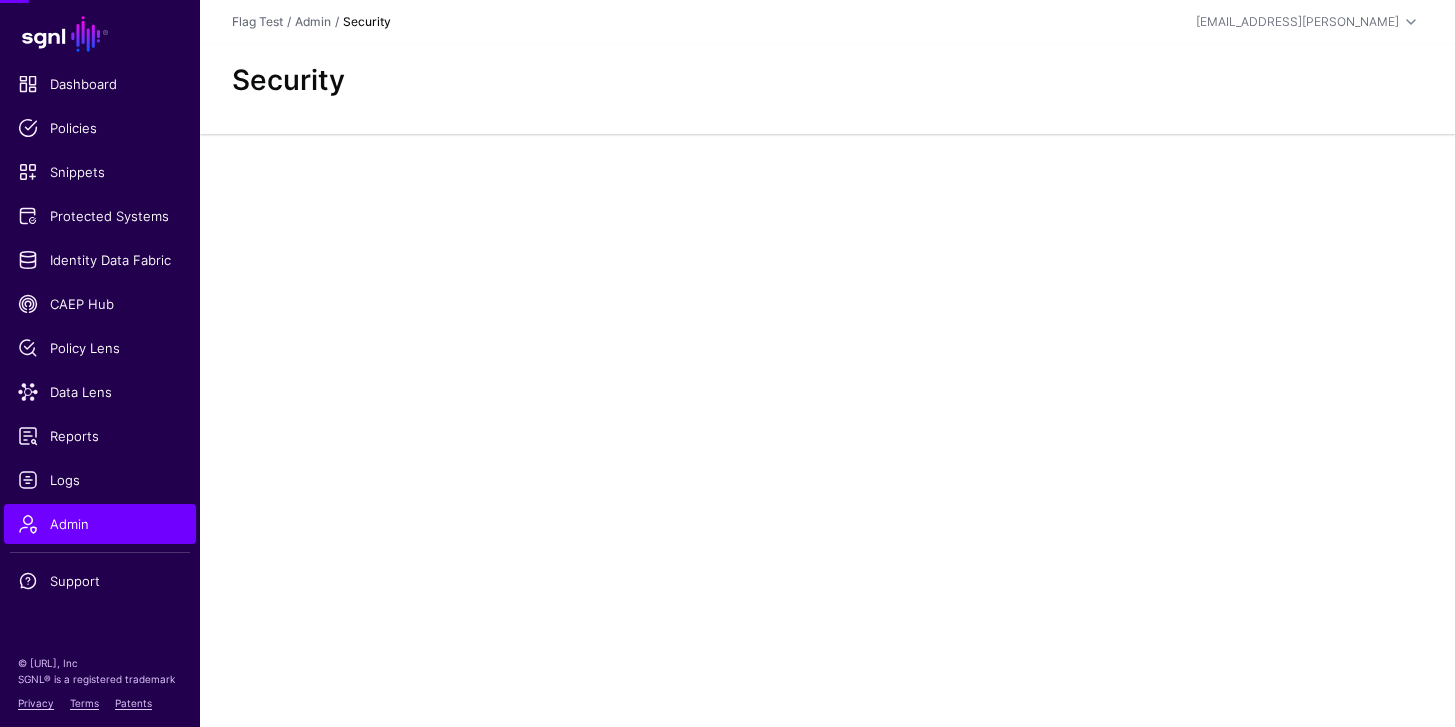 scroll, scrollTop: 0, scrollLeft: 0, axis: both 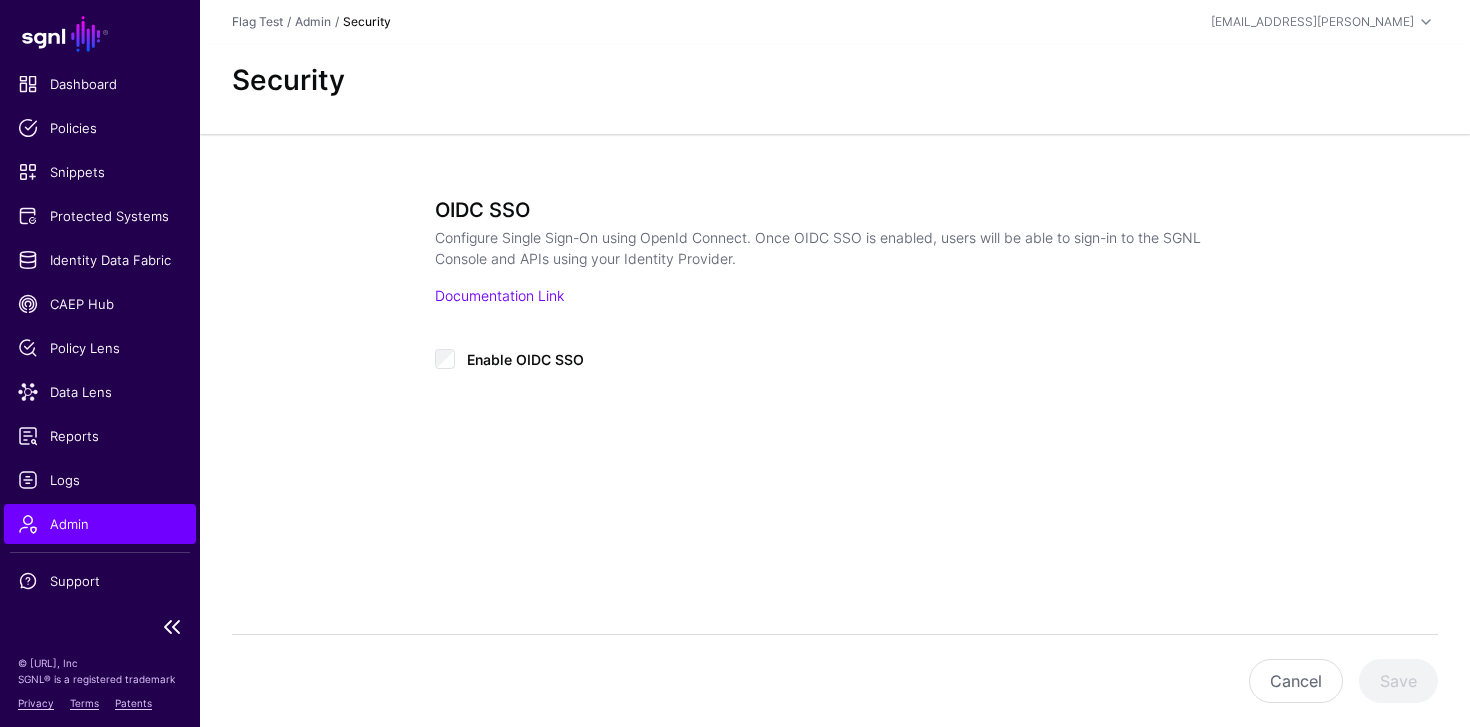 click on "Admin" 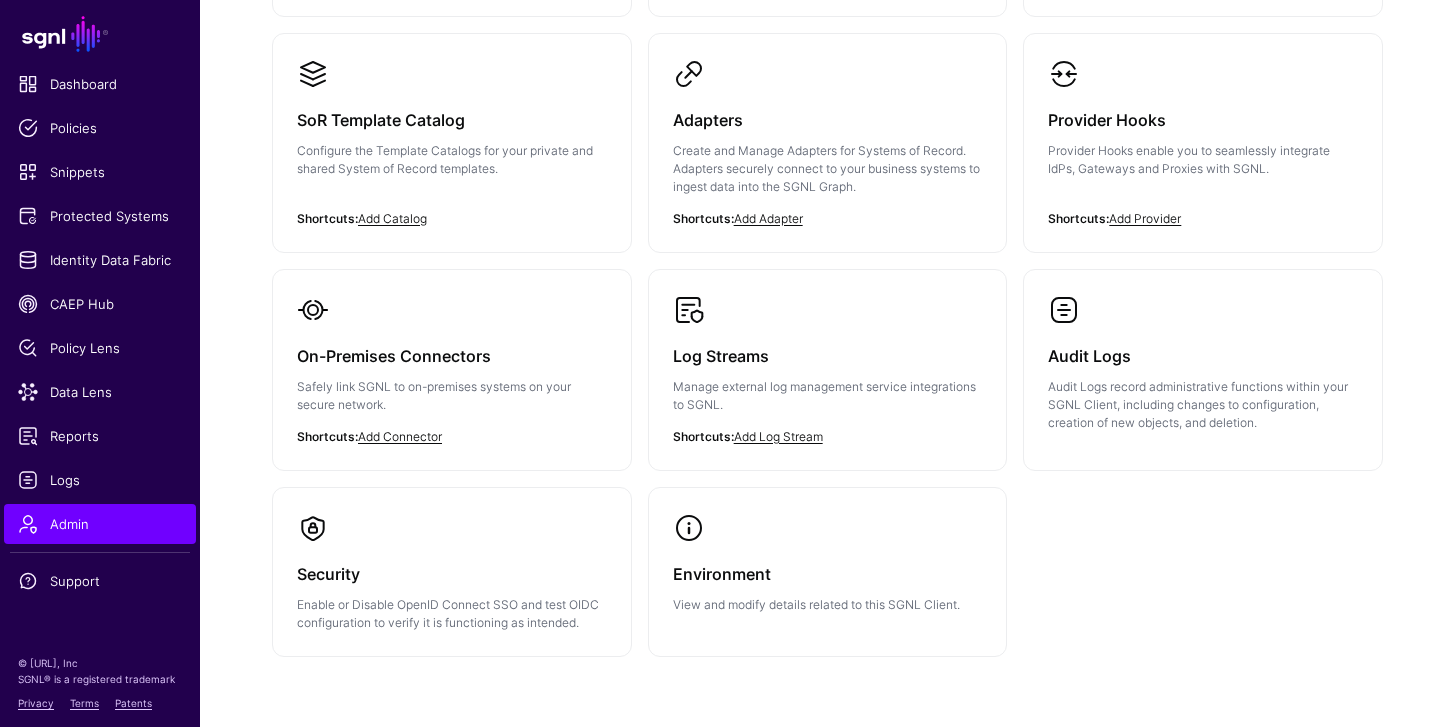 scroll, scrollTop: 496, scrollLeft: 0, axis: vertical 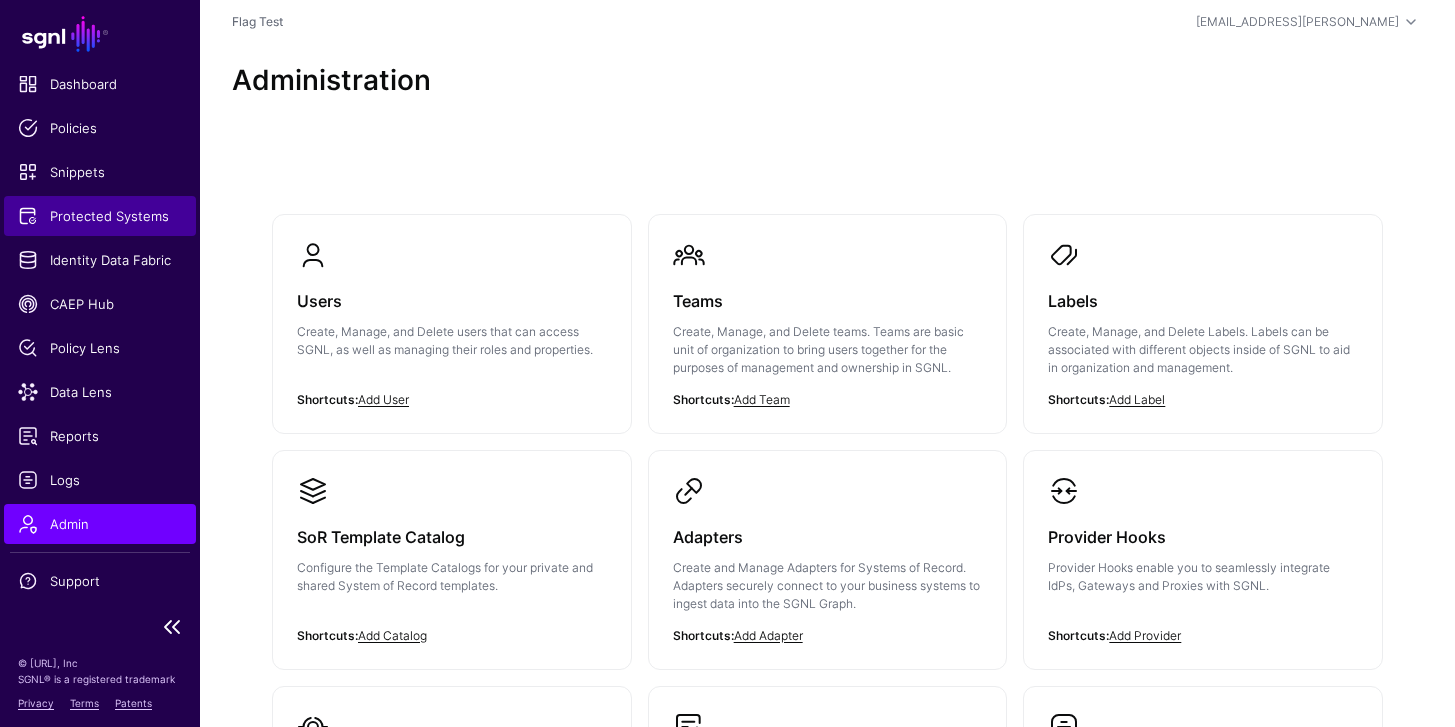 click on "Protected Systems" 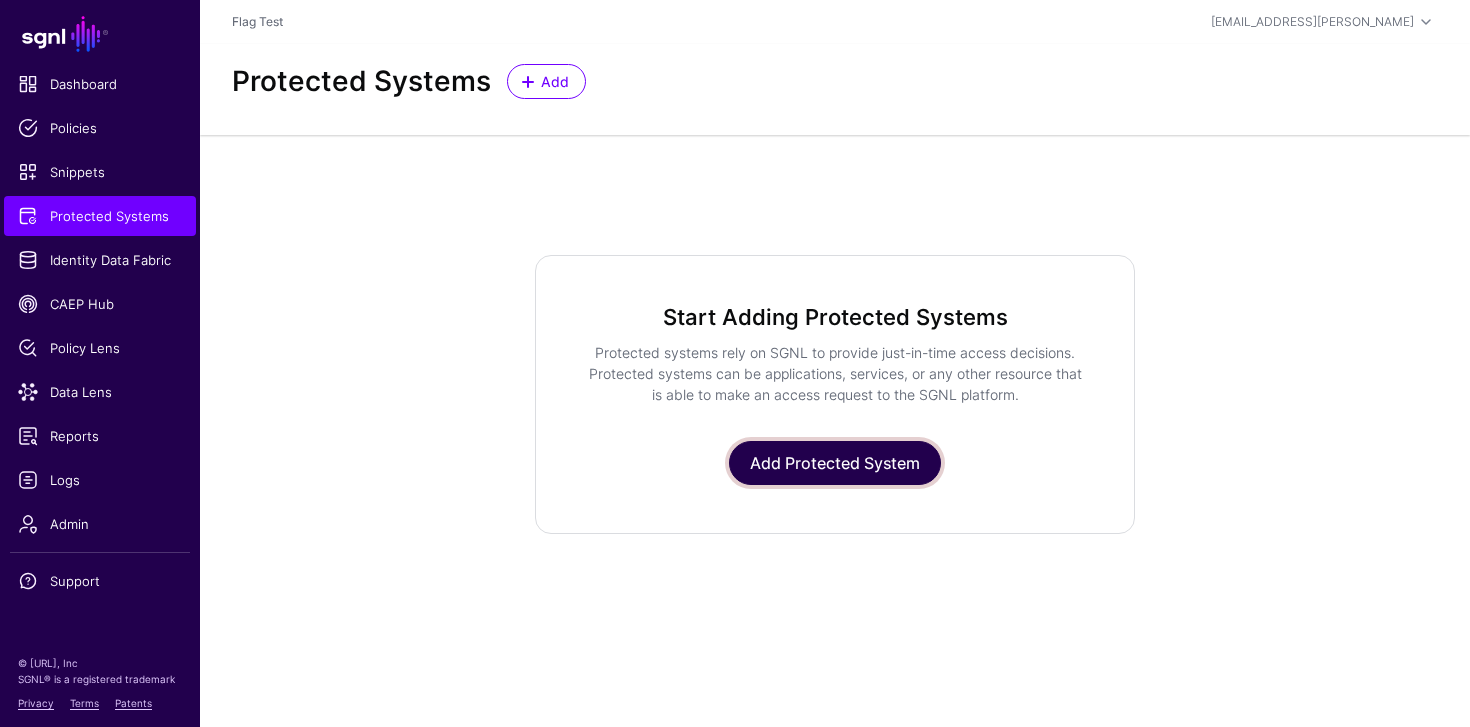 click on "Add Protected System" 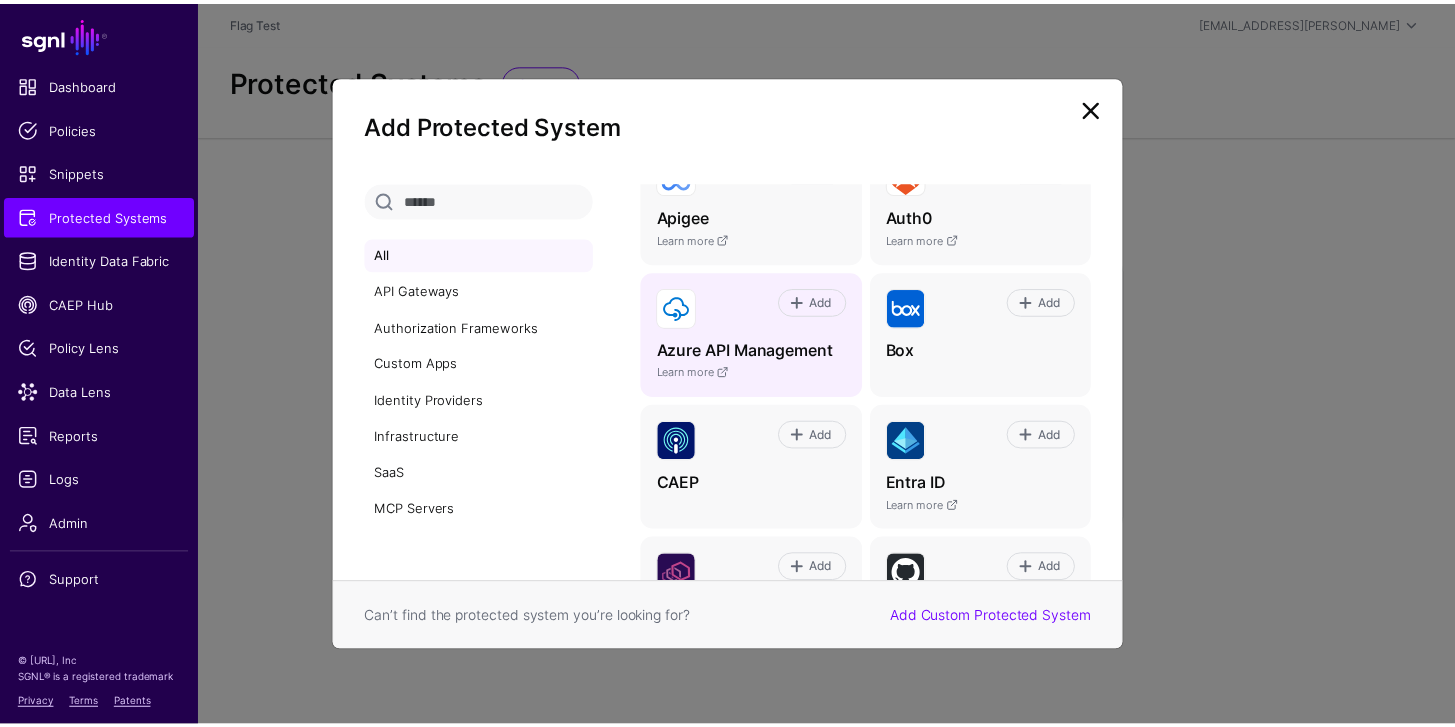 scroll, scrollTop: 225, scrollLeft: 0, axis: vertical 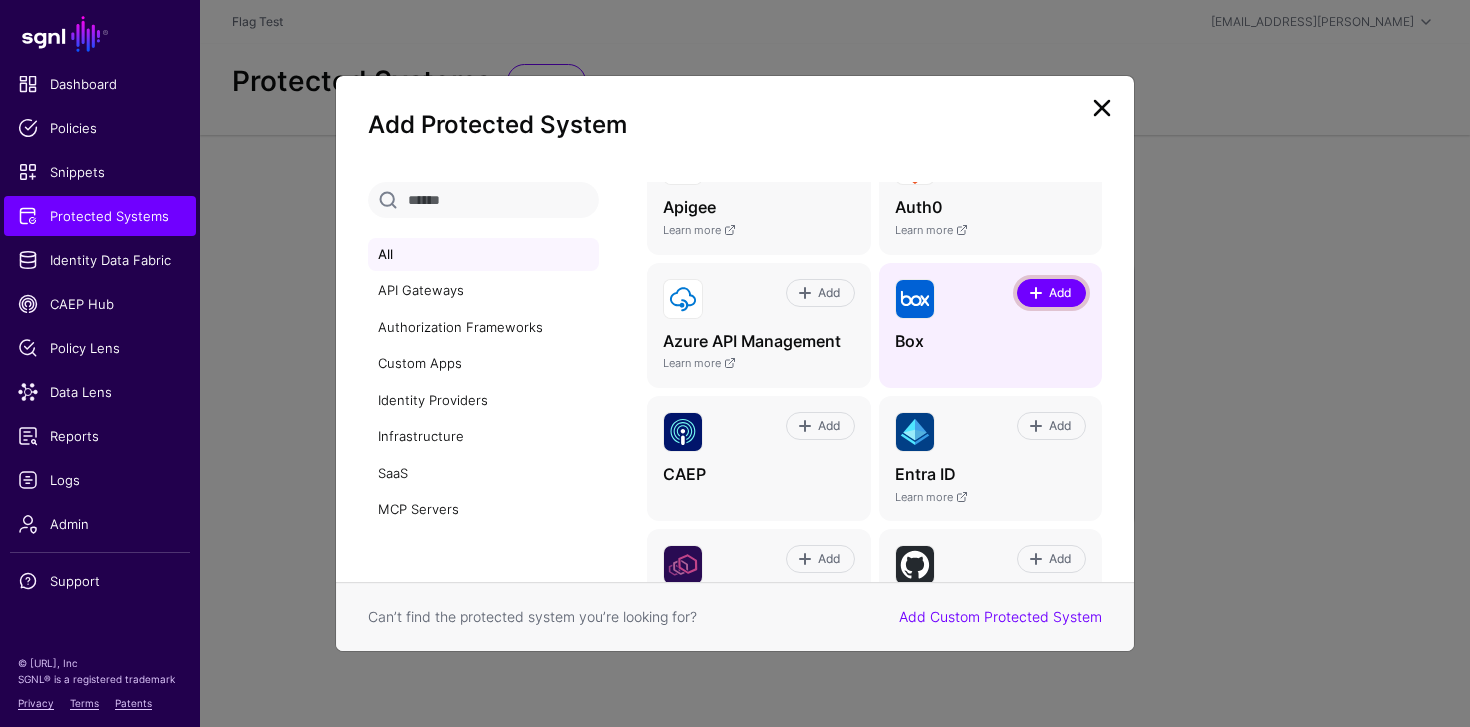 click 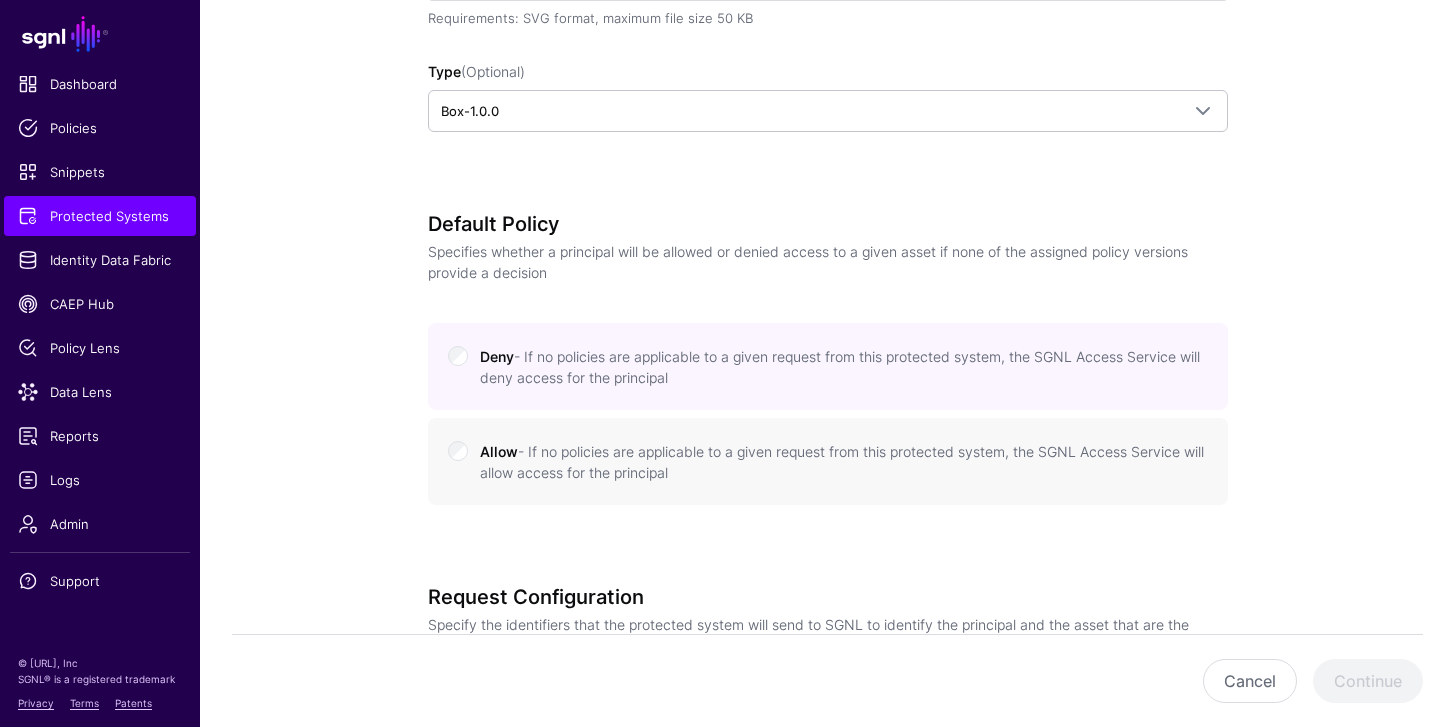 scroll, scrollTop: 701, scrollLeft: 0, axis: vertical 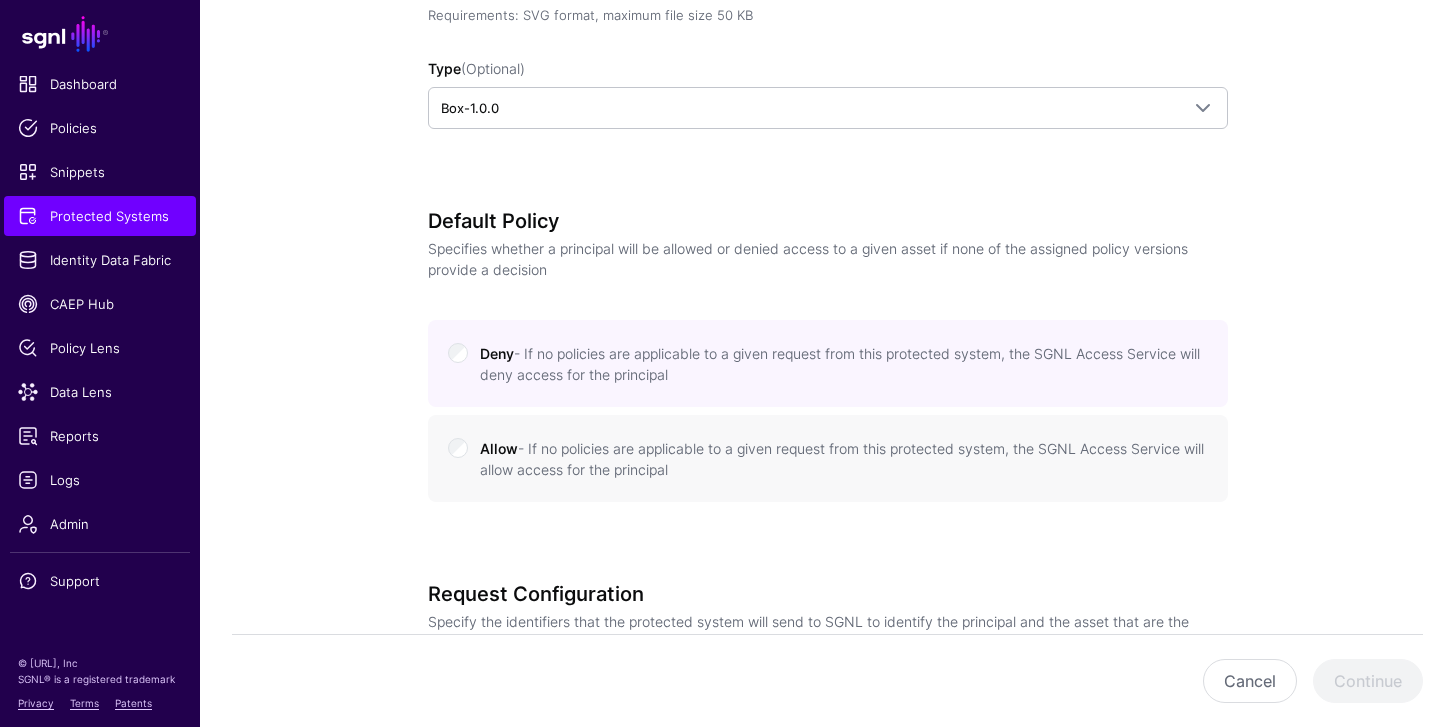 click on "Allow  - If no policies are applicable to a given request from this
protected system, the SGNL Access Service will allow access for
the principal" 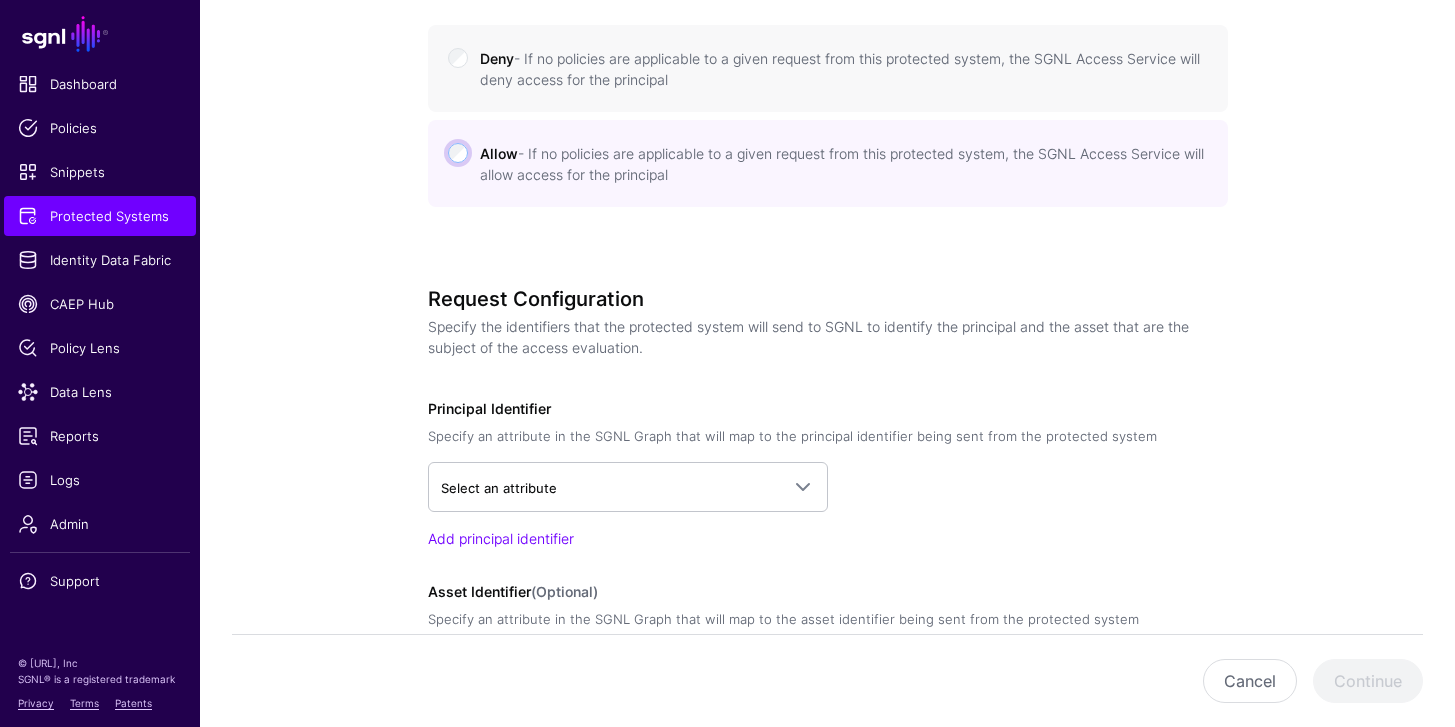 scroll, scrollTop: 997, scrollLeft: 0, axis: vertical 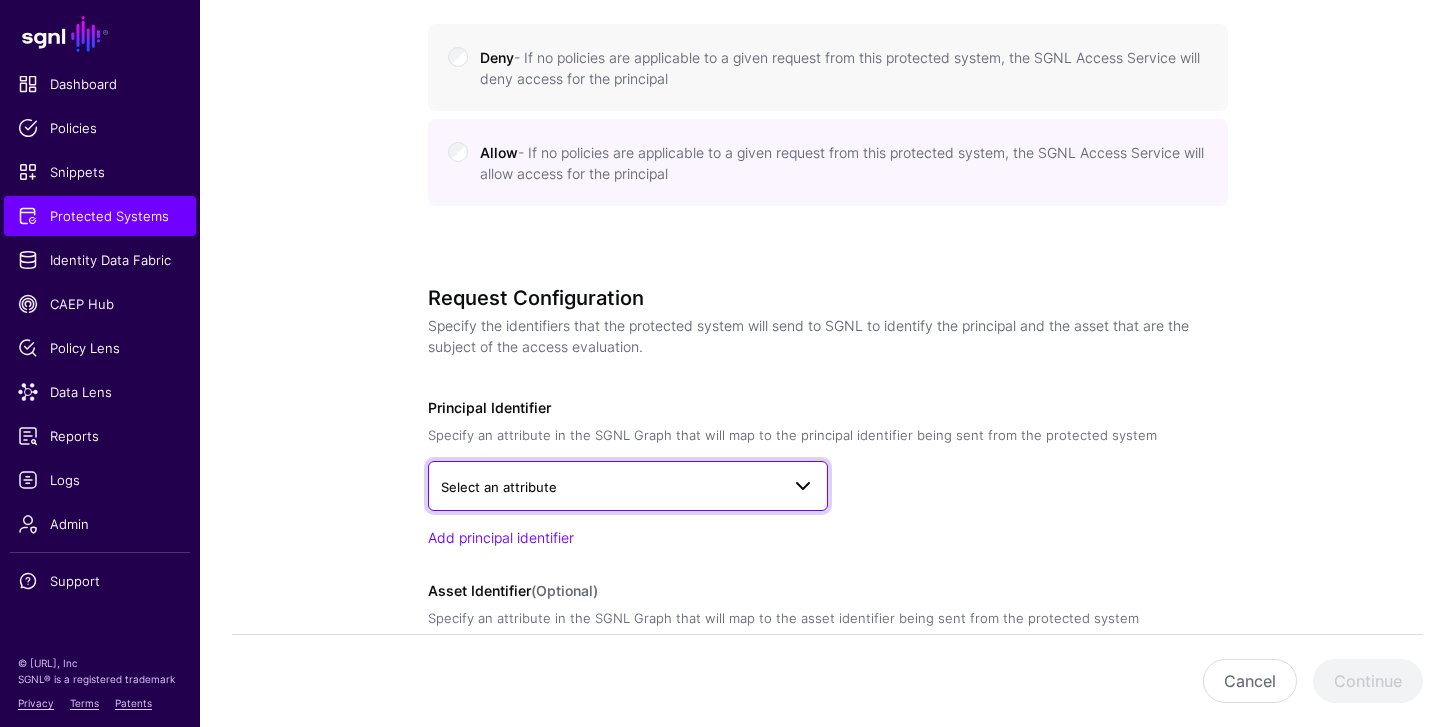 click on "Select an attribute" at bounding box center [610, 487] 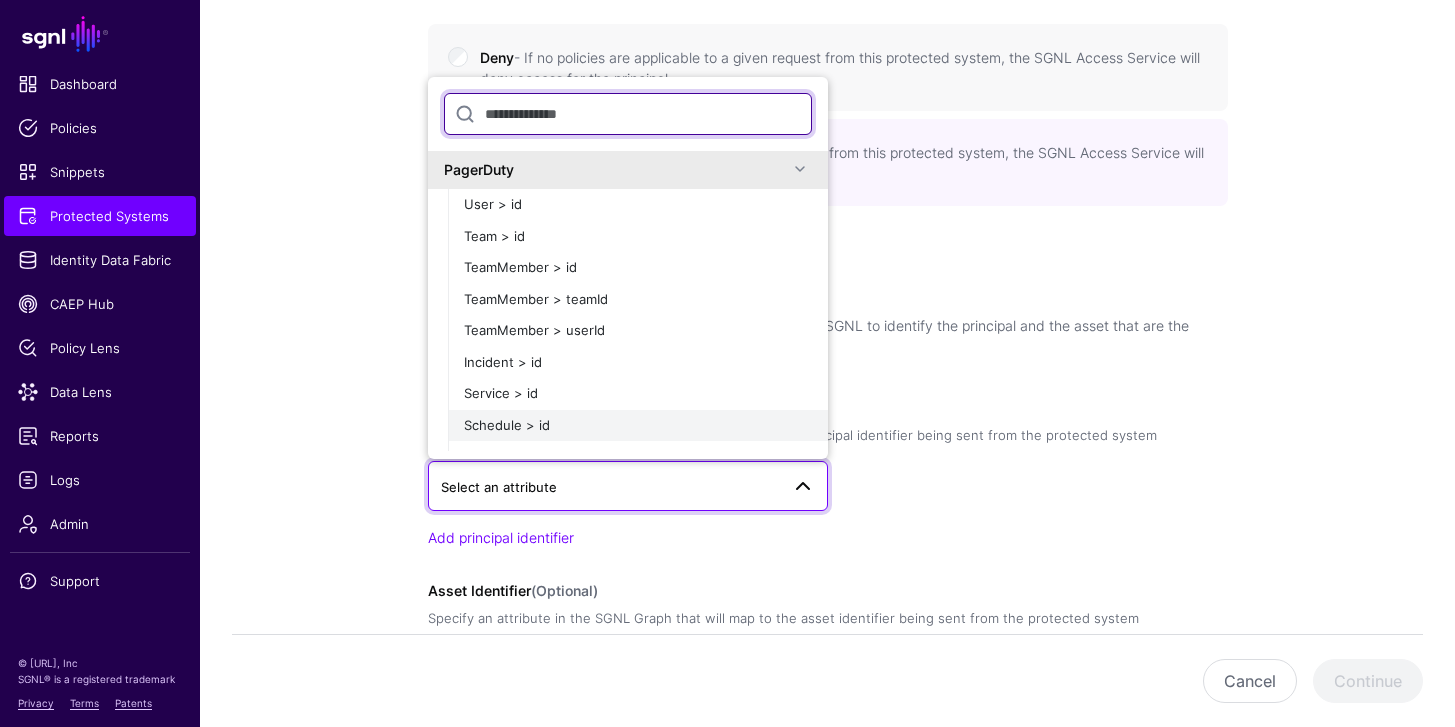 scroll, scrollTop: 0, scrollLeft: 0, axis: both 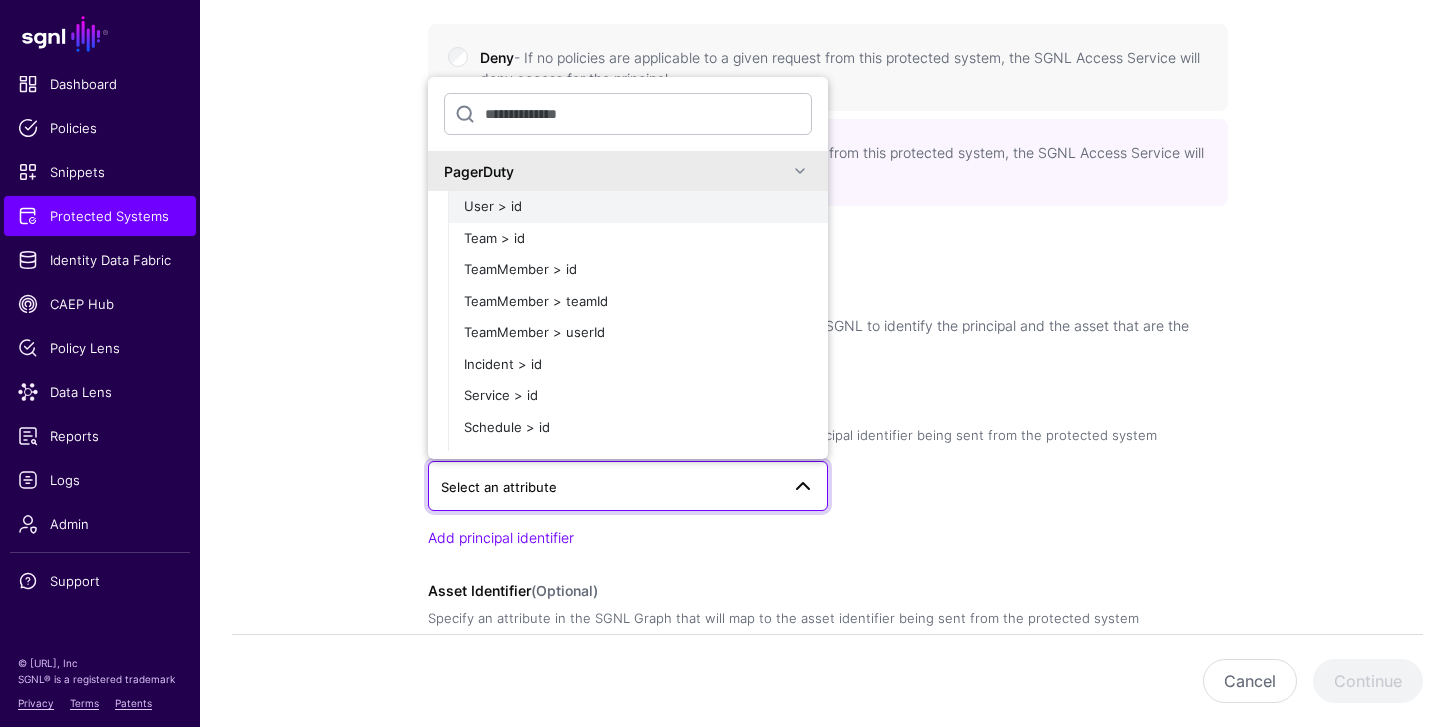 click on "User > id" 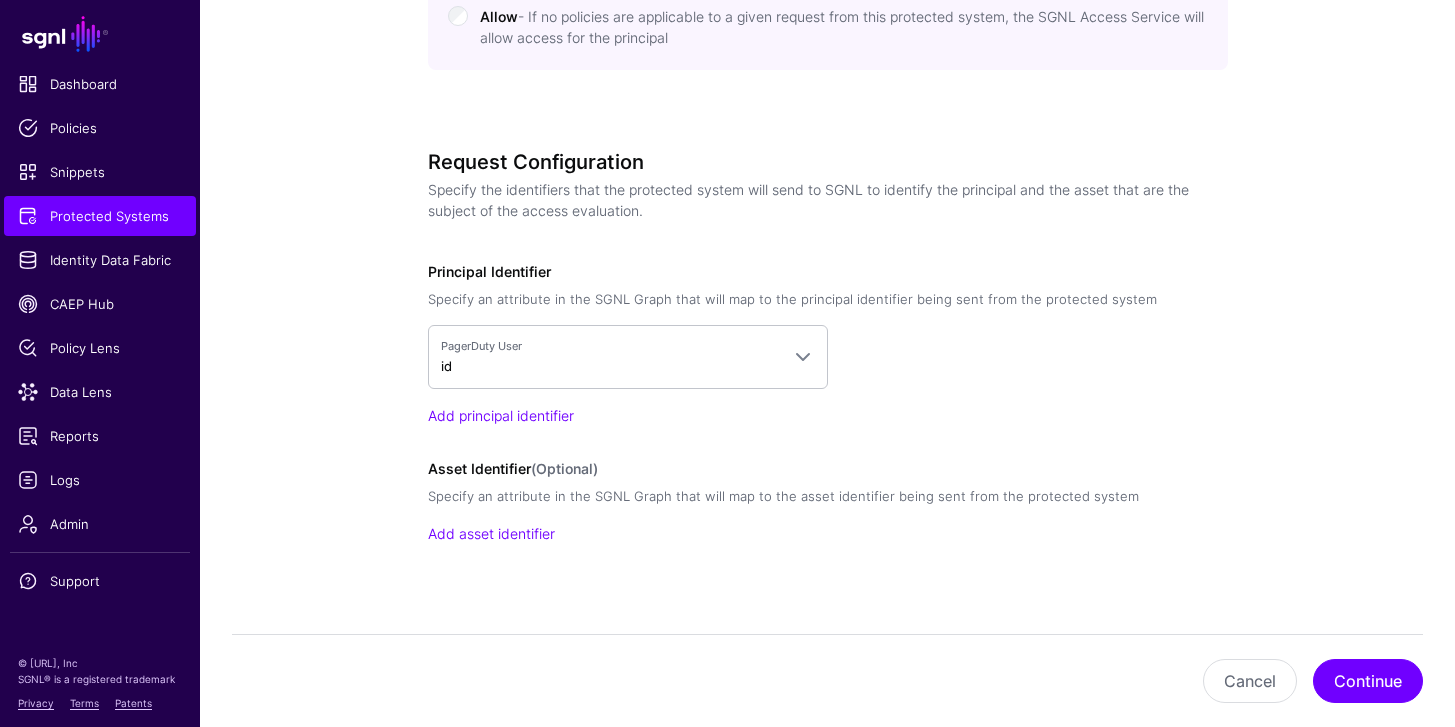 scroll, scrollTop: 1157, scrollLeft: 0, axis: vertical 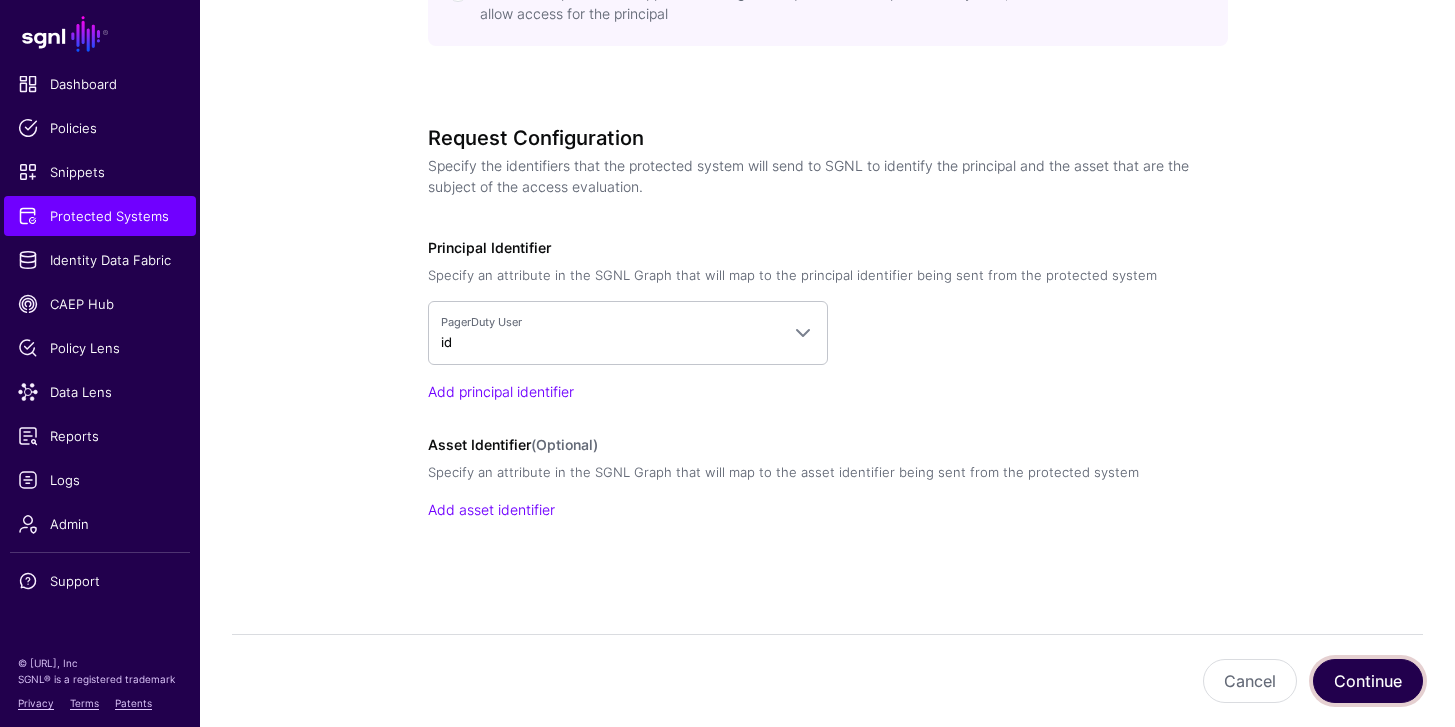 click on "Continue" 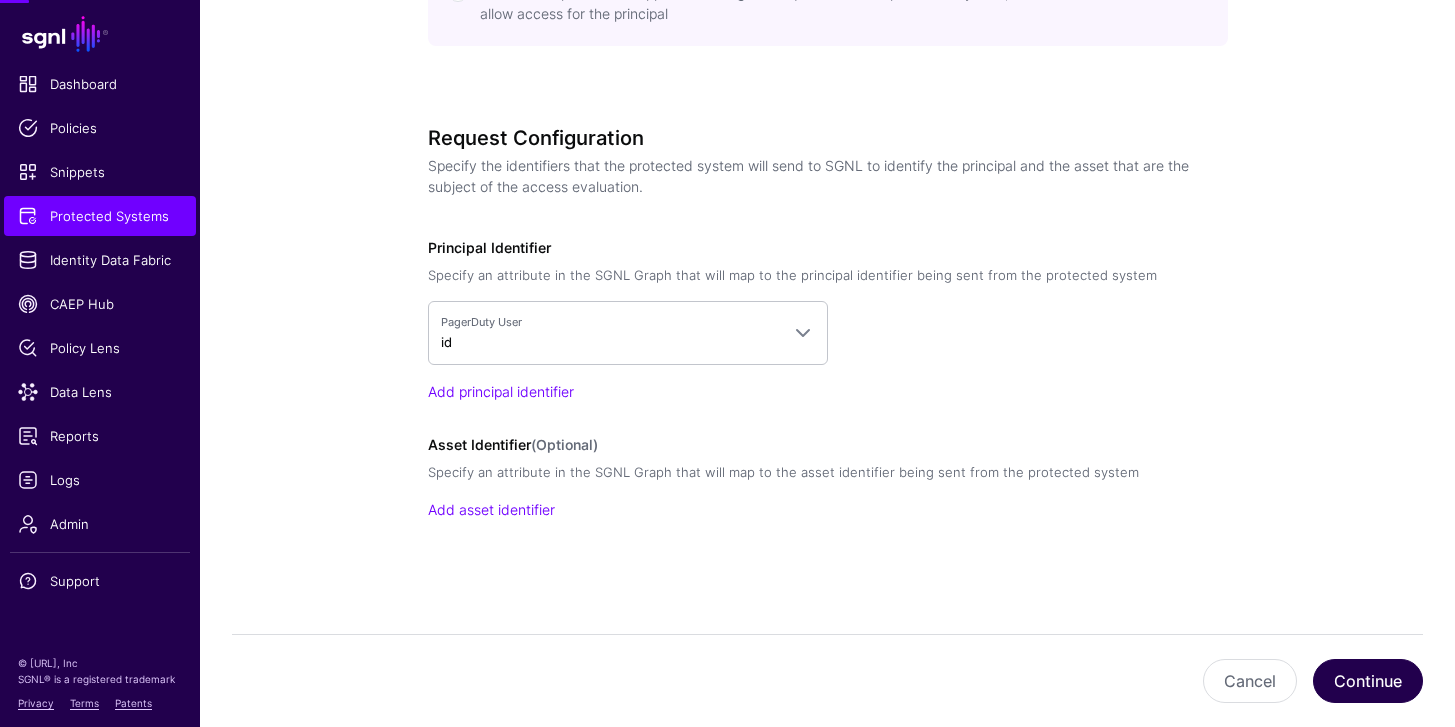 scroll, scrollTop: 0, scrollLeft: 0, axis: both 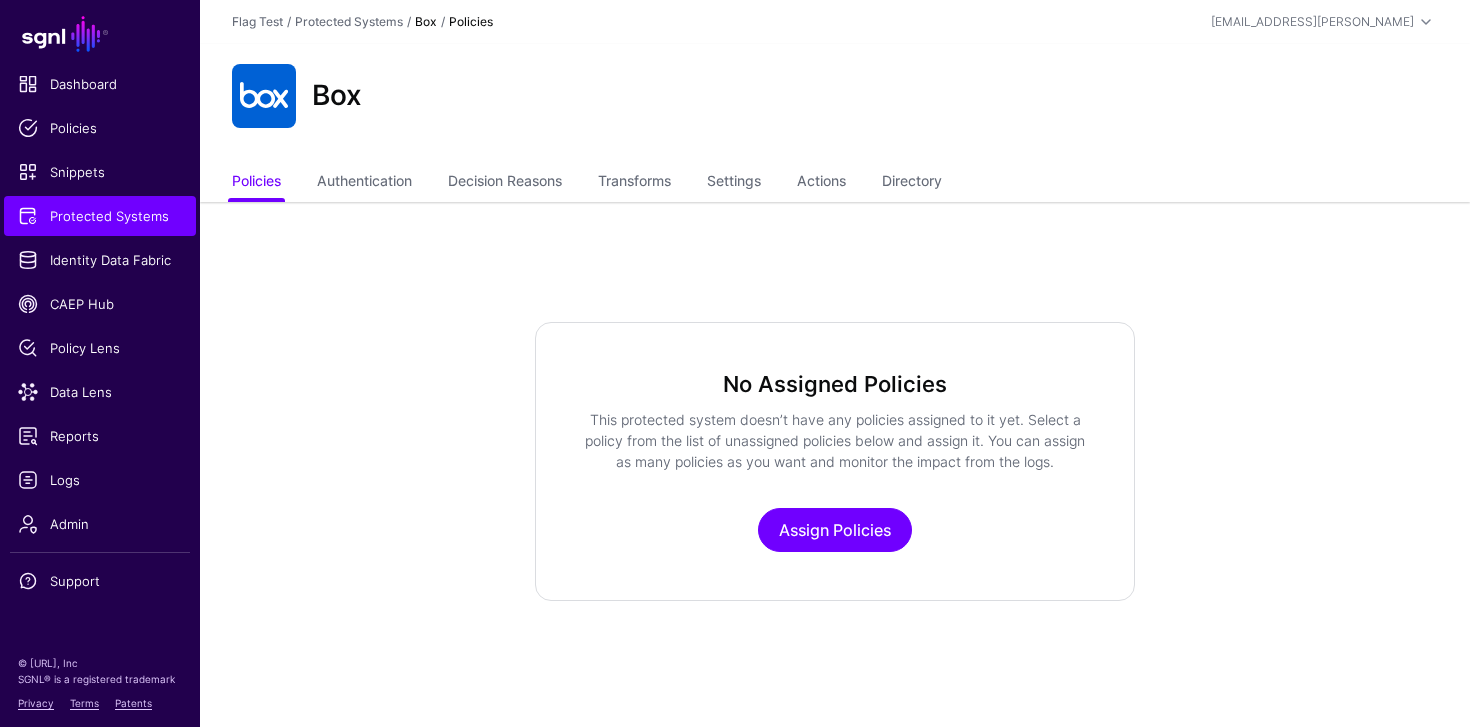 click on "No Assigned Policies  This protected system doesn’t have any policies assigned to it yet. Select a policy from the list of unassigned policies below and assign it. You can assign as many policies as you want and monitor the impact from the logs.   Assign Policies" 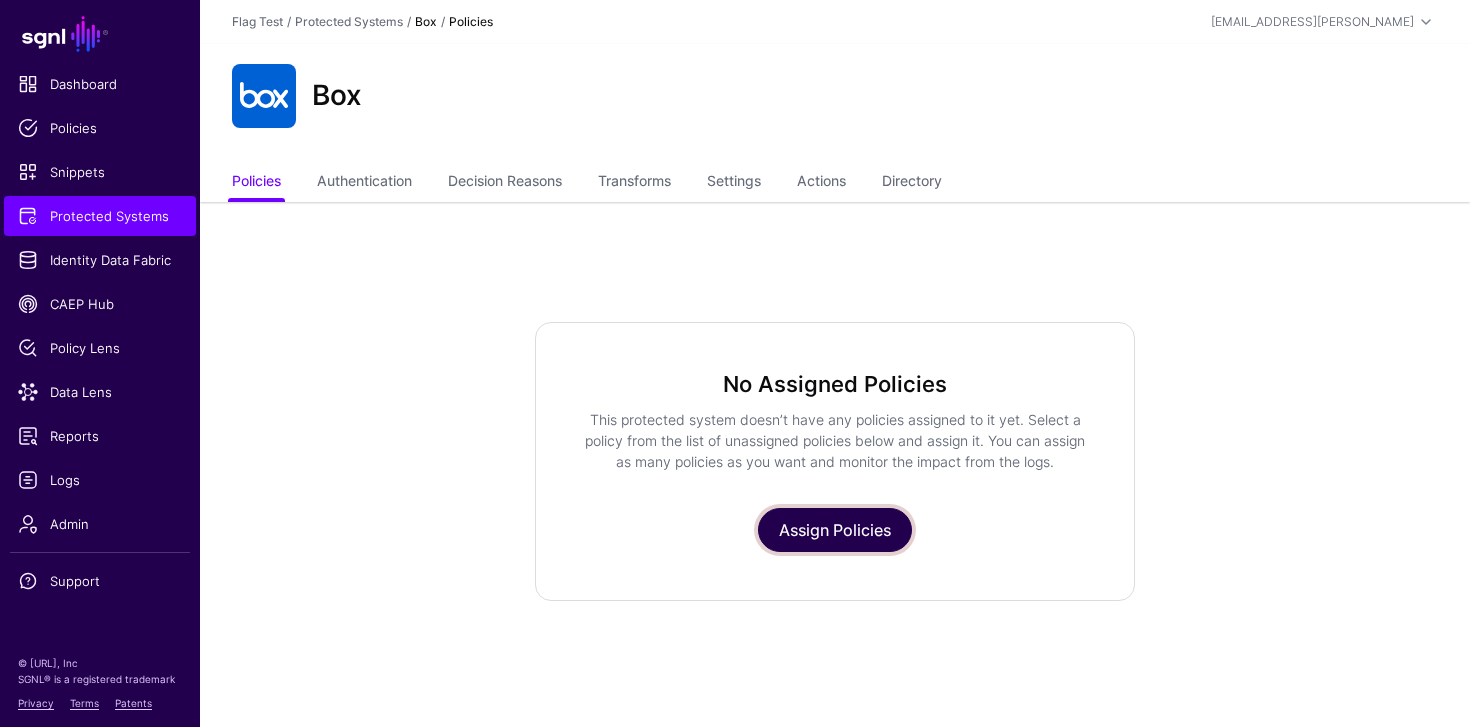 click on "Assign Policies" 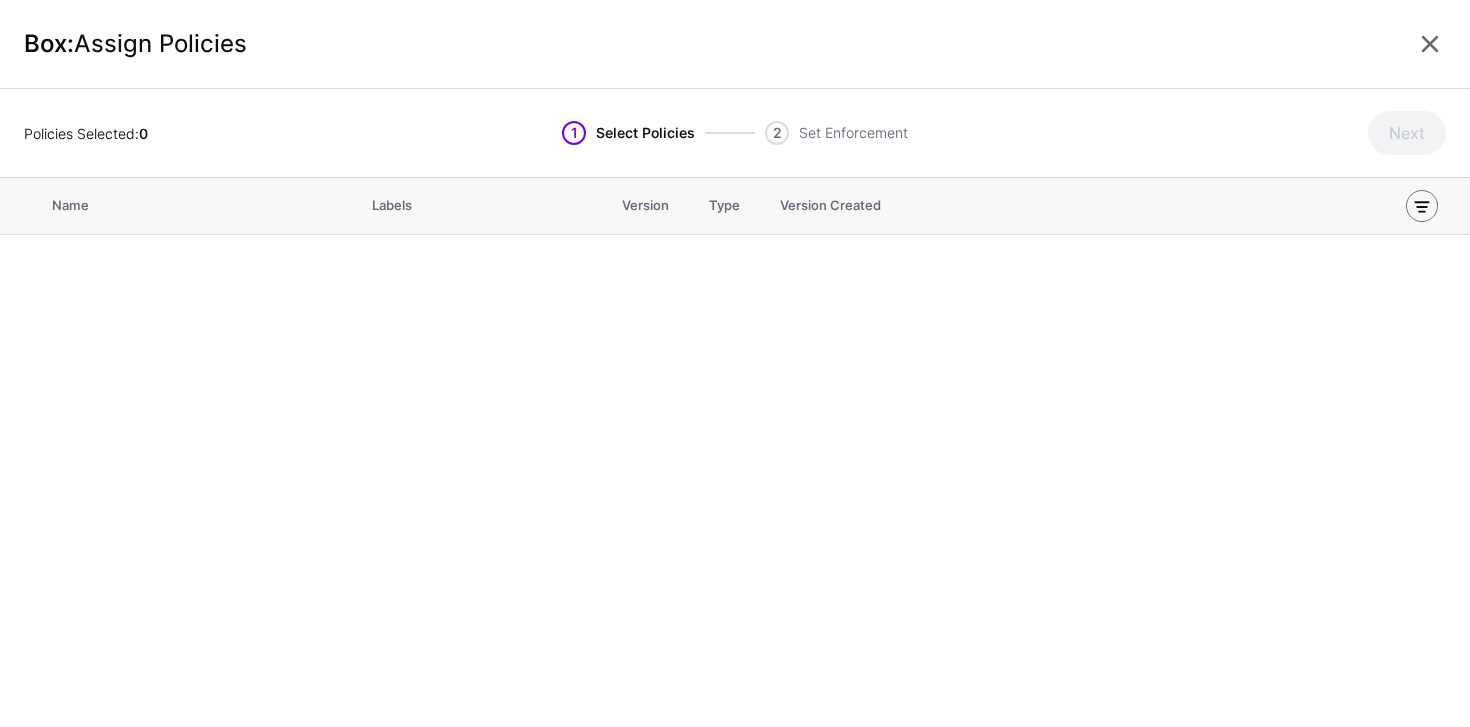 click at bounding box center (1422, 206) 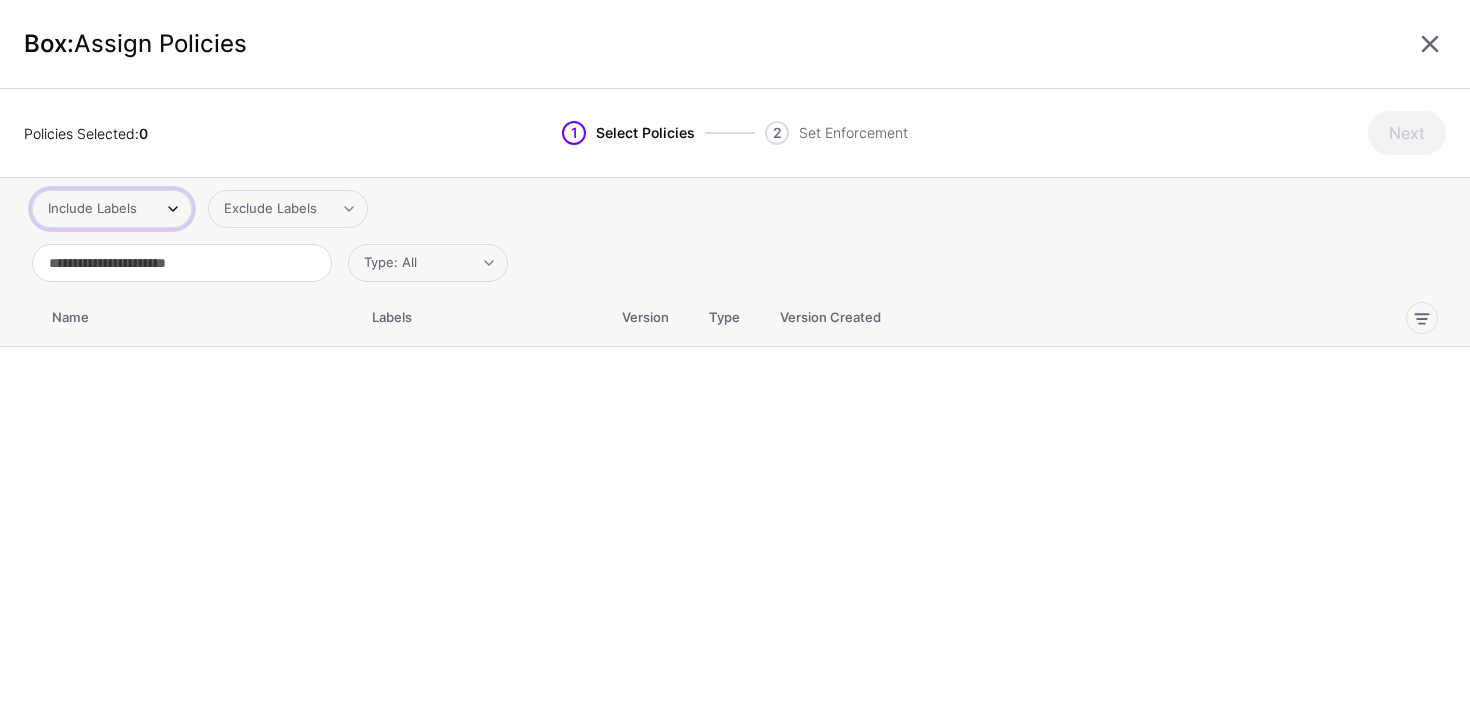 click on "Include Labels" at bounding box center [112, 209] 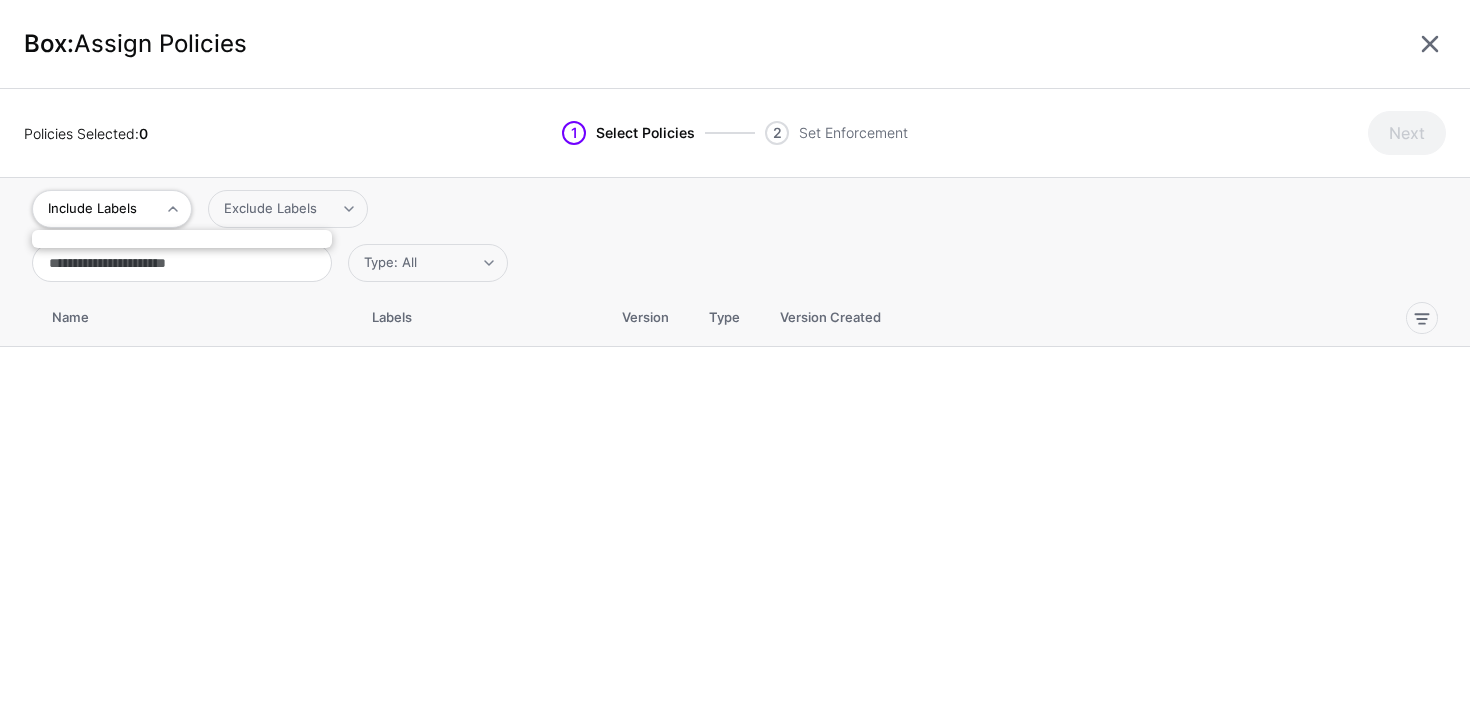 click on "Include Labels" at bounding box center (112, 209) 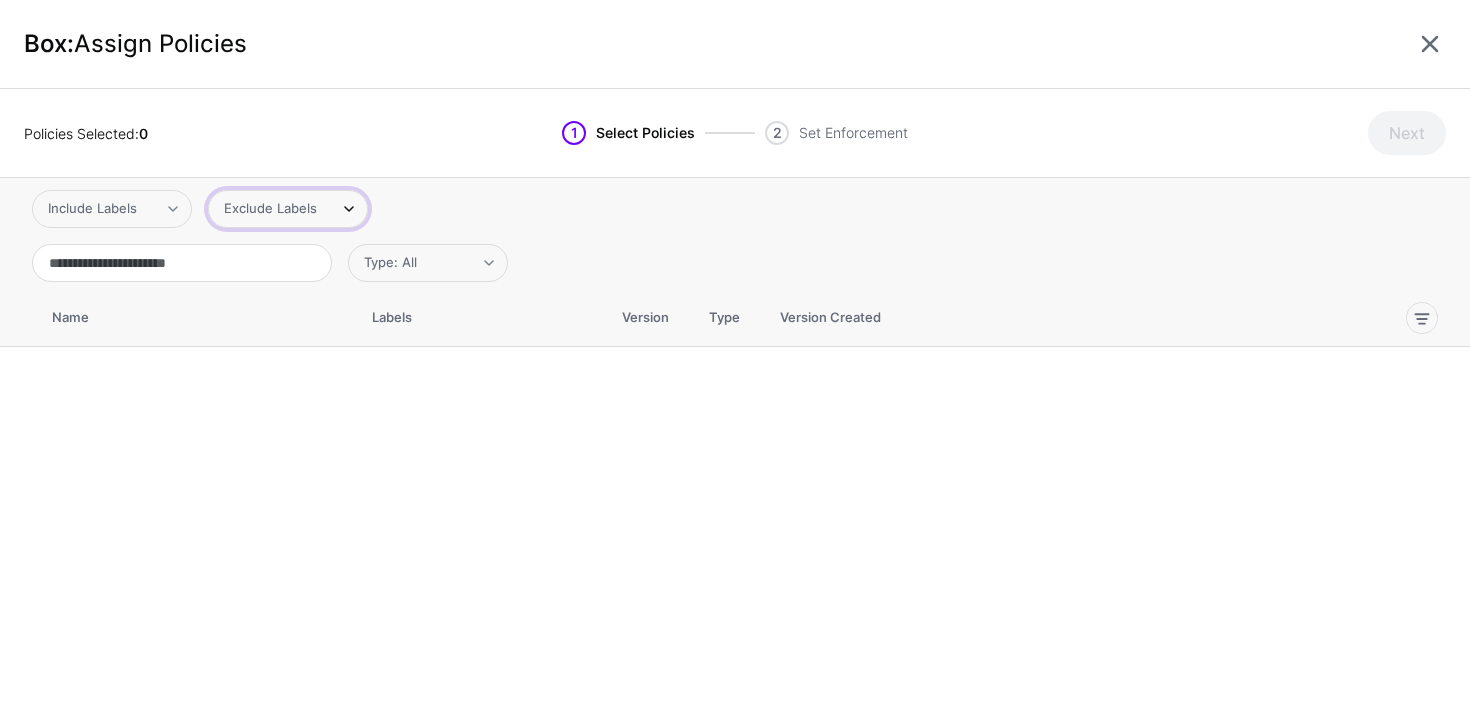 click on "Exclude Labels" at bounding box center (288, 209) 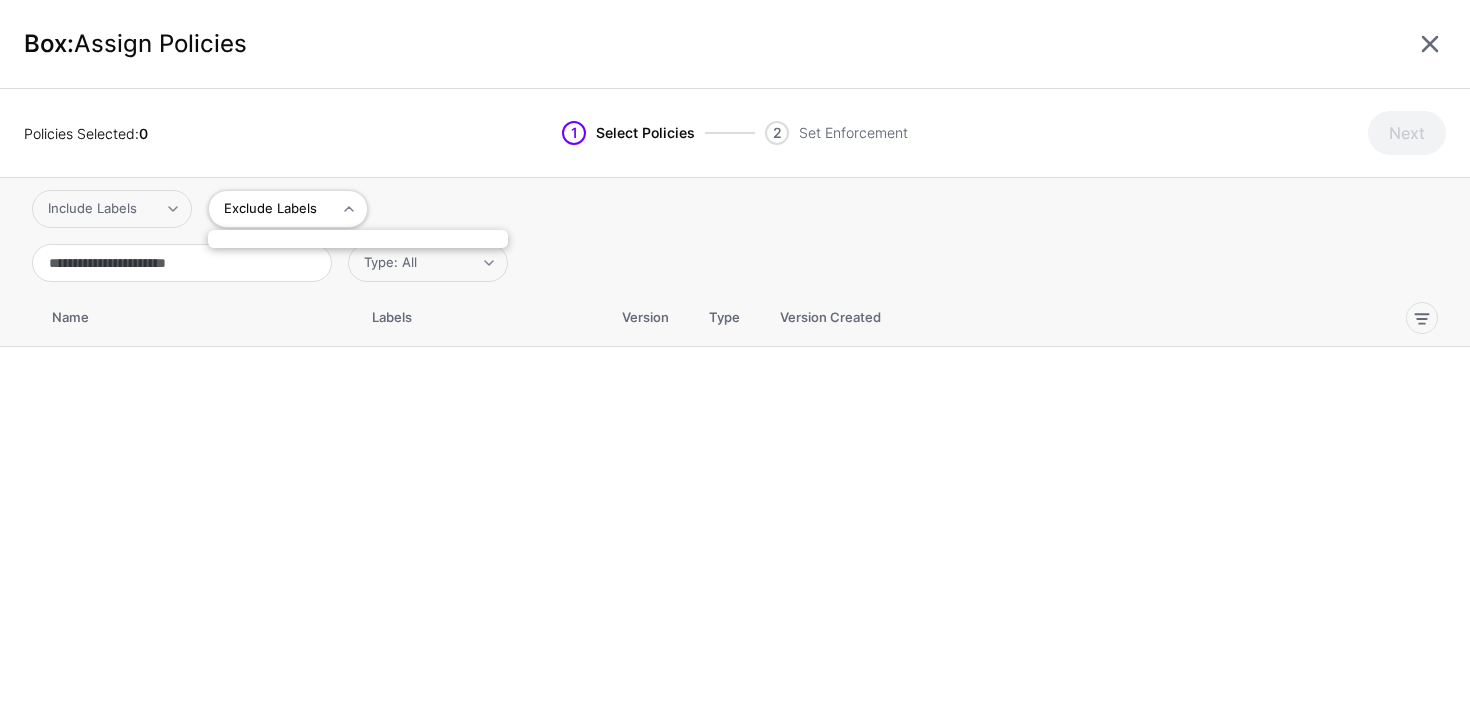 click on "Include Labels   Exclude Labels  Type: All  All   Allow   Deny  Name Labels Version Type Version Created" at bounding box center (735, 452) 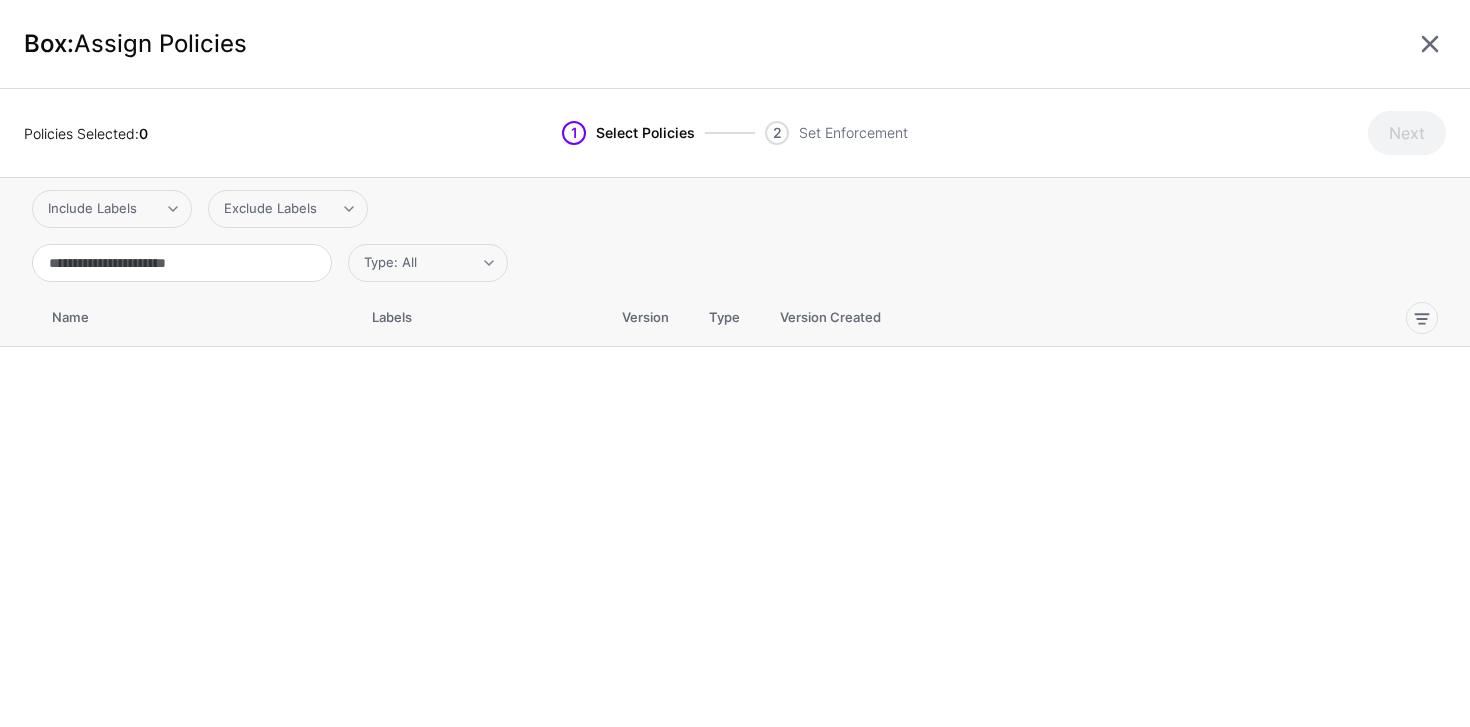 click on "2 Set Enforcement" at bounding box center (831, 133) 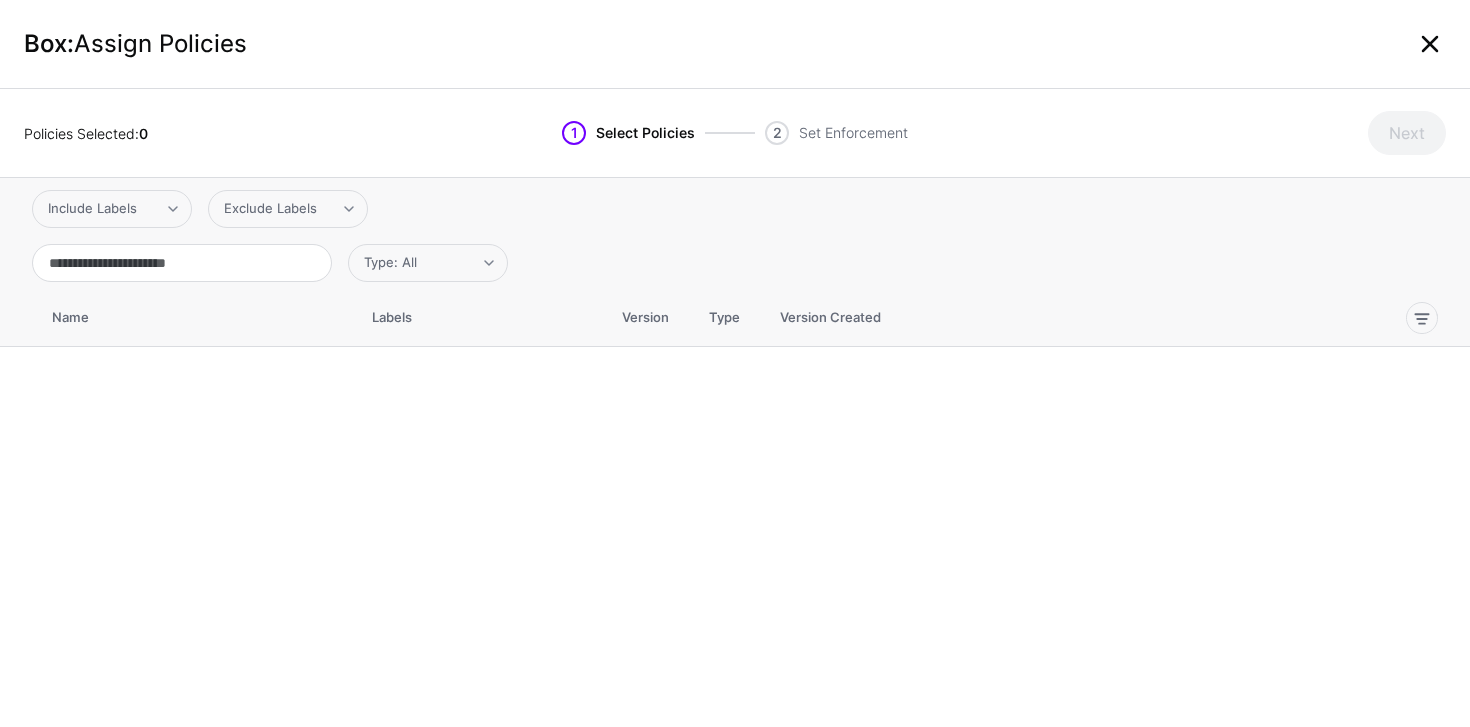 click at bounding box center [1430, 44] 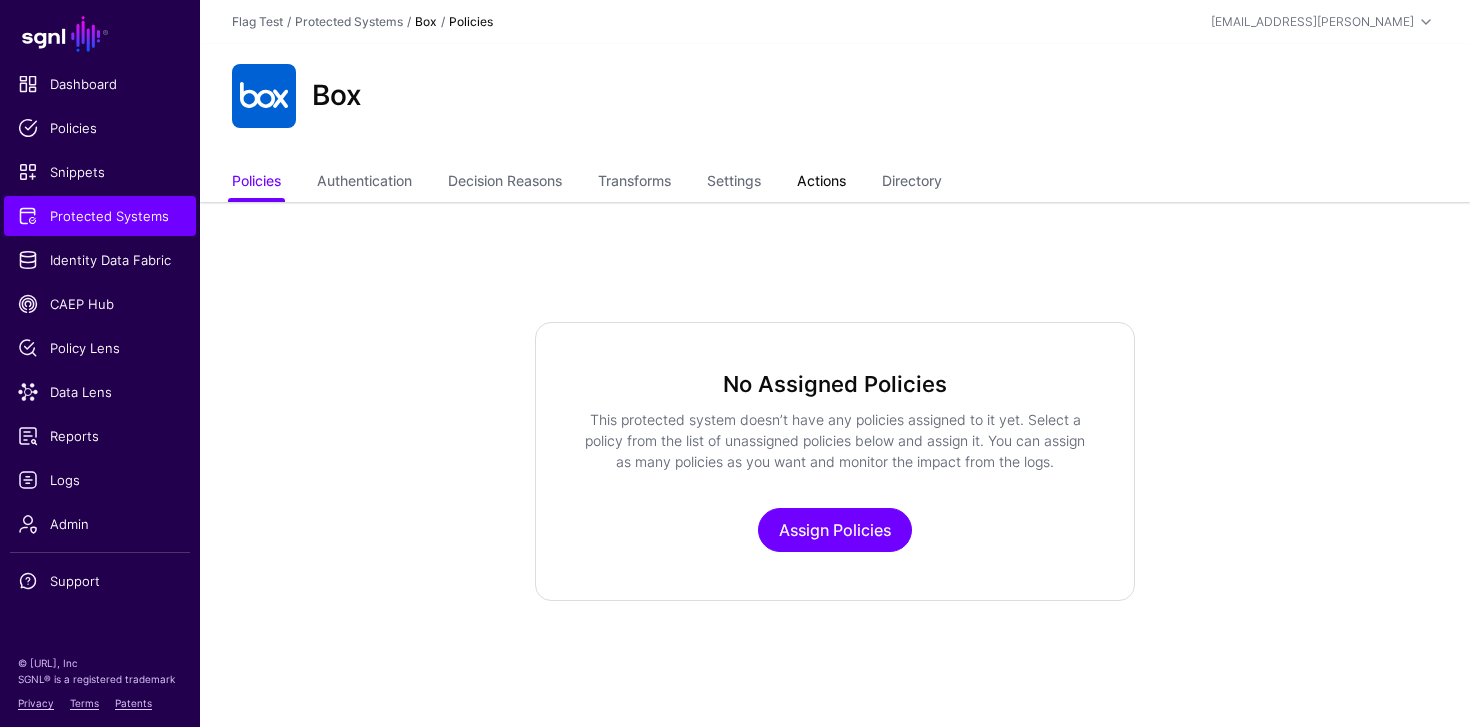 click on "Actions" 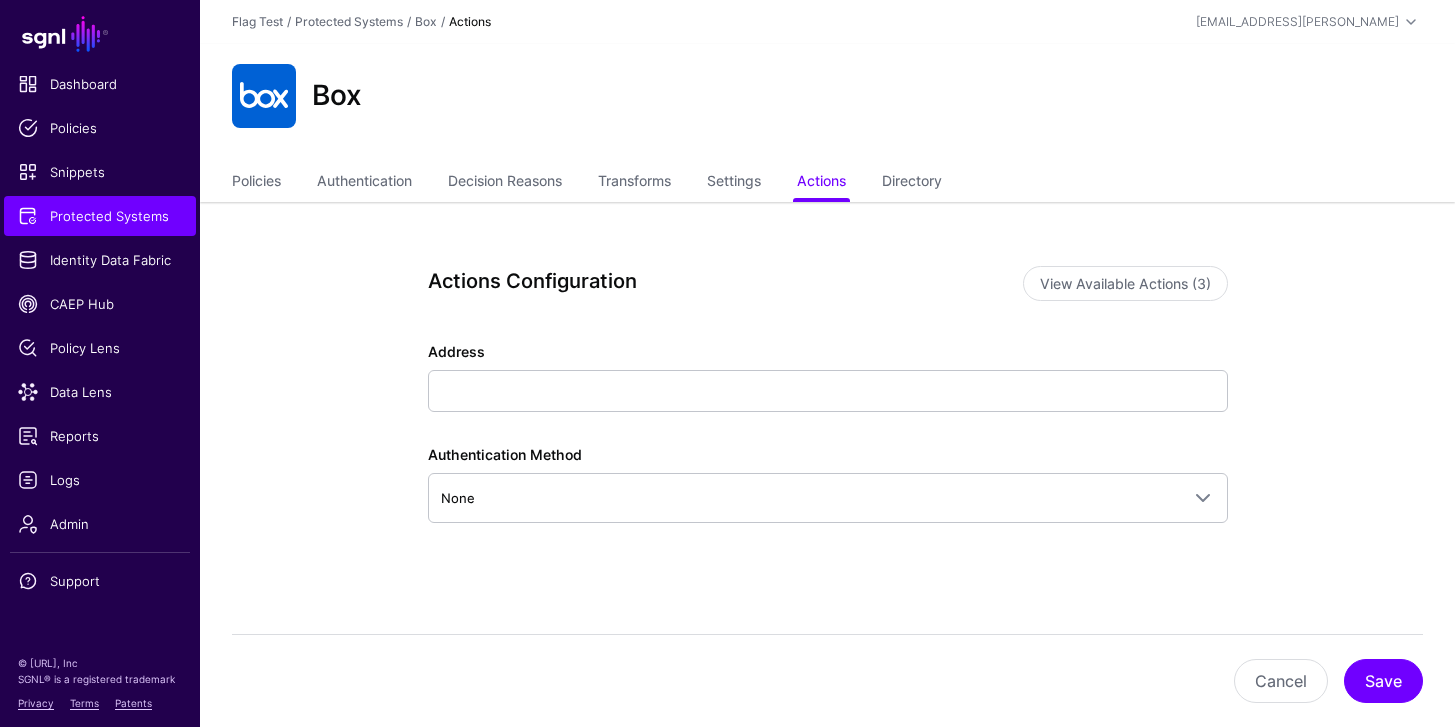 click on "Address  Authentication Method None  None   OAuth2 Client Credentials   OAuth2 Authorization Code   Basic   Bearer" 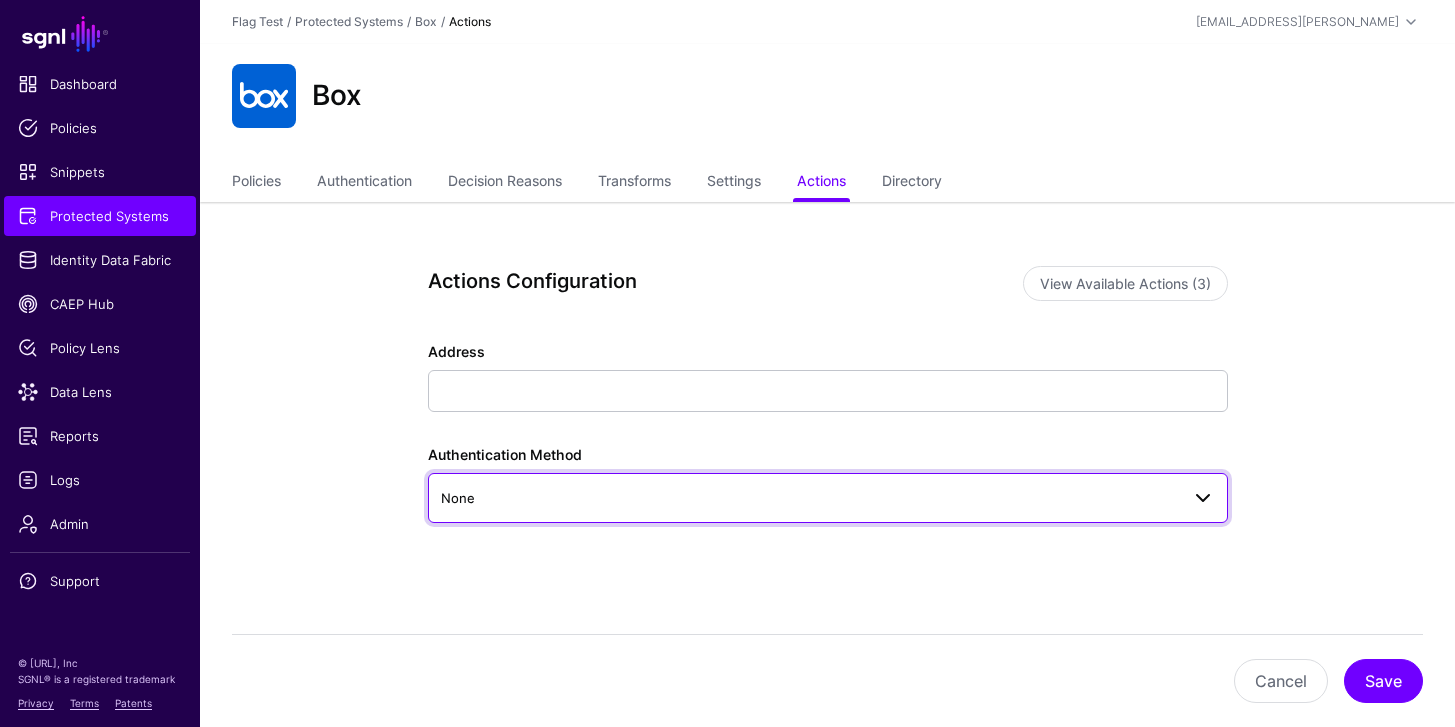 click on "None" at bounding box center [810, 498] 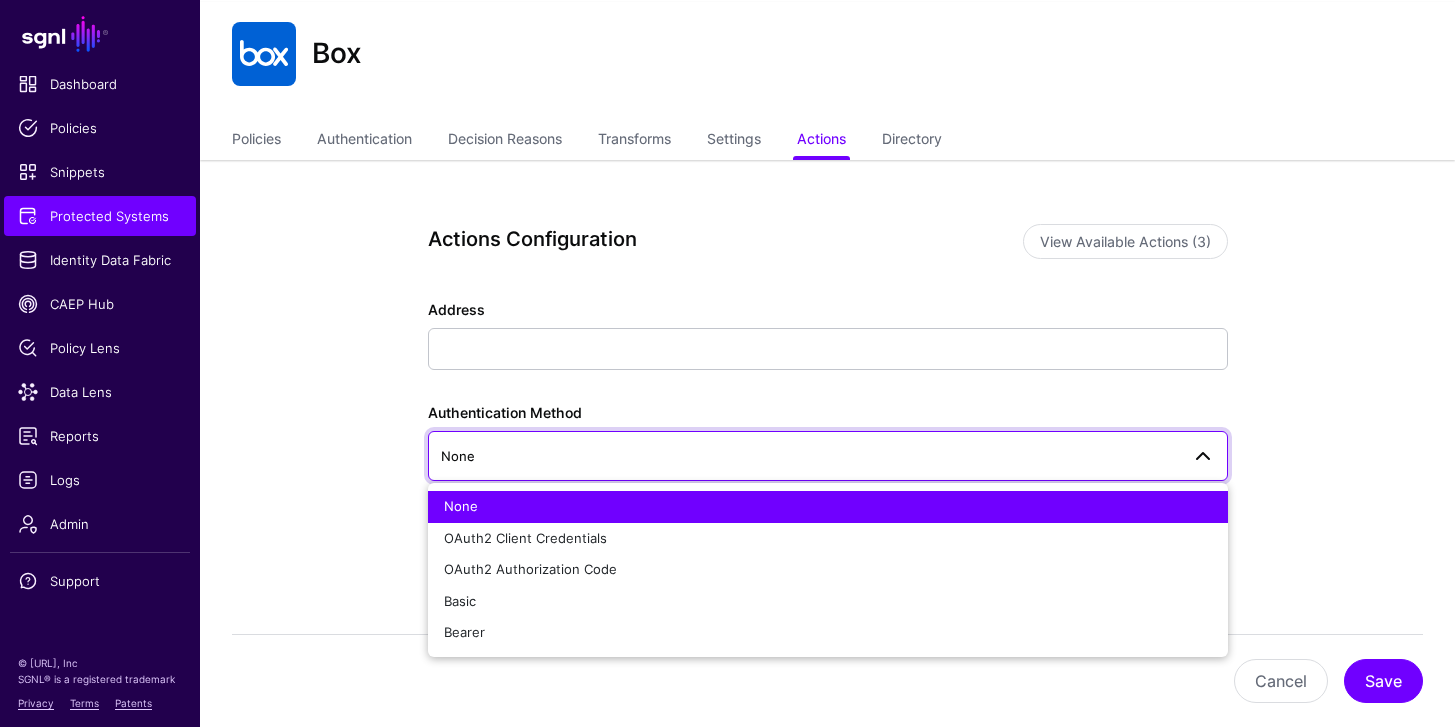 scroll, scrollTop: 52, scrollLeft: 0, axis: vertical 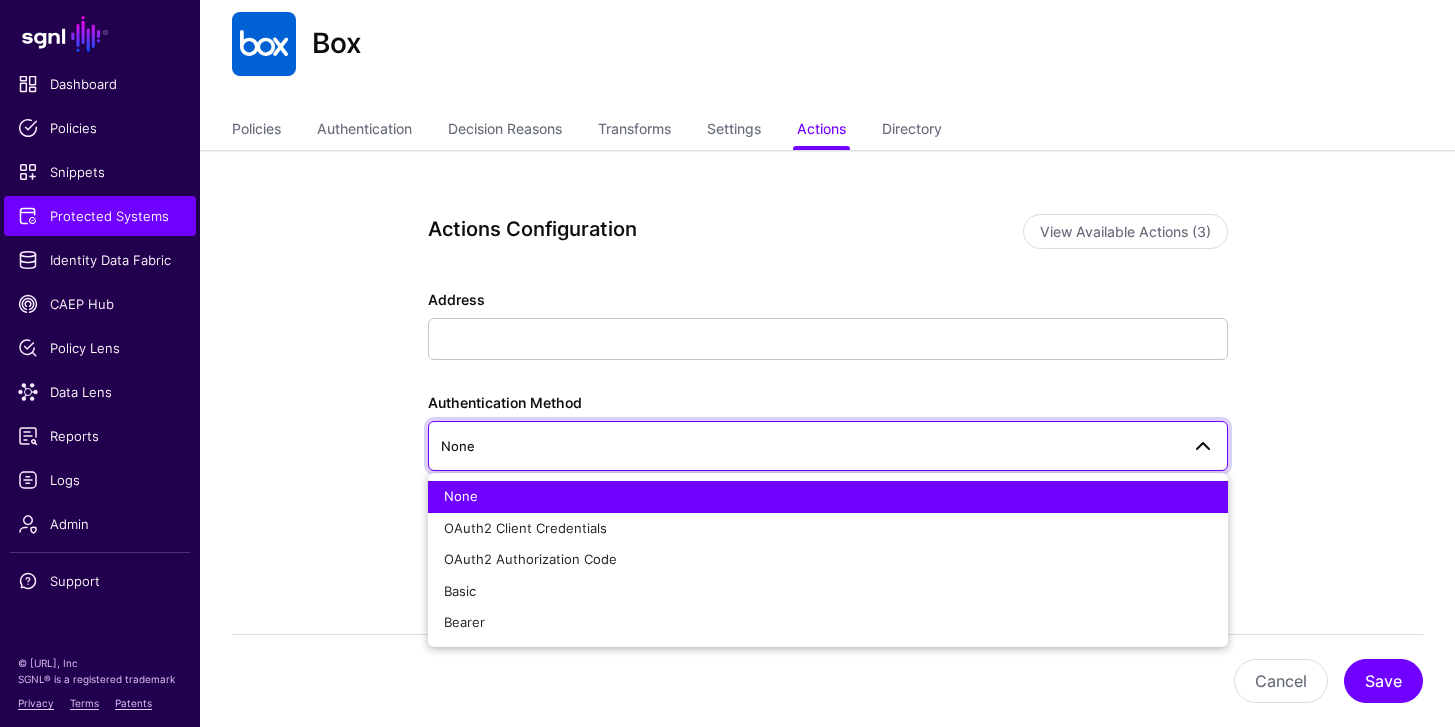 click on "Actions Configuration  View Available Actions (3)   Address  Authentication Method None  None   OAuth2 Client Credentials   OAuth2 Authorization Code   Basic   Bearer  Cancel Save" 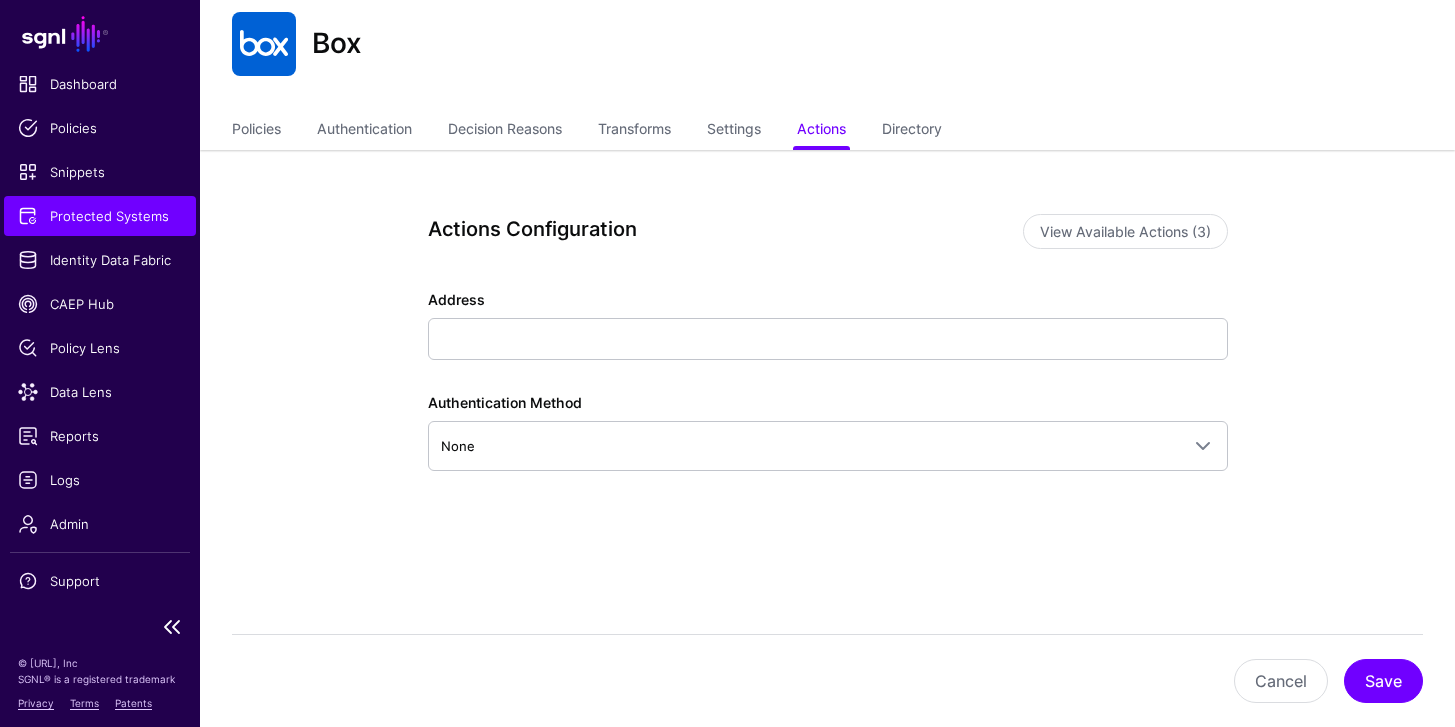 click on "Protected Systems" 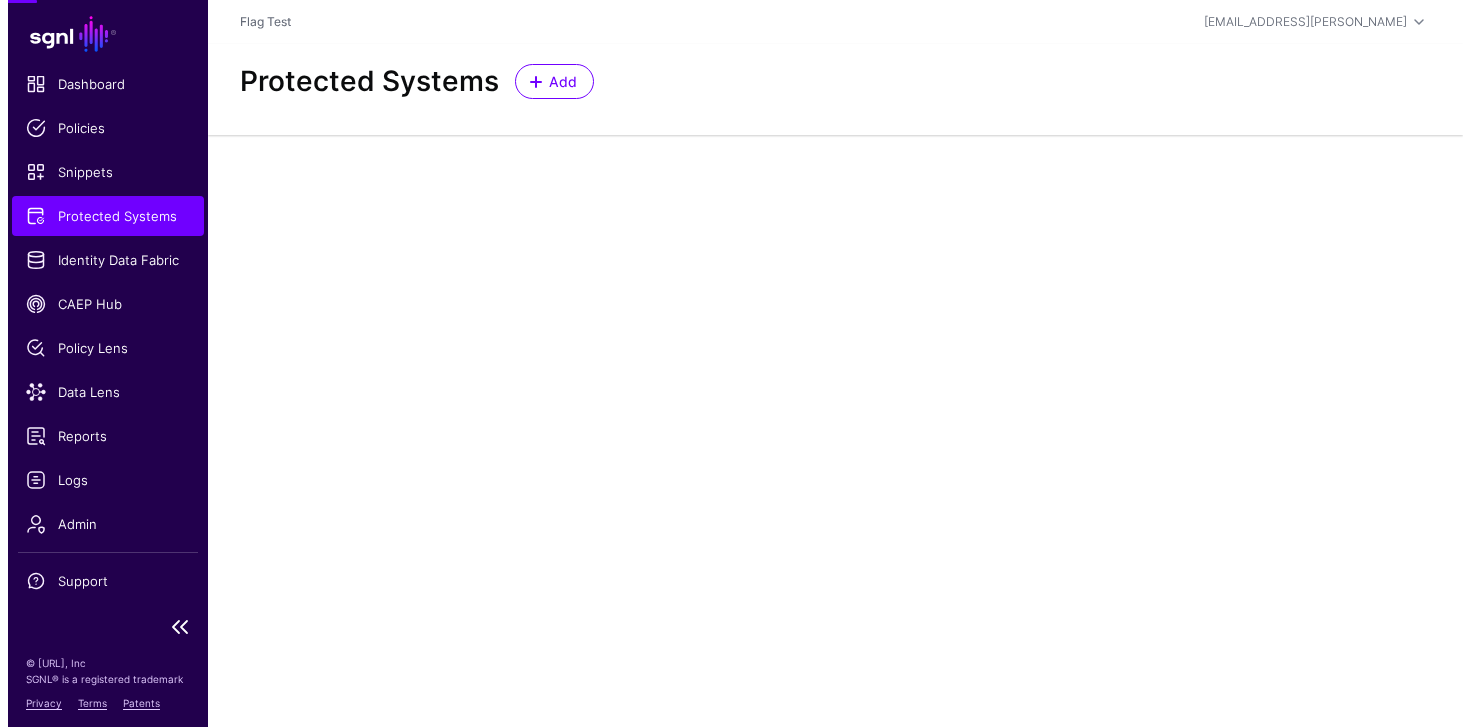 scroll, scrollTop: 0, scrollLeft: 0, axis: both 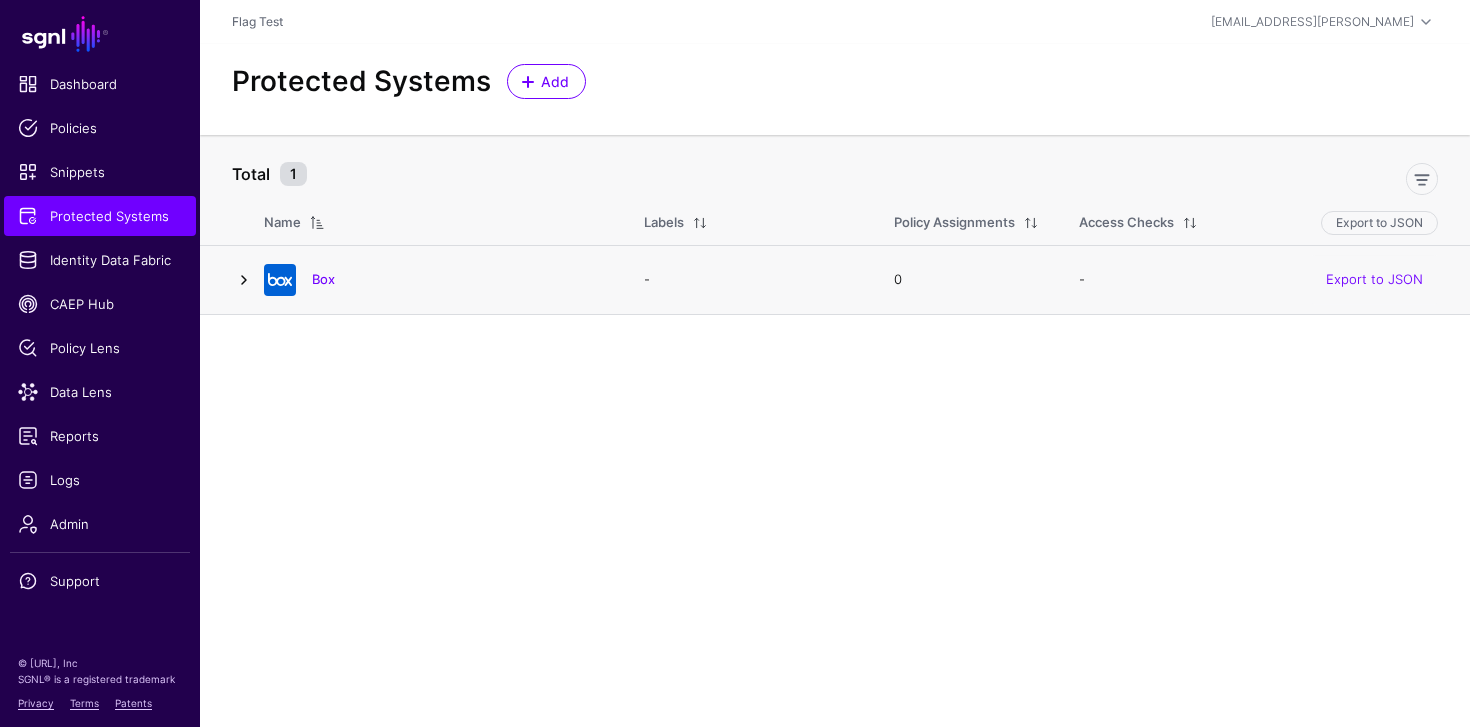 click 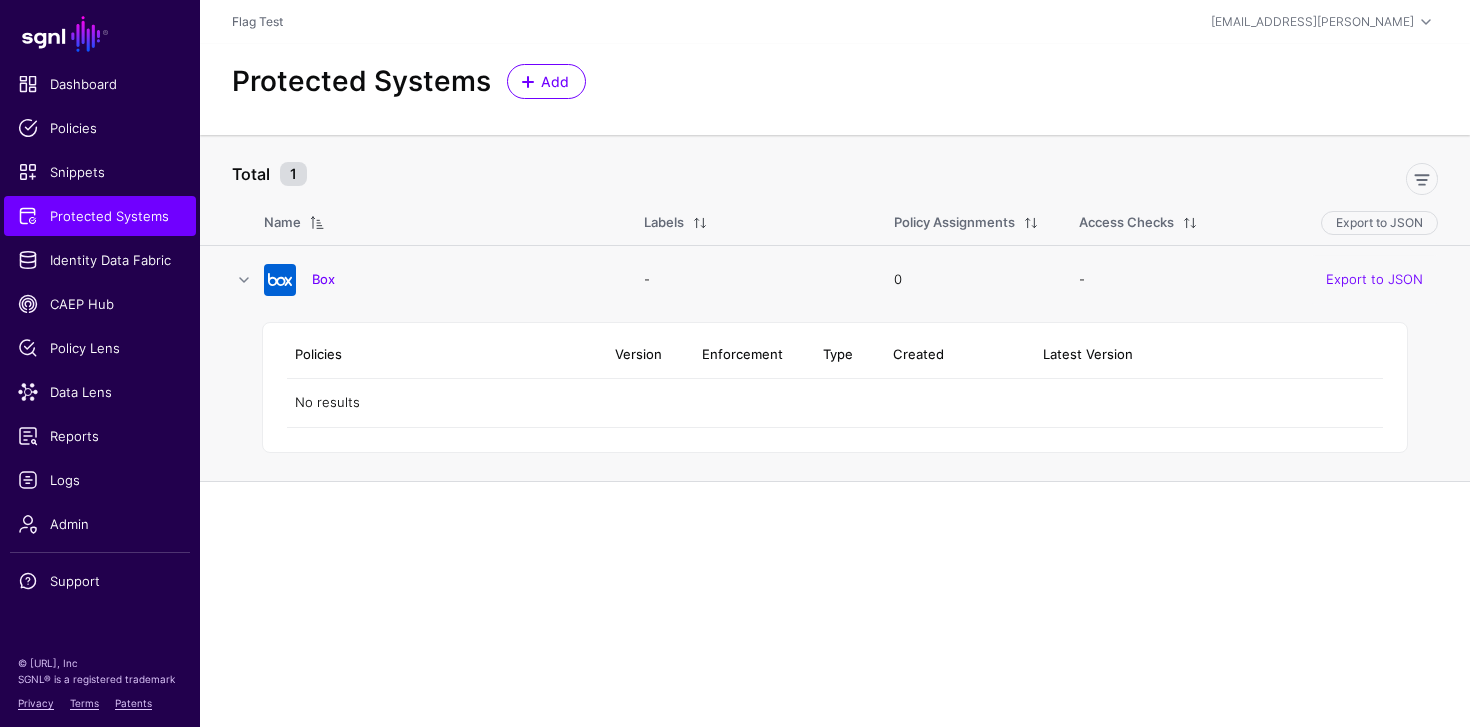 click on "Box" 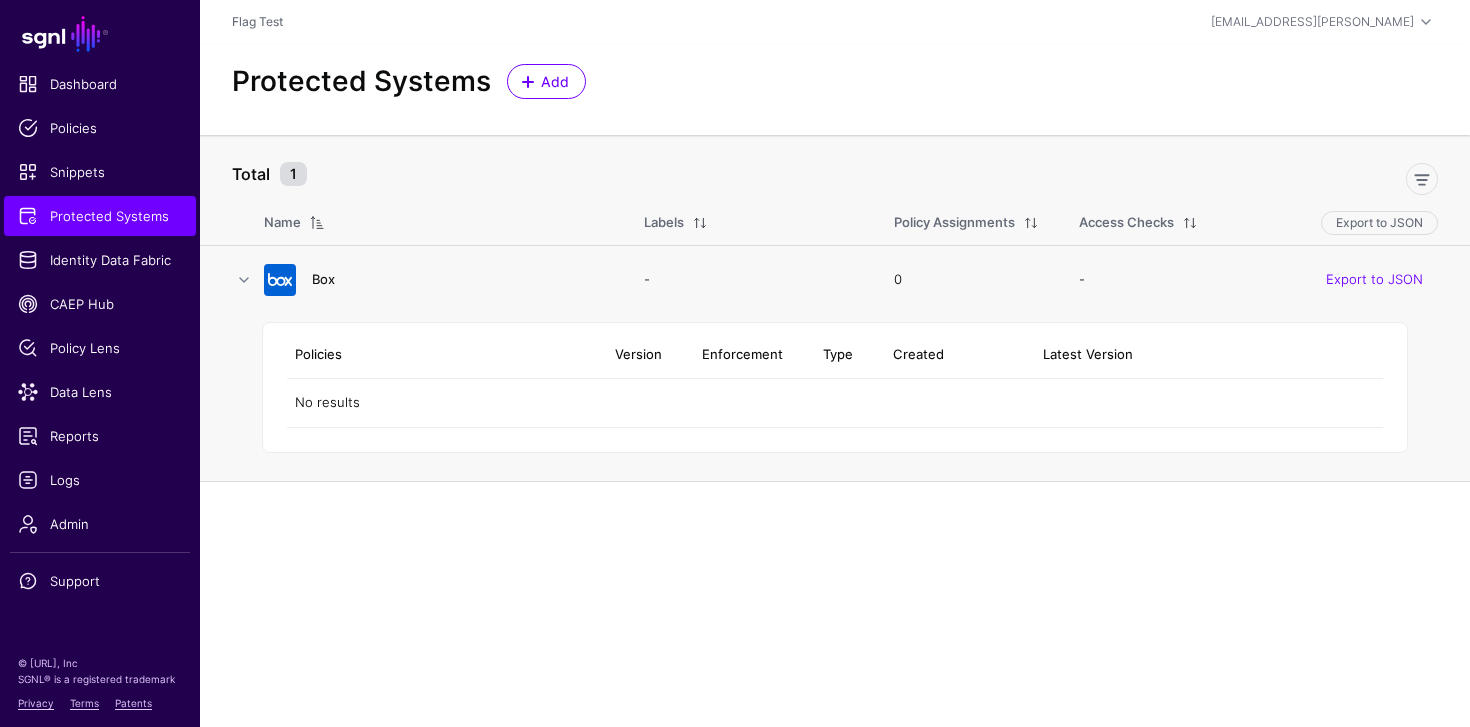 click on "Box" 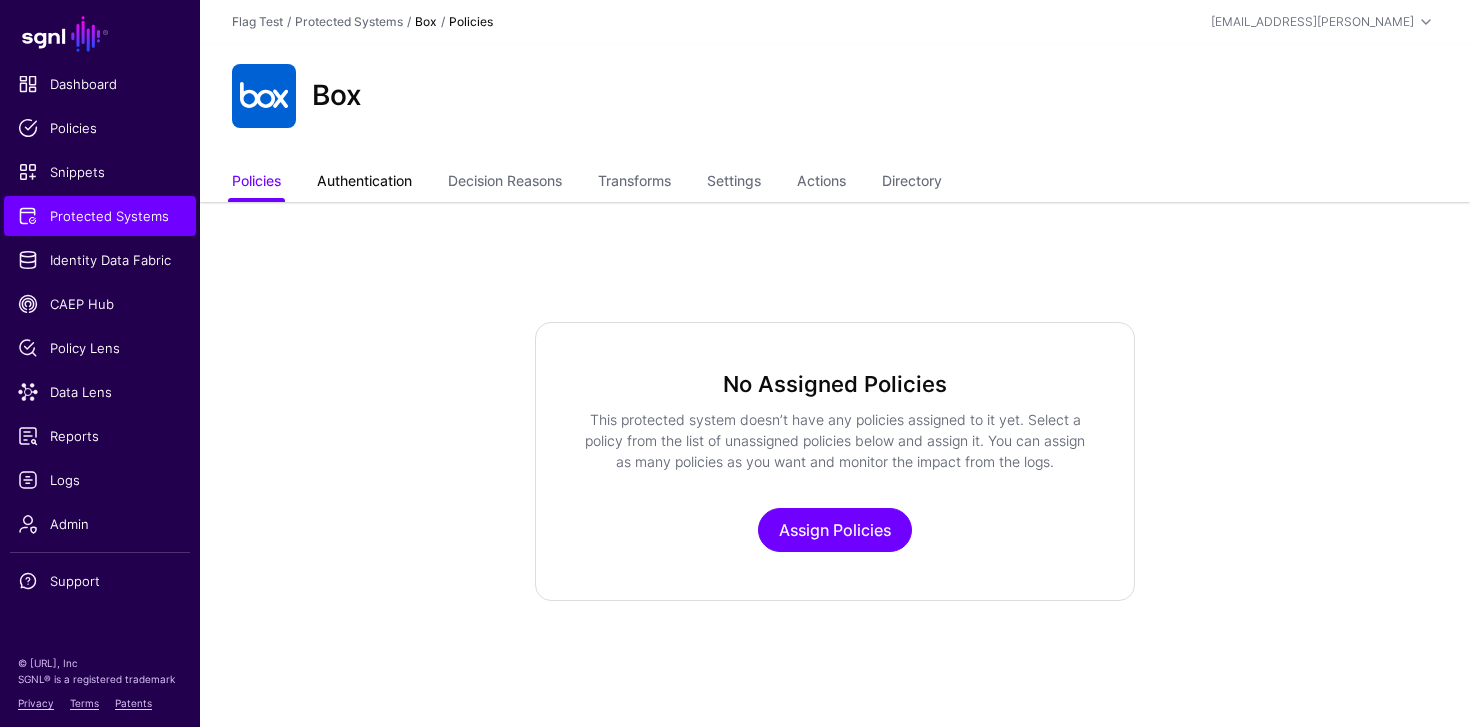 click on "Authentication" 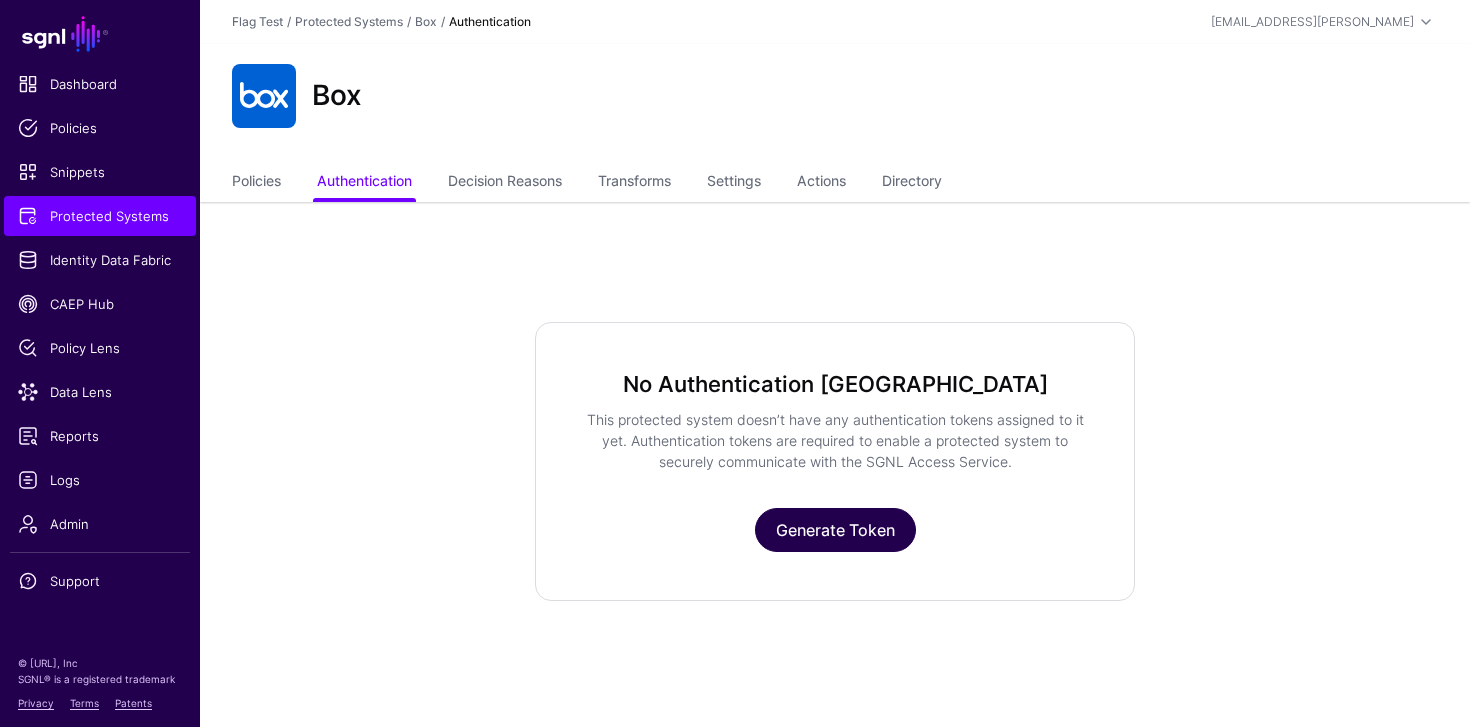 click on "Generate Token" 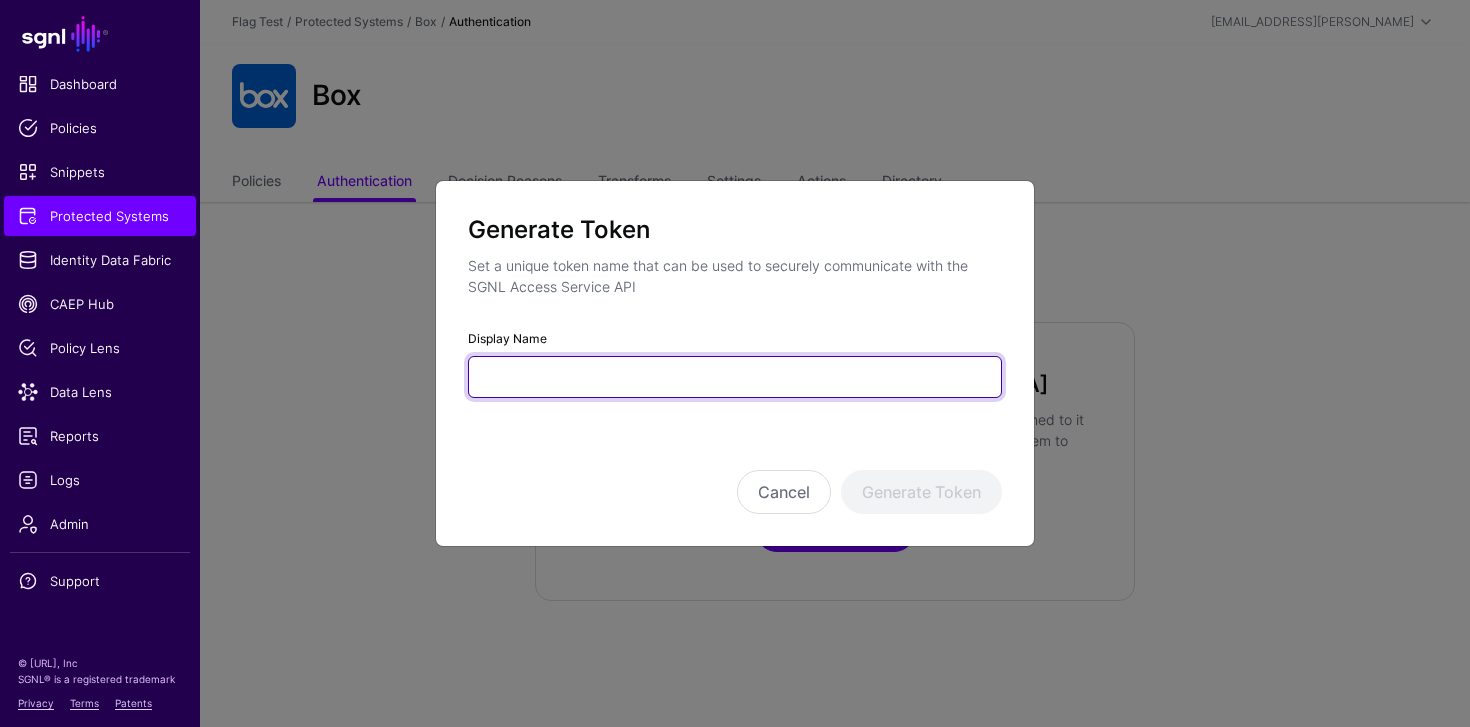 click on "Display Name" at bounding box center [735, 377] 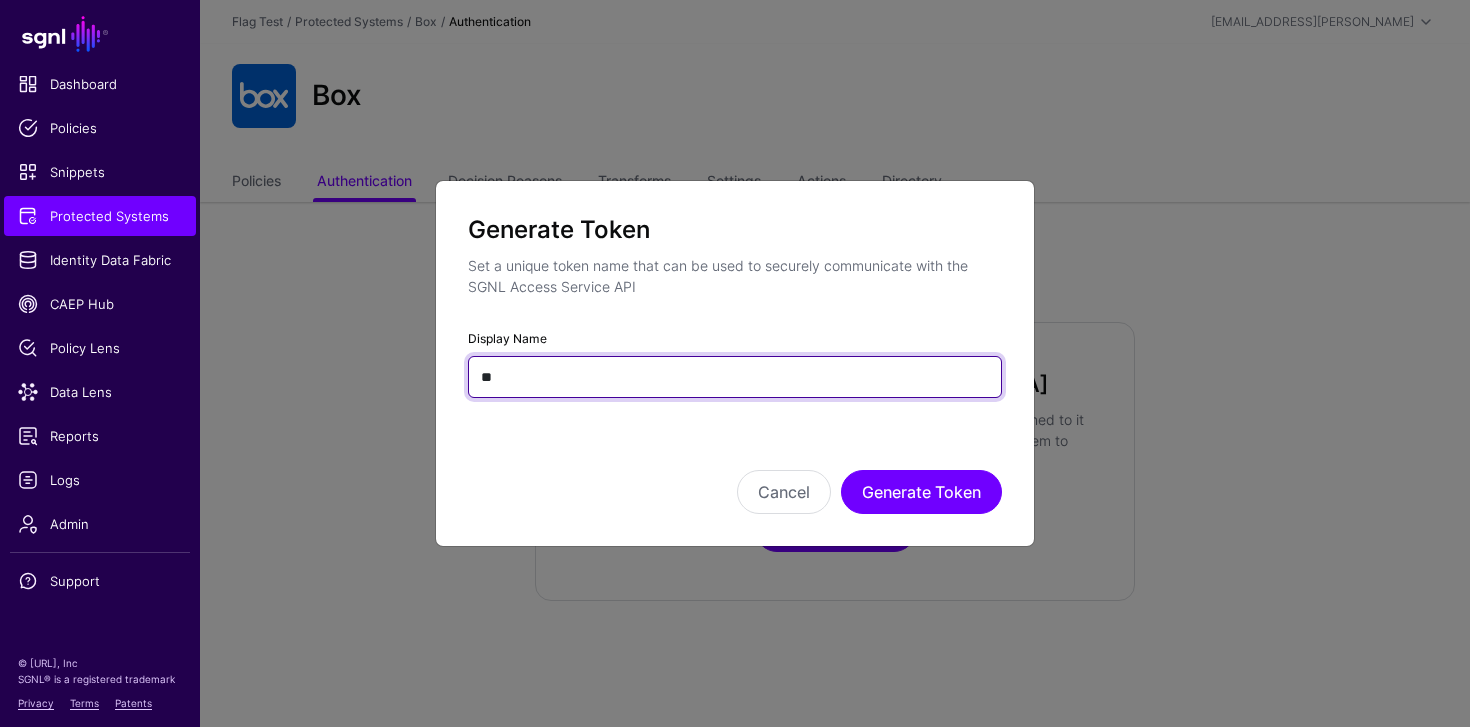 type on "*" 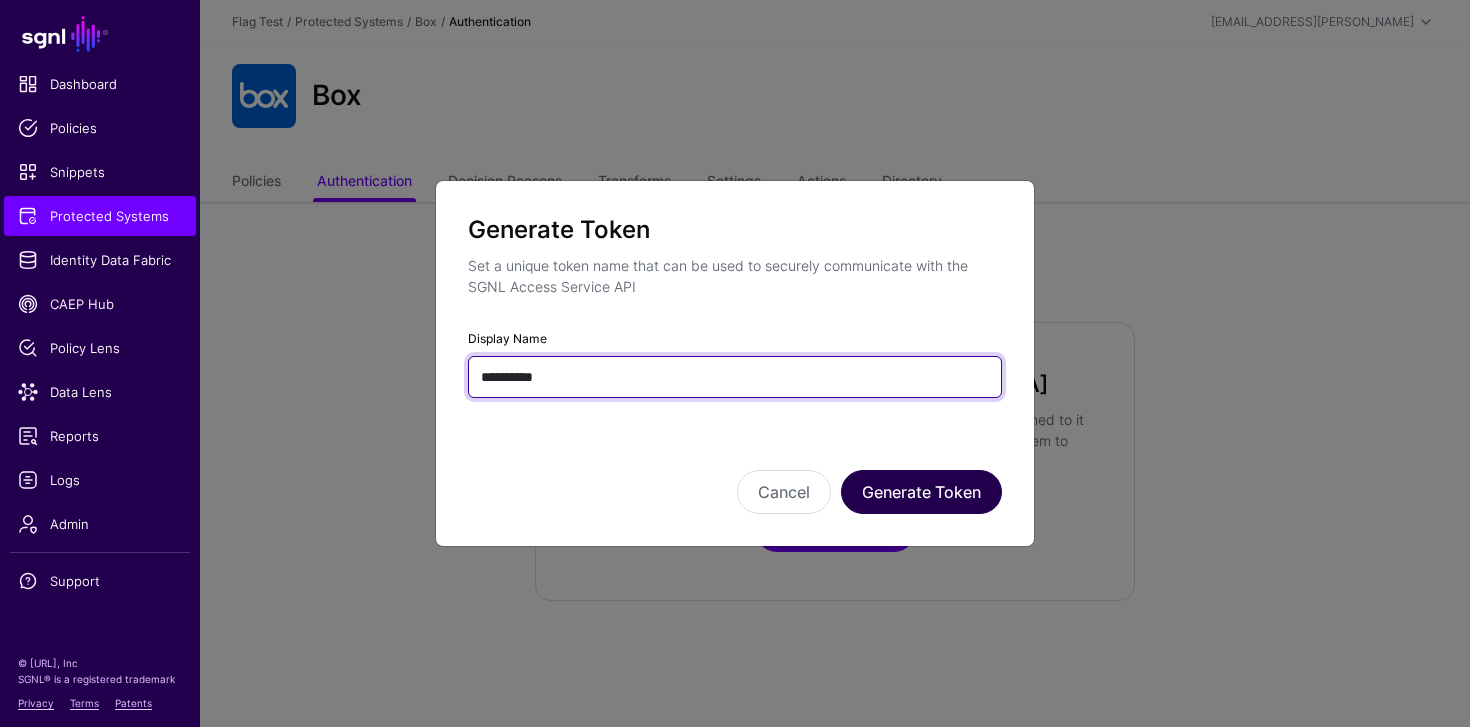 type on "**********" 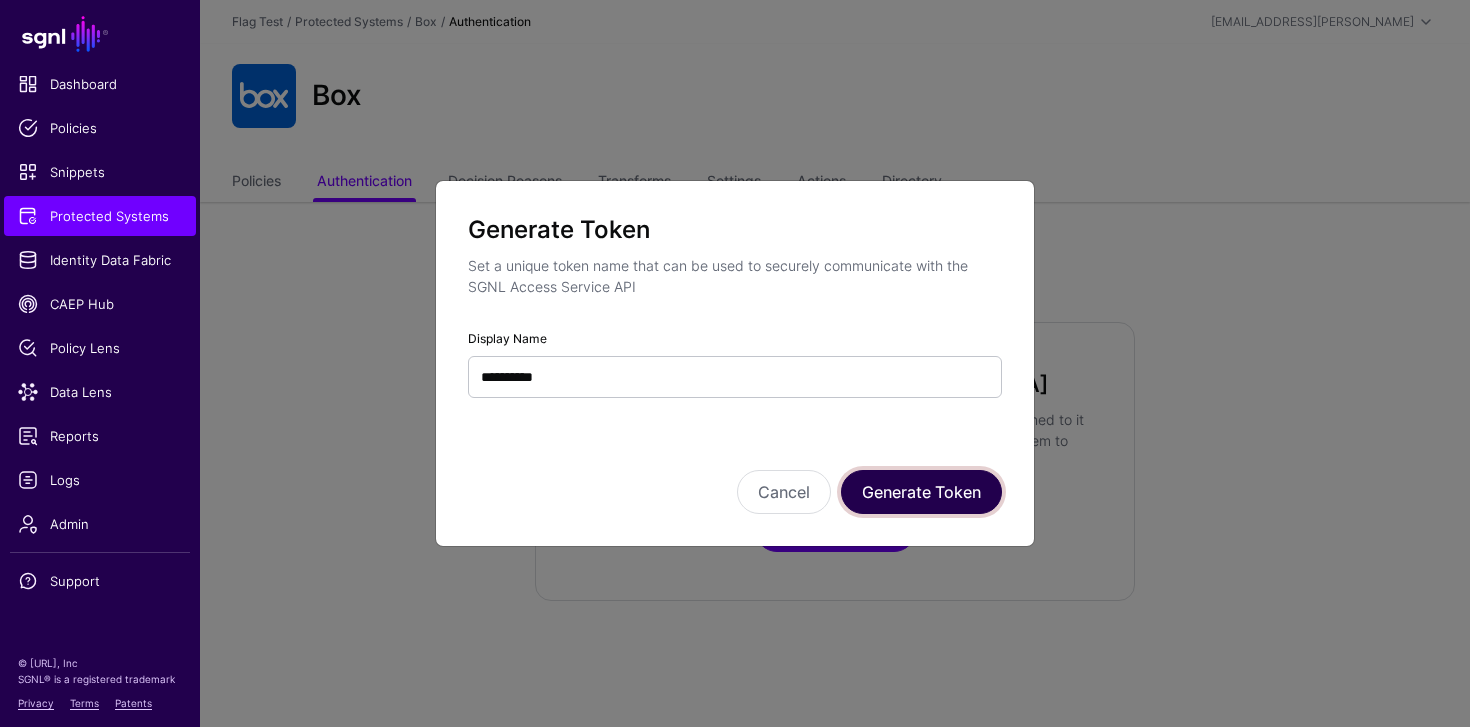 click on "Generate Token" 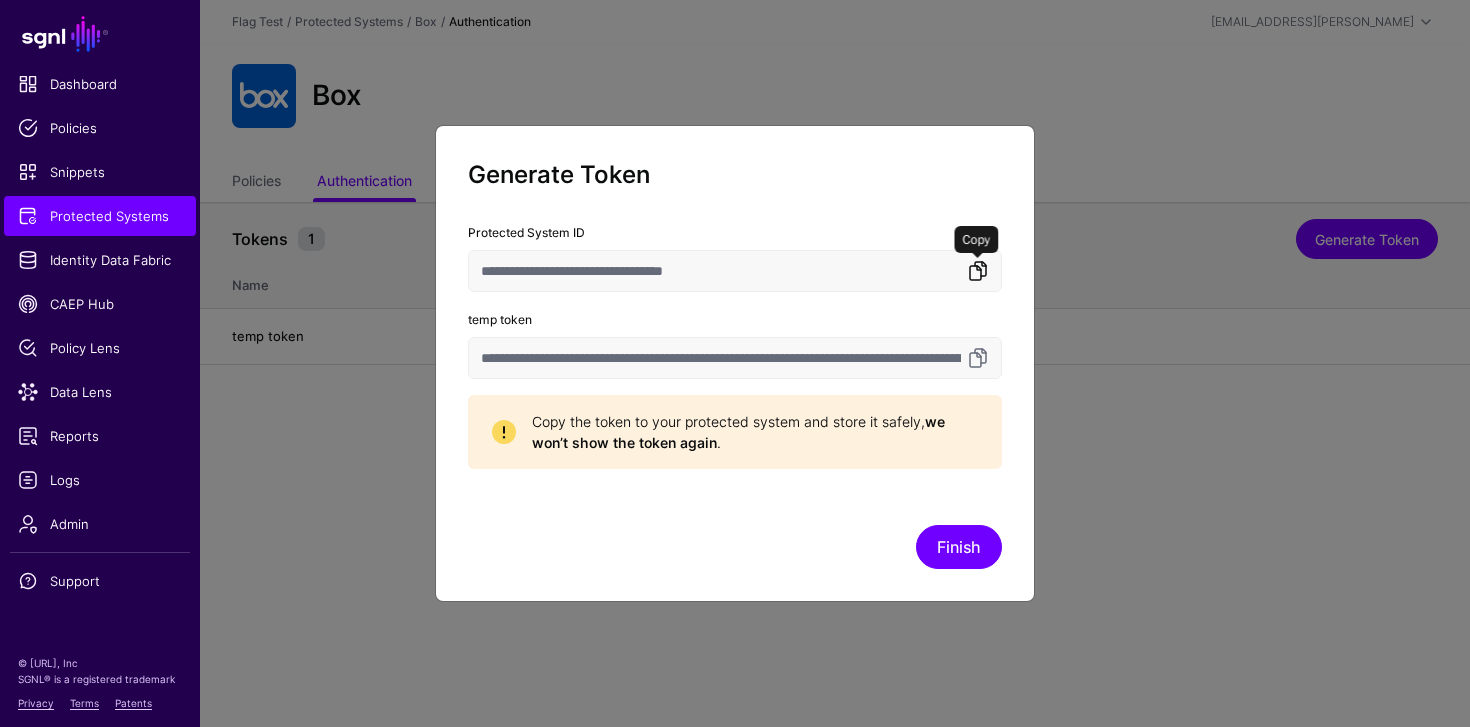 click at bounding box center (978, 271) 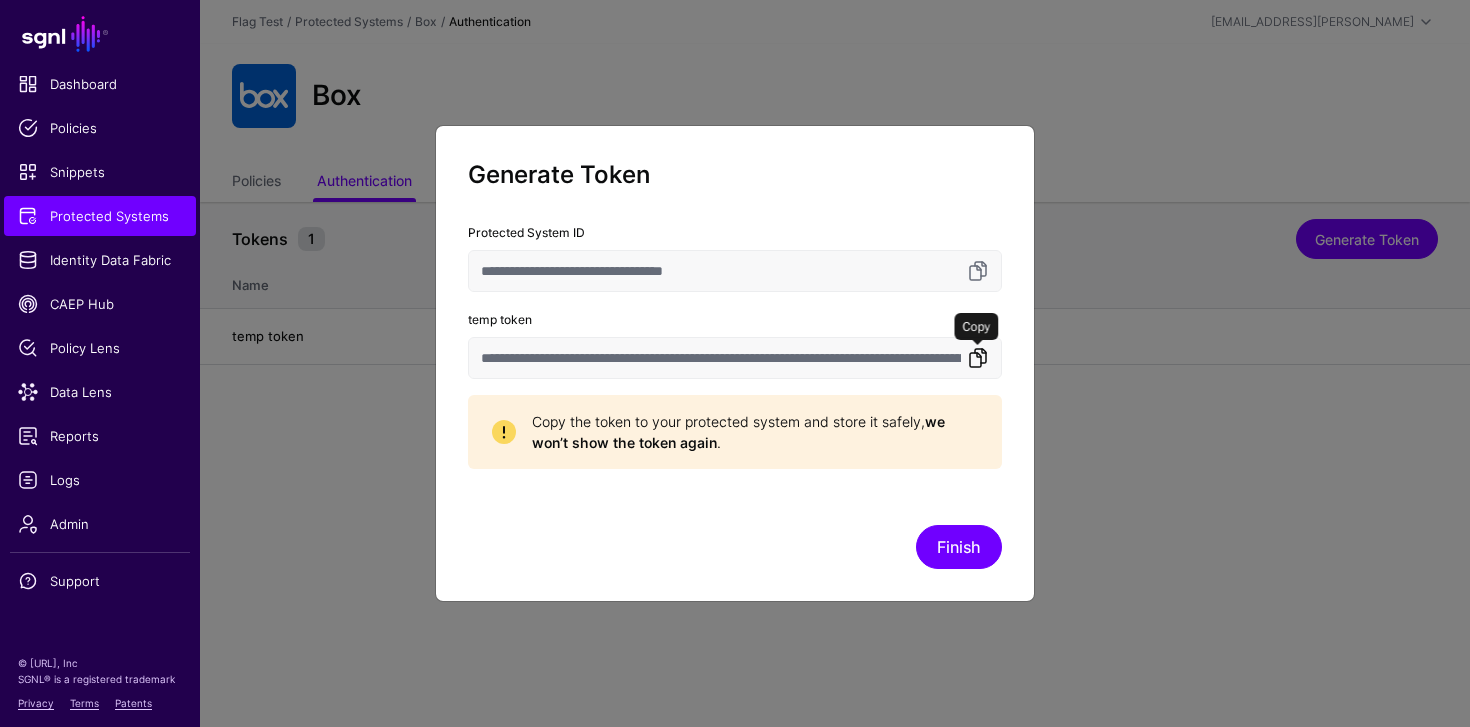 click at bounding box center (978, 358) 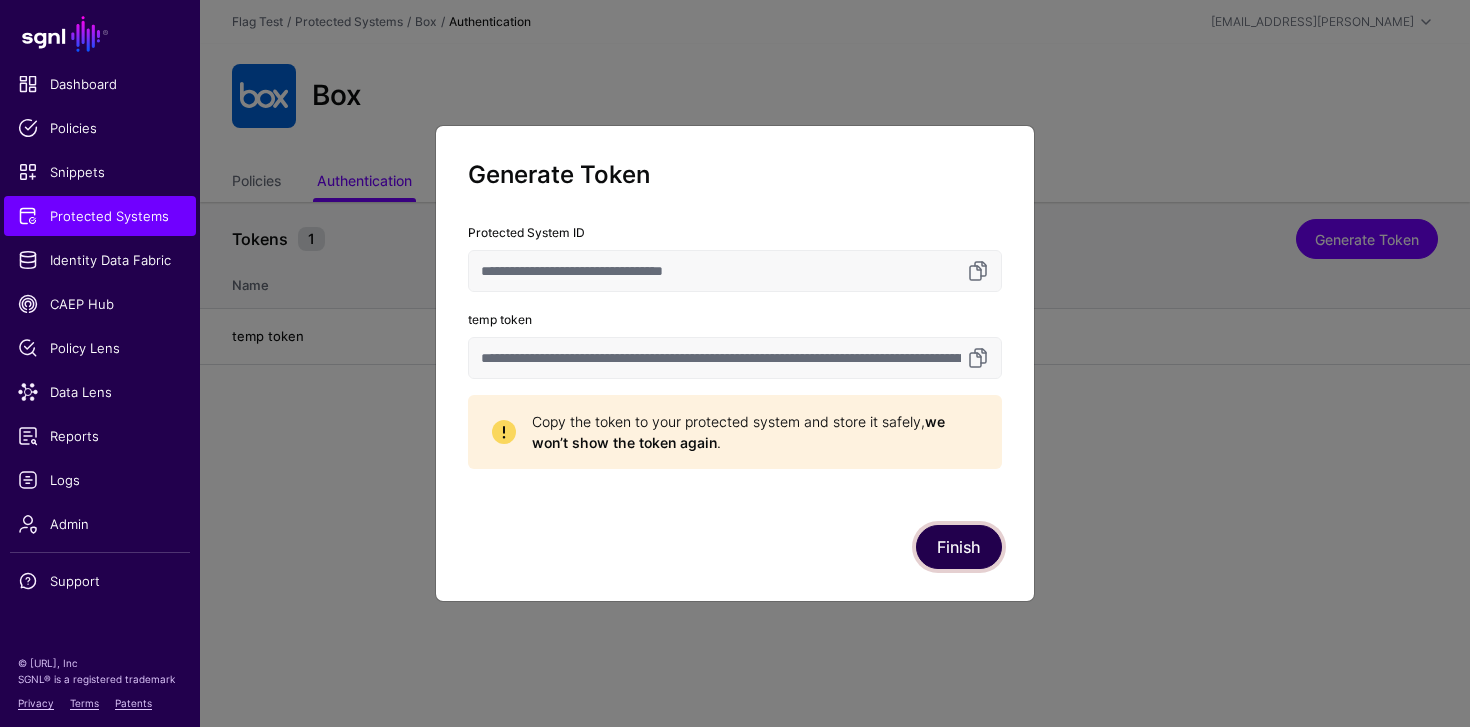 click on "Finish" 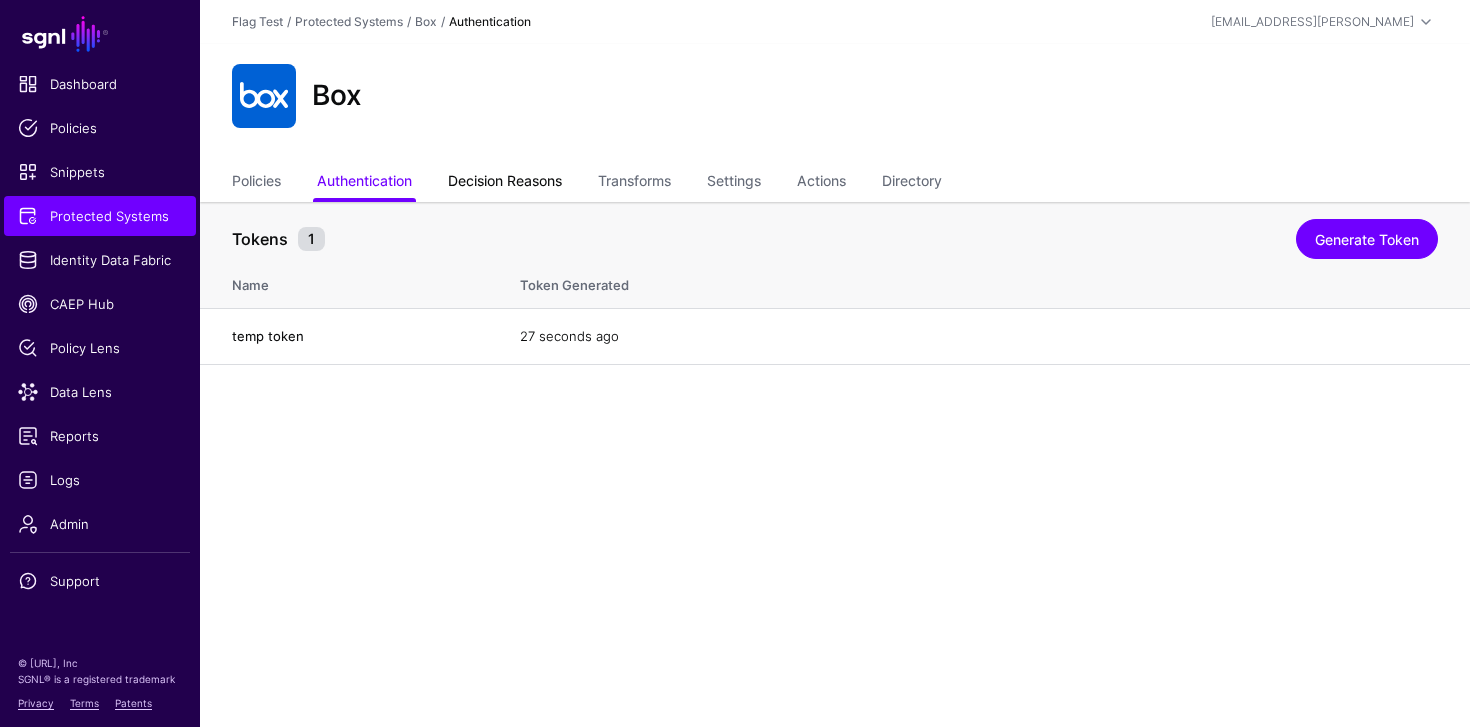 click on "Decision Reasons" 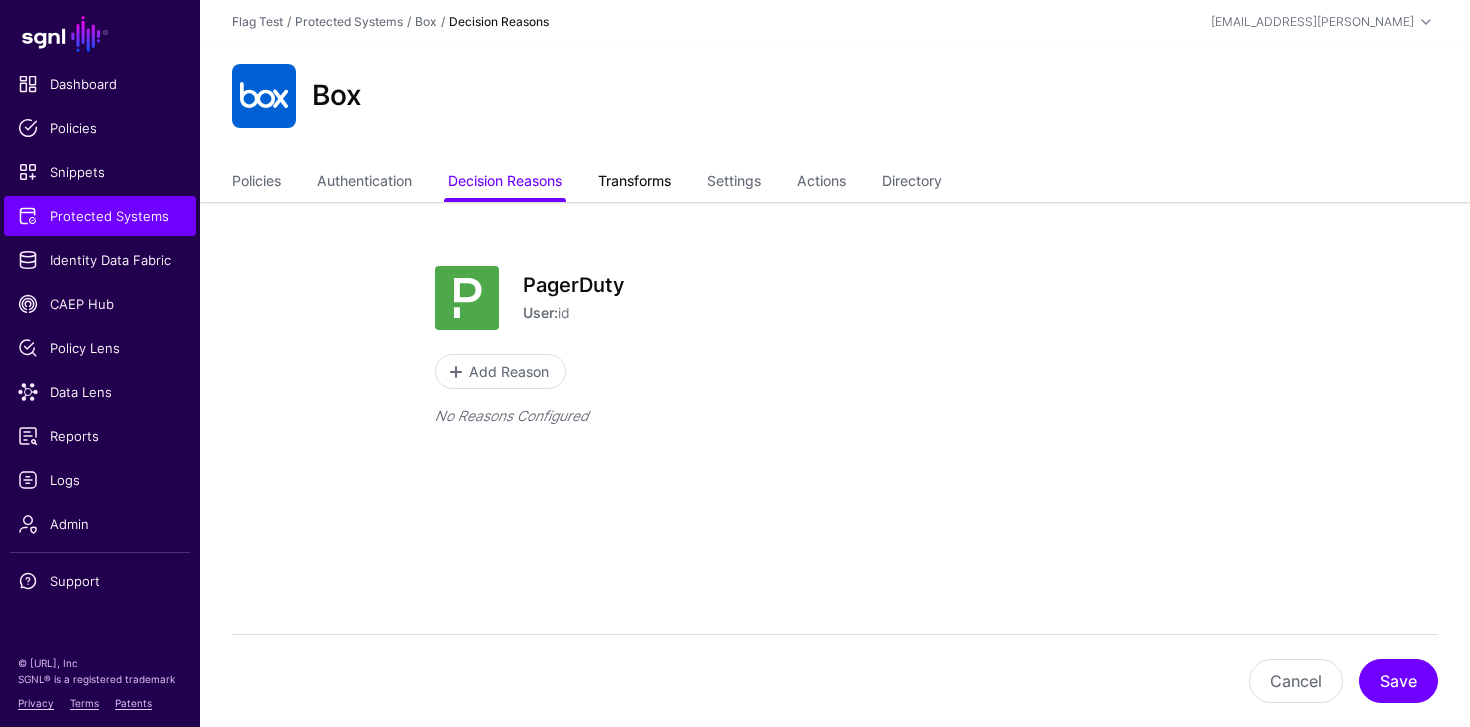 click on "Transforms" 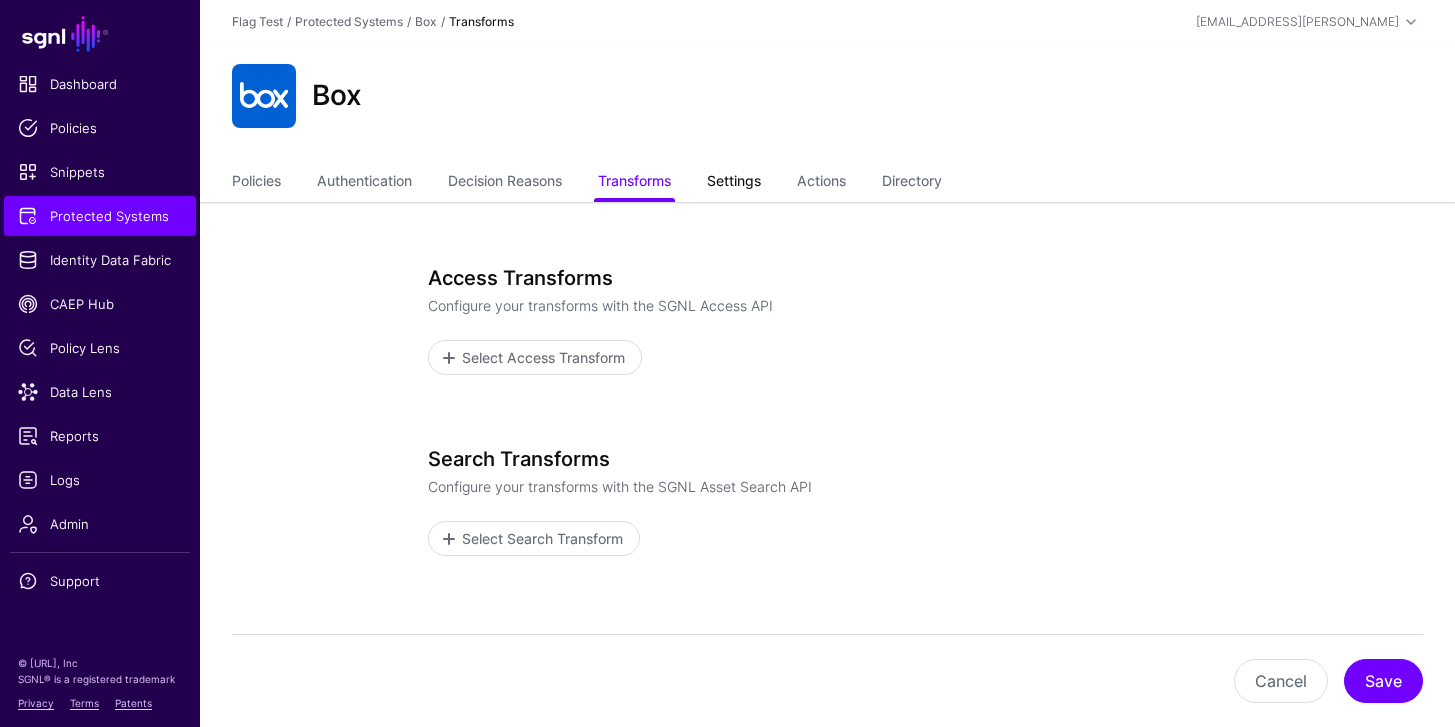 click on "Settings" 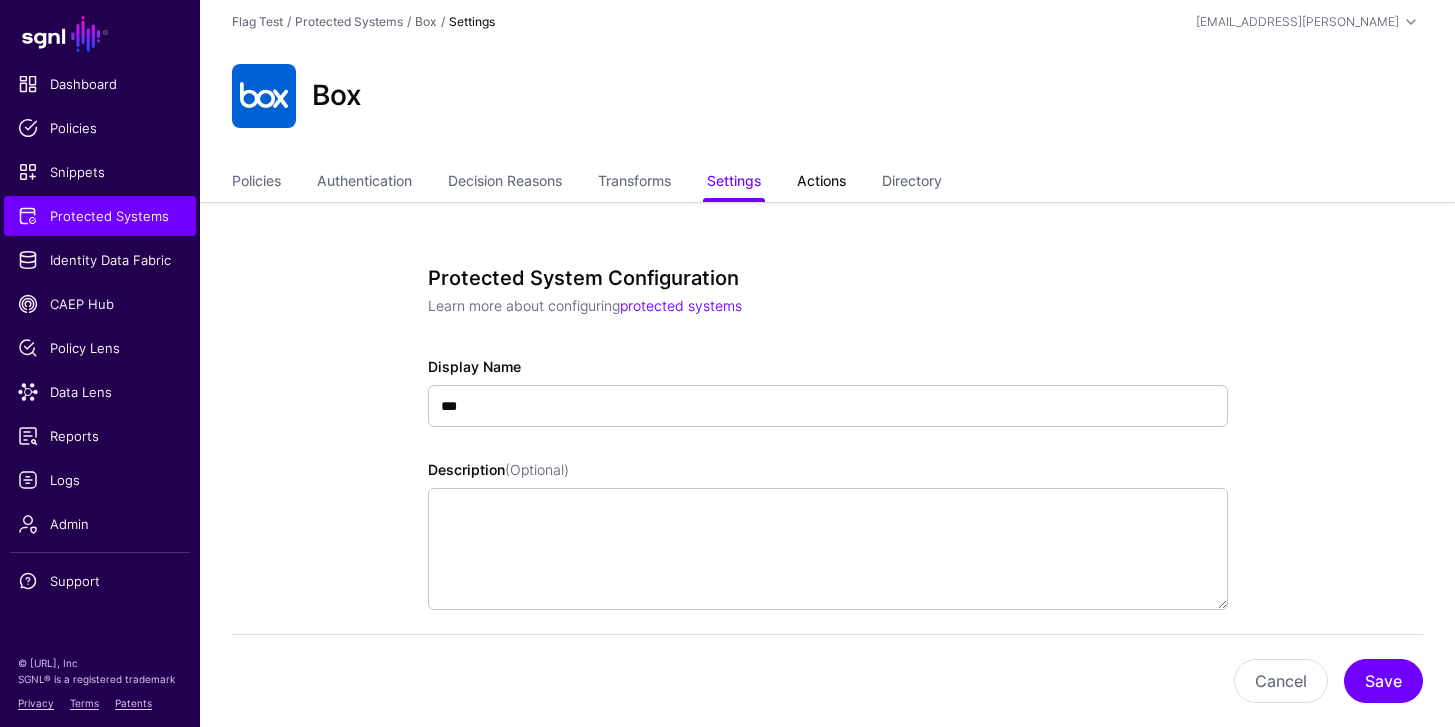 click on "Actions" 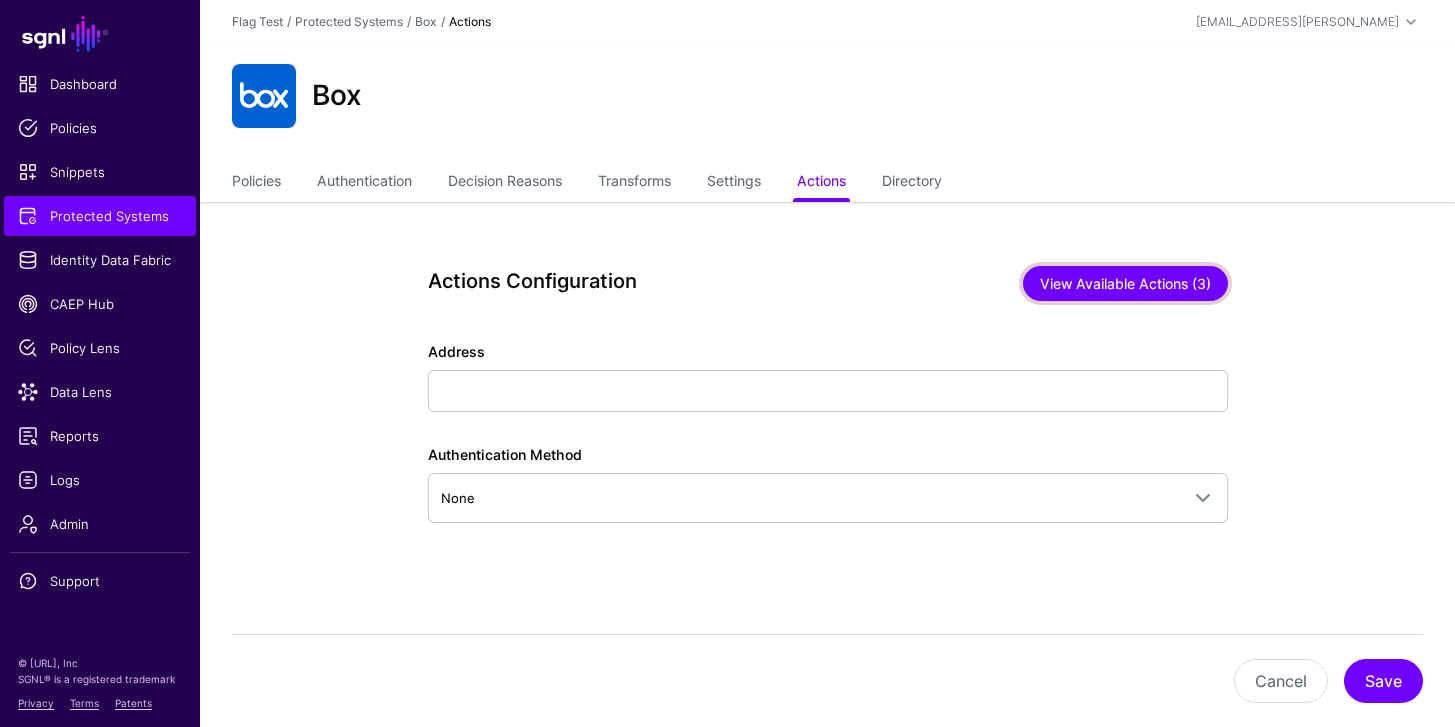click on "View Available Actions (3)" 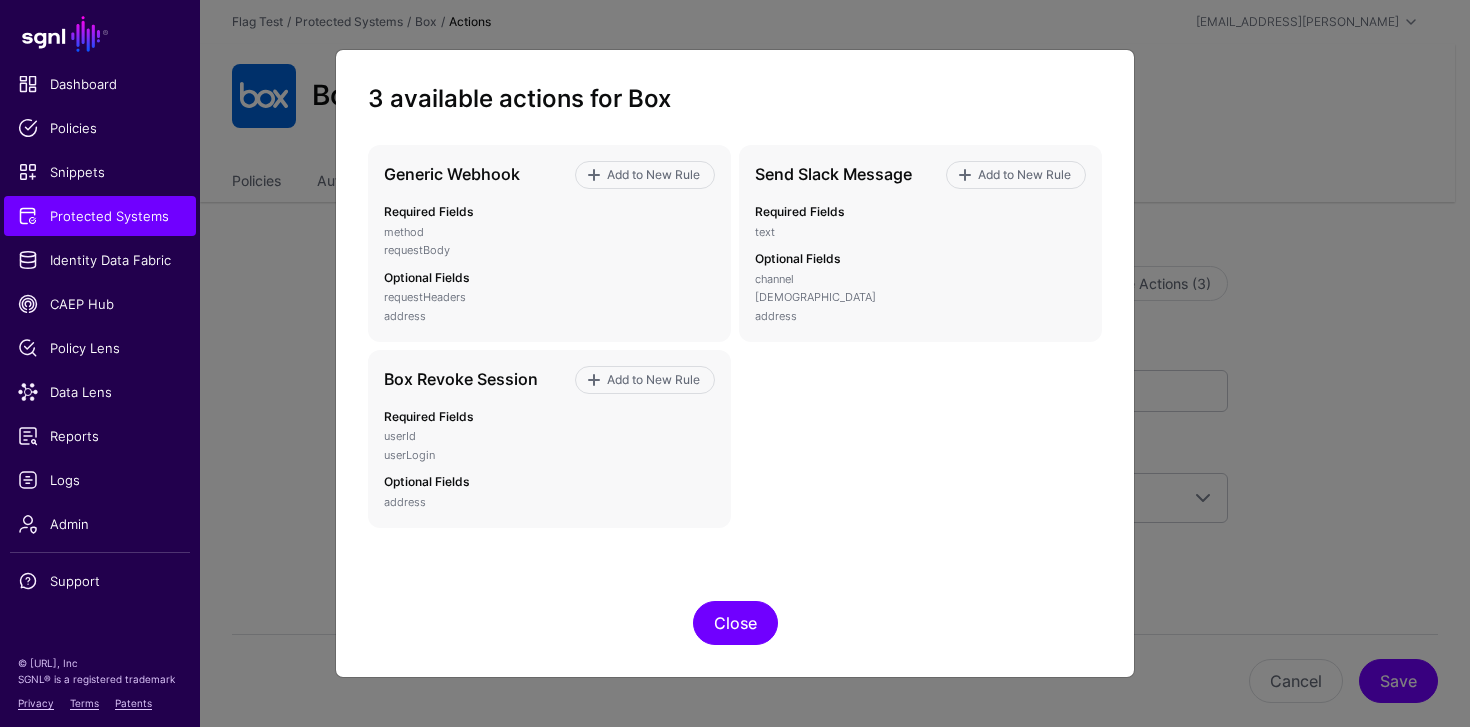 click on "Close" 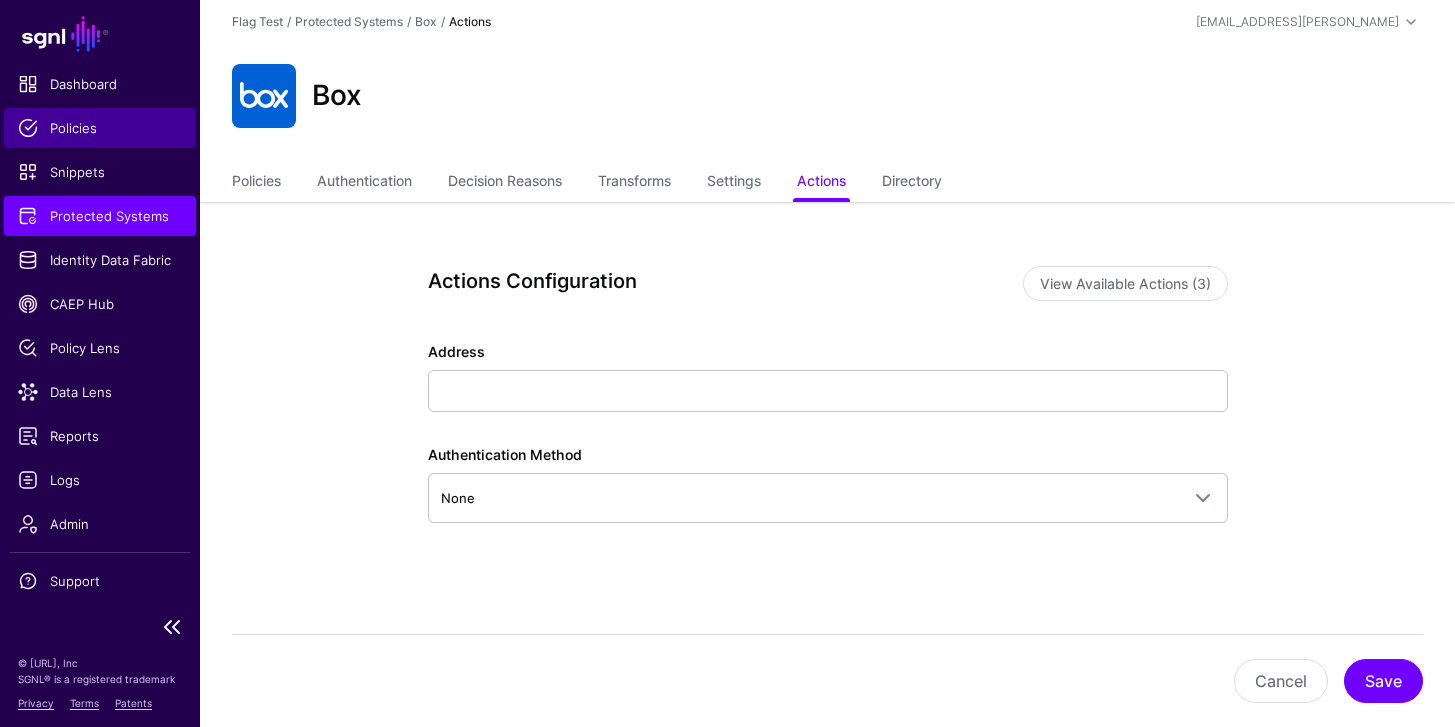 click on "Policies" 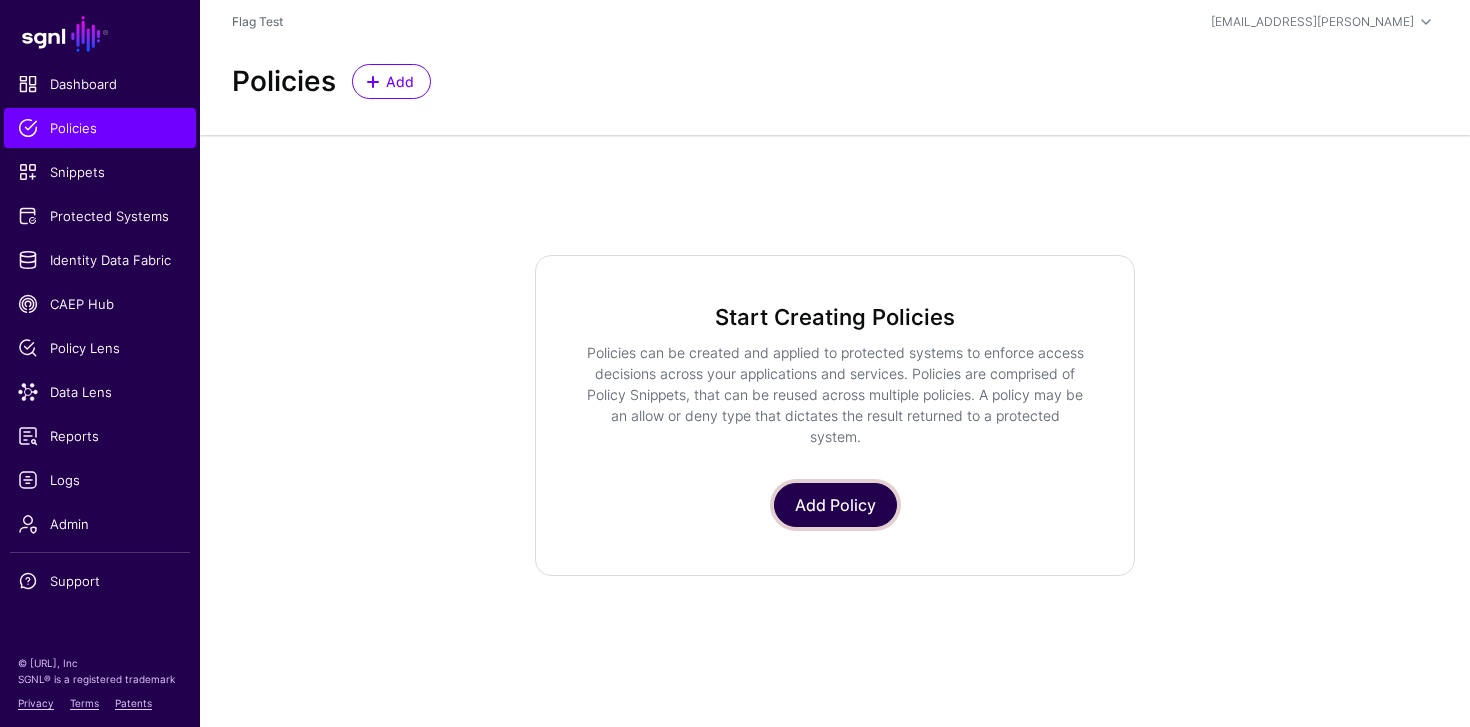 click on "Add Policy" 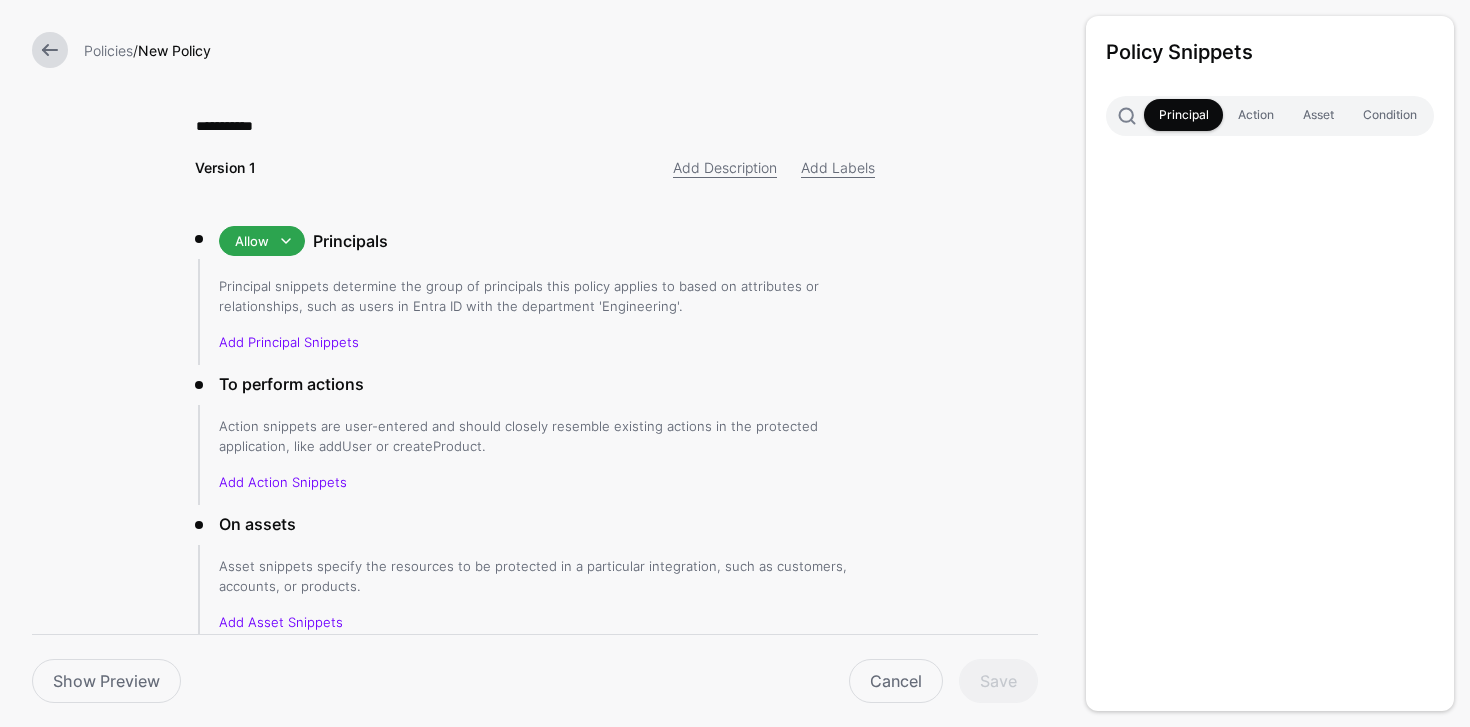 type on "**********" 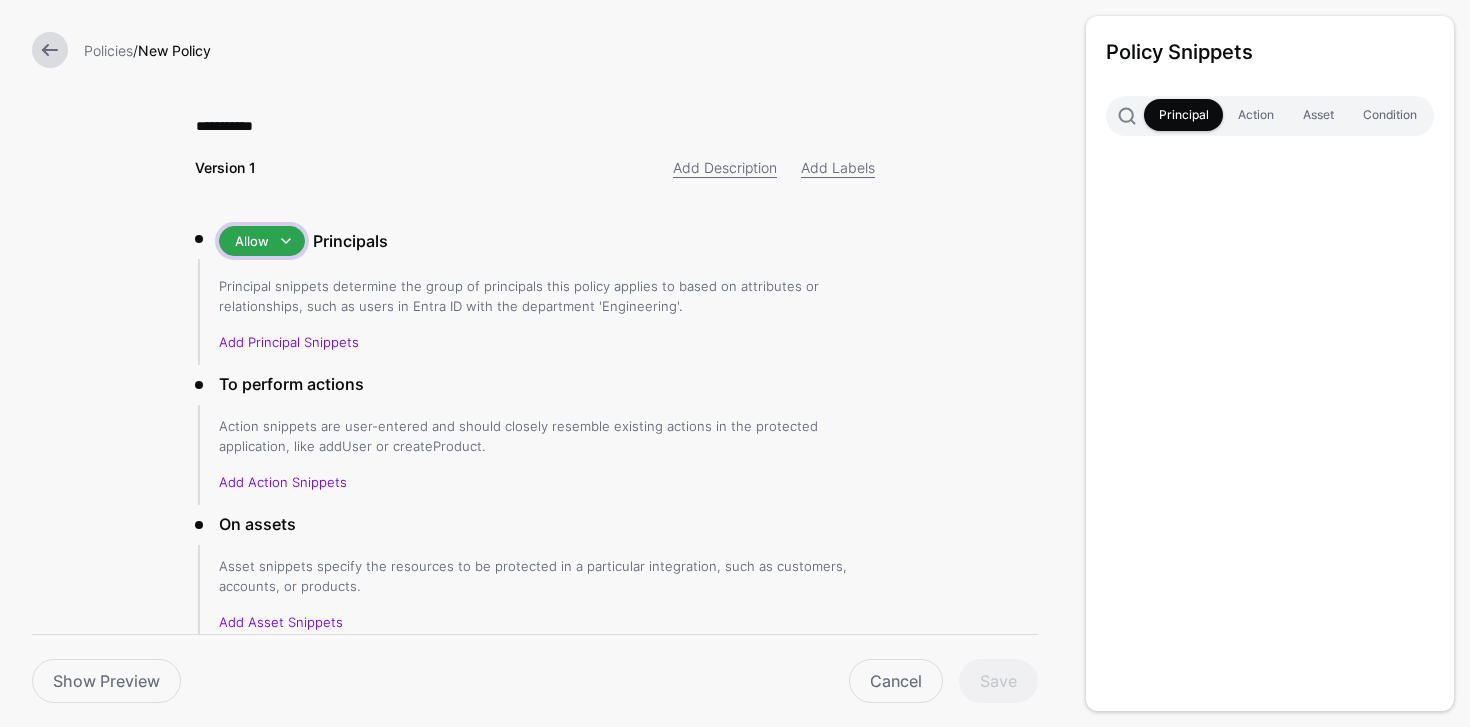 click on "Allow" at bounding box center (262, 241) 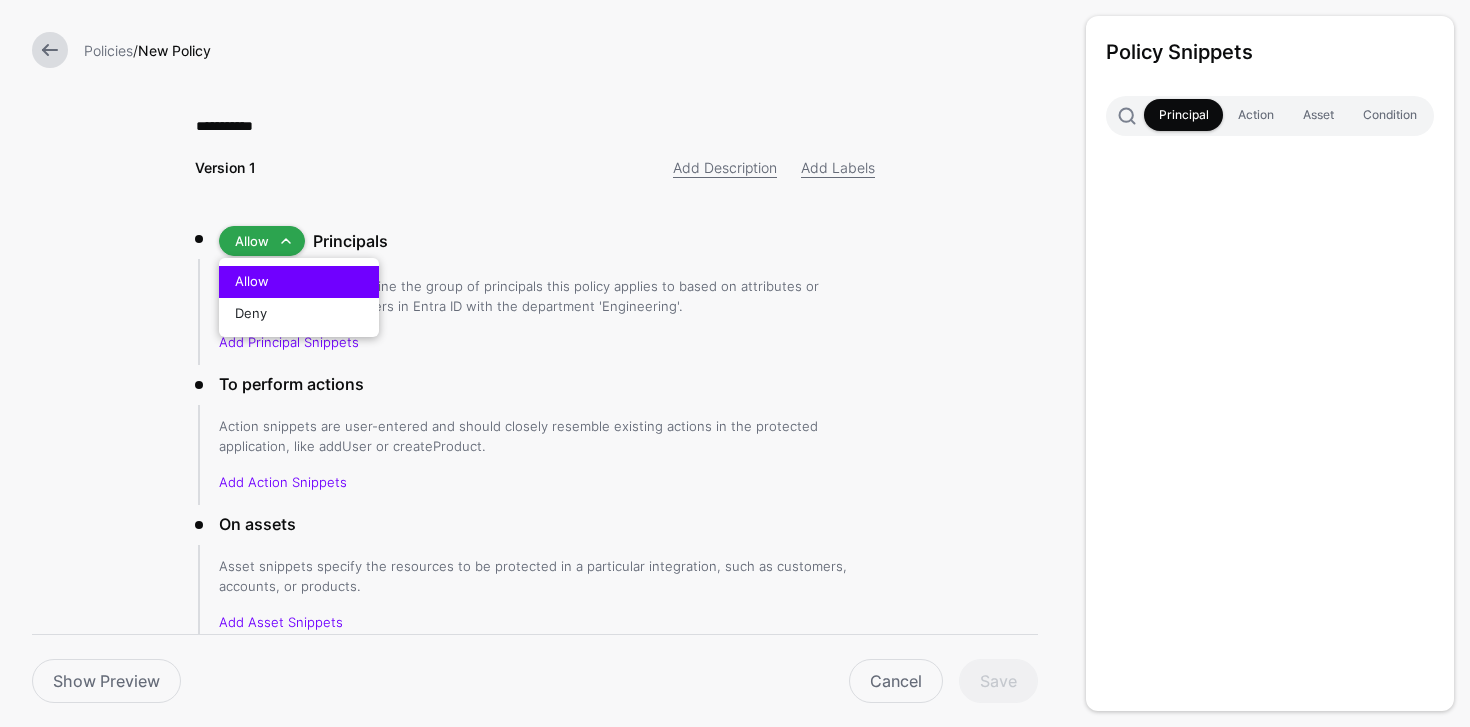 click on "**********" at bounding box center [535, 479] 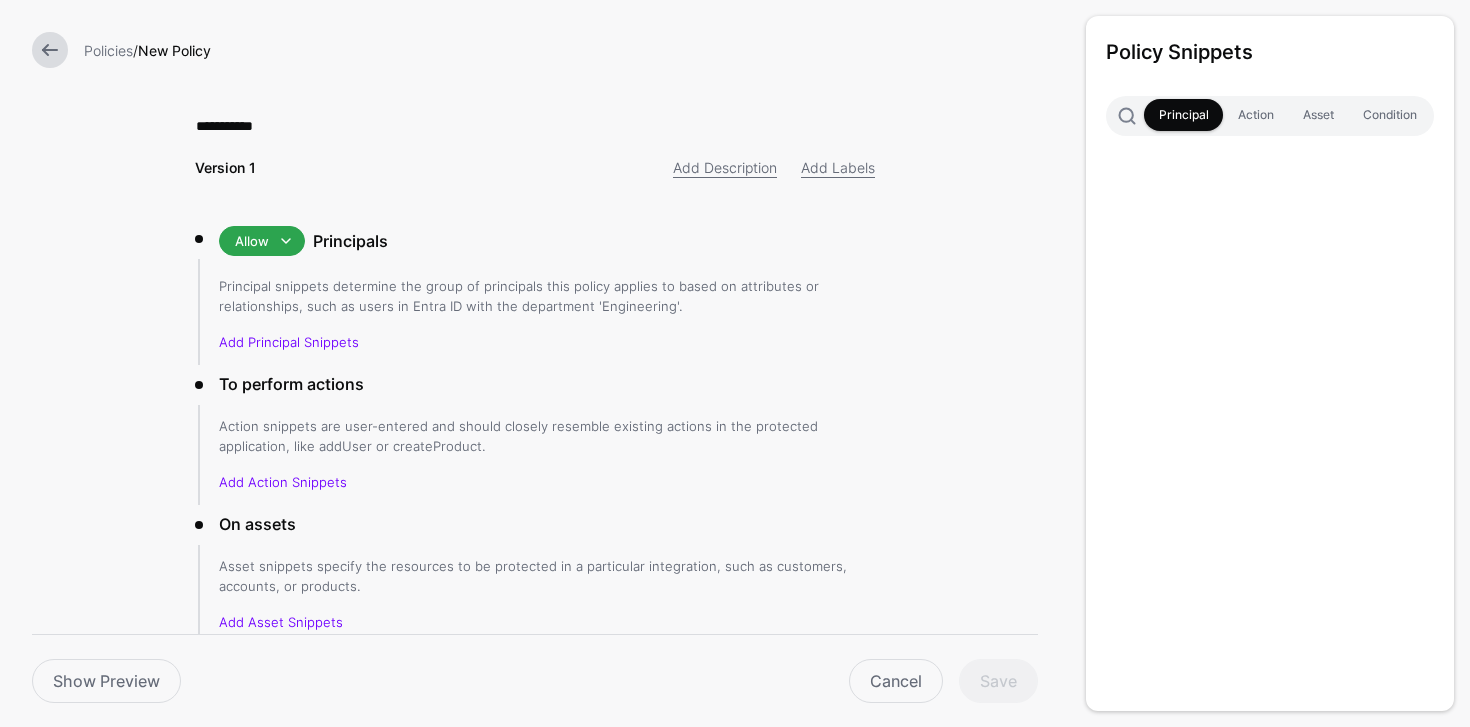 click on "Version 1" at bounding box center (225, 167) 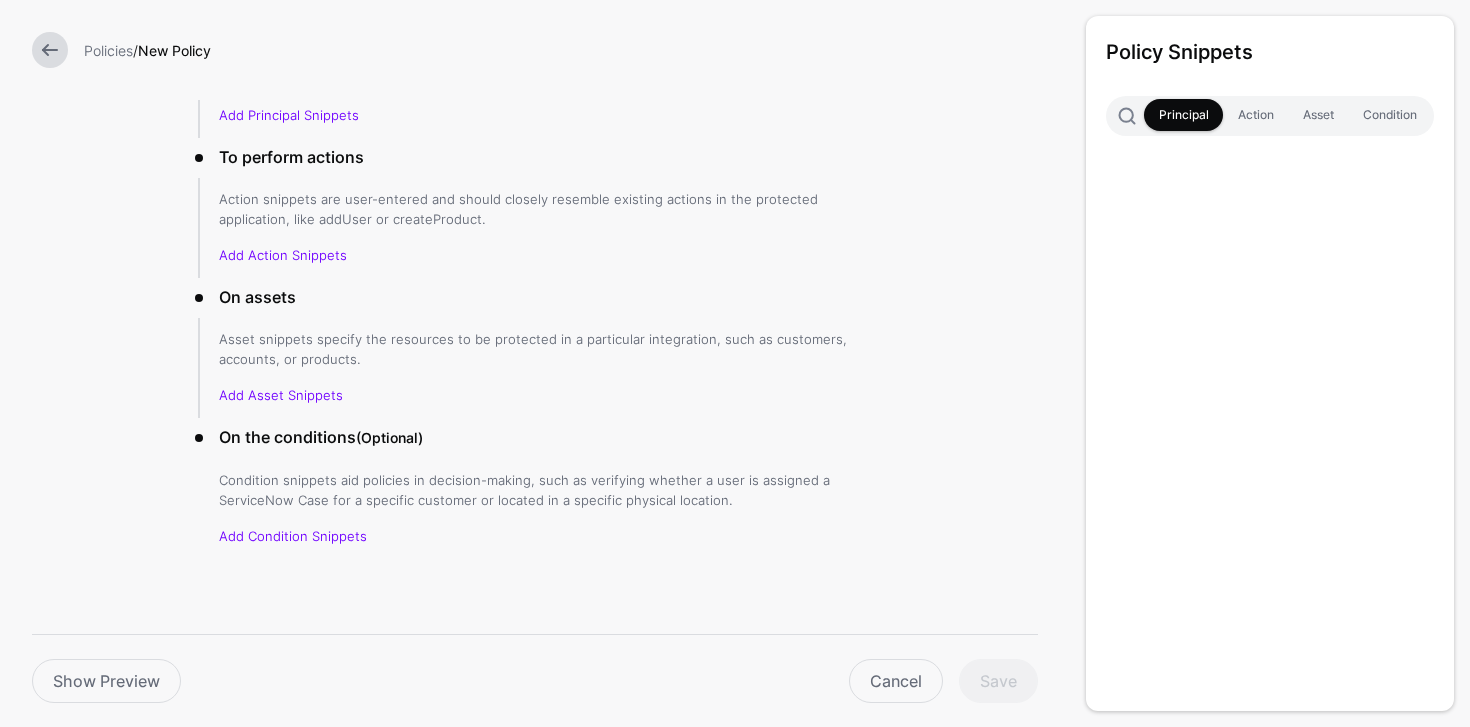 scroll, scrollTop: 230, scrollLeft: 0, axis: vertical 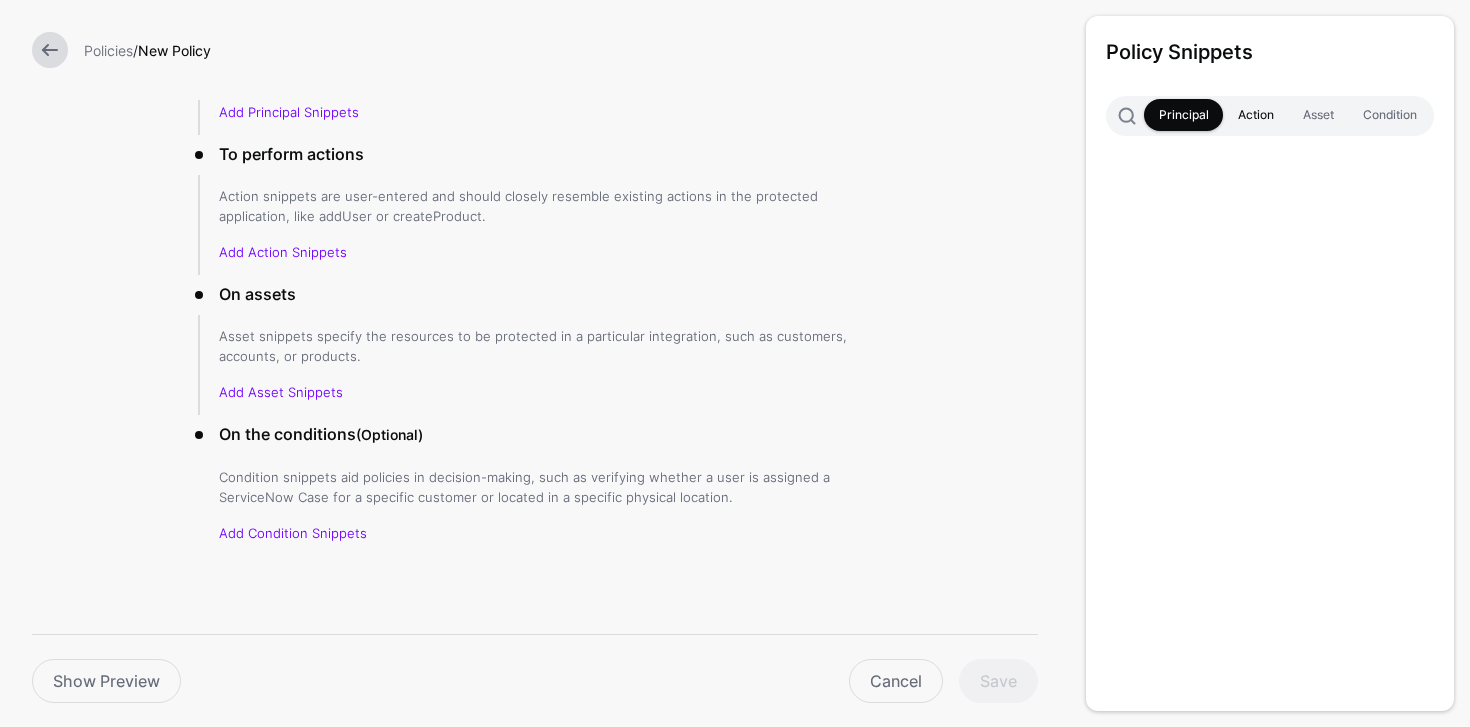 click on "Action" at bounding box center [1255, 115] 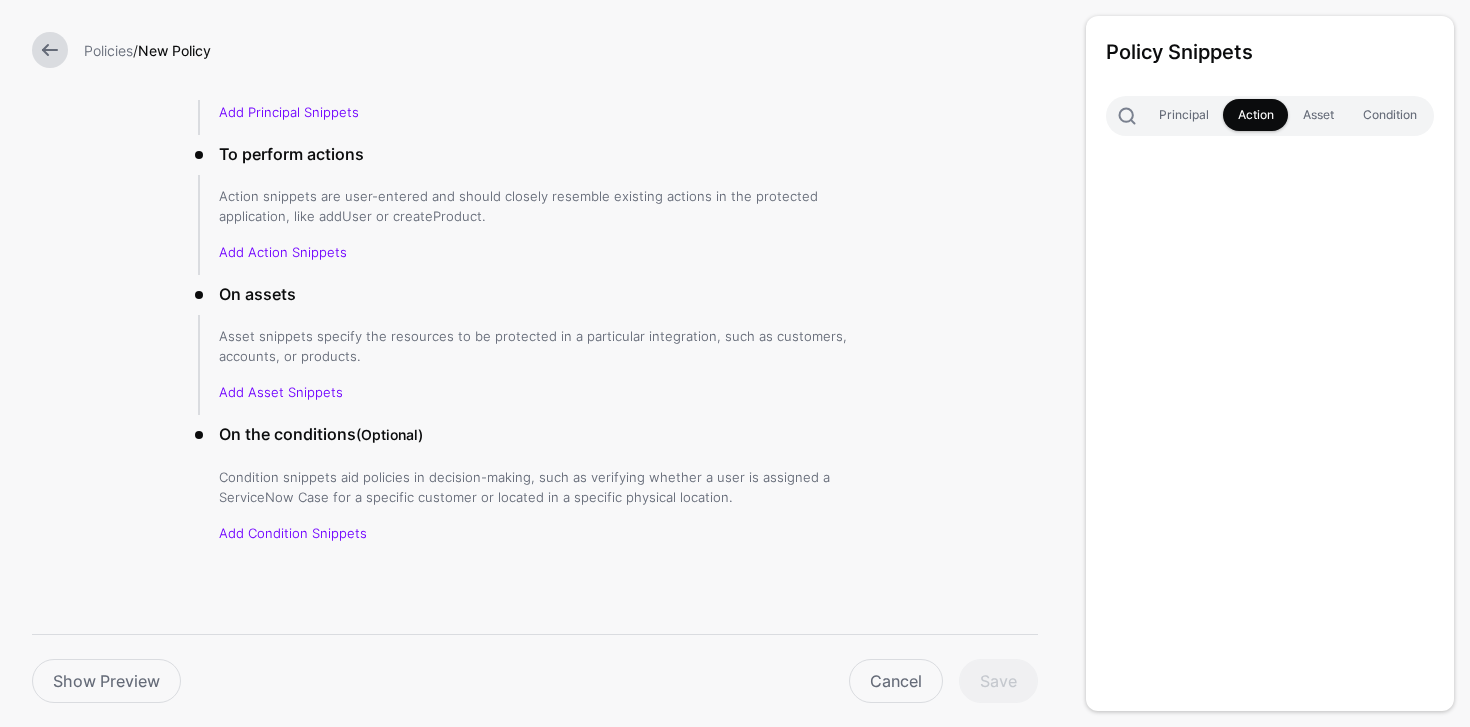 click on "Principal" at bounding box center [1183, 116] 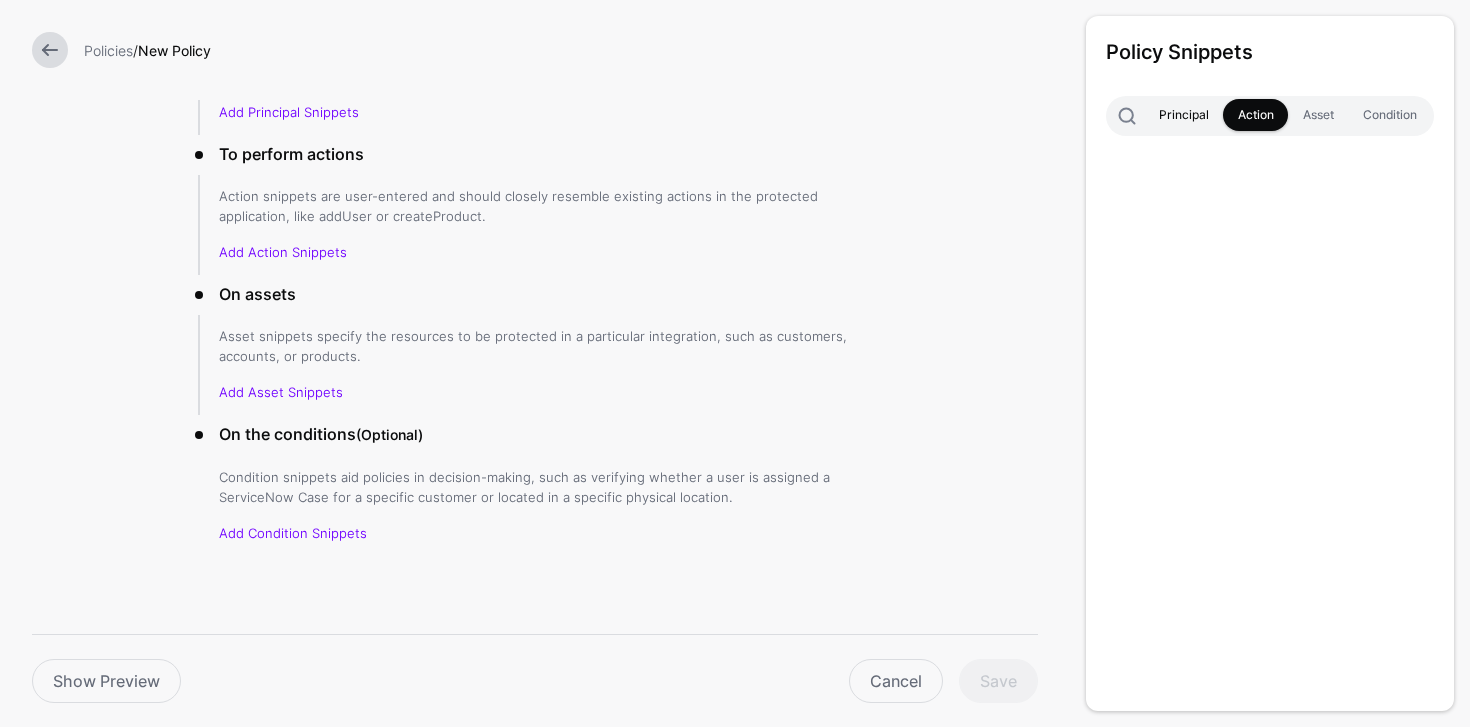 click on "Principal" at bounding box center (1183, 115) 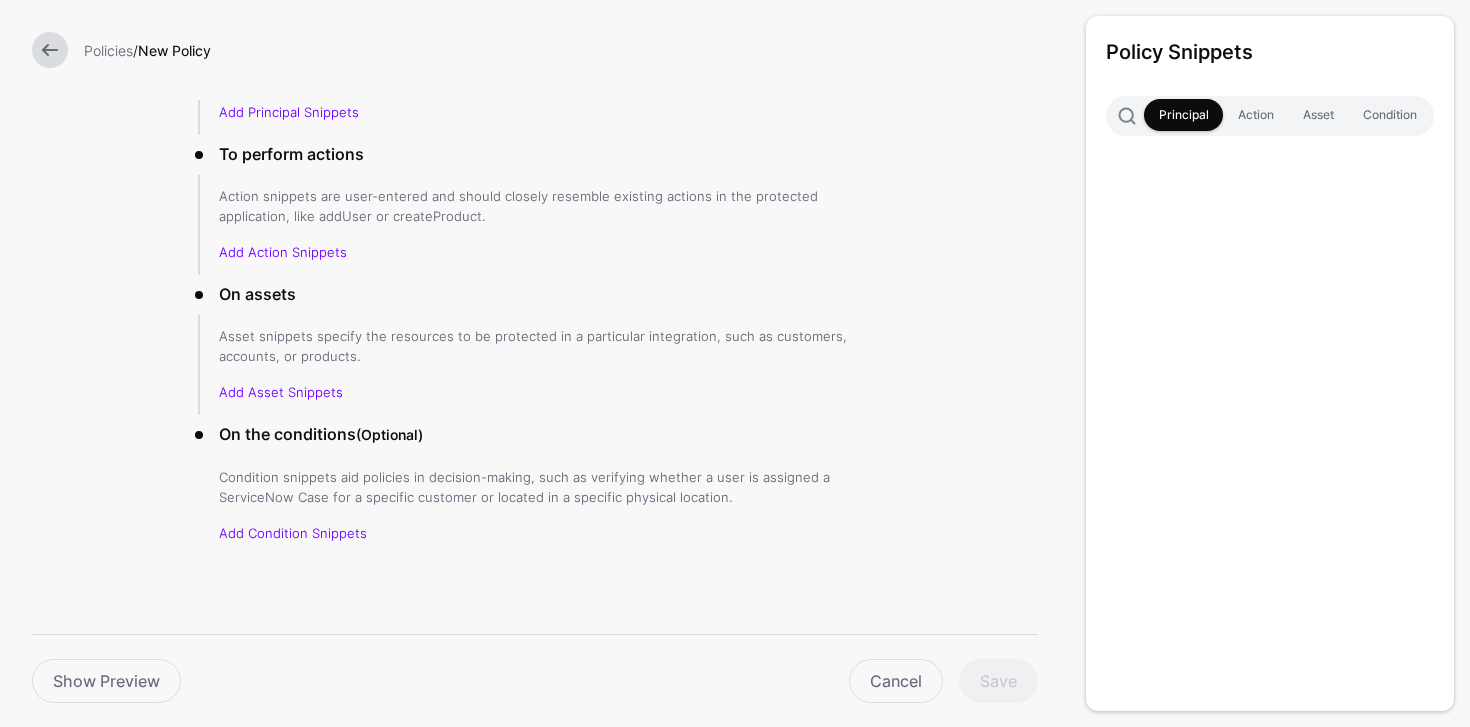 scroll, scrollTop: 0, scrollLeft: 0, axis: both 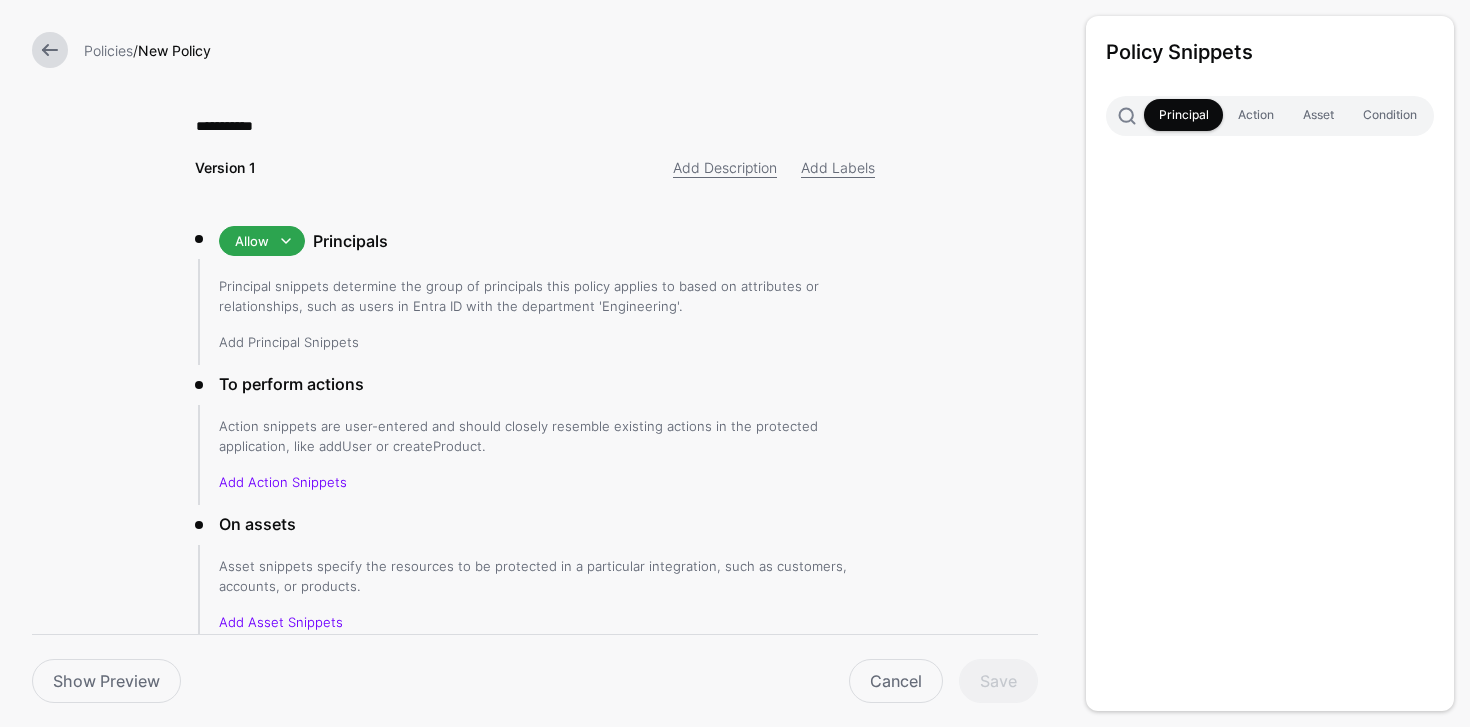 click on "Add Principal Snippets" at bounding box center (289, 342) 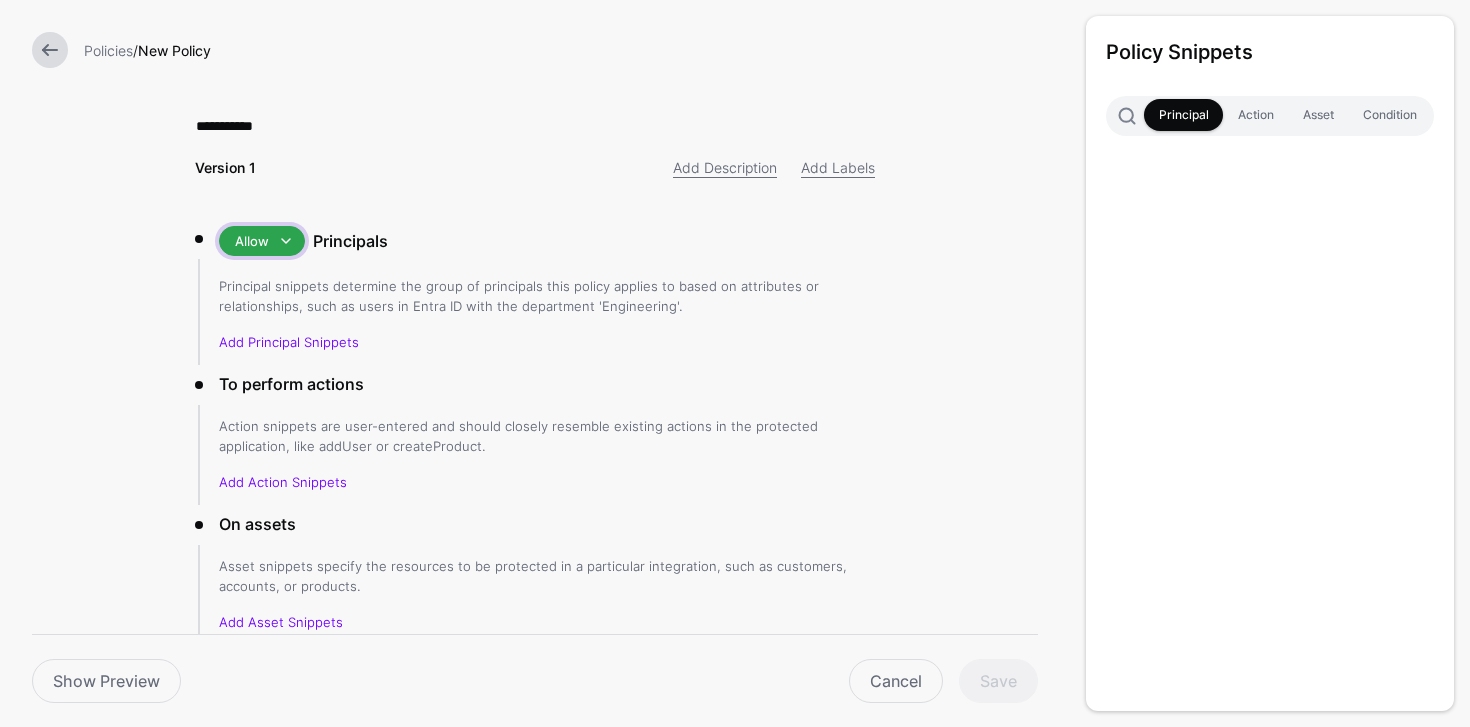 click at bounding box center [286, 241] 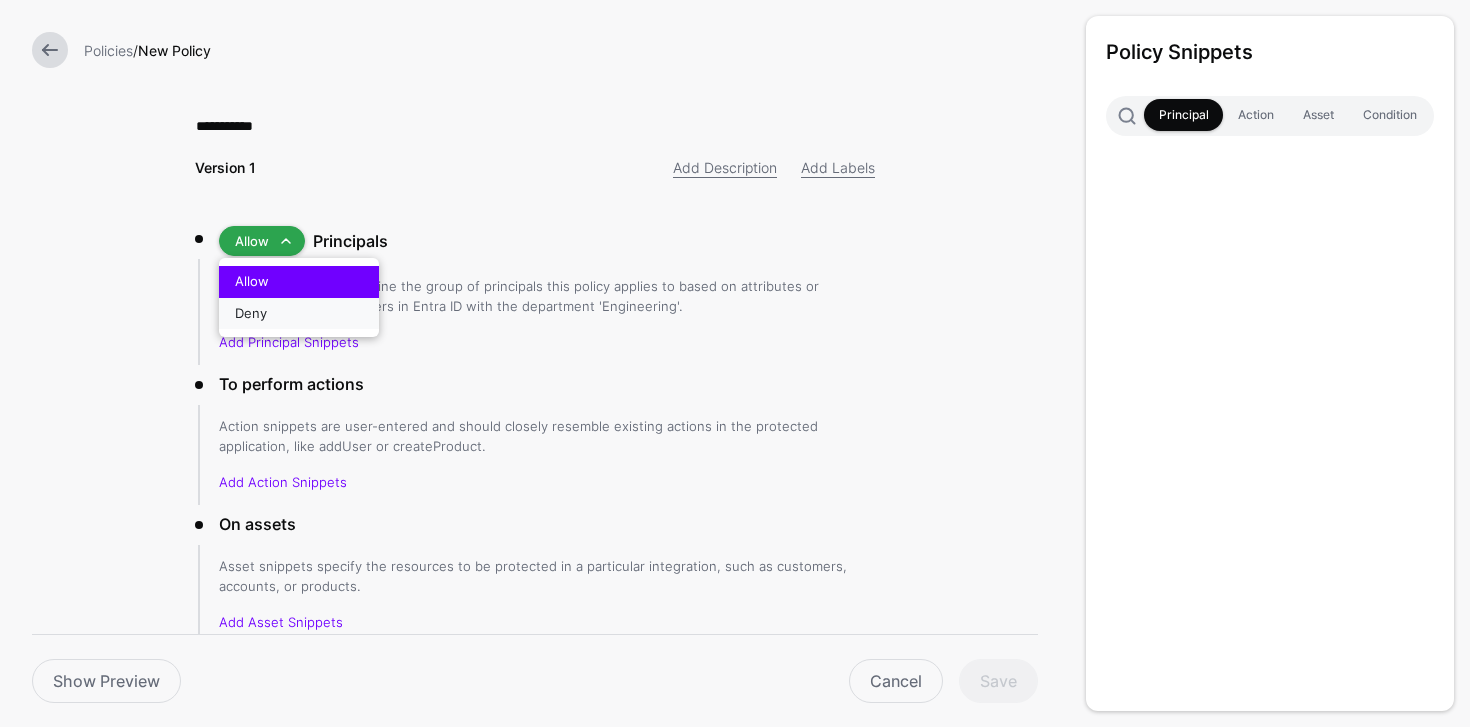 click on "Deny" at bounding box center [299, 314] 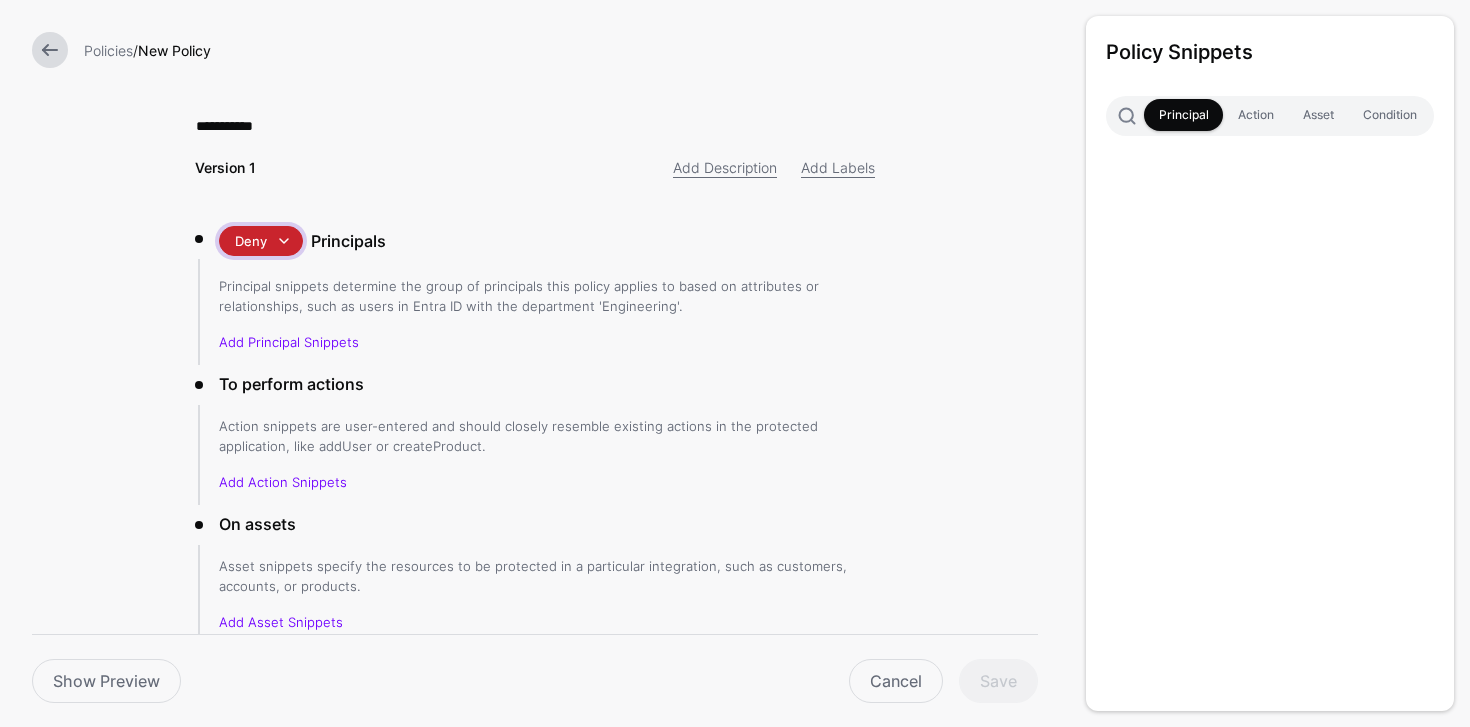 drag, startPoint x: 281, startPoint y: 237, endPoint x: 274, endPoint y: 251, distance: 15.652476 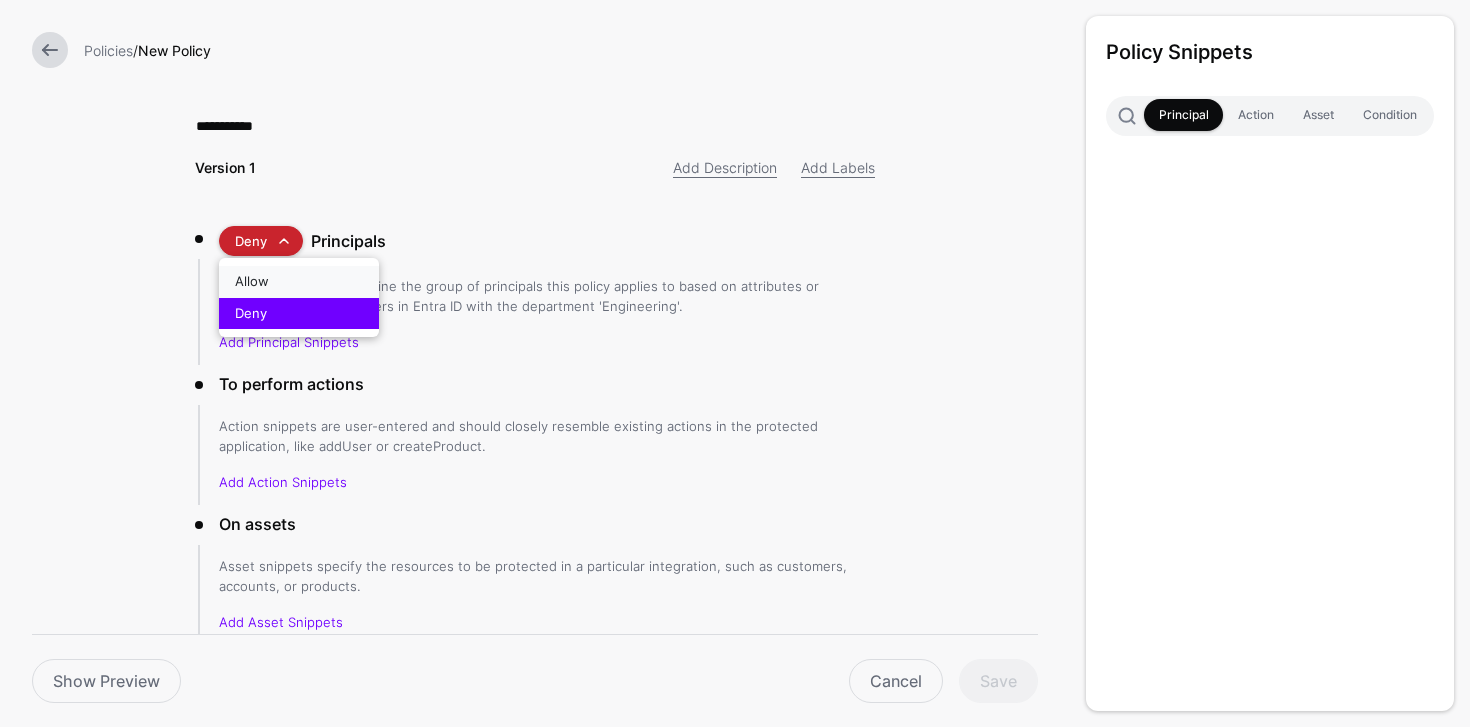 click on "Allow" at bounding box center (299, 282) 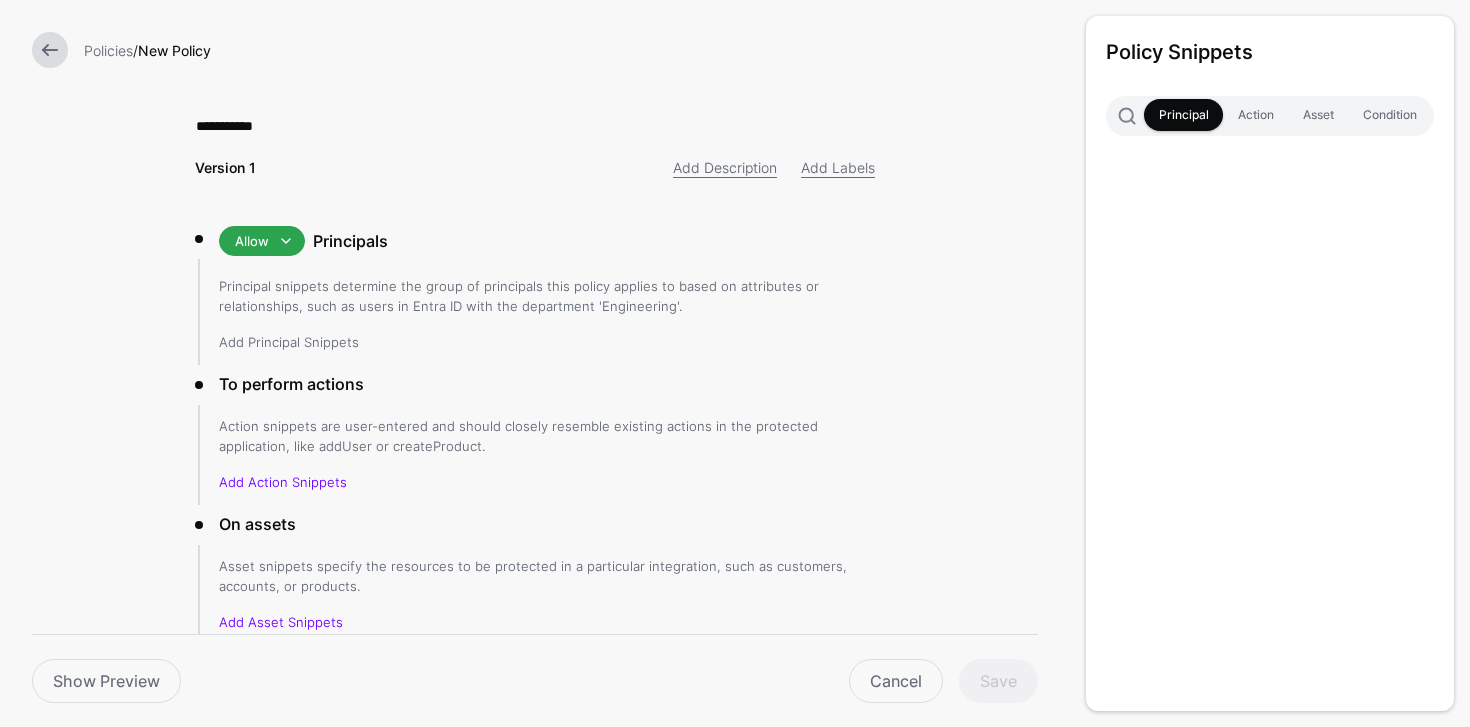 click on "Add Principal Snippets" at bounding box center (289, 342) 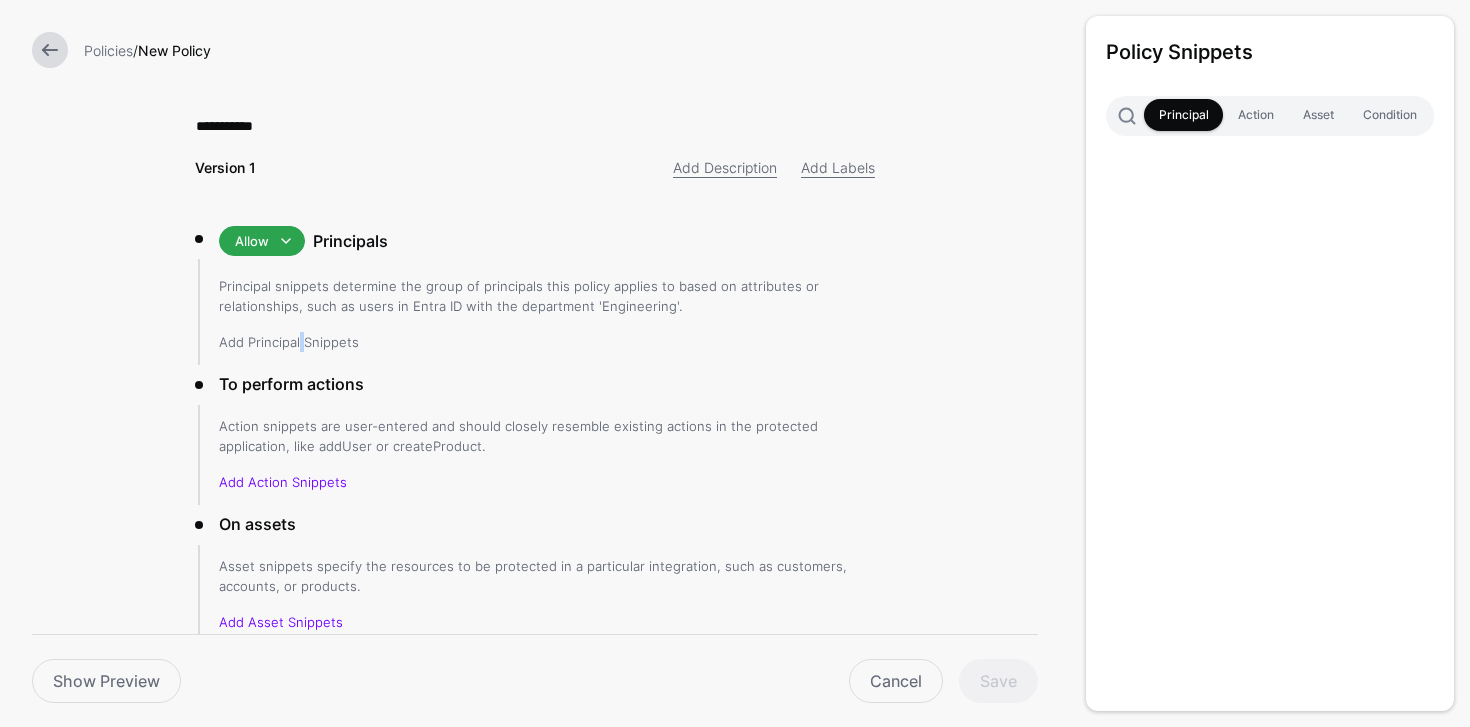 click on "Add Principal Snippets" at bounding box center [289, 342] 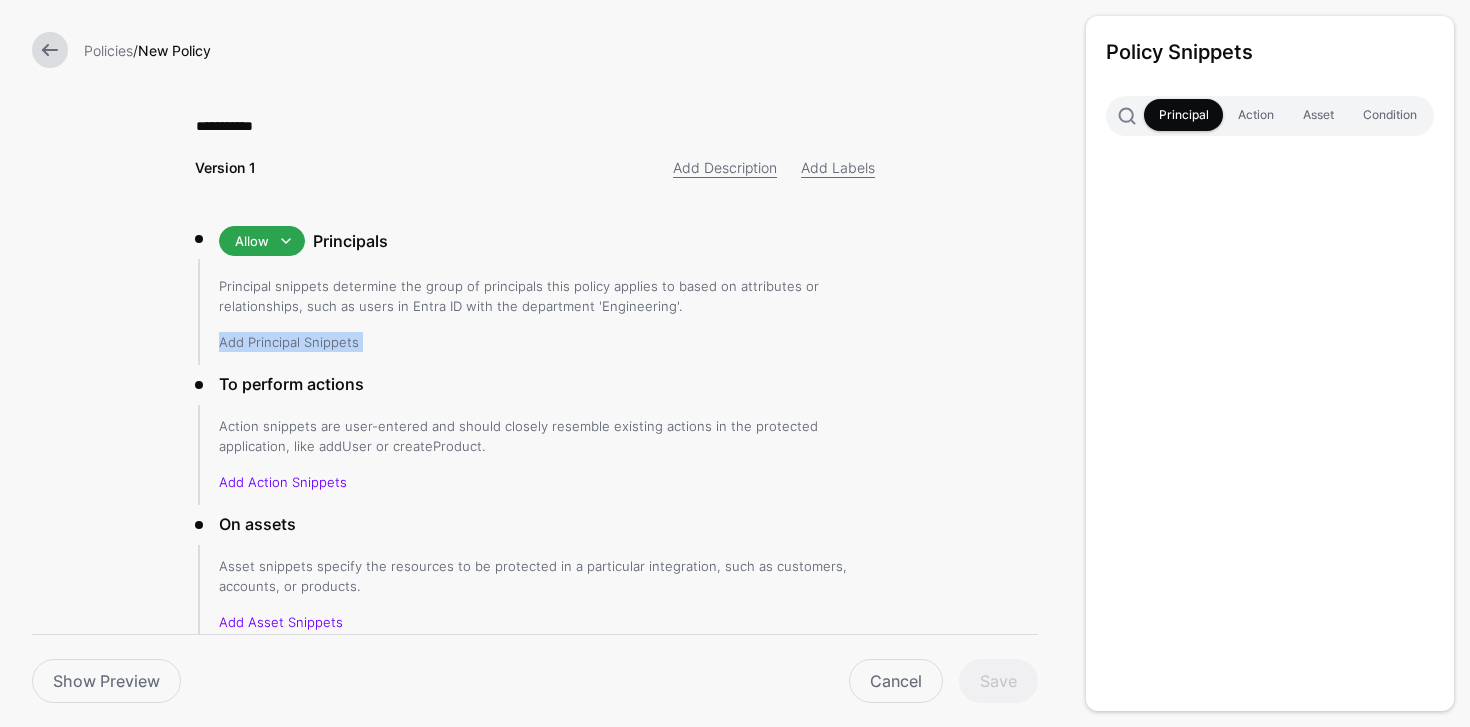 click on "Add Principal Snippets" at bounding box center (289, 342) 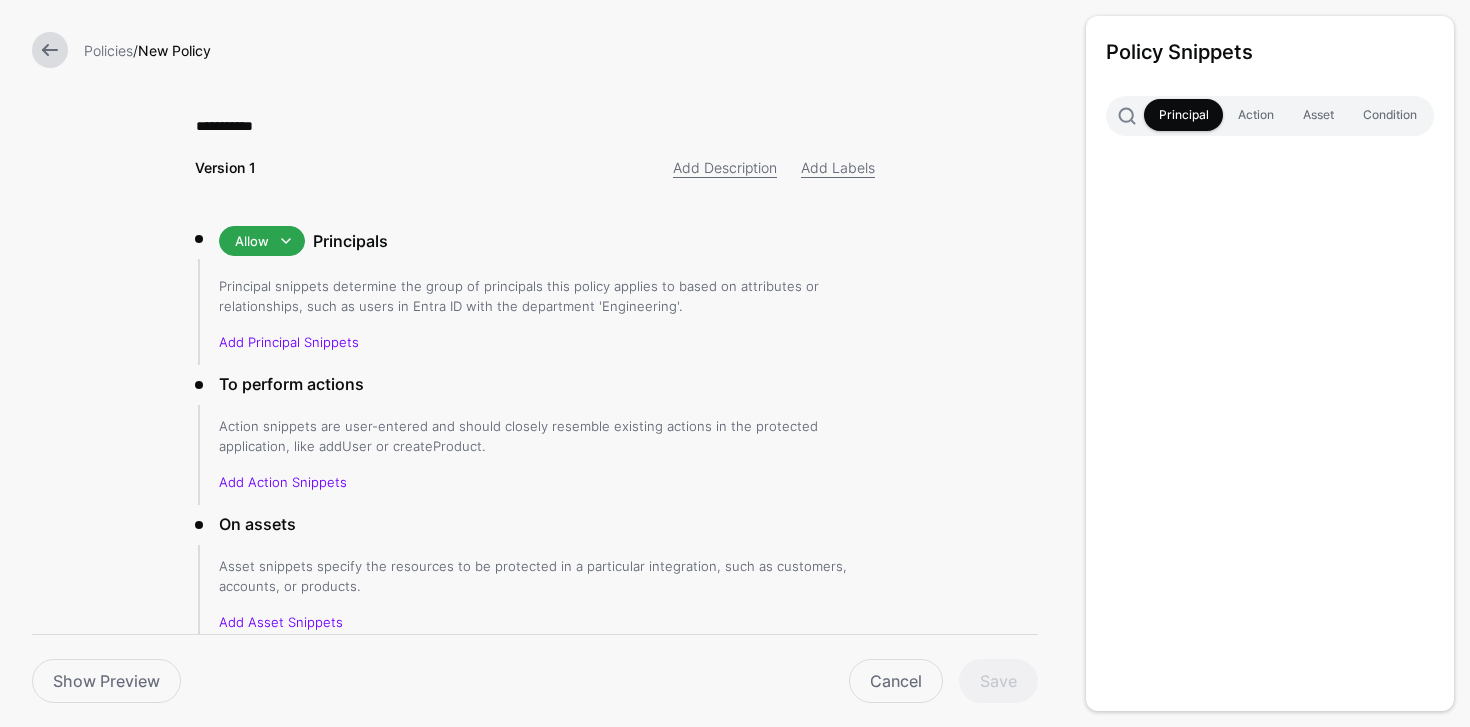 click on "Add Description Add Labels" at bounding box center [711, 167] 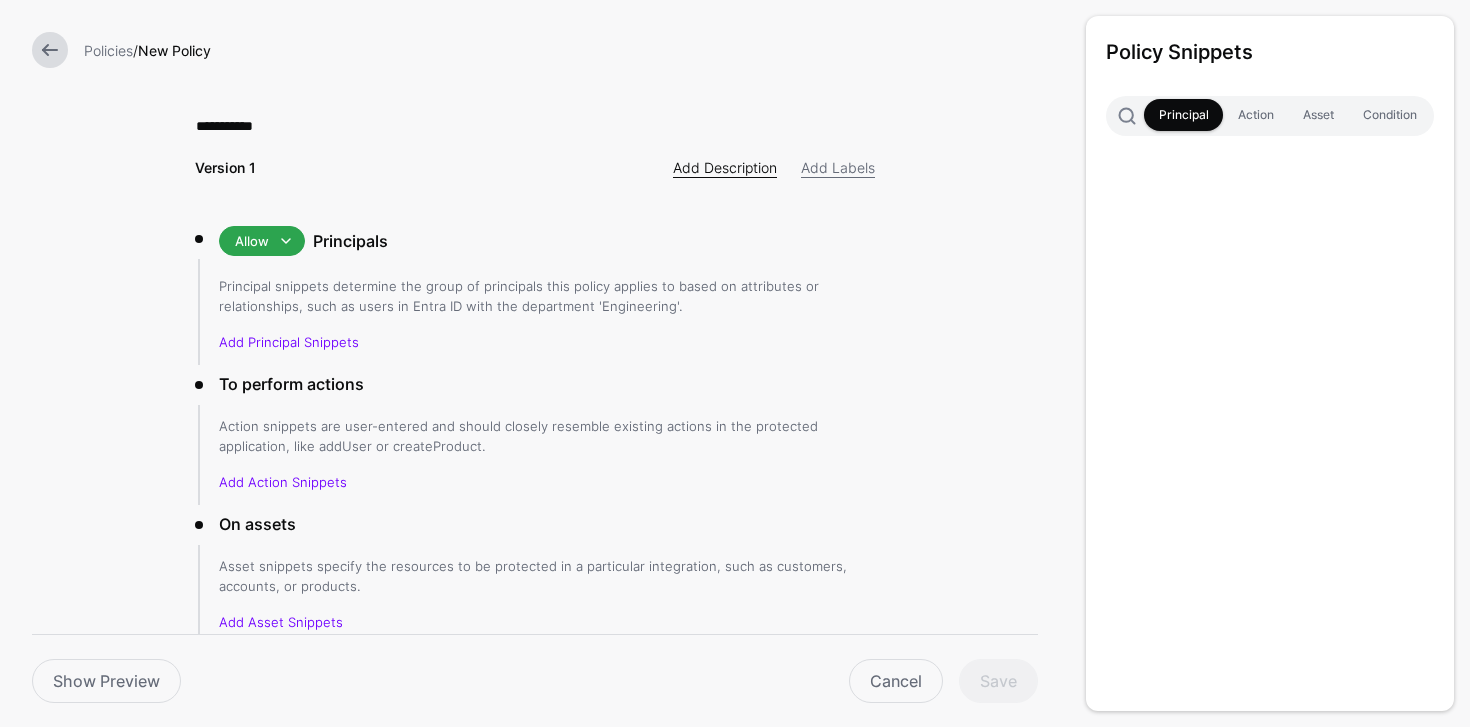 click on "Add Description" at bounding box center [725, 167] 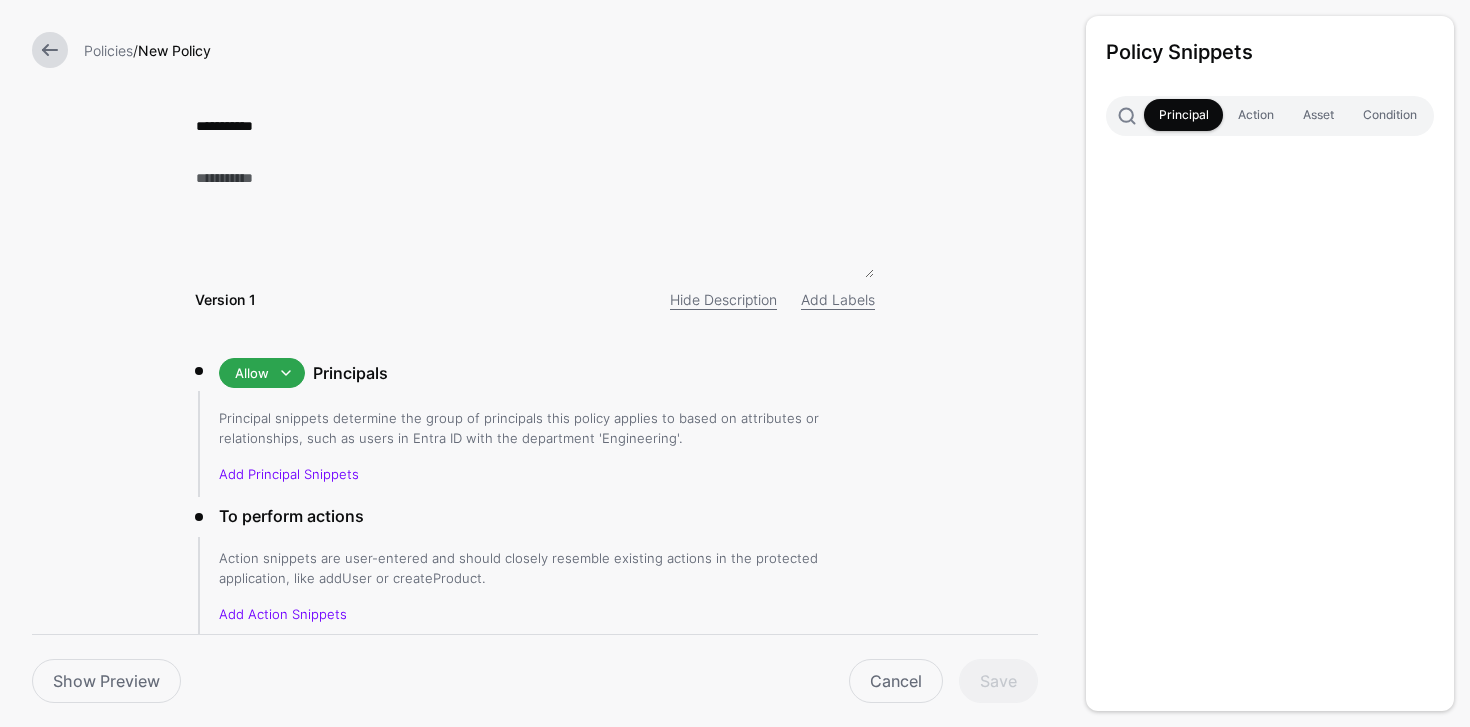click on "**********" at bounding box center (535, 545) 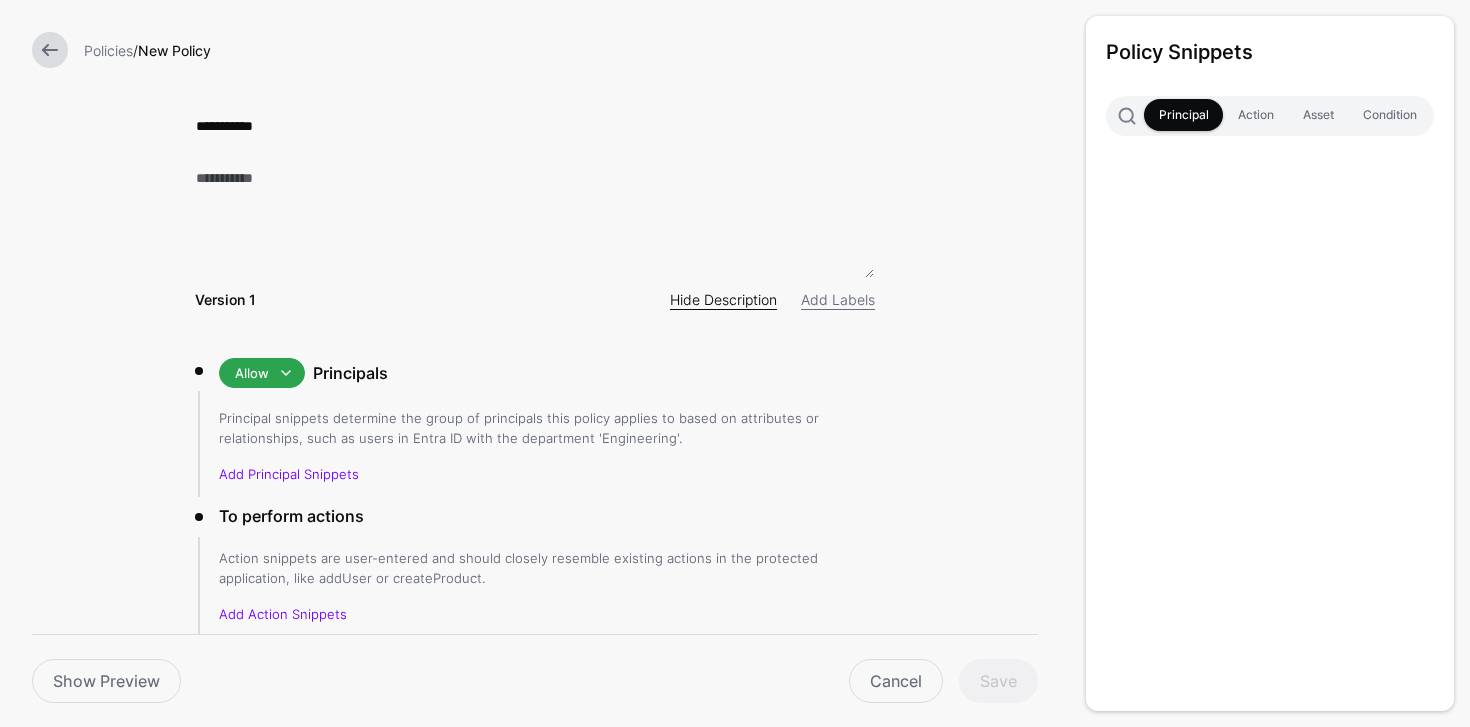 click on "Hide Description" at bounding box center [723, 299] 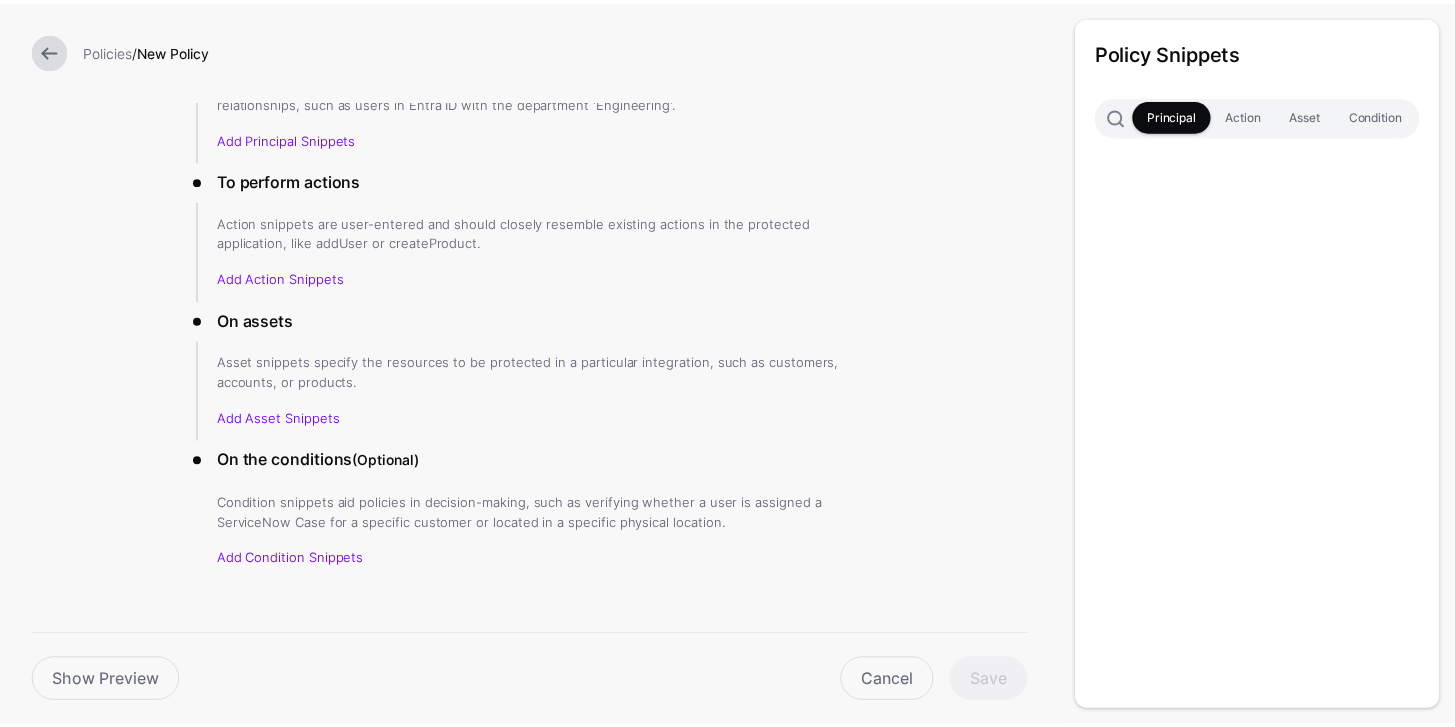scroll, scrollTop: 230, scrollLeft: 0, axis: vertical 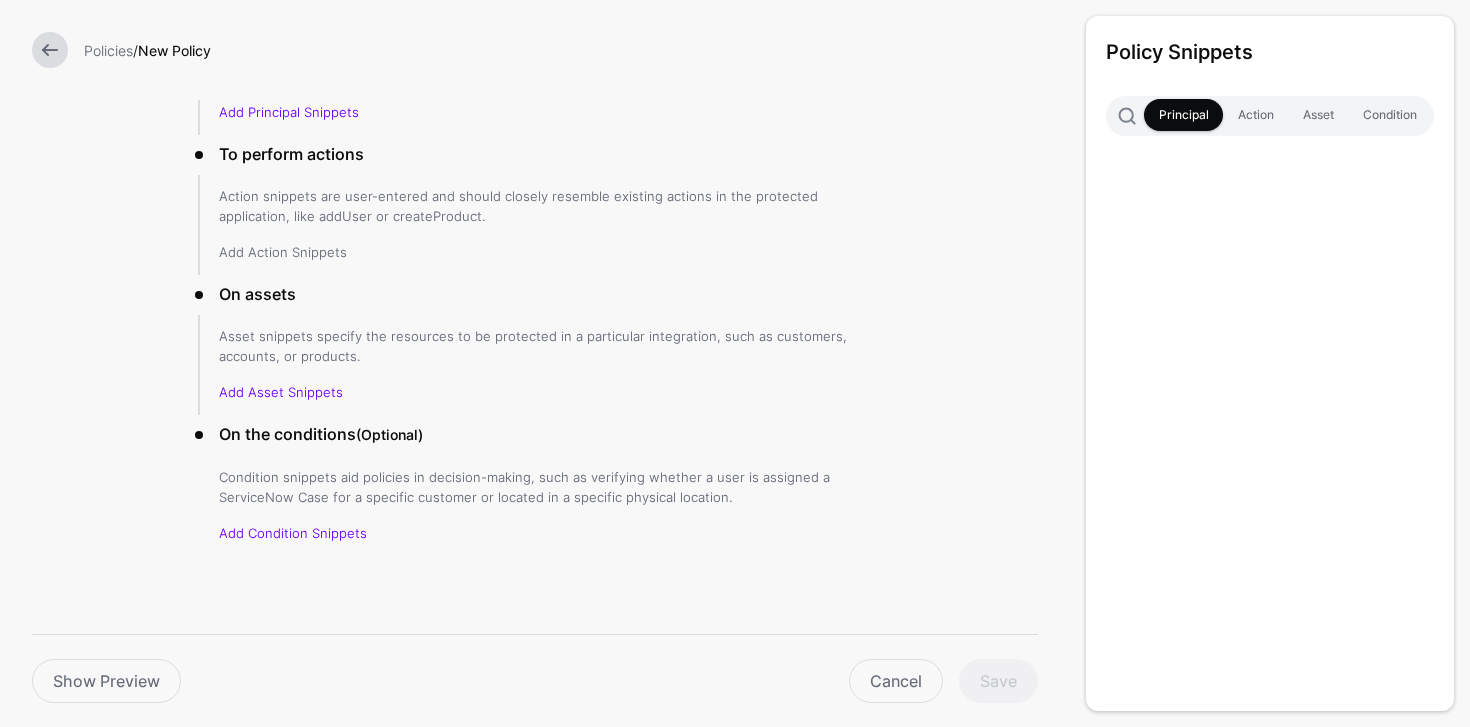 click on "Add Action Snippets" at bounding box center [283, 252] 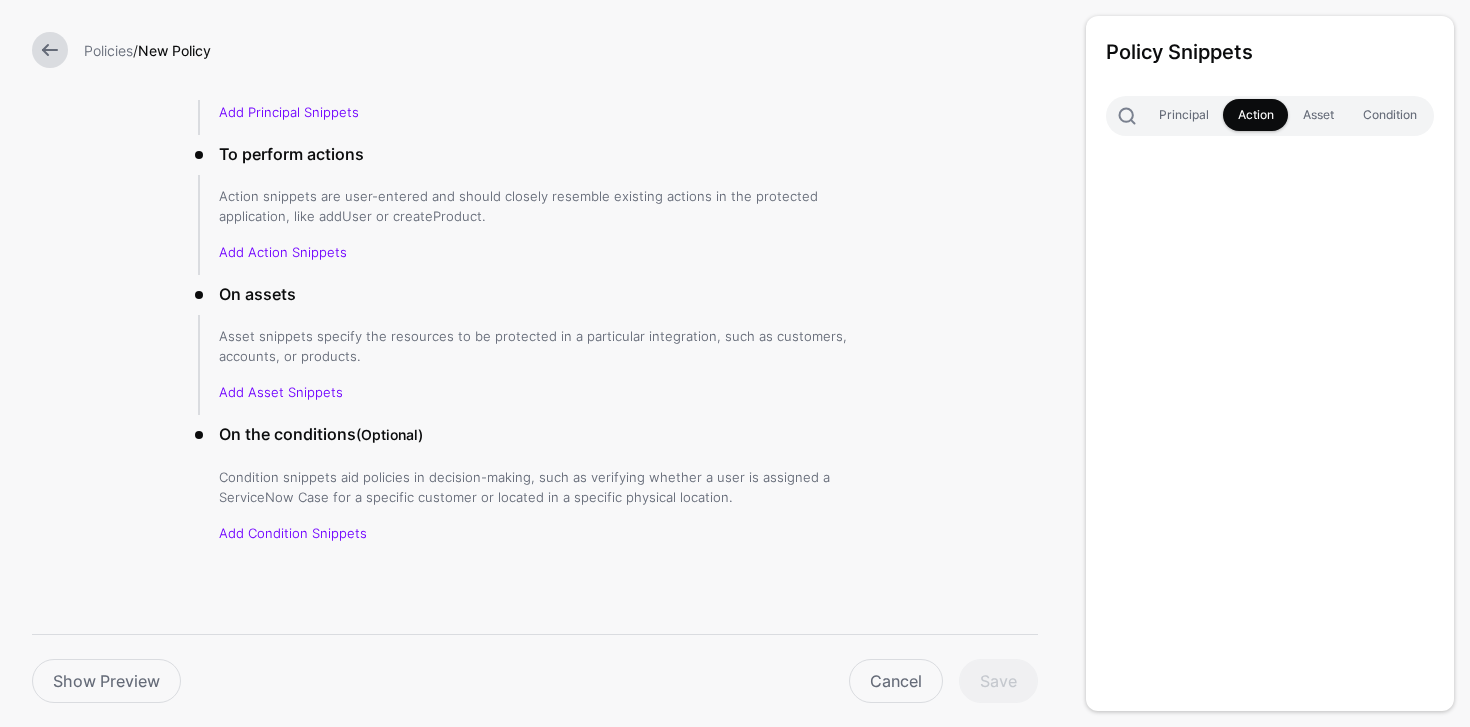 click on "On assets" at bounding box center (547, 294) 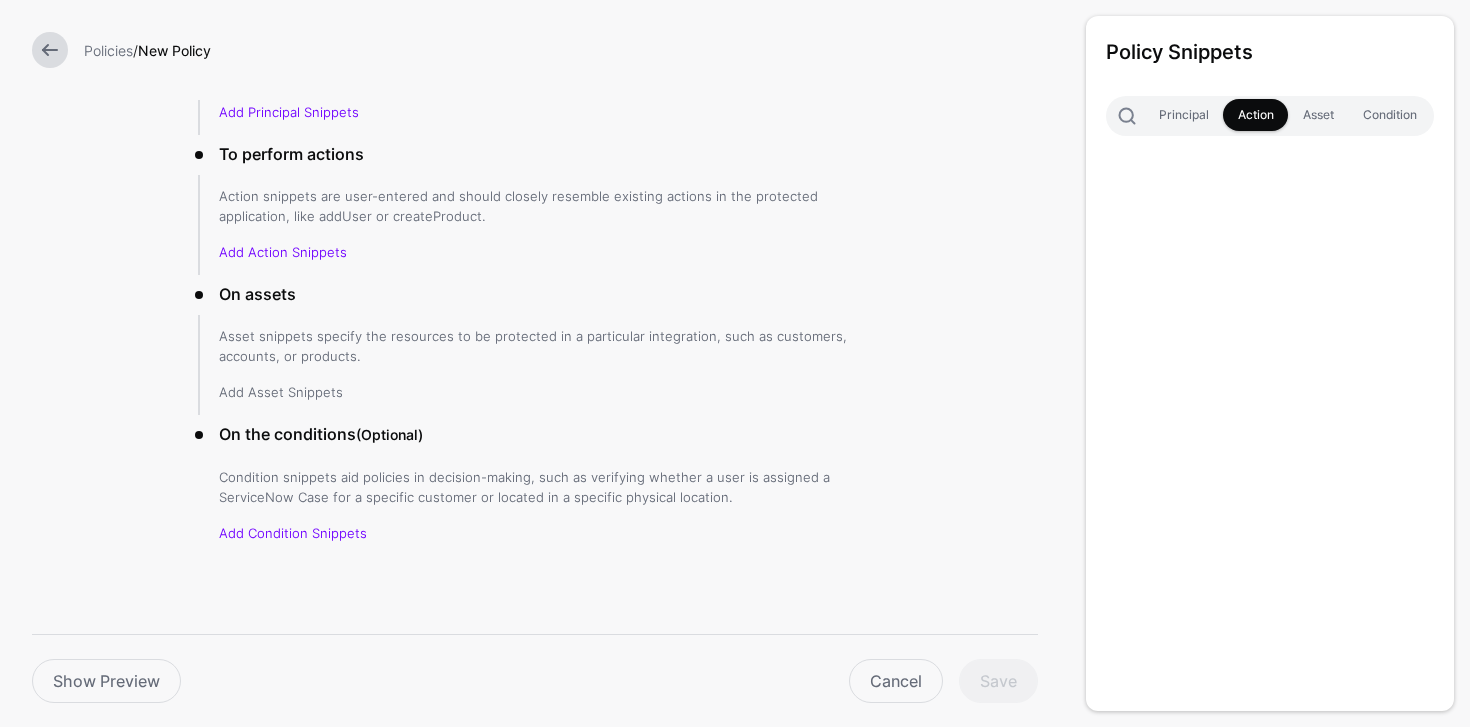 click on "Add Asset Snippets" at bounding box center [281, 392] 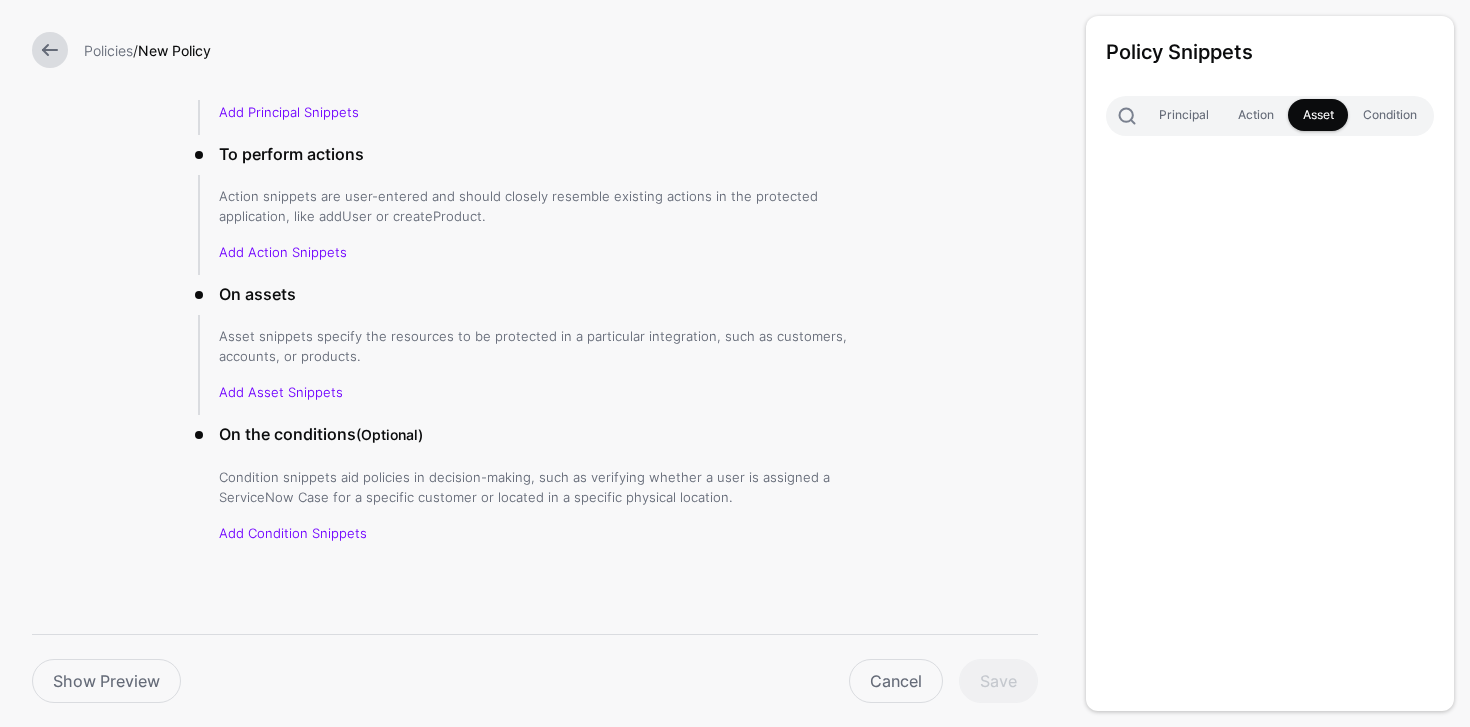 click at bounding box center (50, 50) 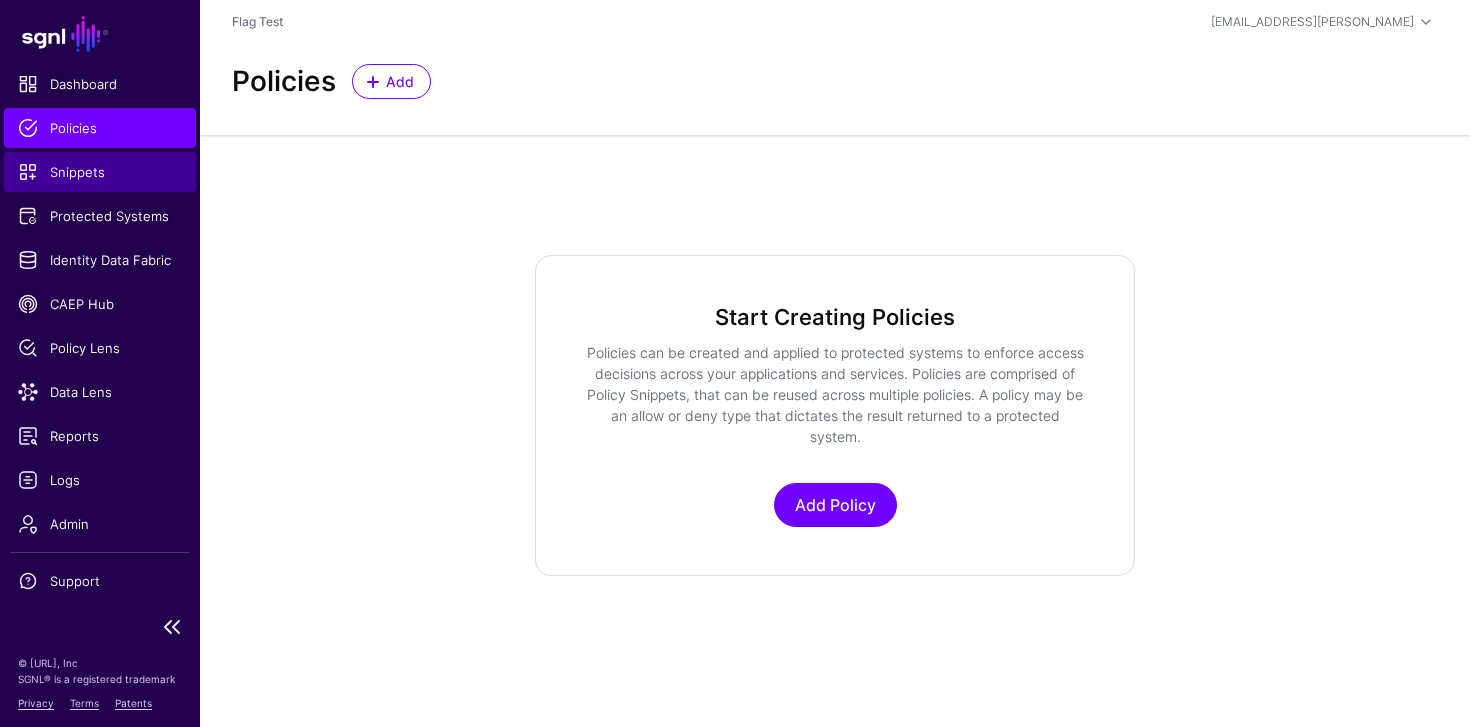 click on "Snippets" 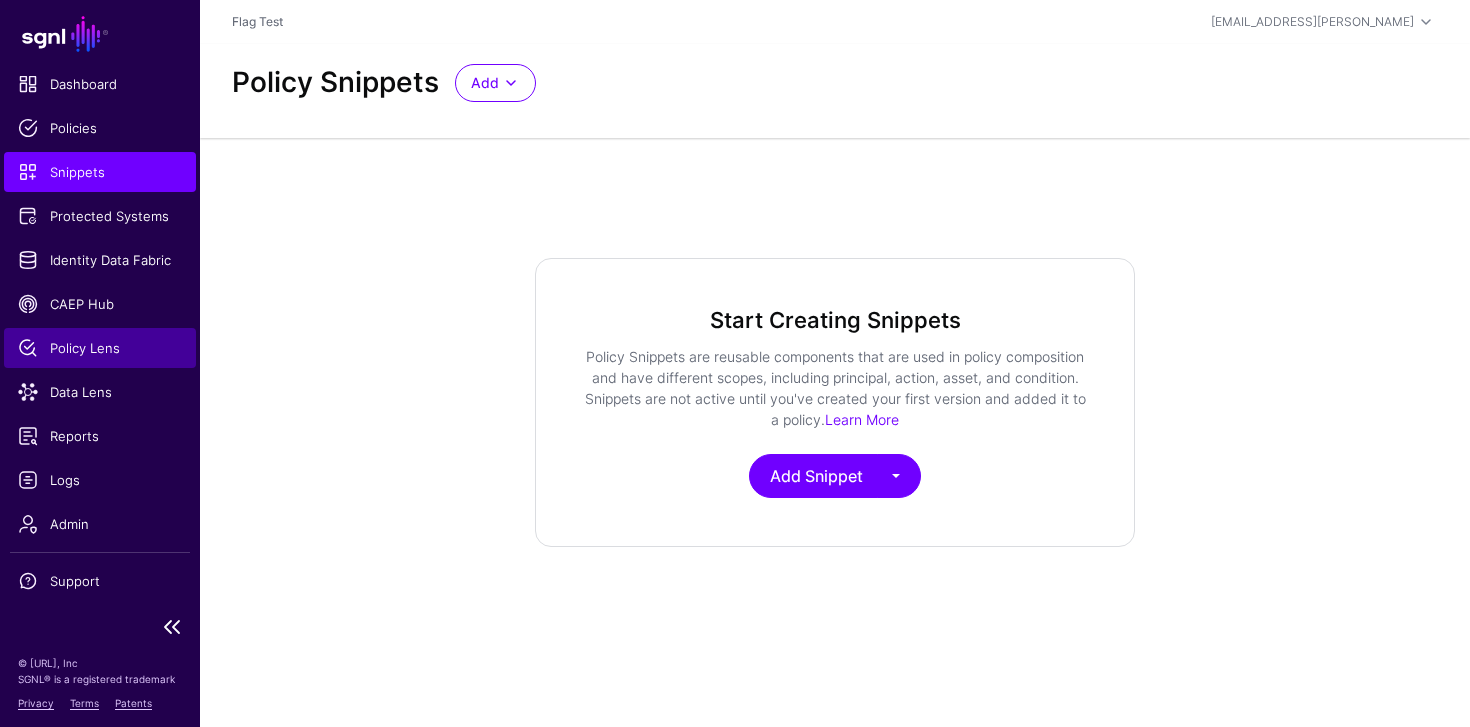 click on "Policy Lens" 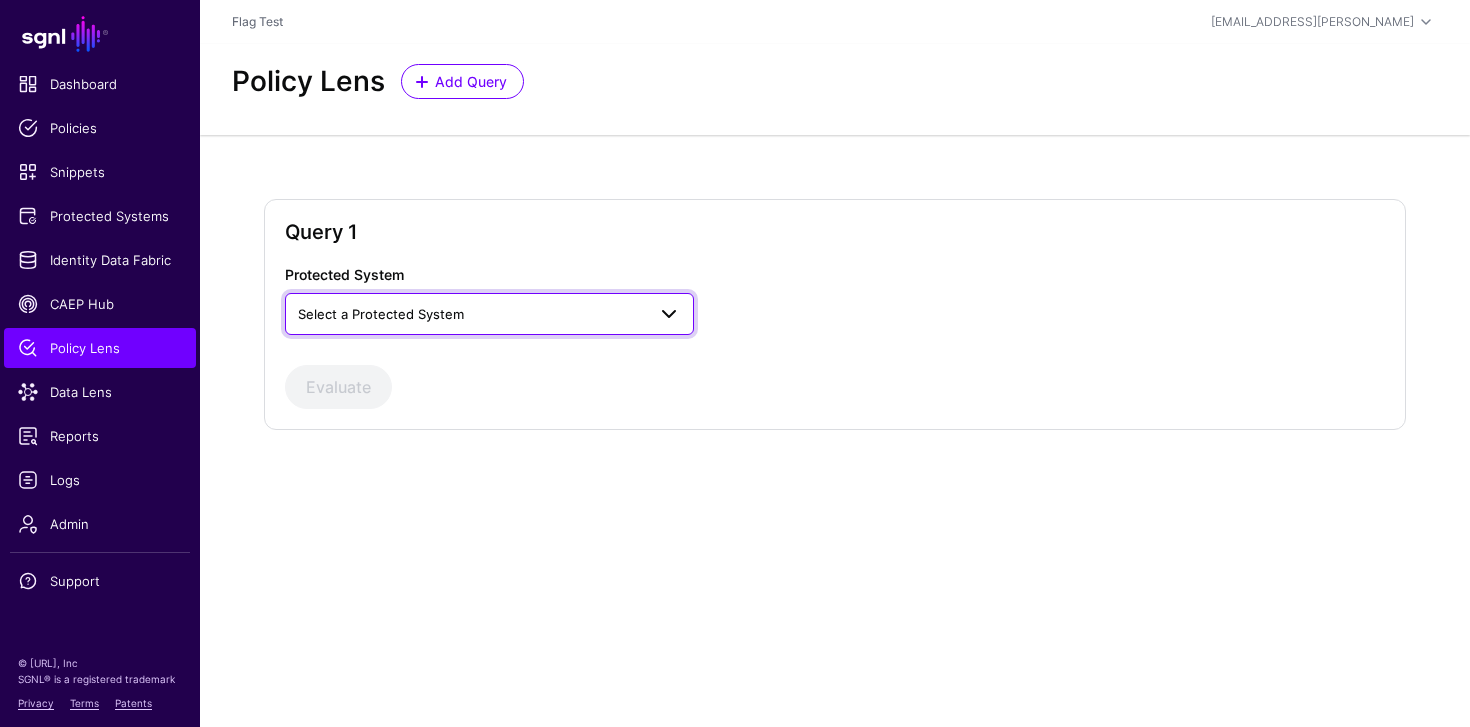 click on "Select a Protected System" at bounding box center [381, 314] 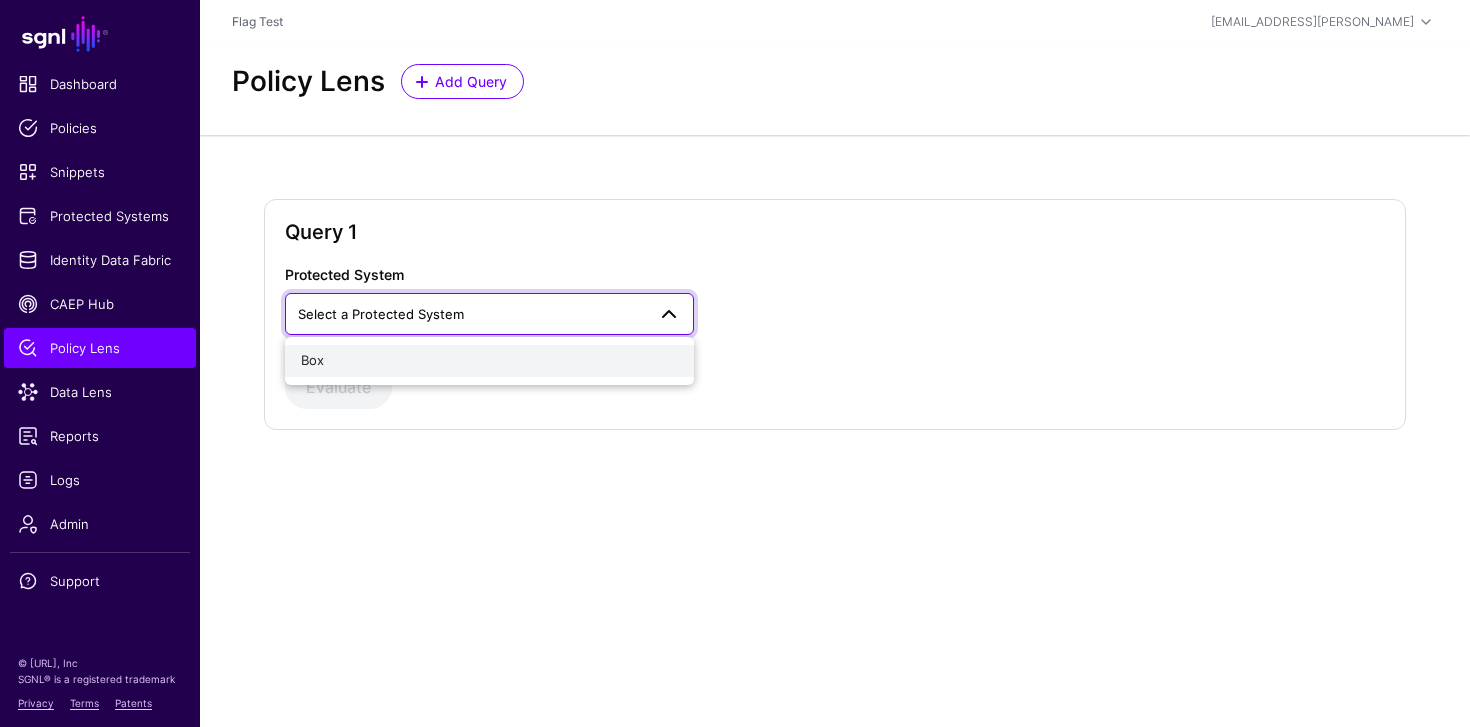 click on "Box" at bounding box center (489, 361) 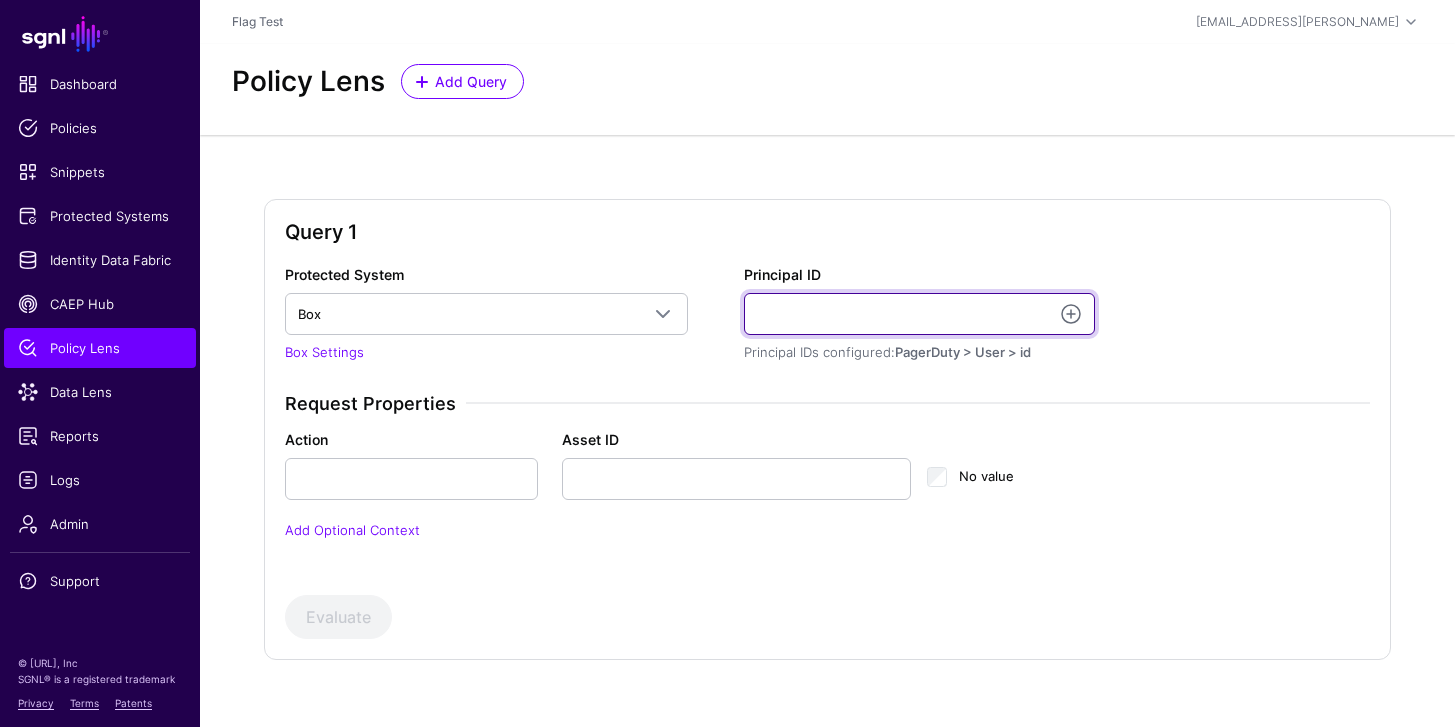 click on "Principal ID" at bounding box center [919, 314] 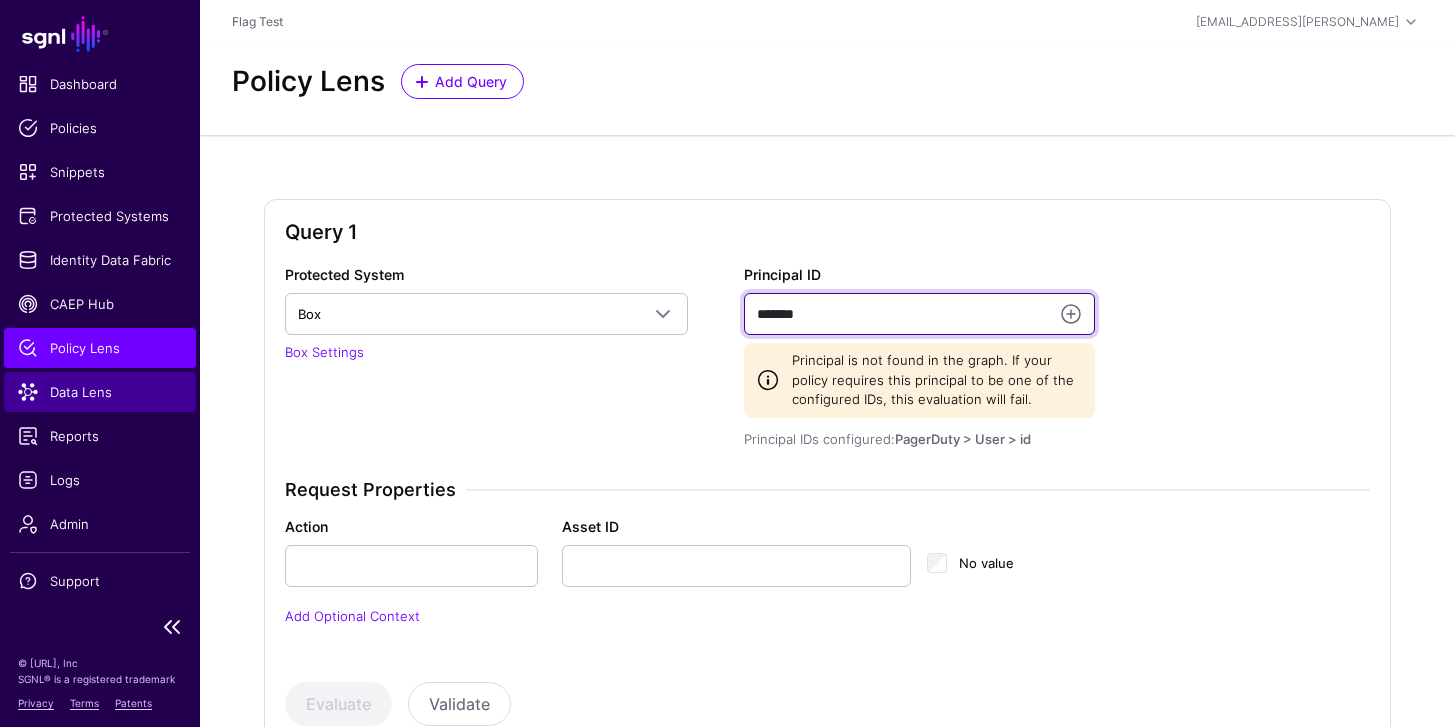 type on "*******" 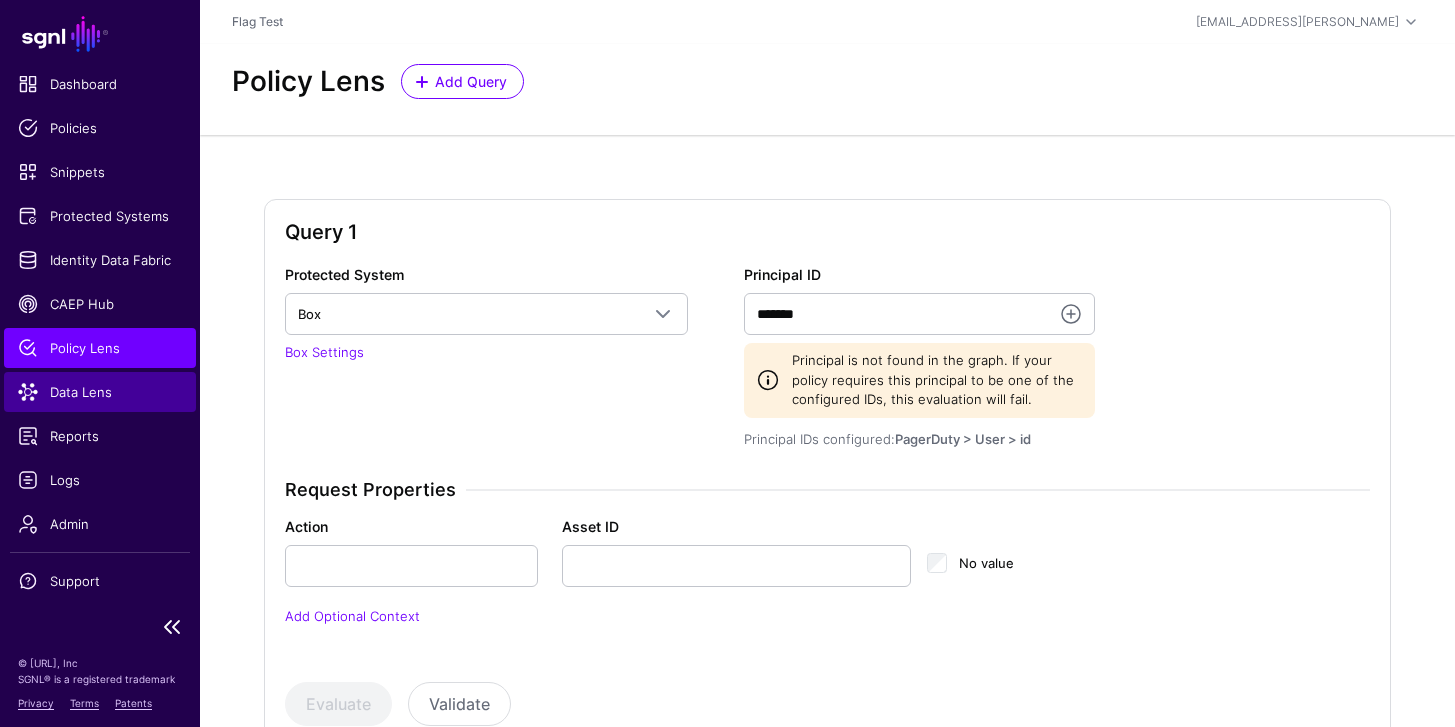 click on "Data Lens" 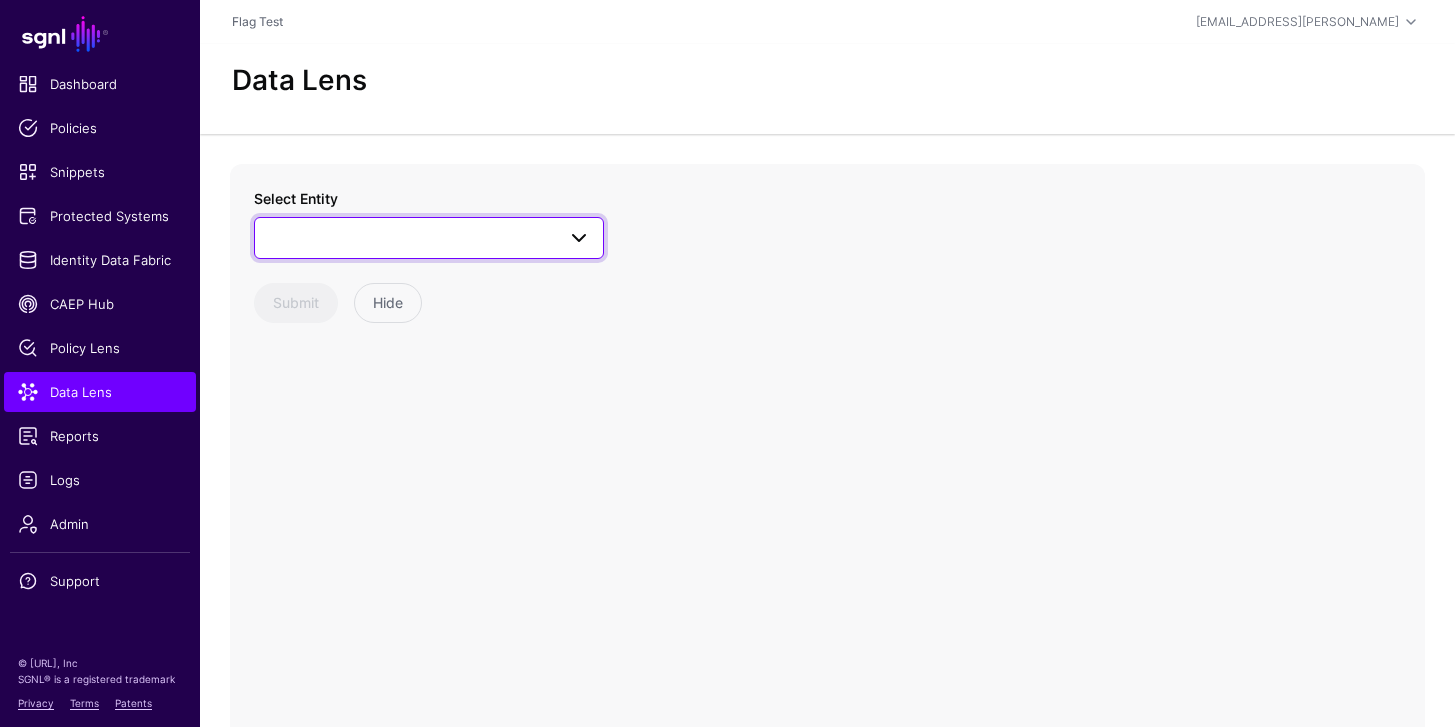 click at bounding box center [429, 238] 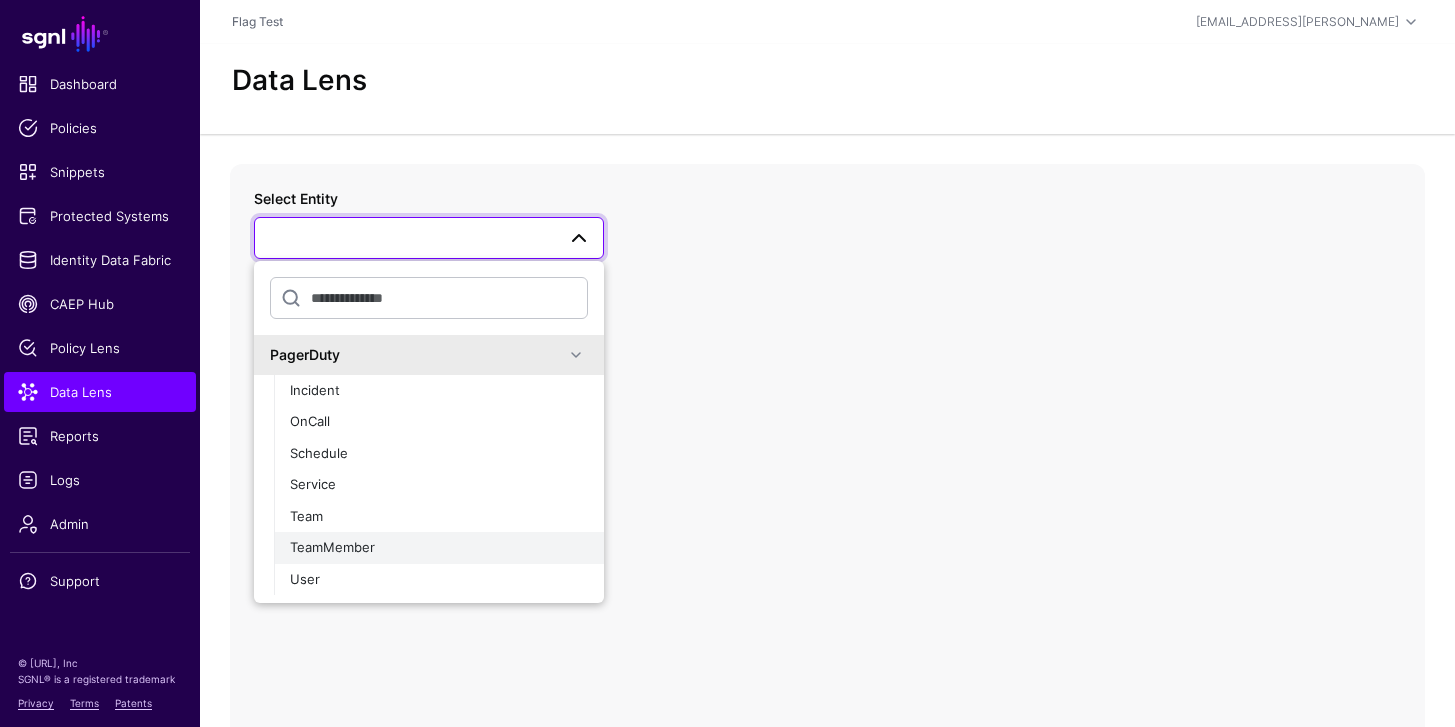 click on "TeamMember" 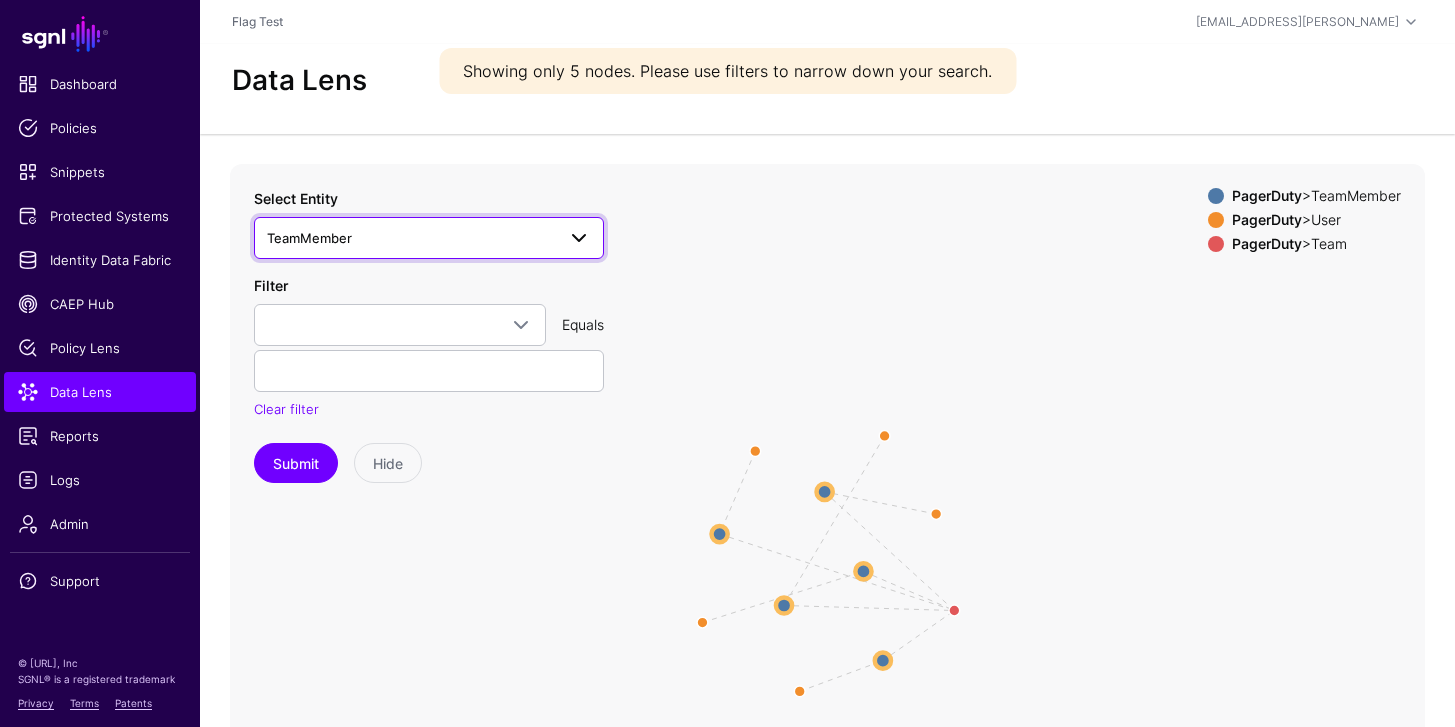click on "TeamMember" at bounding box center [429, 238] 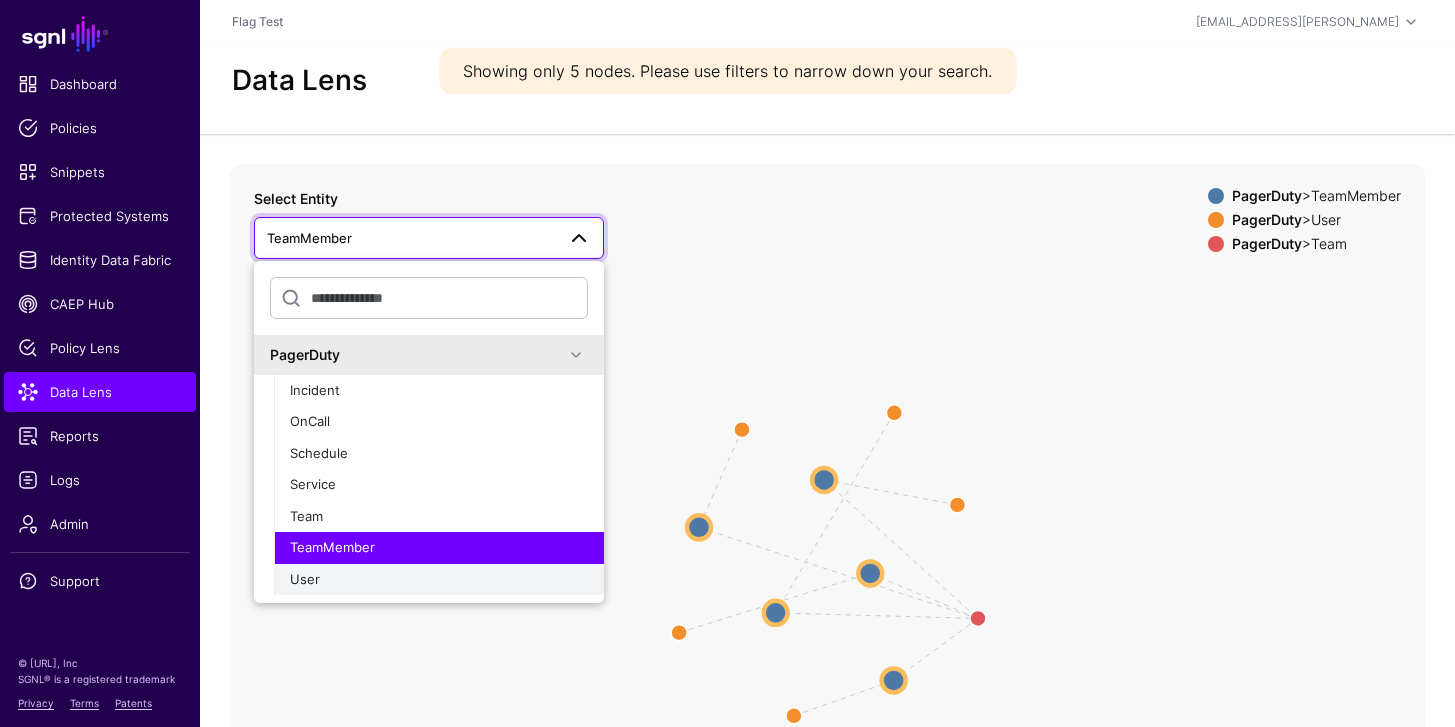 click on "User" 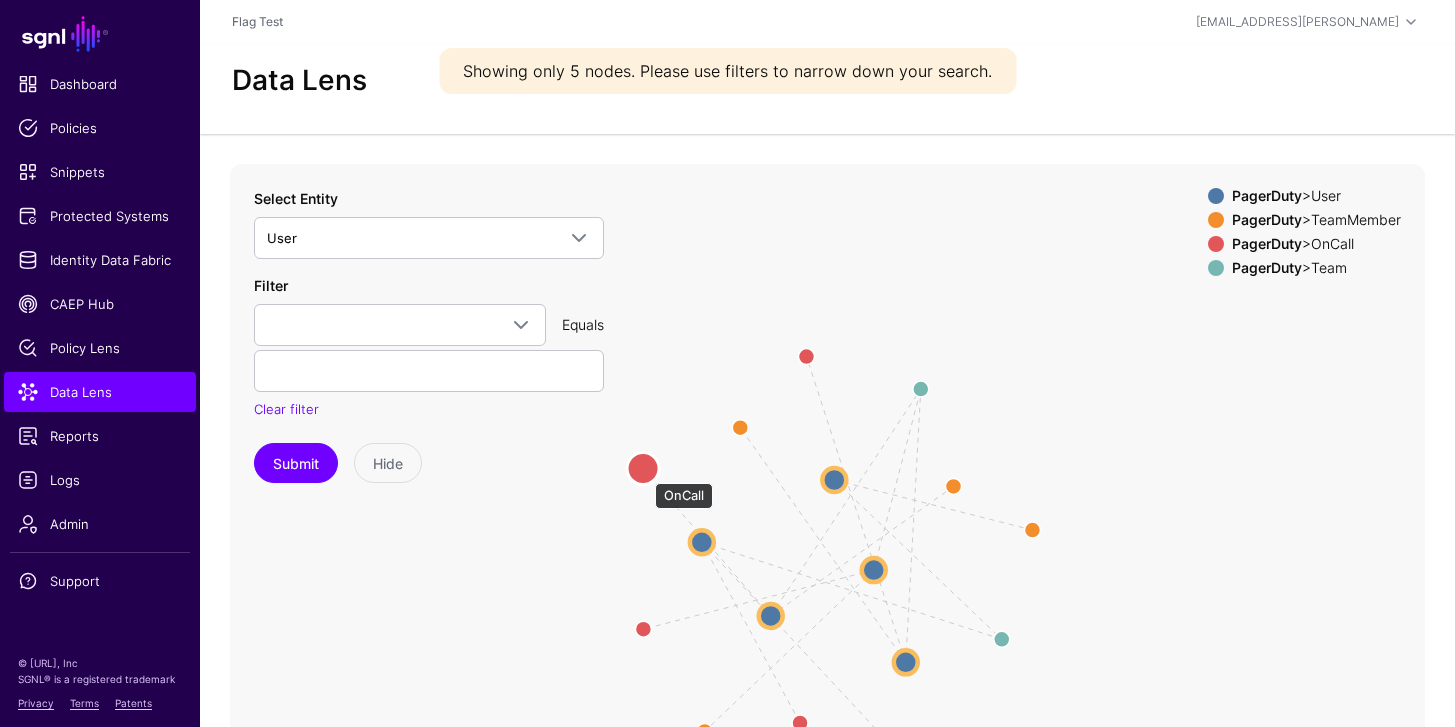 click 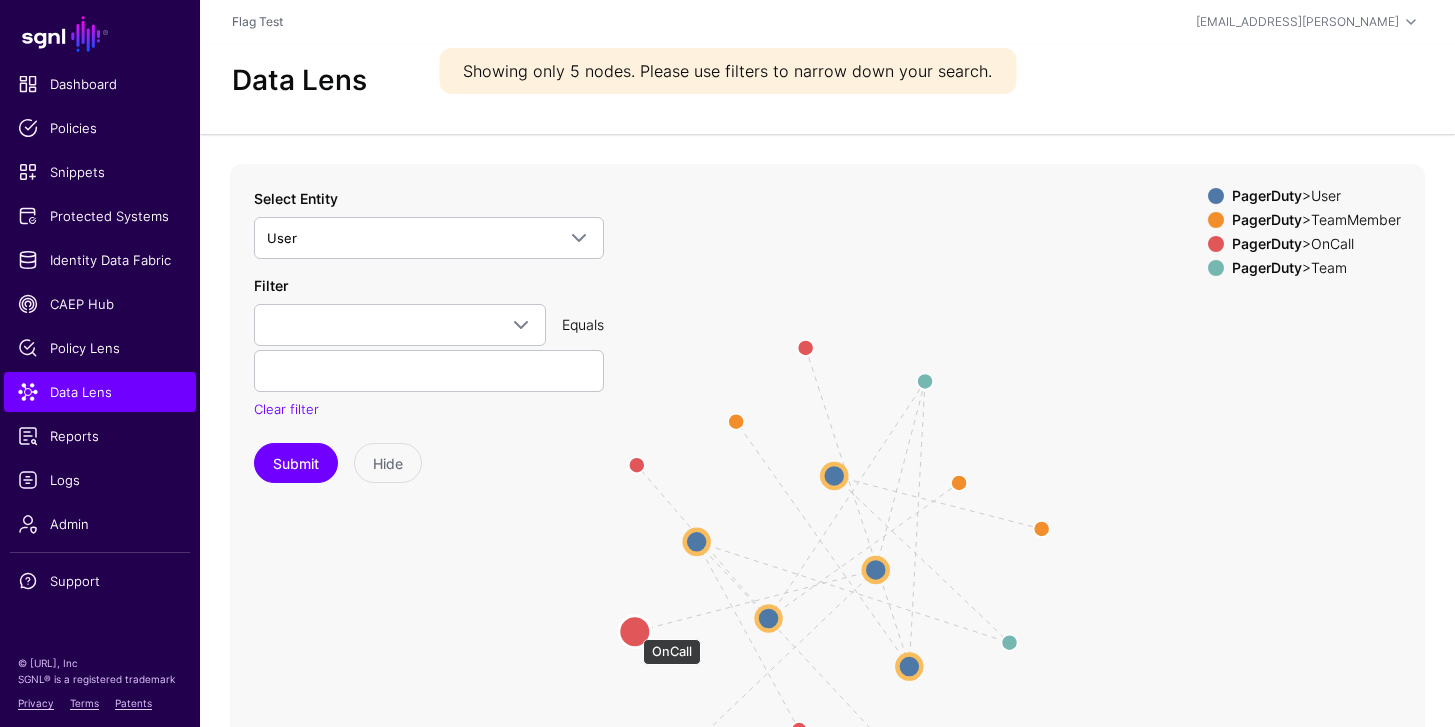 click 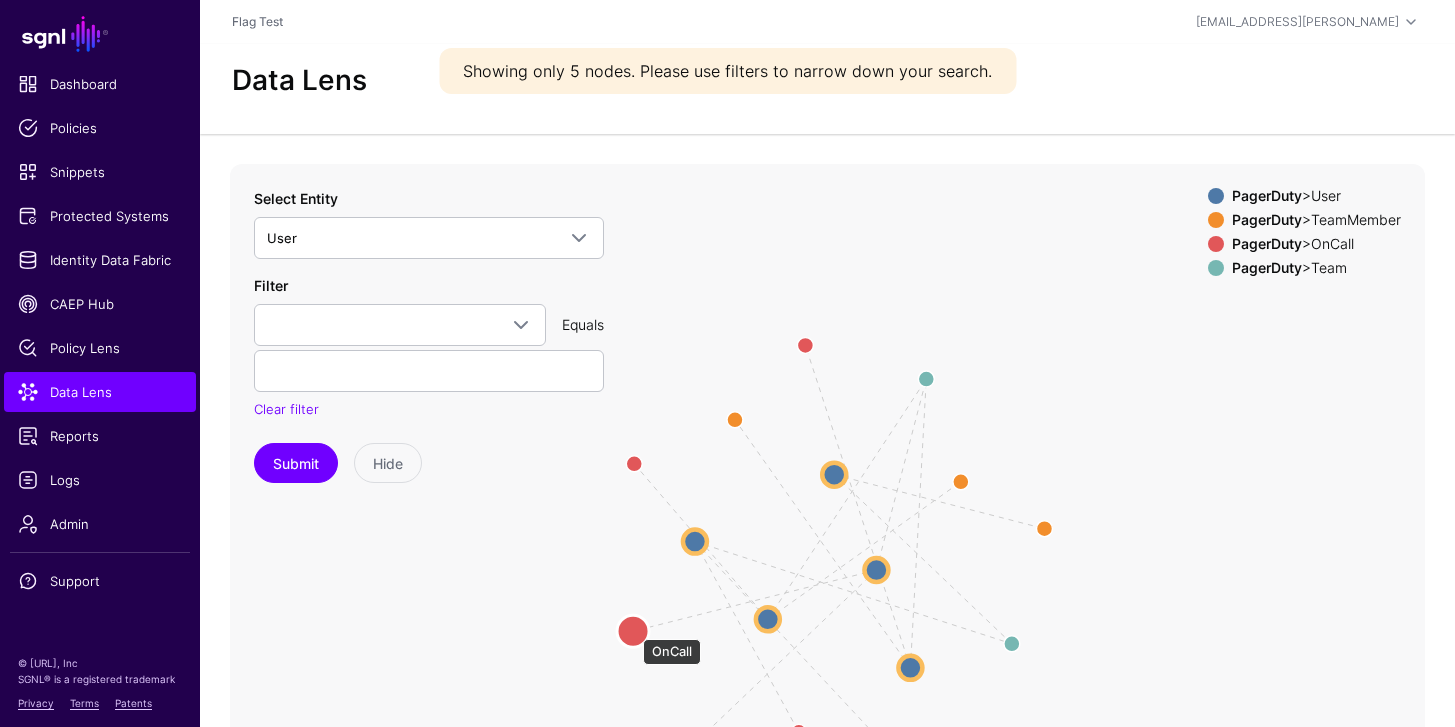 click 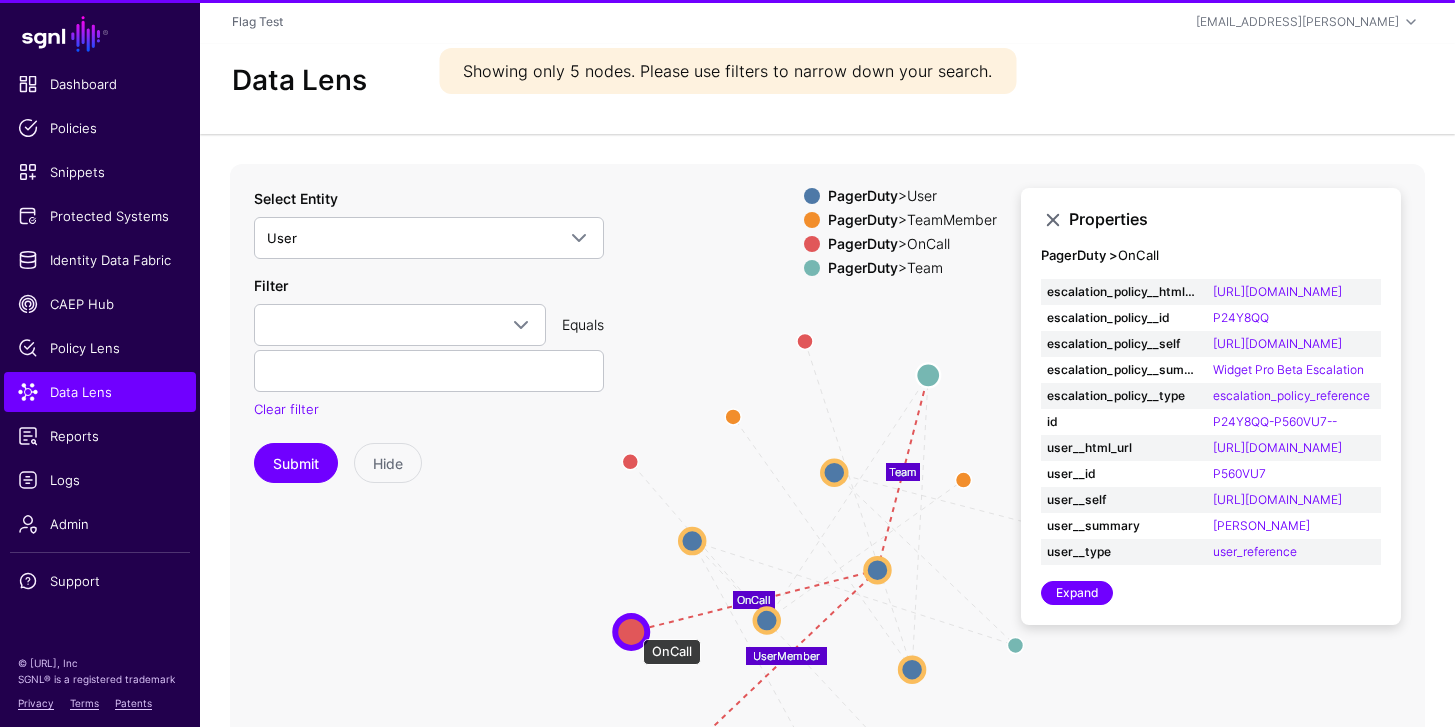 click 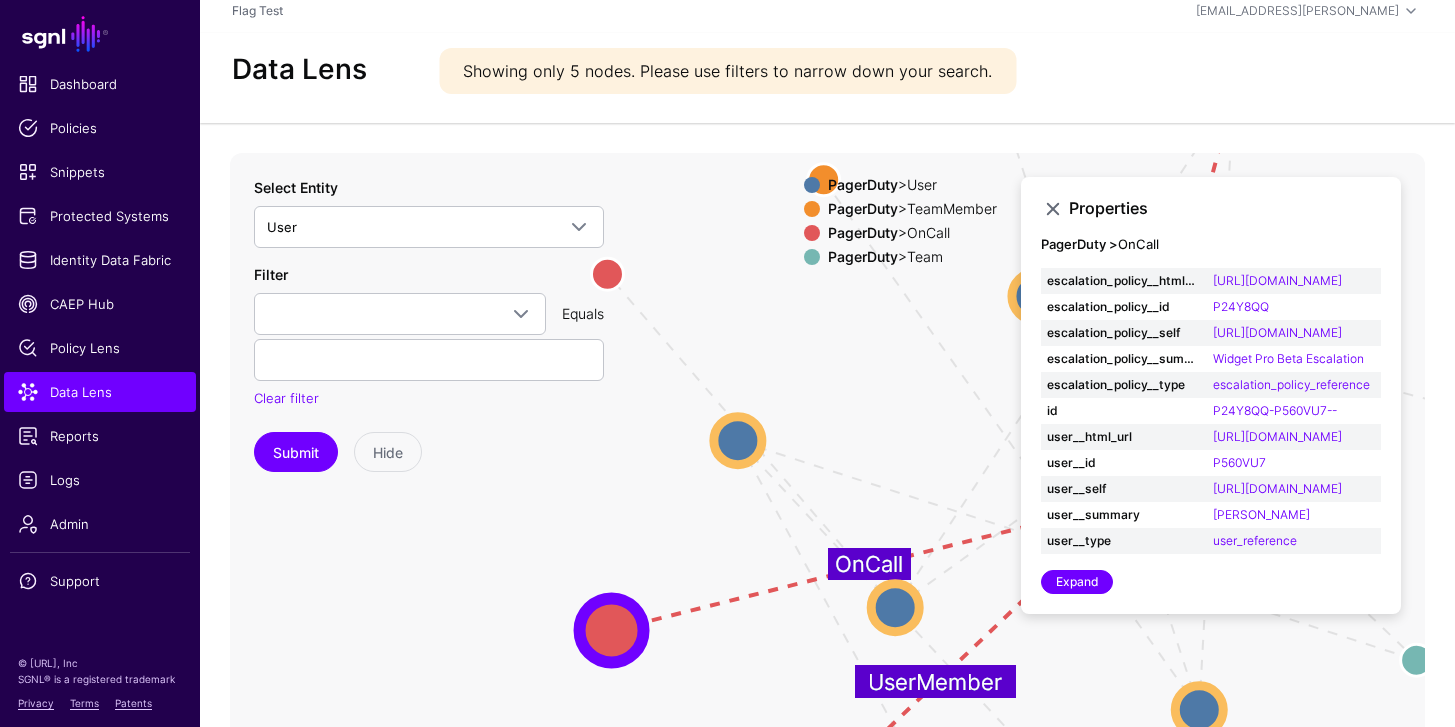 scroll, scrollTop: 14, scrollLeft: 0, axis: vertical 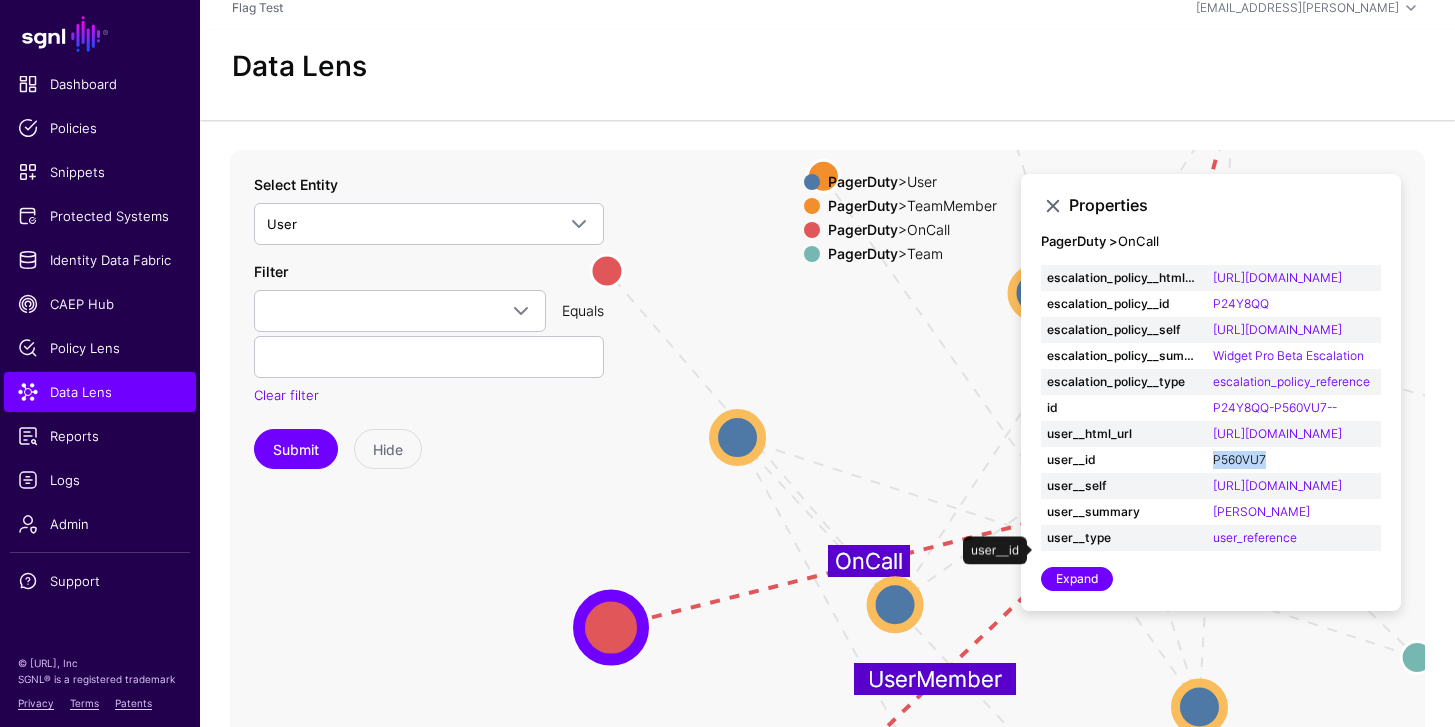 copy on "P560VU7" 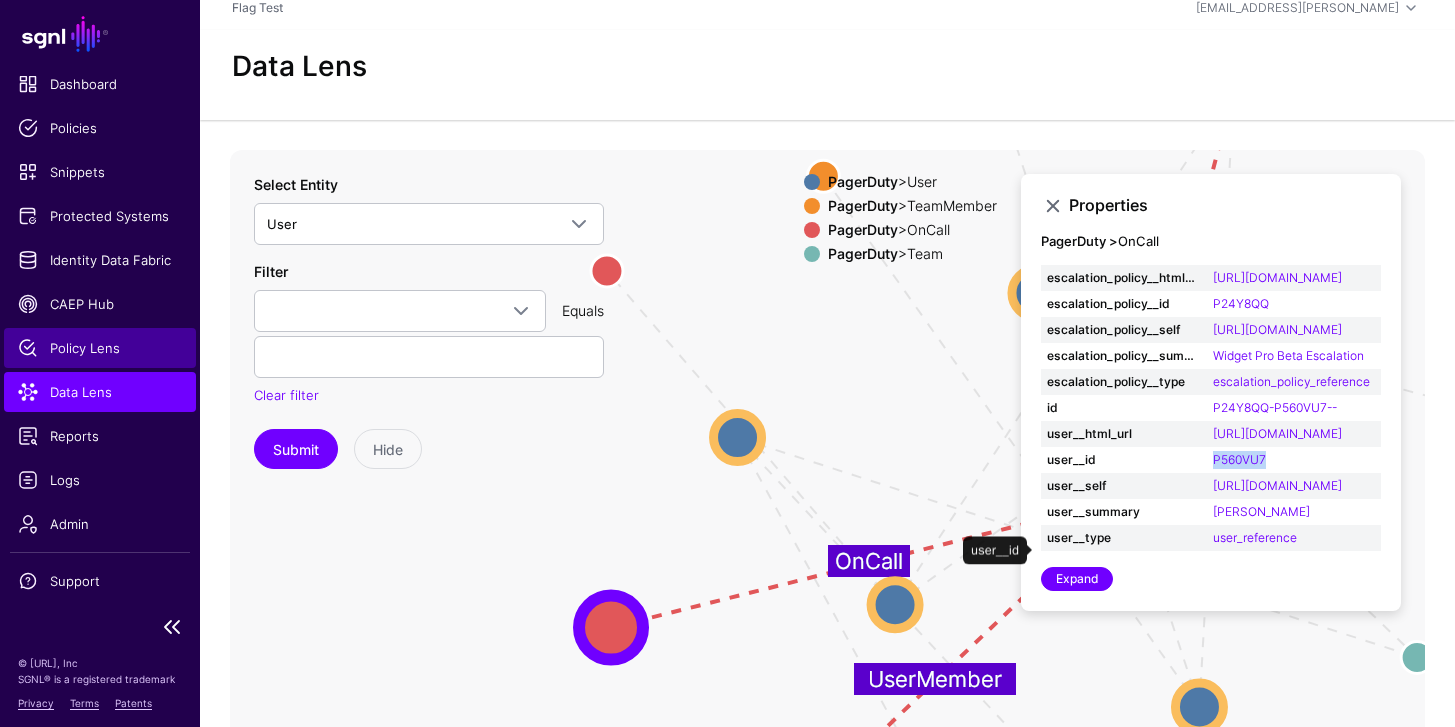 click on "Policy Lens" 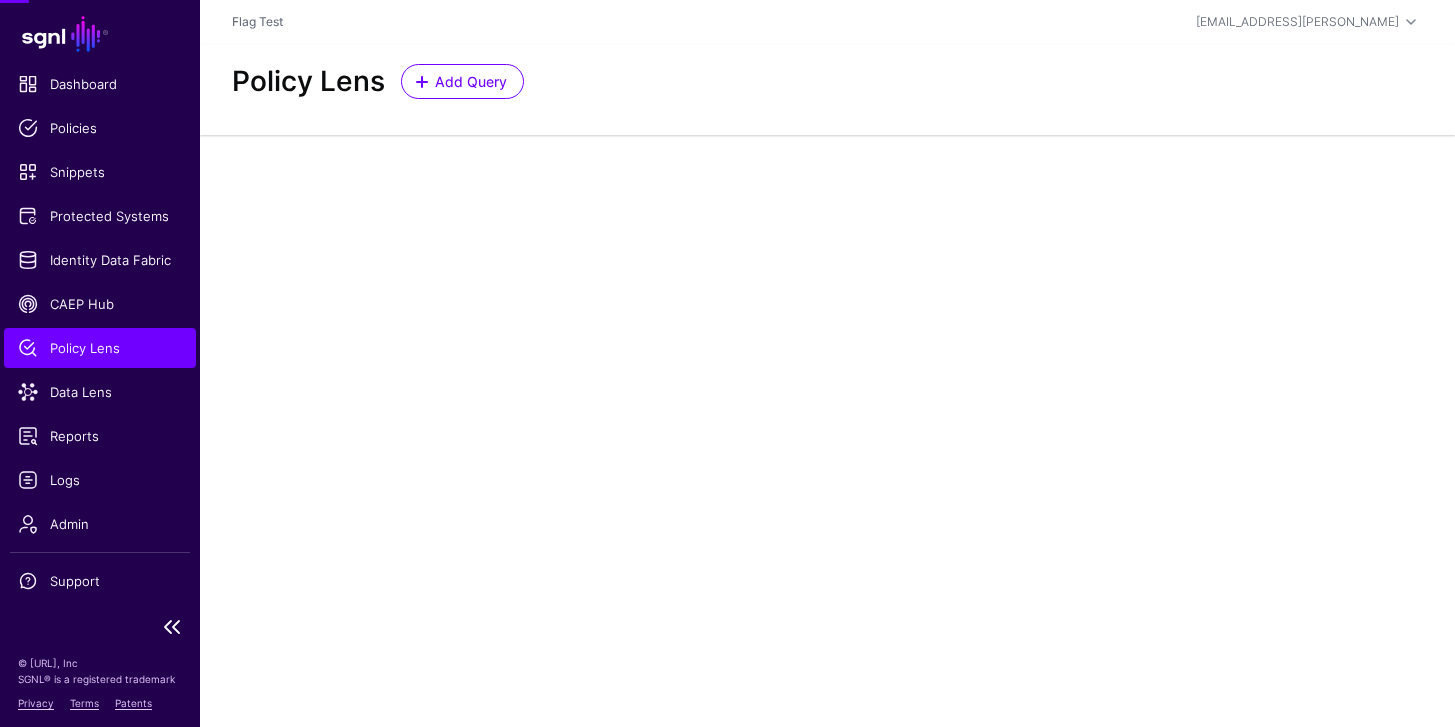 scroll, scrollTop: 0, scrollLeft: 0, axis: both 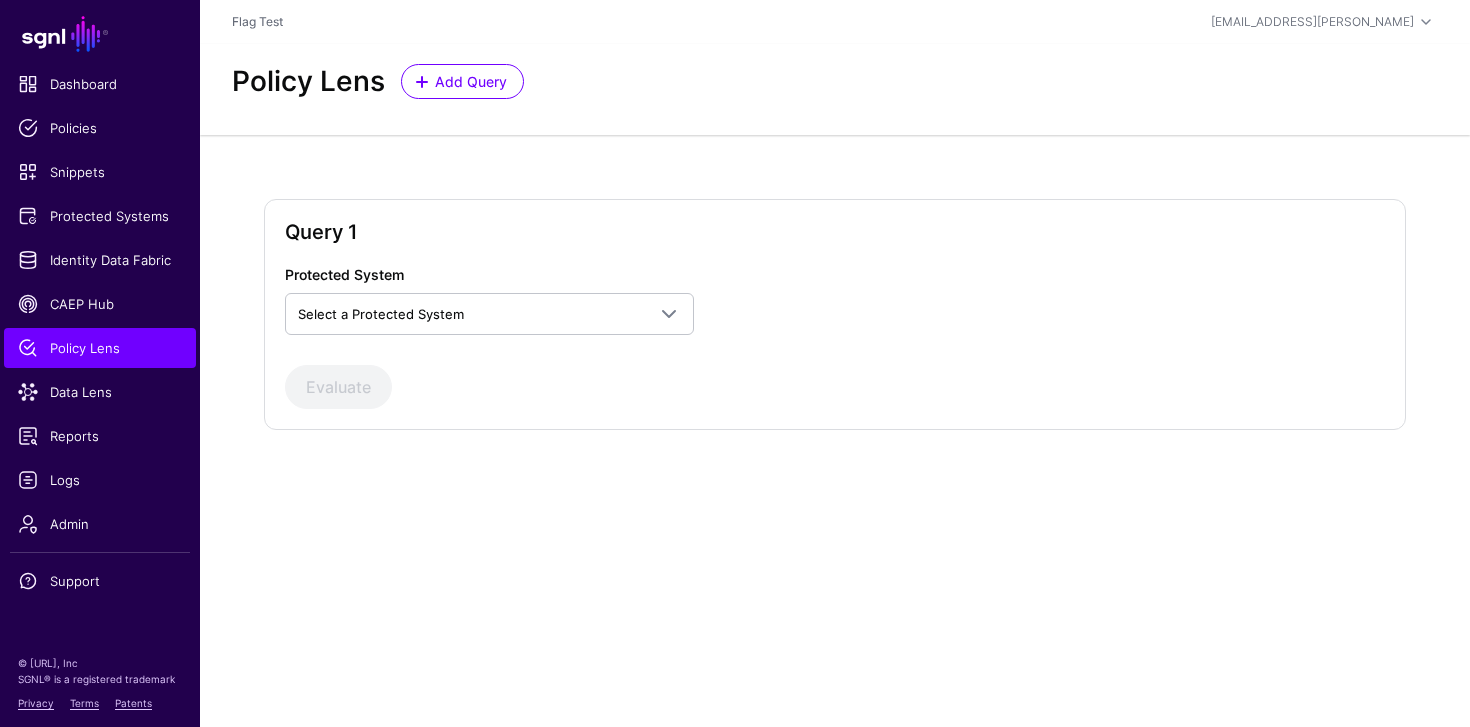 click on "Protected System  Select a Protected System   Box" at bounding box center (509, 299) 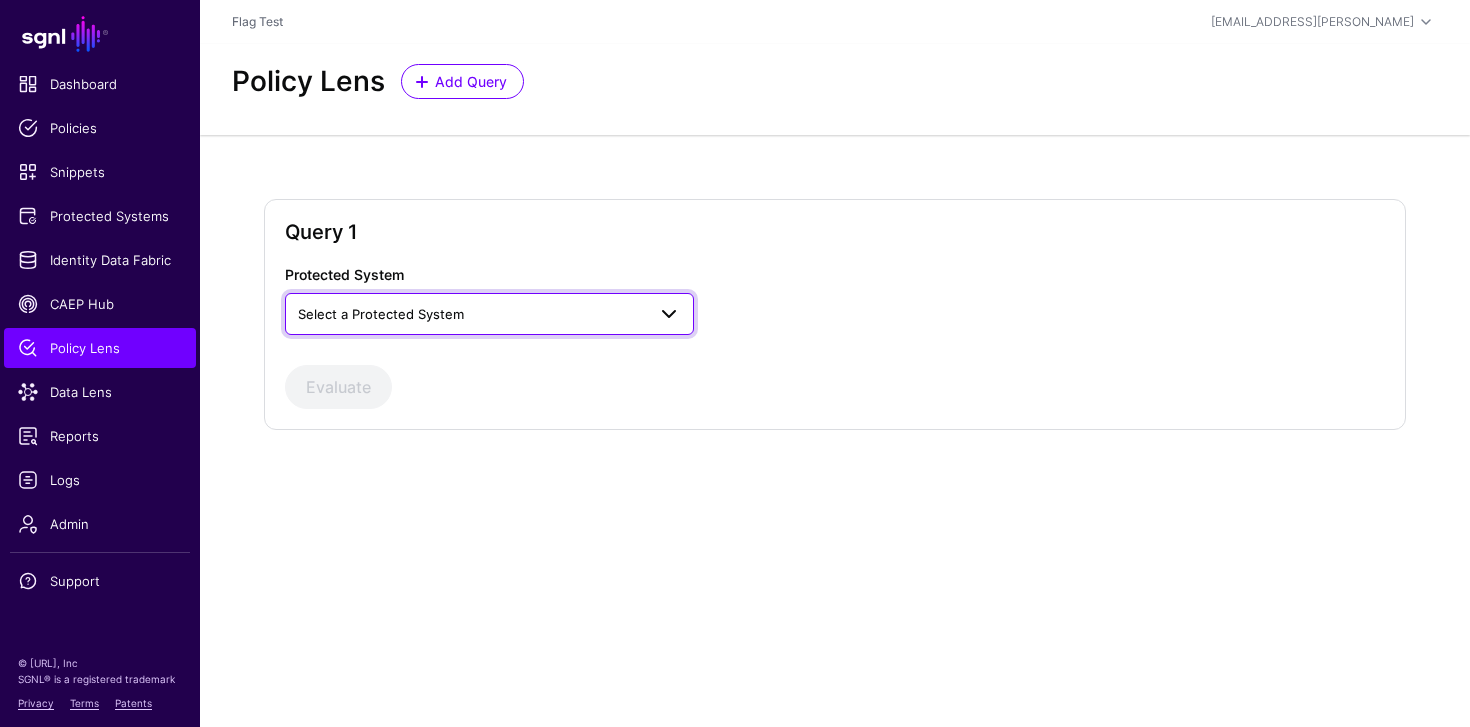 click on "Select a Protected System" at bounding box center [381, 314] 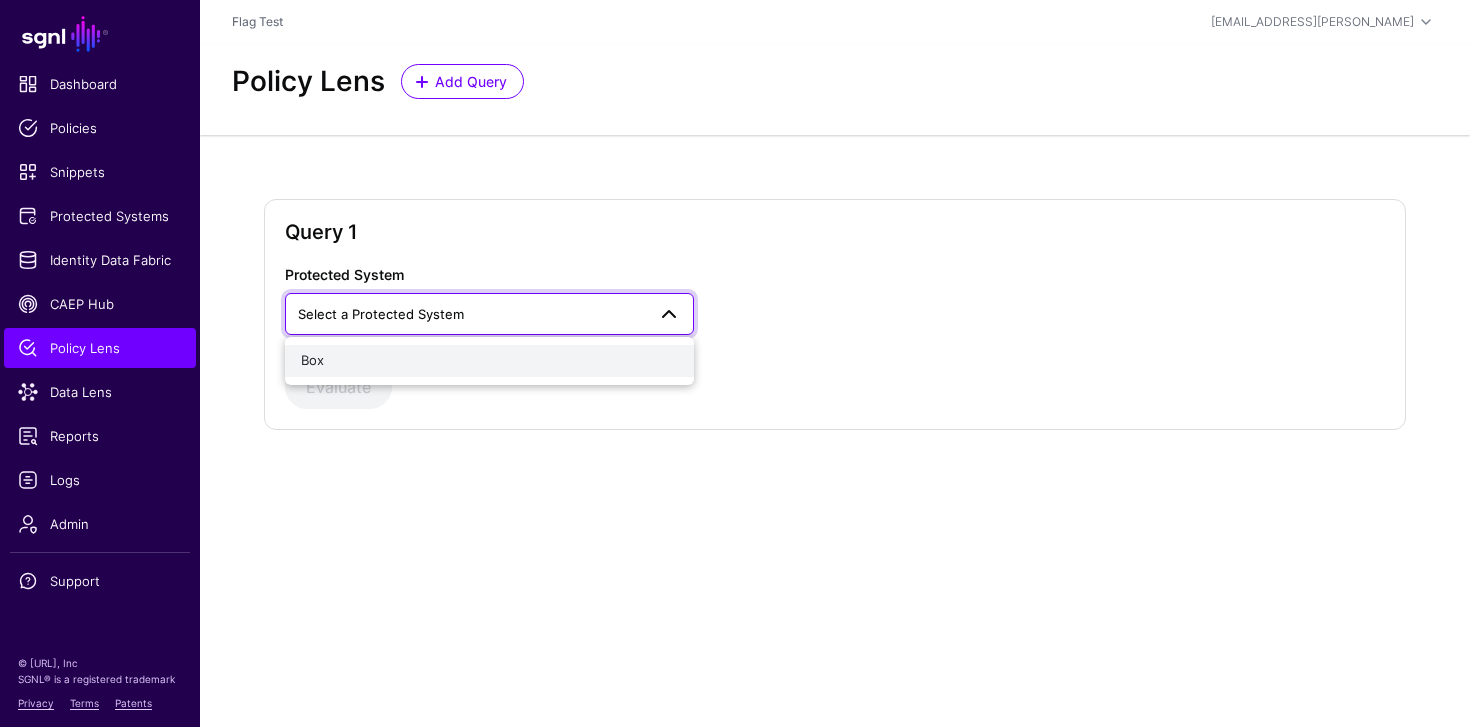 click on "Box" at bounding box center (489, 361) 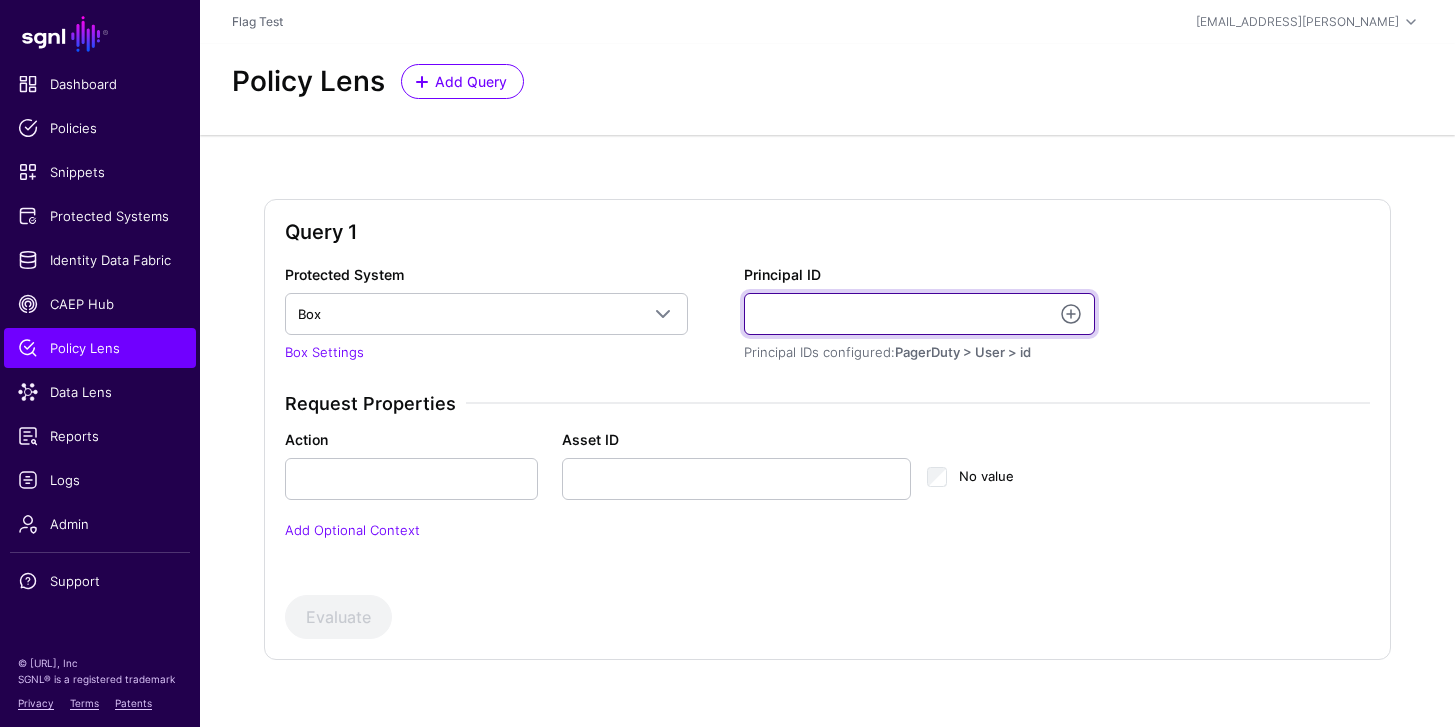 click on "Principal ID" at bounding box center [919, 314] 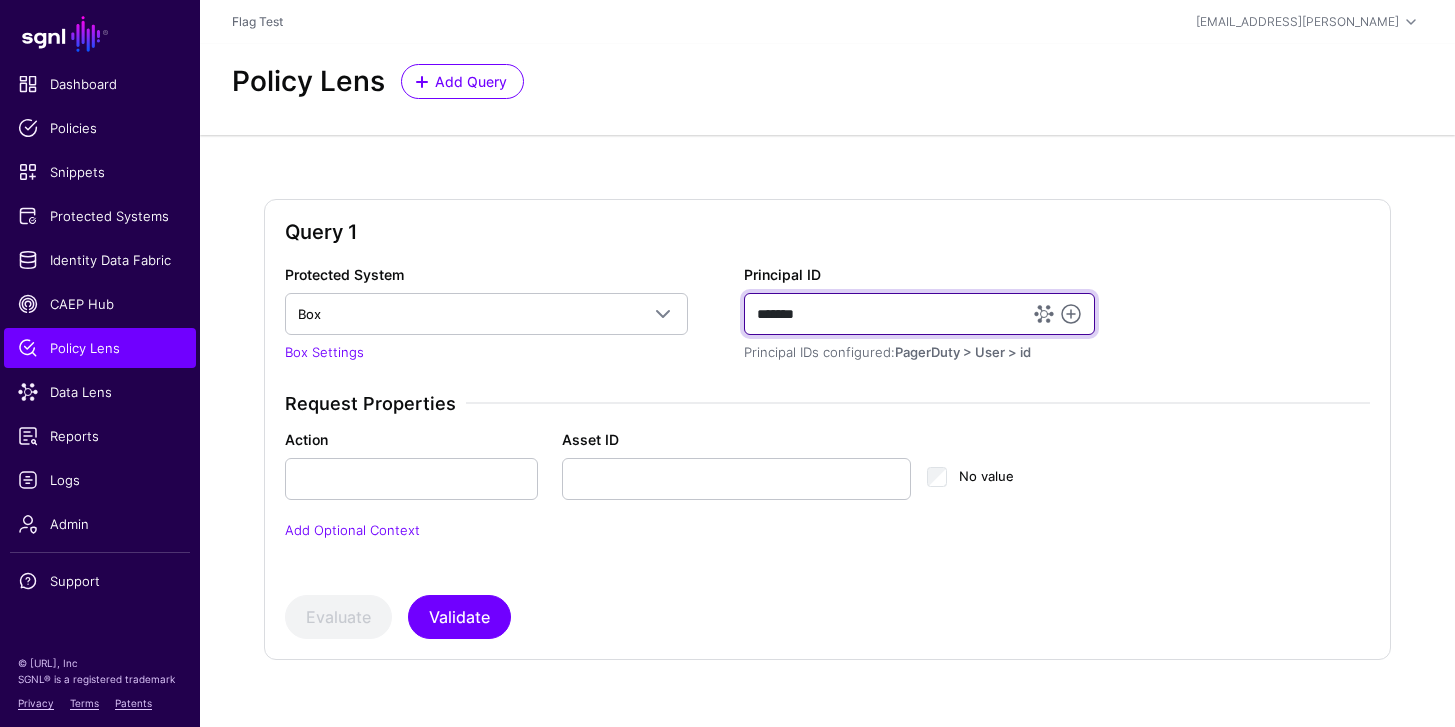 type on "*******" 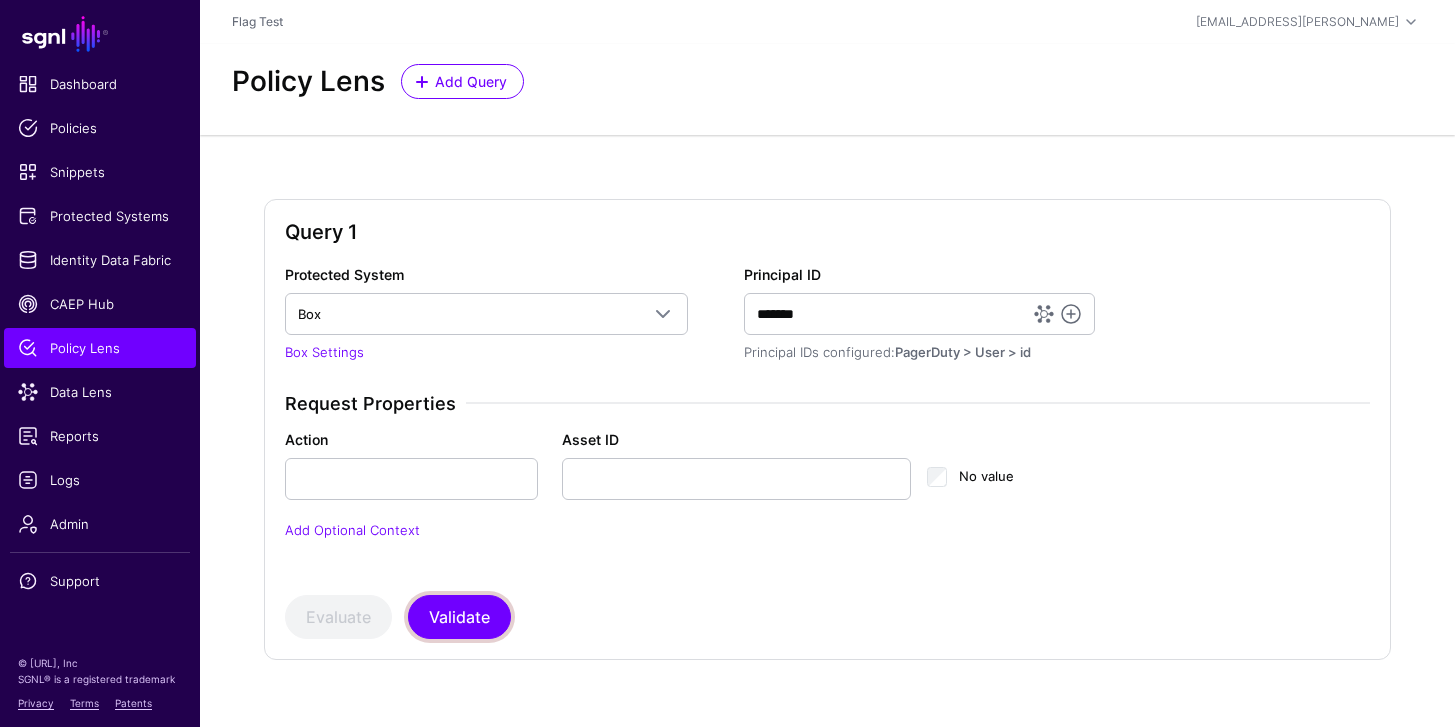 click on "Validate" at bounding box center (459, 617) 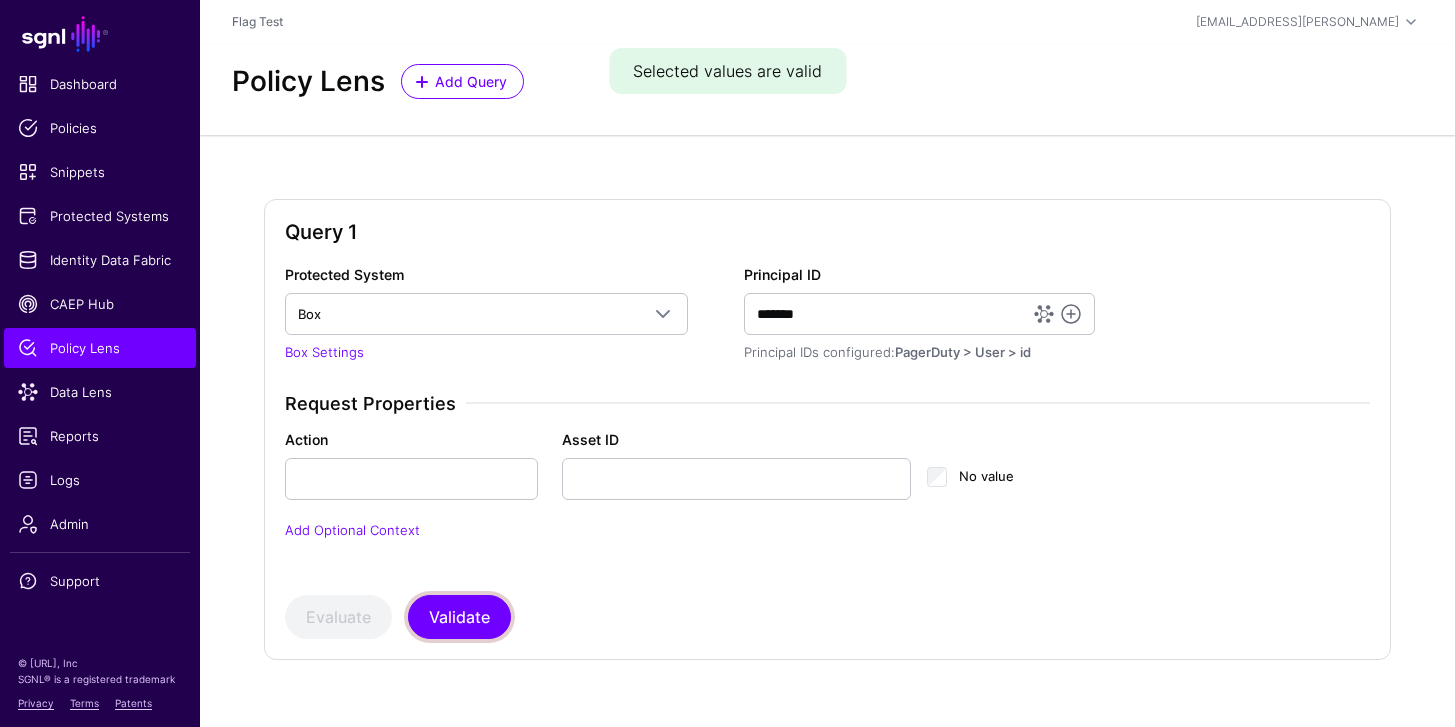 click on "Validate" at bounding box center (459, 617) 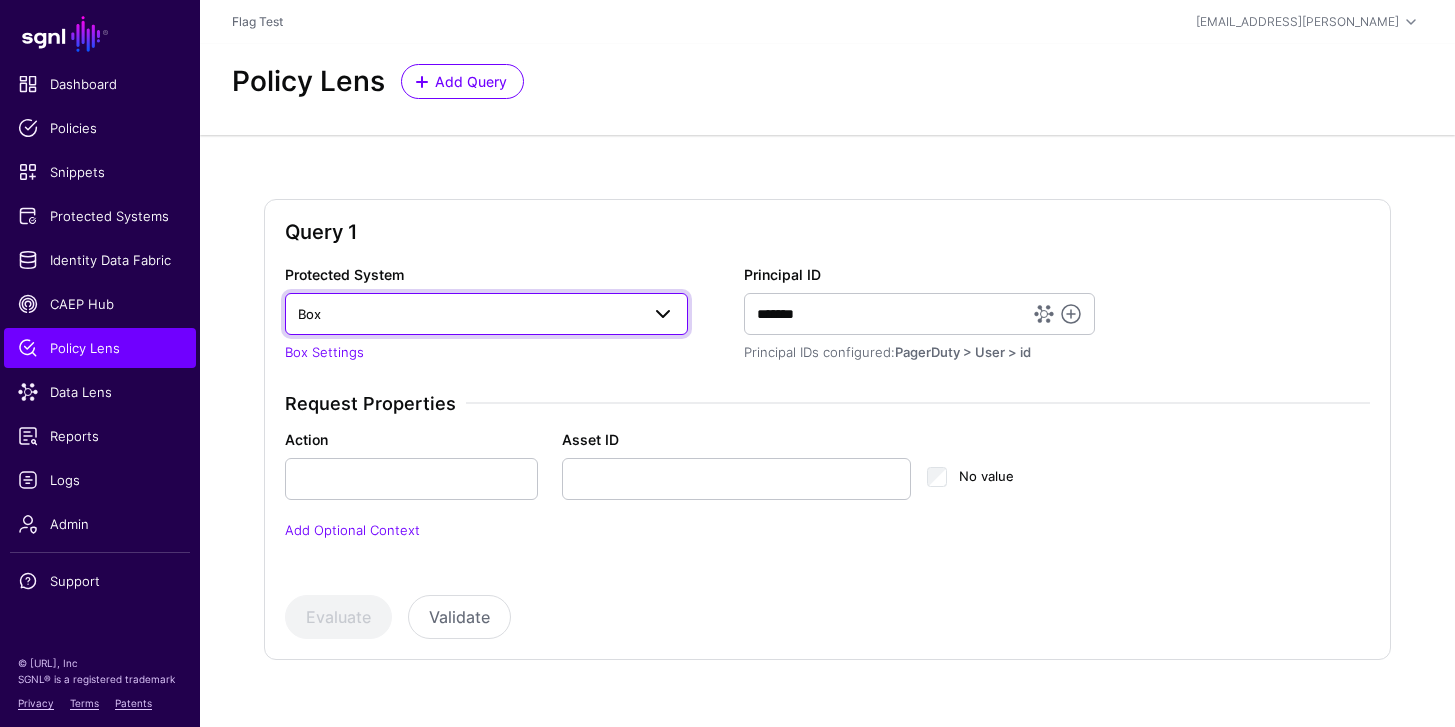 click on "Box" at bounding box center [468, 314] 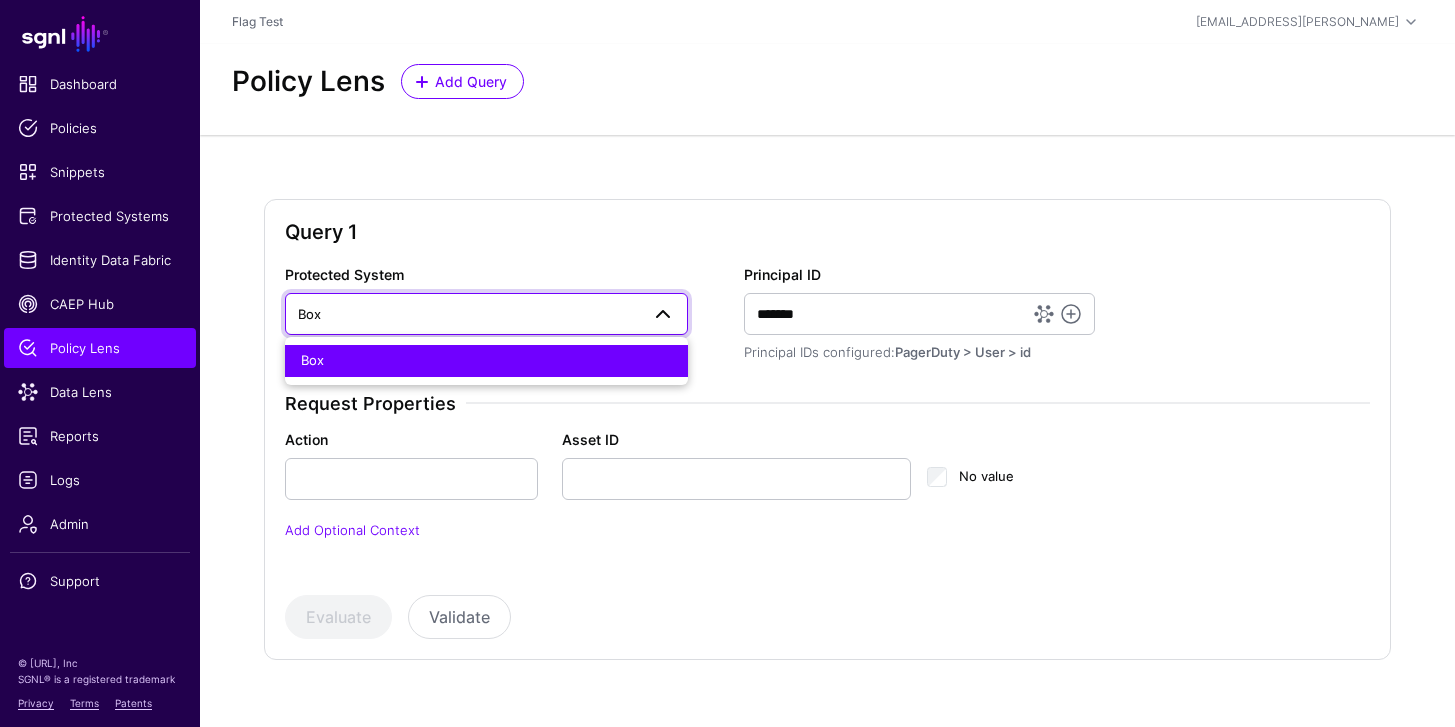 click on "Box" at bounding box center [468, 314] 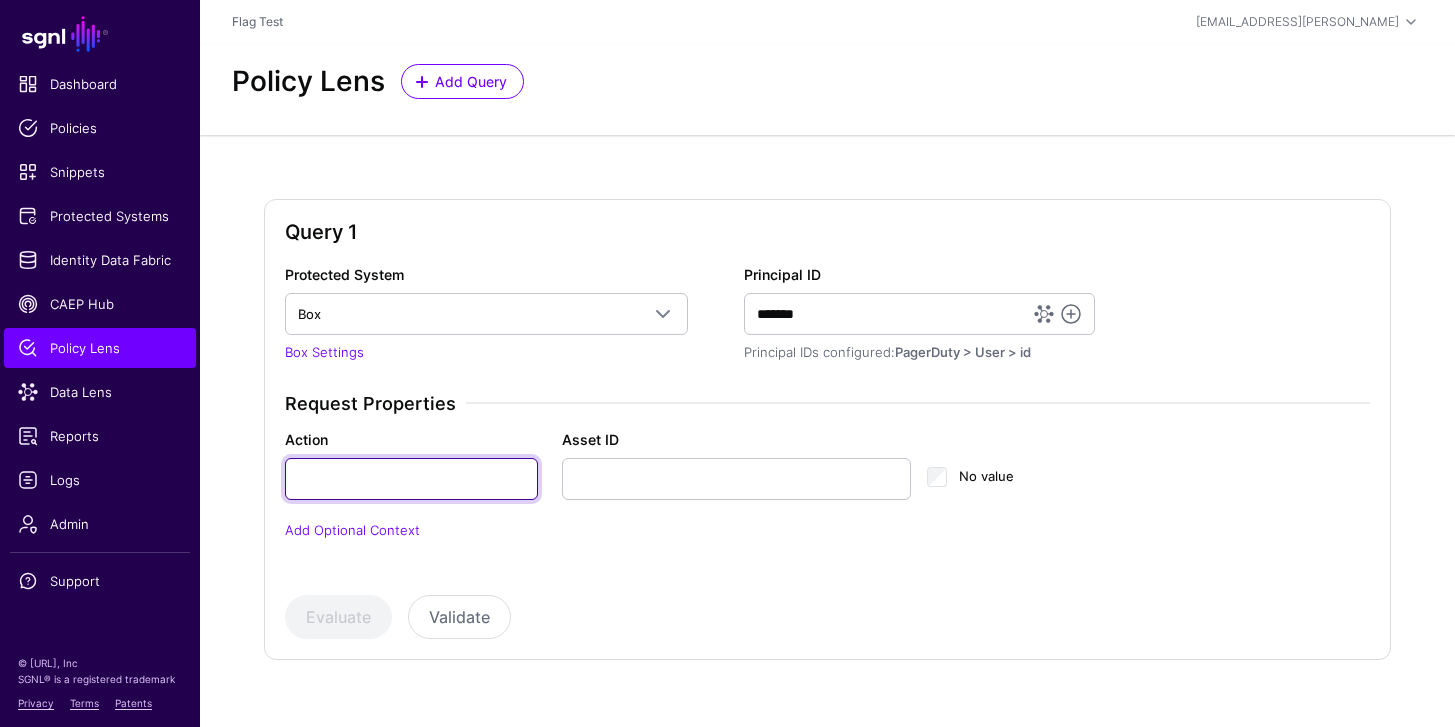 click on "Action" at bounding box center (411, 479) 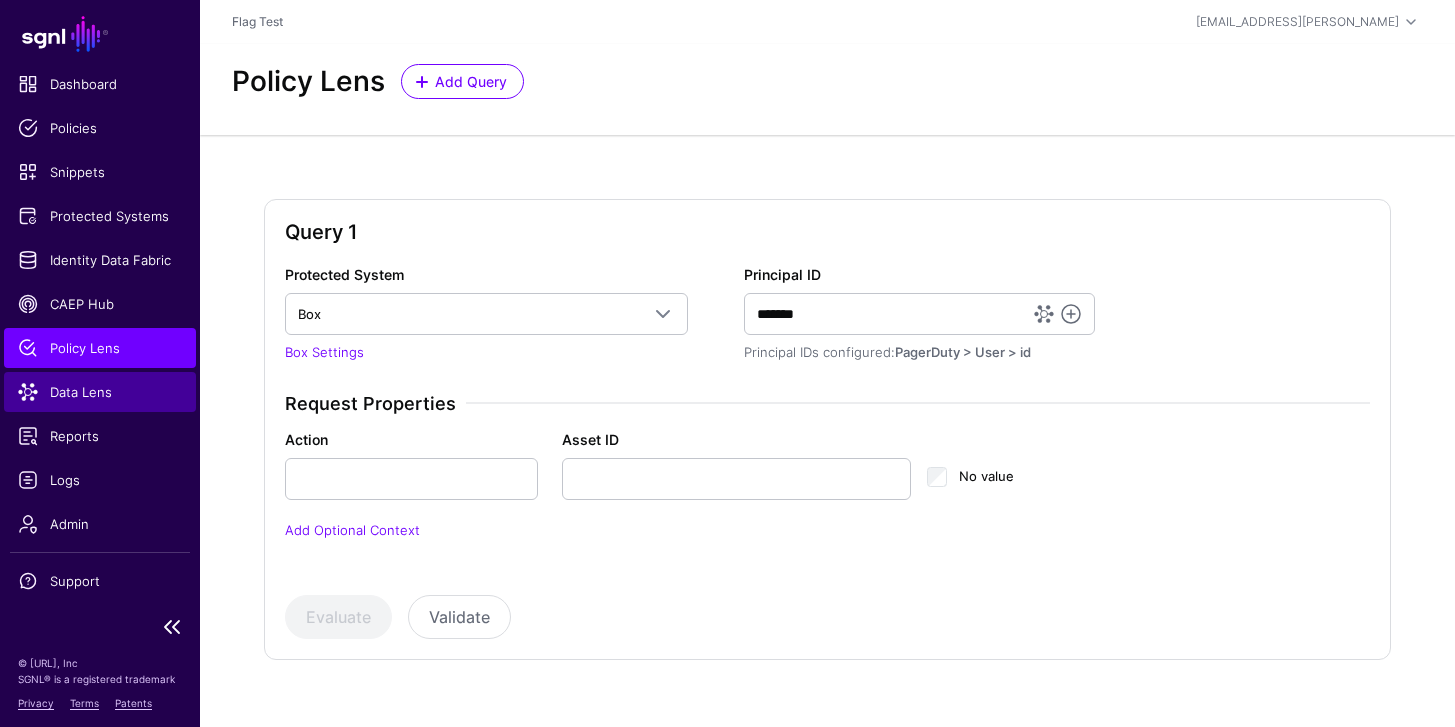 click on "Data Lens" 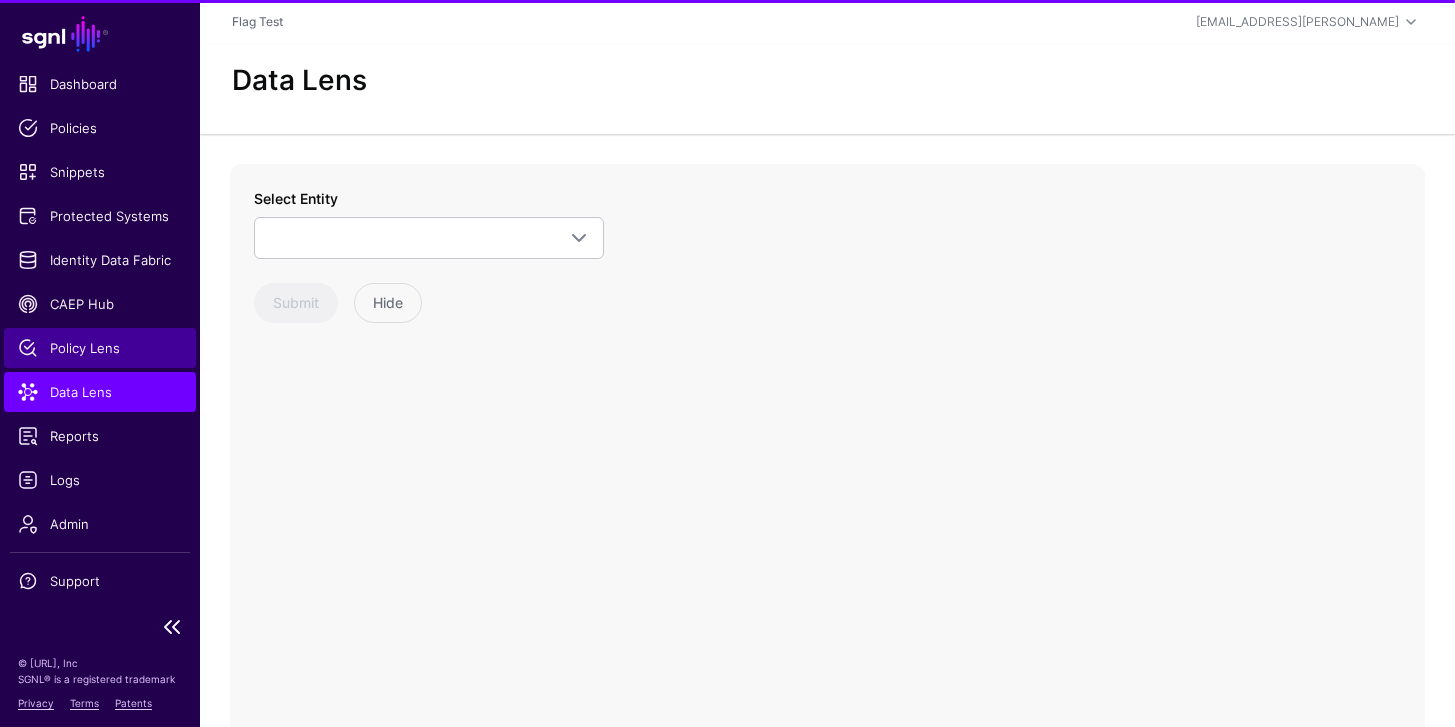 click on "Policy Lens" 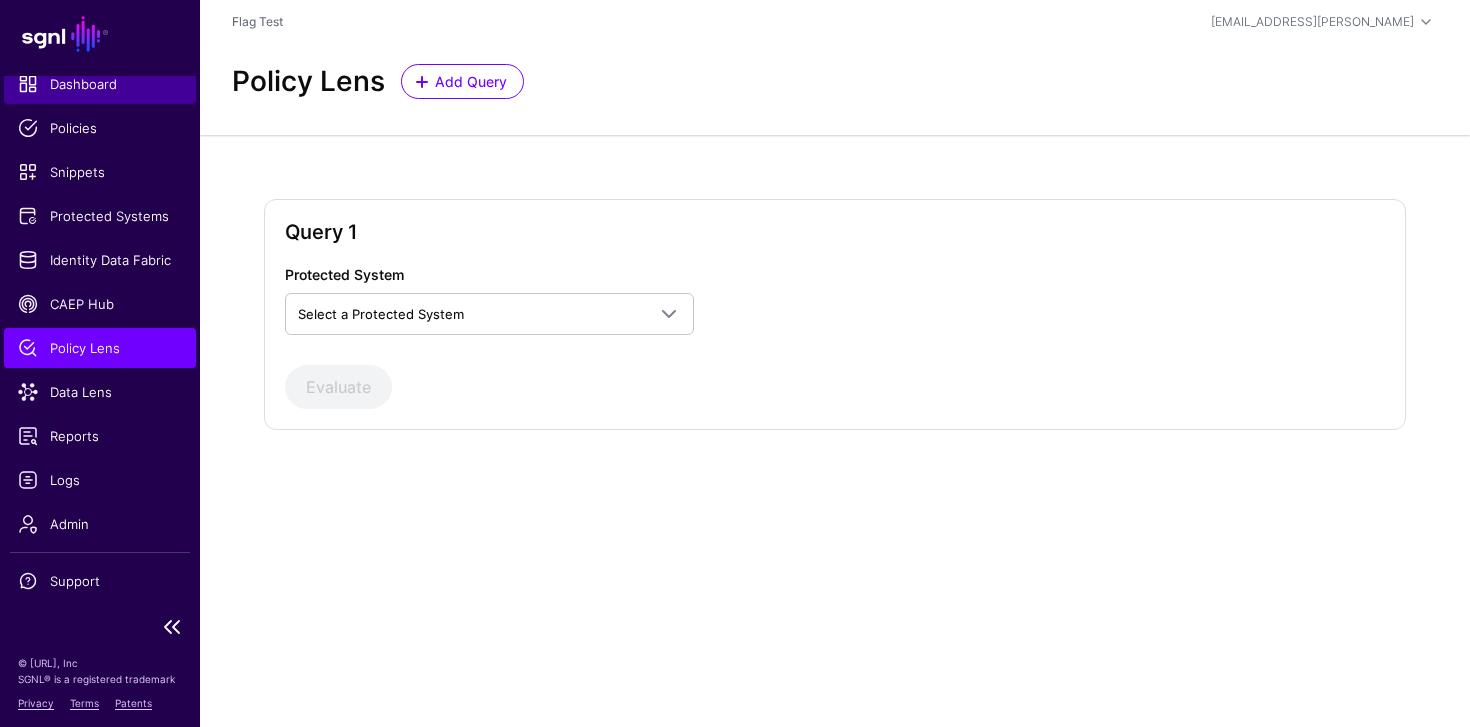click on "Dashboard" 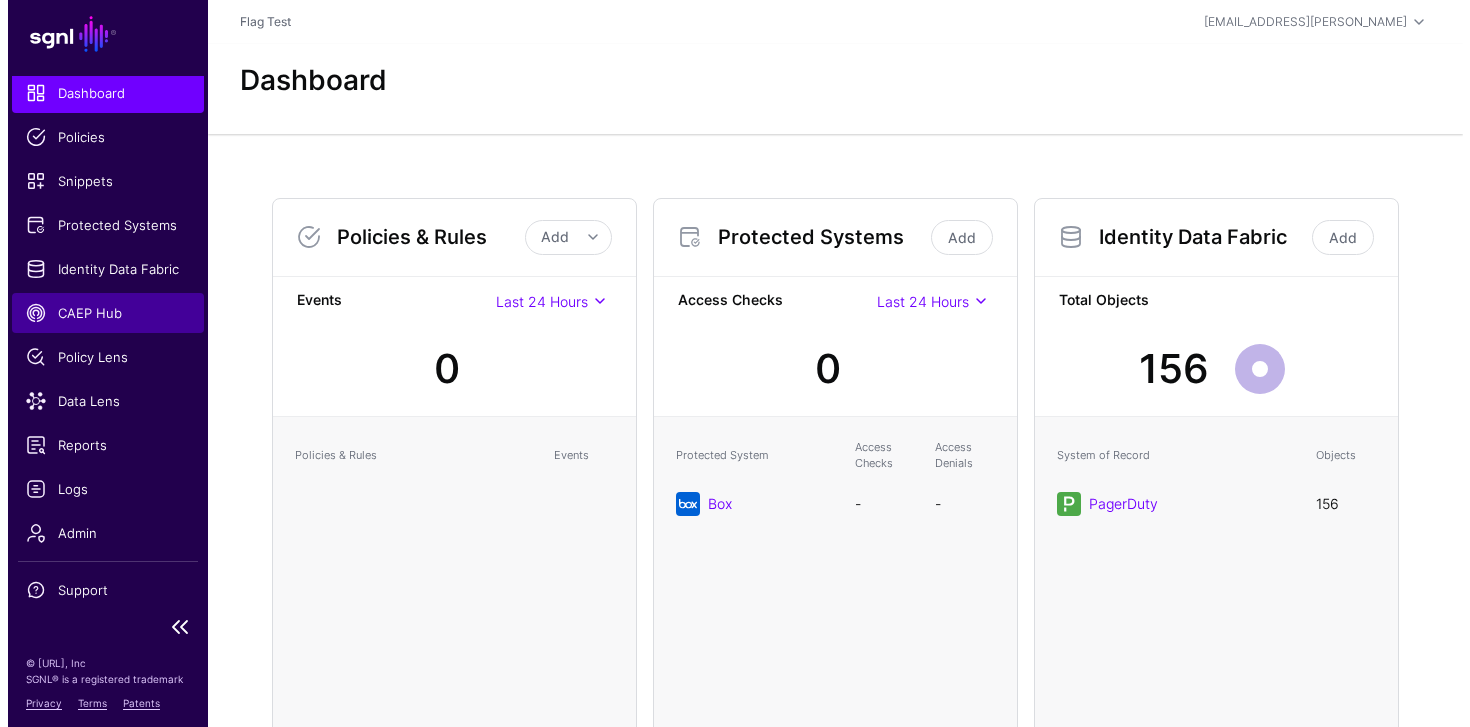 scroll, scrollTop: 0, scrollLeft: 0, axis: both 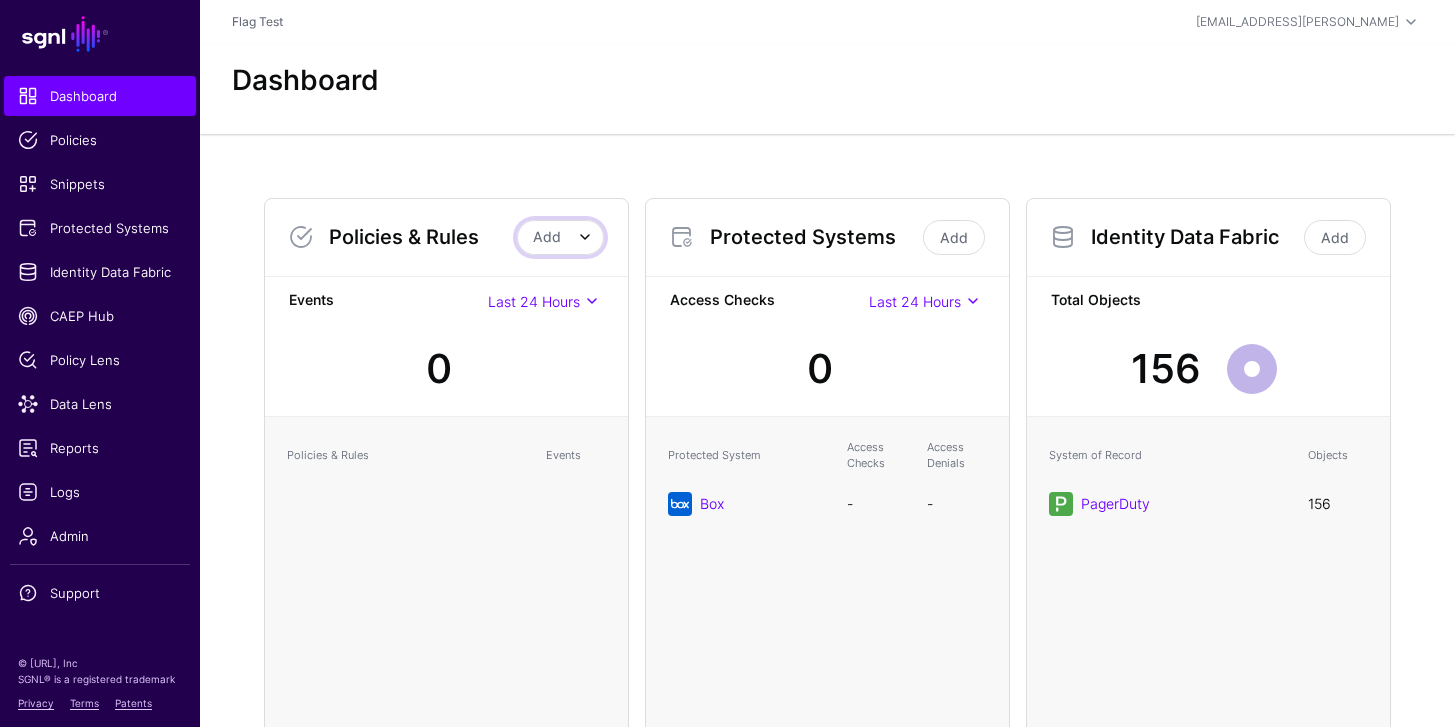 click on "Add" at bounding box center [547, 236] 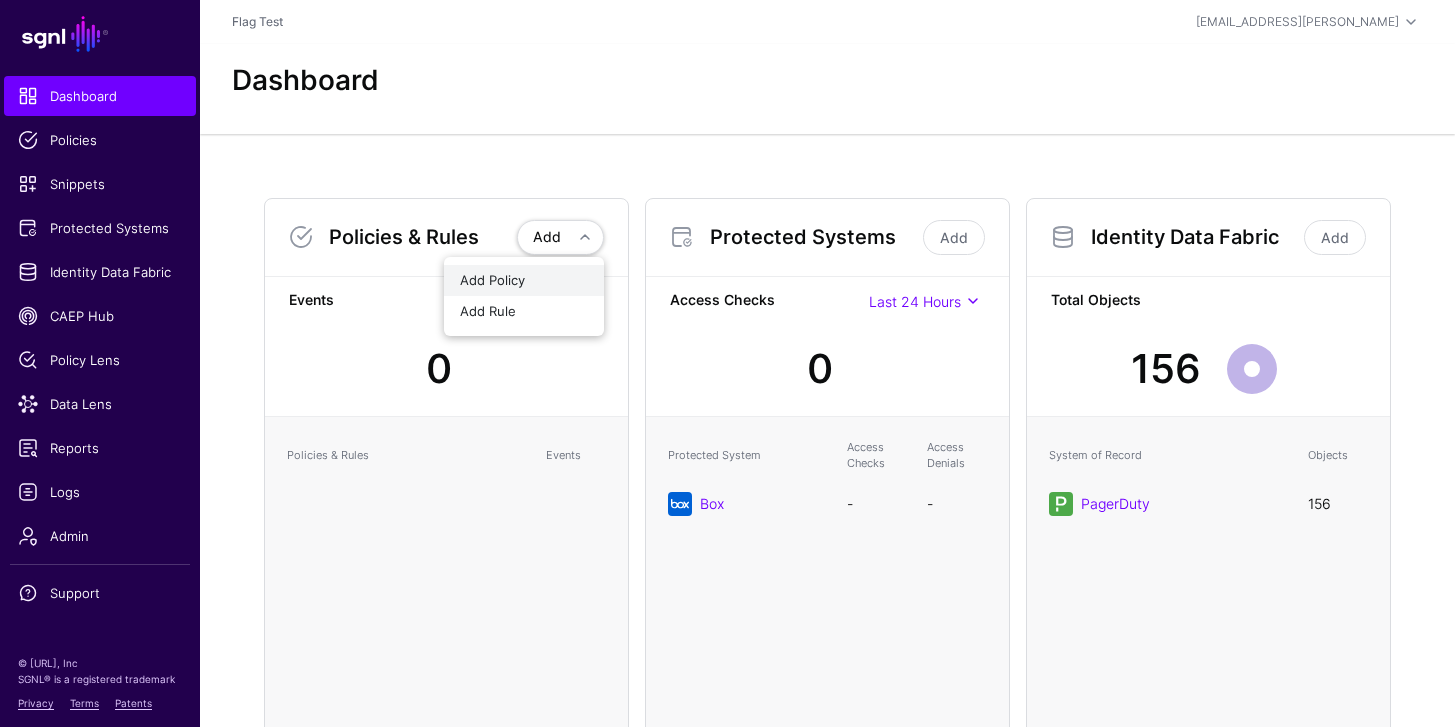 click on "Add Policy" 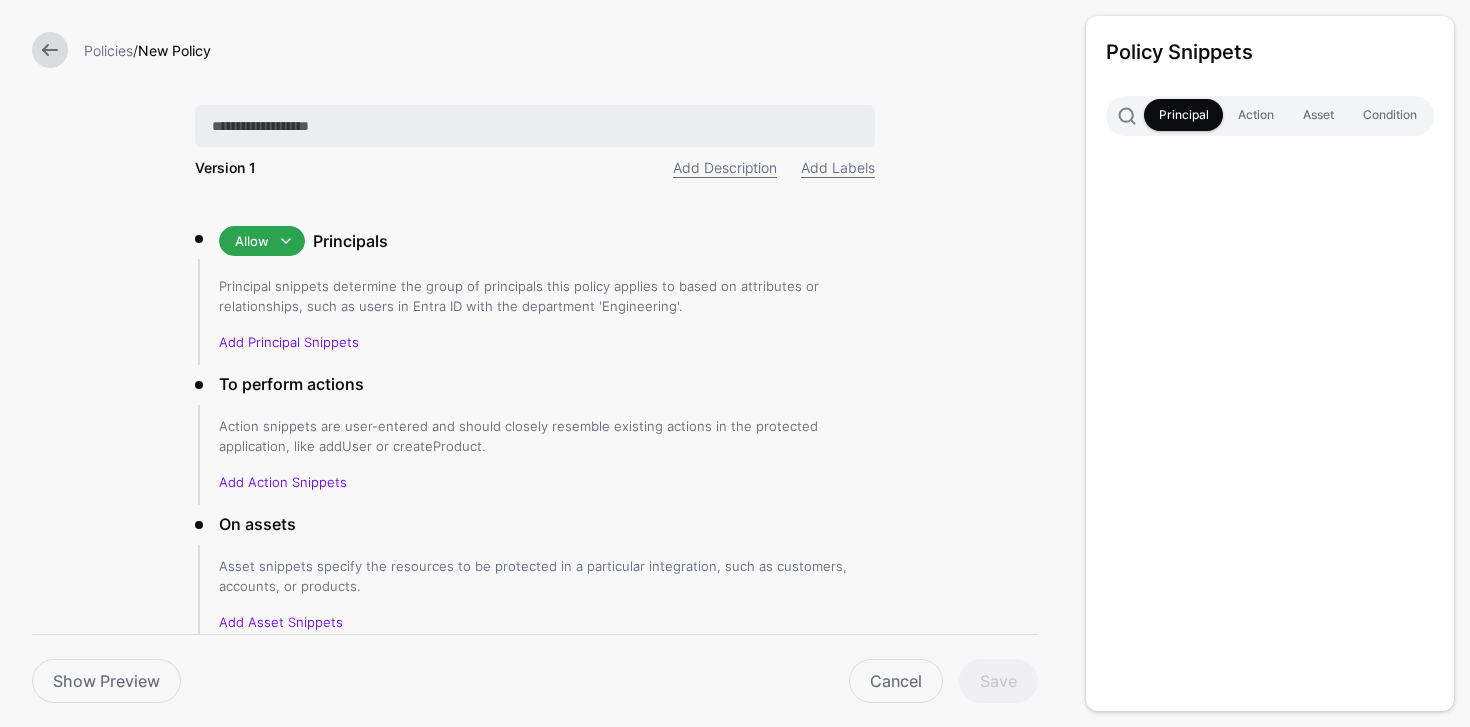click at bounding box center [535, 126] 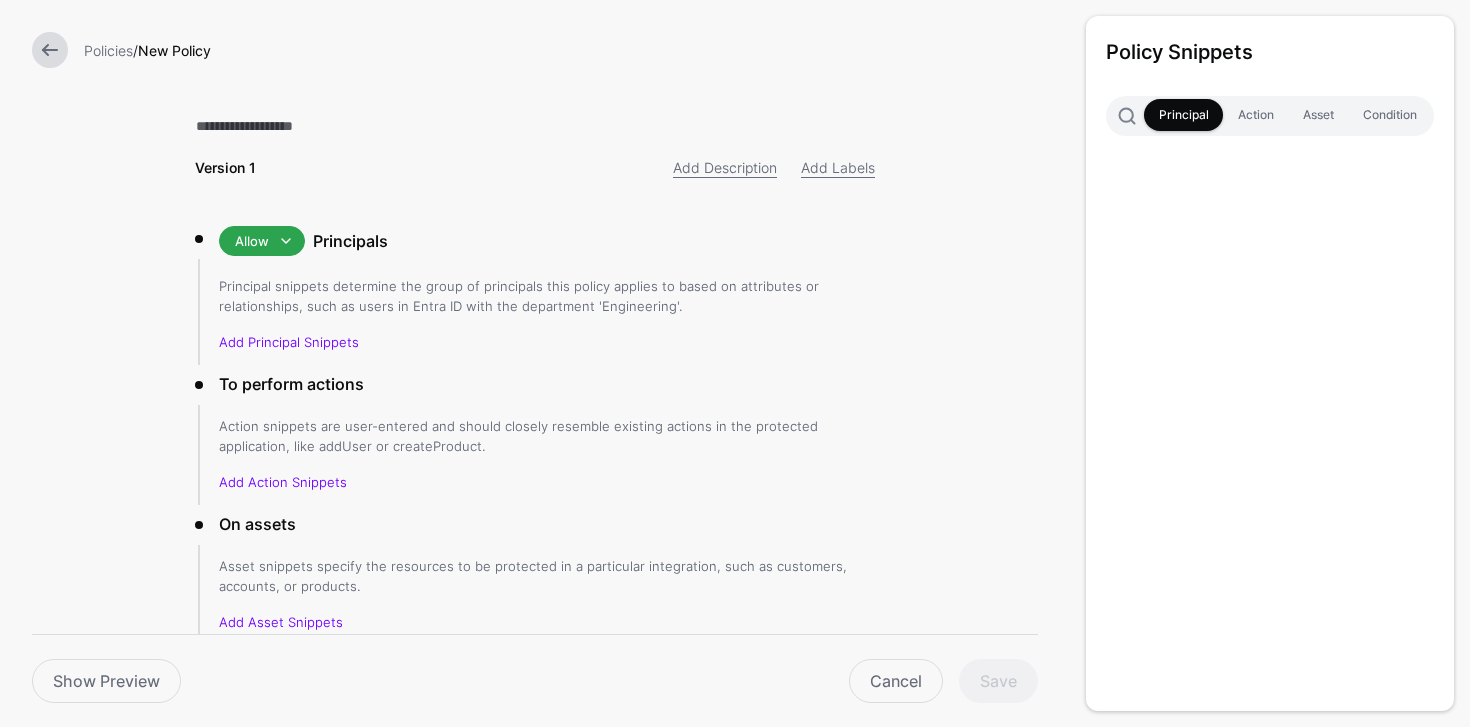 type on "**********" 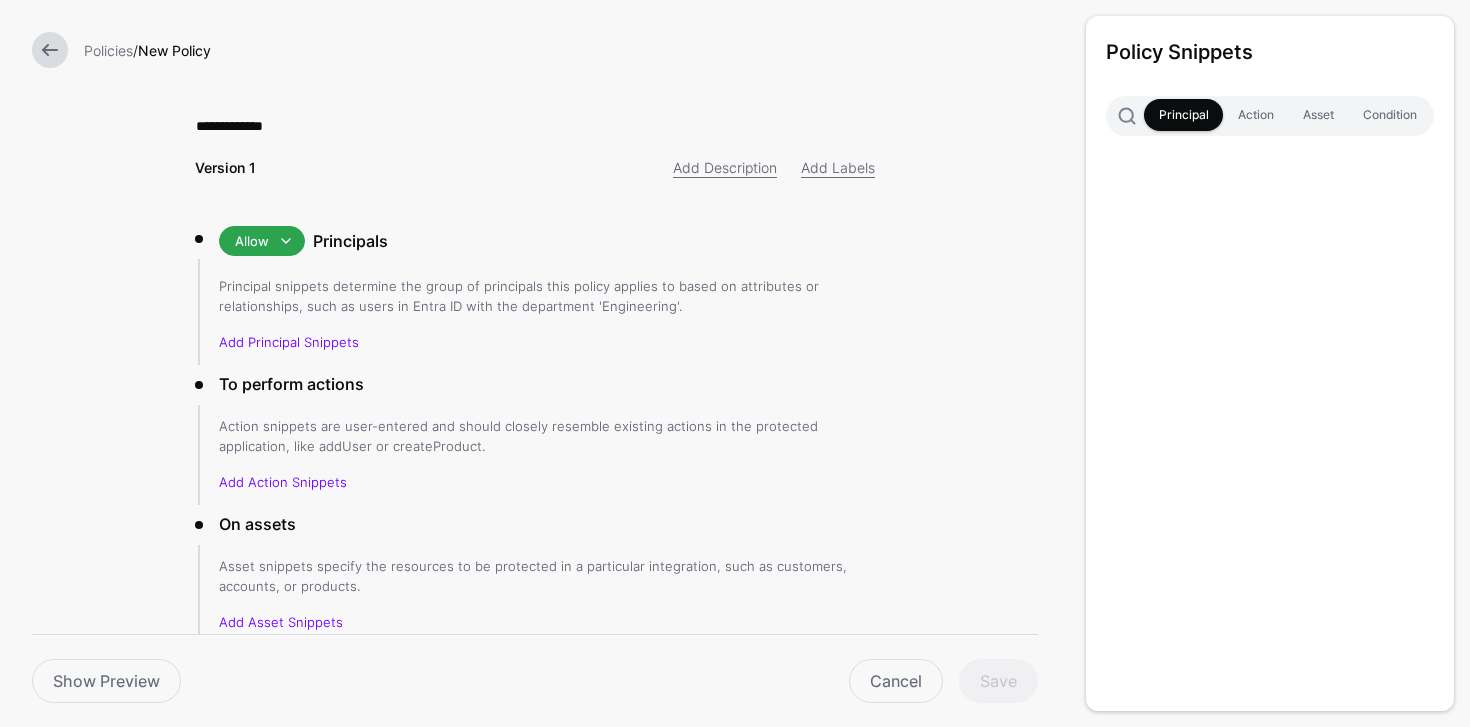 click on "Principal" at bounding box center [1183, 115] 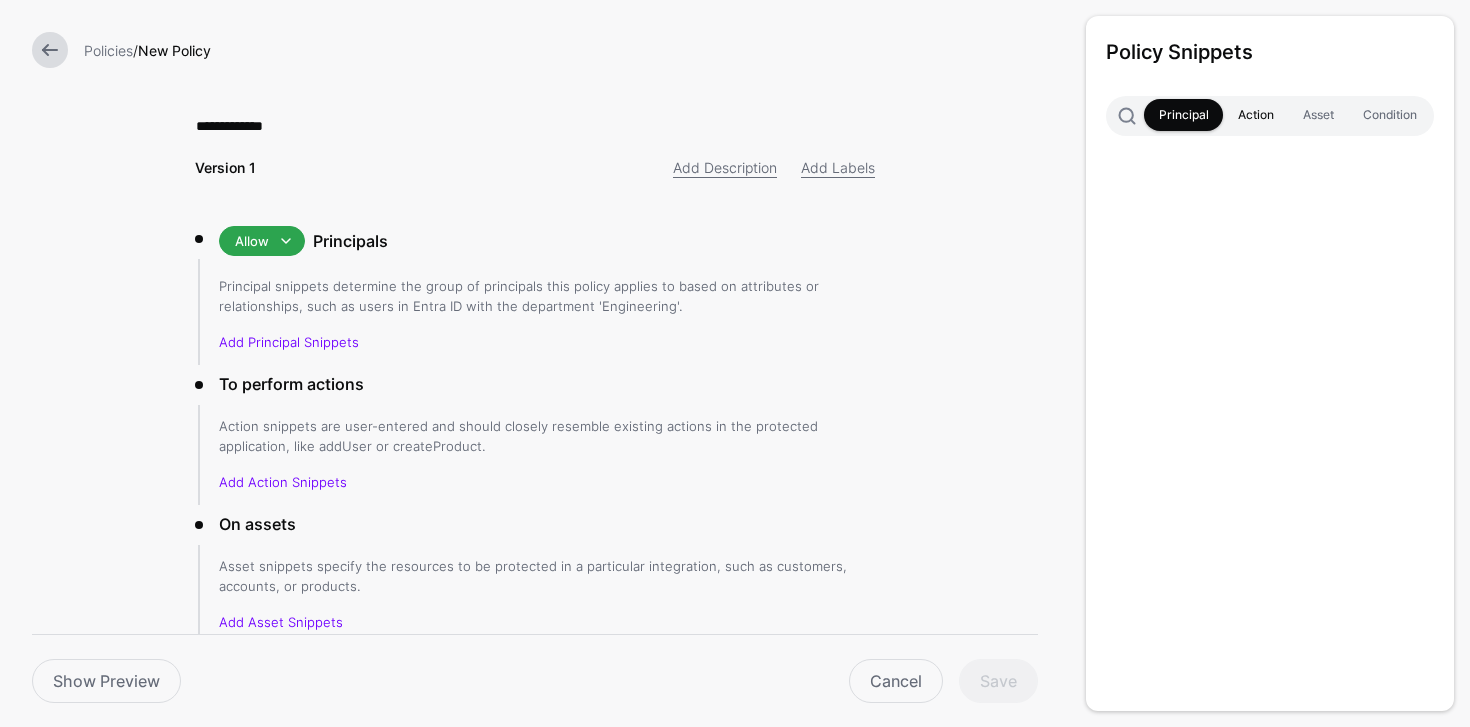 click on "Action" at bounding box center (1255, 115) 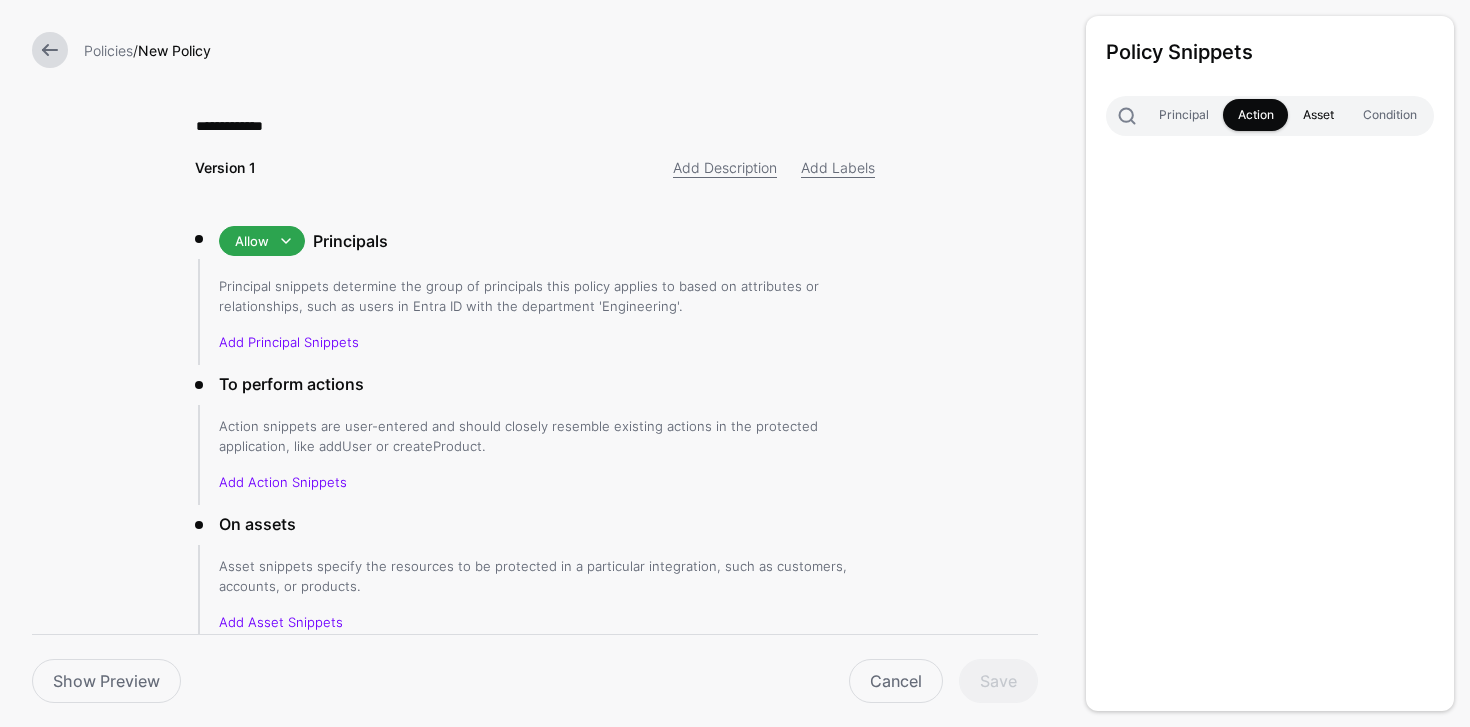 click on "Asset" at bounding box center [1318, 115] 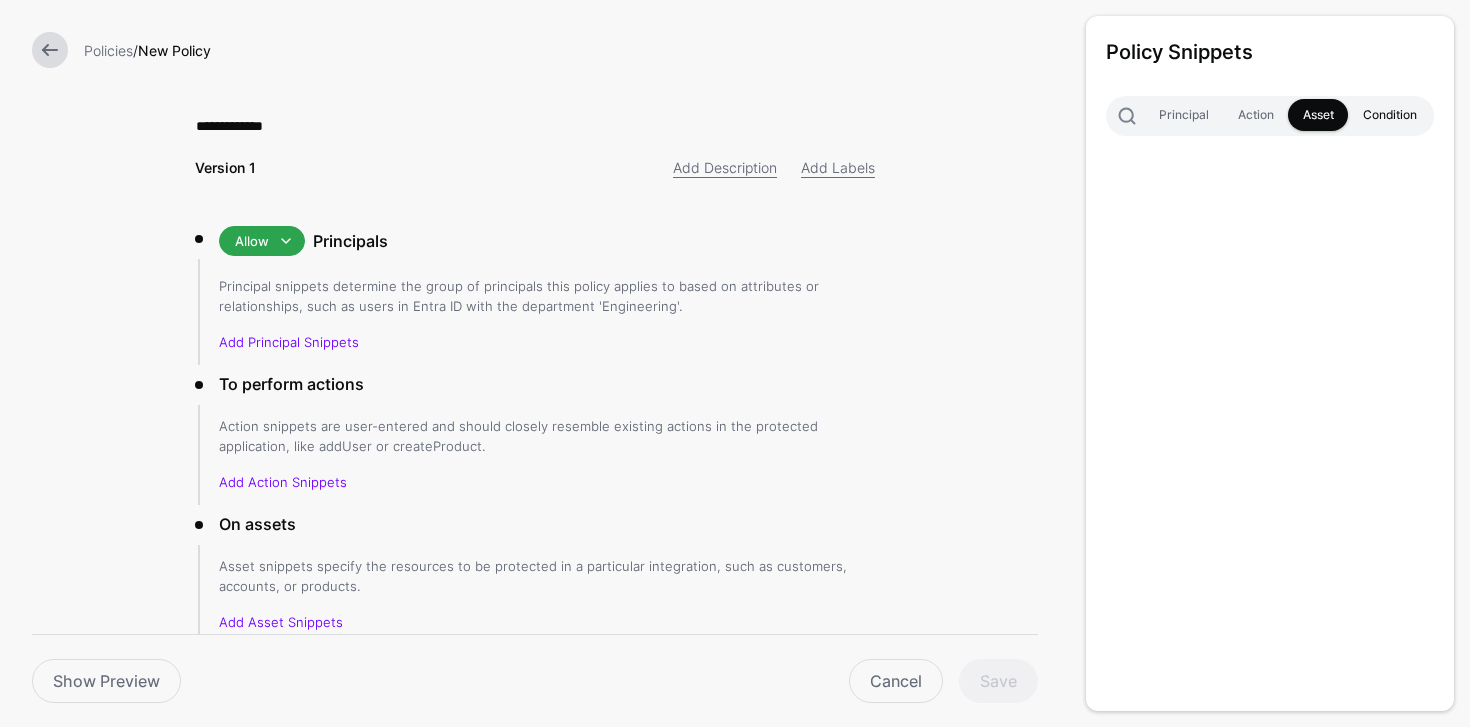 drag, startPoint x: 1378, startPoint y: 113, endPoint x: 1300, endPoint y: 121, distance: 78.40918 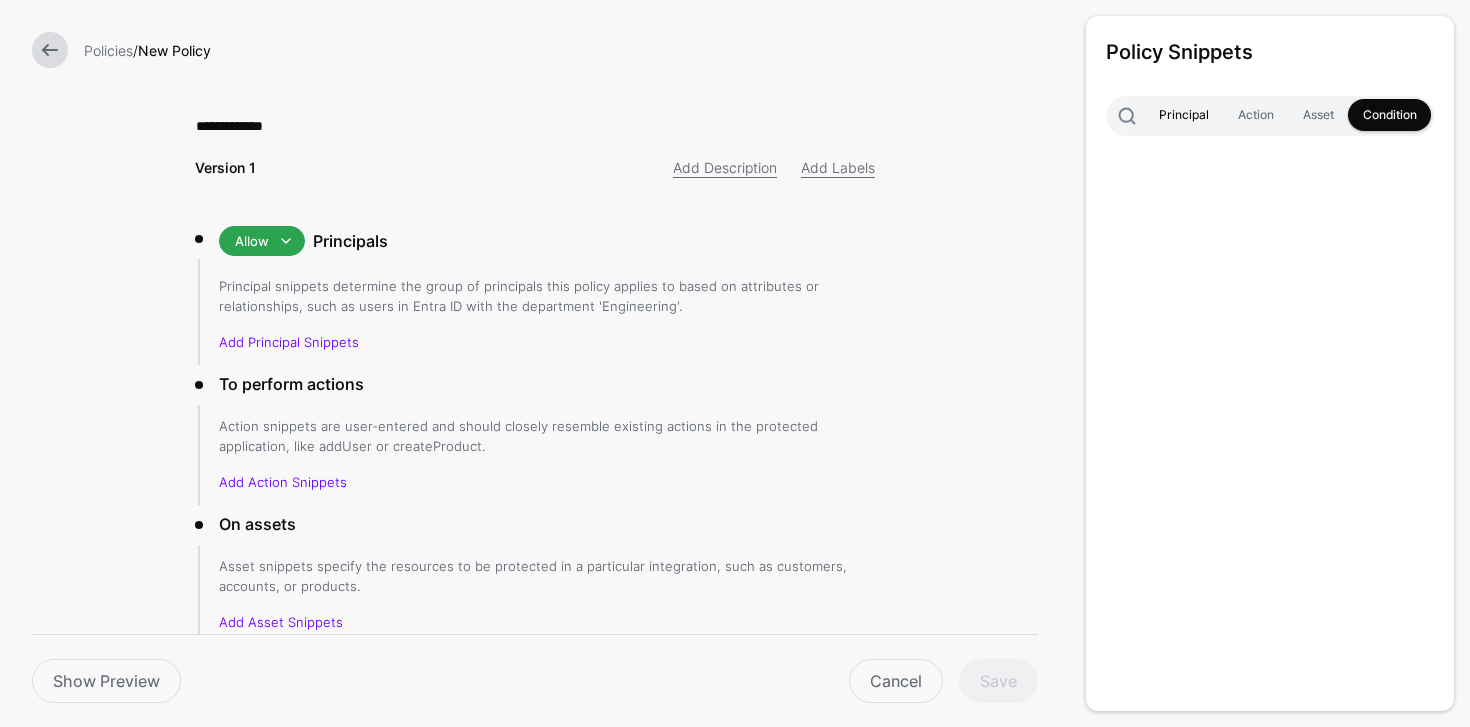 click on "Principal" at bounding box center (1183, 115) 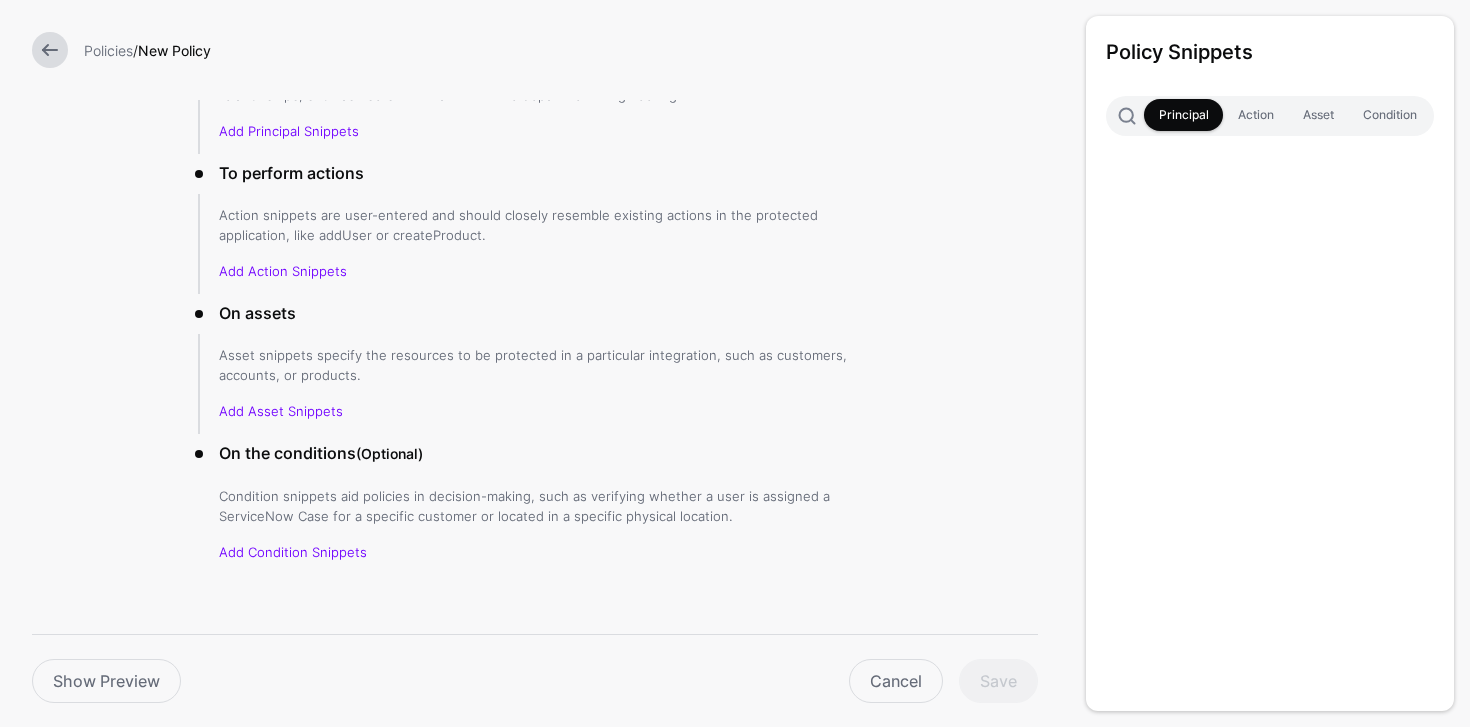 scroll, scrollTop: 230, scrollLeft: 0, axis: vertical 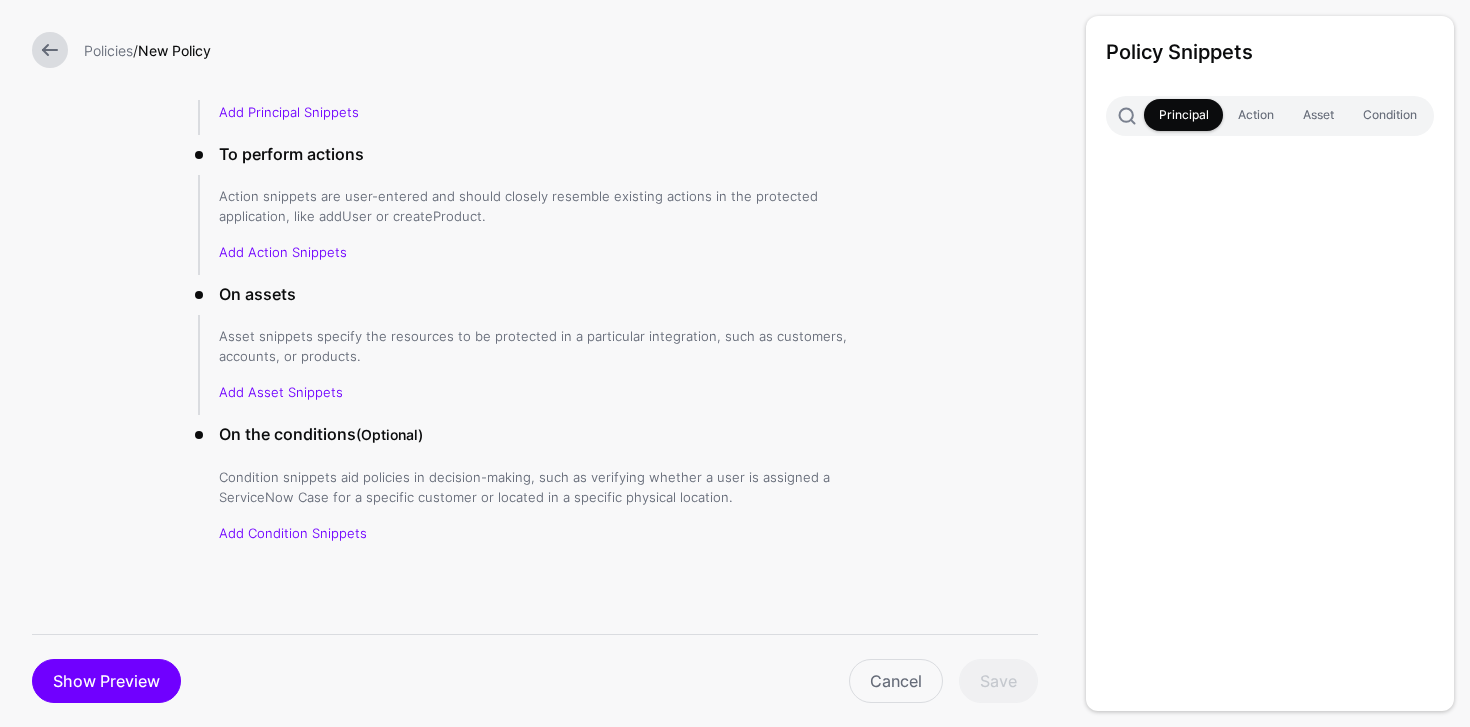 click on "Show Preview" at bounding box center (106, 681) 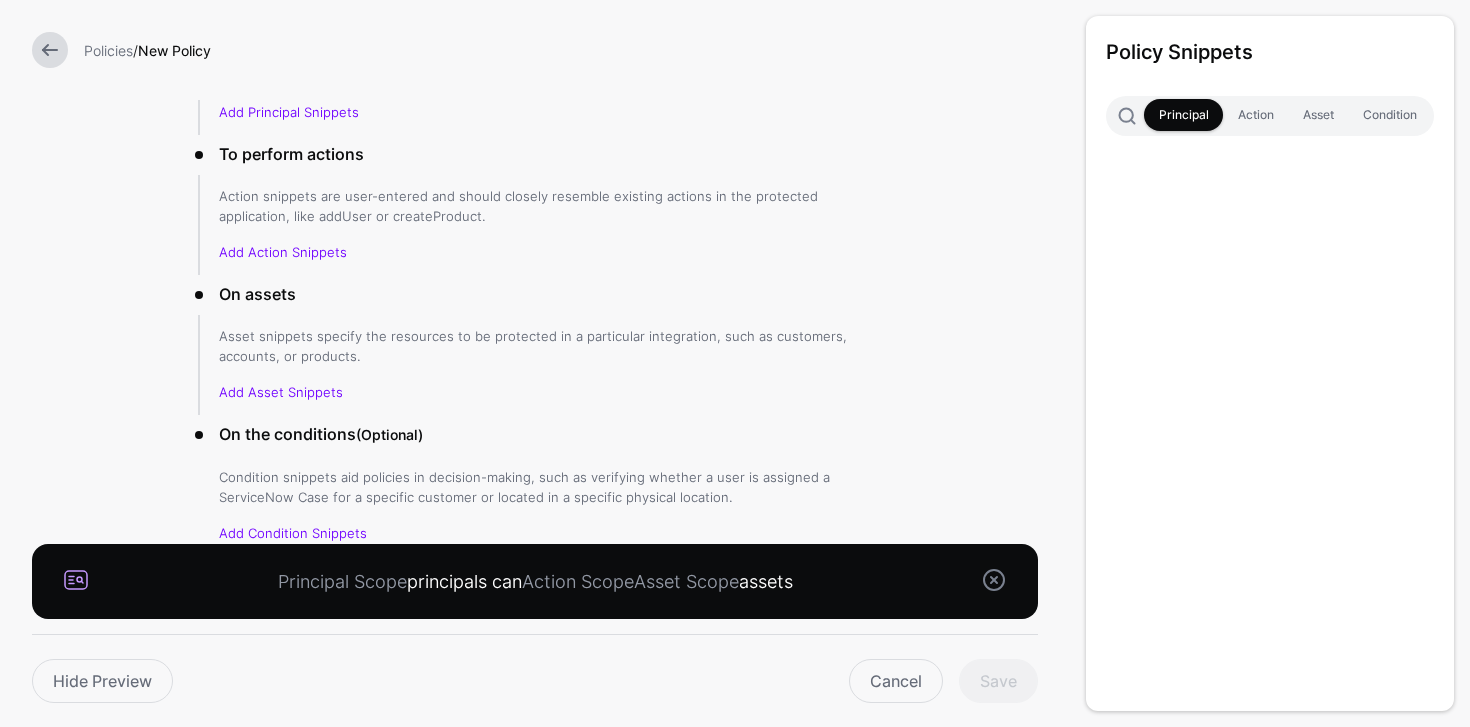 click at bounding box center (994, 580) 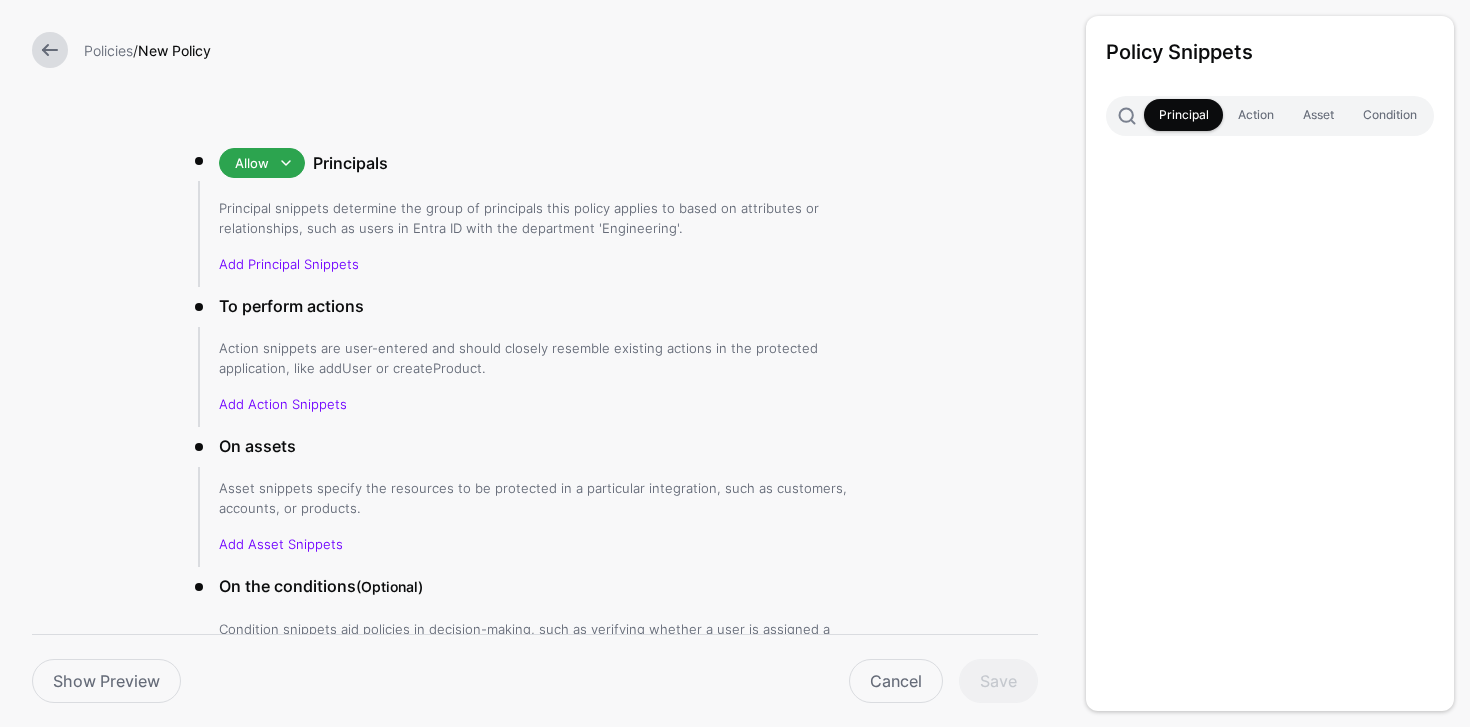 scroll, scrollTop: 0, scrollLeft: 0, axis: both 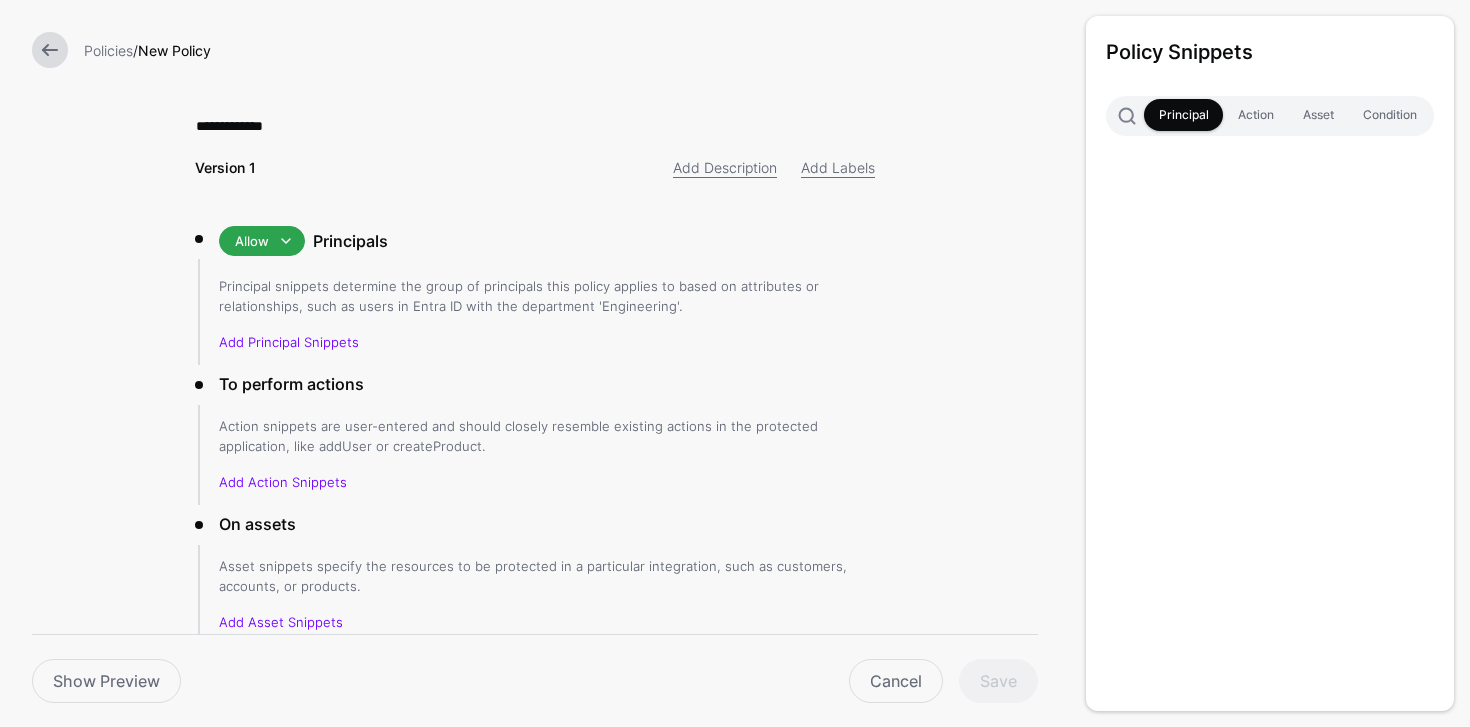 drag, startPoint x: 68, startPoint y: 70, endPoint x: 58, endPoint y: 60, distance: 14.142136 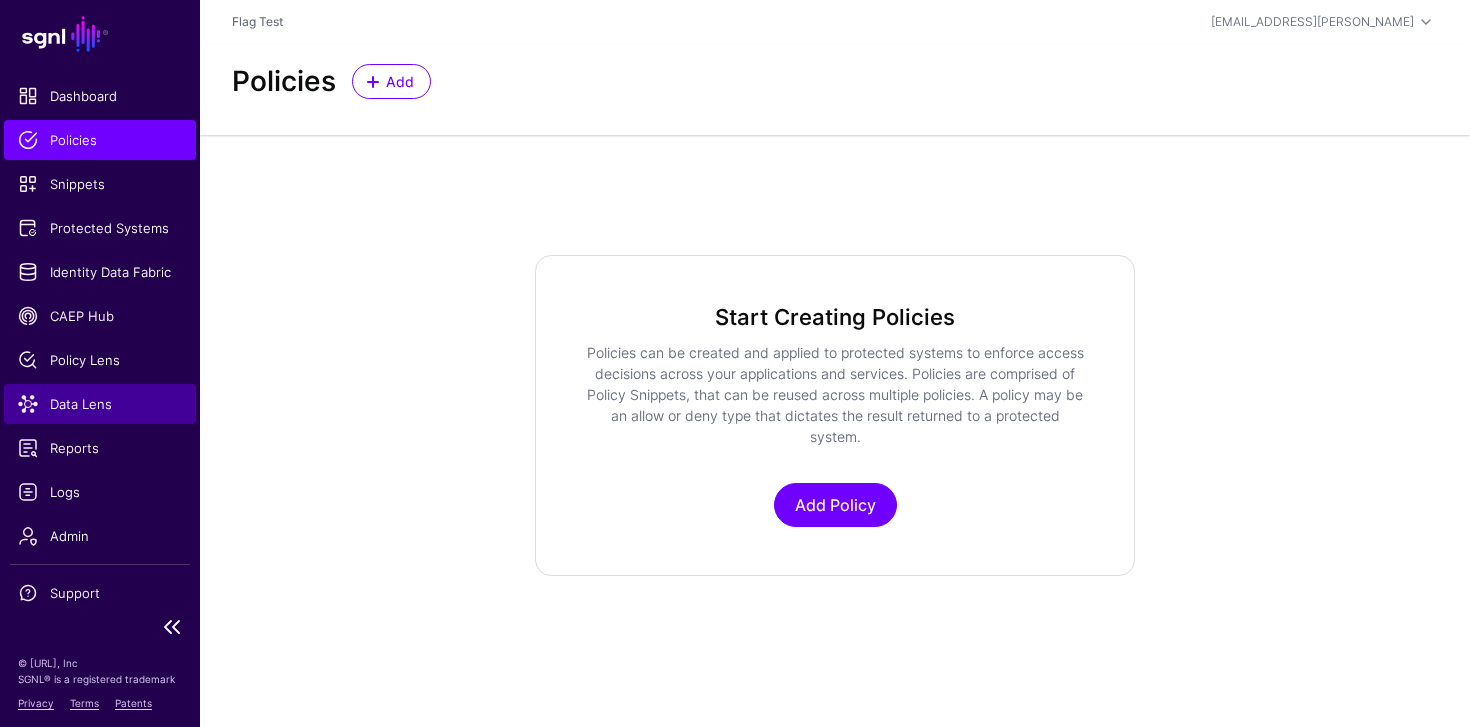 click on "Data Lens" 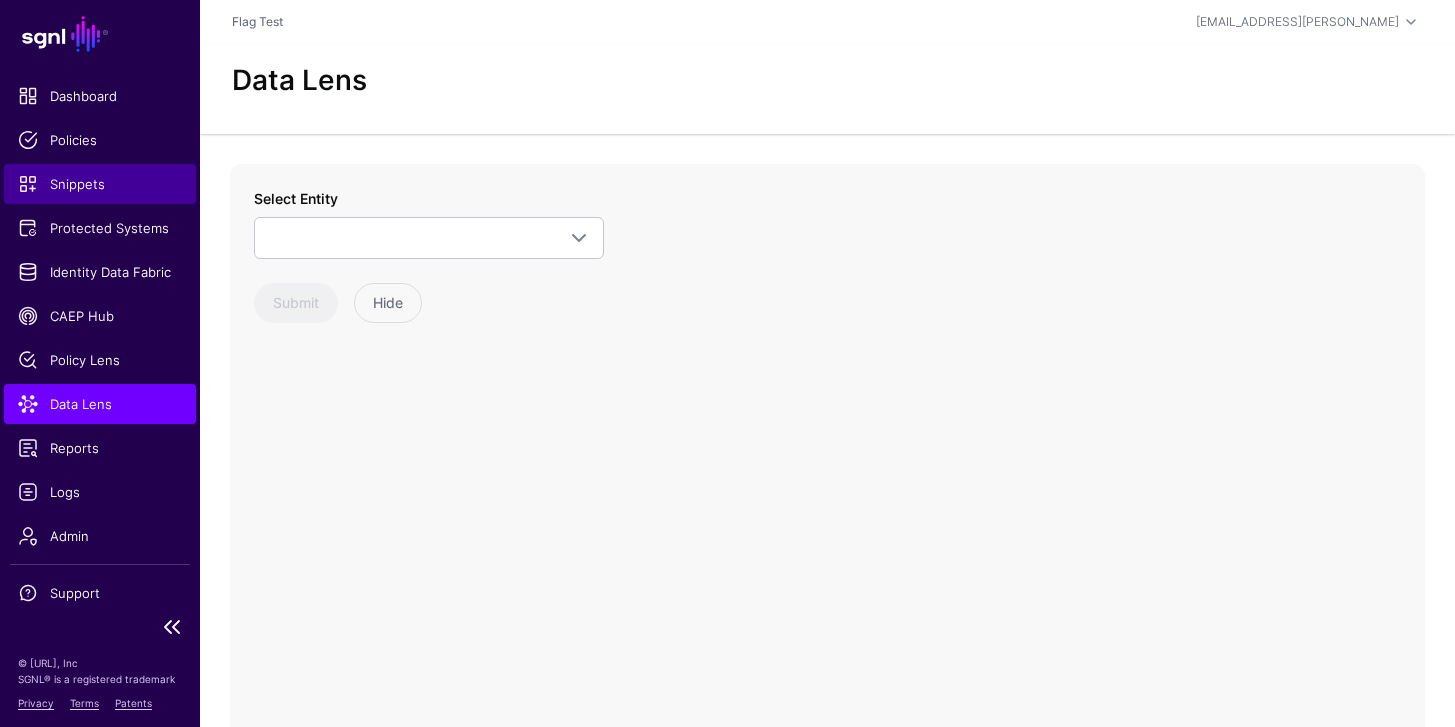 click on "Snippets" 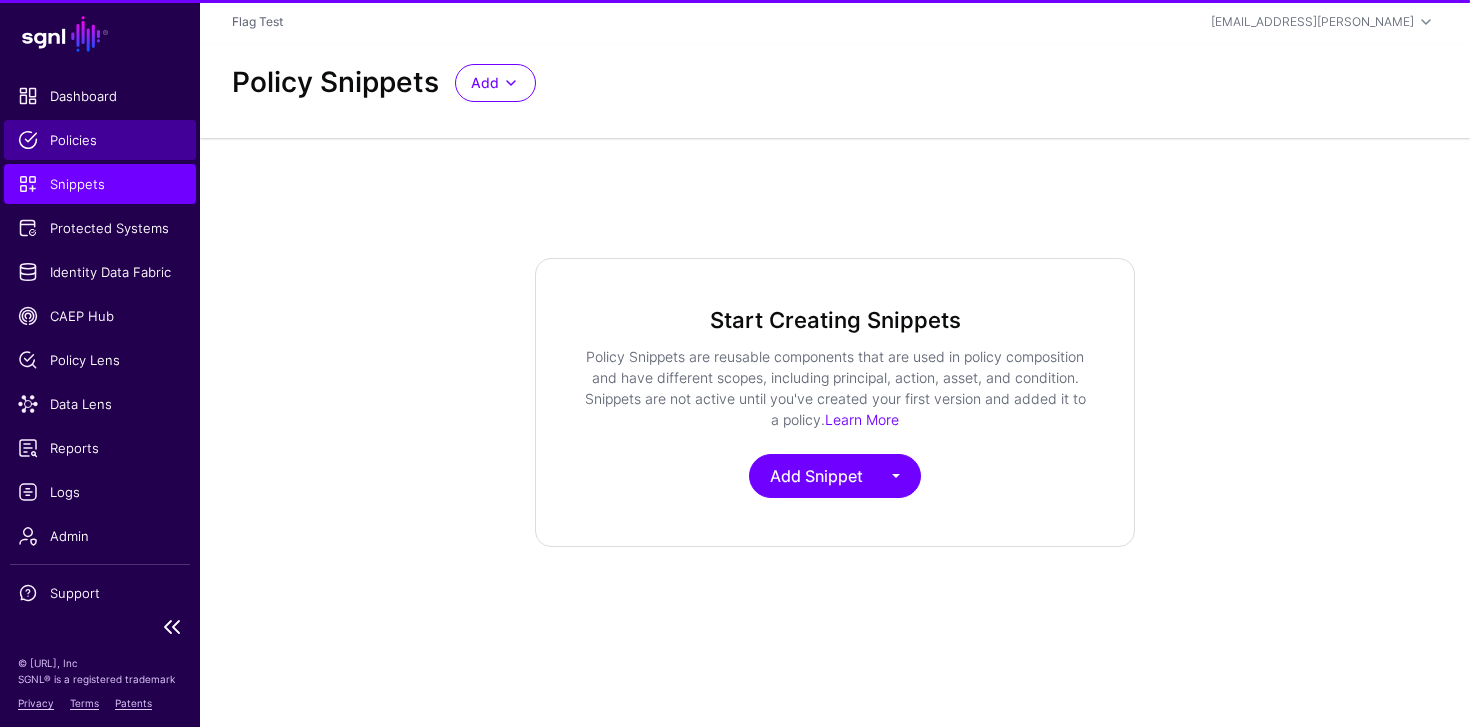 click on "Policies" 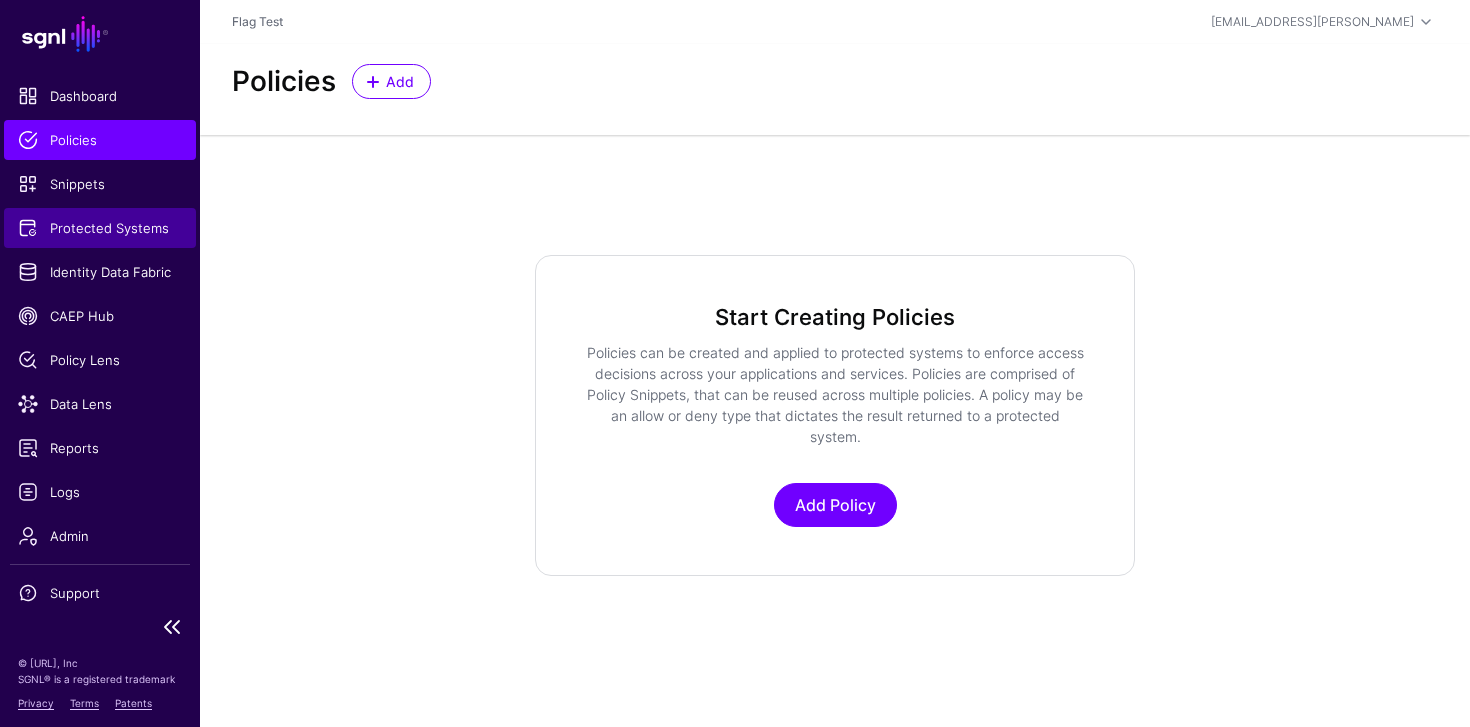 click on "Protected Systems" 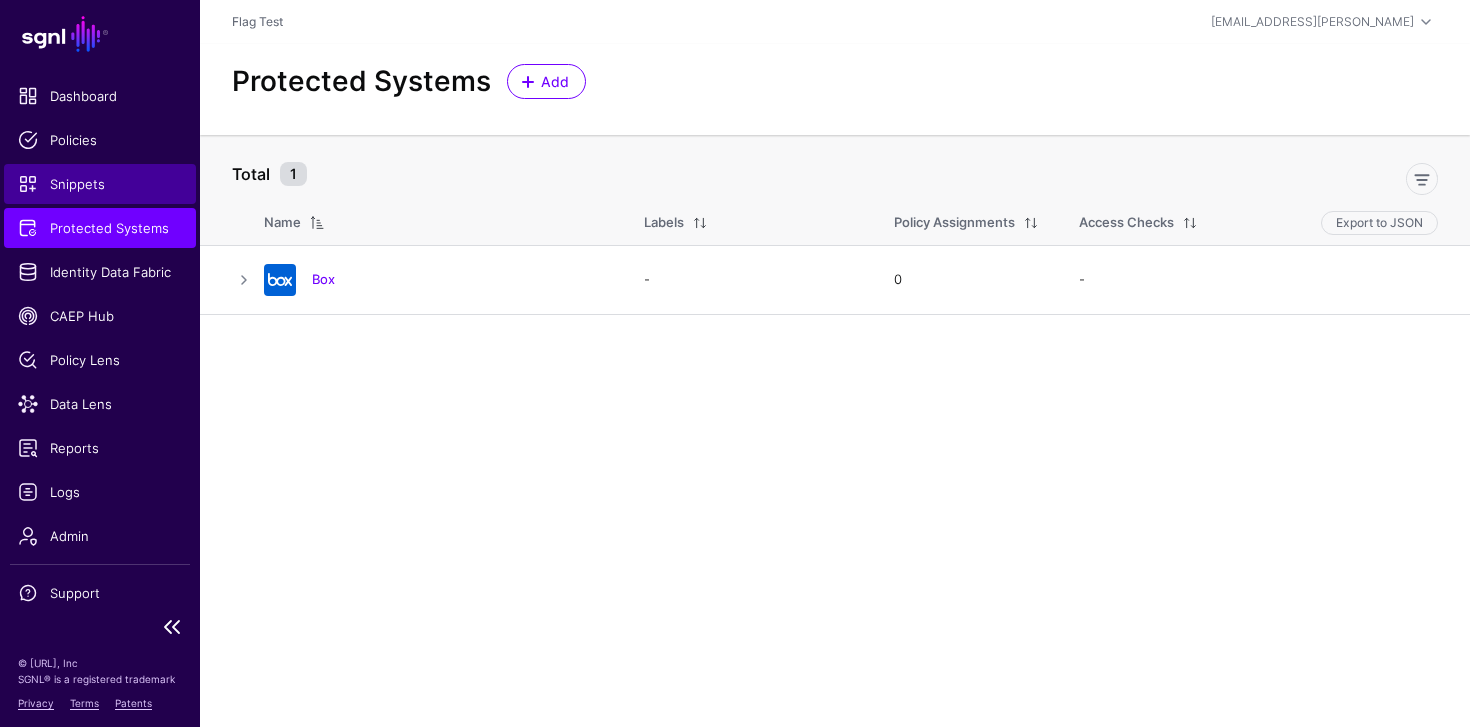 click on "Snippets" 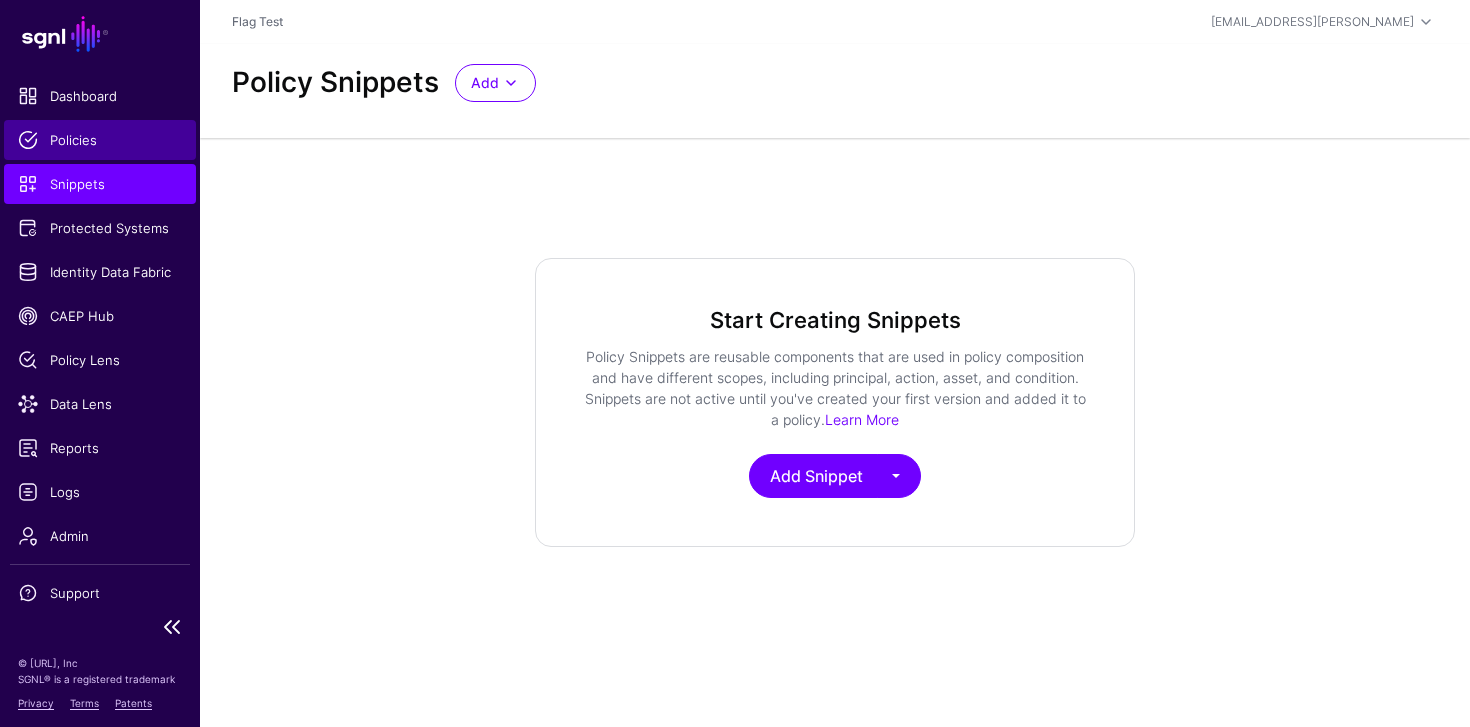 click on "Policies" 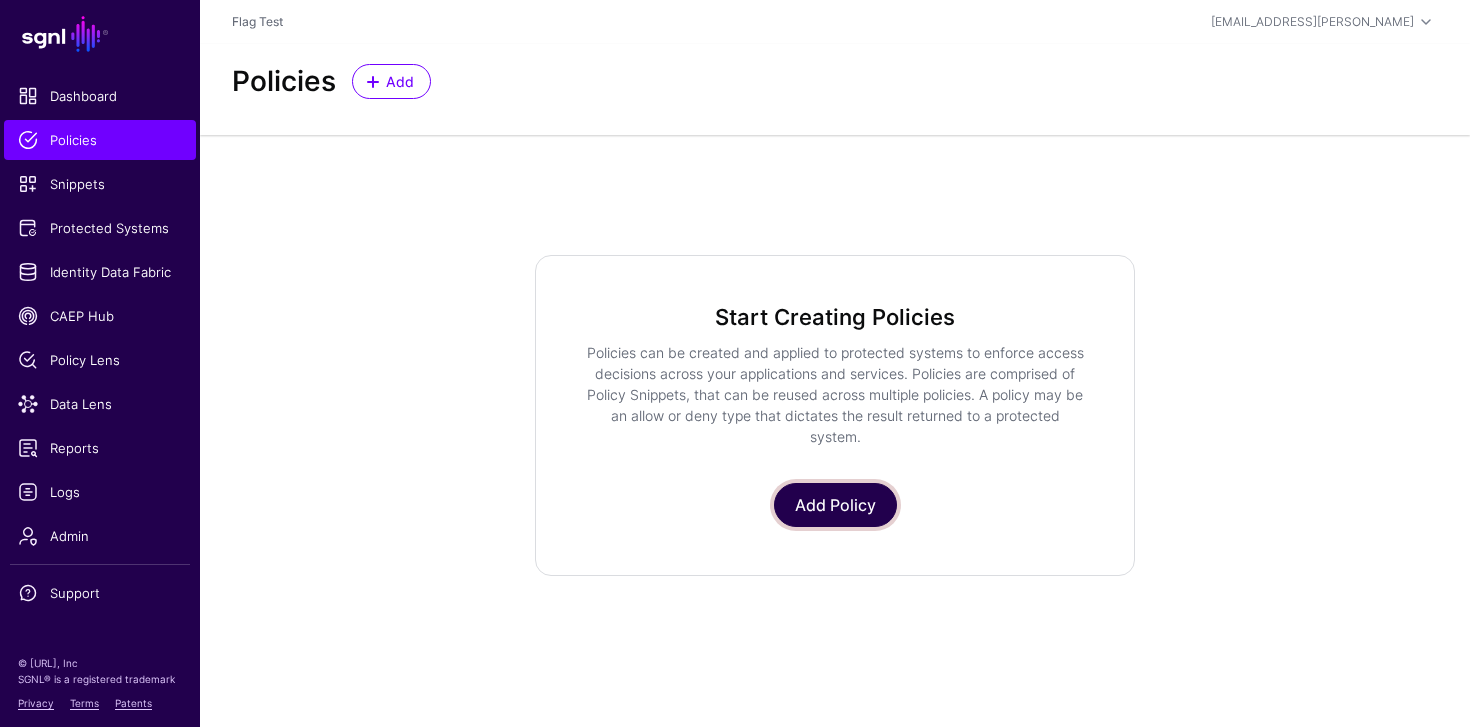 click on "Add Policy" 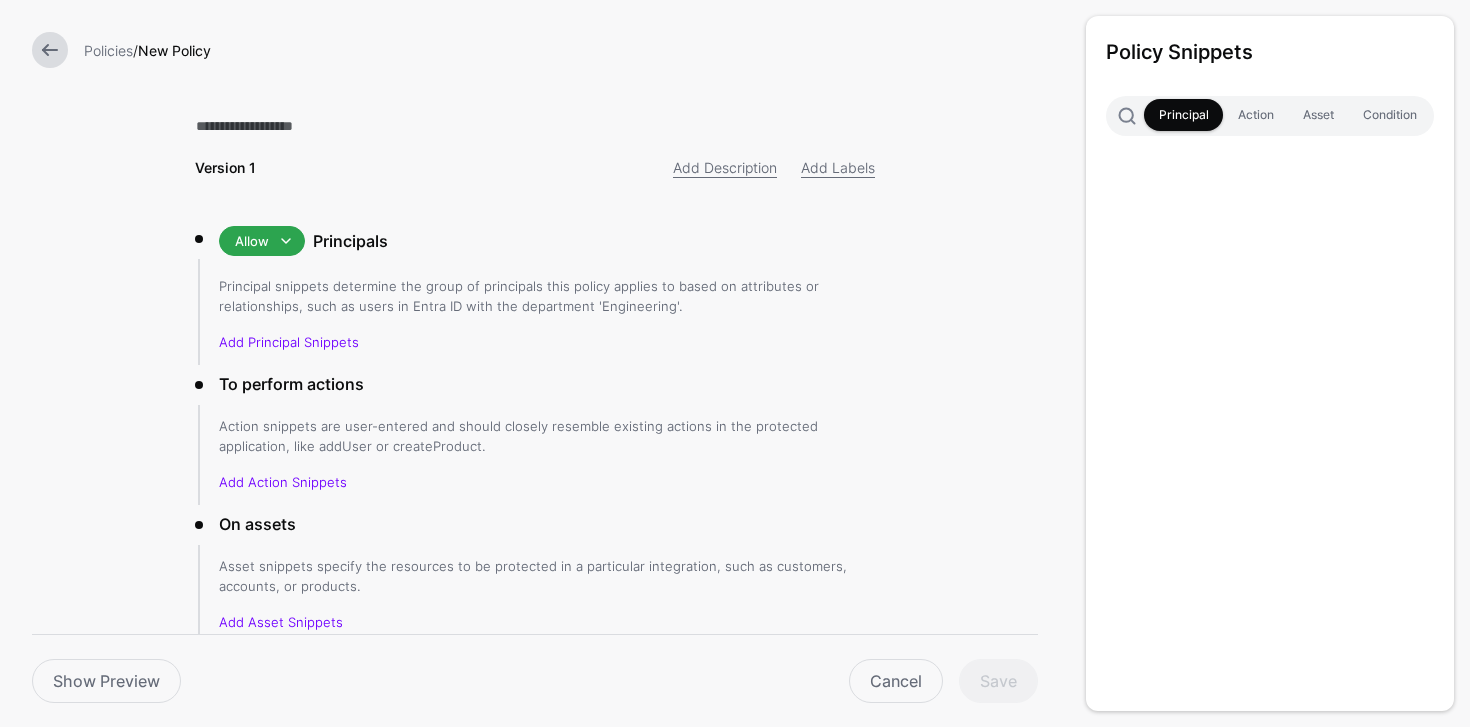 click at bounding box center (1127, 116) 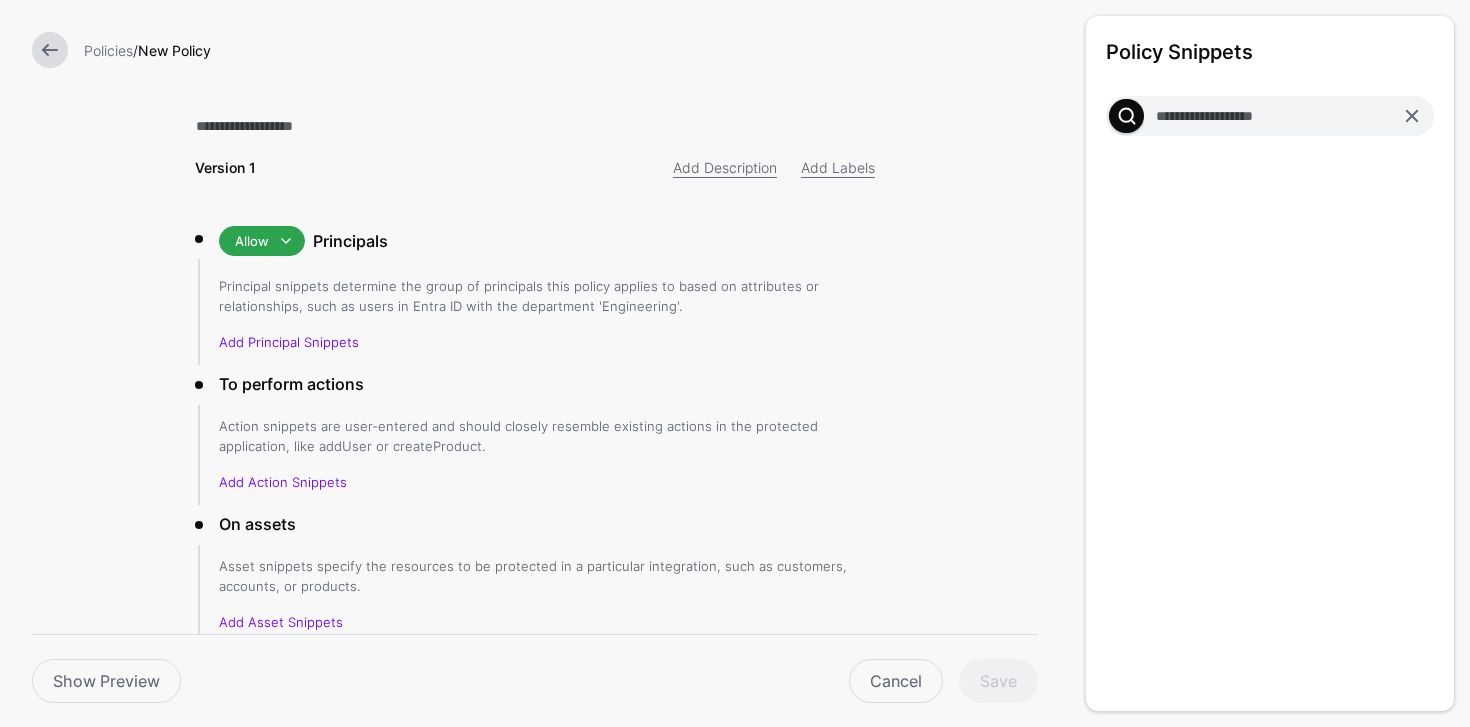 click at bounding box center (1289, 116) 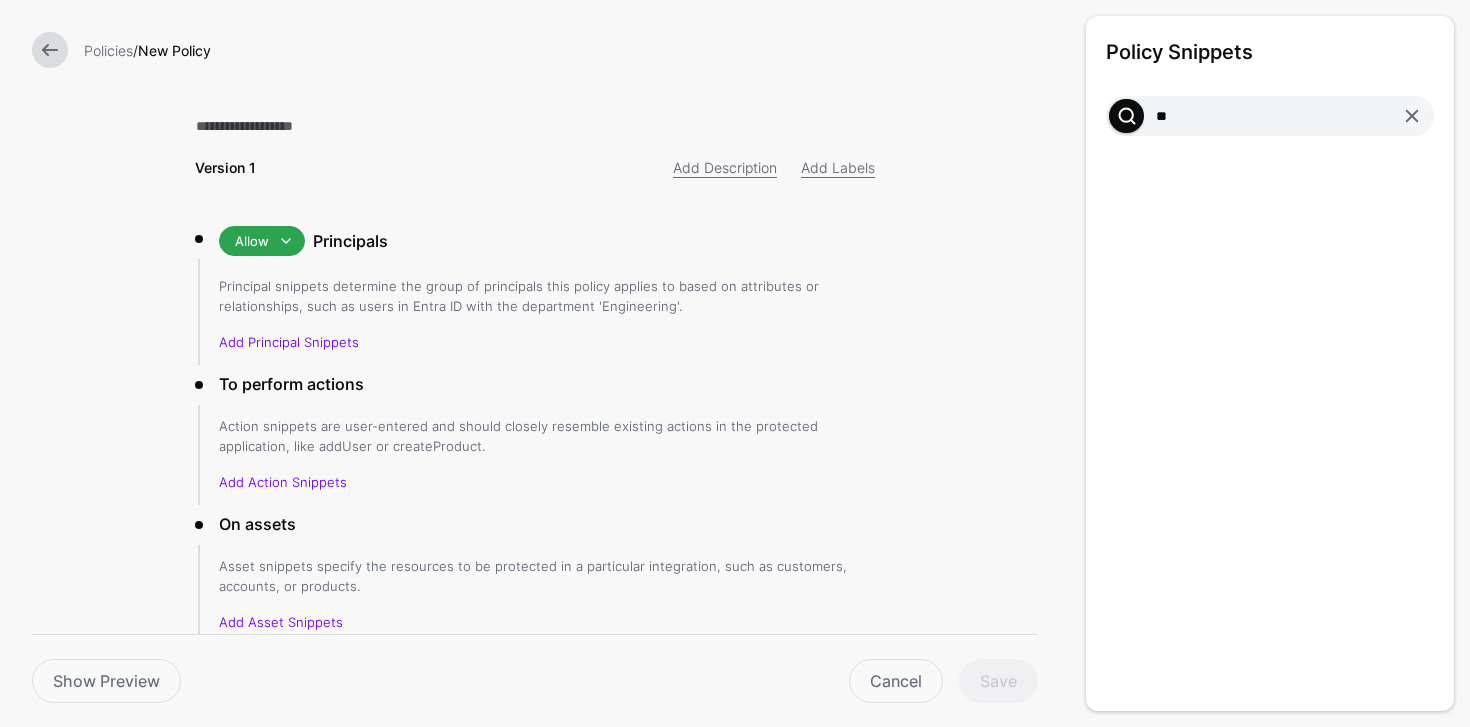type on "**" 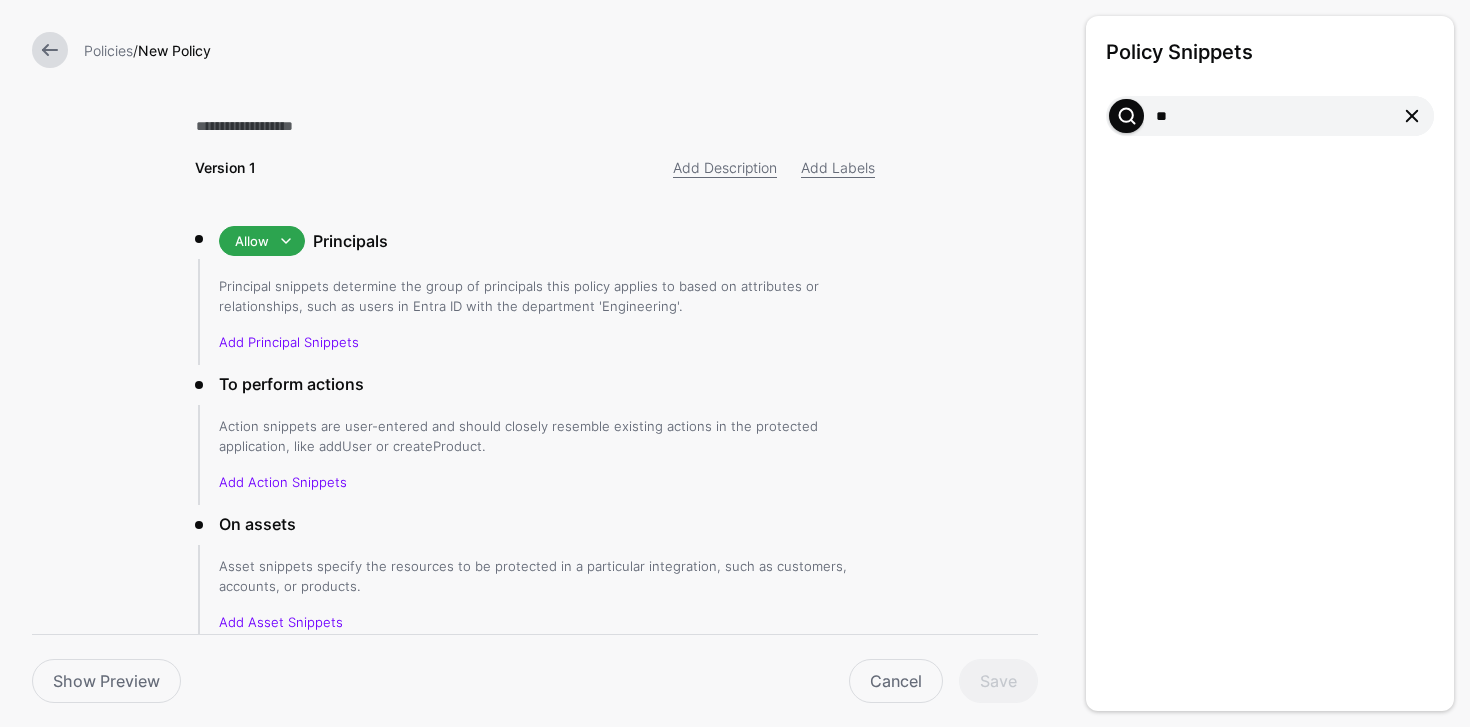 click at bounding box center [1412, 116] 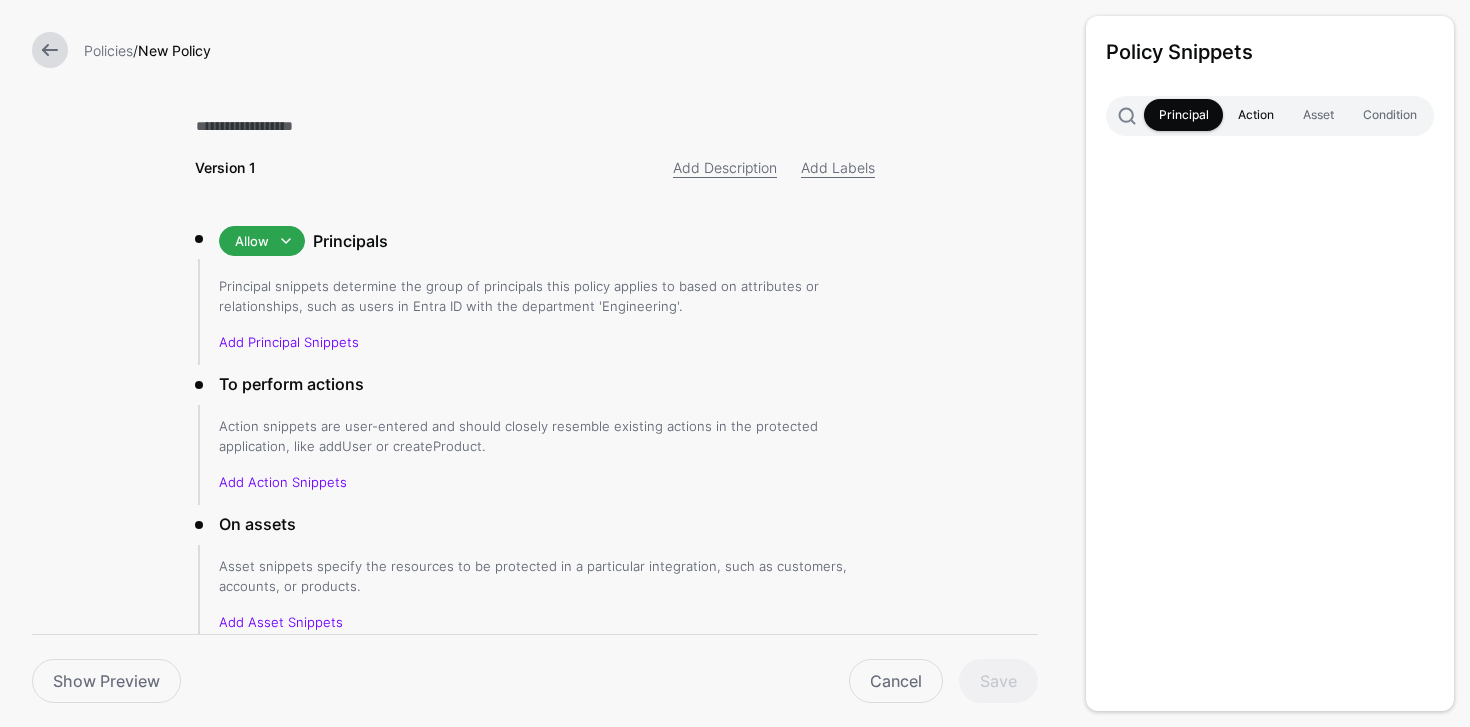 click on "Action" at bounding box center [1255, 115] 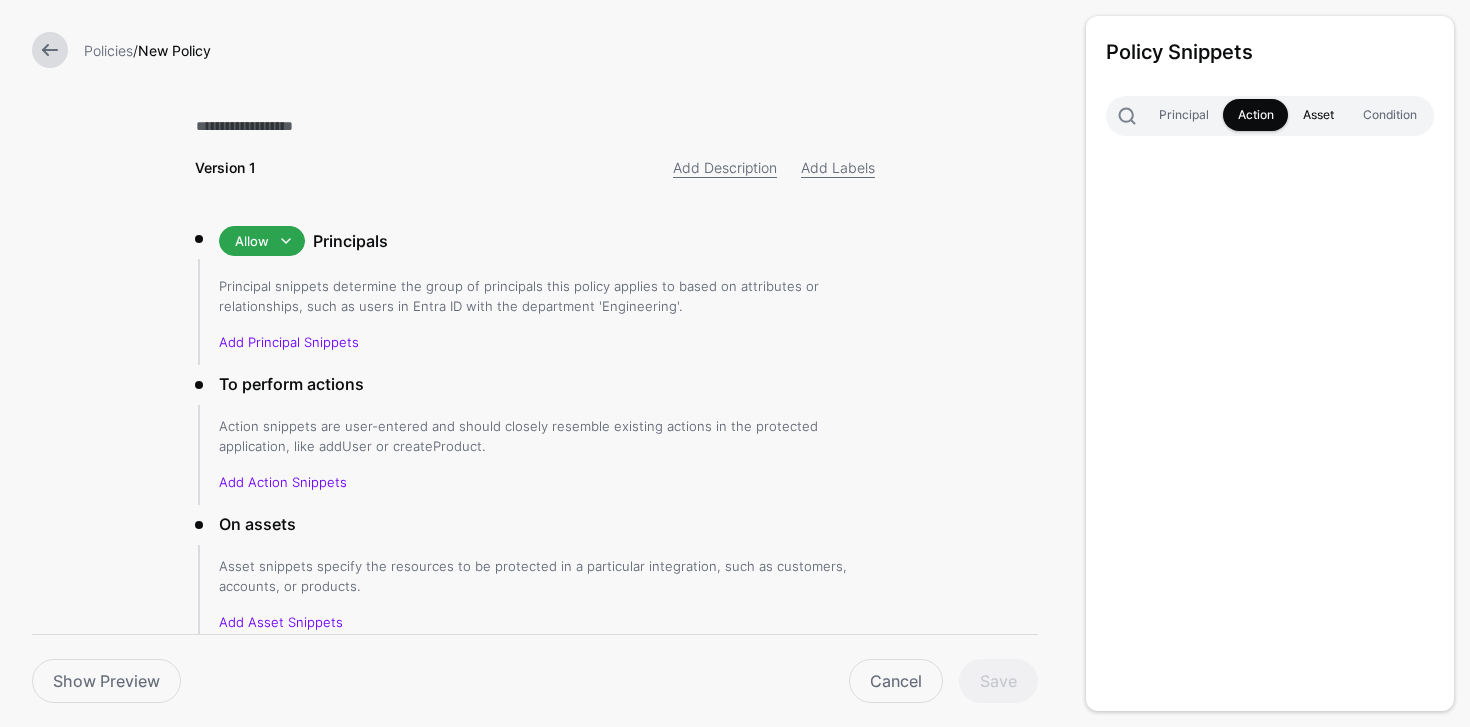 click on "Asset" at bounding box center (1318, 115) 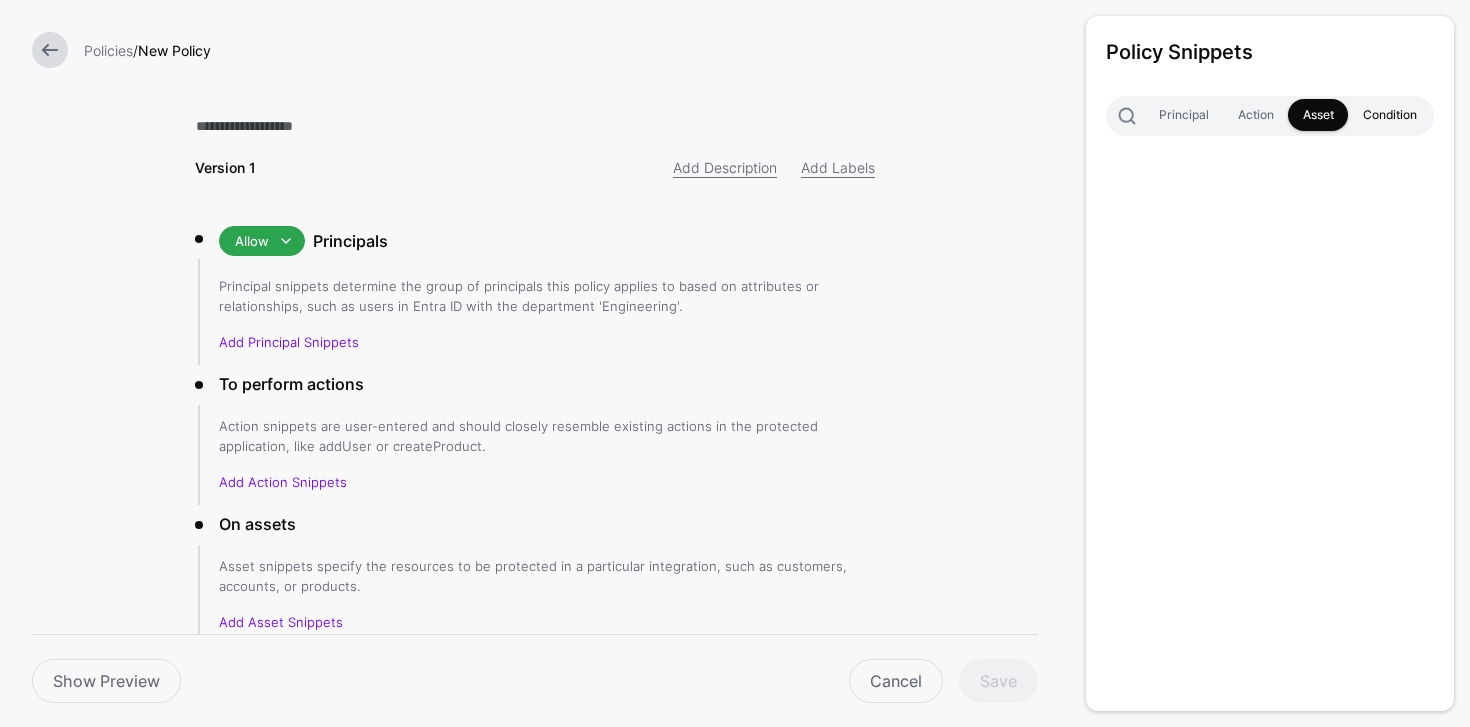 drag, startPoint x: 1391, startPoint y: 109, endPoint x: 1377, endPoint y: 115, distance: 15.231546 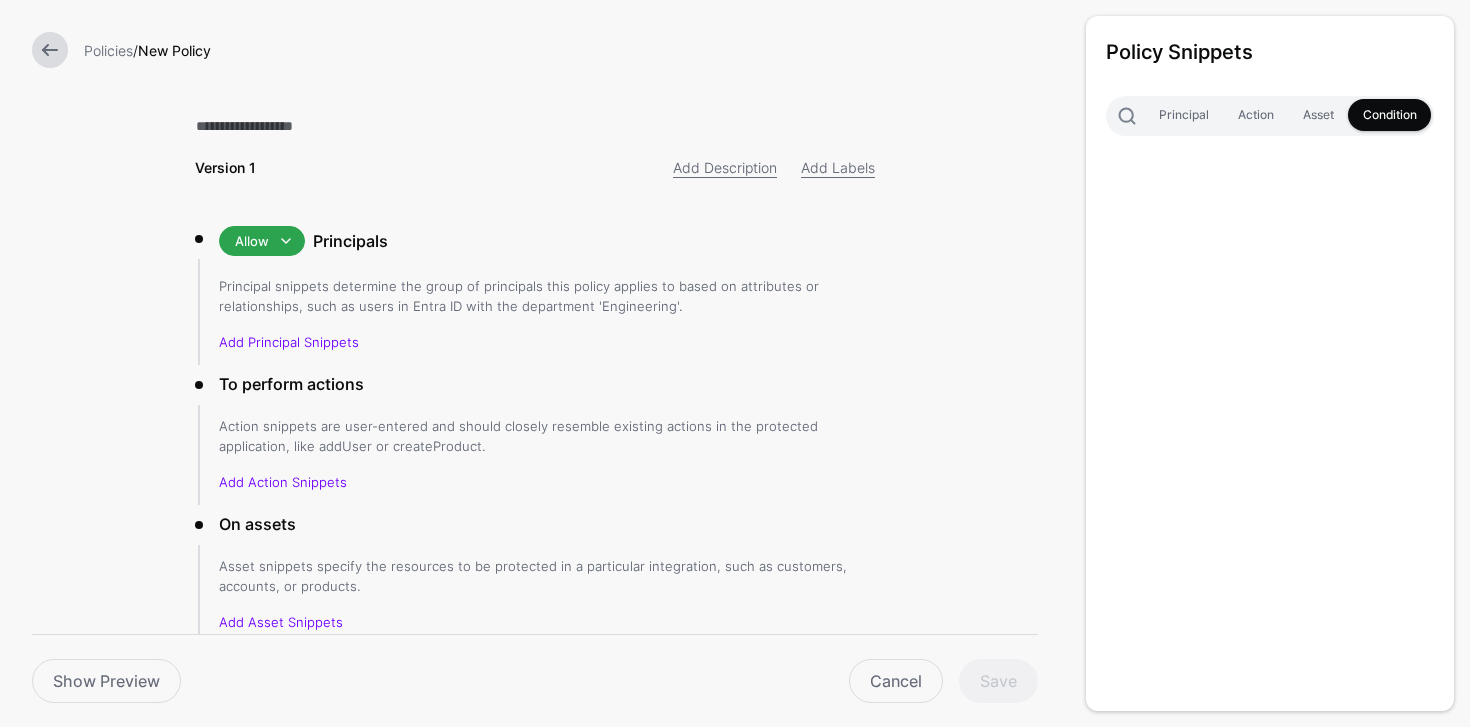 drag, startPoint x: 42, startPoint y: 49, endPoint x: 53, endPoint y: 79, distance: 31.95309 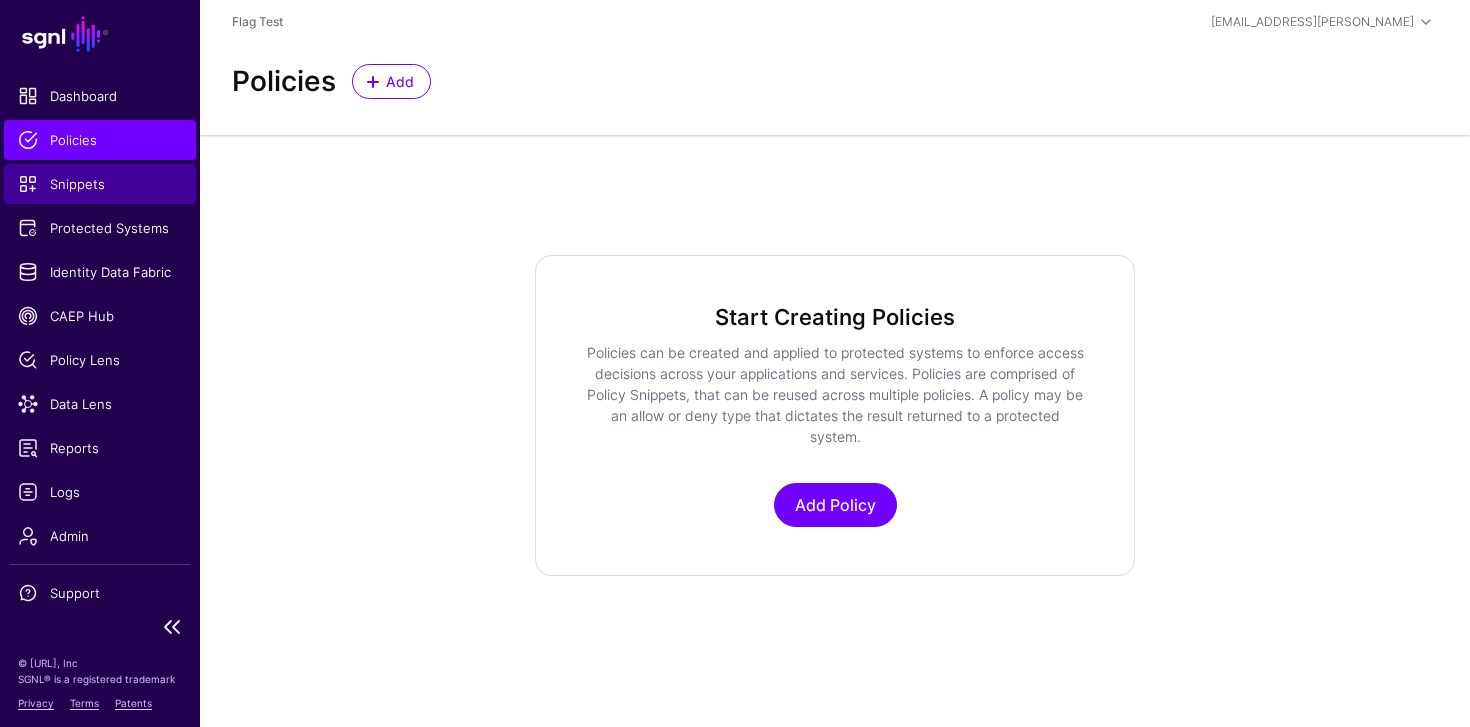 click on "Snippets" 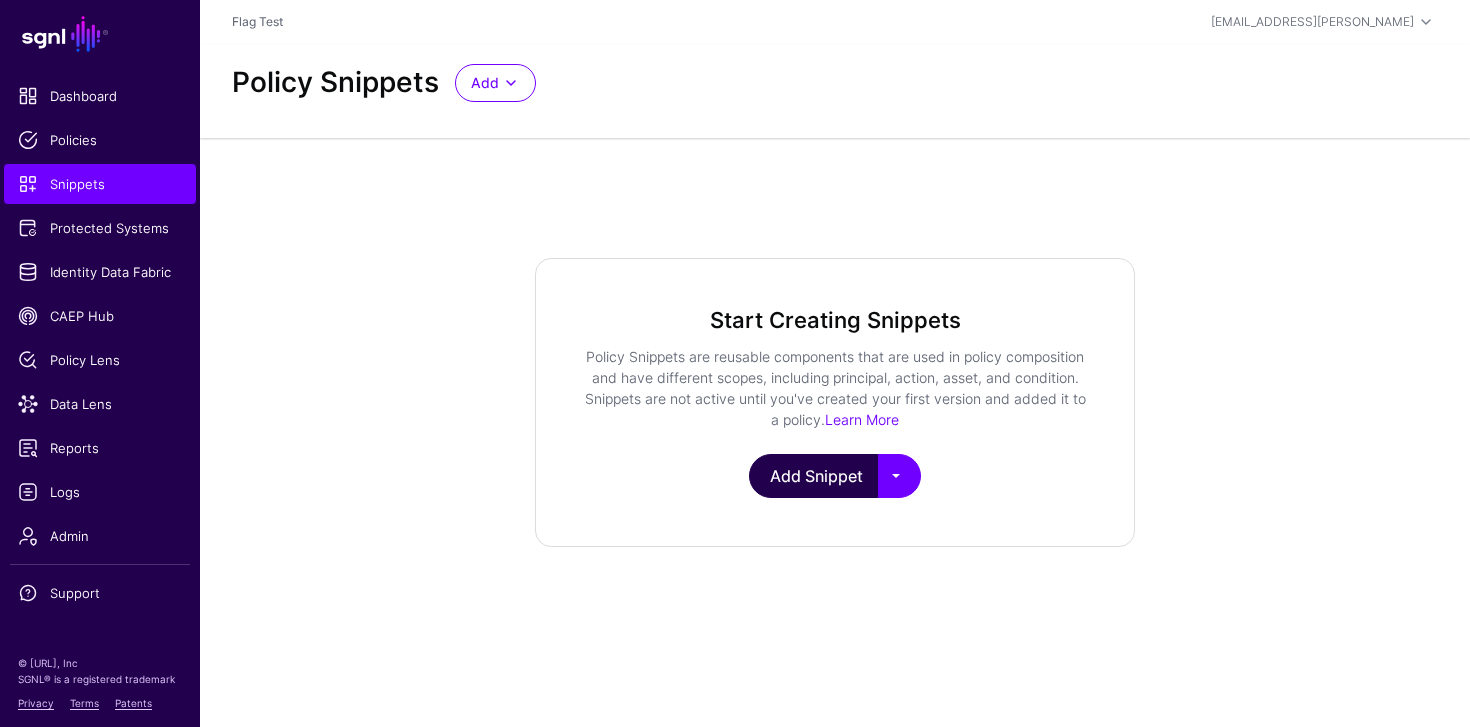 click on "Add Snippet" 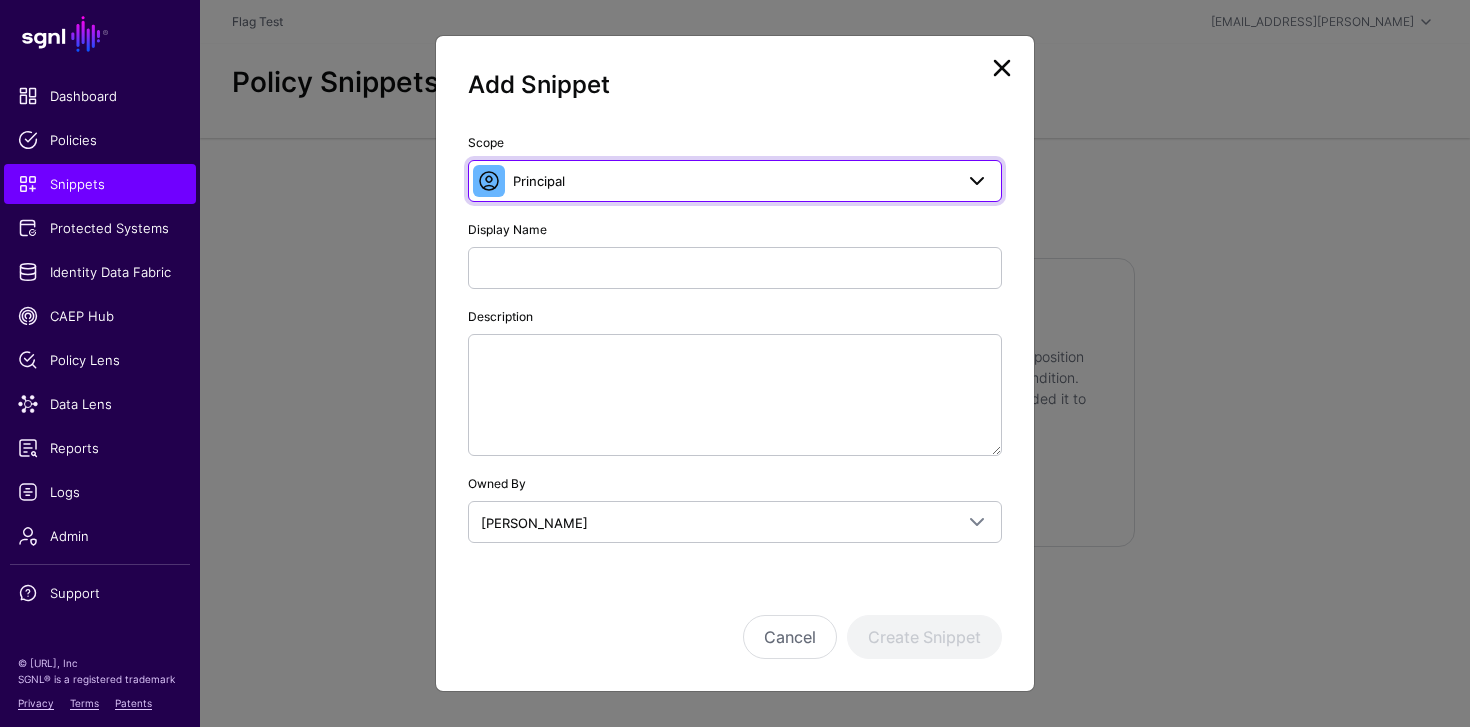 click on "Principal" at bounding box center (733, 181) 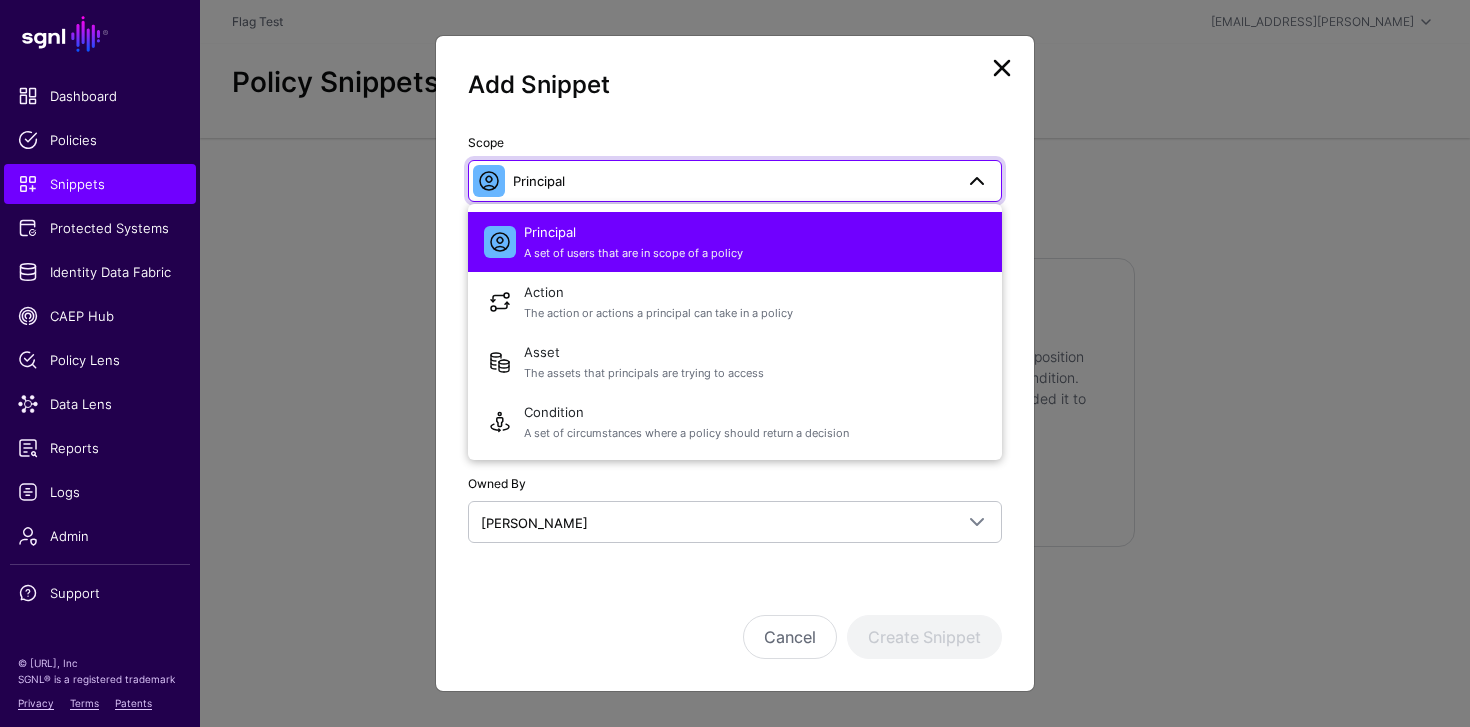 click on "Principal" at bounding box center (733, 181) 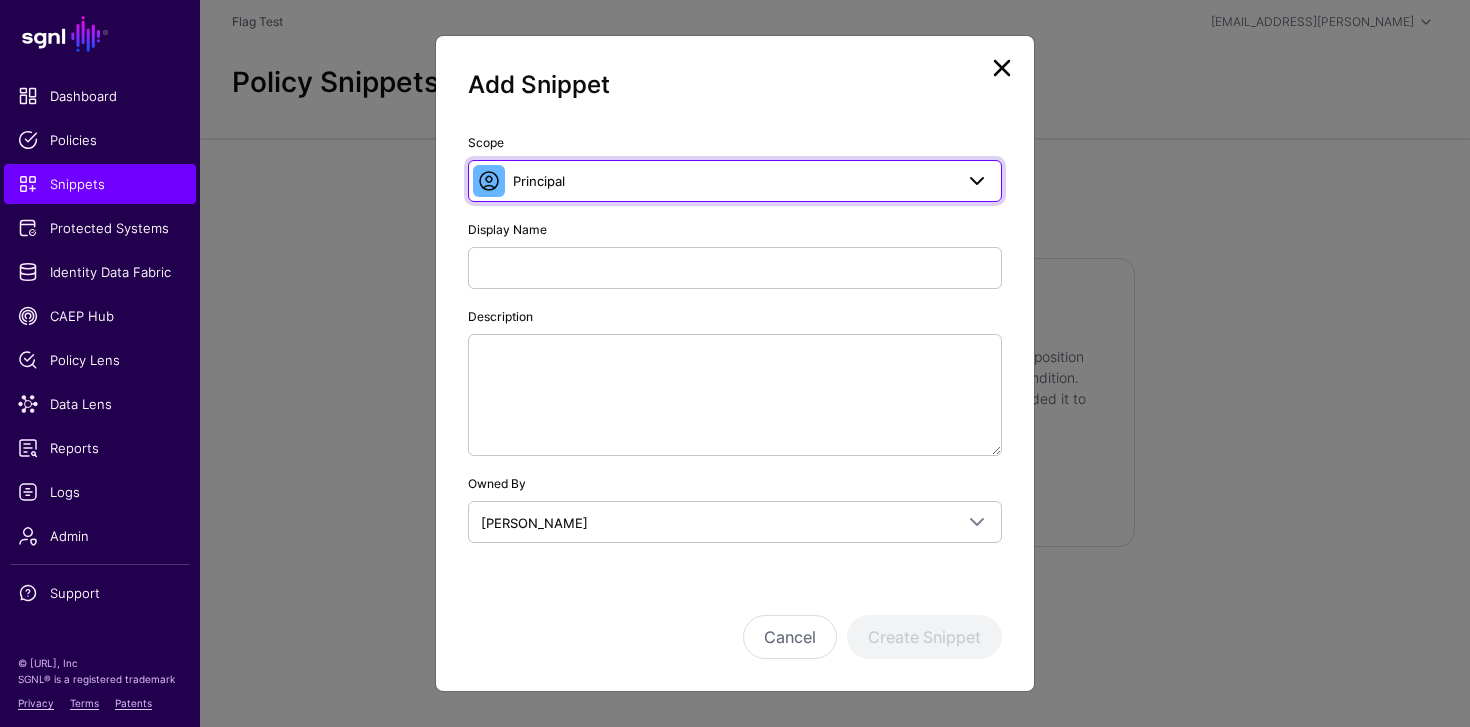 click on "Principal" at bounding box center [733, 181] 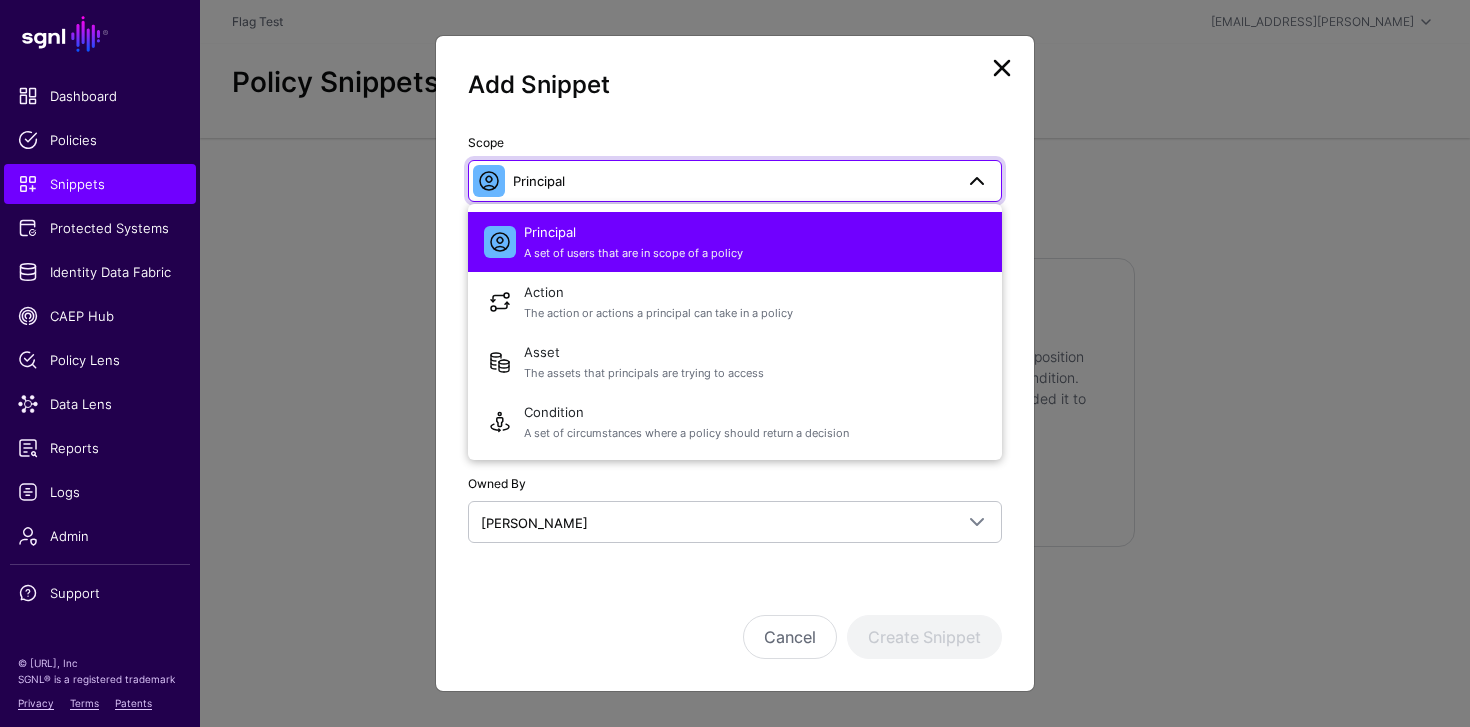 click on "Principal" at bounding box center (733, 181) 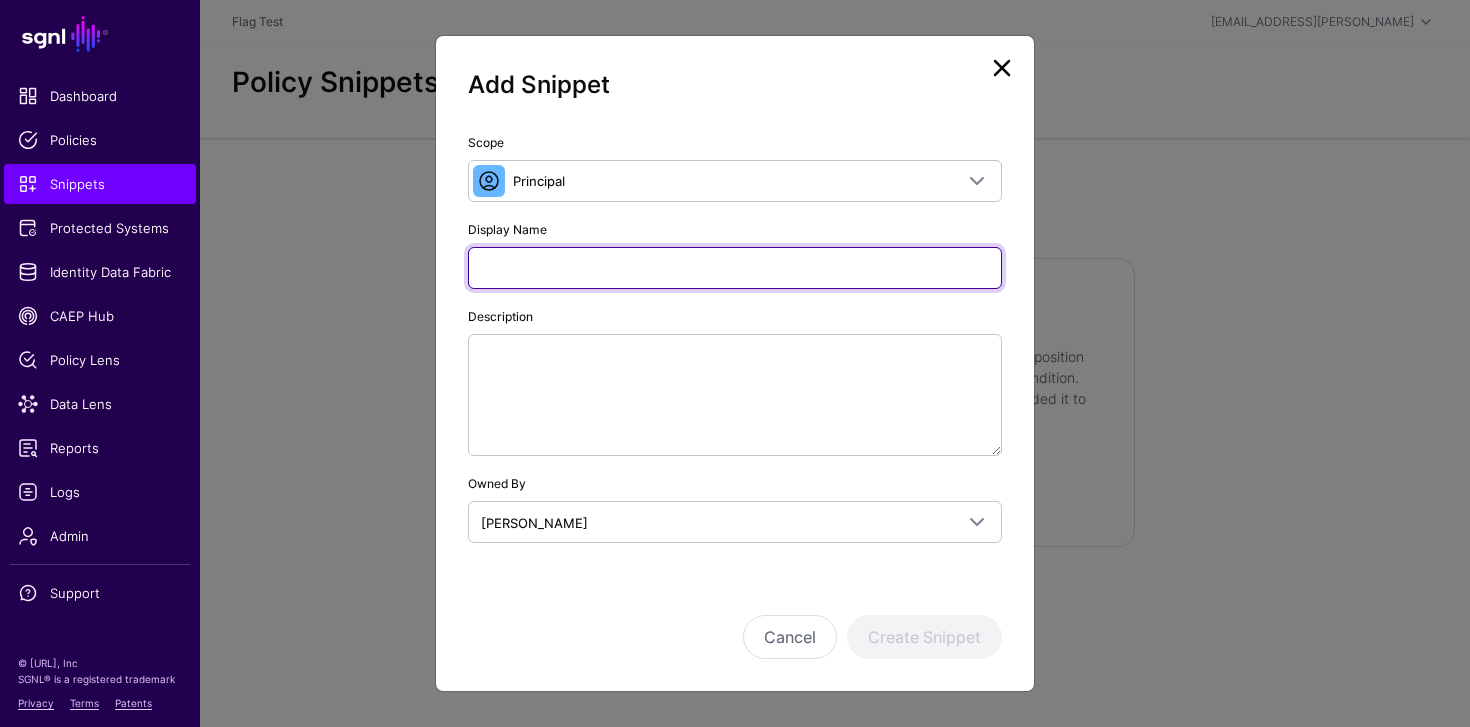 click on "Display Name" at bounding box center (735, 268) 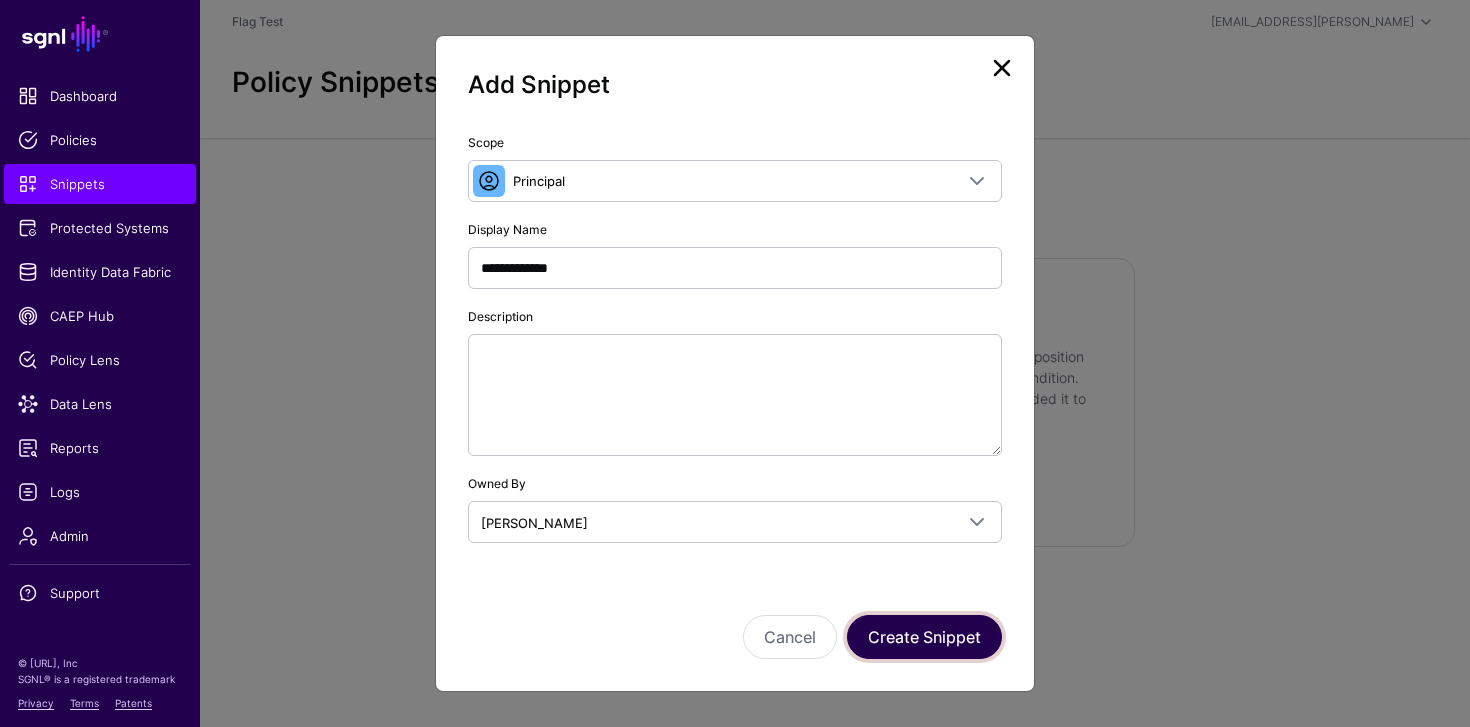 click on "Create Snippet" 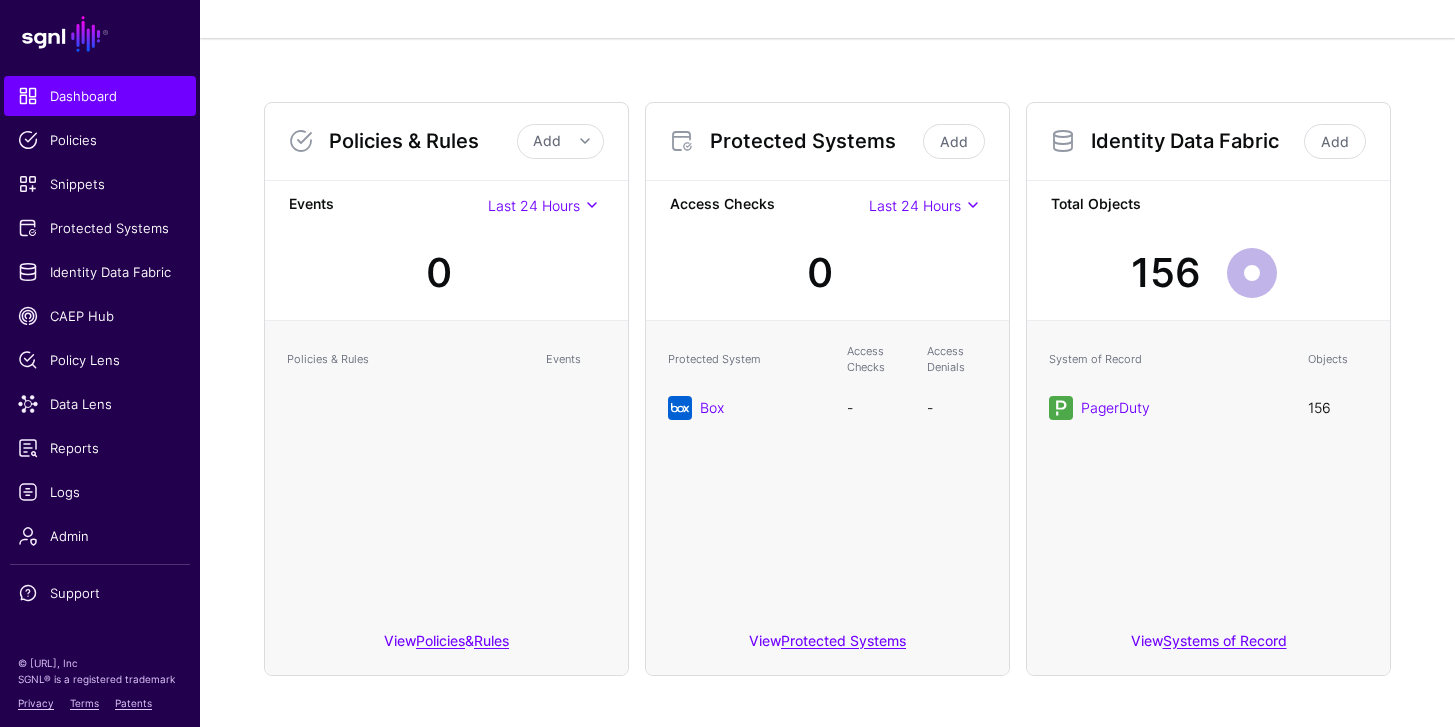 scroll, scrollTop: 108, scrollLeft: 0, axis: vertical 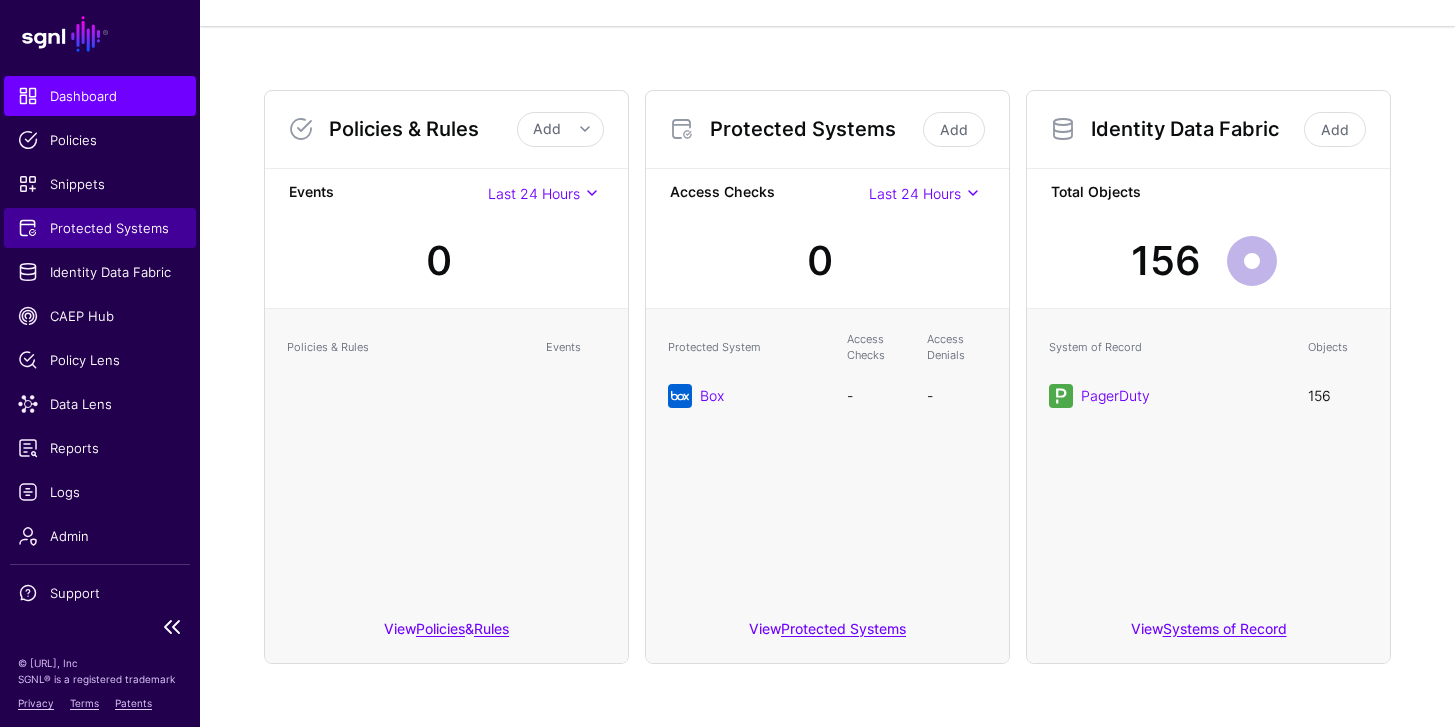 click on "Protected Systems" 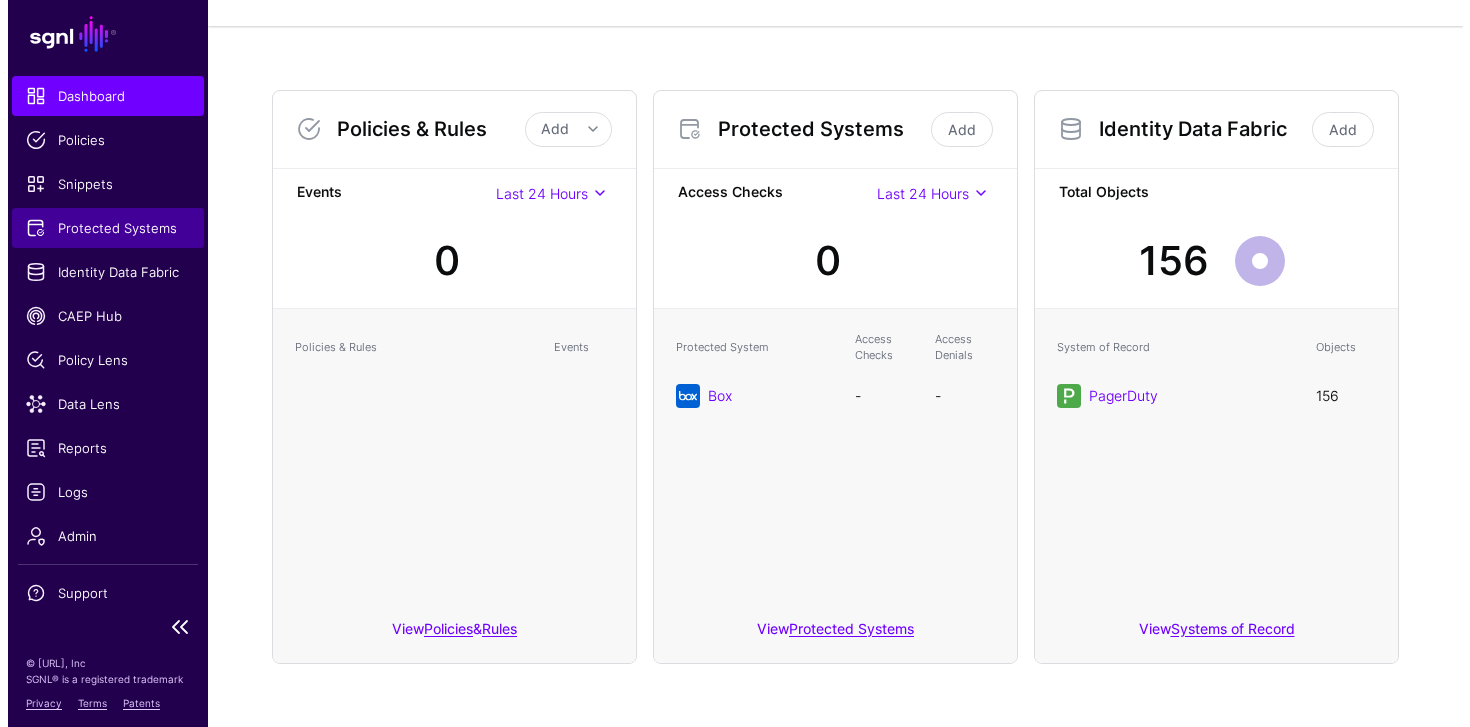 scroll, scrollTop: 0, scrollLeft: 0, axis: both 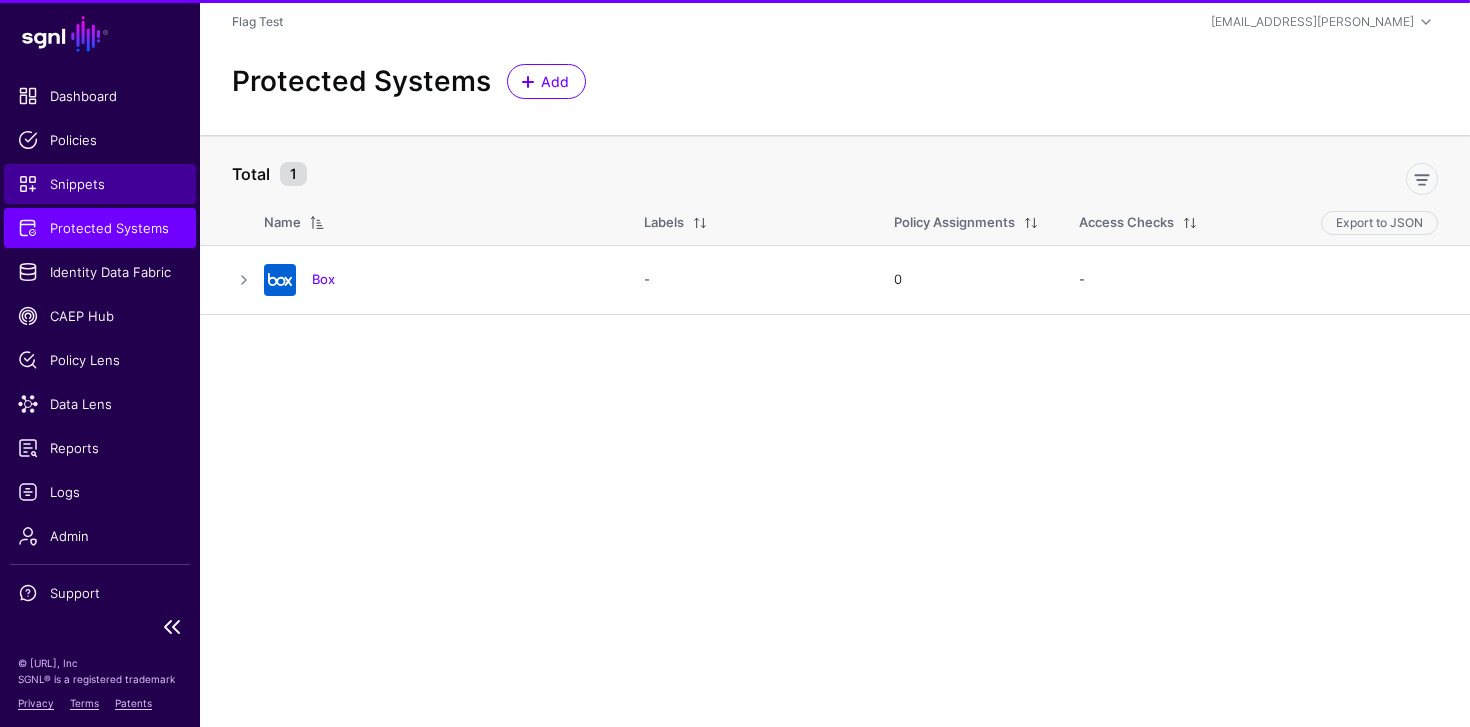 click on "Snippets" 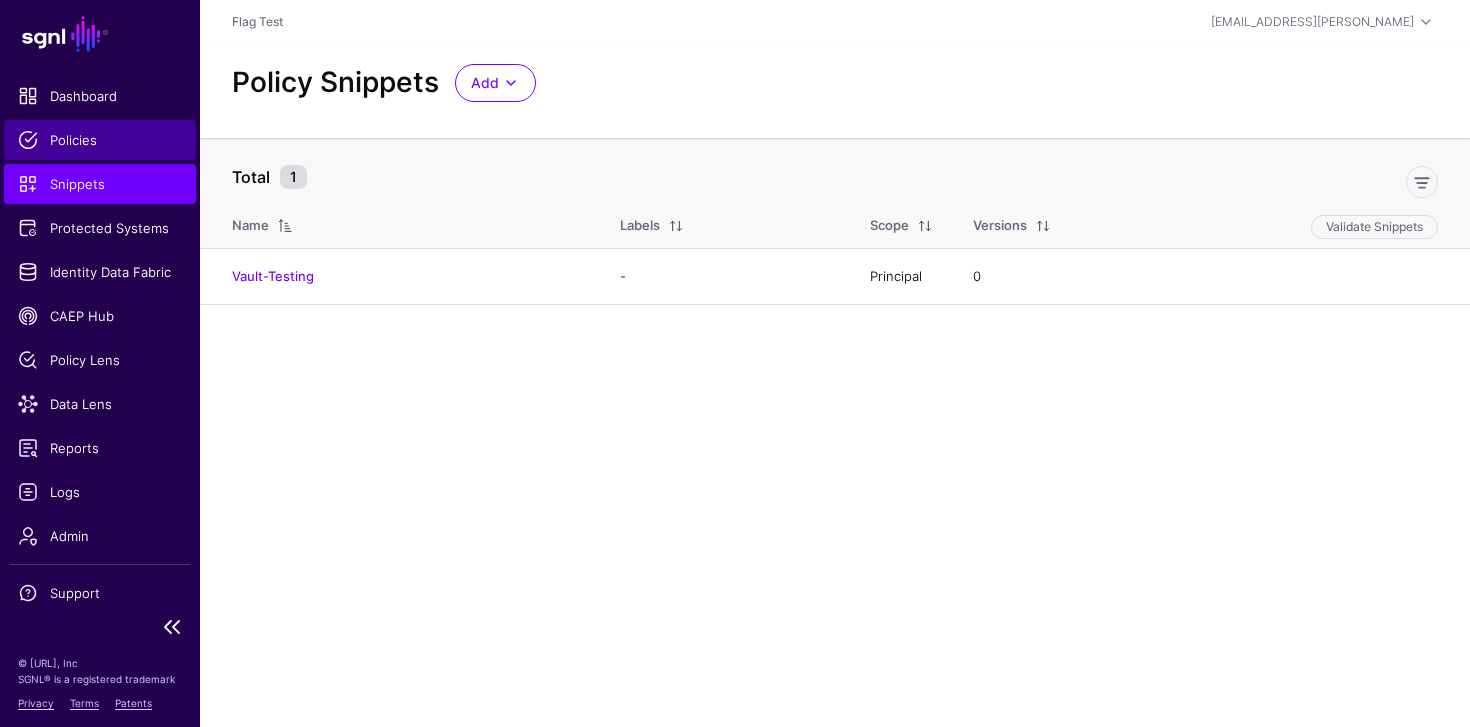 click on "Policies" 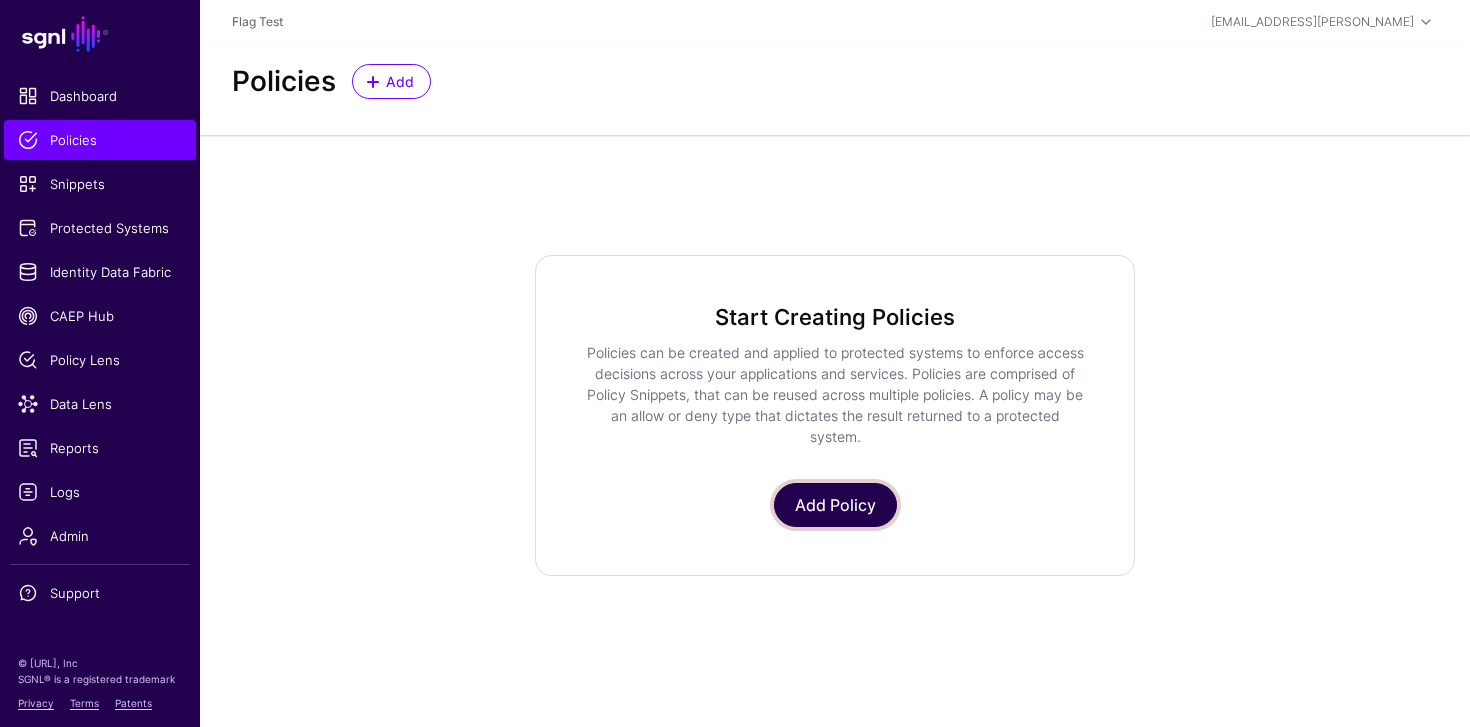 click on "Add Policy" 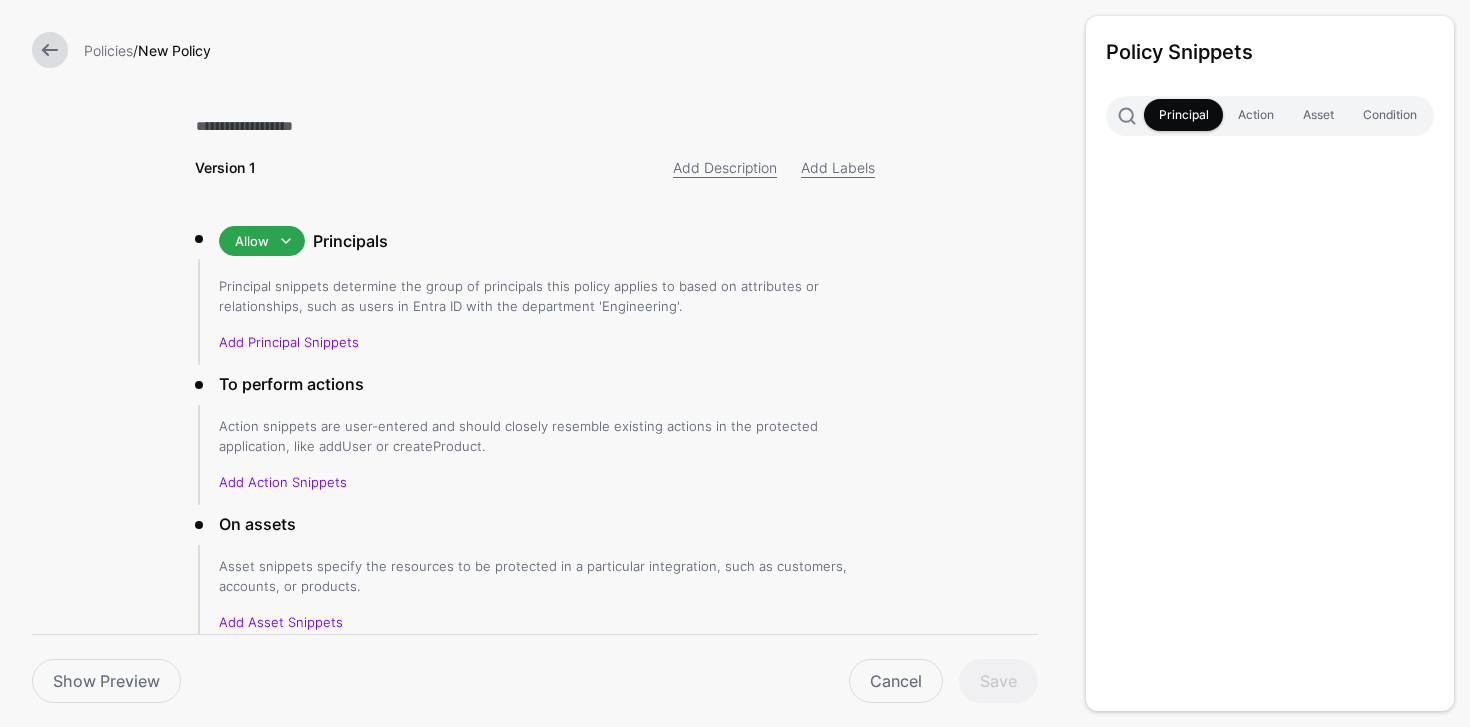 click on "Principal" at bounding box center [1183, 115] 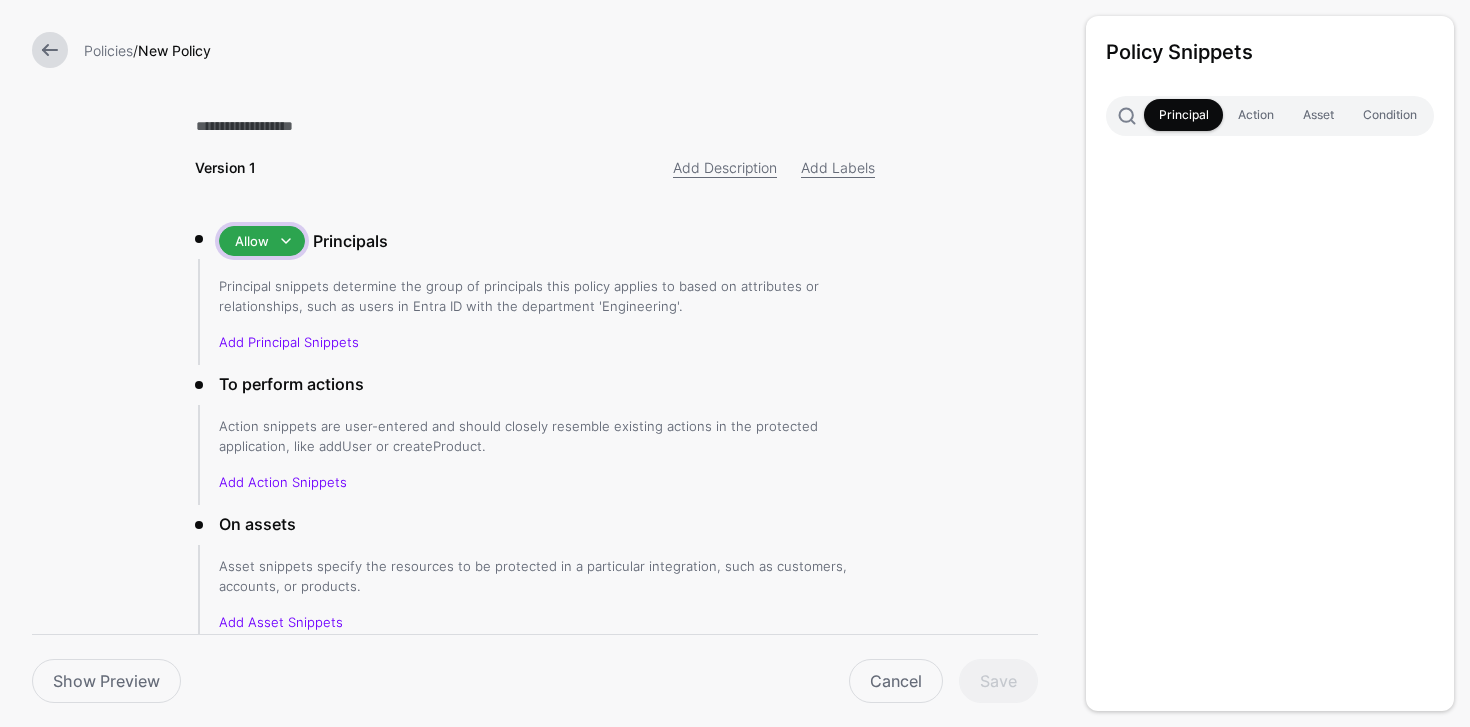 click at bounding box center (286, 241) 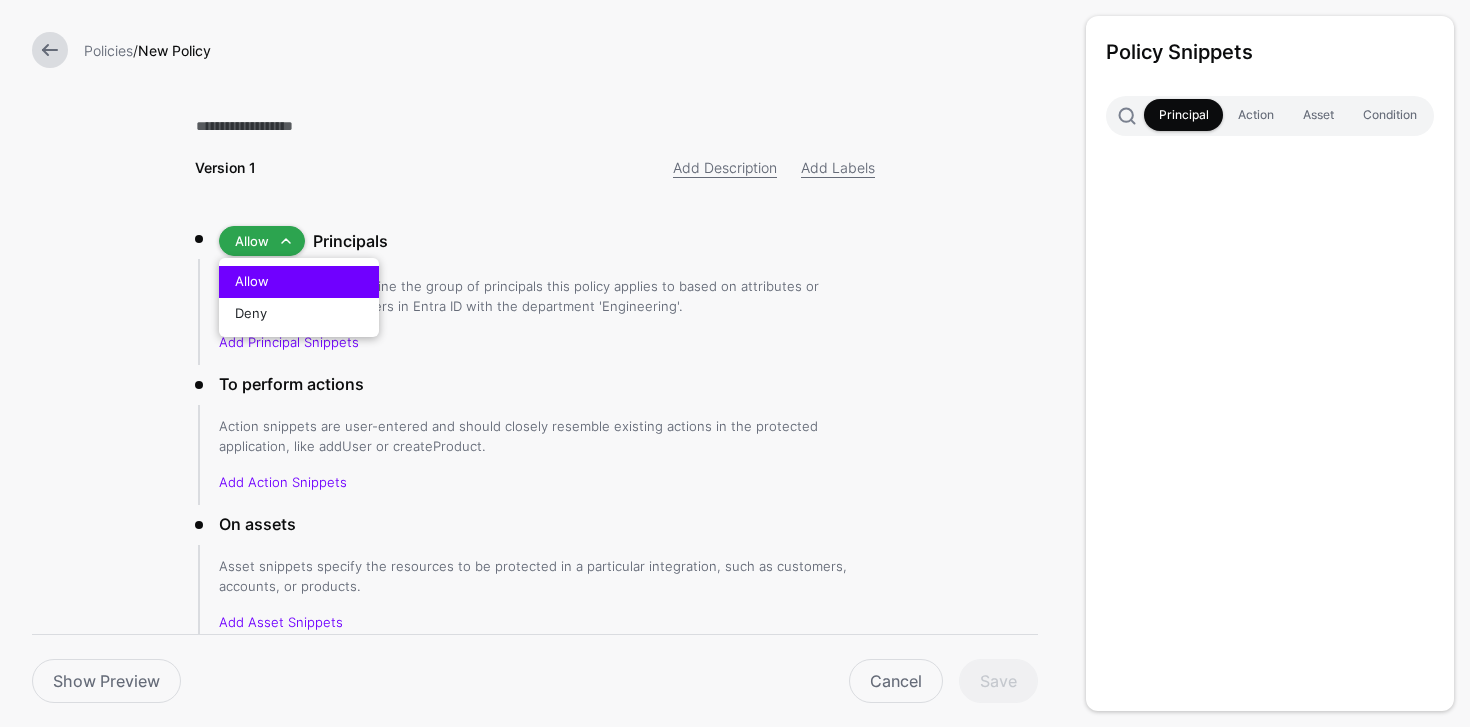 click at bounding box center (286, 241) 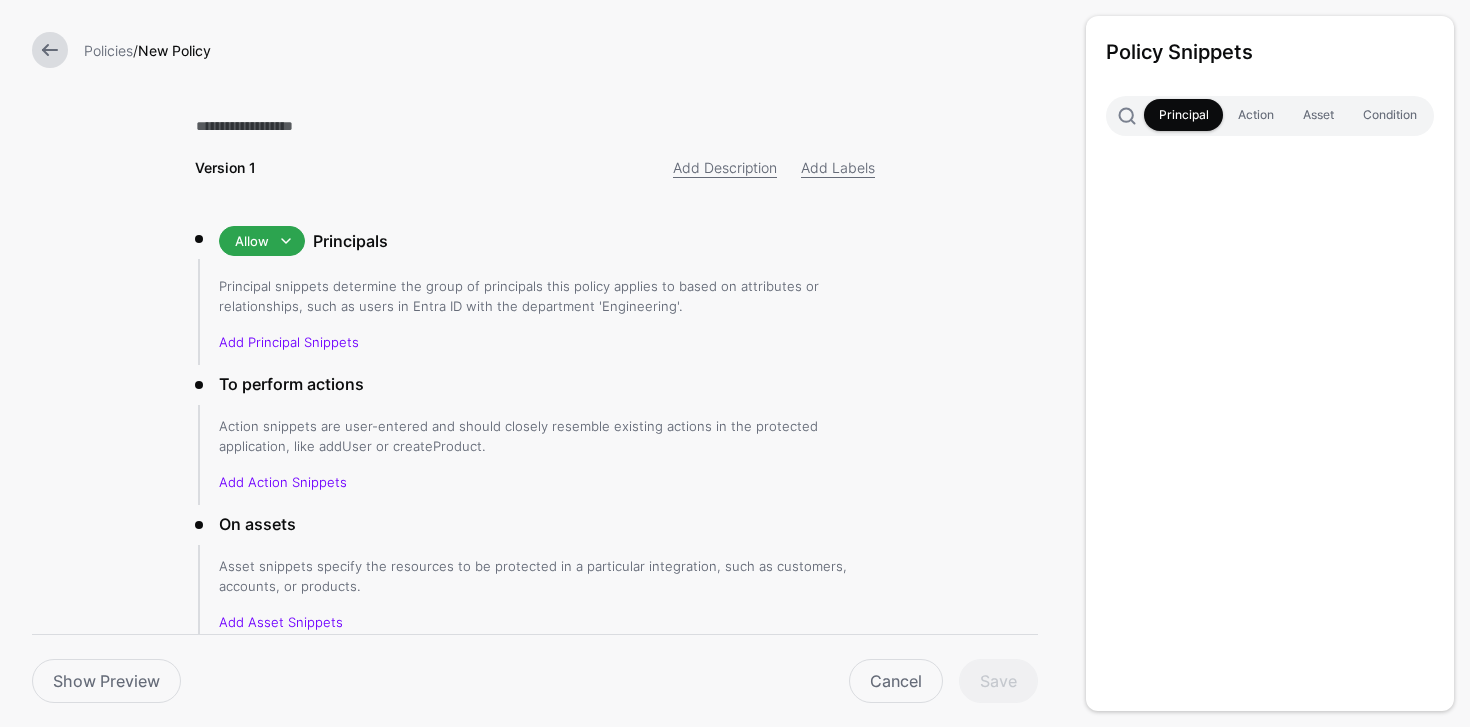 click on "Principal snippets determine the group of principals this policy applies to based on attributes or relationships, such as users in Entra ID with the department 'Engineering'.  Add Principal Snippets" at bounding box center [547, 314] 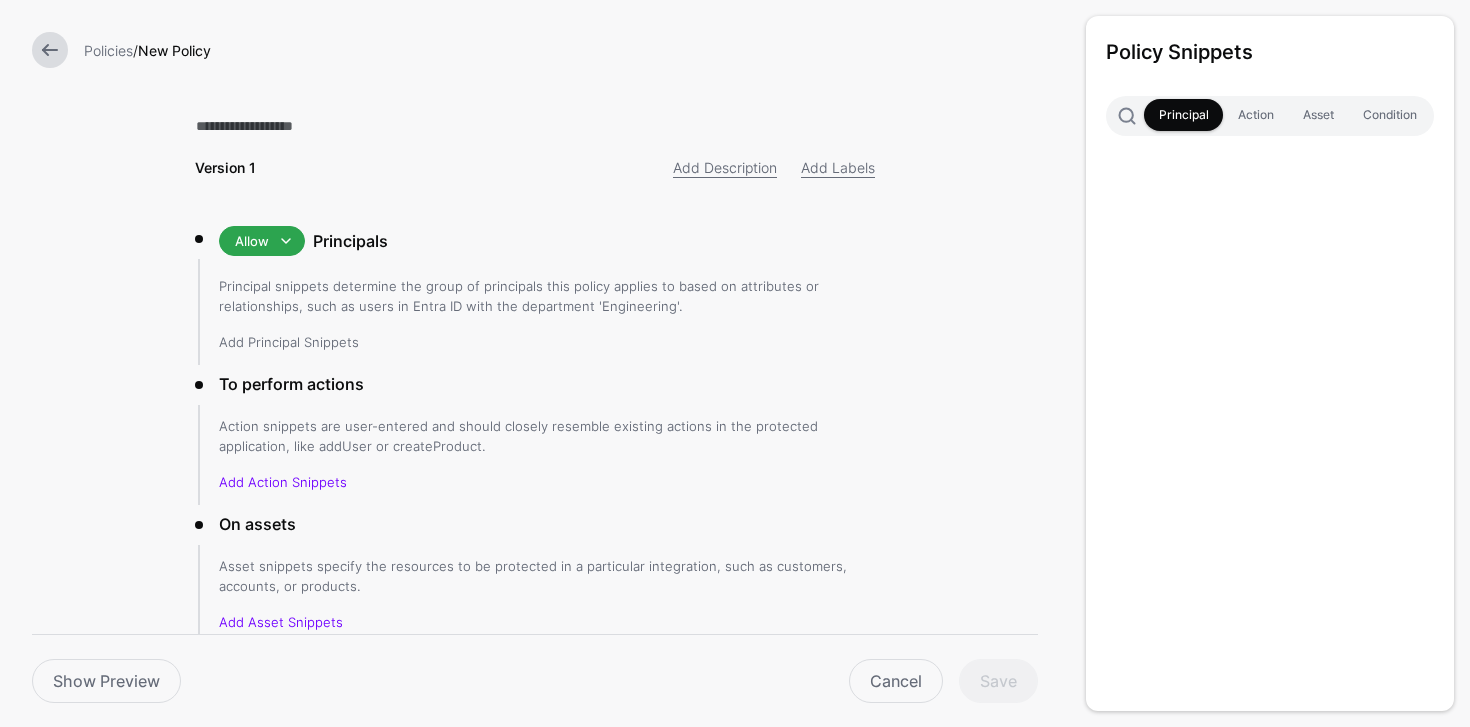 click on "Add Principal Snippets" at bounding box center (289, 342) 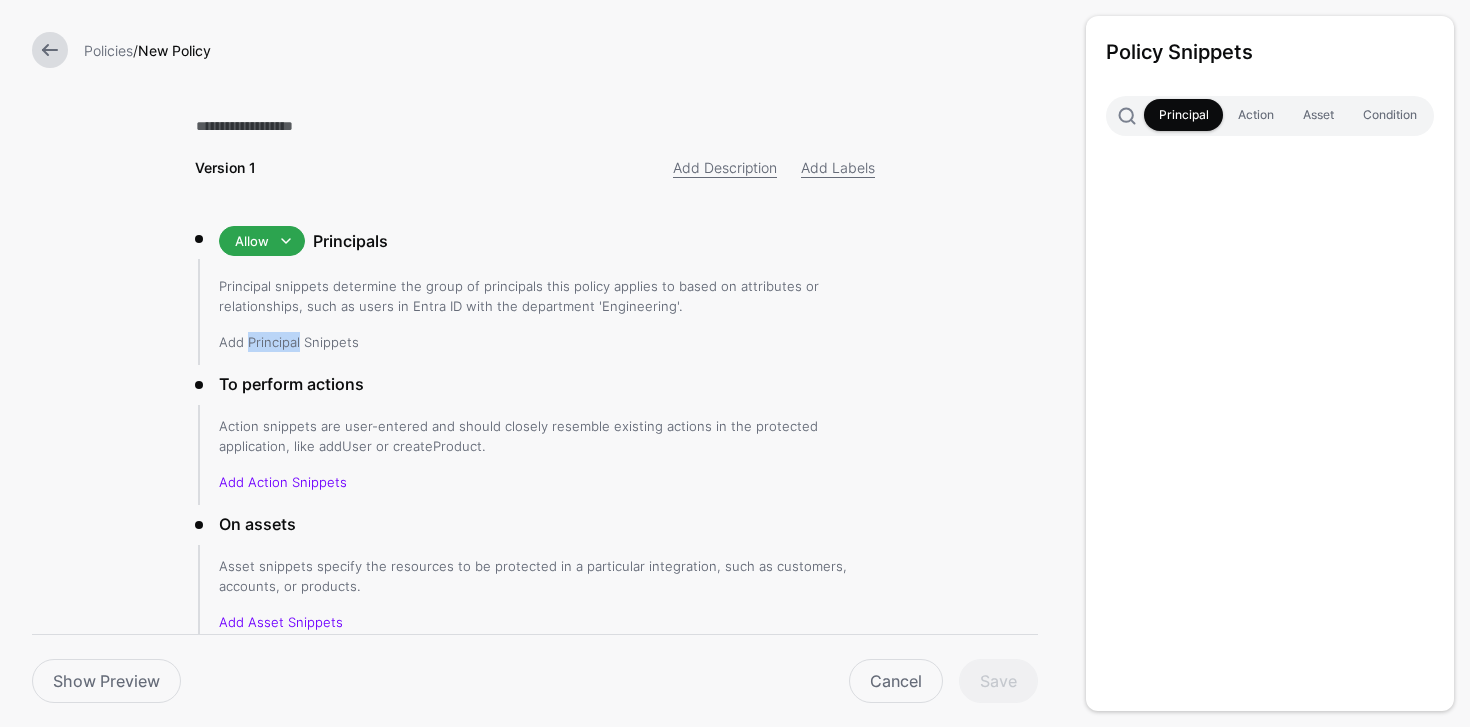 click on "Add Principal Snippets" at bounding box center [289, 342] 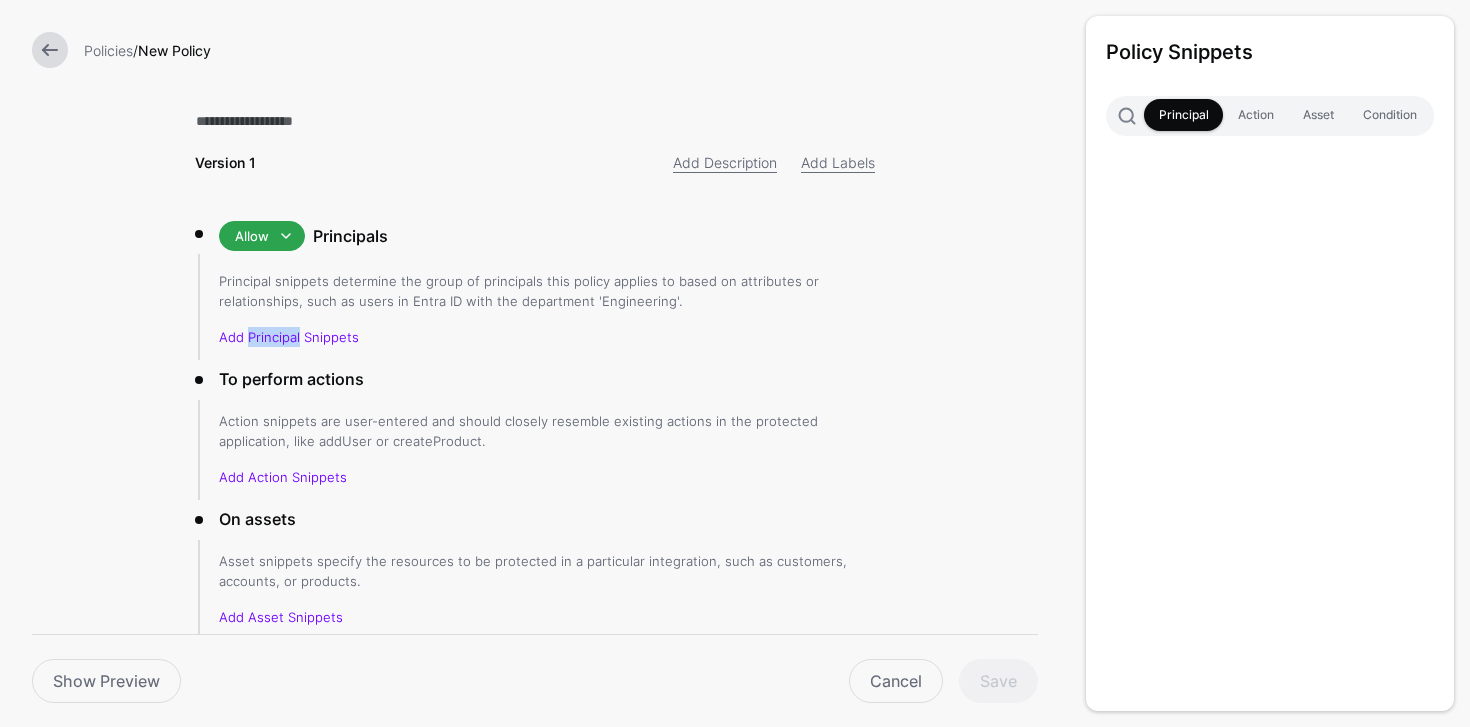 scroll, scrollTop: 57, scrollLeft: 0, axis: vertical 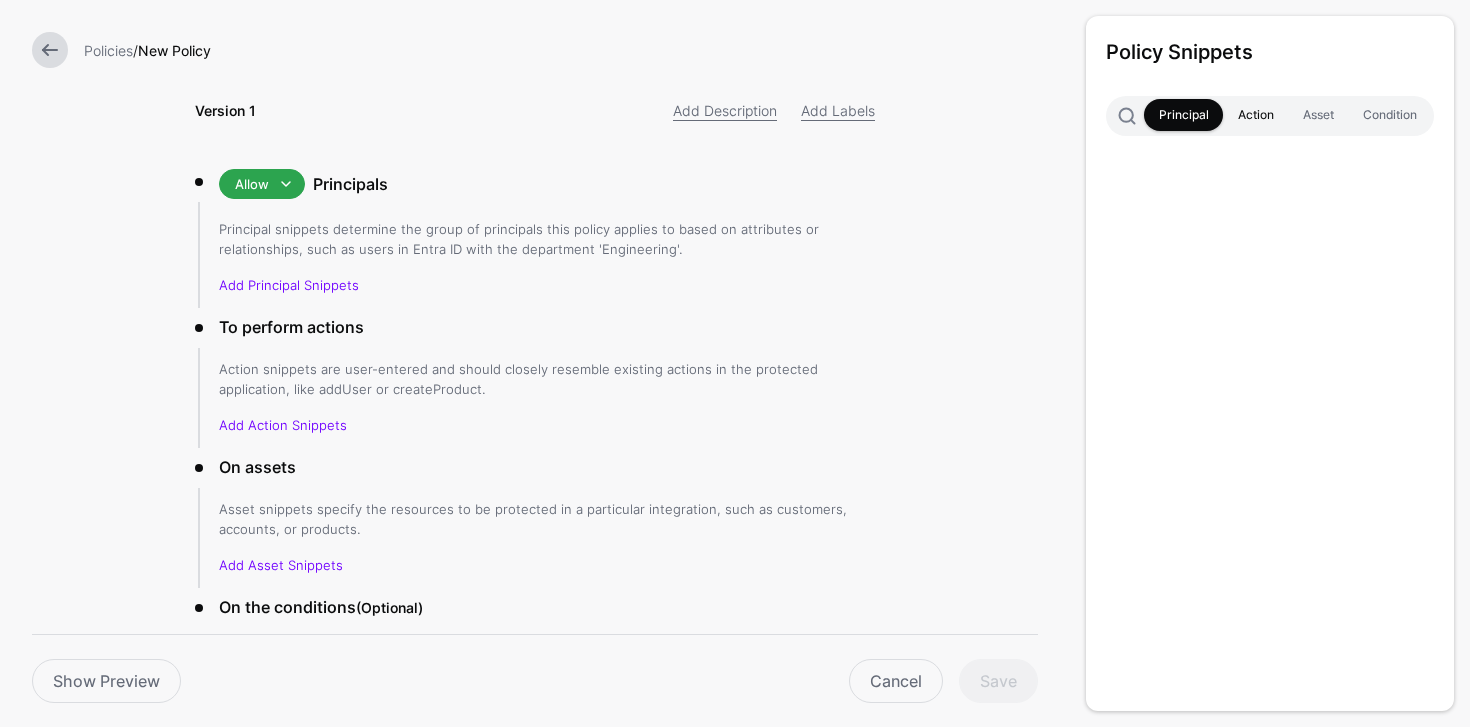 click on "Action" at bounding box center [1255, 115] 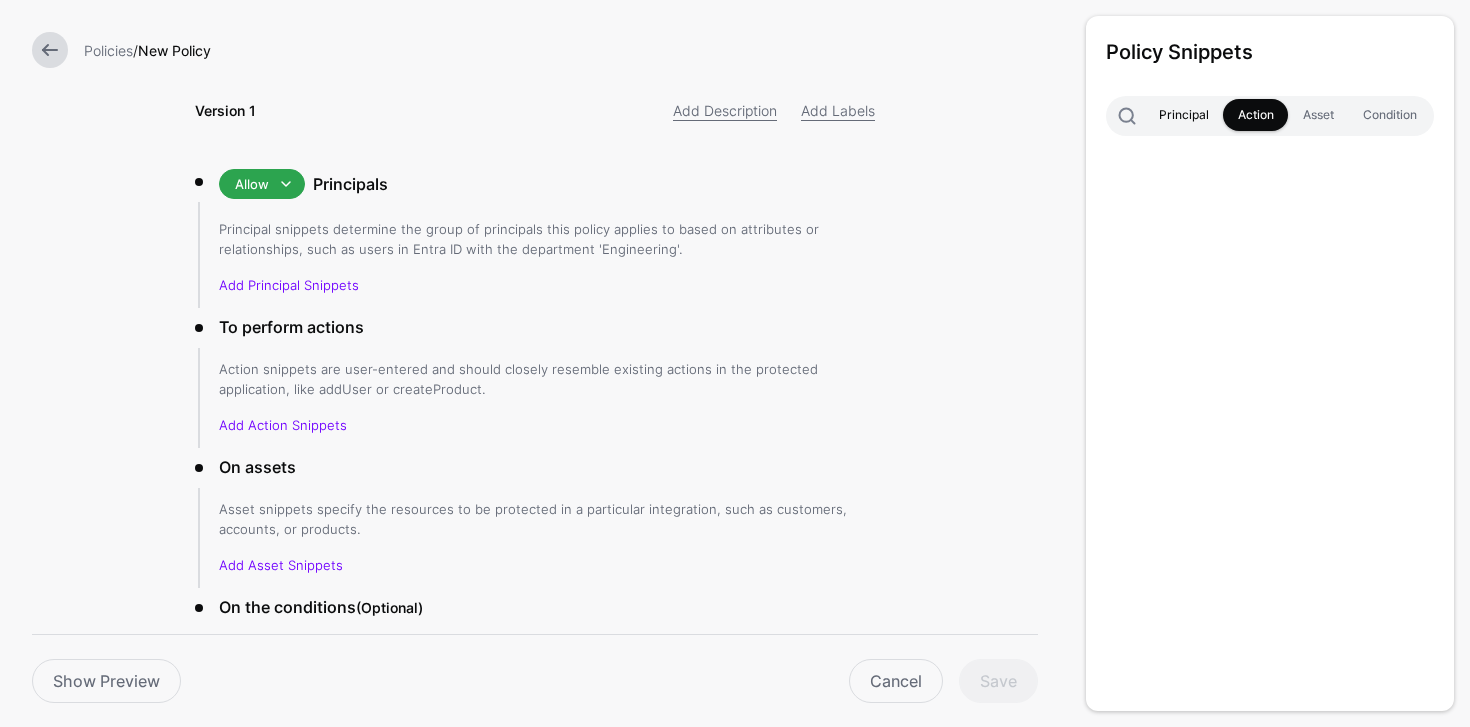 click on "Principal" at bounding box center [1183, 115] 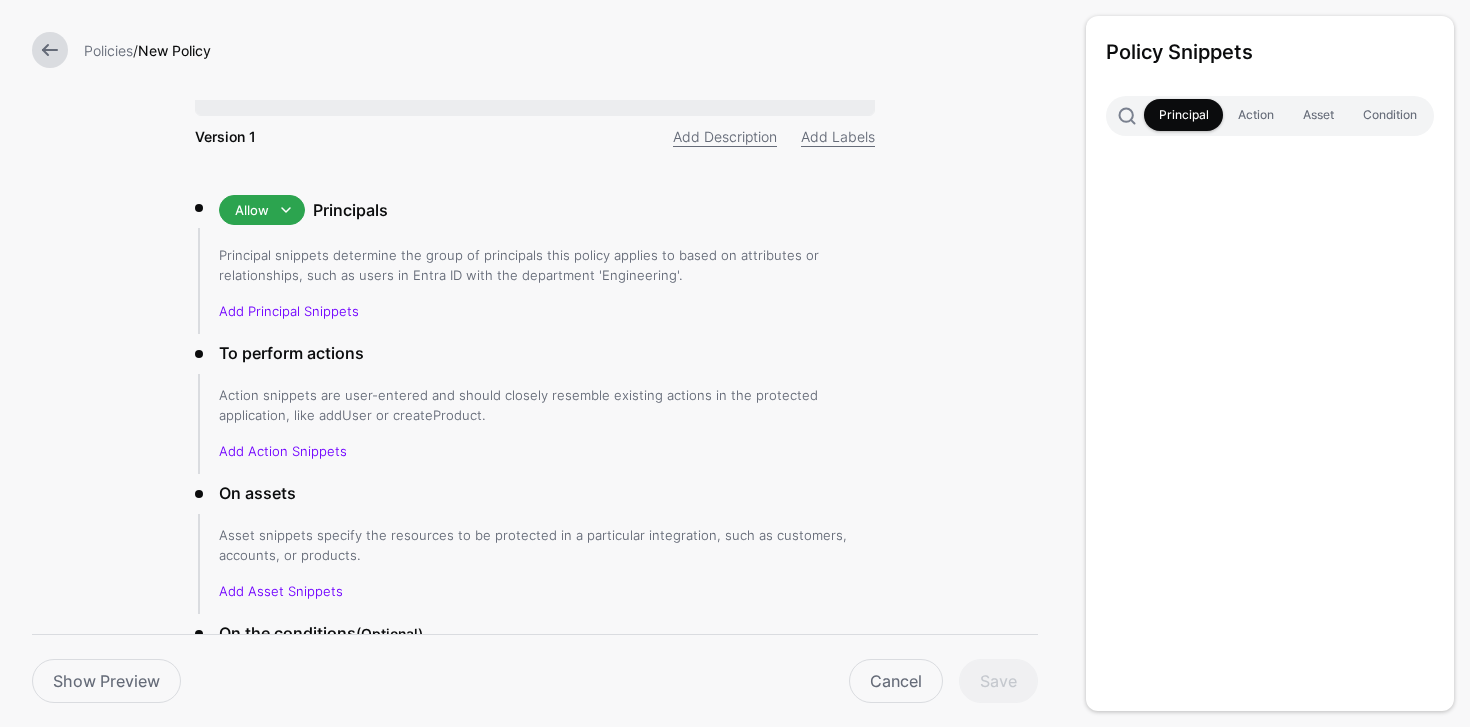 scroll, scrollTop: 0, scrollLeft: 0, axis: both 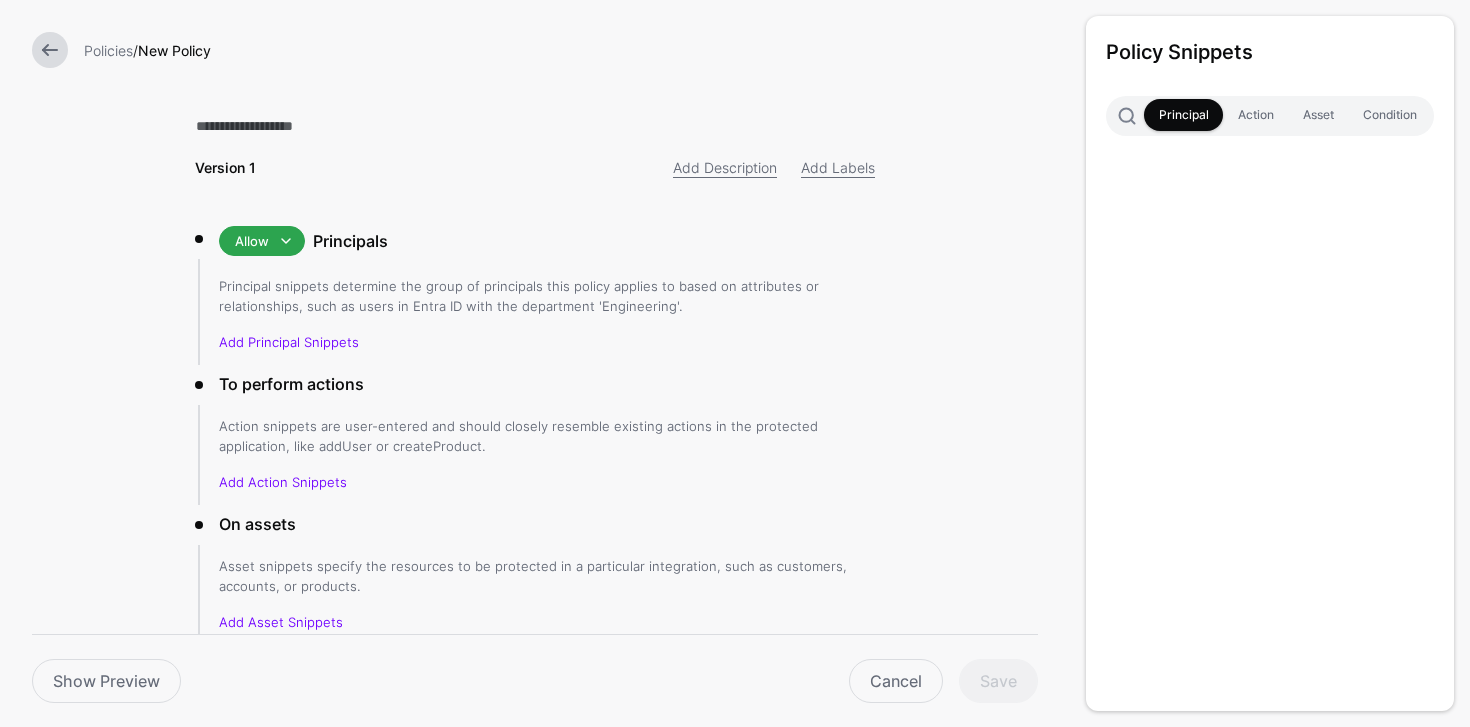 click at bounding box center (50, 50) 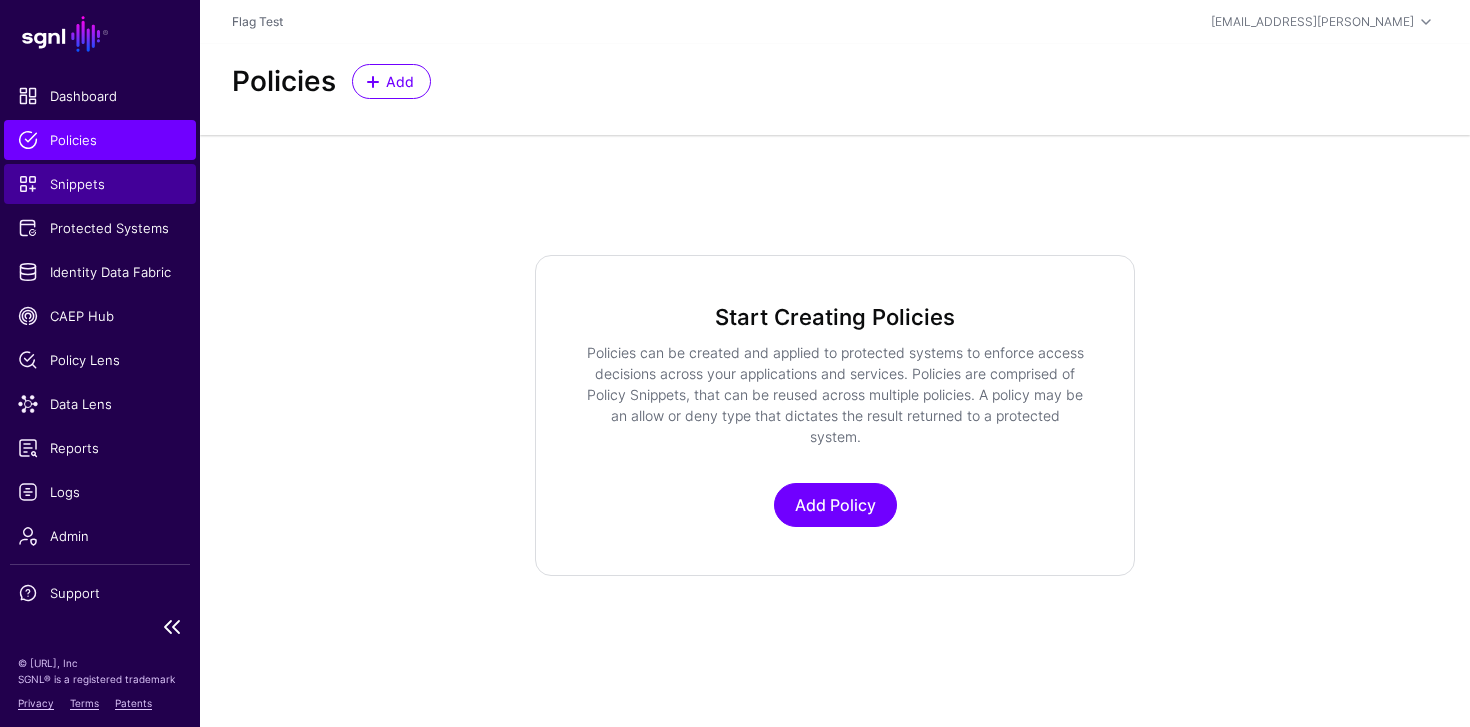click on "Snippets" 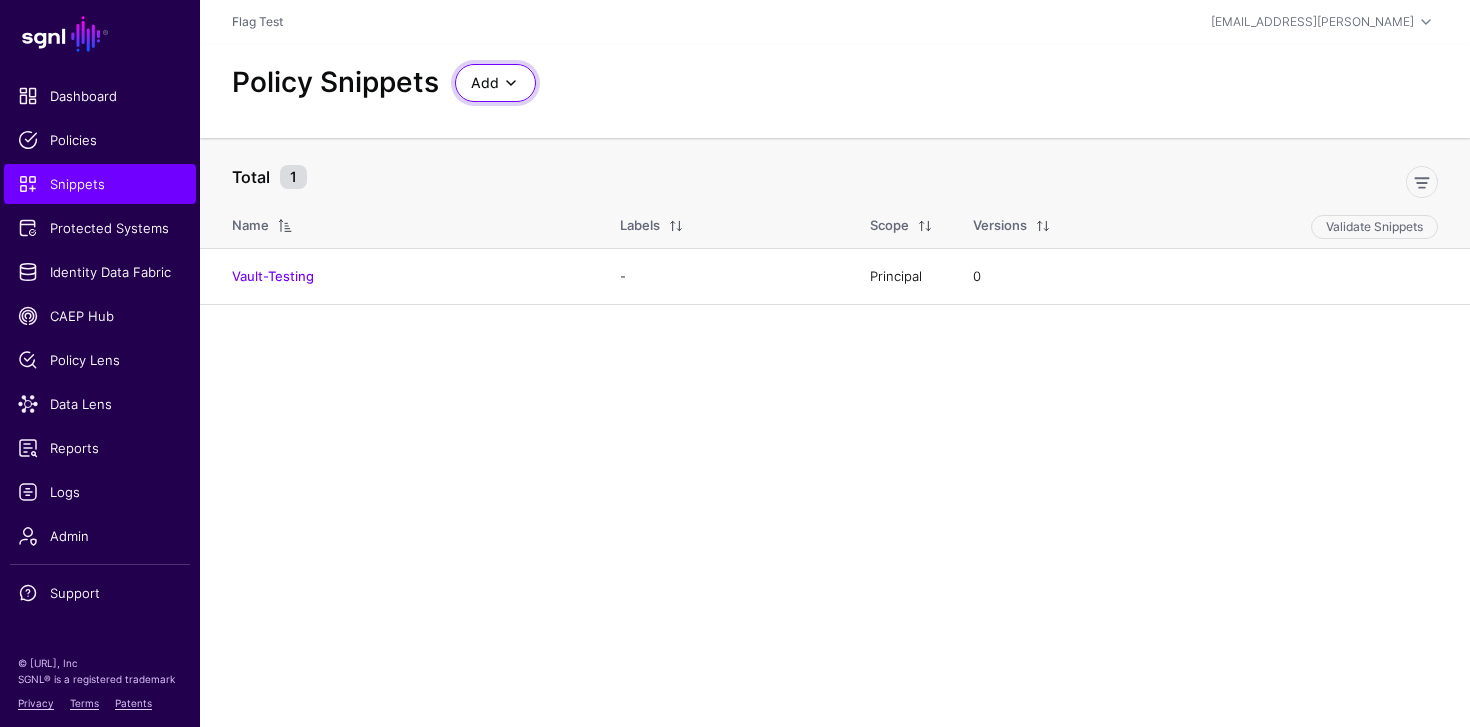 click at bounding box center (511, 83) 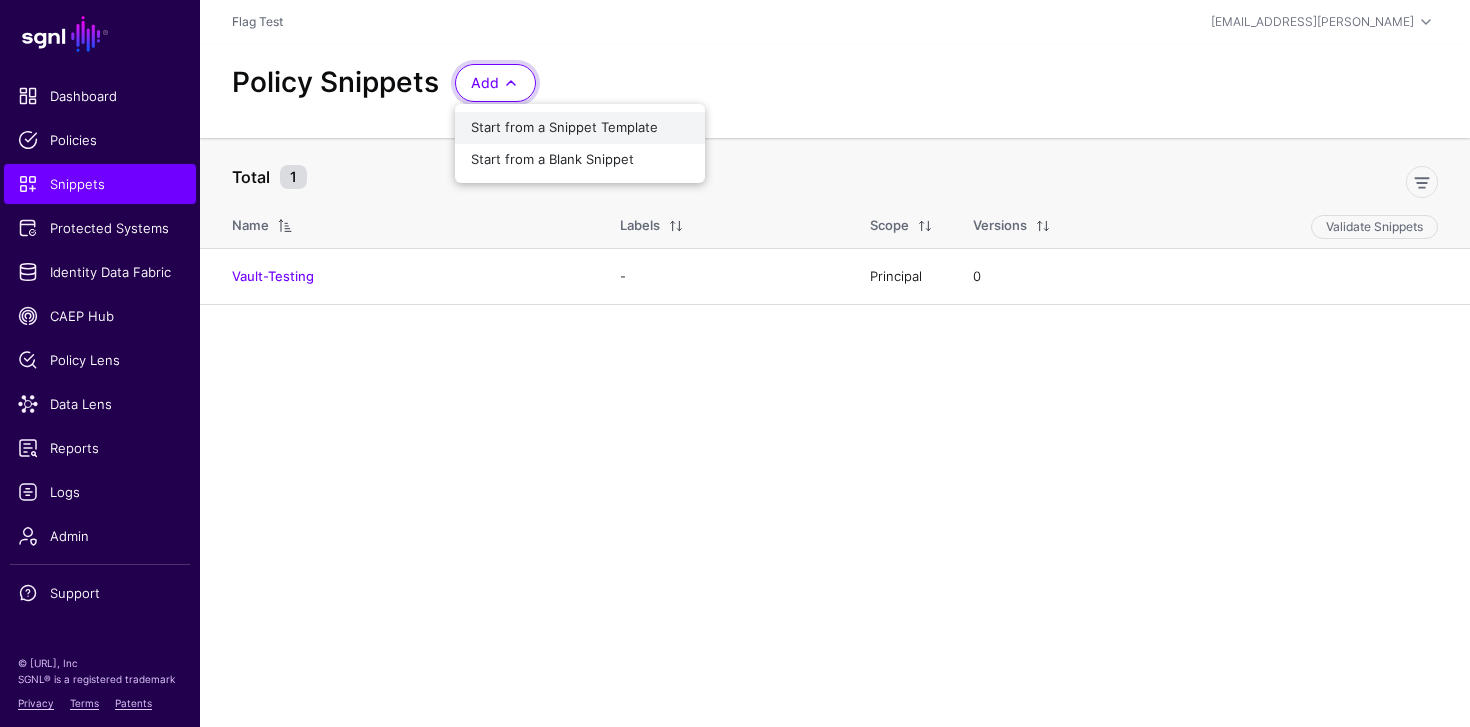 click on "Start from a Snippet Template" 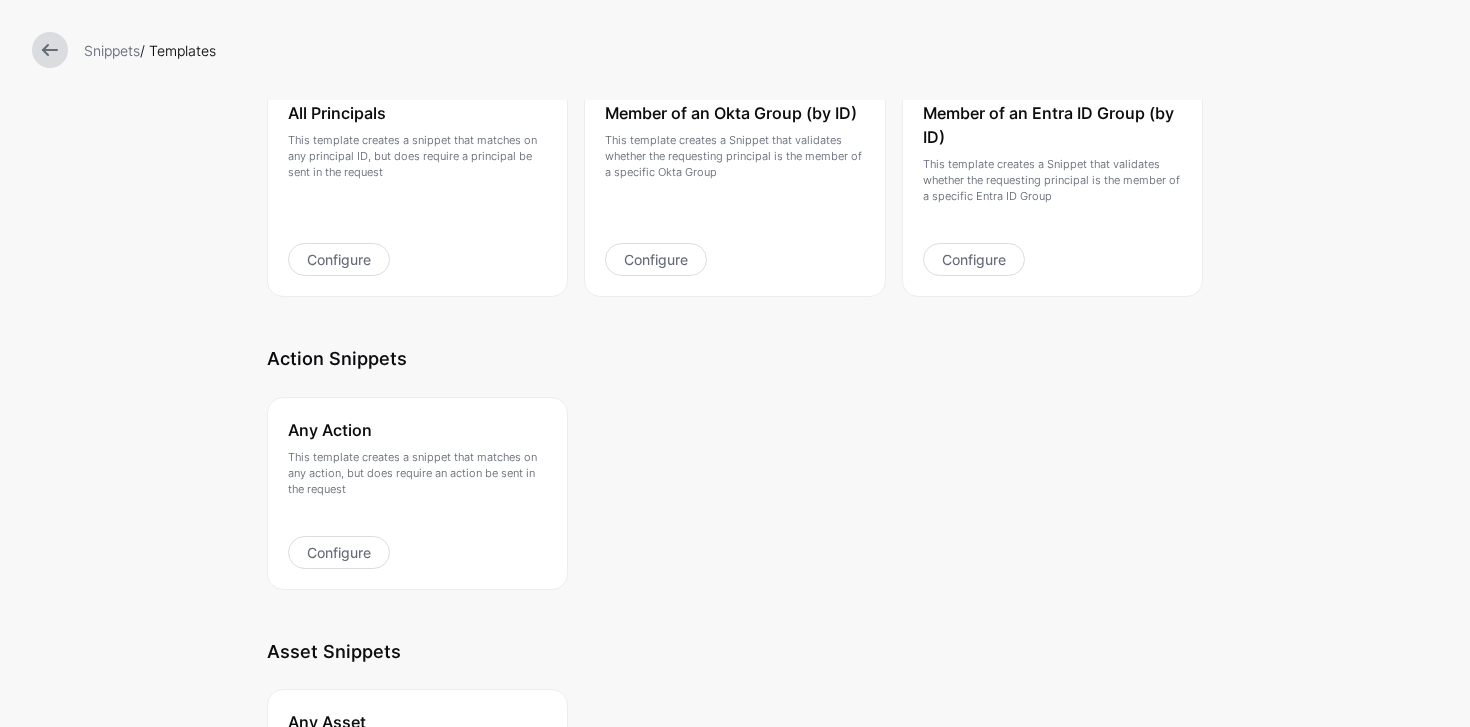 scroll, scrollTop: 264, scrollLeft: 0, axis: vertical 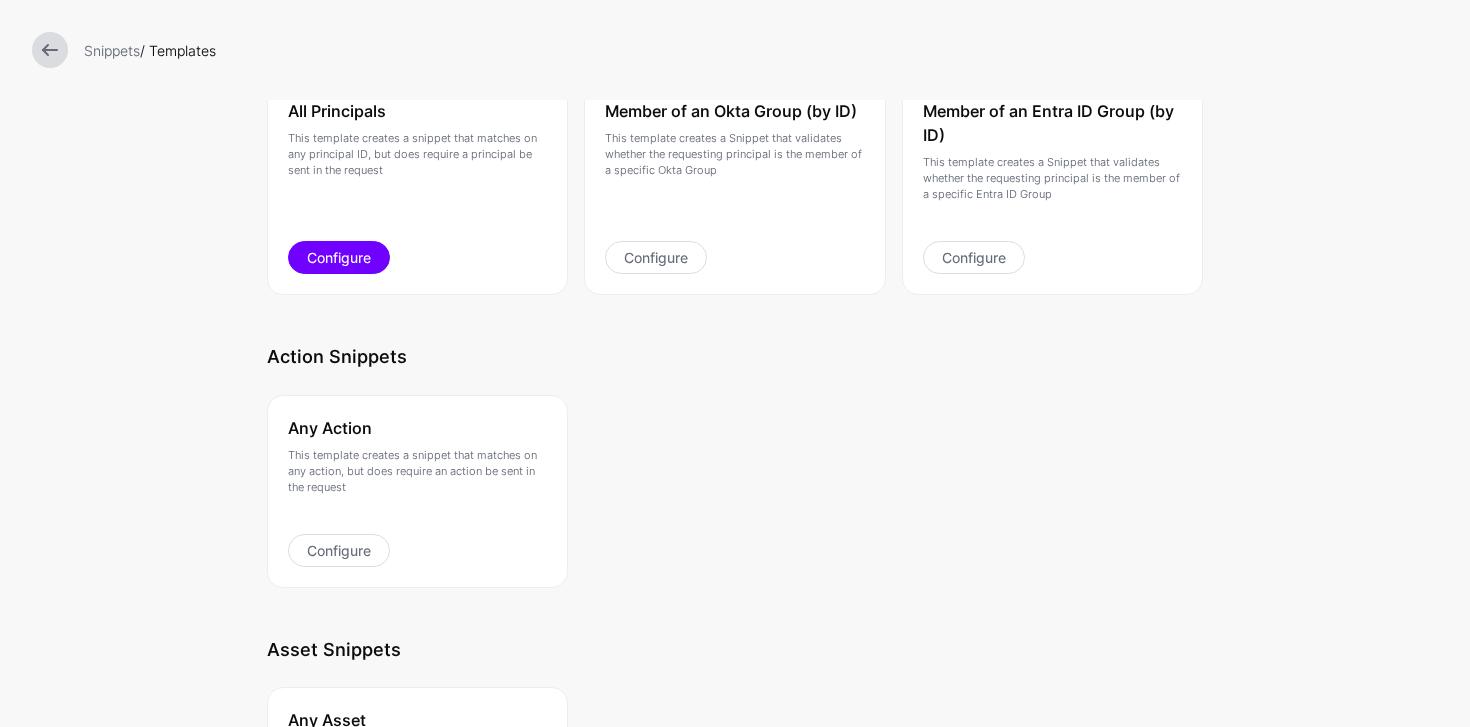 click on "Configure" at bounding box center (339, 257) 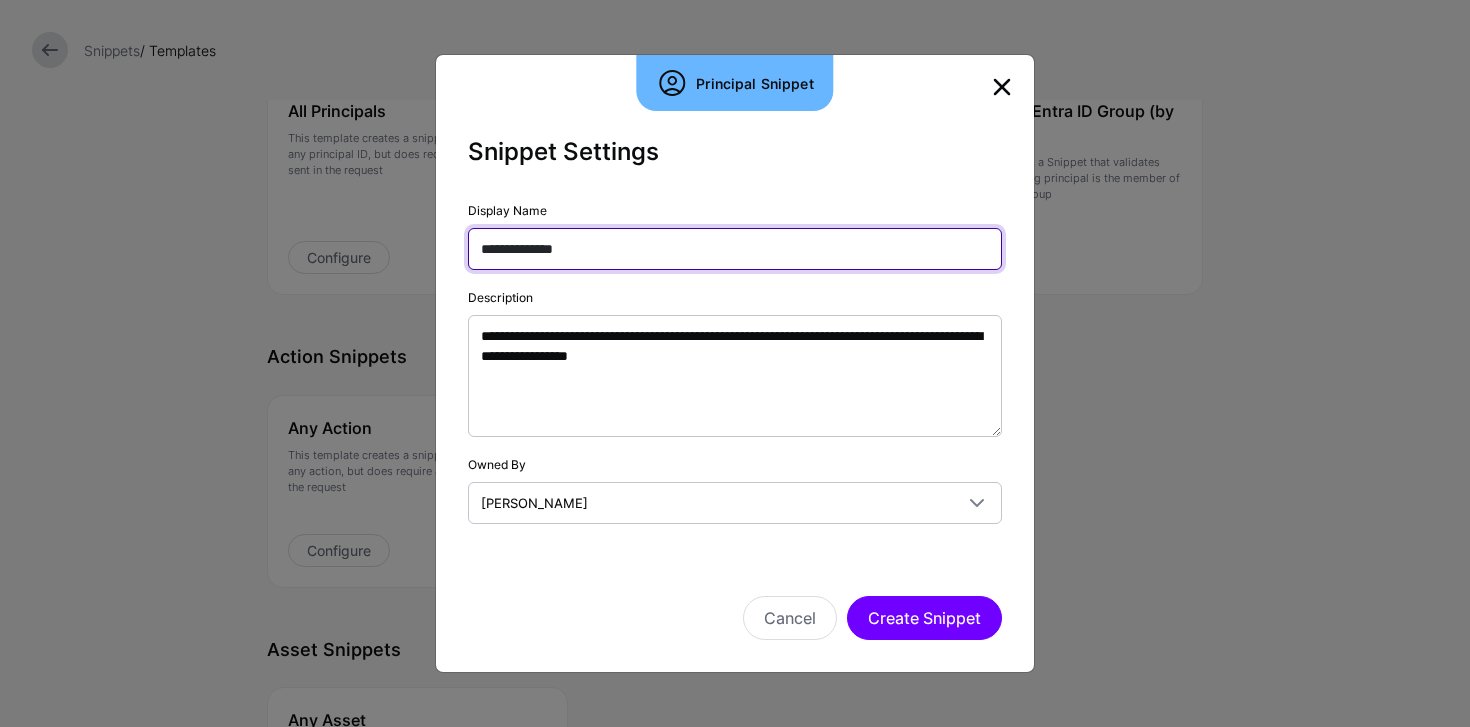 click on "**********" at bounding box center [735, 249] 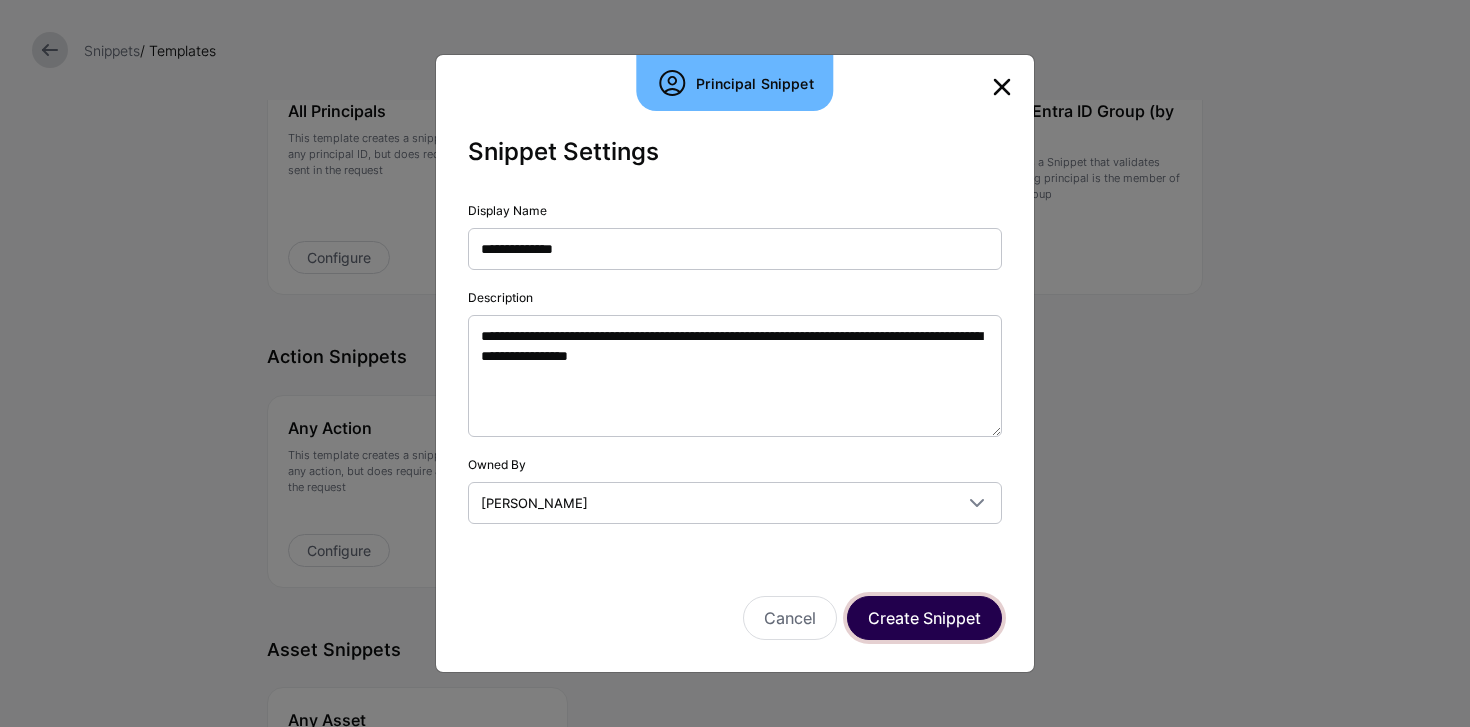 click on "Create Snippet" 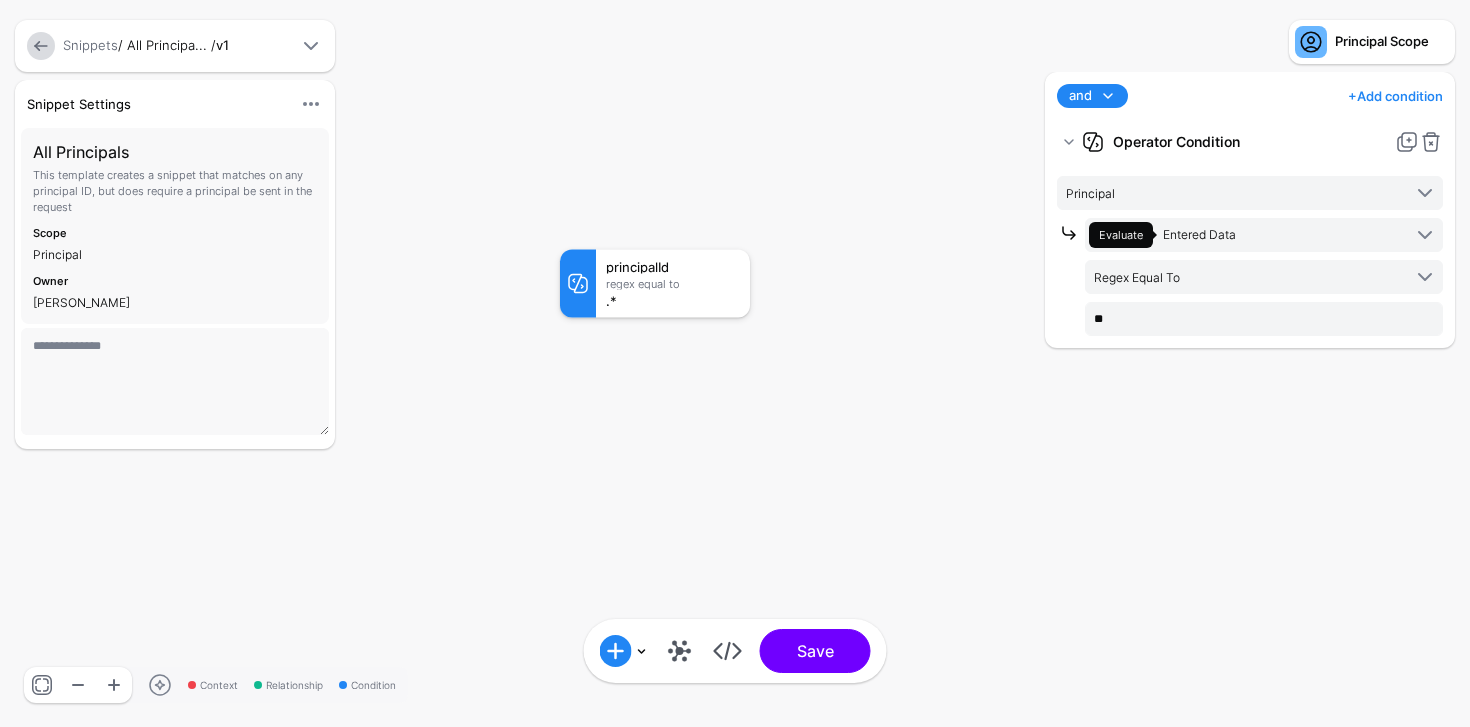 drag, startPoint x: 673, startPoint y: 282, endPoint x: 687, endPoint y: 228, distance: 55.7853 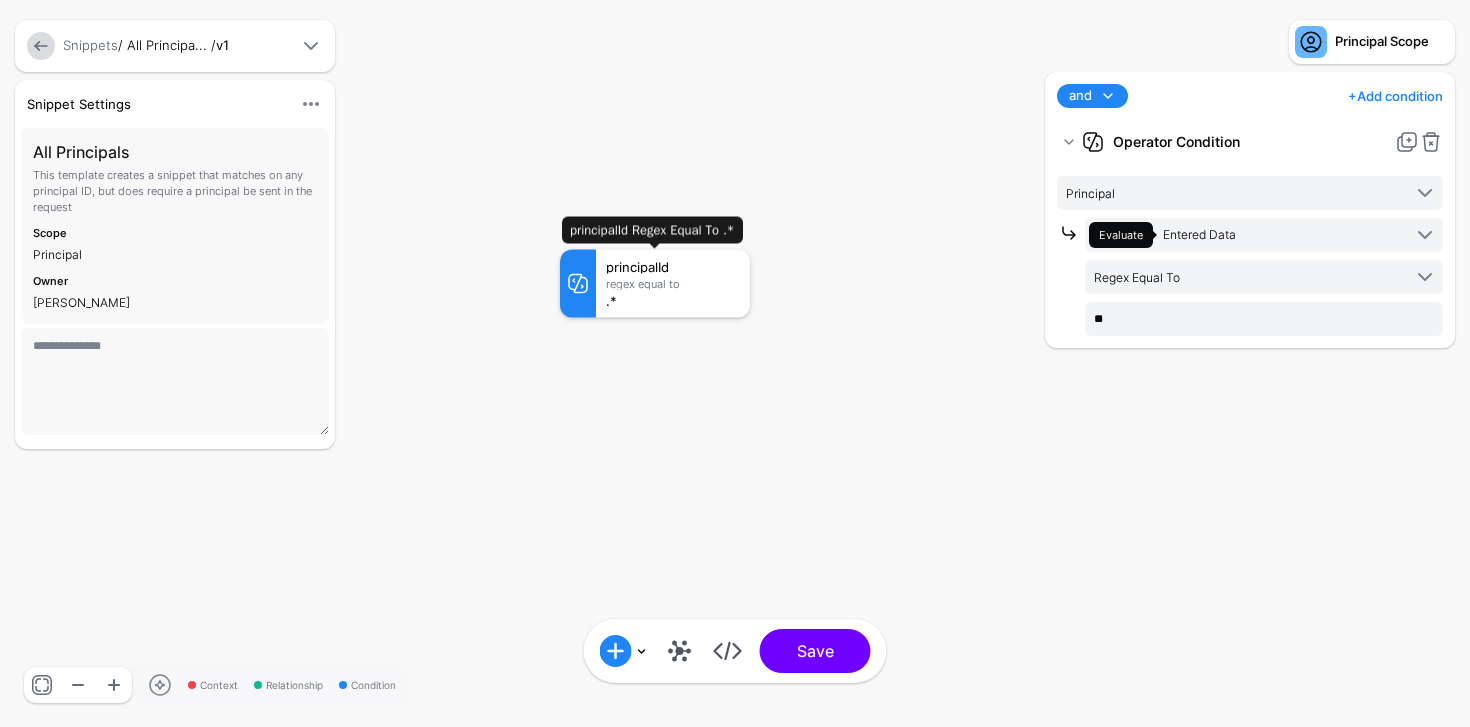 drag, startPoint x: 660, startPoint y: 282, endPoint x: 906, endPoint y: 220, distance: 253.69273 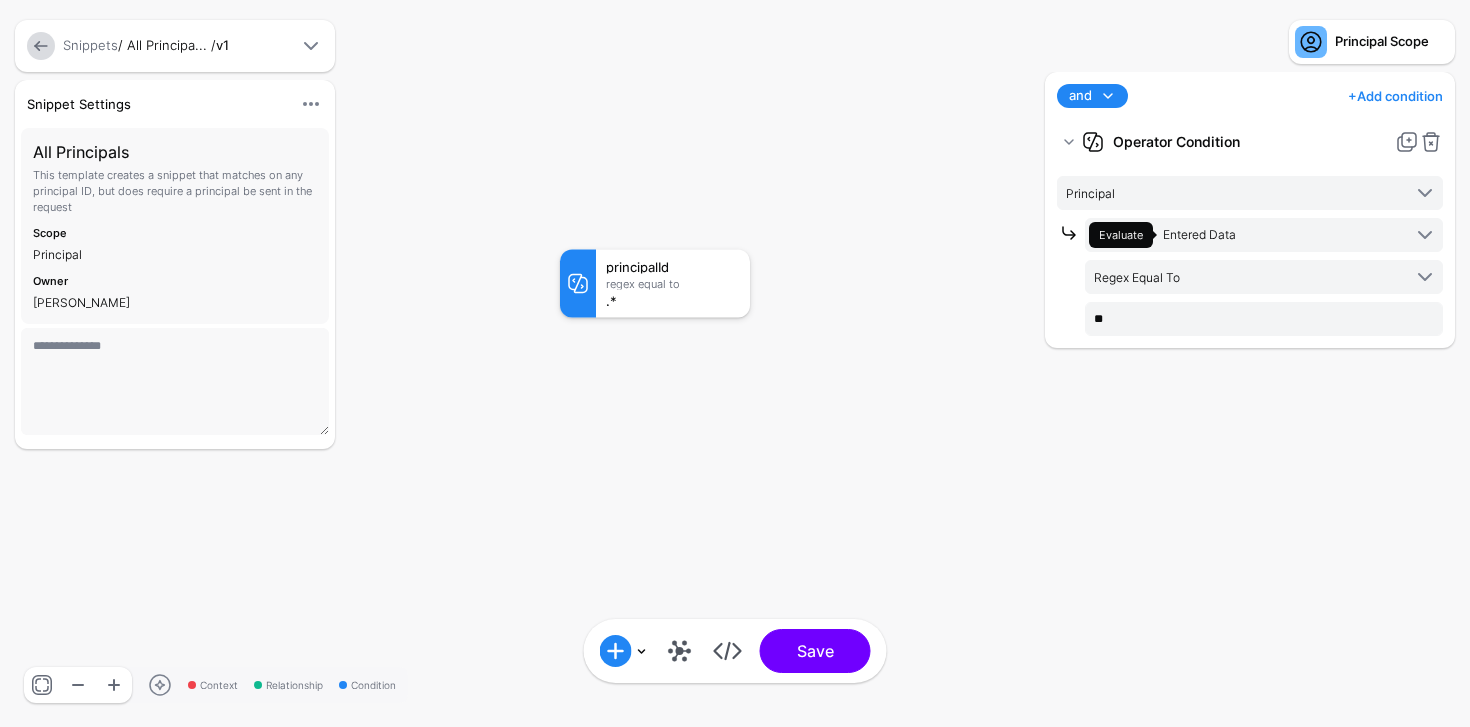 click at bounding box center [1108, 96] 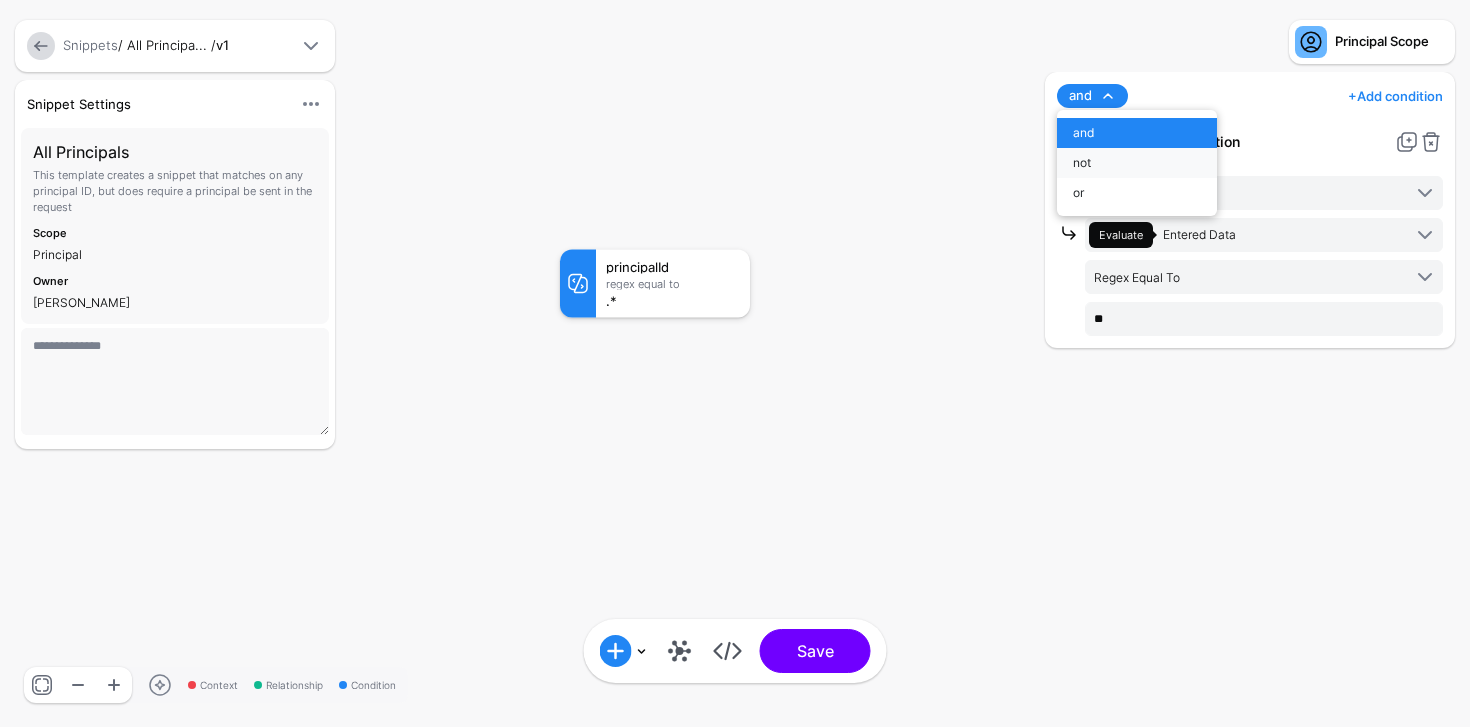 click on "not" at bounding box center [1137, 163] 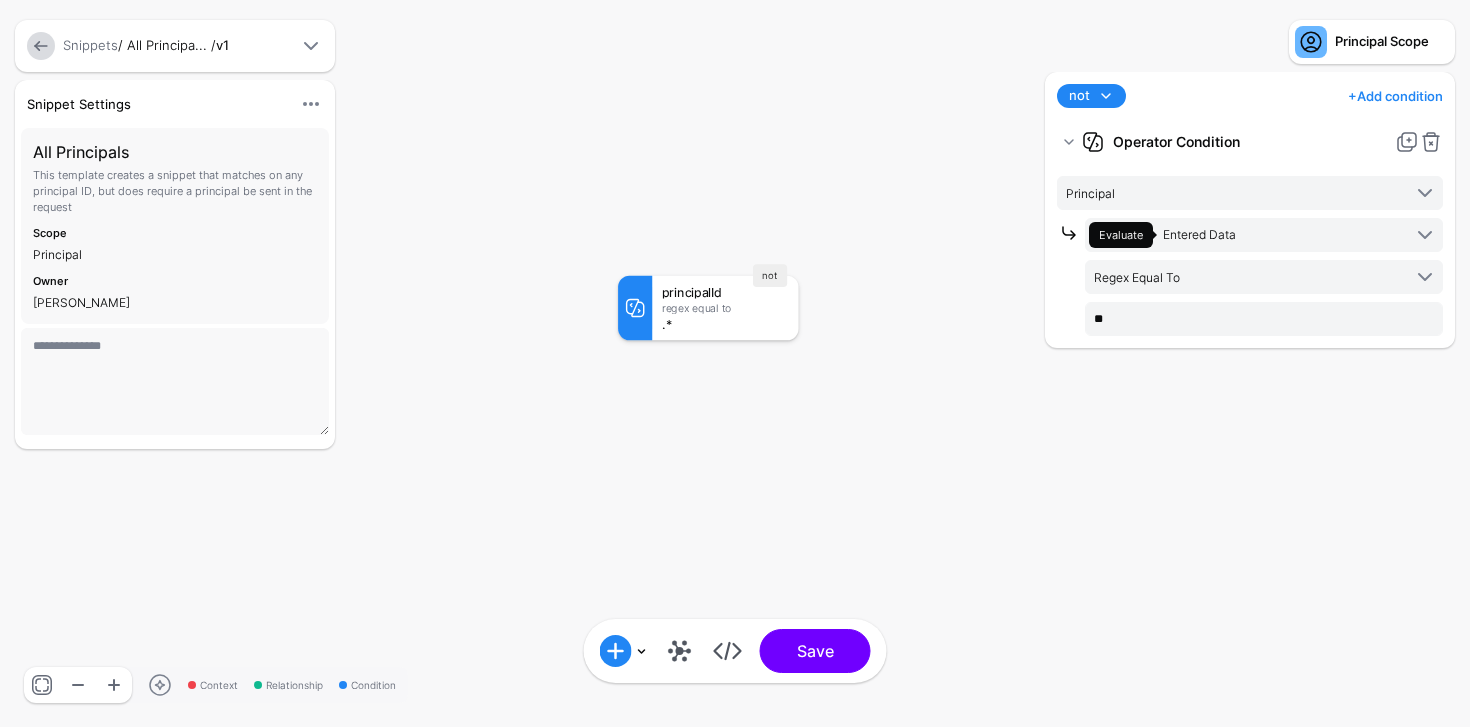 drag, startPoint x: 698, startPoint y: 303, endPoint x: 605, endPoint y: 219, distance: 125.31959 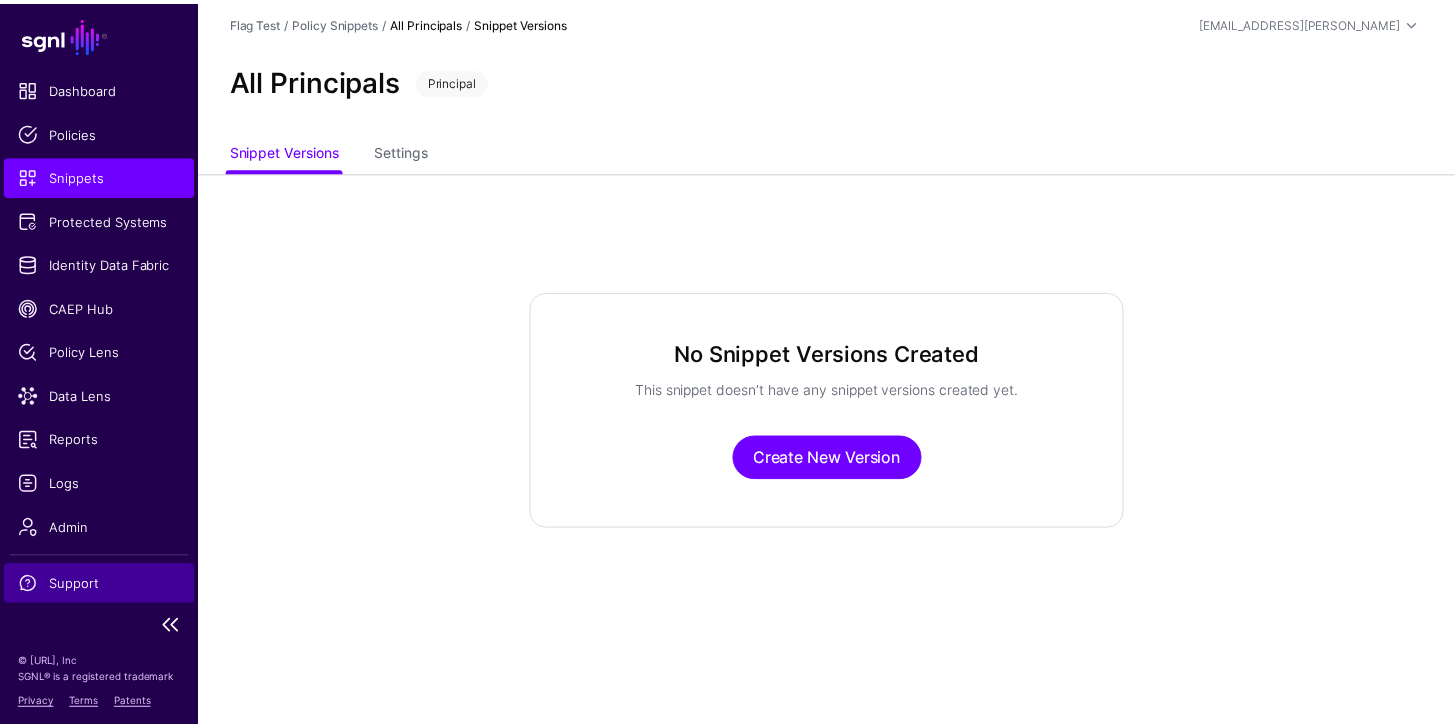 scroll, scrollTop: 12, scrollLeft: 0, axis: vertical 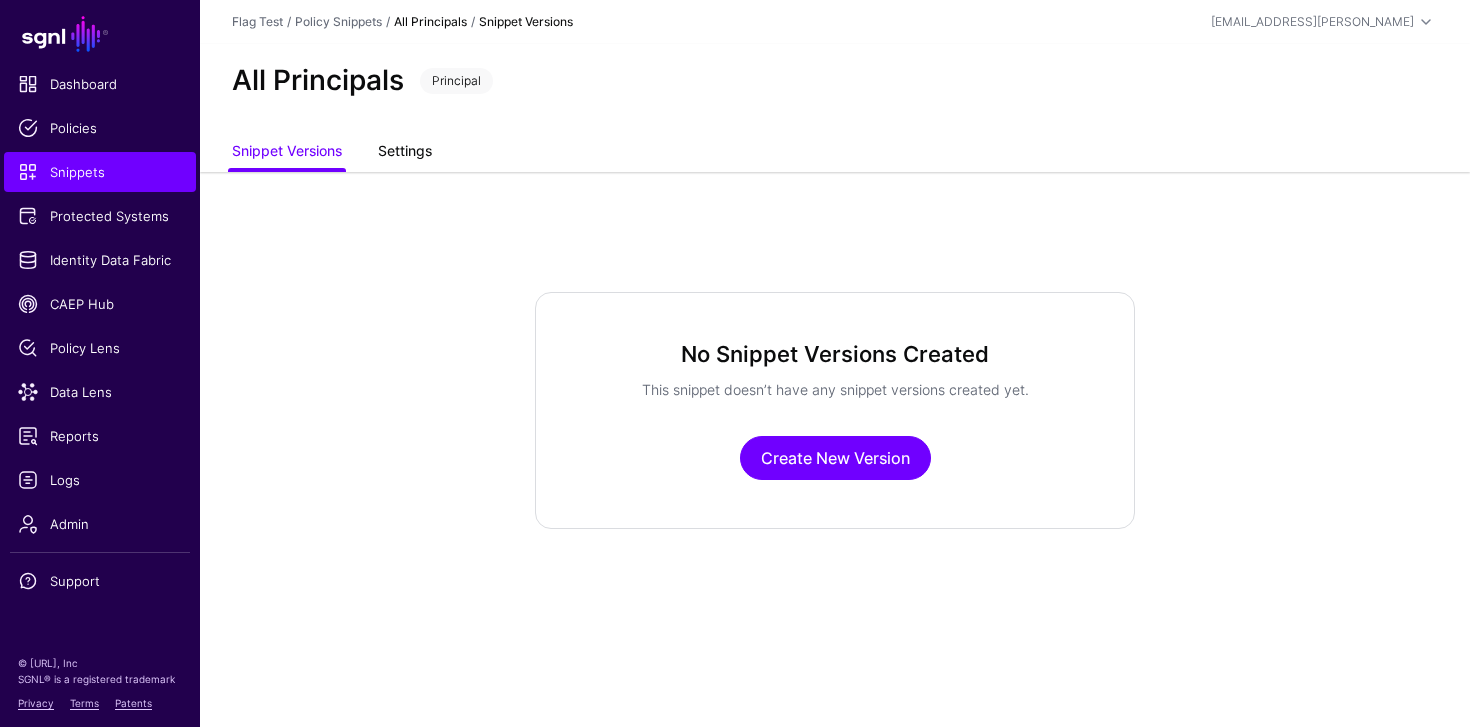 click on "Settings" 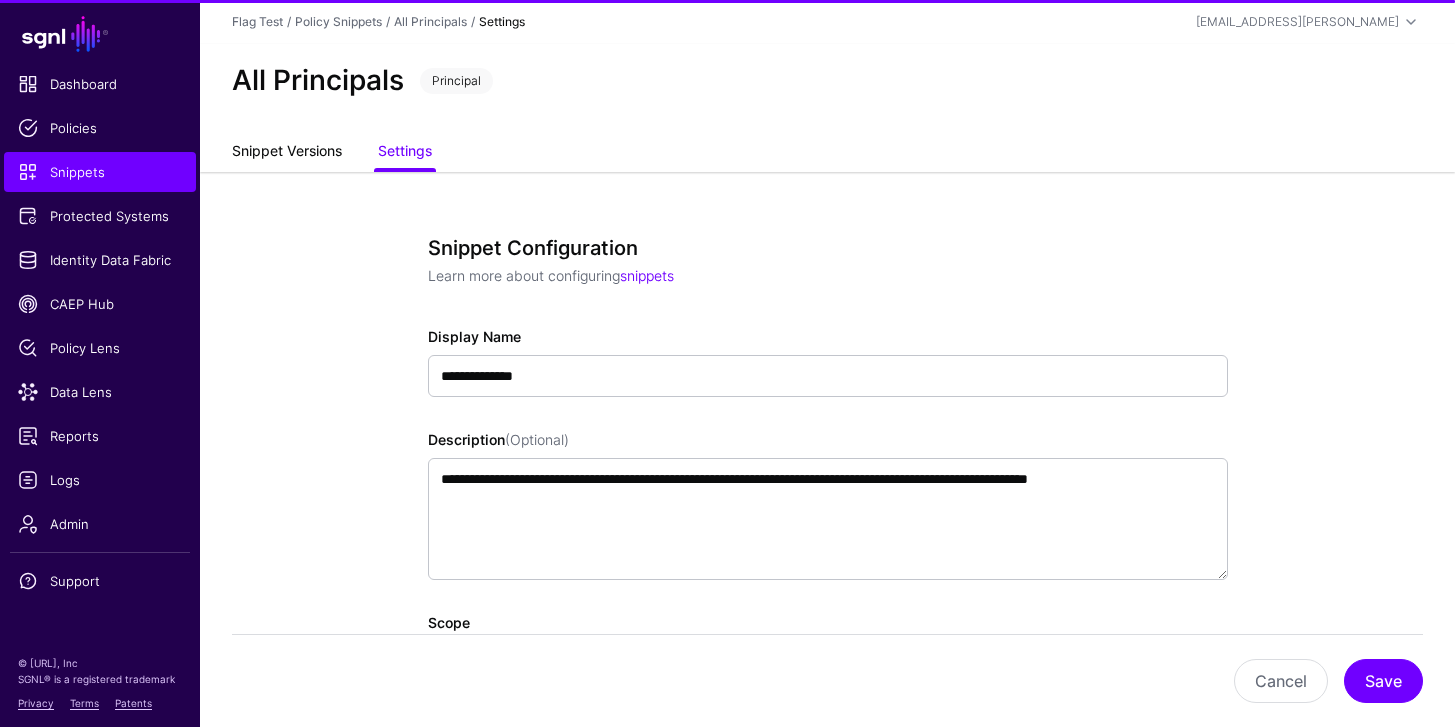 click on "Snippet Versions" 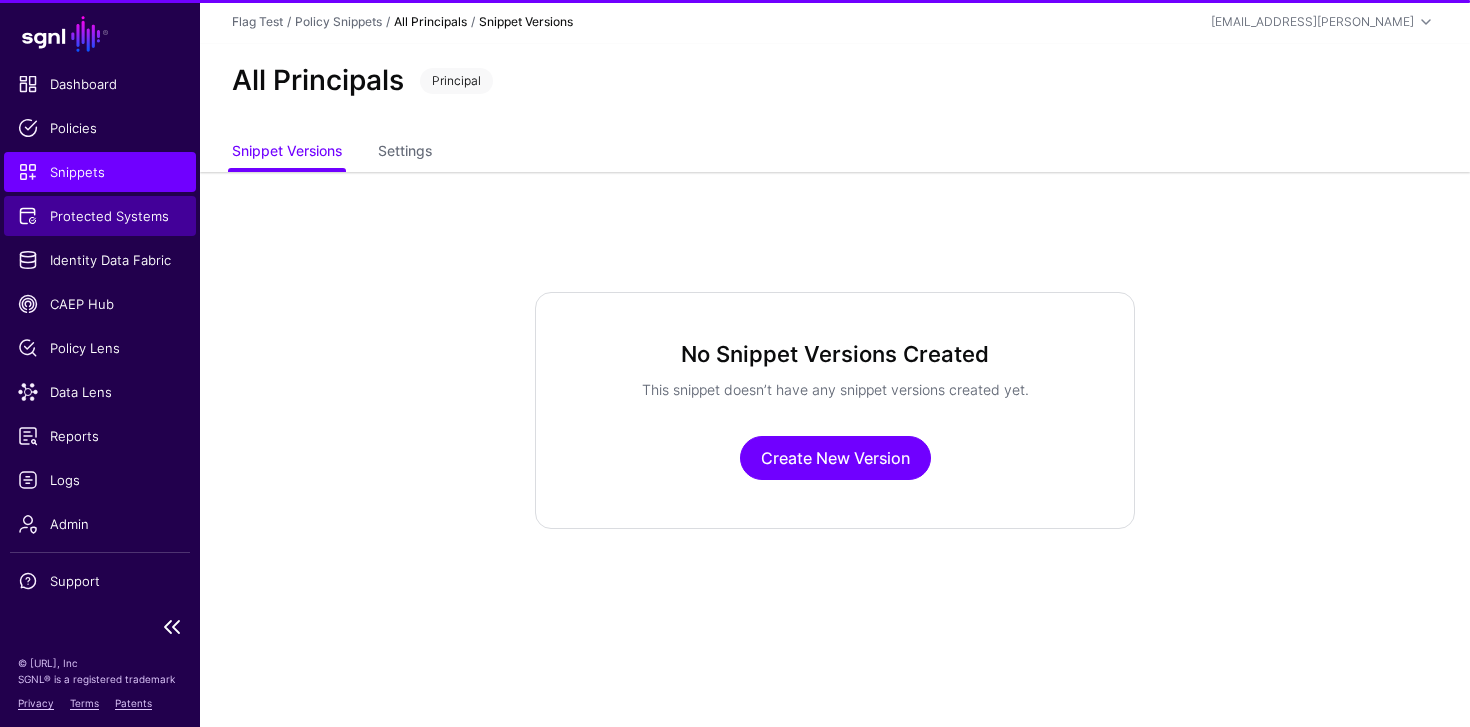 click on "Protected Systems" 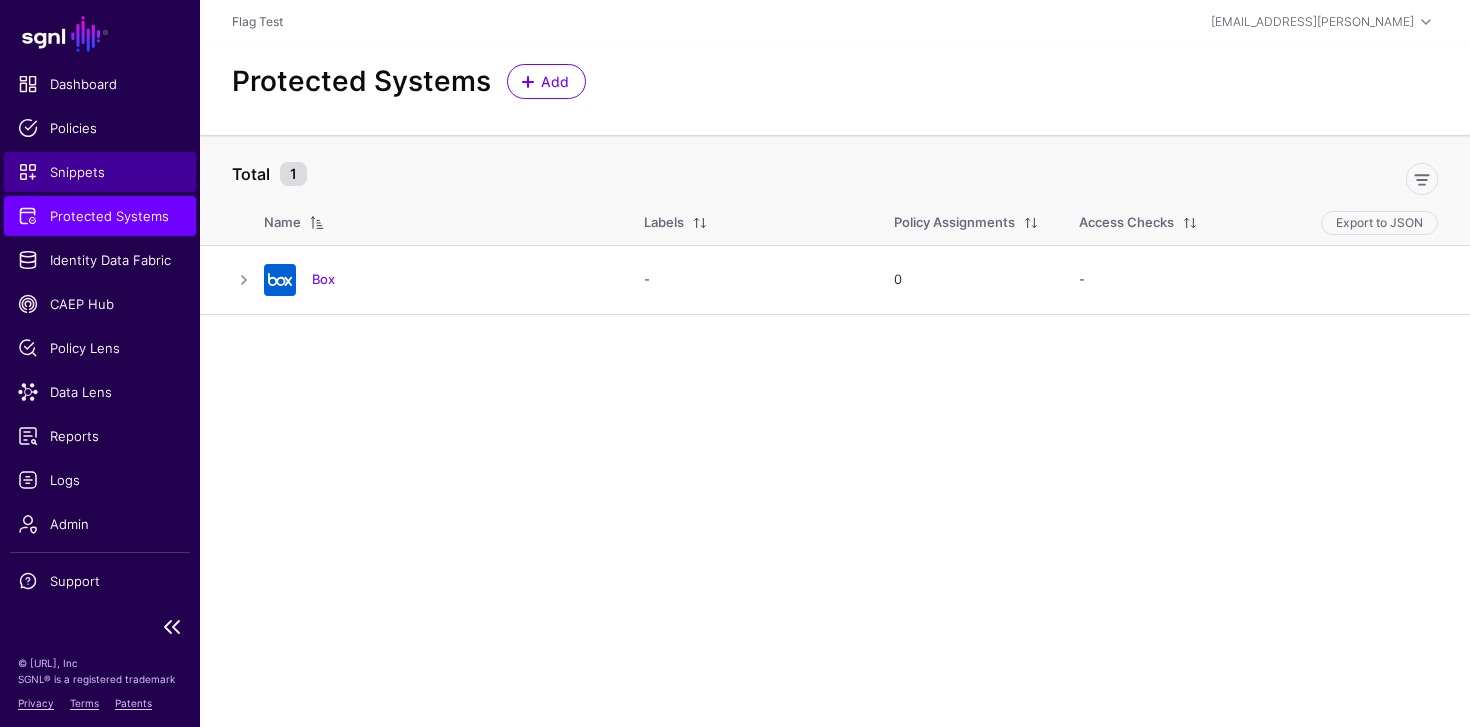 click on "Snippets" 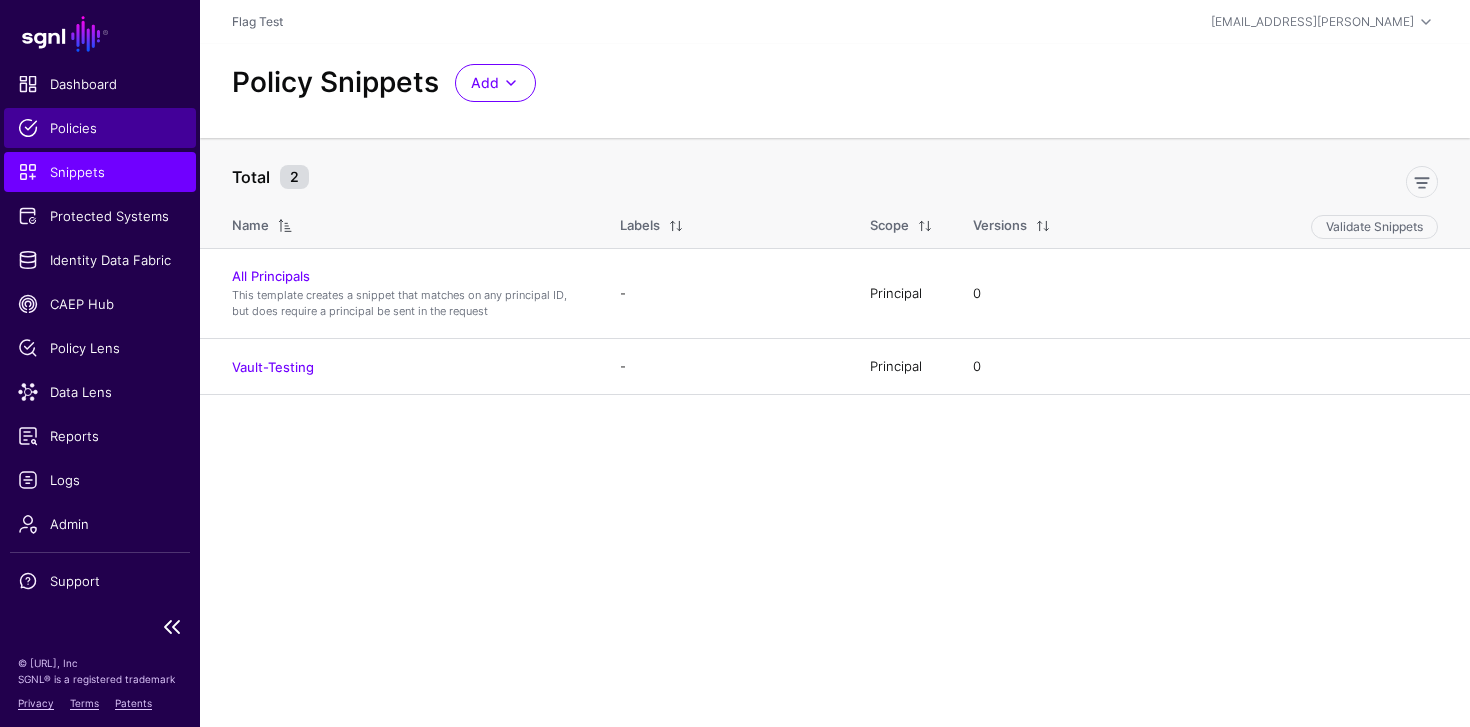 click on "Policies" 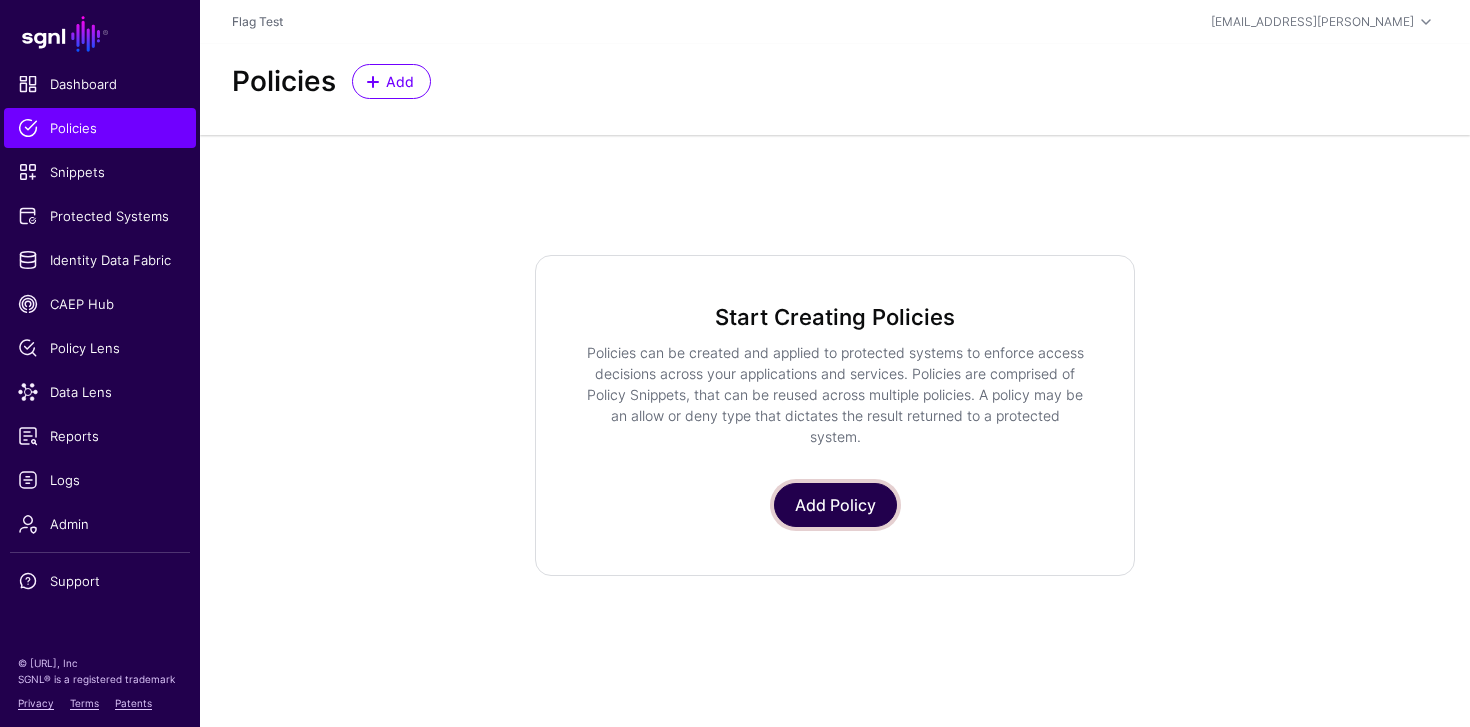 click on "Add Policy" 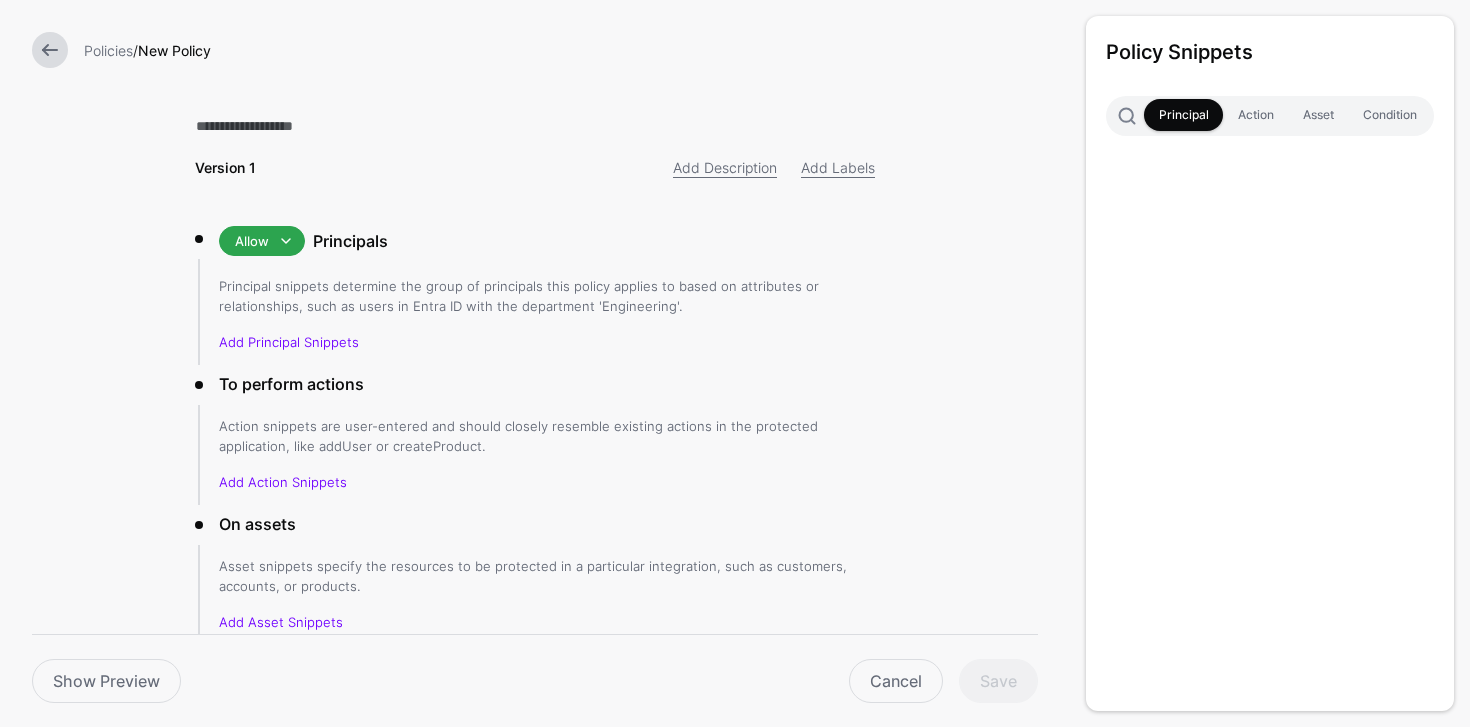 click on "Principal" at bounding box center [1183, 115] 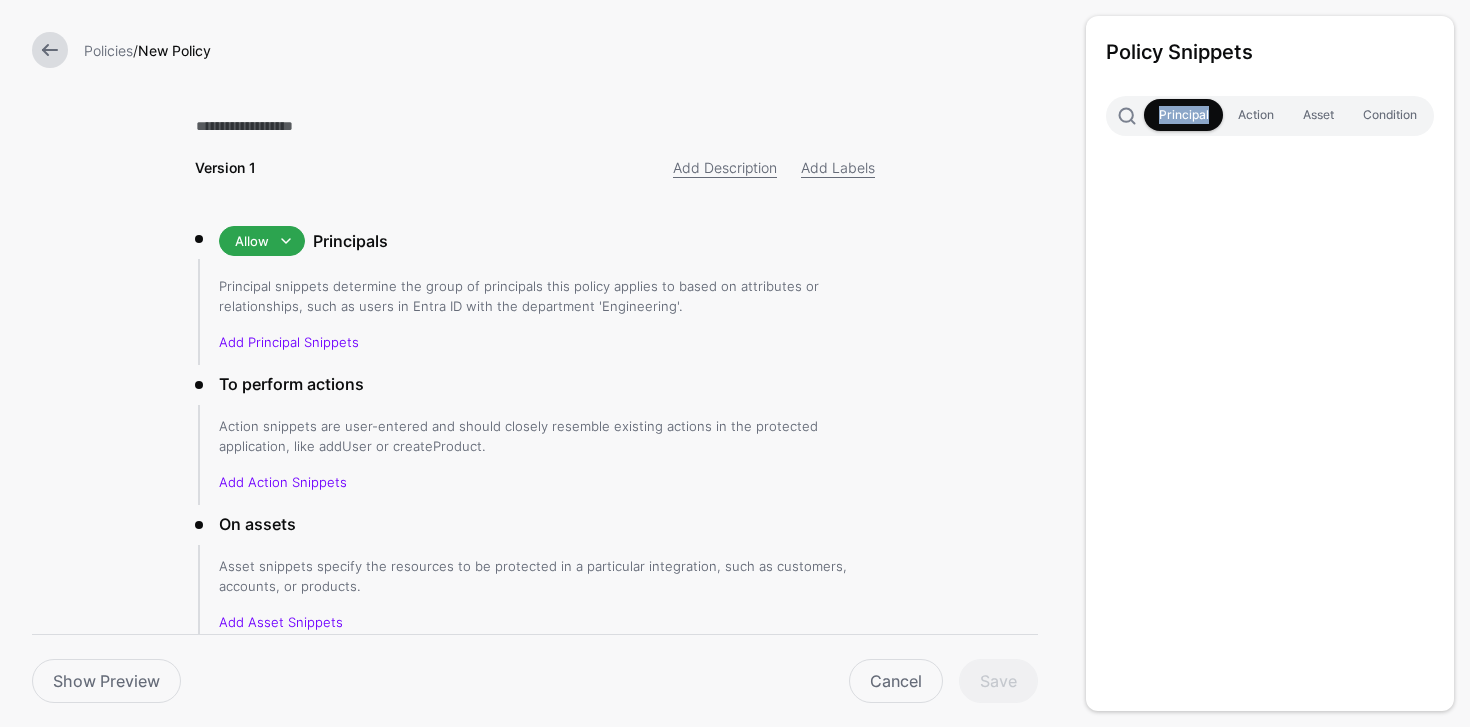click on "Principal" at bounding box center [1183, 115] 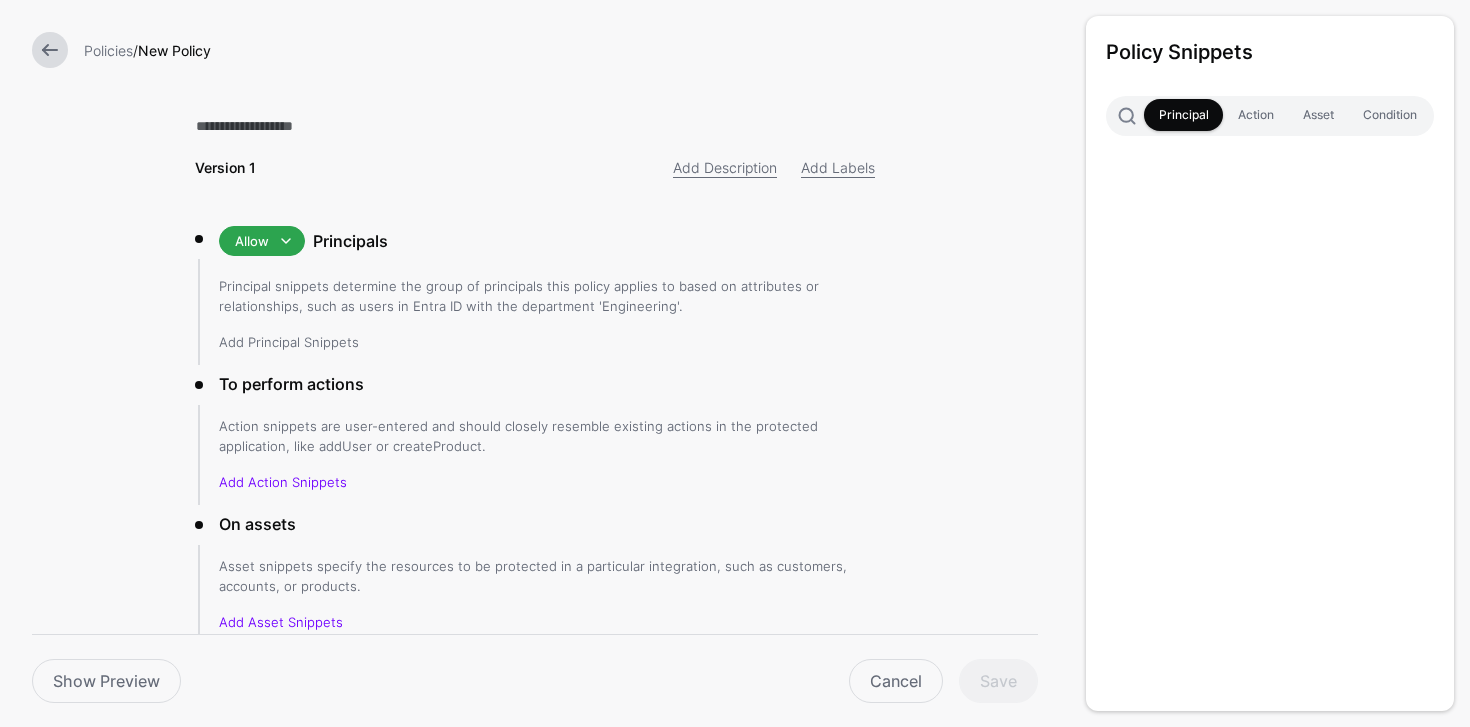 click on "Add Principal Snippets" at bounding box center (289, 342) 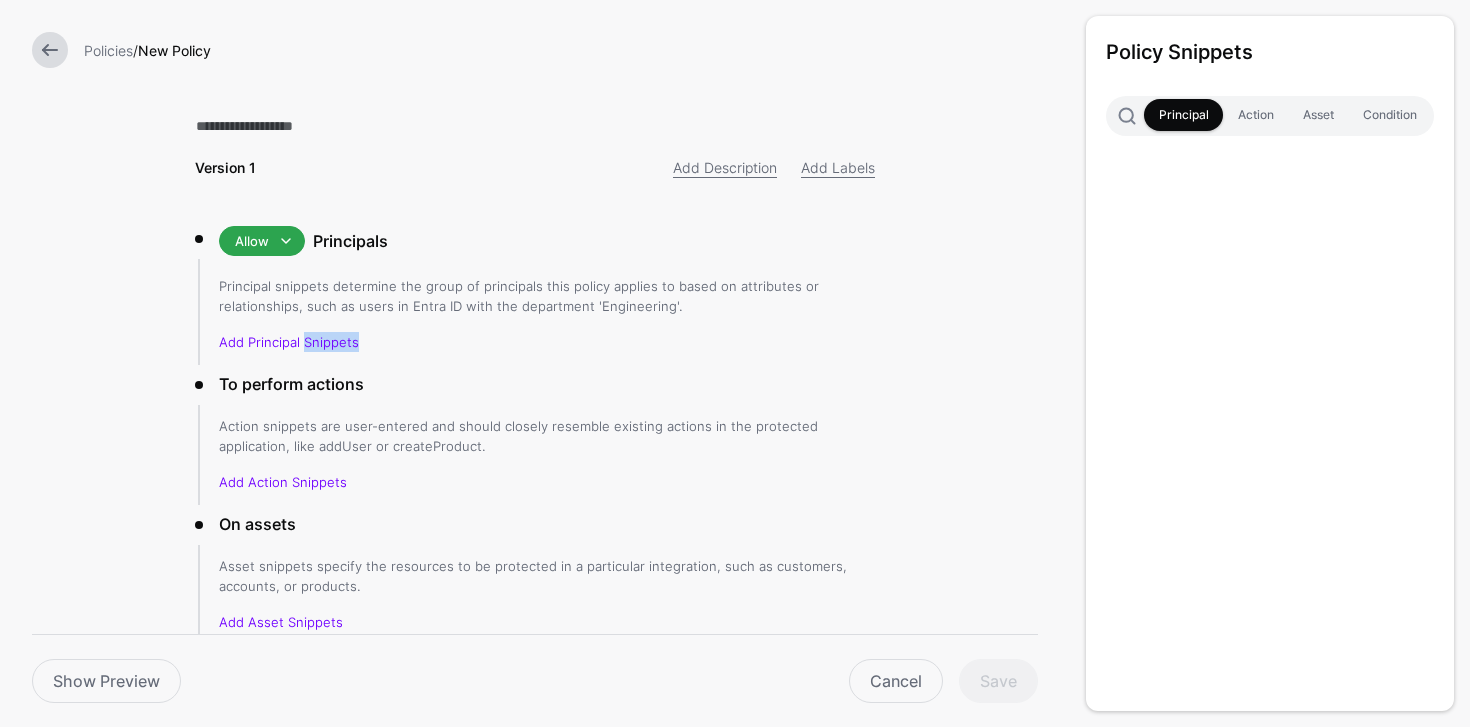 drag, startPoint x: 304, startPoint y: 336, endPoint x: 742, endPoint y: 255, distance: 445.42676 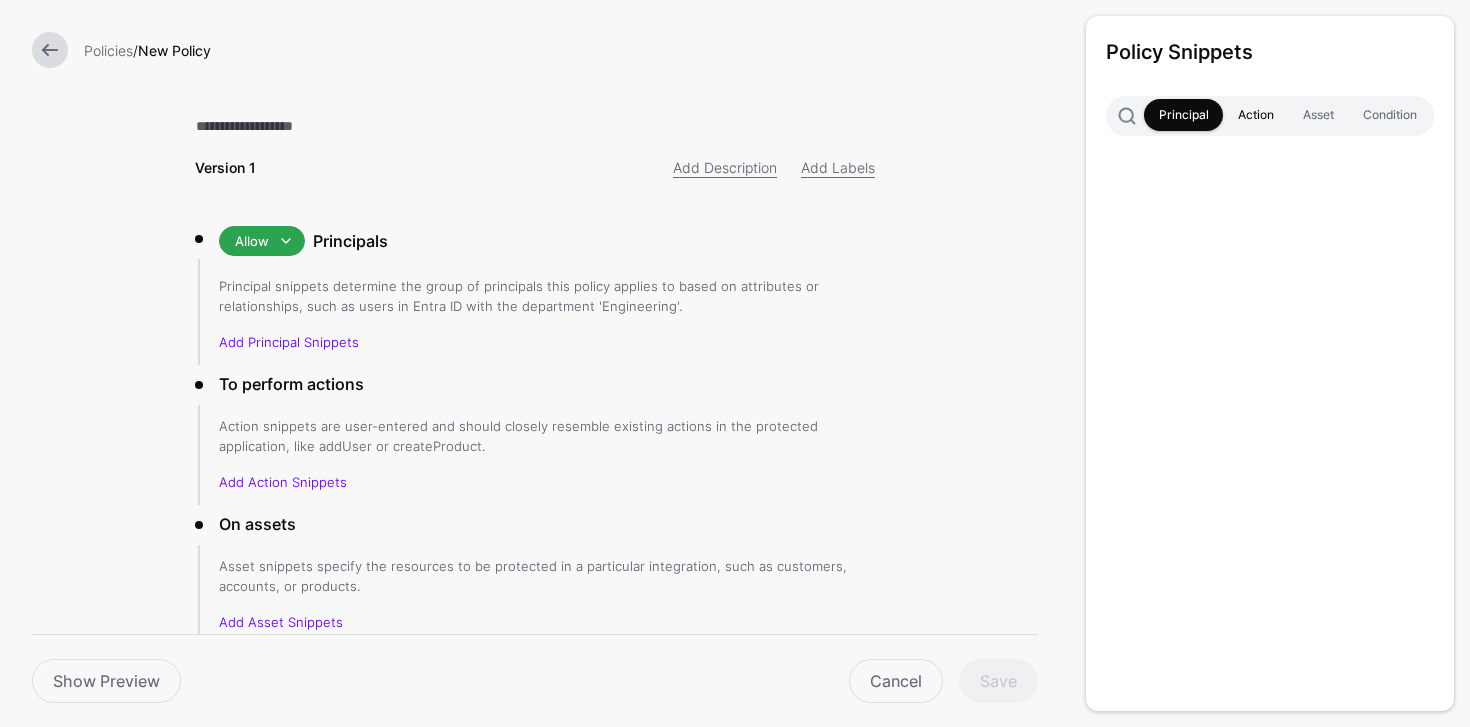 click on "Action" at bounding box center (1255, 115) 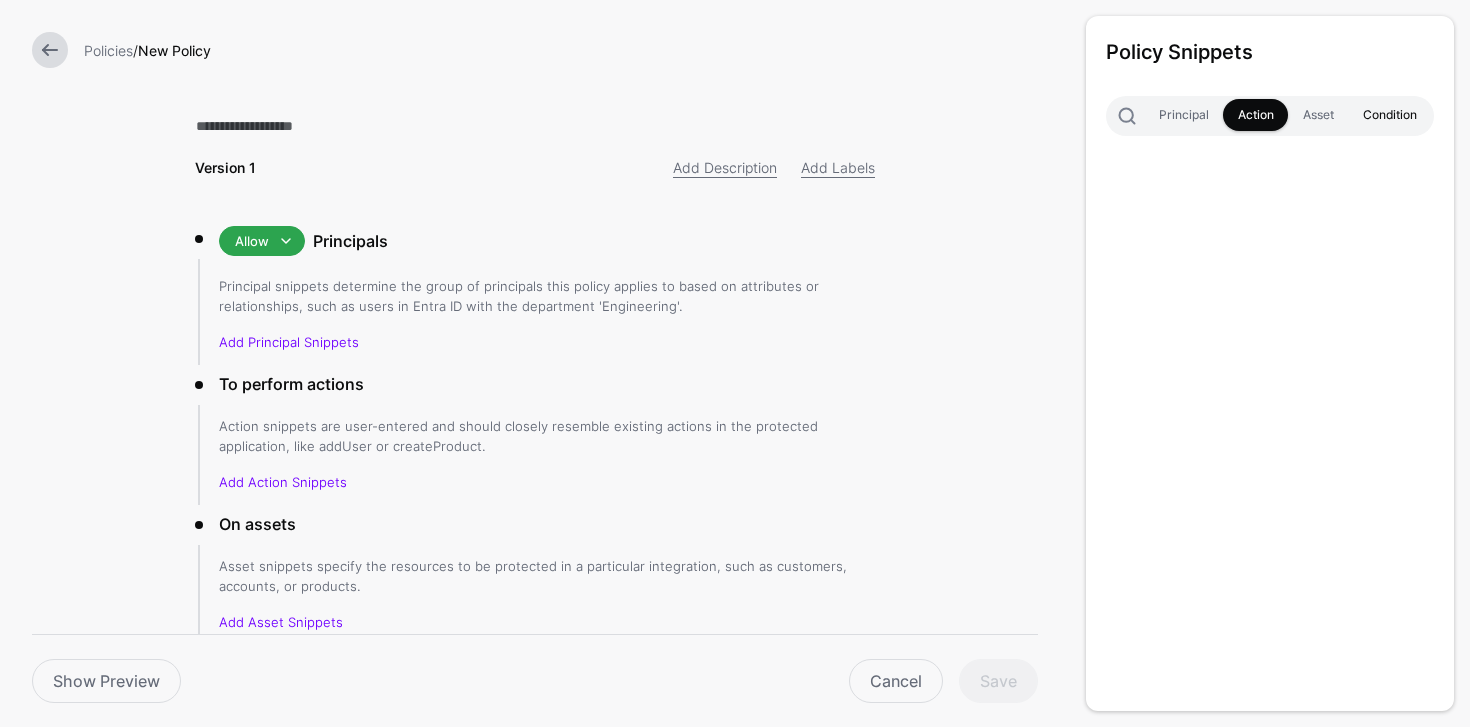 drag, startPoint x: 1306, startPoint y: 118, endPoint x: 1423, endPoint y: 124, distance: 117.15375 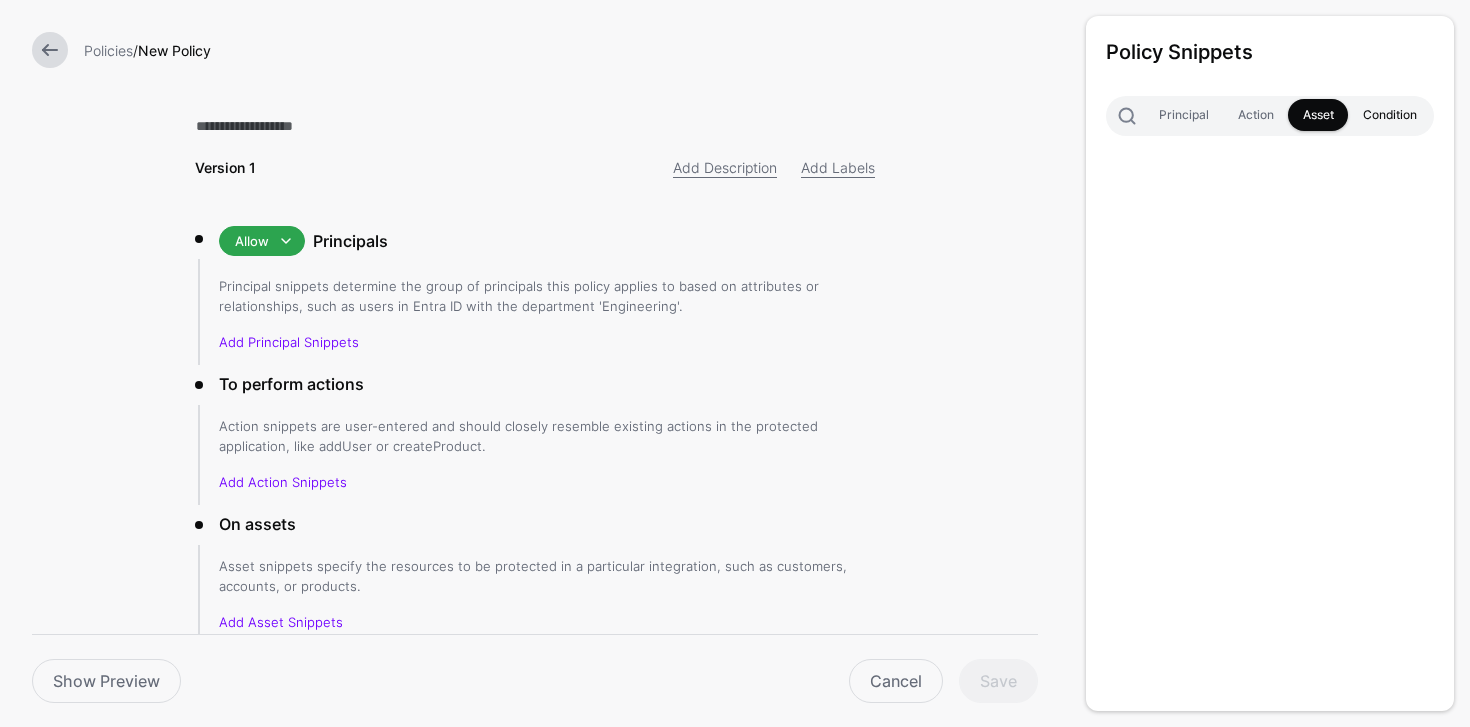 click on "Condition" at bounding box center [1389, 115] 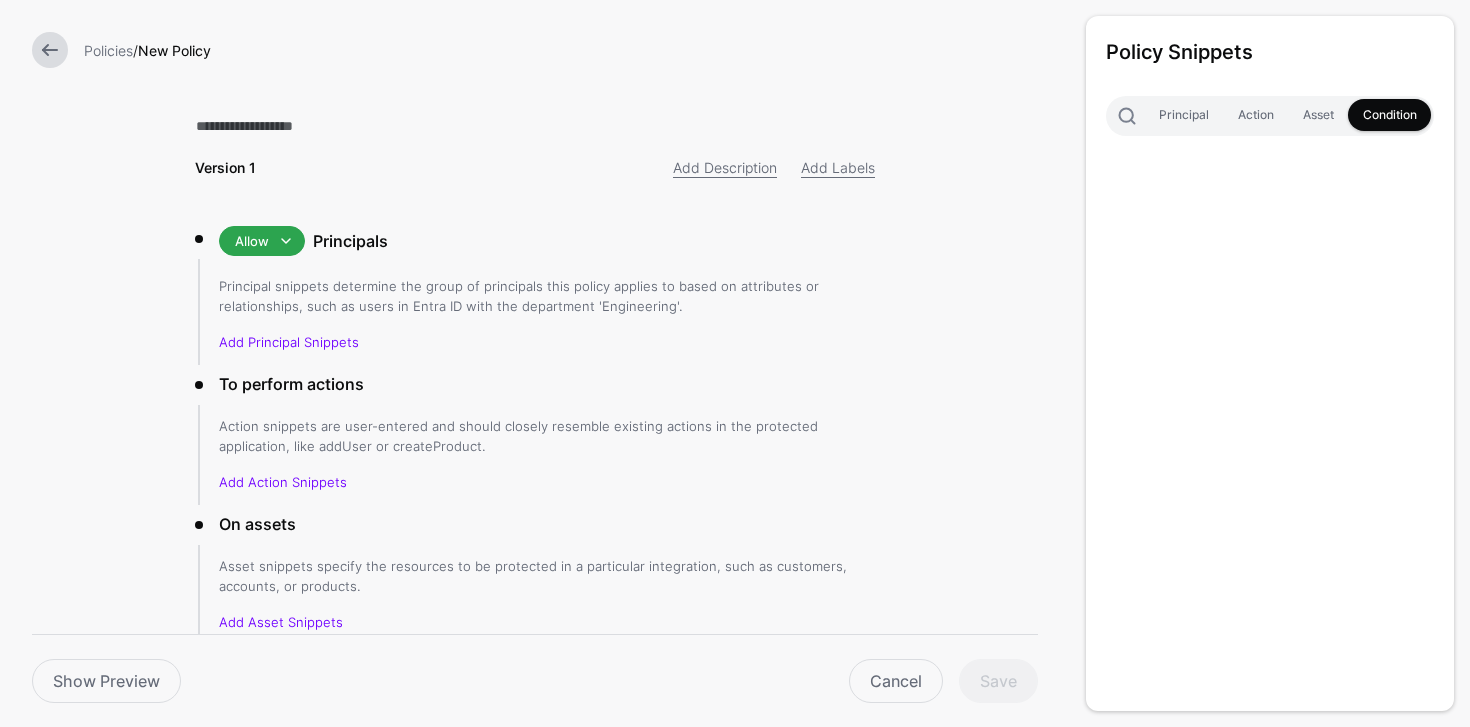 click at bounding box center (50, 50) 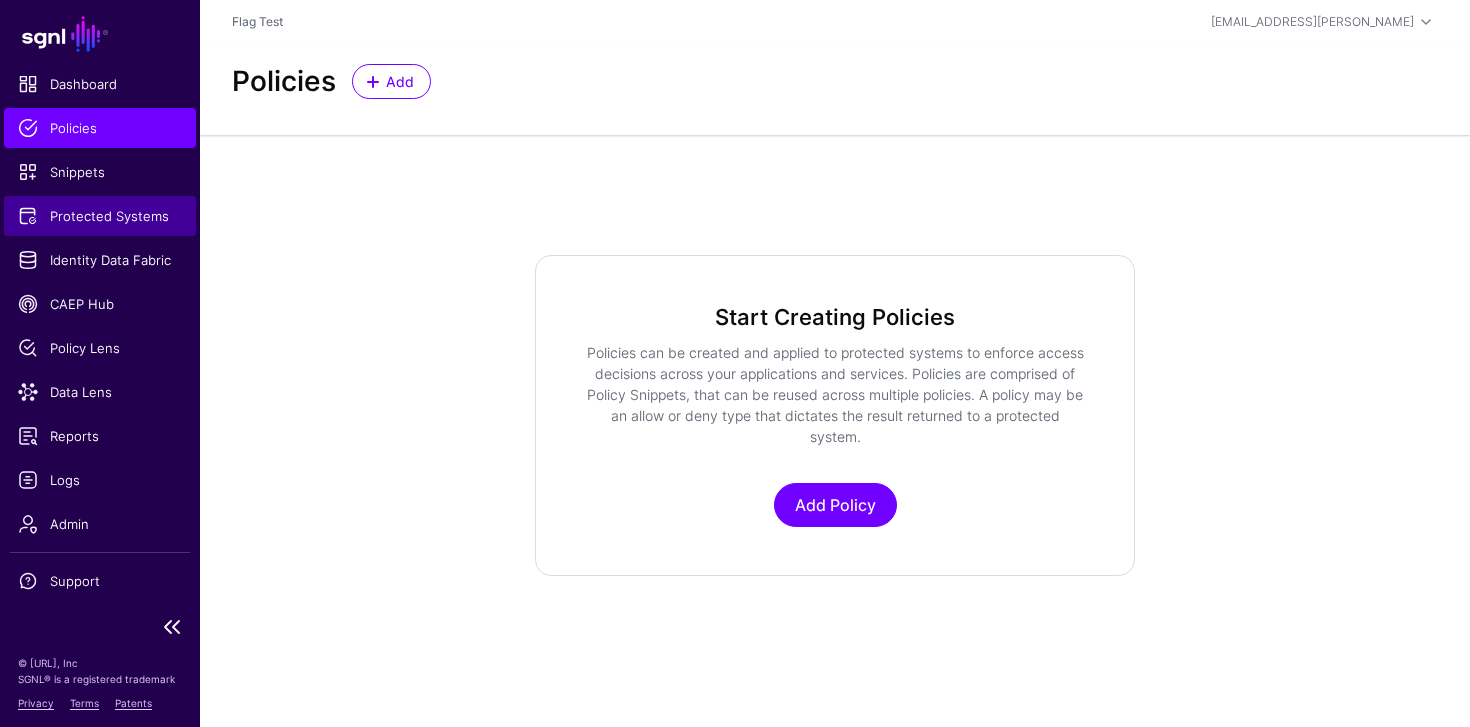 click on "Protected Systems" 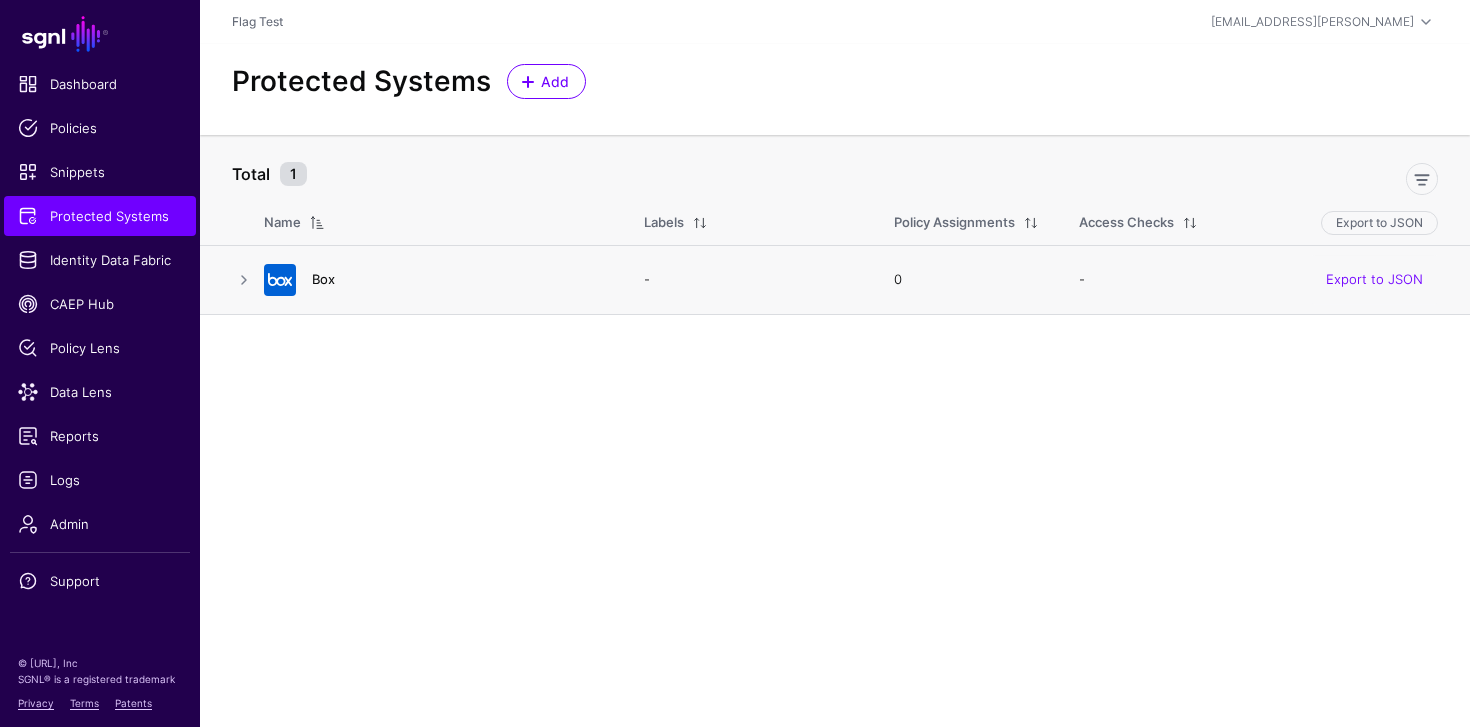 click on "Box" 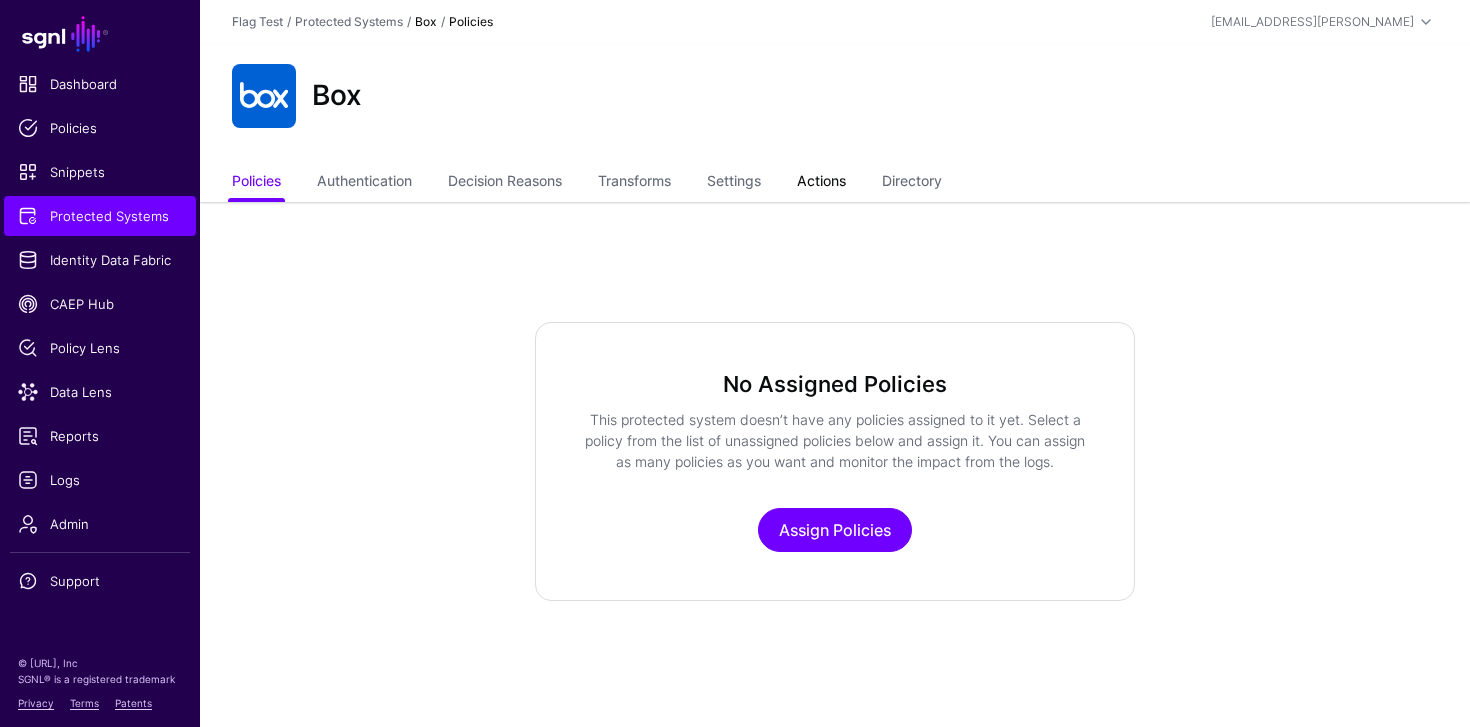 click on "Actions" 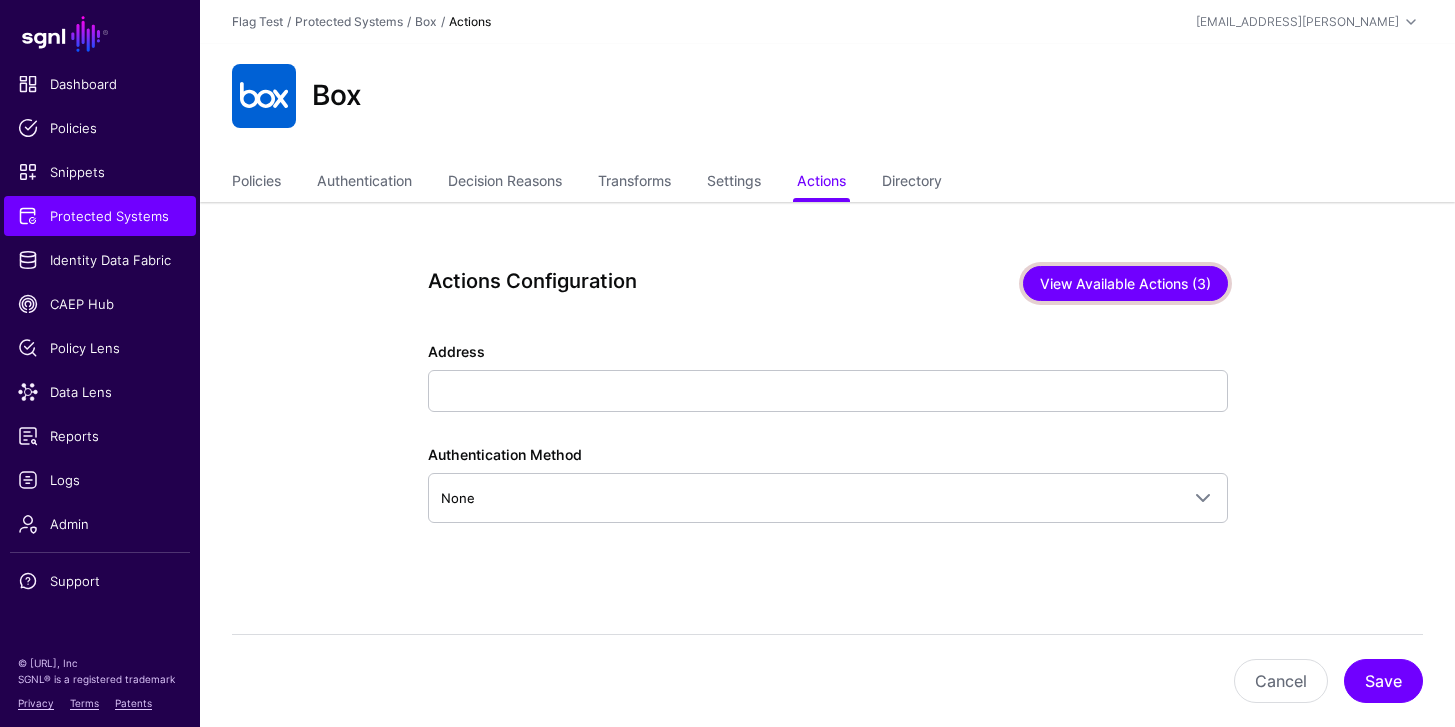 click on "View Available Actions (3)" 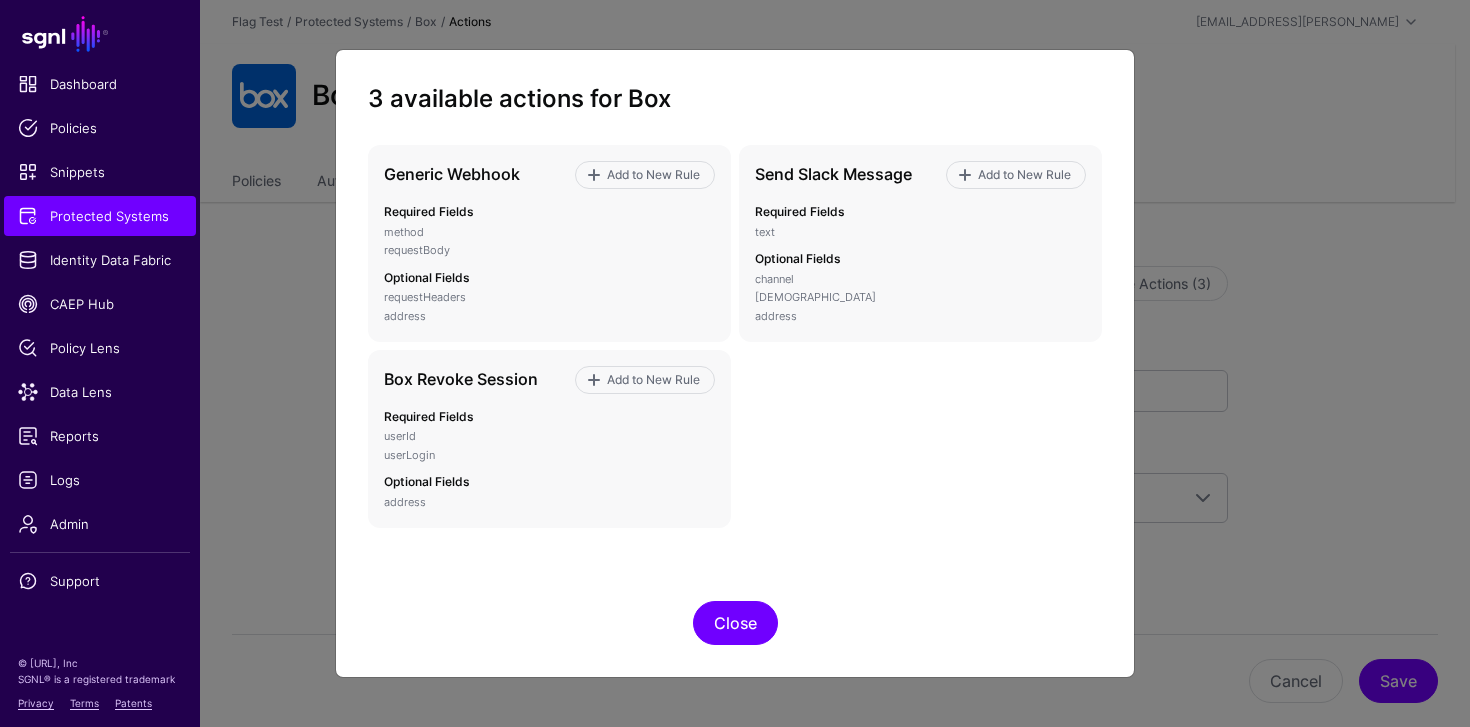 click on "Close" 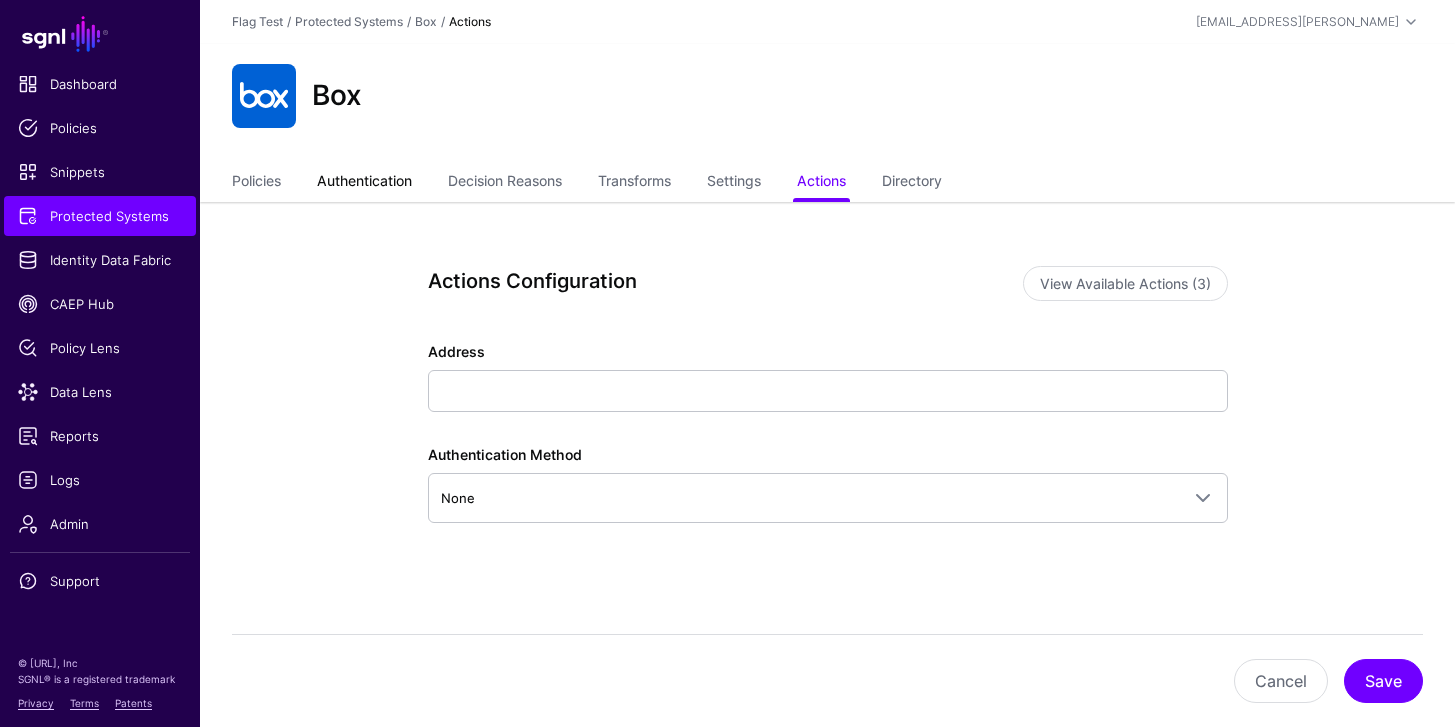 click on "Authentication" 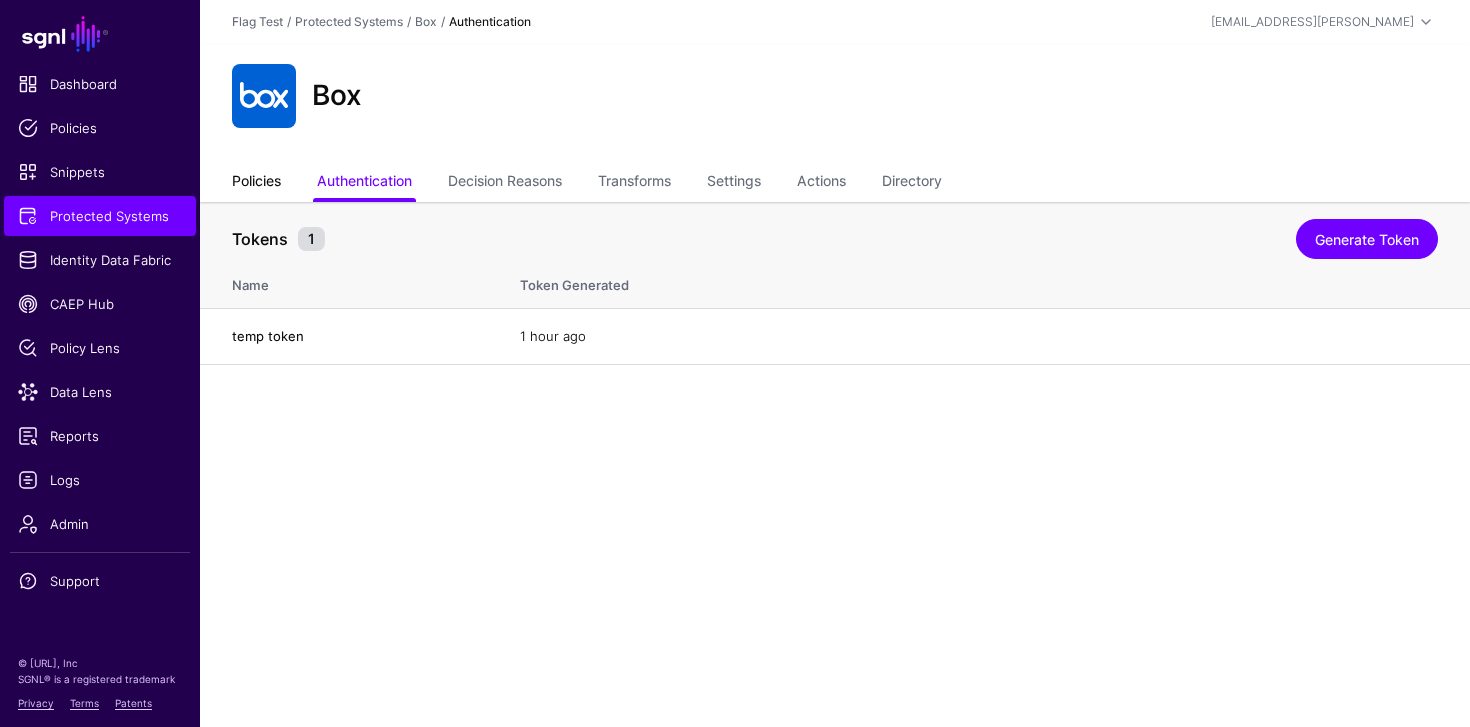 click on "Policies" 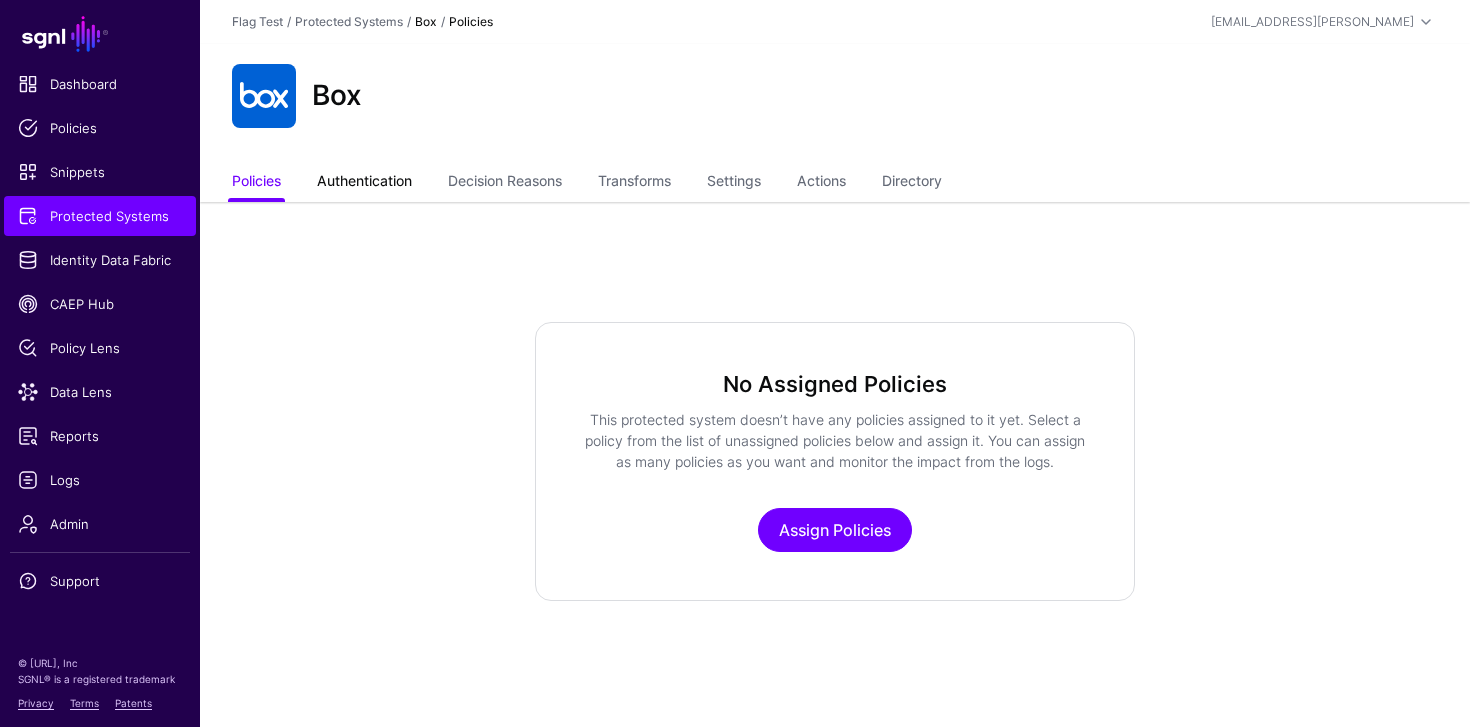 click on "Authentication" 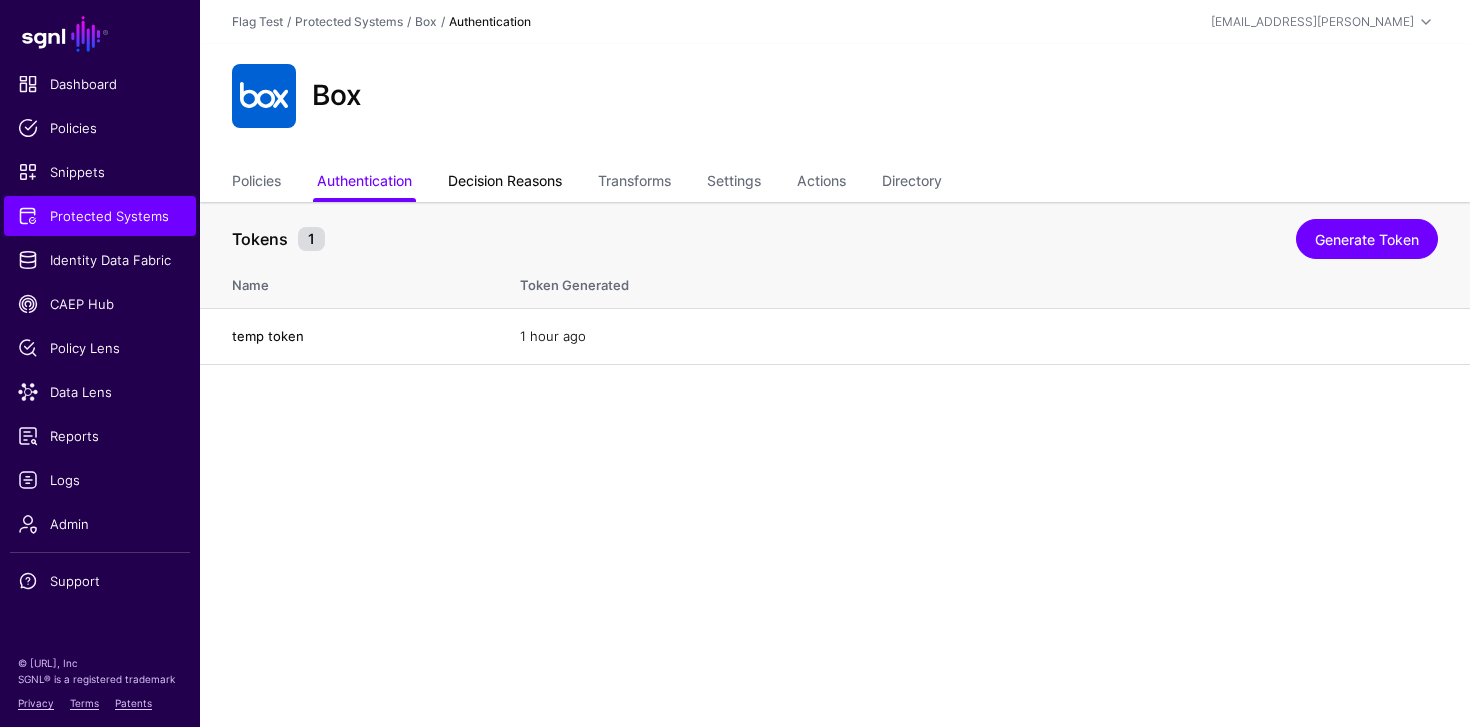 click on "Decision Reasons" 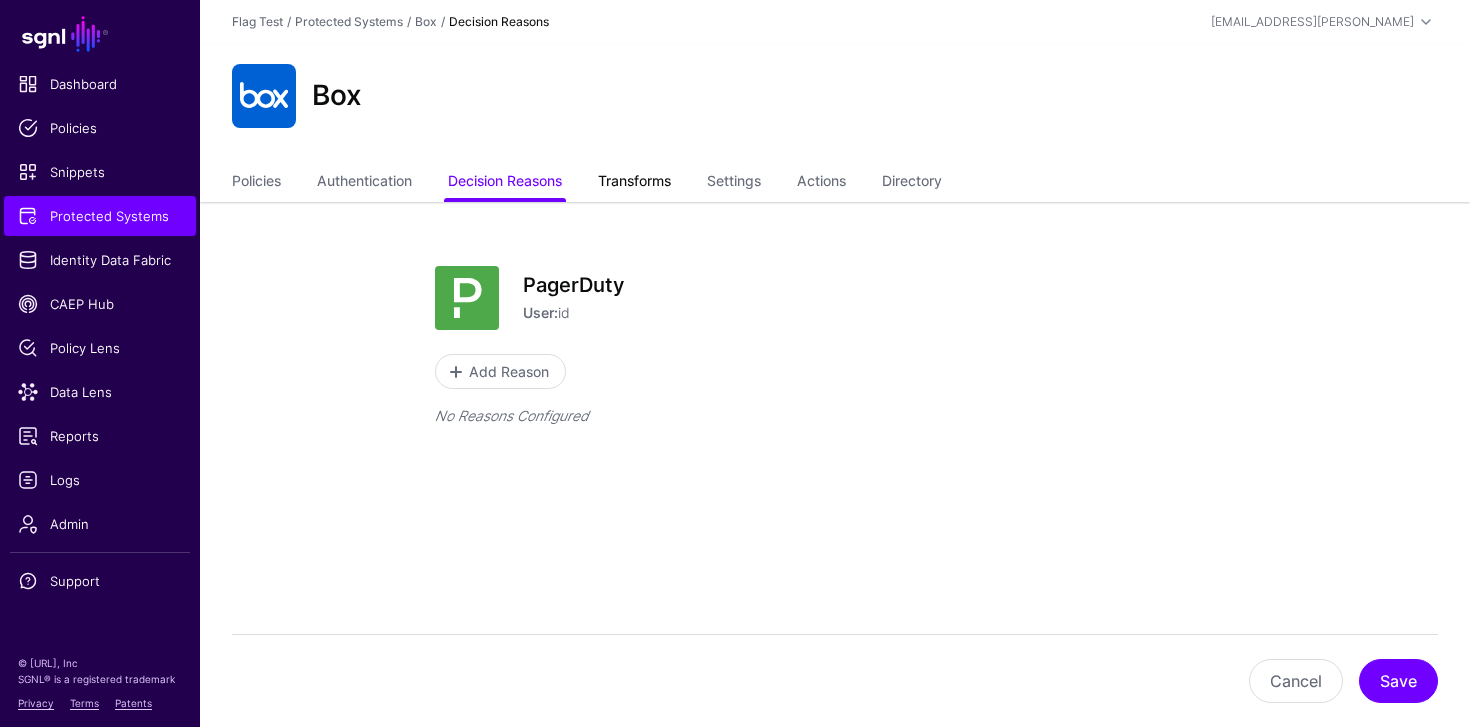 click on "Transforms" 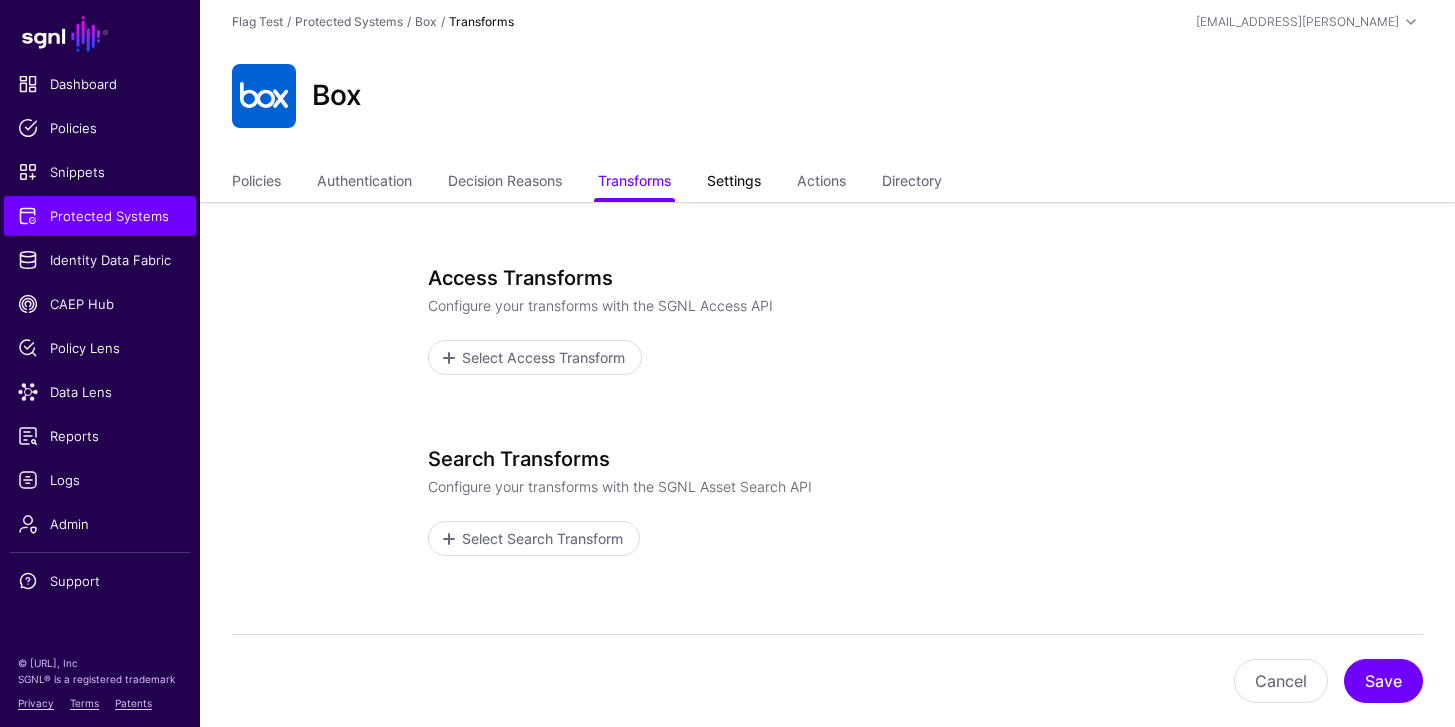 click on "Settings" 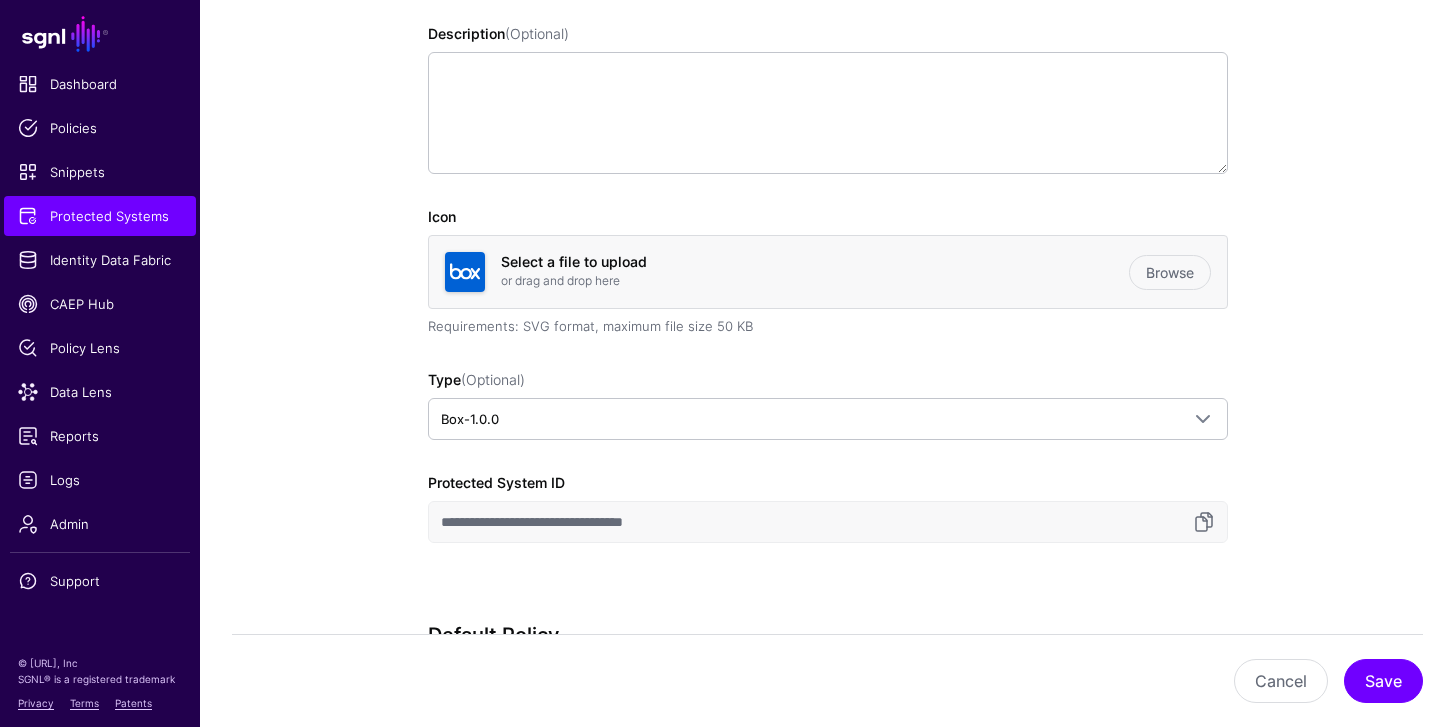 scroll, scrollTop: 0, scrollLeft: 0, axis: both 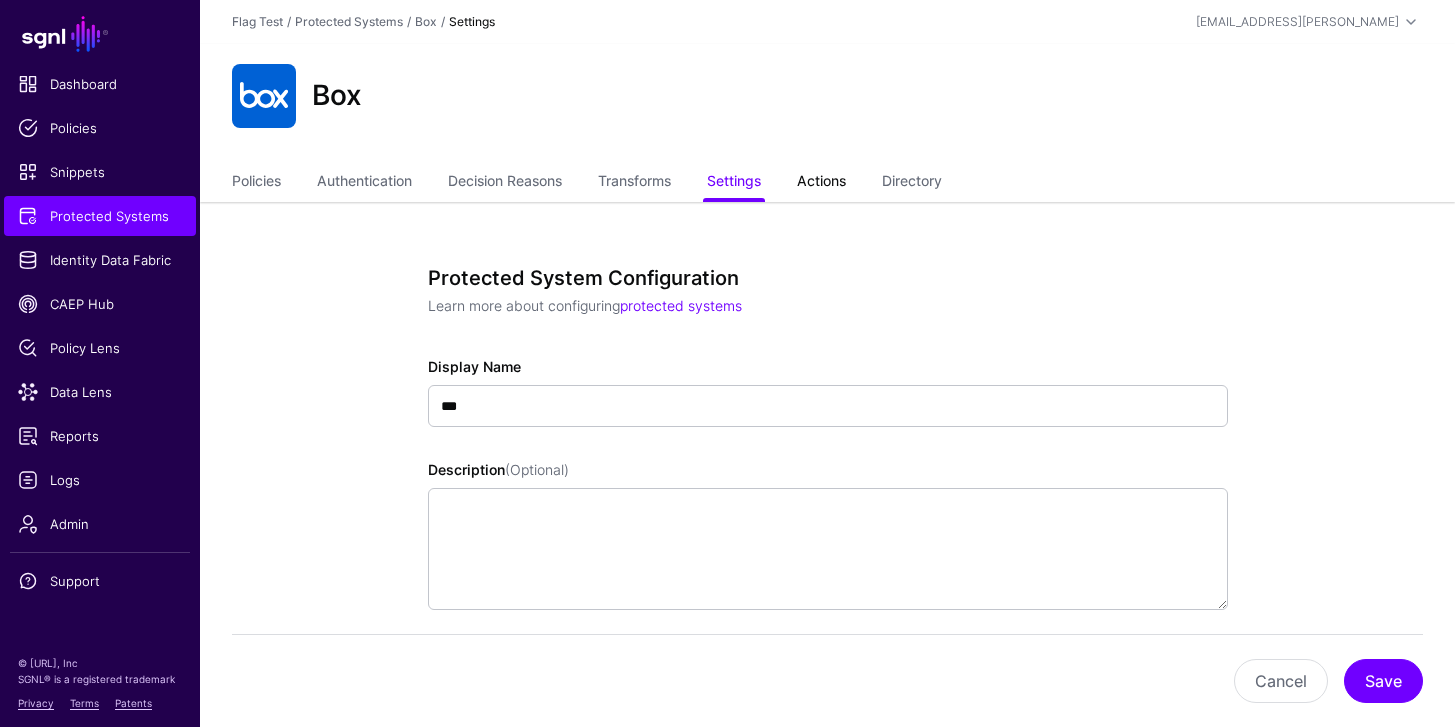 click on "Actions" 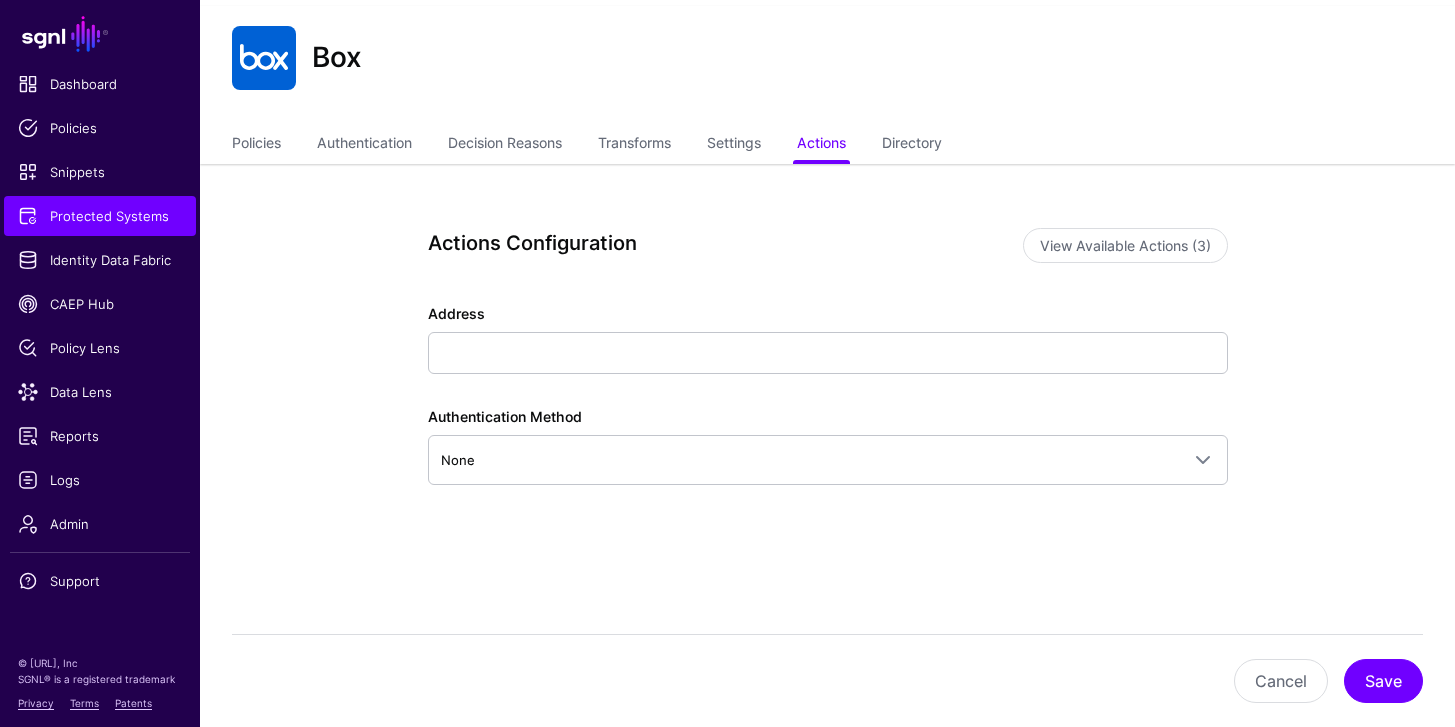 scroll, scrollTop: 52, scrollLeft: 0, axis: vertical 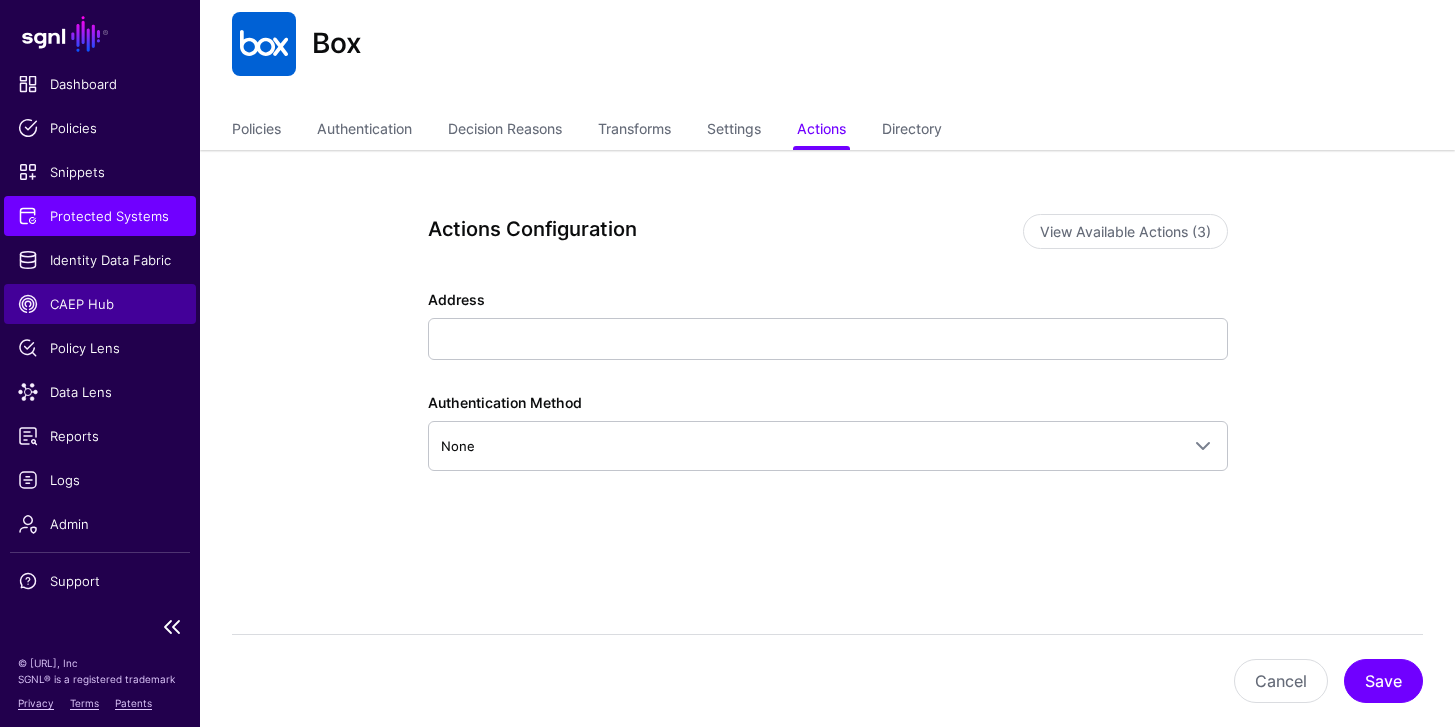 click on "CAEP Hub" 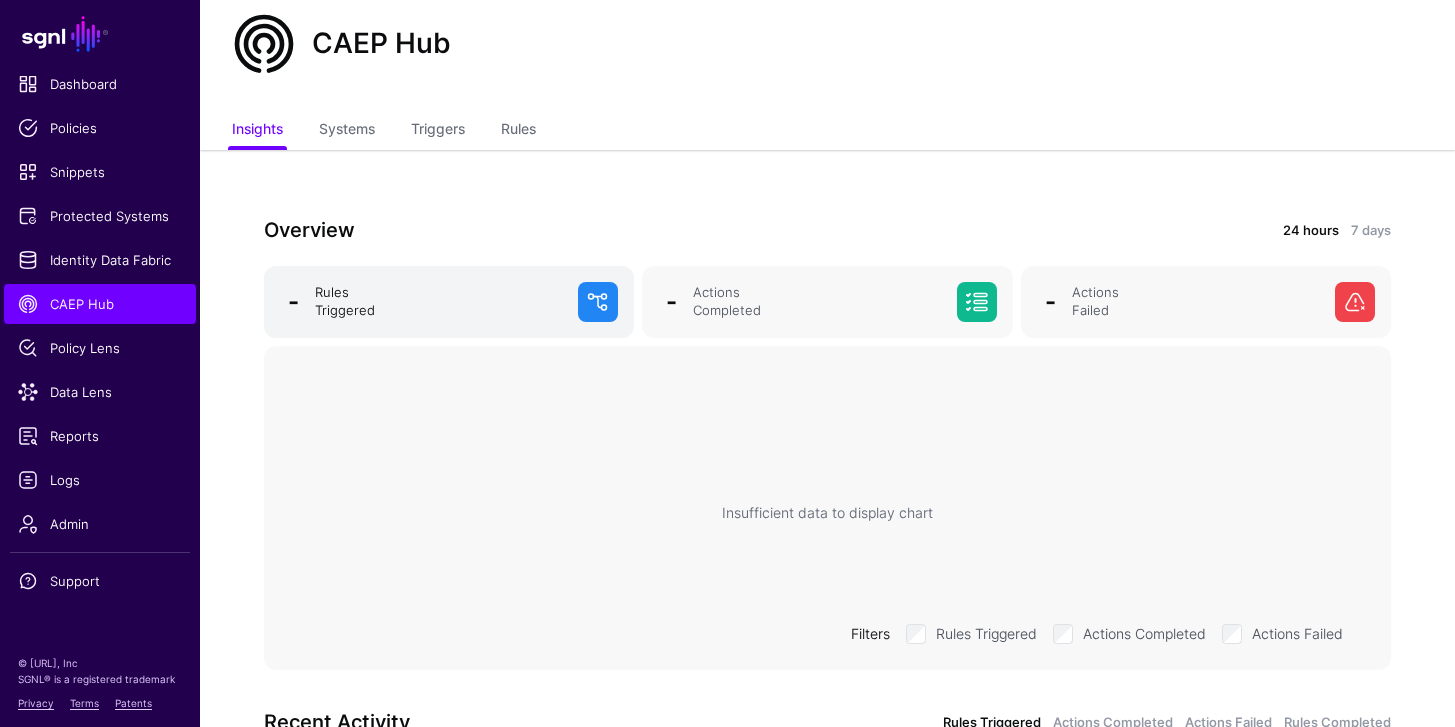 click on "Rules Triggered" 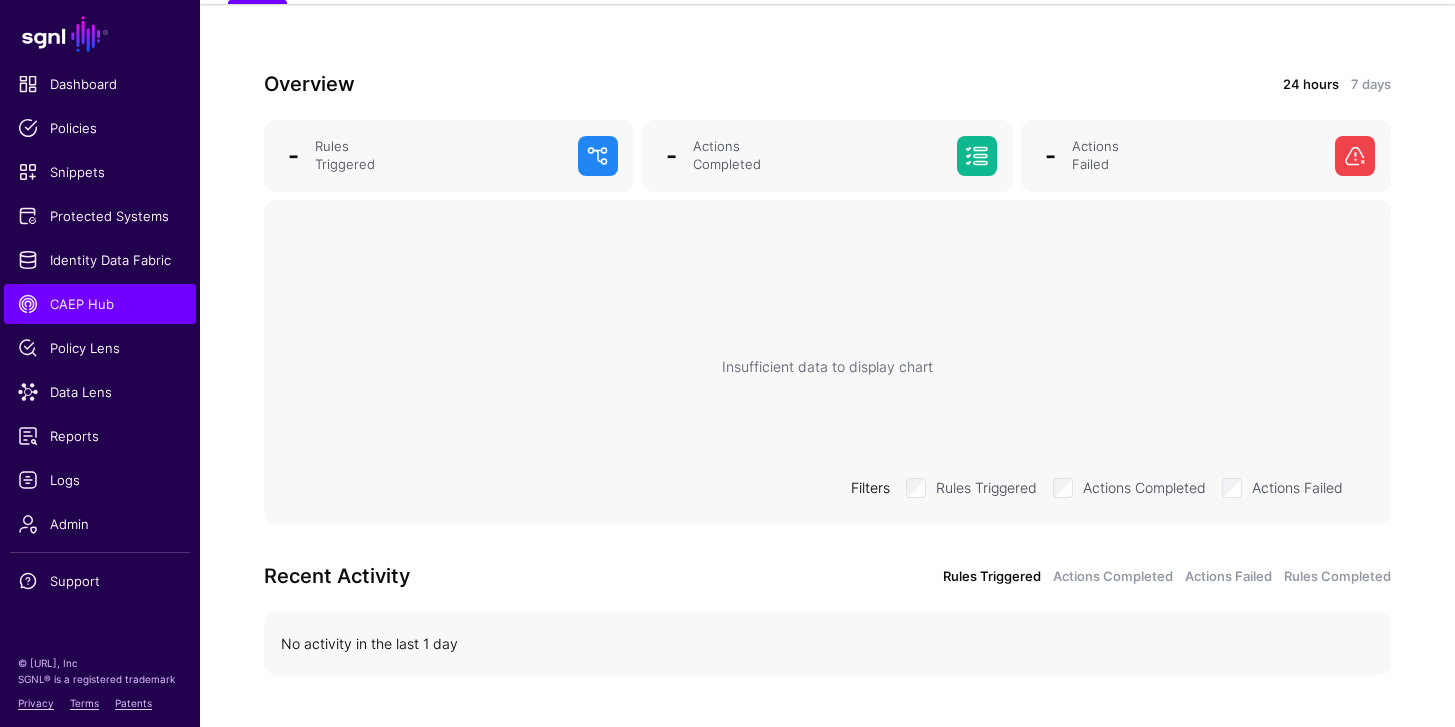 scroll, scrollTop: 246, scrollLeft: 0, axis: vertical 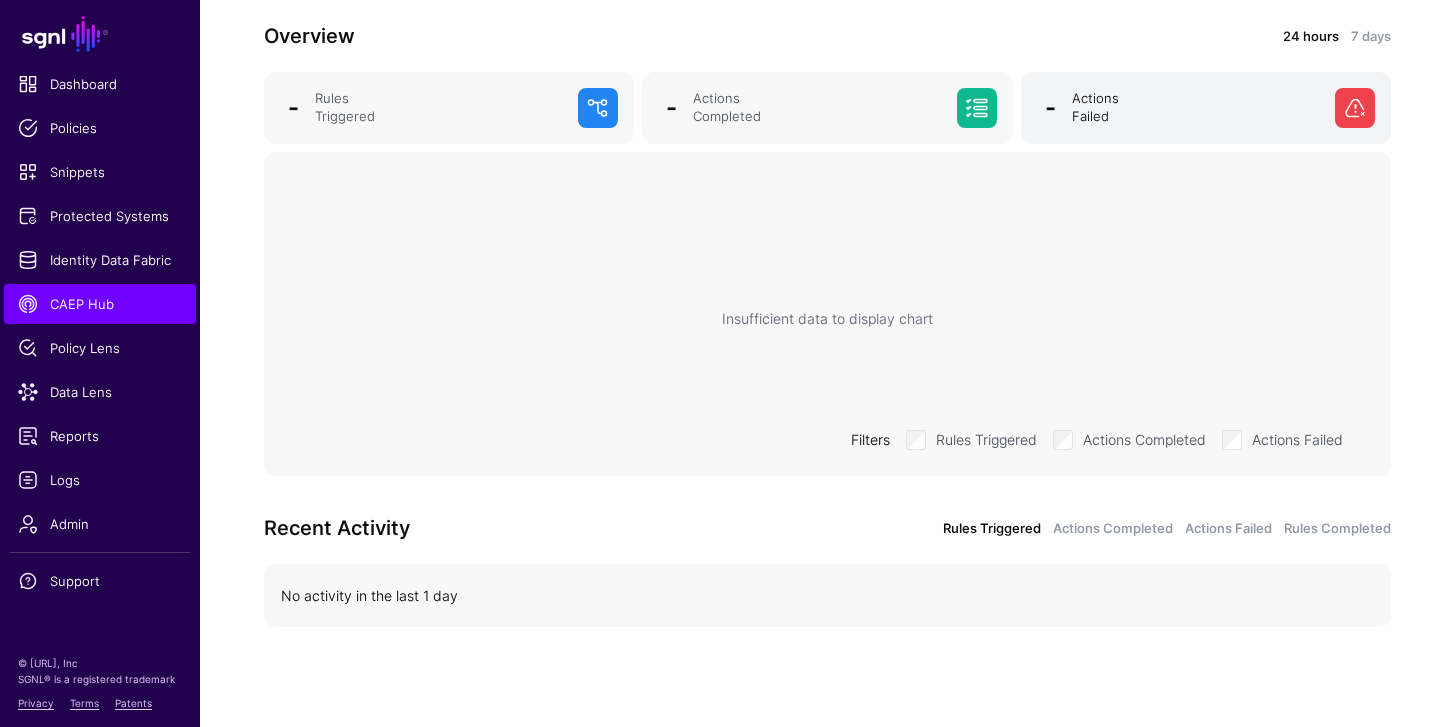 click on "Actions Failed" 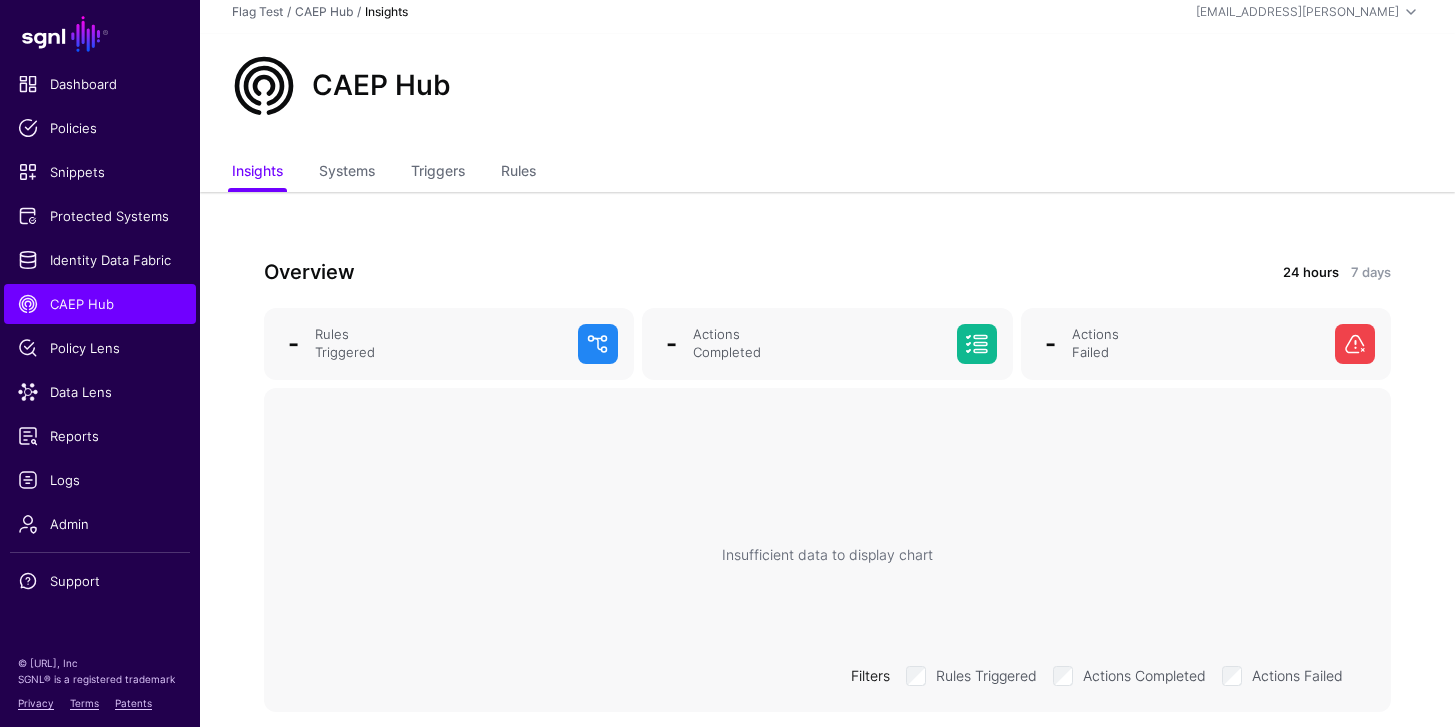scroll, scrollTop: 12, scrollLeft: 0, axis: vertical 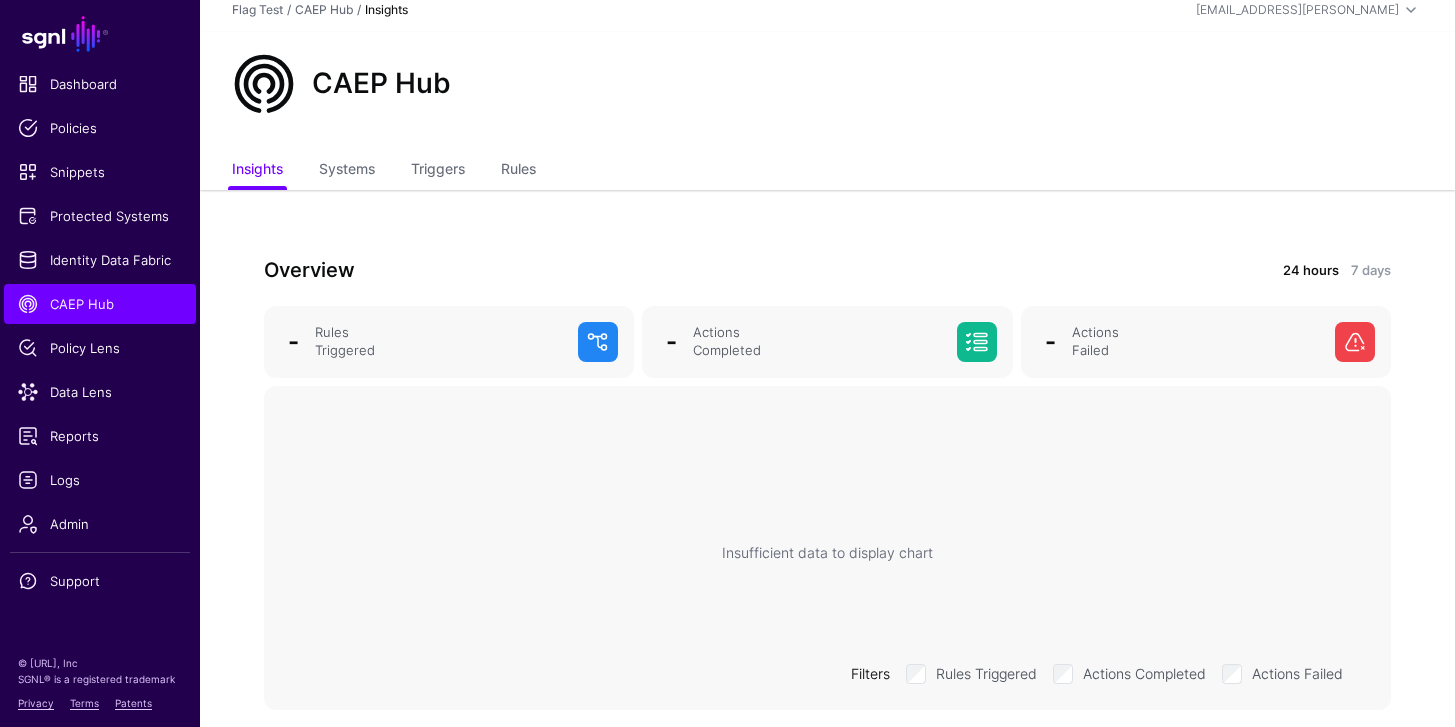 drag, startPoint x: 363, startPoint y: 163, endPoint x: 377, endPoint y: 163, distance: 14 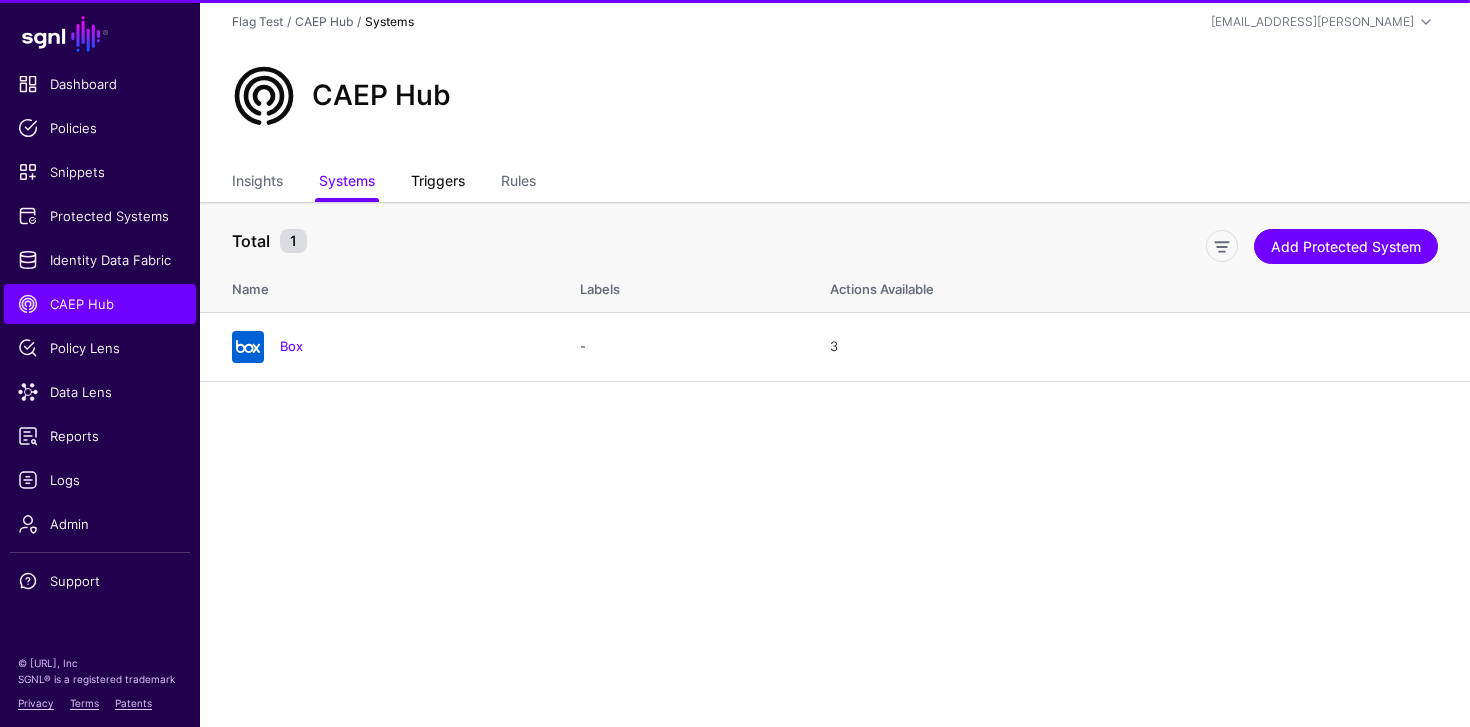 click on "Triggers" 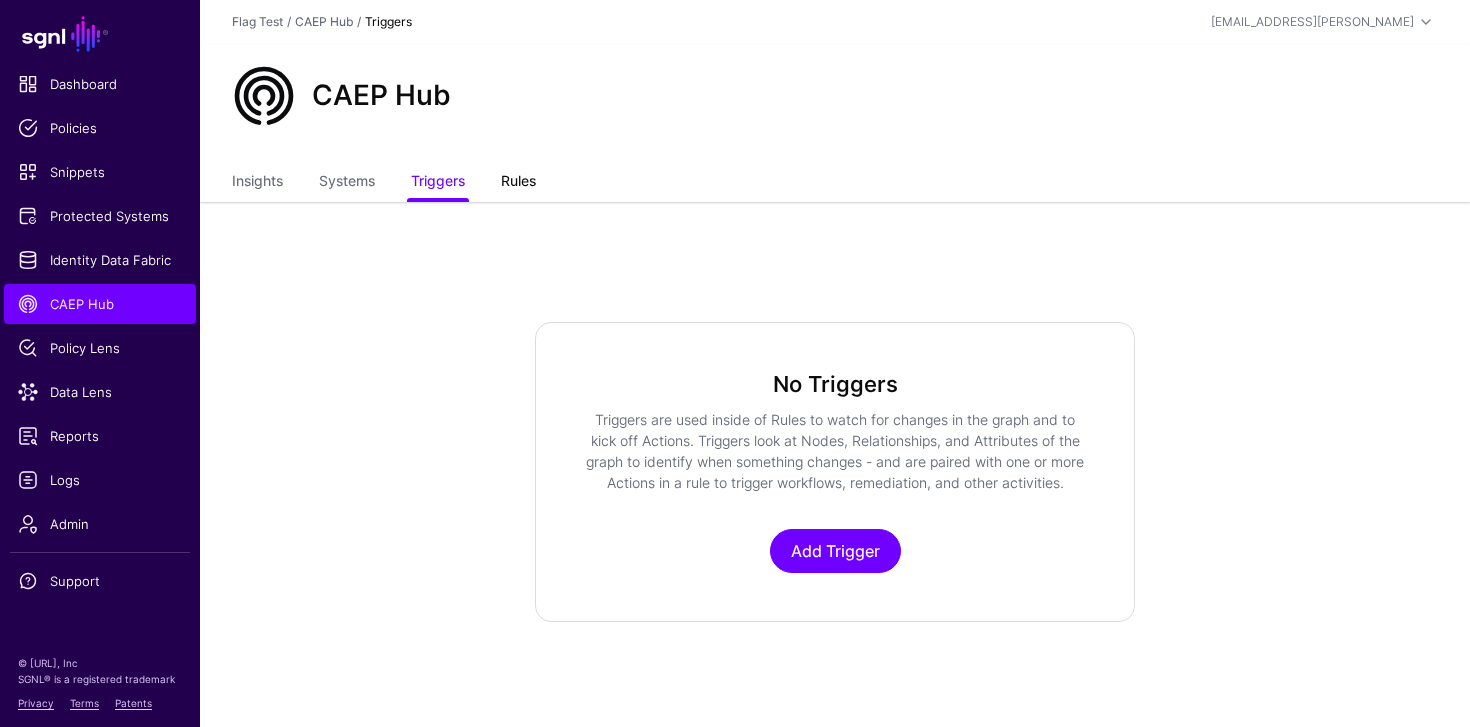 click on "Rules" 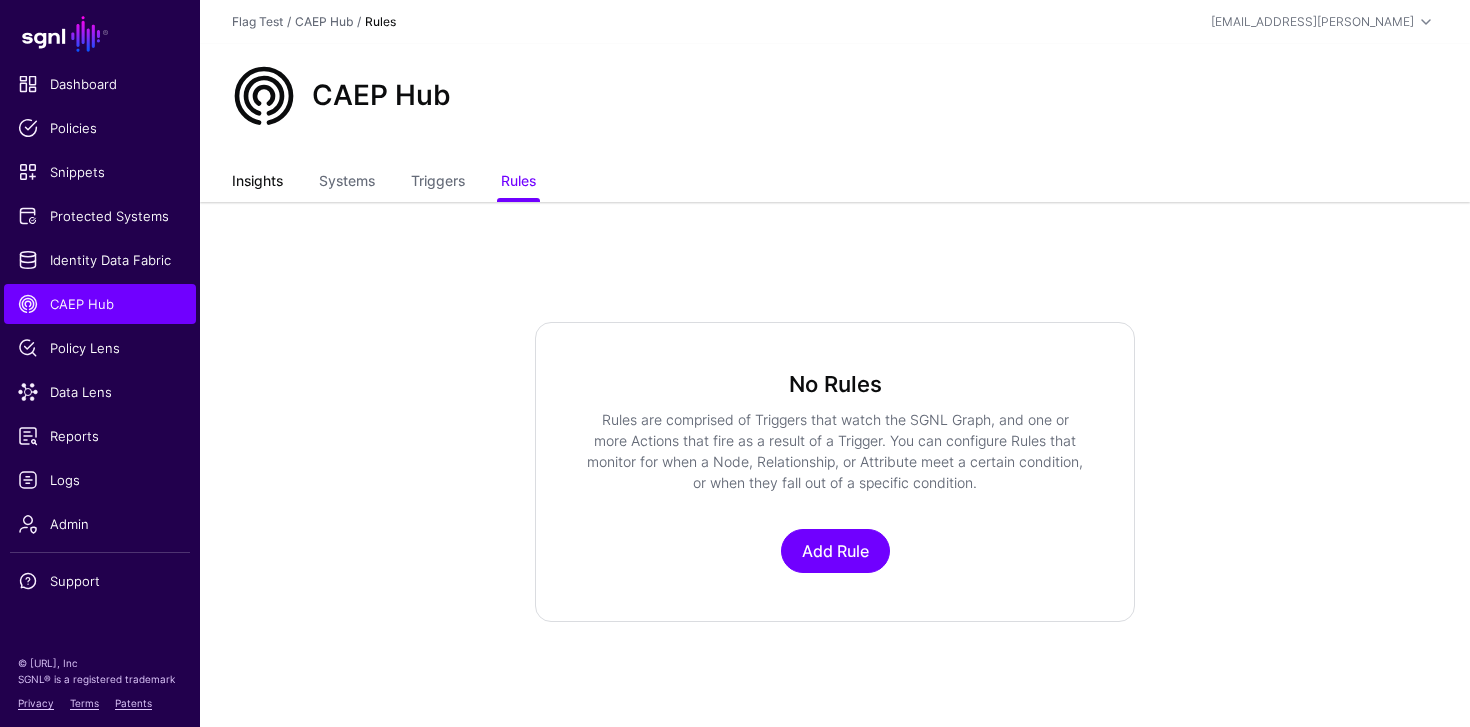 click on "CAEP Hub" 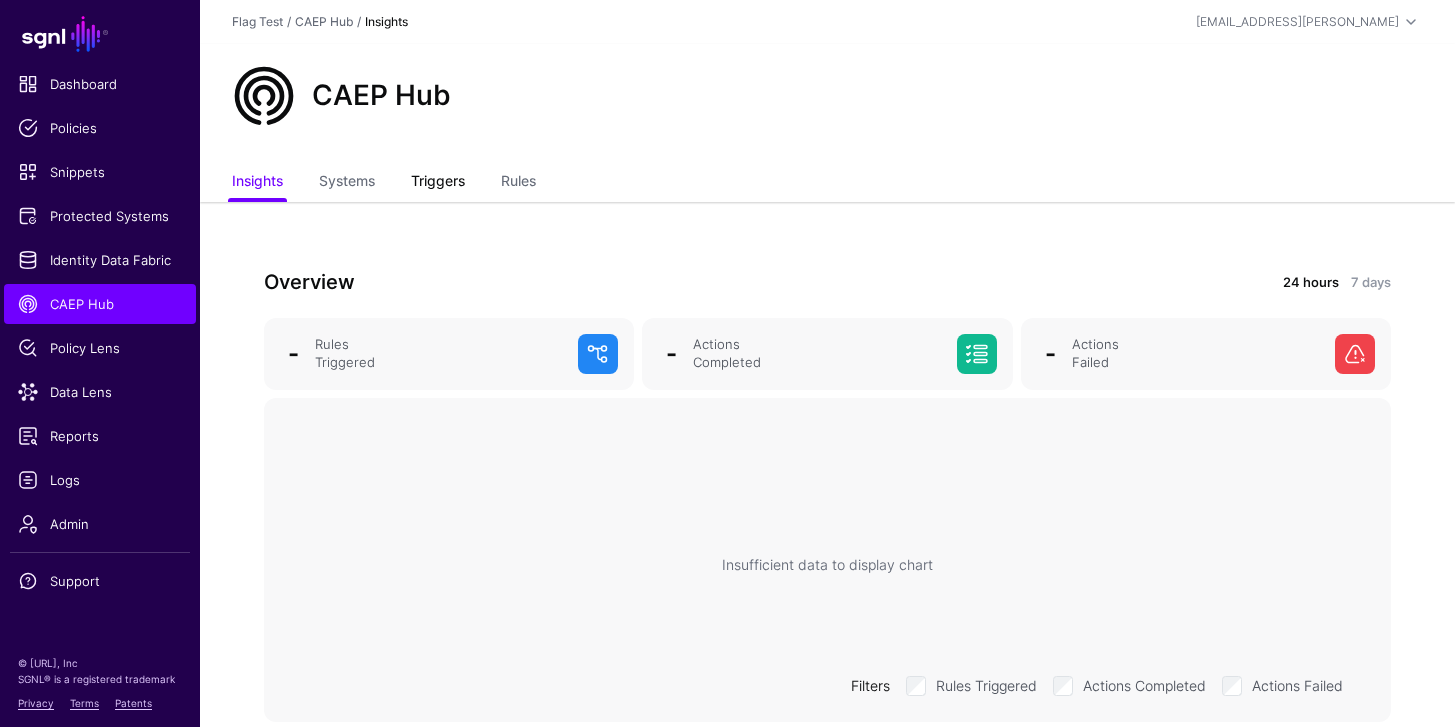 click on "Triggers" 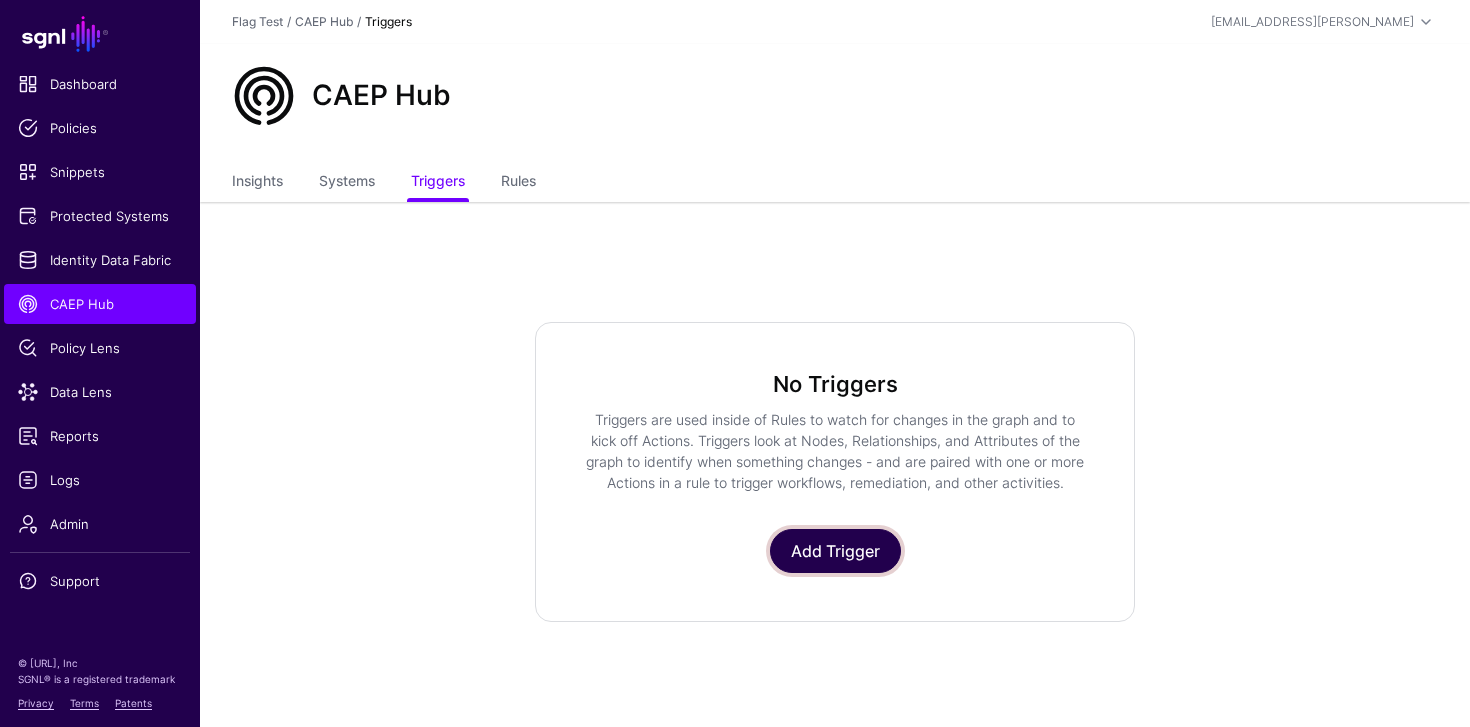 click on "Add Trigger" 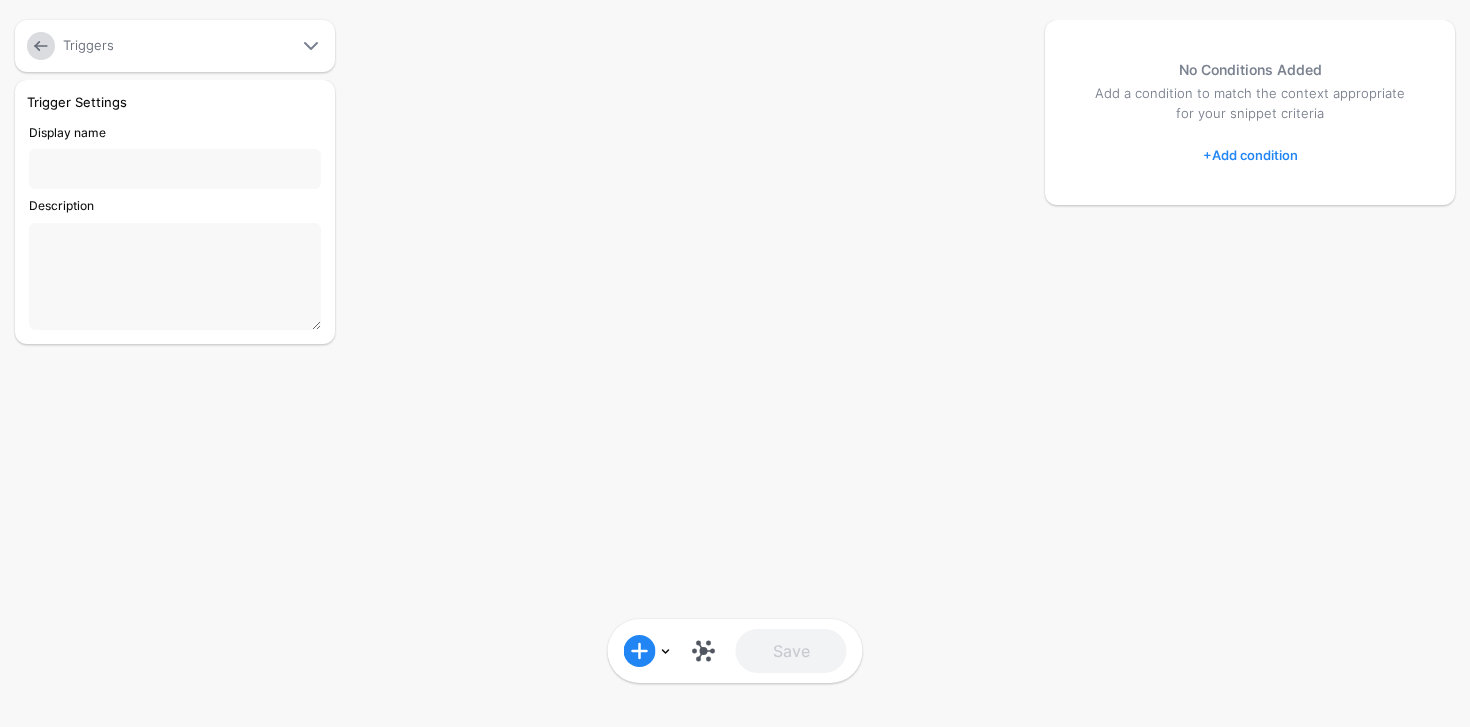 click on "Triggers" at bounding box center [177, 46] 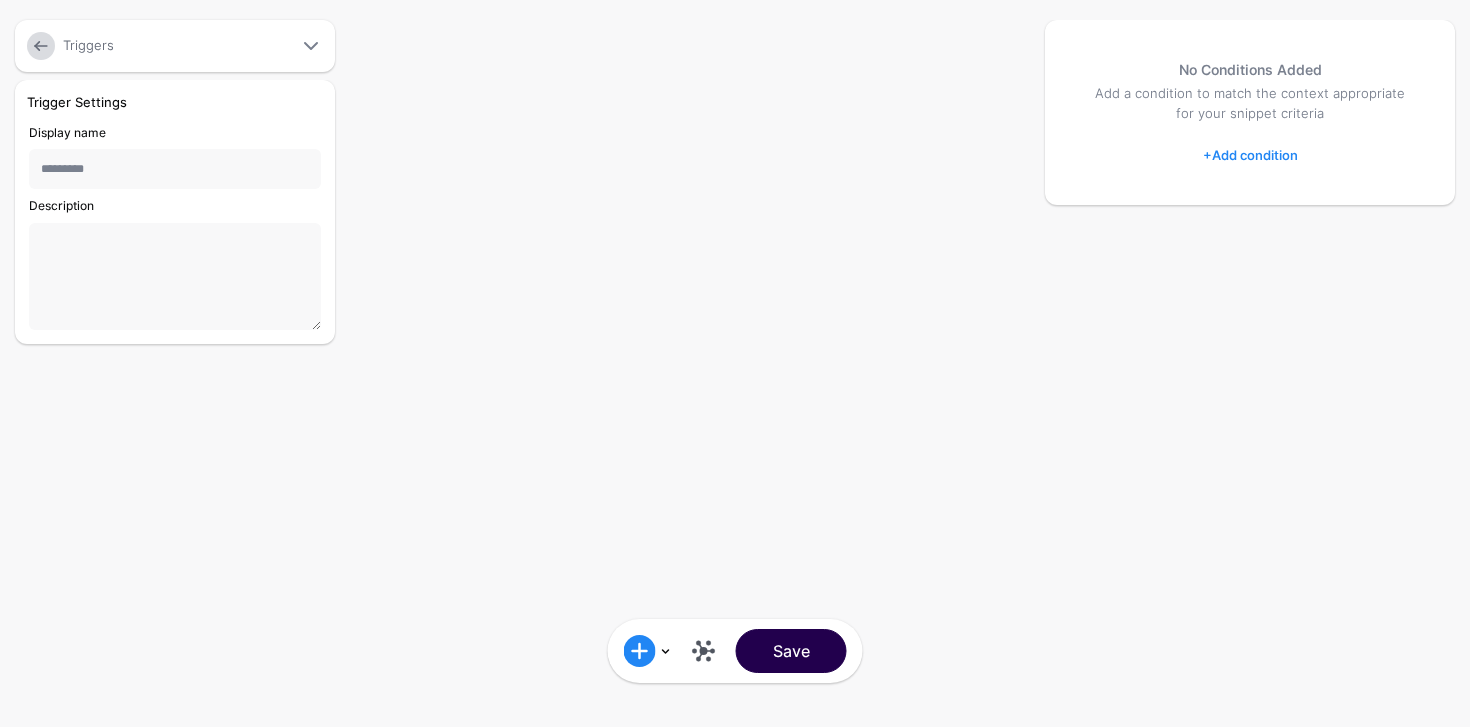 type on "*********" 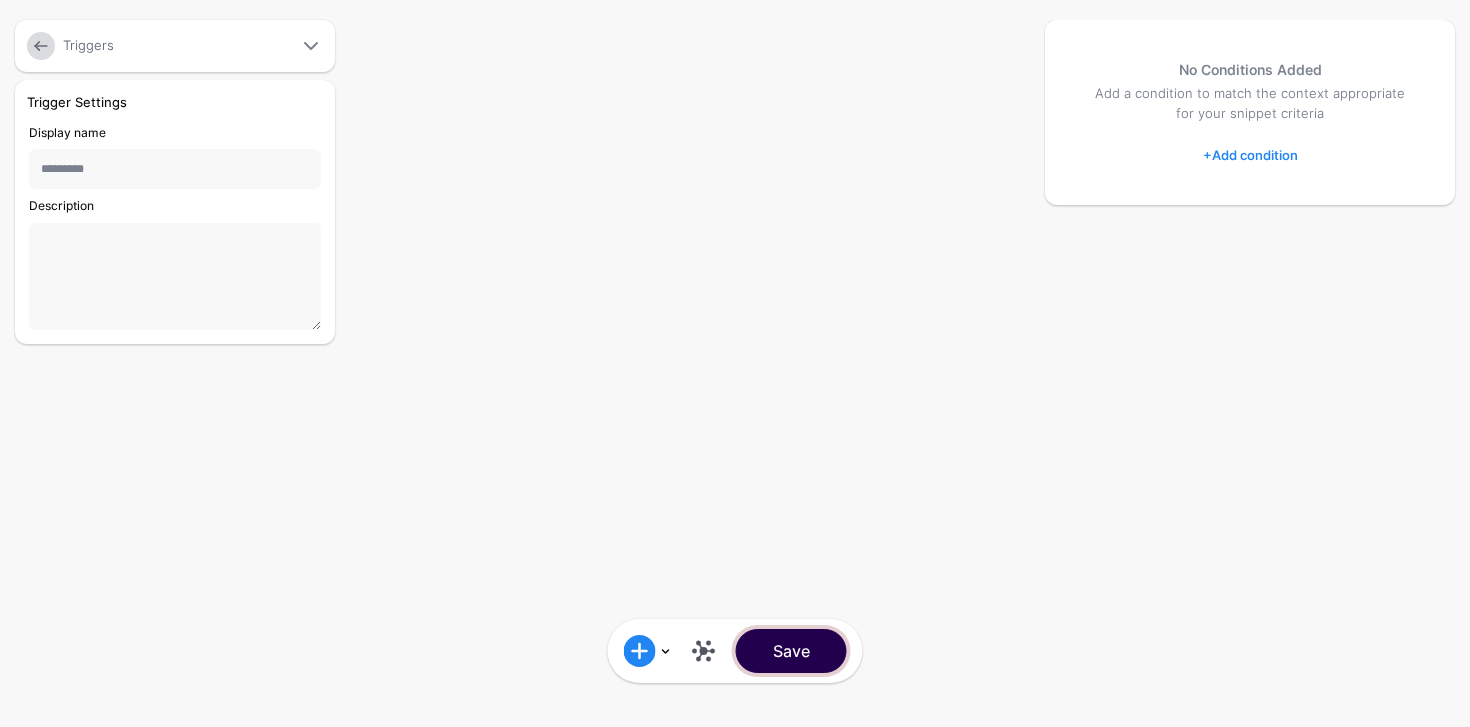 click on "Save" at bounding box center [791, 651] 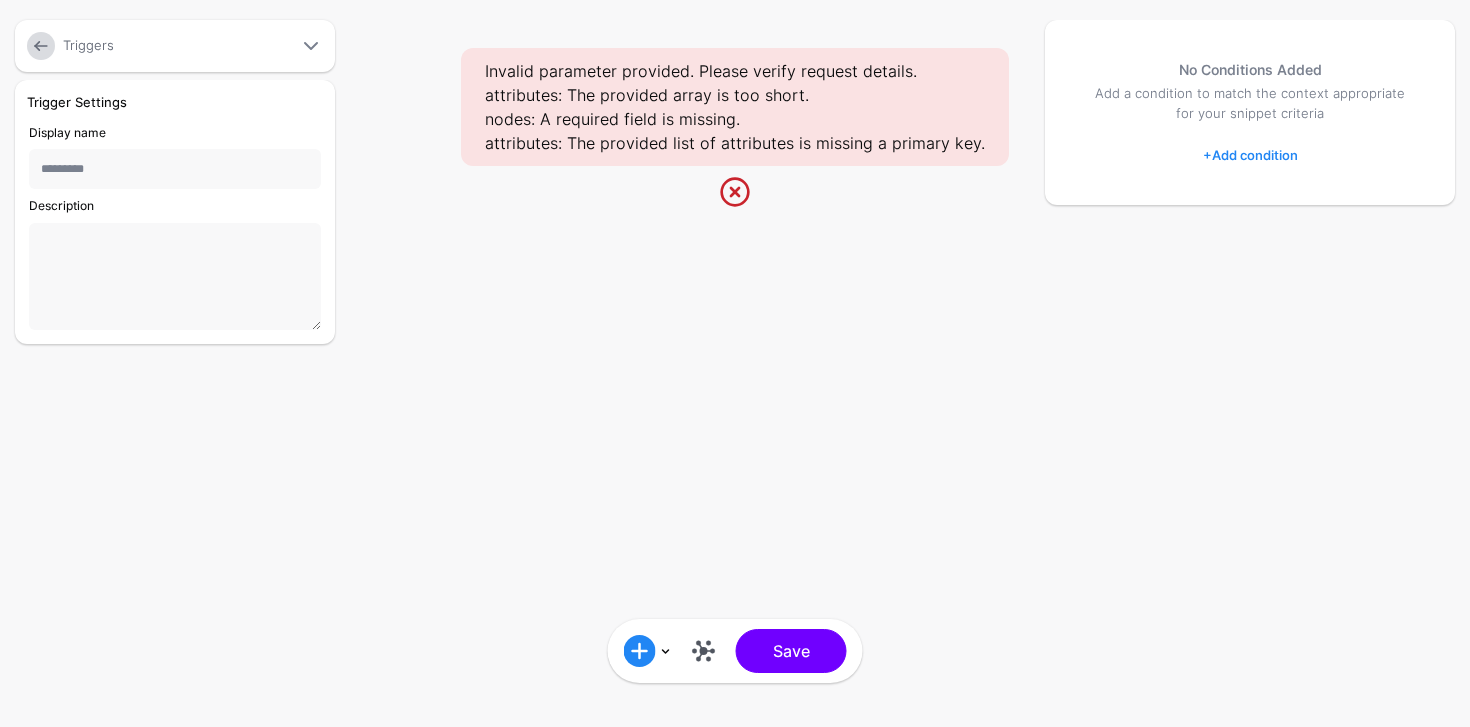 click on "Triggers" at bounding box center [177, 46] 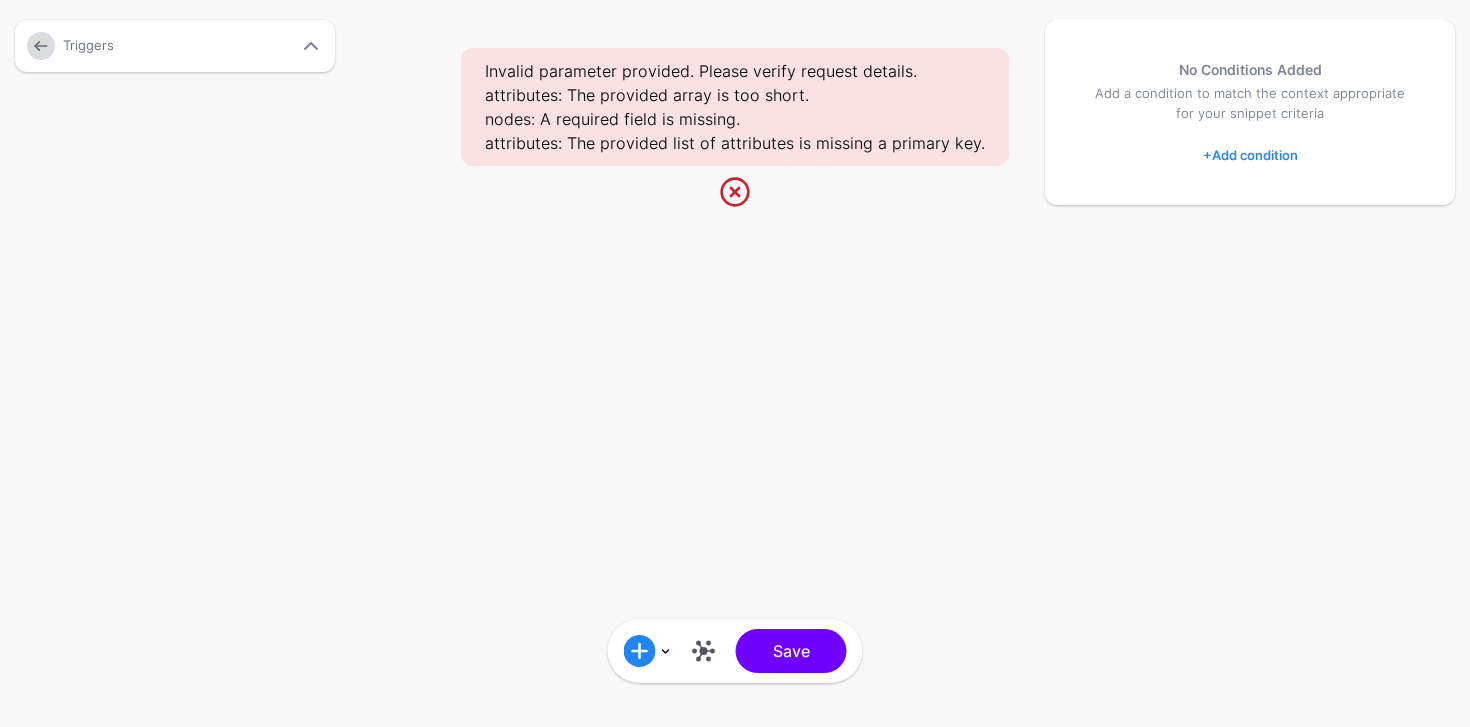 click at bounding box center (311, 46) 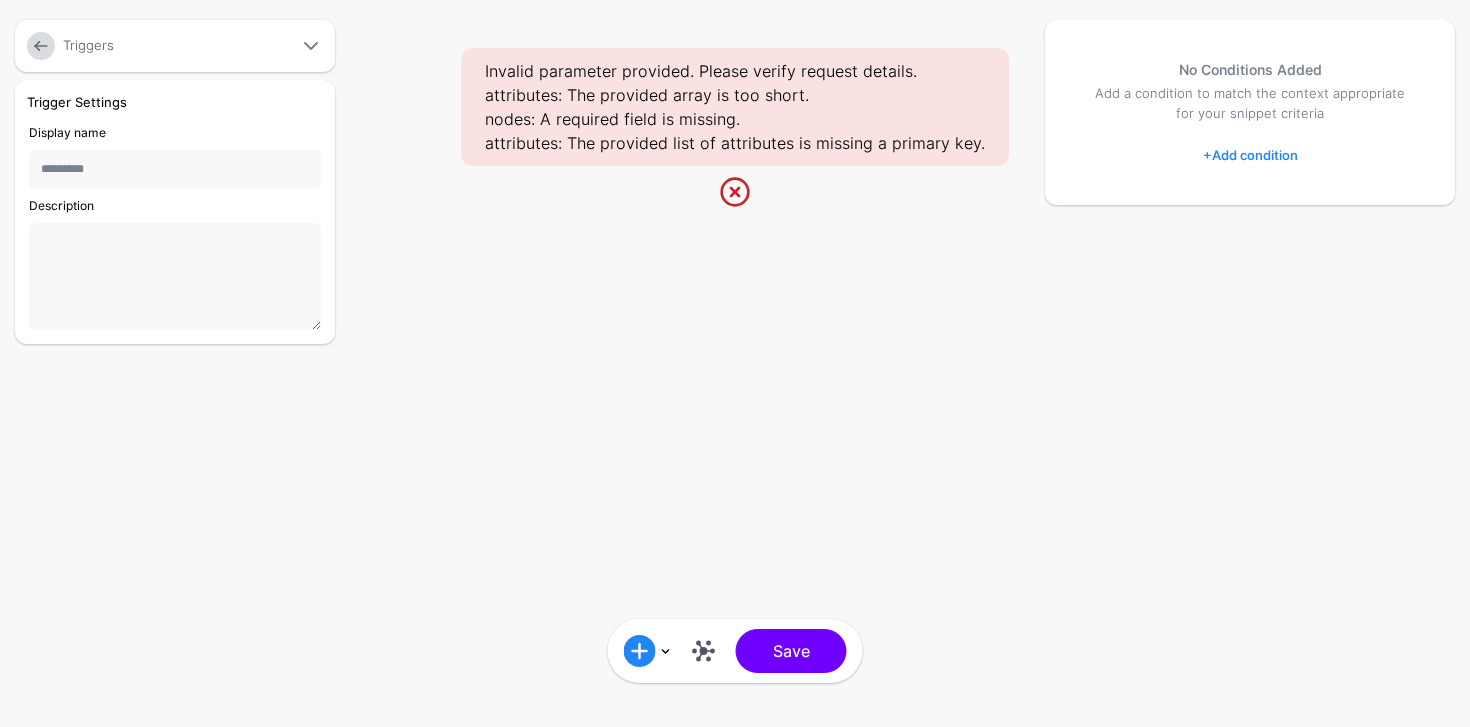 click 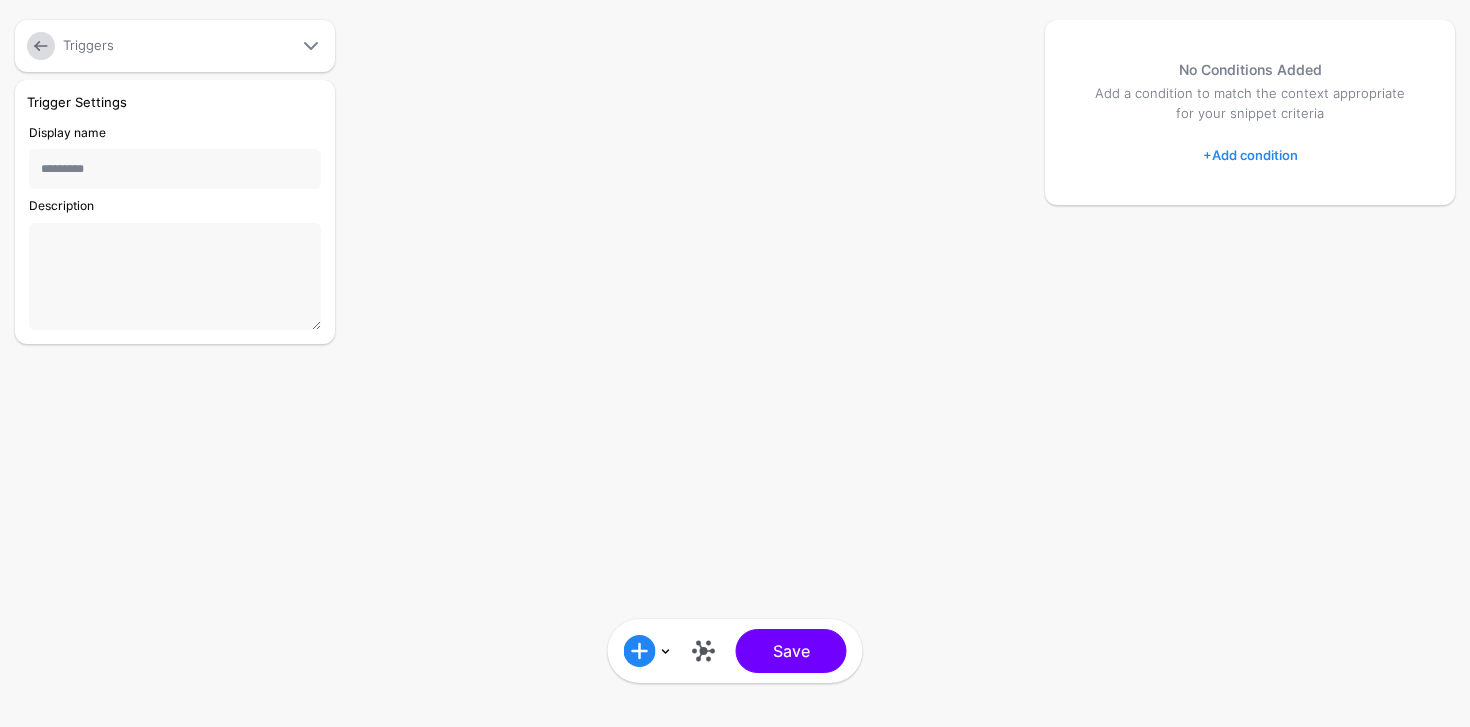 click on "+  Add condition" at bounding box center [1250, 155] 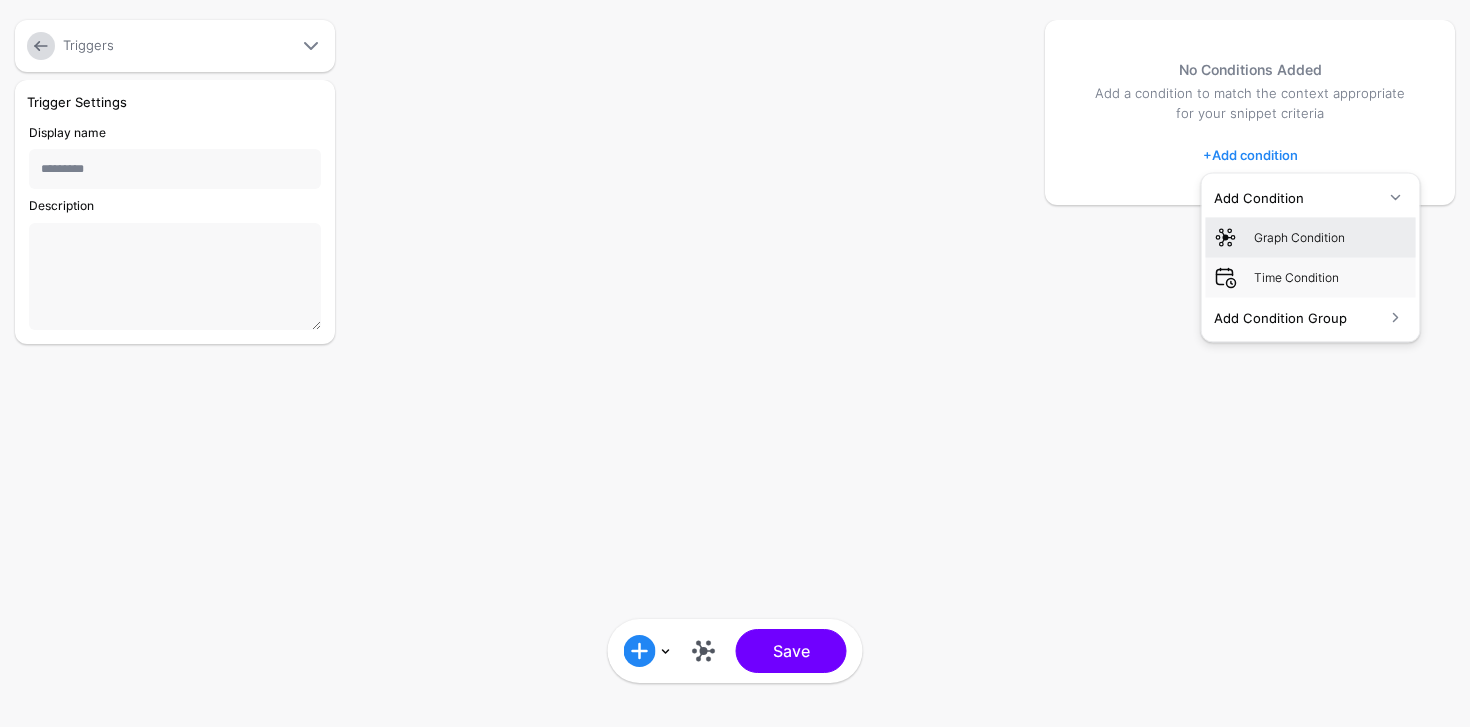 click on "Graph Condition" at bounding box center (1331, 237) 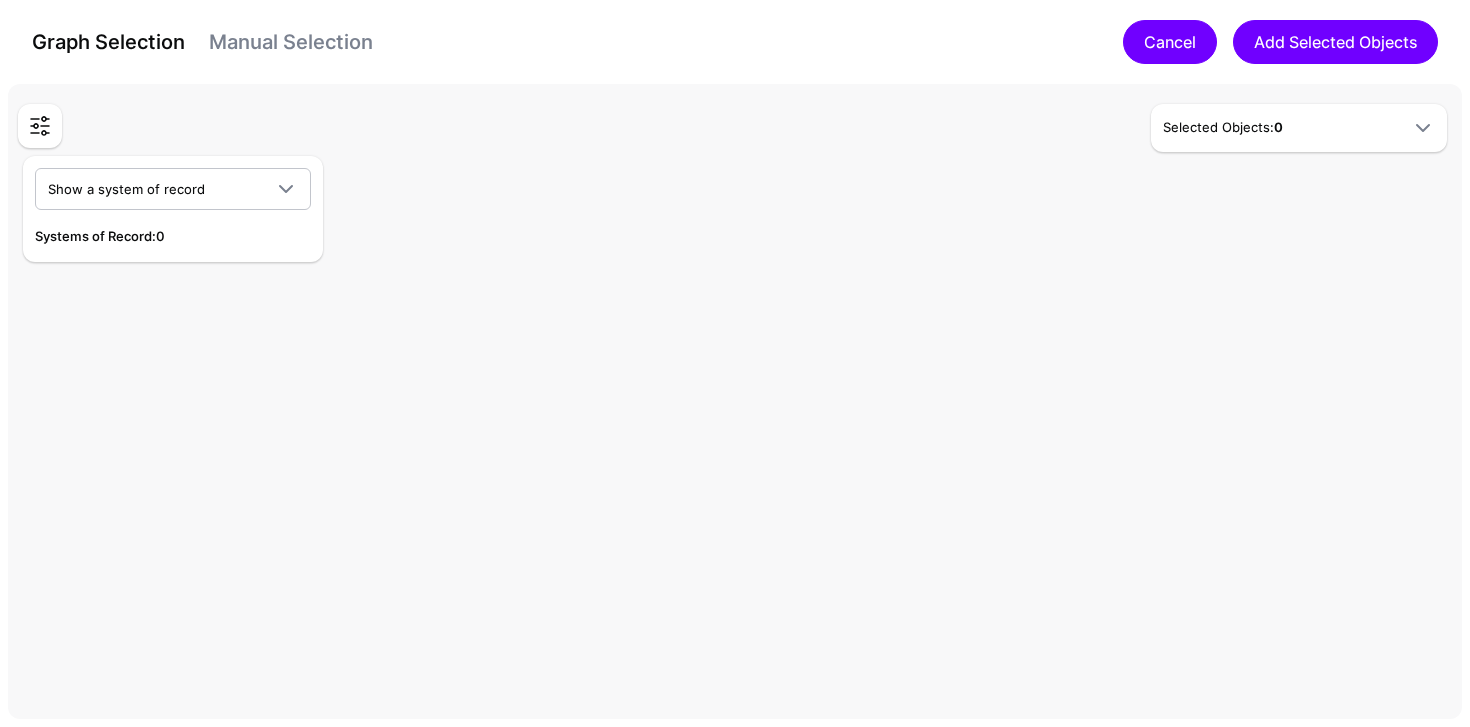 click on "Cancel" at bounding box center [1170, 42] 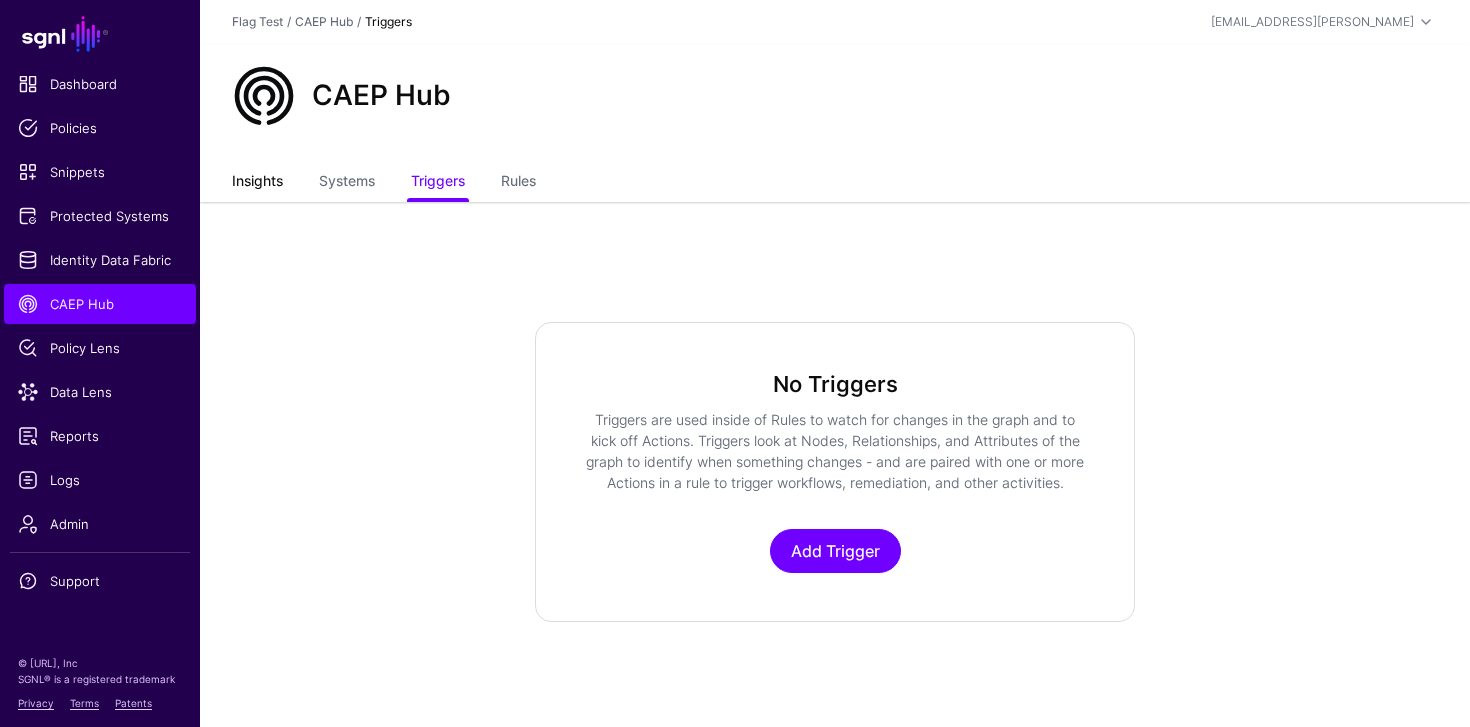 click on "Insights" 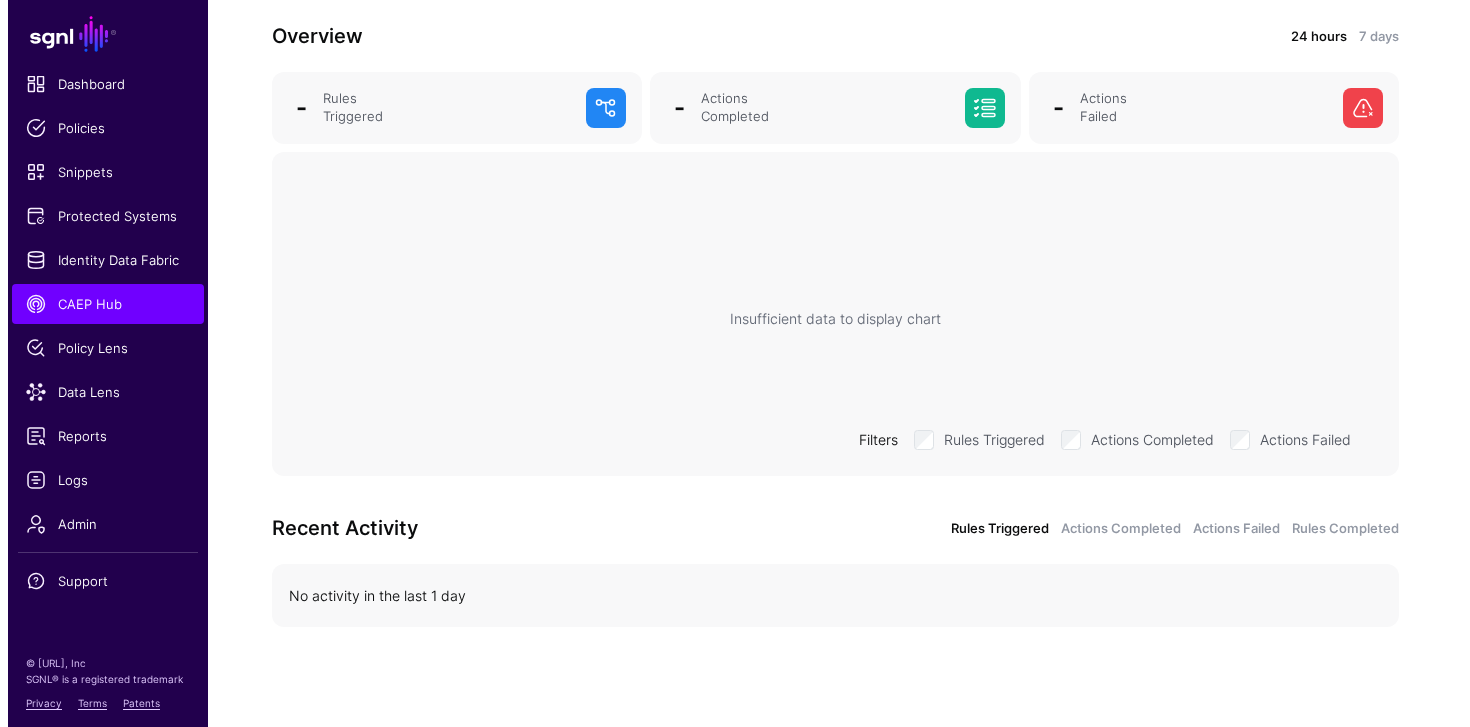 scroll, scrollTop: 0, scrollLeft: 0, axis: both 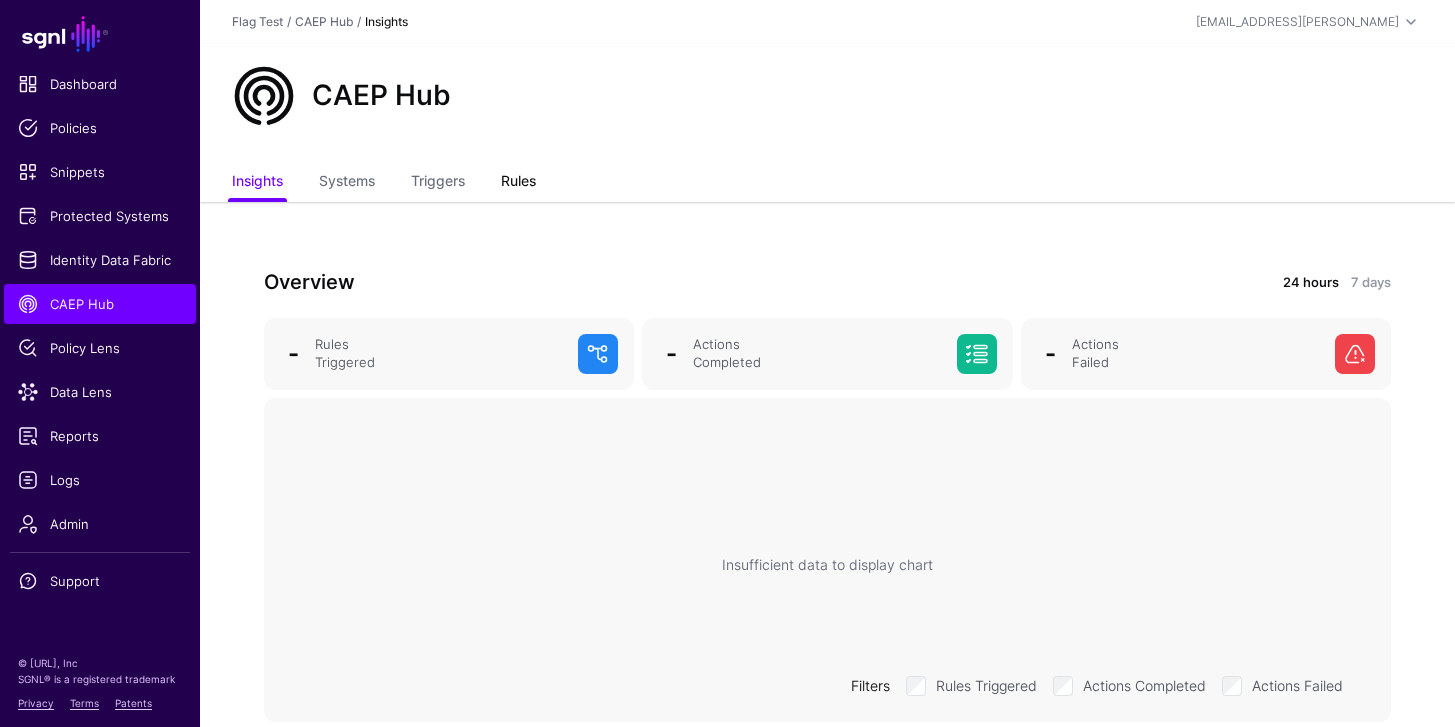 click on "Rules" 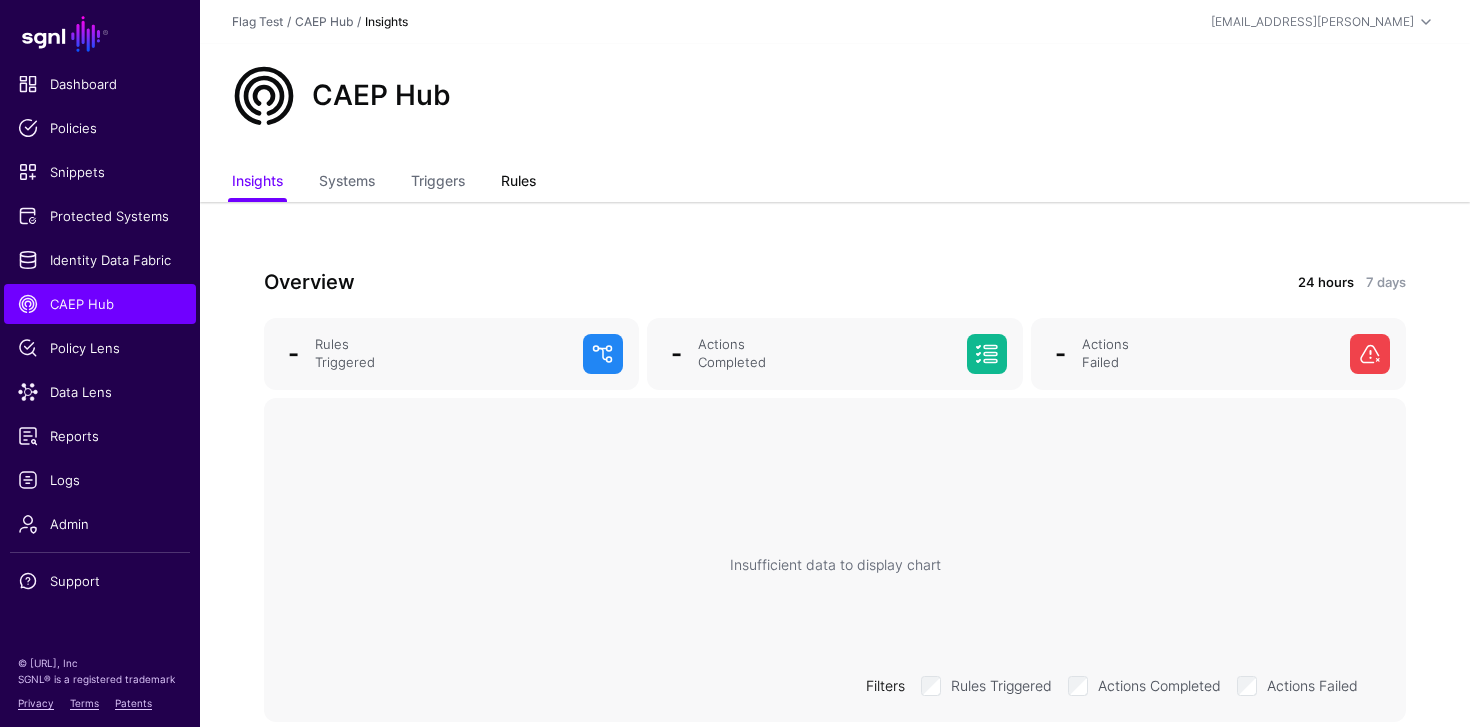 click on "Rules" 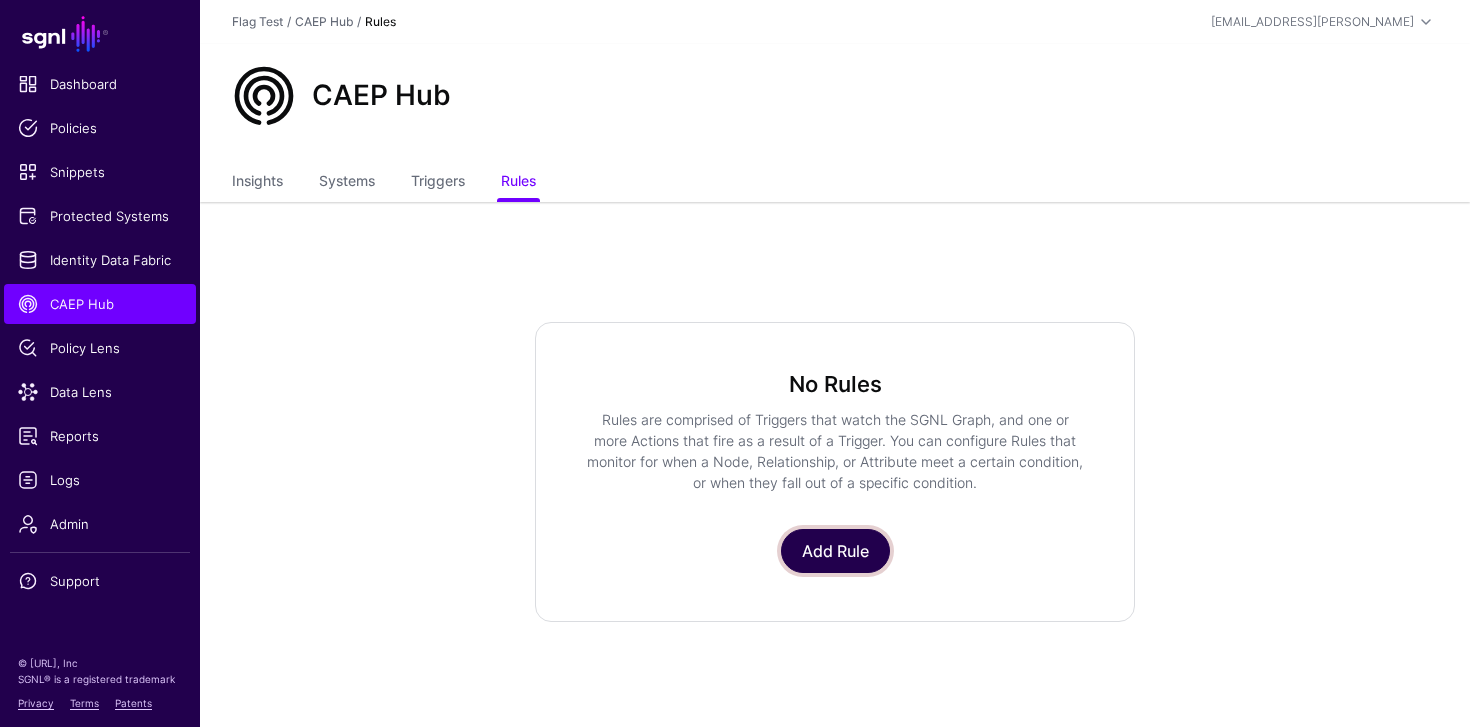 click on "Add Rule" 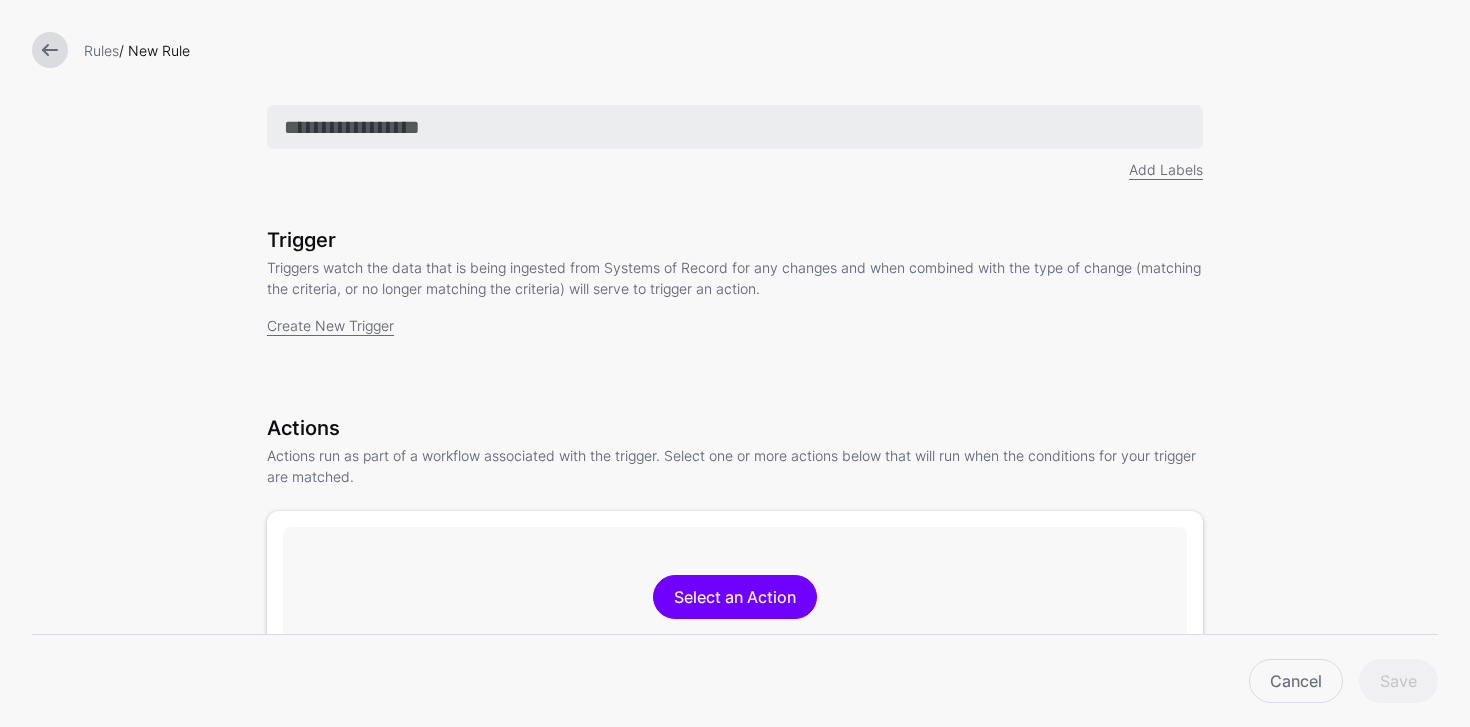click at bounding box center [735, 127] 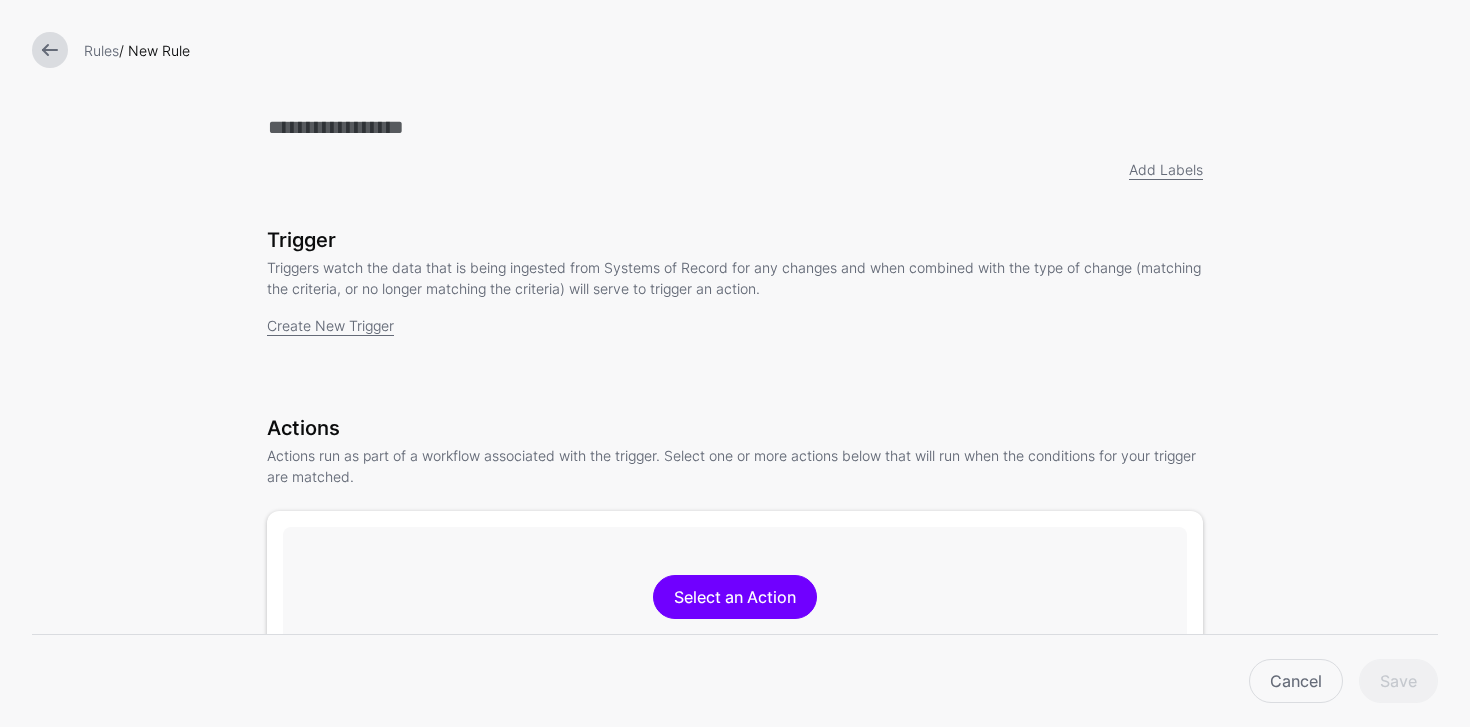 type on "**********" 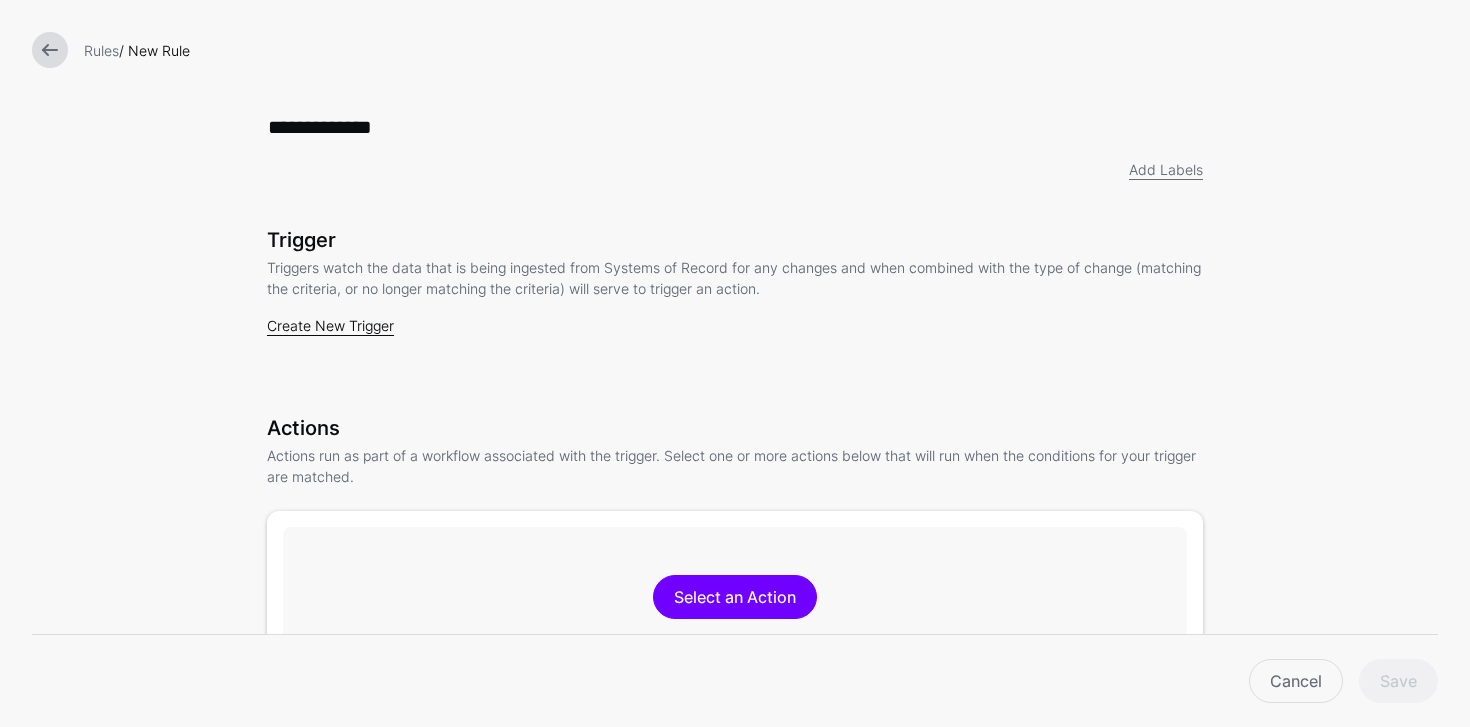 click on "Create New Trigger" at bounding box center (330, 325) 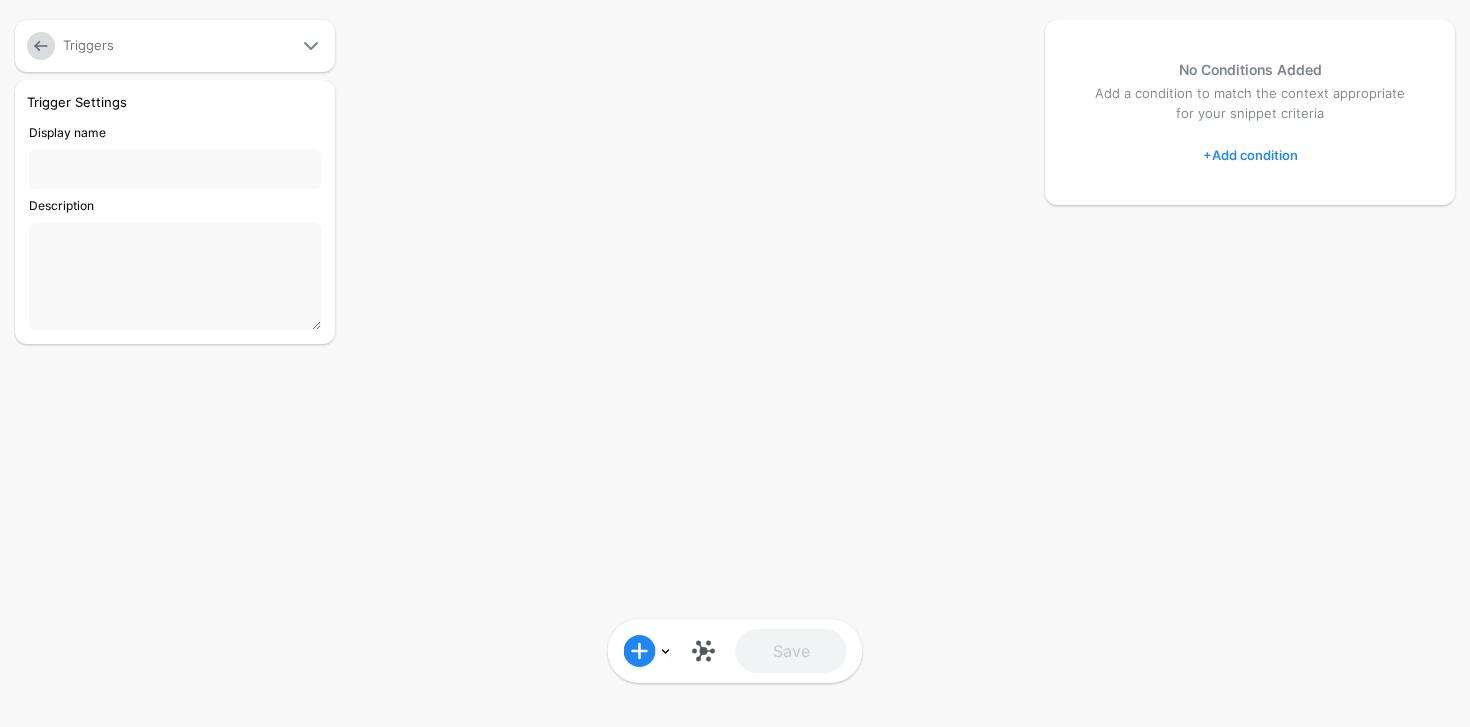 click on "Display name" at bounding box center (175, 169) 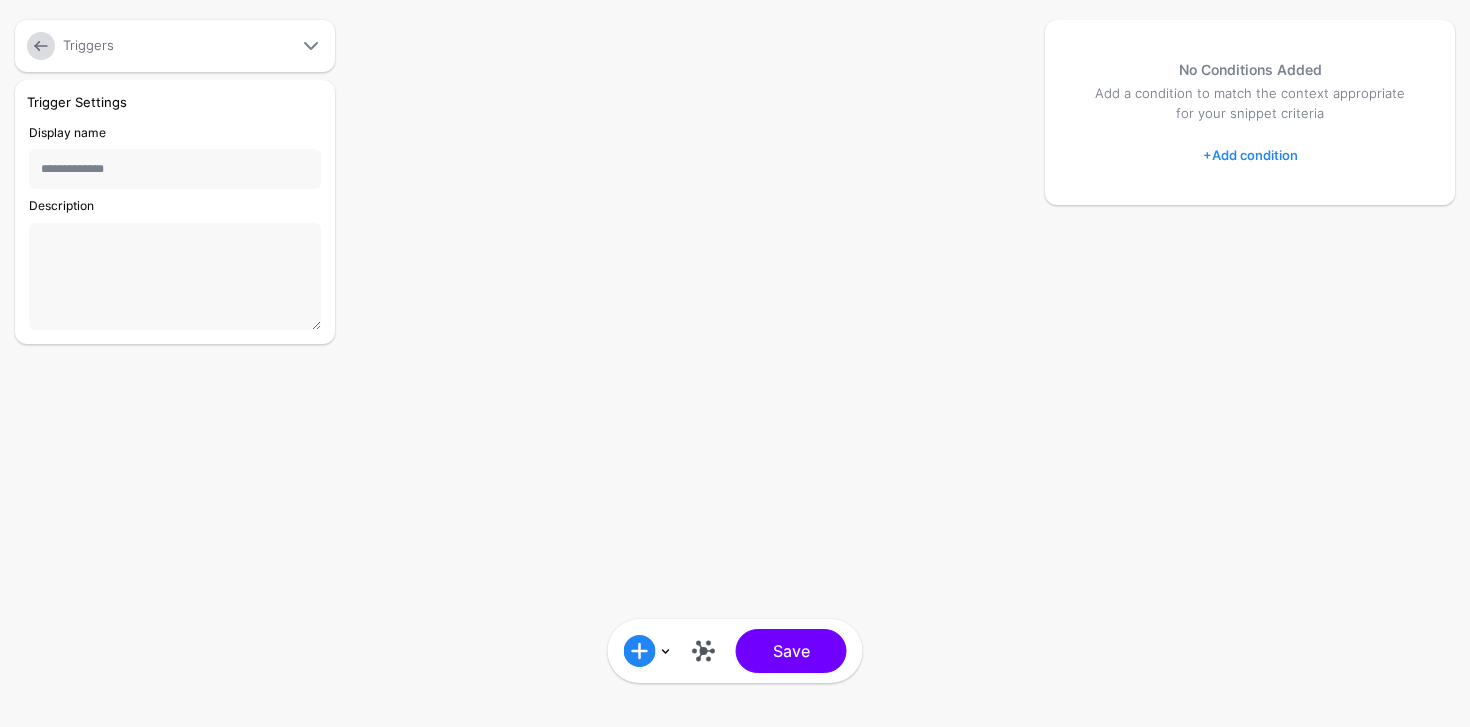 drag, startPoint x: 200, startPoint y: 241, endPoint x: 242, endPoint y: 279, distance: 56.63921 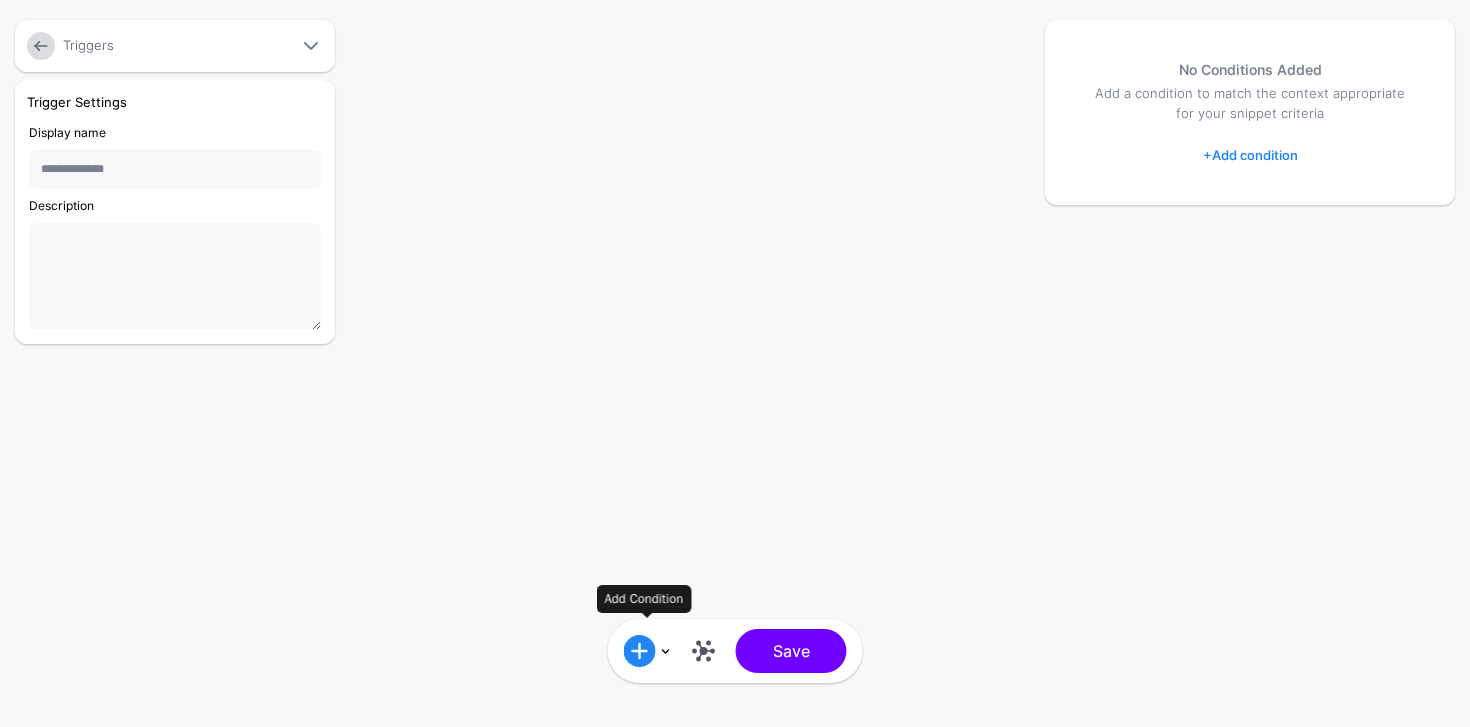 click at bounding box center (640, 651) 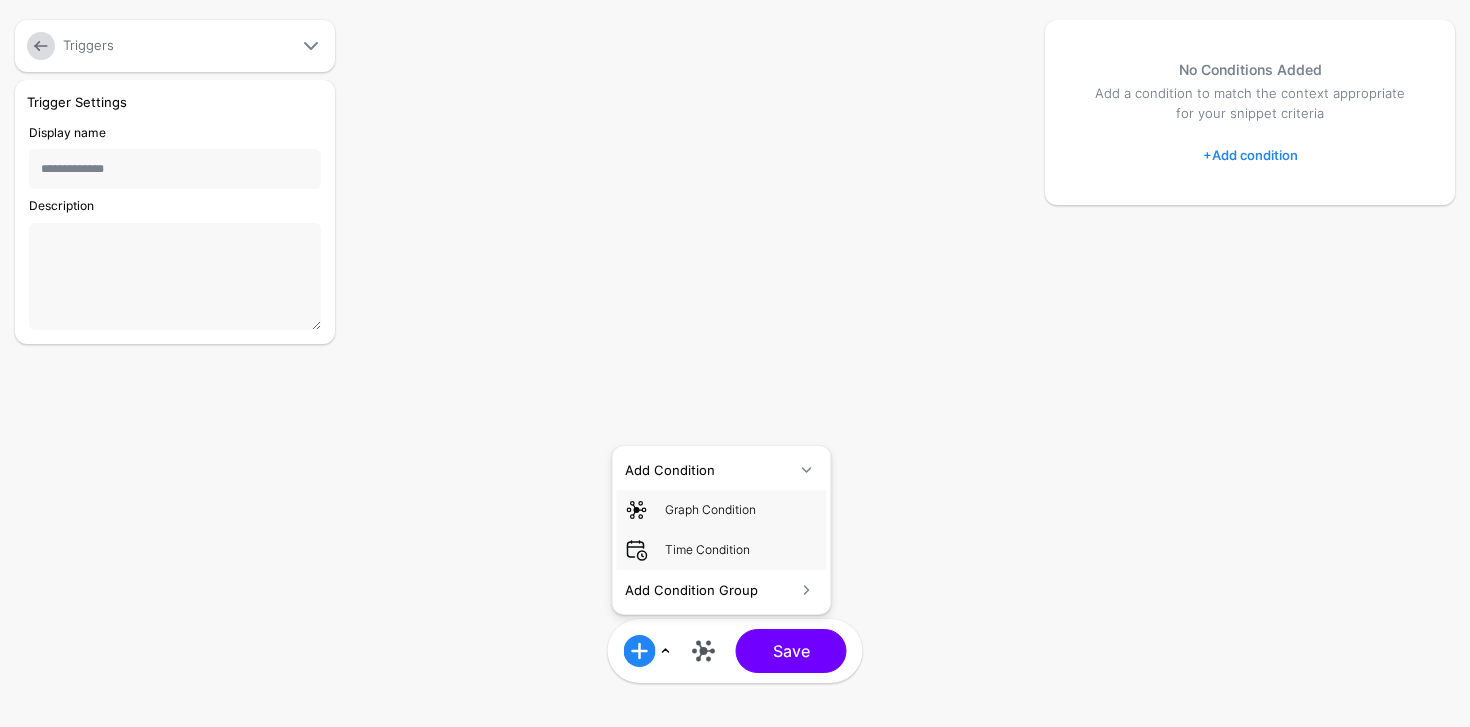 click on "Add Condition Group" at bounding box center [710, 590] 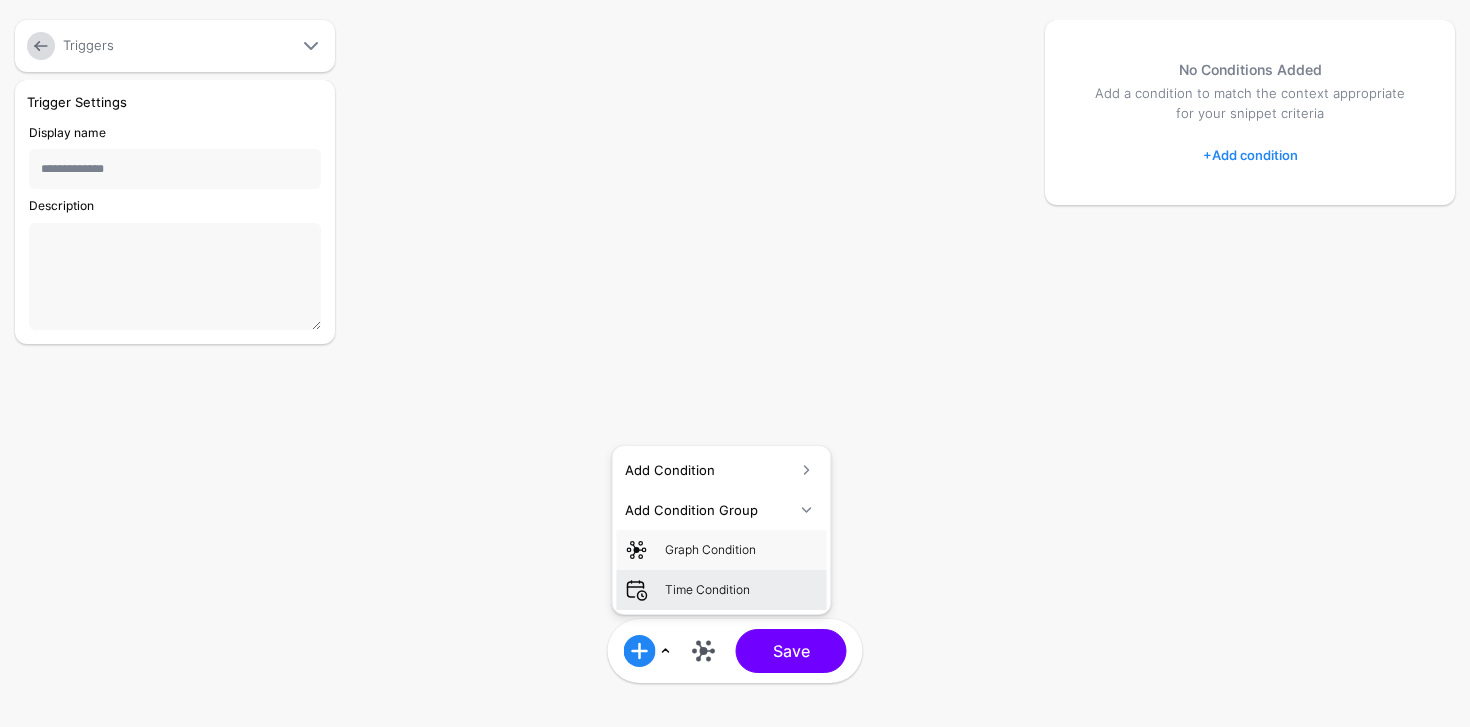 click on "Time Condition" at bounding box center (742, 590) 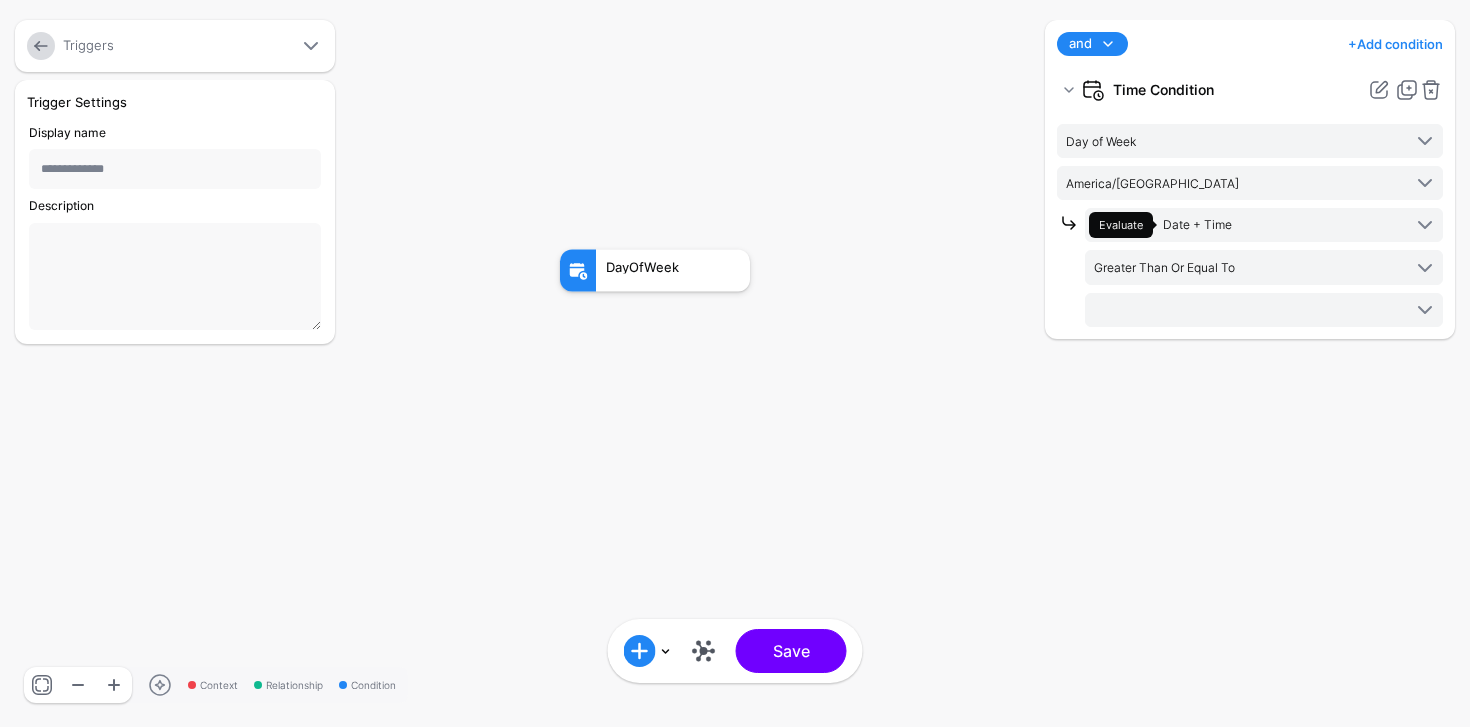 click on "DayOfWeek" 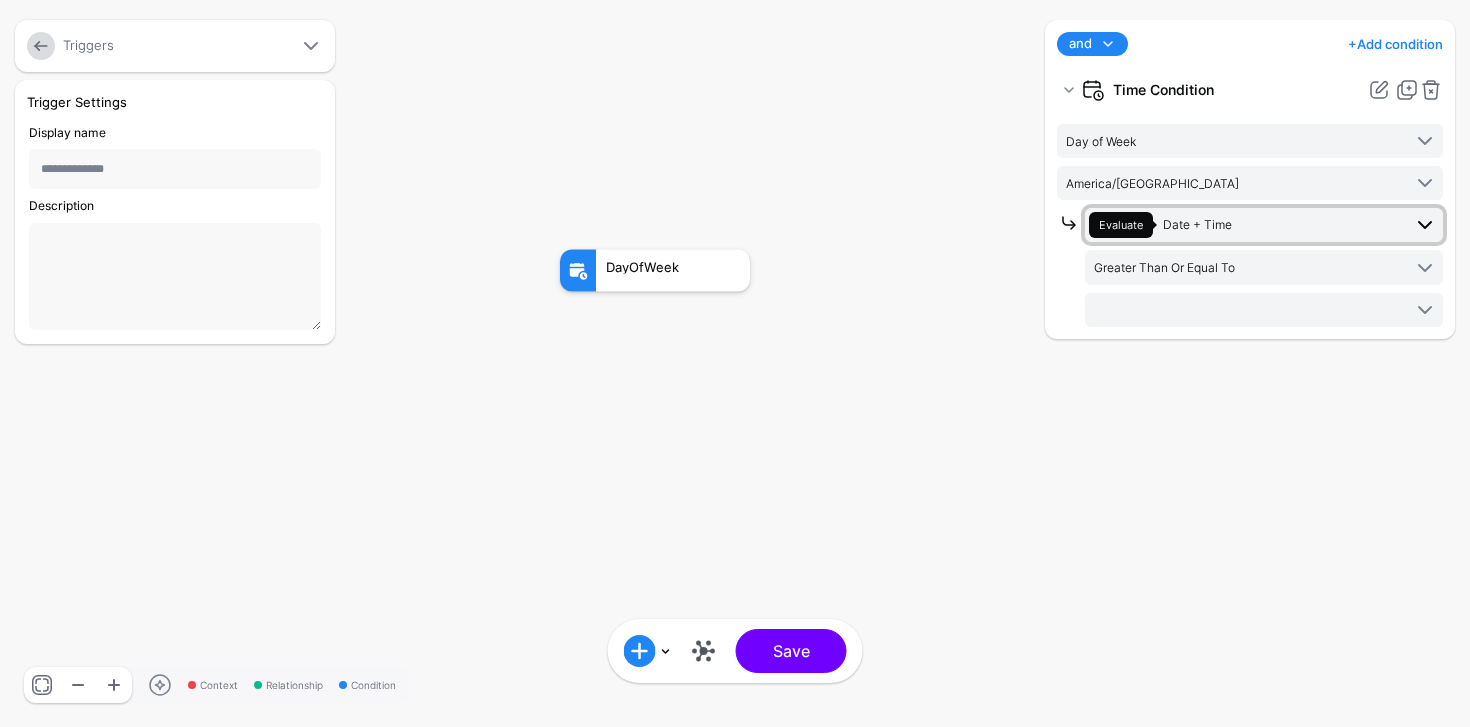 click on "Evaluate Date + Time" at bounding box center (1245, 225) 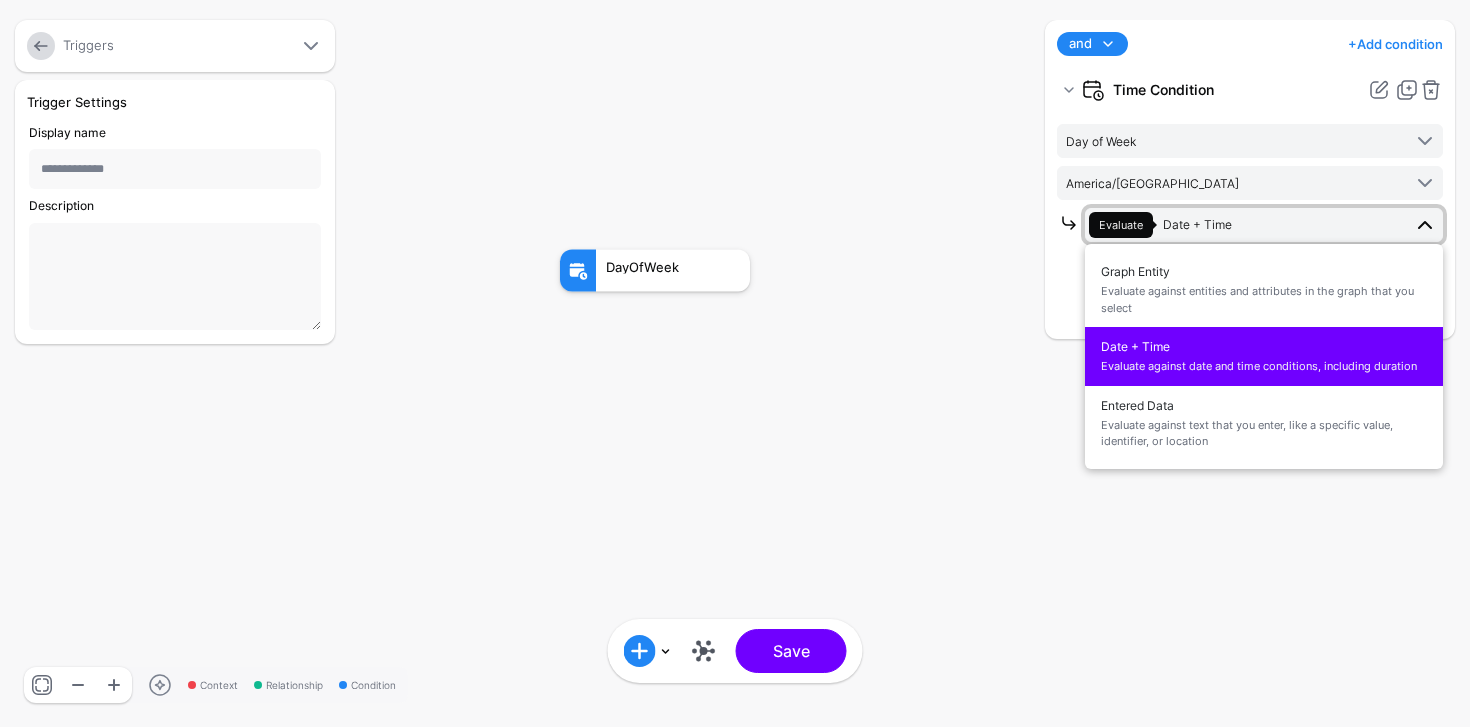 click on "and  and   not   or  +  Add condition  Add Condition Graph Condition Time Condition Add Condition Group  Time Condition  Day of Week  Minute   Hour   Year   Day of Month   Day of Week  [GEOGRAPHIC_DATA]/[GEOGRAPHIC_DATA]  [GEOGRAPHIC_DATA]/[GEOGRAPHIC_DATA]   [GEOGRAPHIC_DATA]/[GEOGRAPHIC_DATA]   [GEOGRAPHIC_DATA]/[GEOGRAPHIC_DATA]   [GEOGRAPHIC_DATA]/[GEOGRAPHIC_DATA]   [GEOGRAPHIC_DATA]/[GEOGRAPHIC_DATA]   [GEOGRAPHIC_DATA]/[GEOGRAPHIC_DATA]   [GEOGRAPHIC_DATA]/[GEOGRAPHIC_DATA]   [GEOGRAPHIC_DATA]/[GEOGRAPHIC_DATA]   [GEOGRAPHIC_DATA]/[GEOGRAPHIC_DATA]   [GEOGRAPHIC_DATA]/[GEOGRAPHIC_DATA]   [GEOGRAPHIC_DATA]/[GEOGRAPHIC_DATA]   [GEOGRAPHIC_DATA]/[GEOGRAPHIC_DATA]   [GEOGRAPHIC_DATA]/[GEOGRAPHIC_DATA]   [GEOGRAPHIC_DATA]/[GEOGRAPHIC_DATA]   [GEOGRAPHIC_DATA]/[GEOGRAPHIC_DATA]   [GEOGRAPHIC_DATA]/[GEOGRAPHIC_DATA]   [GEOGRAPHIC_DATA]/[GEOGRAPHIC_DATA]   [GEOGRAPHIC_DATA]/[GEOGRAPHIC_DATA]   [GEOGRAPHIC_DATA]/[GEOGRAPHIC_DATA]   [GEOGRAPHIC_DATA]/[GEOGRAPHIC_DATA]   [GEOGRAPHIC_DATA]/[GEOGRAPHIC_DATA]   [GEOGRAPHIC_DATA]/[GEOGRAPHIC_DATA]   [GEOGRAPHIC_DATA]/[GEOGRAPHIC_DATA]   [GEOGRAPHIC_DATA]/[GEOGRAPHIC_DATA]   [GEOGRAPHIC_DATA]/[GEOGRAPHIC_DATA]   [GEOGRAPHIC_DATA]/[GEOGRAPHIC_DATA]   [GEOGRAPHIC_DATA]/[GEOGRAPHIC_DATA]   [GEOGRAPHIC_DATA]/[GEOGRAPHIC_DATA]   [GEOGRAPHIC_DATA]/[GEOGRAPHIC_DATA]   [GEOGRAPHIC_DATA]/[GEOGRAPHIC_DATA]   [GEOGRAPHIC_DATA]/[GEOGRAPHIC_DATA]   [GEOGRAPHIC_DATA]/[GEOGRAPHIC_DATA]   [GEOGRAPHIC_DATA]/[GEOGRAPHIC_DATA]   [GEOGRAPHIC_DATA]/[GEOGRAPHIC_DATA]   [GEOGRAPHIC_DATA]/[GEOGRAPHIC_DATA]   [GEOGRAPHIC_DATA]/[GEOGRAPHIC_DATA]   [GEOGRAPHIC_DATA]/[GEOGRAPHIC_DATA]   [GEOGRAPHIC_DATA]/[GEOGRAPHIC_DATA]   [GEOGRAPHIC_DATA]/[GEOGRAPHIC_DATA]   [GEOGRAPHIC_DATA]/[GEOGRAPHIC_DATA]   [GEOGRAPHIC_DATA]/[GEOGRAPHIC_DATA]   [GEOGRAPHIC_DATA]/[GEOGRAPHIC_DATA]   [GEOGRAPHIC_DATA]/[GEOGRAPHIC_DATA]   [GEOGRAPHIC_DATA]/[GEOGRAPHIC_DATA]   [GEOGRAPHIC_DATA]/[GEOGRAPHIC_DATA]   [GEOGRAPHIC_DATA]/[GEOGRAPHIC_DATA]   [GEOGRAPHIC_DATA]/[GEOGRAPHIC_DATA]" at bounding box center [1250, 179] 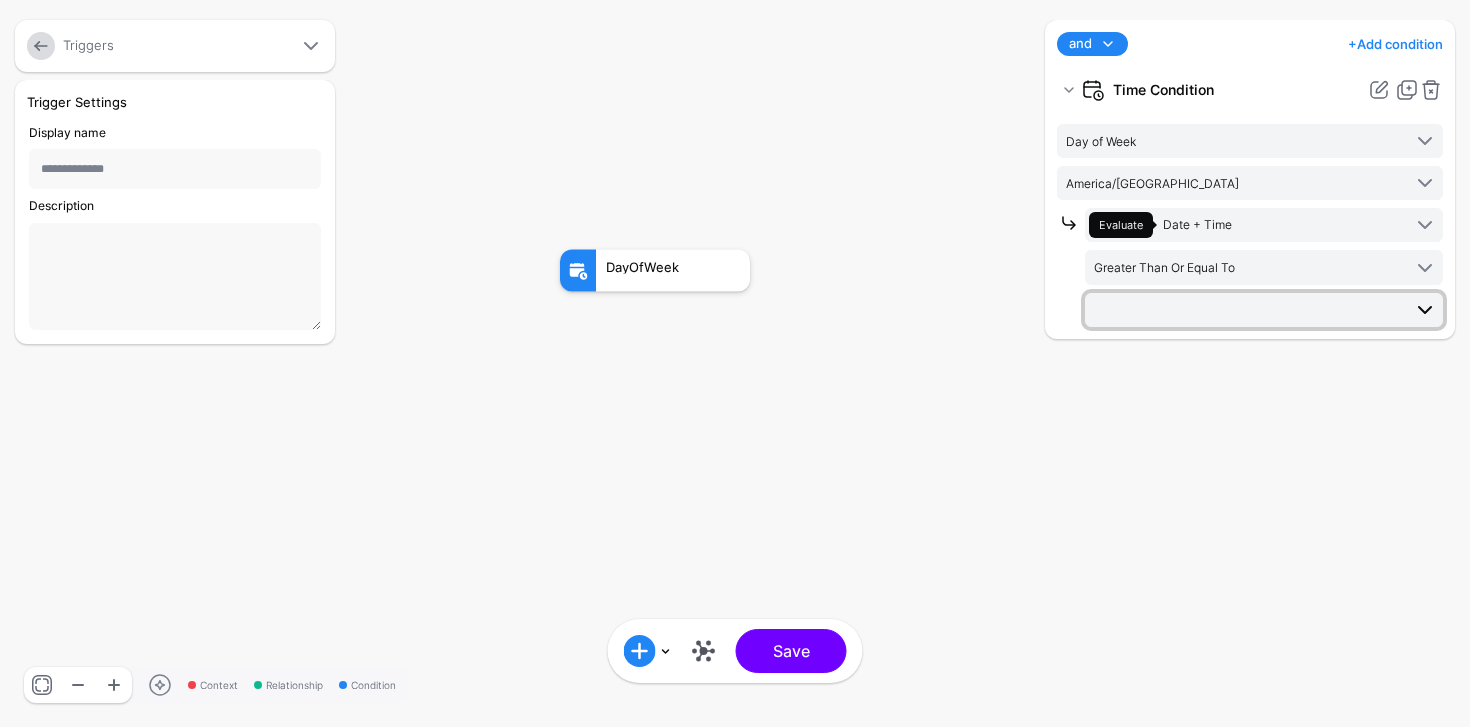 click at bounding box center [1264, 310] 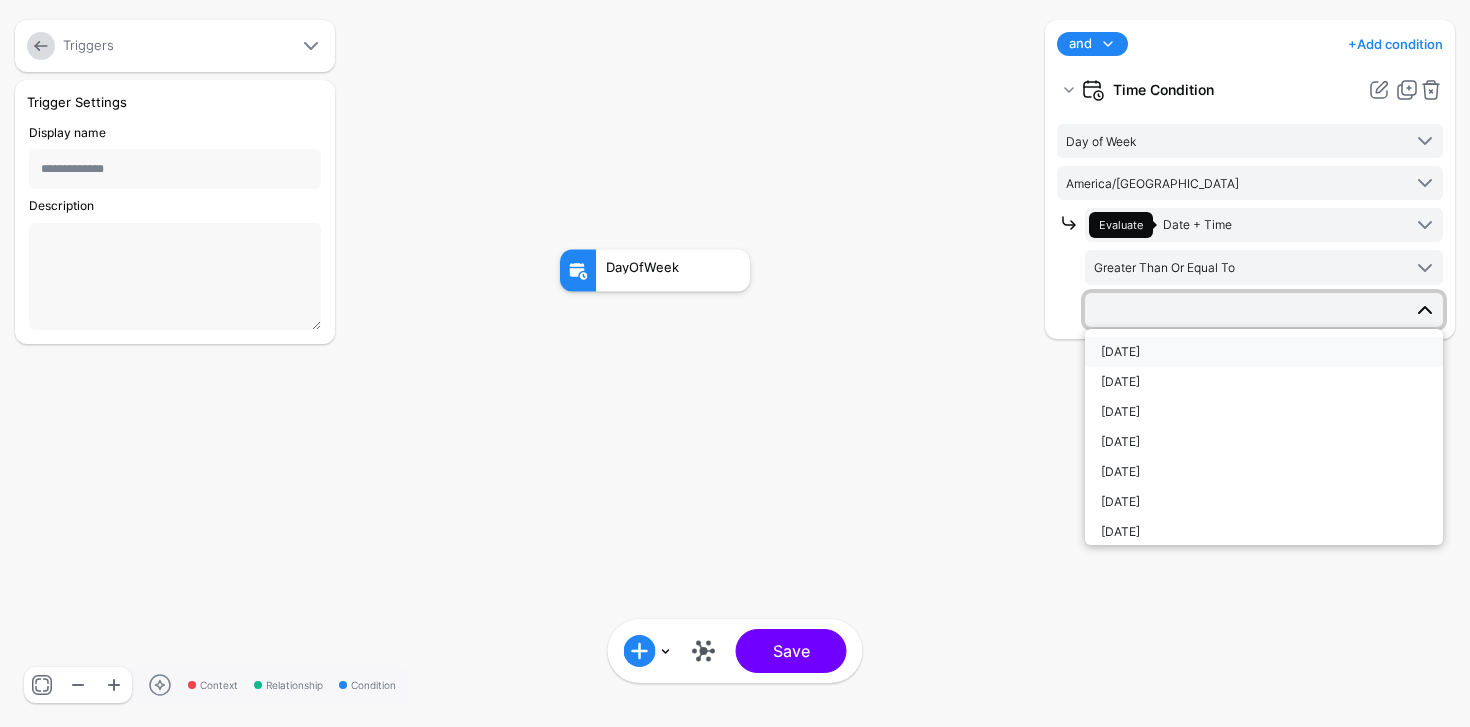 click on "[DATE]" at bounding box center [1264, 352] 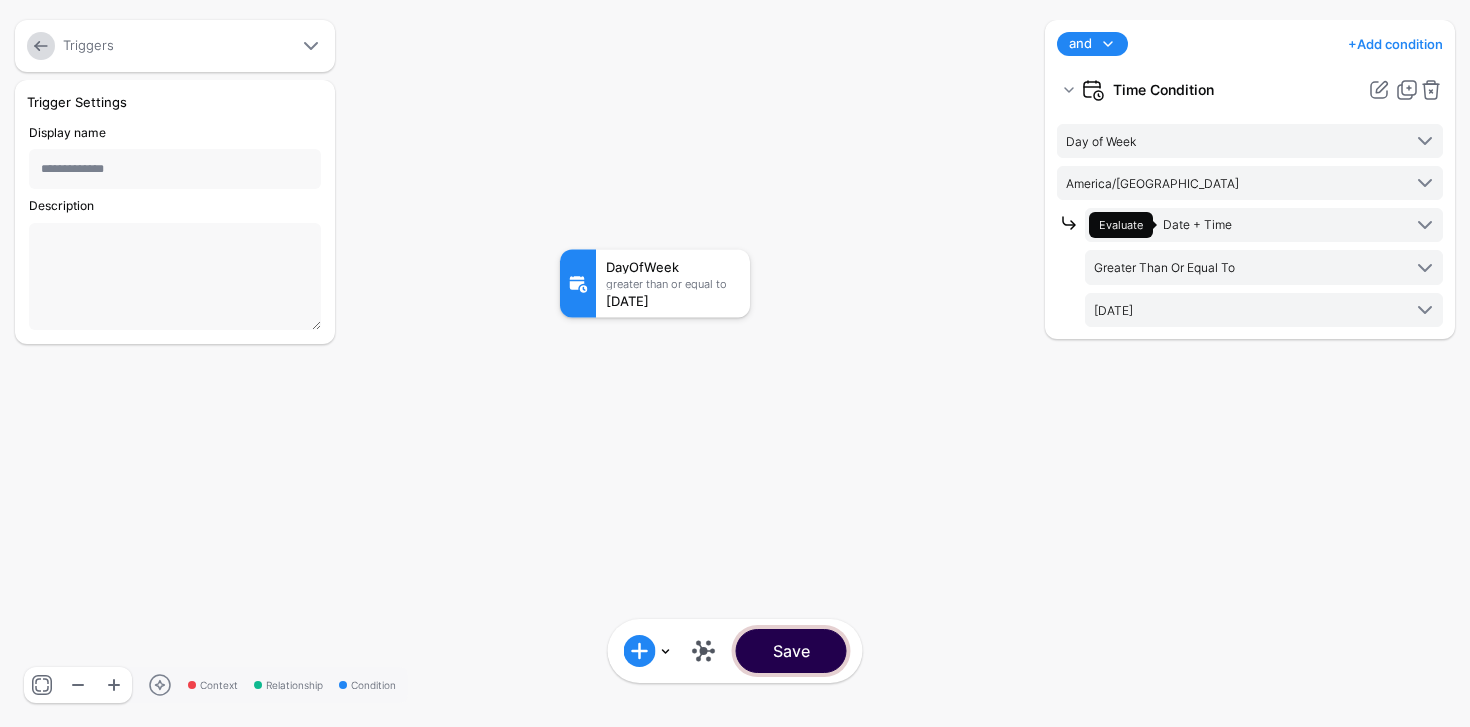 click on "Save" at bounding box center [791, 651] 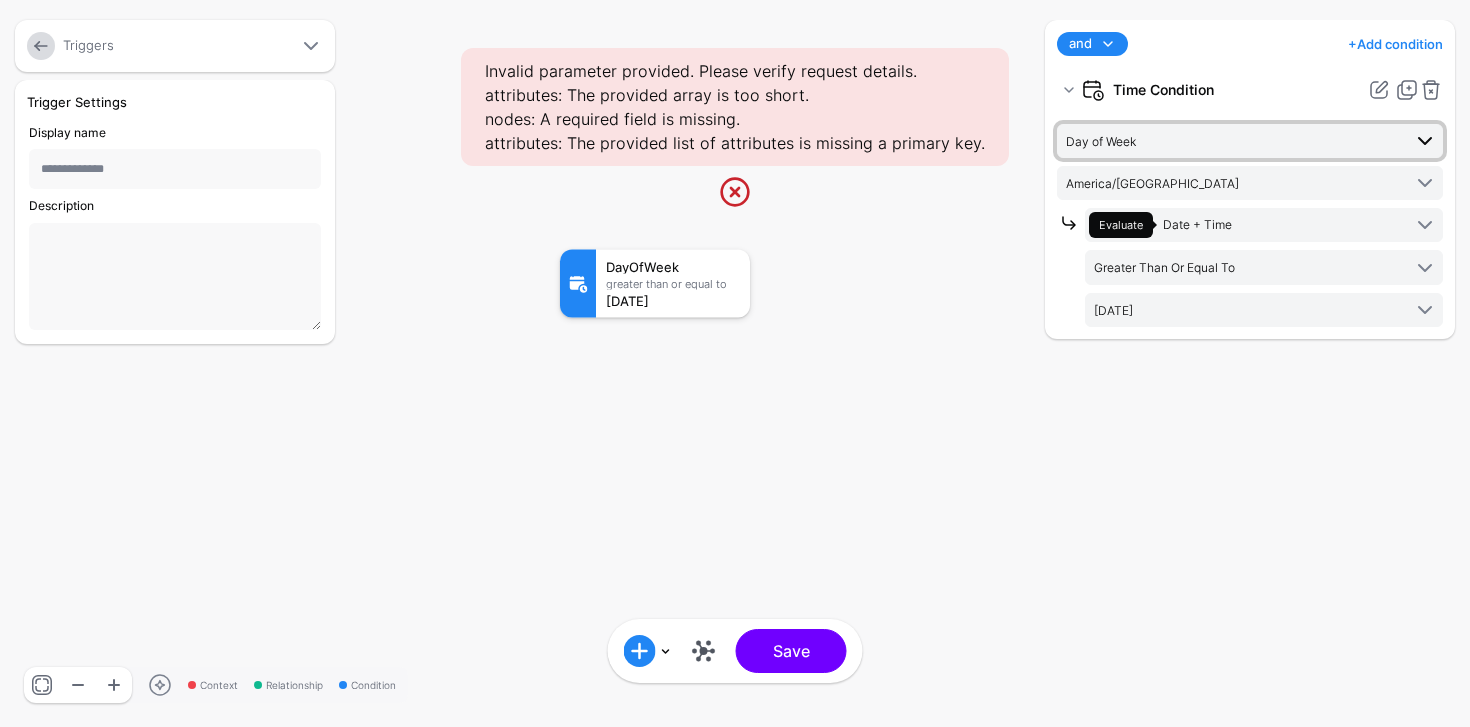 click on "Day of Week" at bounding box center [1233, 141] 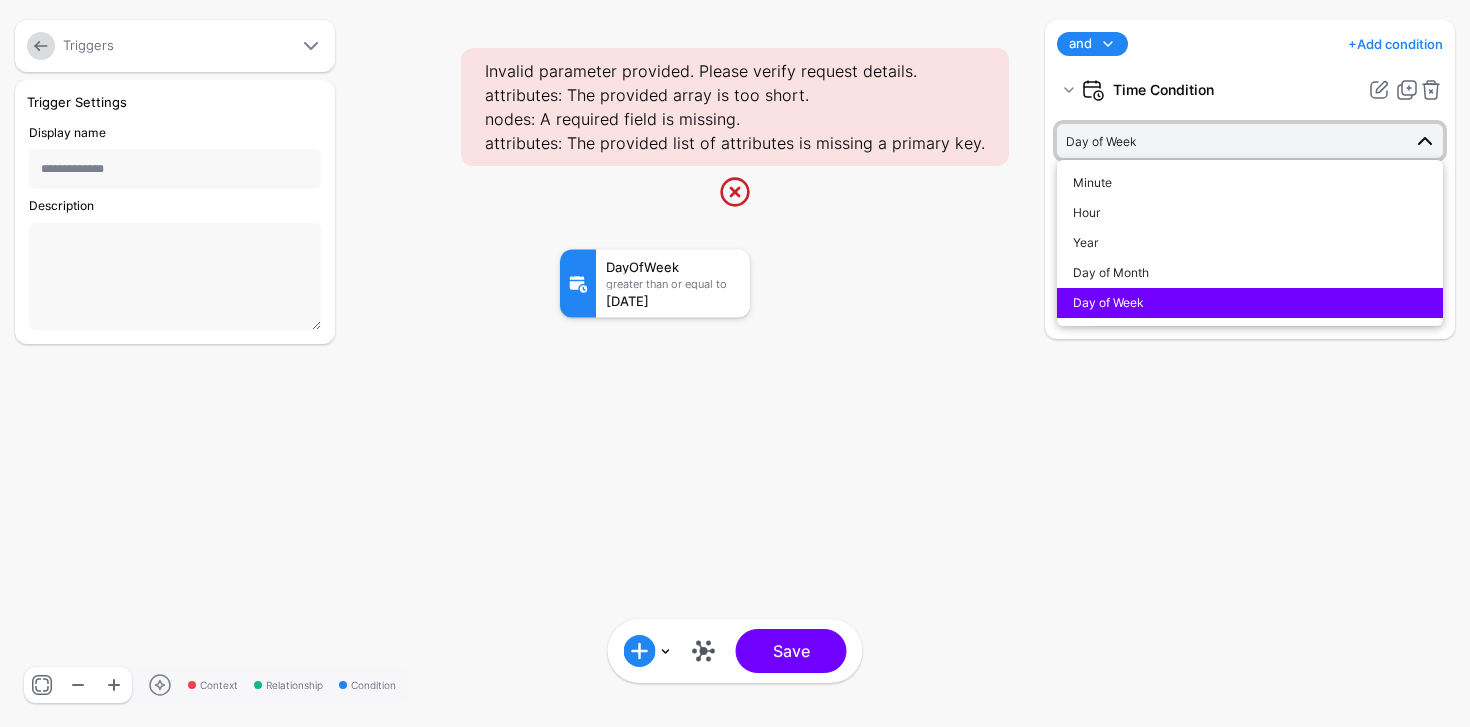 click on "Day of Week" at bounding box center (1233, 141) 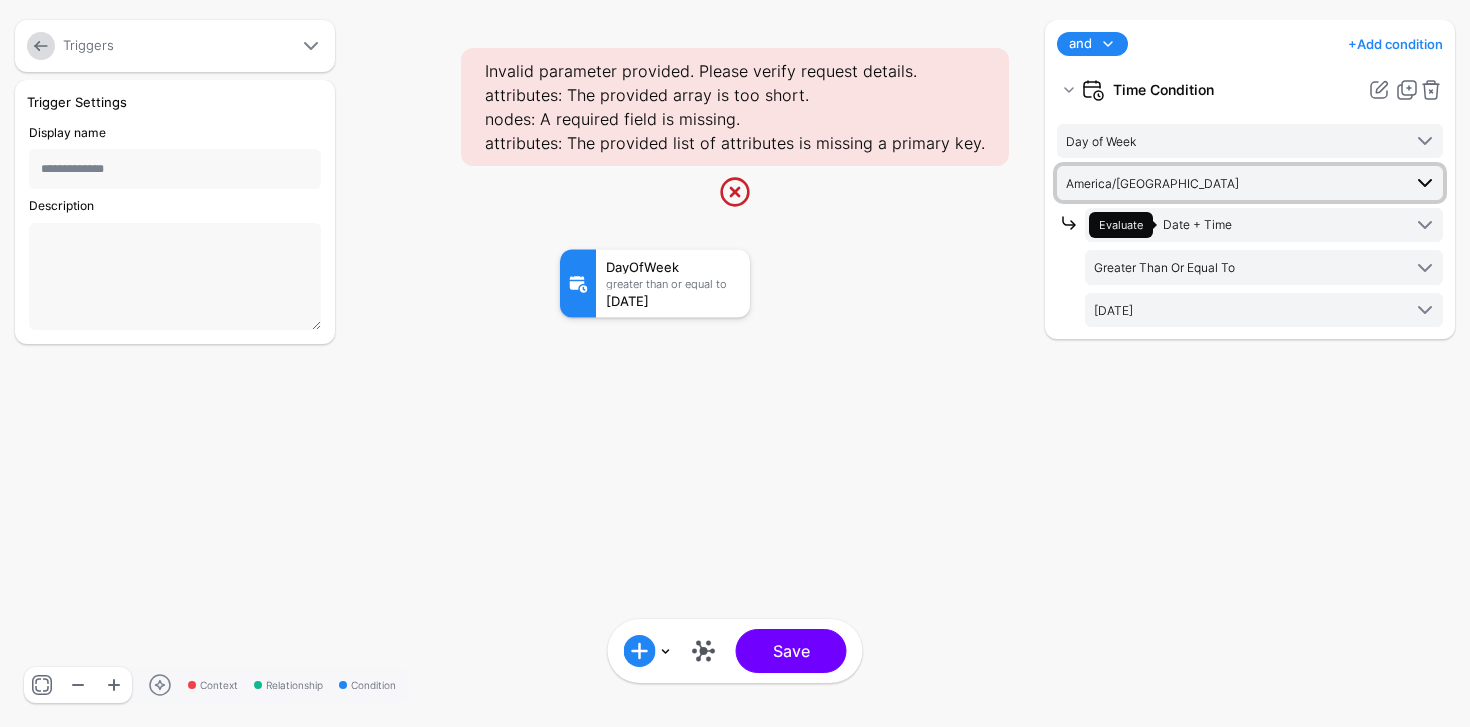 click on "America/[GEOGRAPHIC_DATA]" at bounding box center [1152, 183] 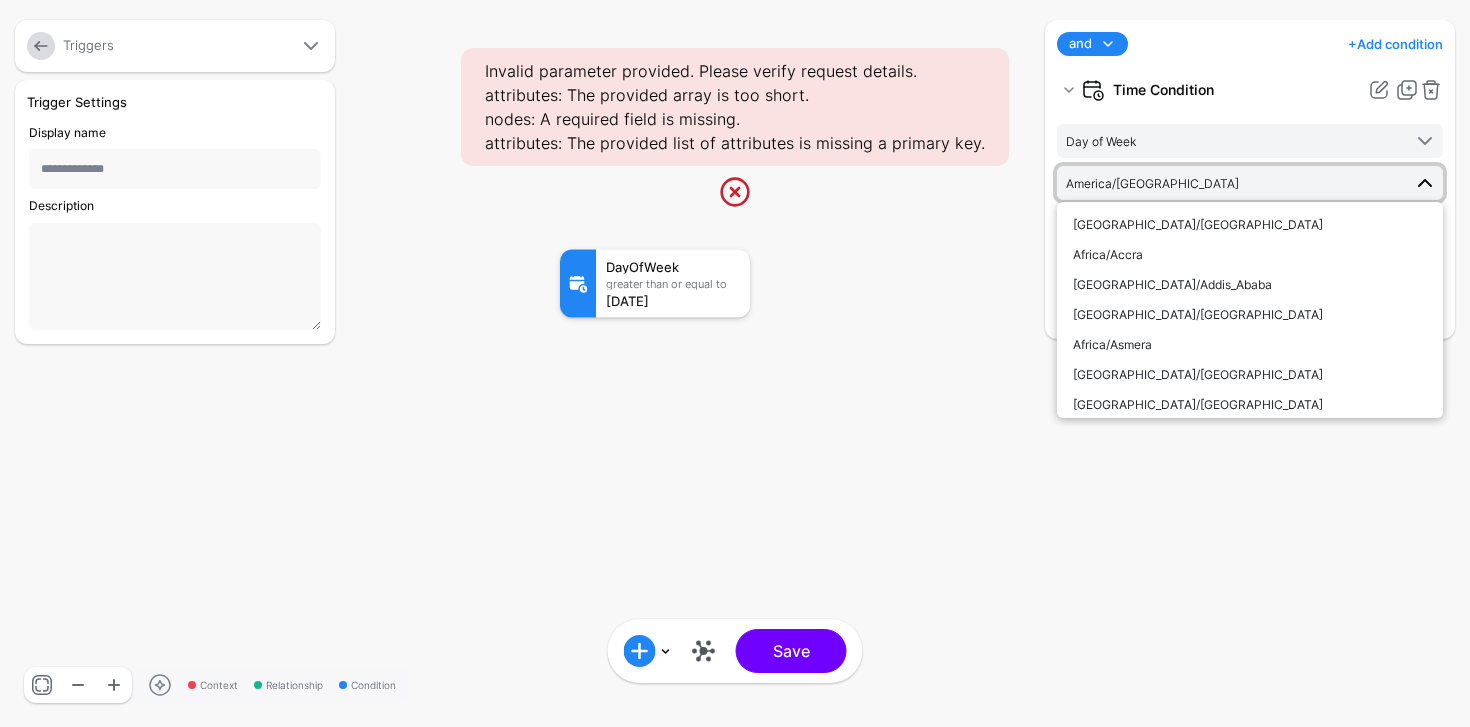 click on "America/[GEOGRAPHIC_DATA]" at bounding box center [1152, 183] 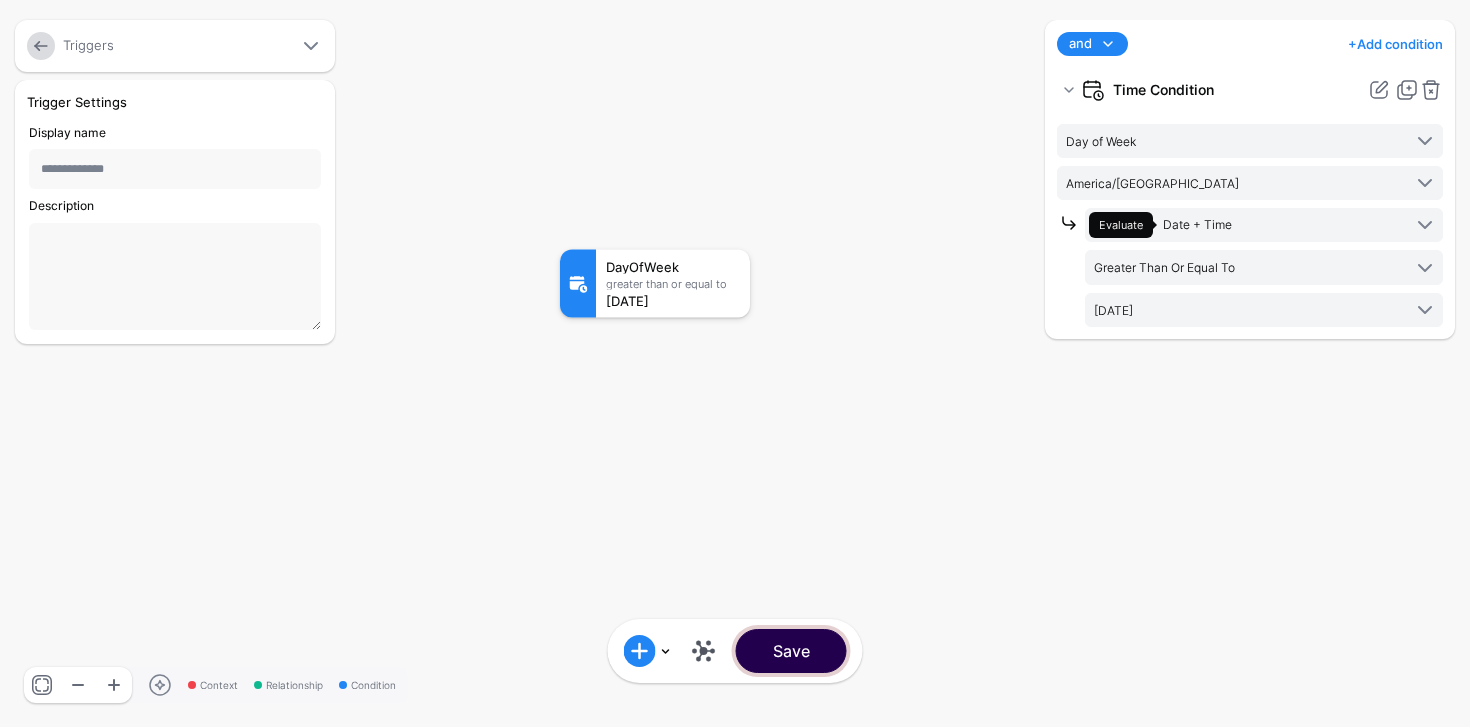 click on "Save" at bounding box center (791, 651) 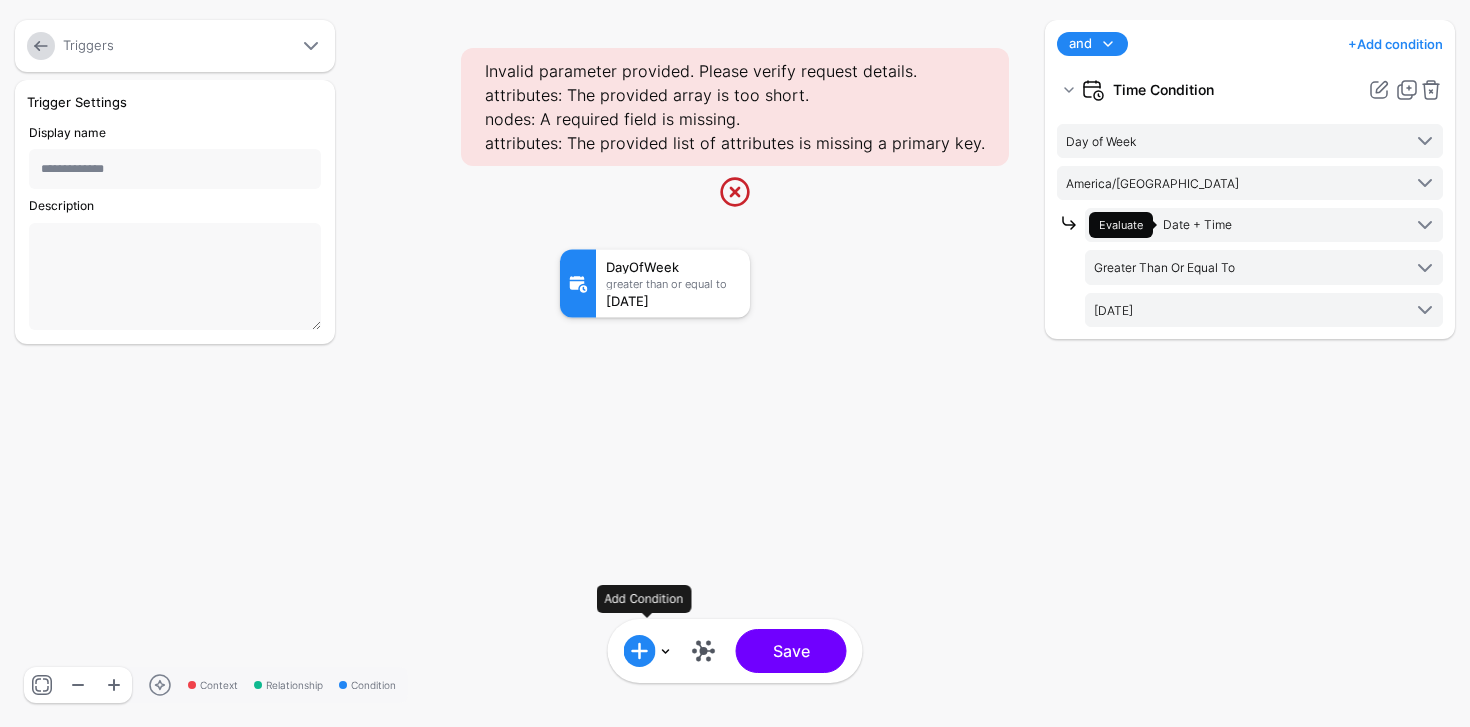 click at bounding box center [648, 651] 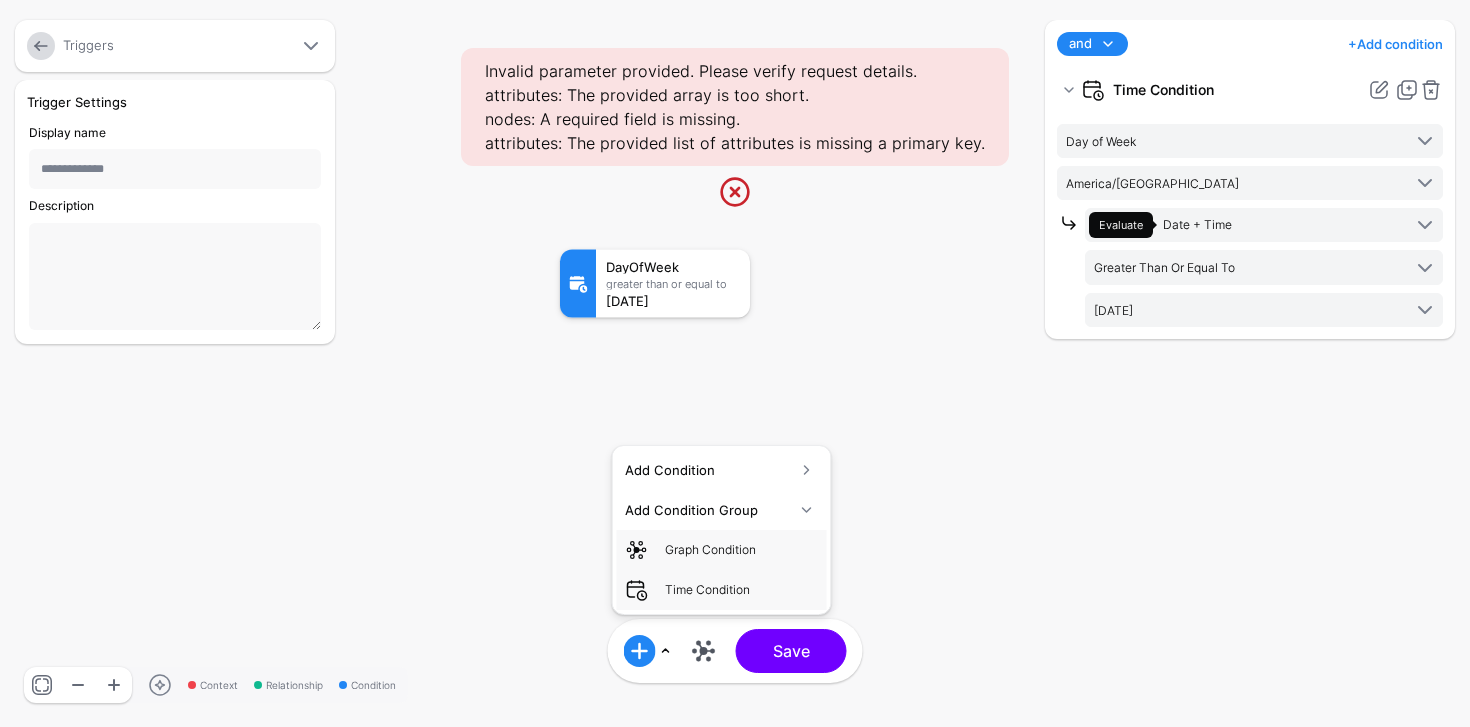 click on "Add Condition" at bounding box center [722, 470] 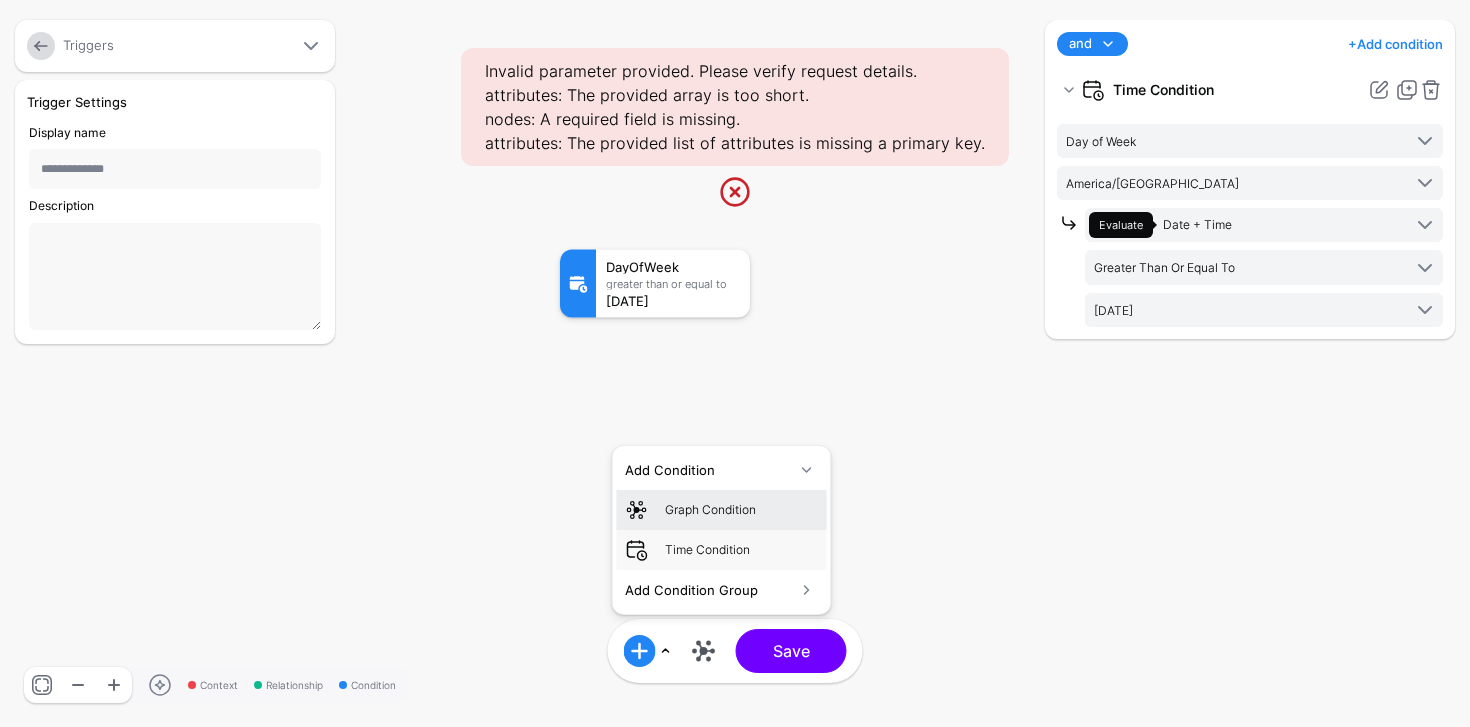 click on "Graph Condition" at bounding box center (742, 510) 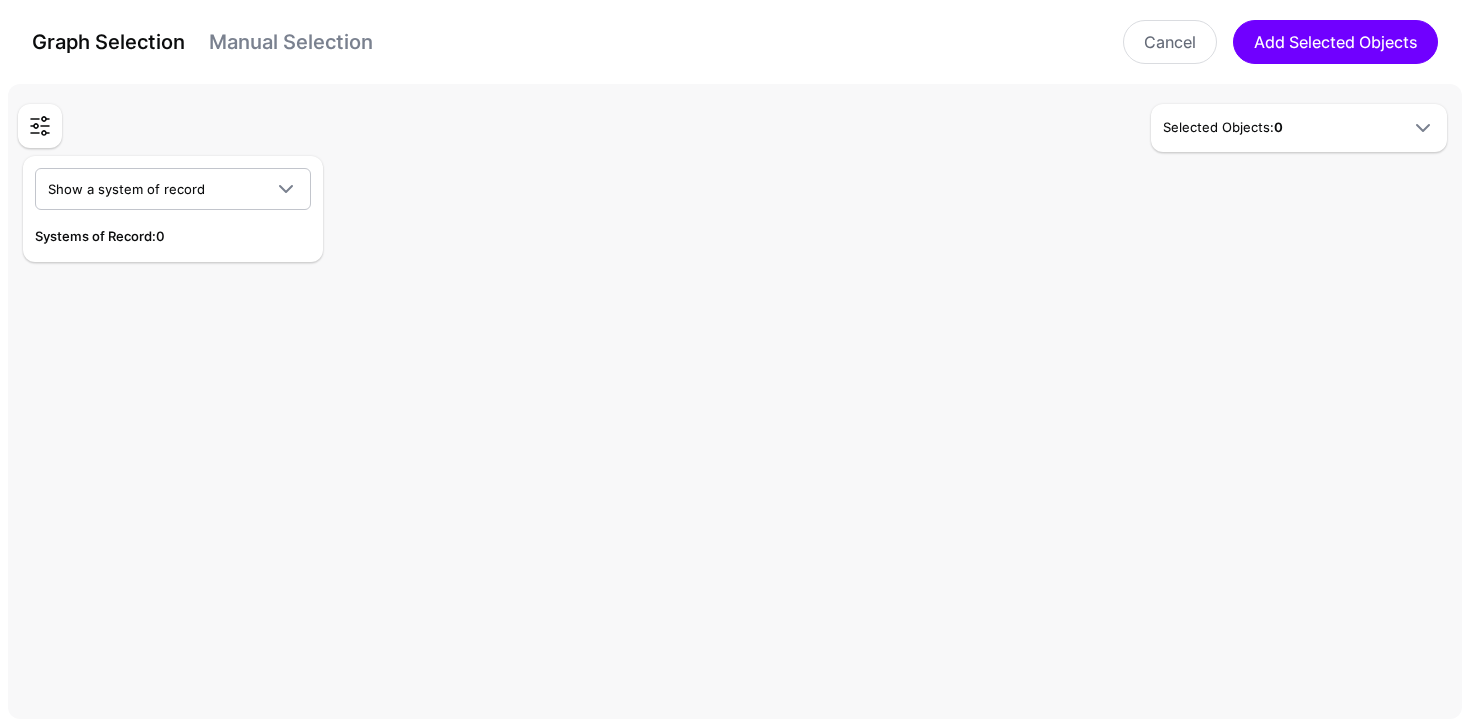click on "Selected Objects:  0" at bounding box center (1279, 128) 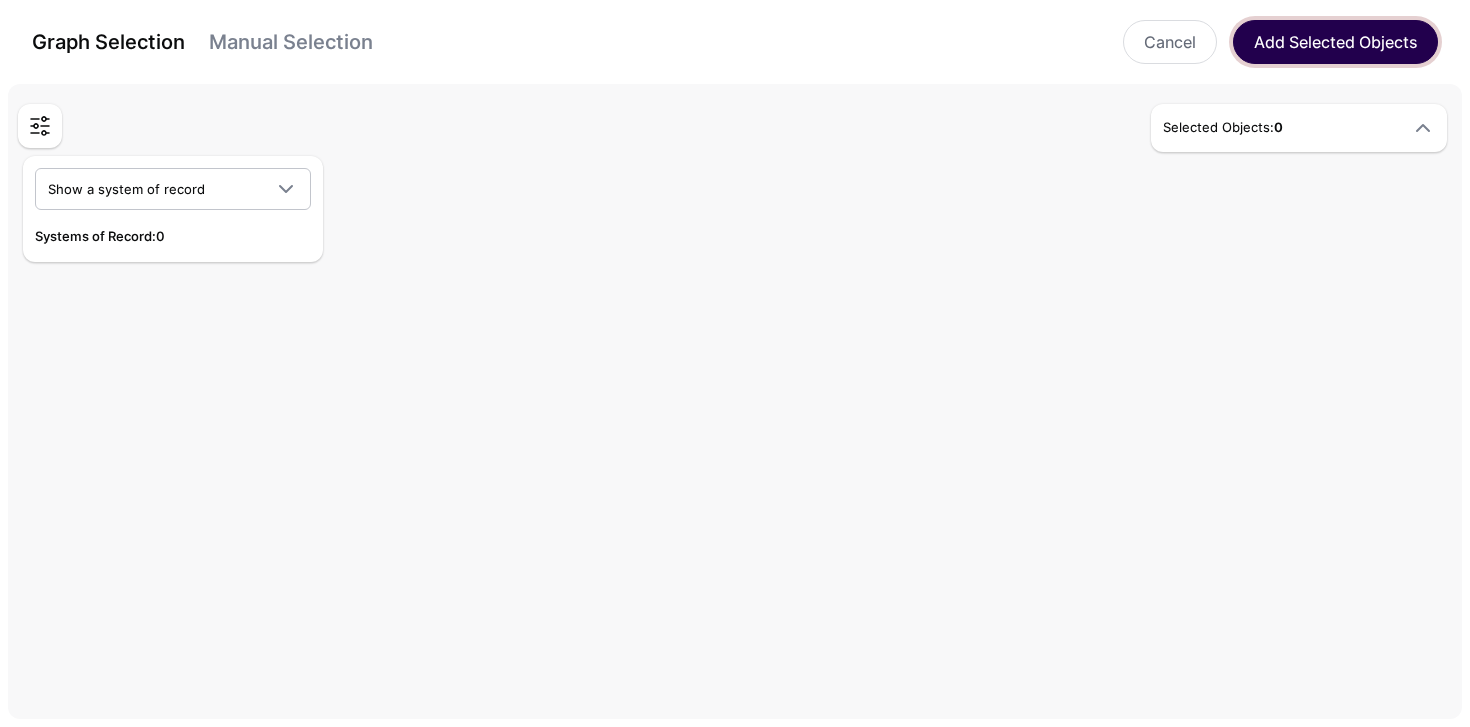 click on "Add Selected Objects" at bounding box center [1335, 42] 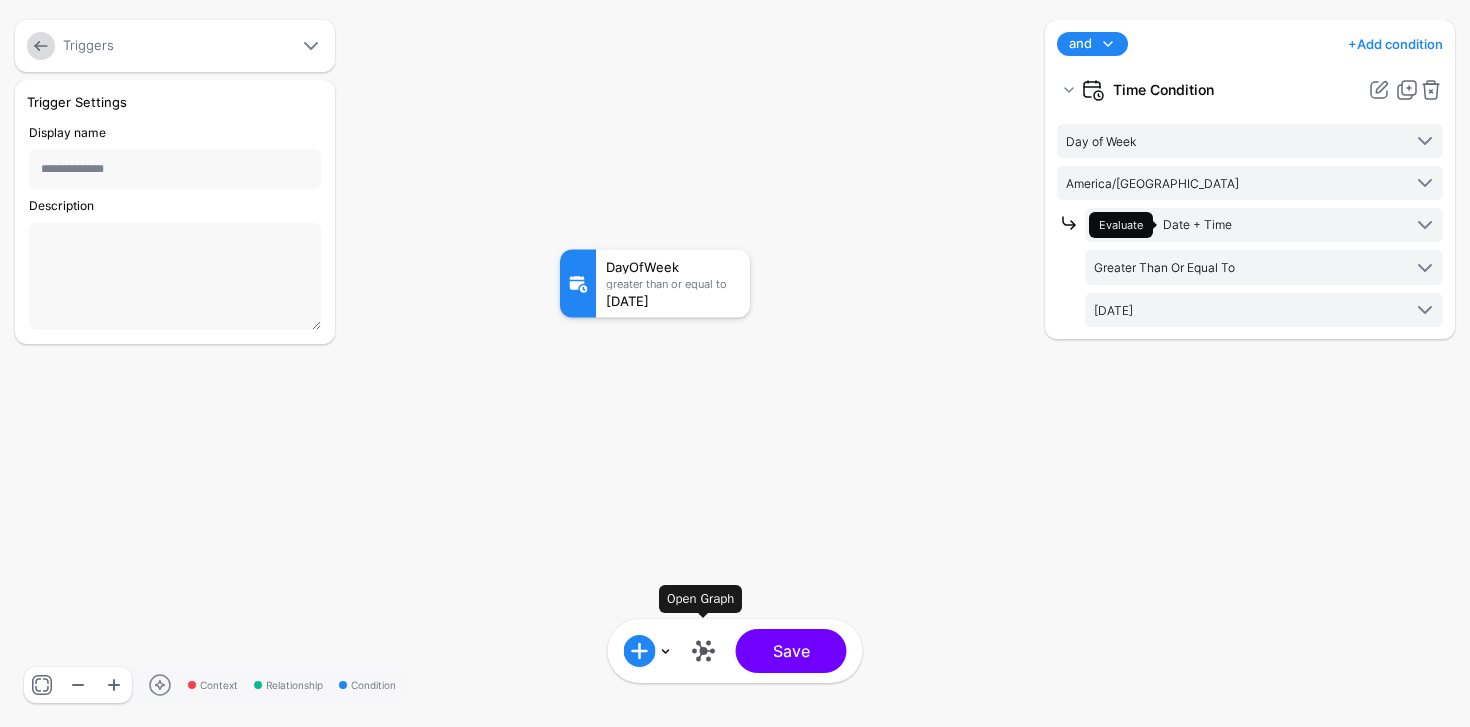 click at bounding box center (704, 651) 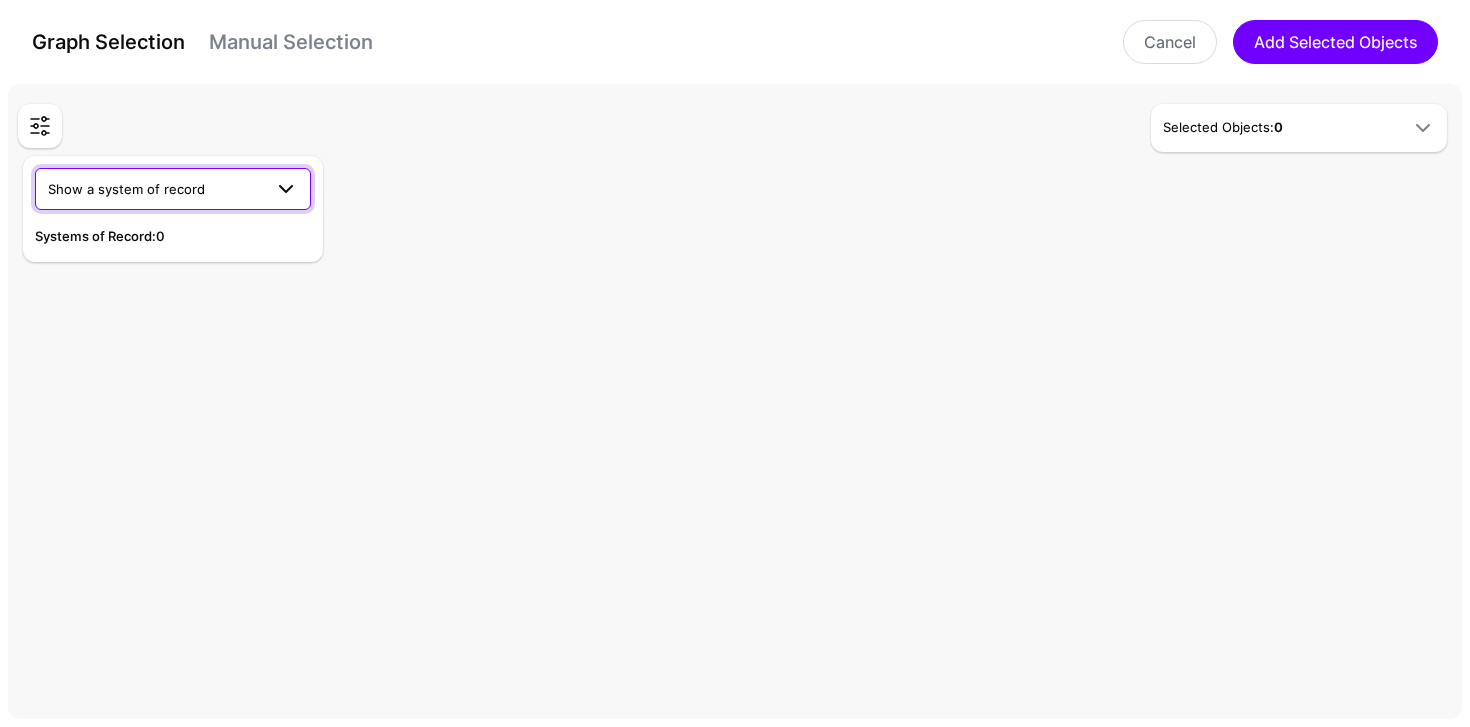 click on "Show a system of record" at bounding box center [173, 189] 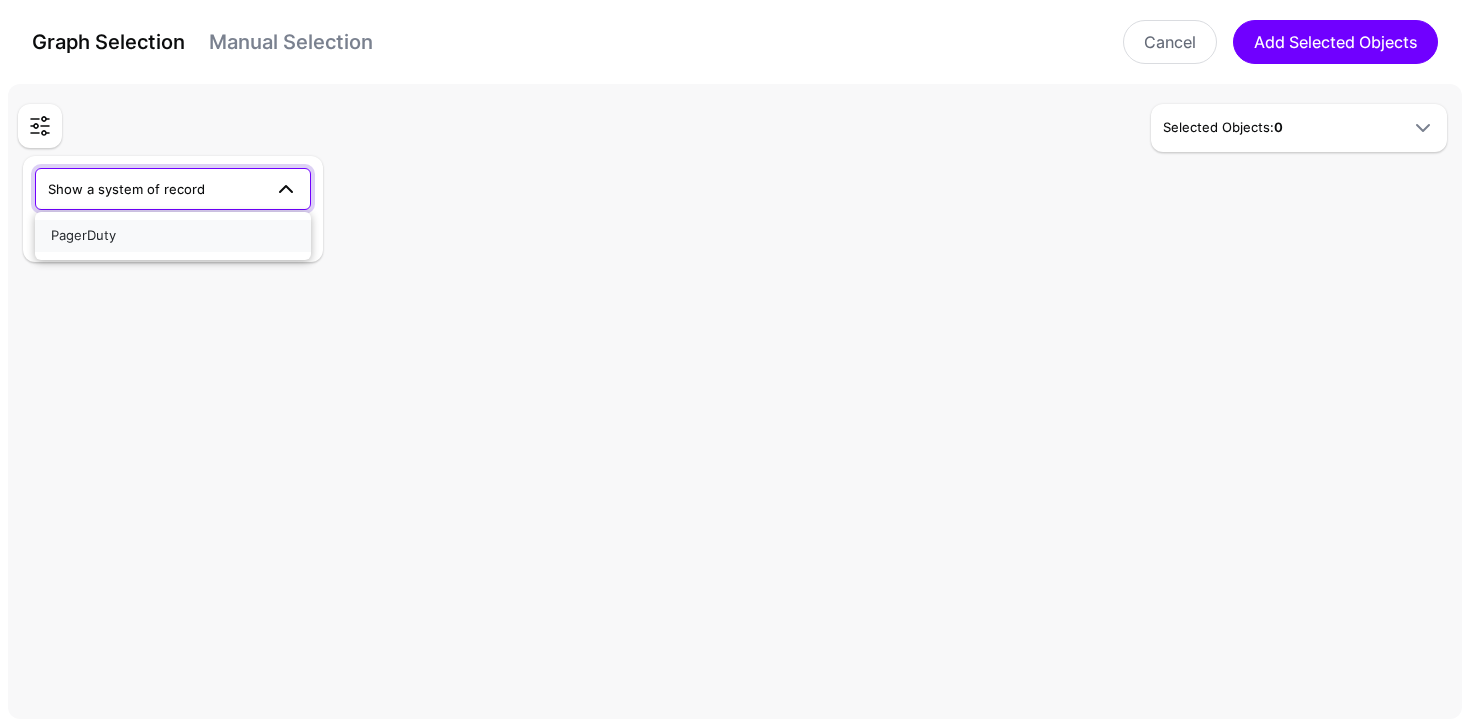 click on "PagerDuty" at bounding box center [173, 236] 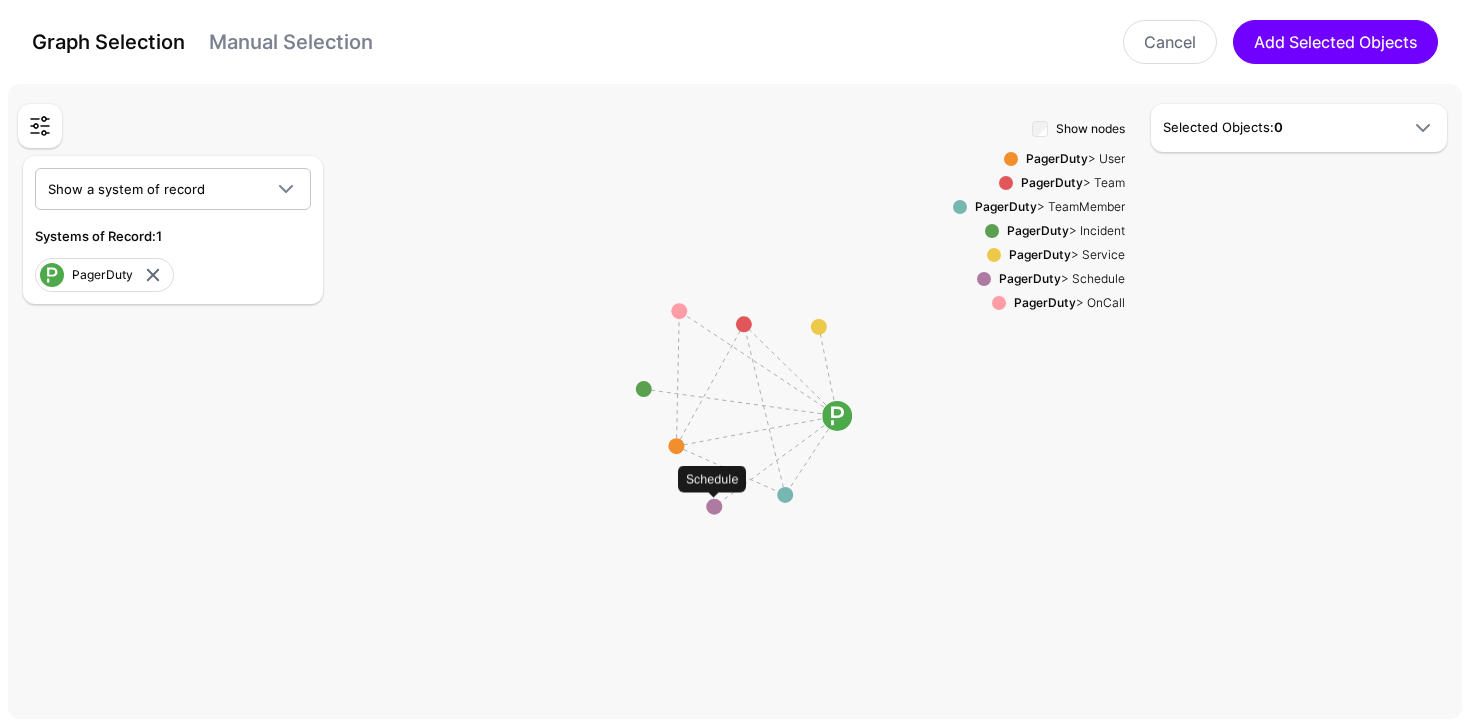 click 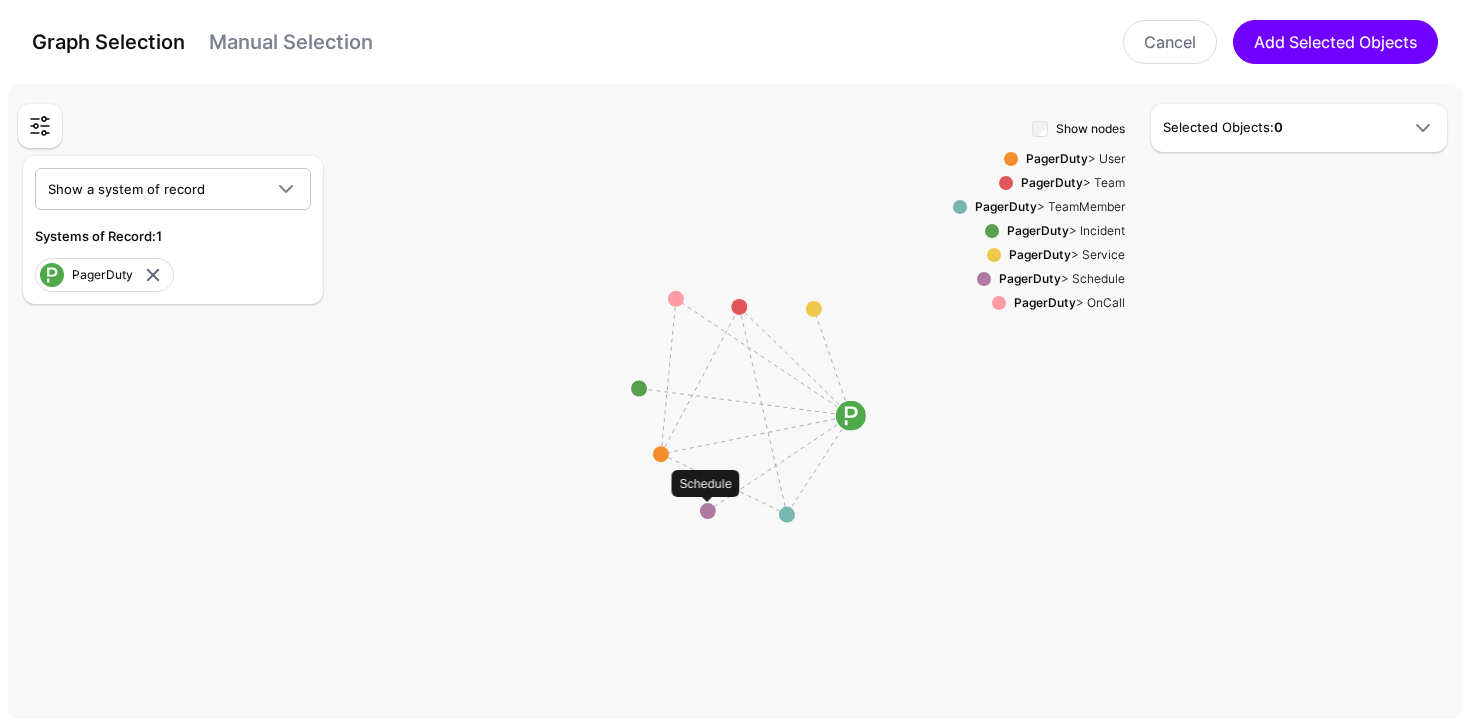 click 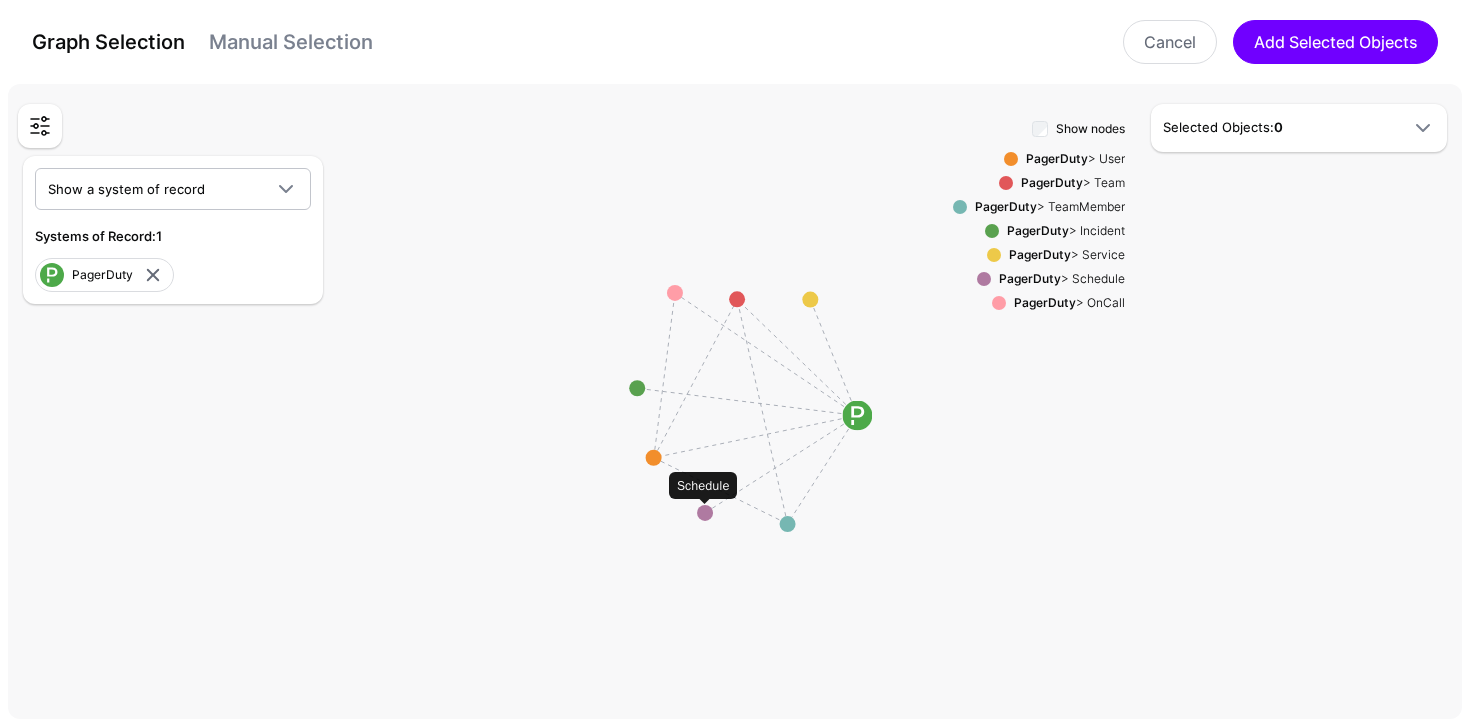 click 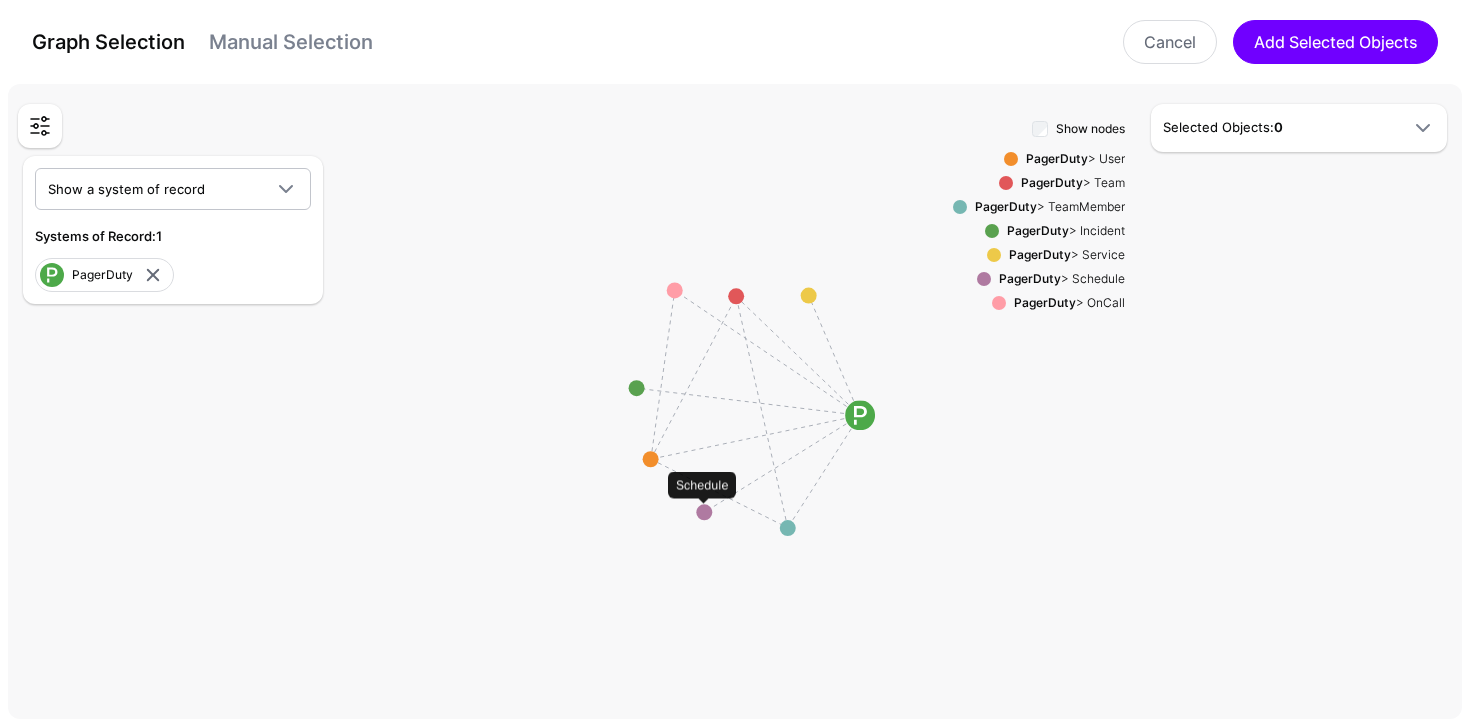 click 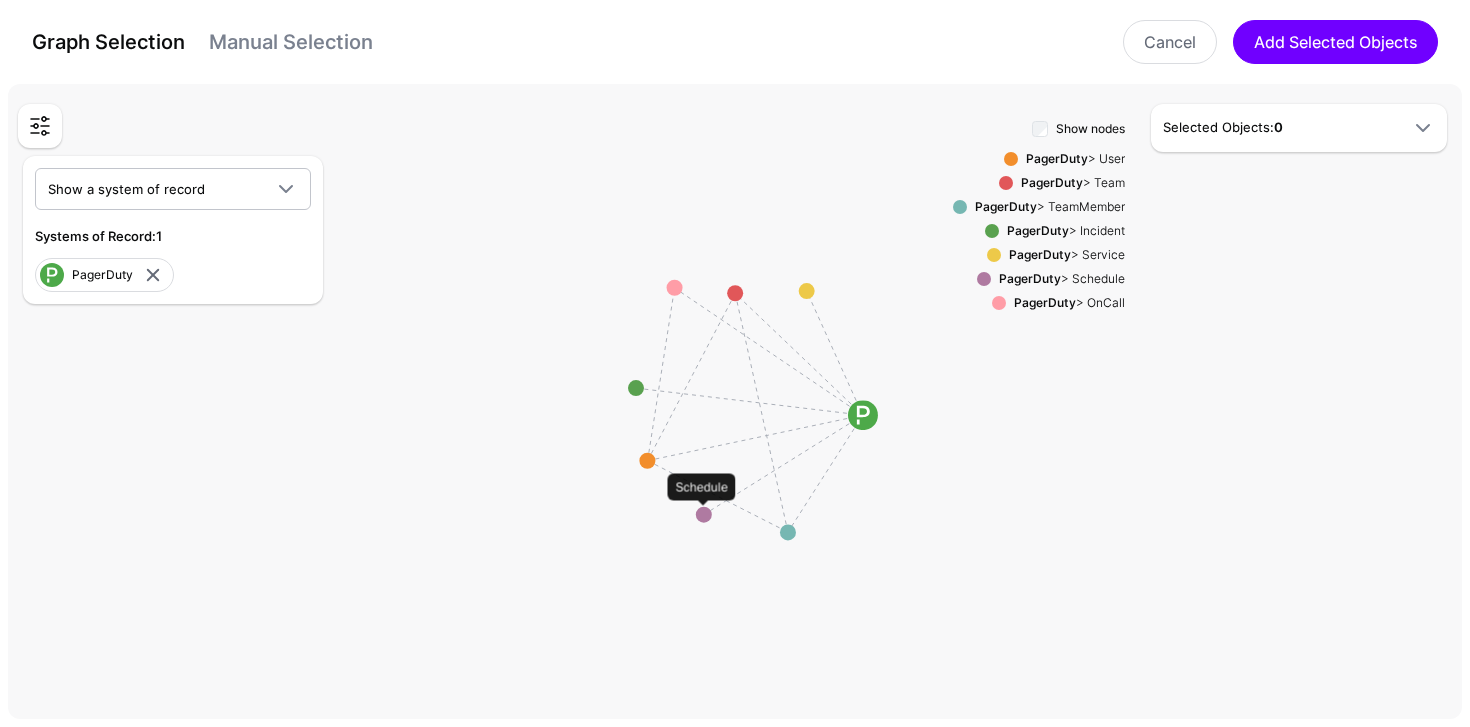 click 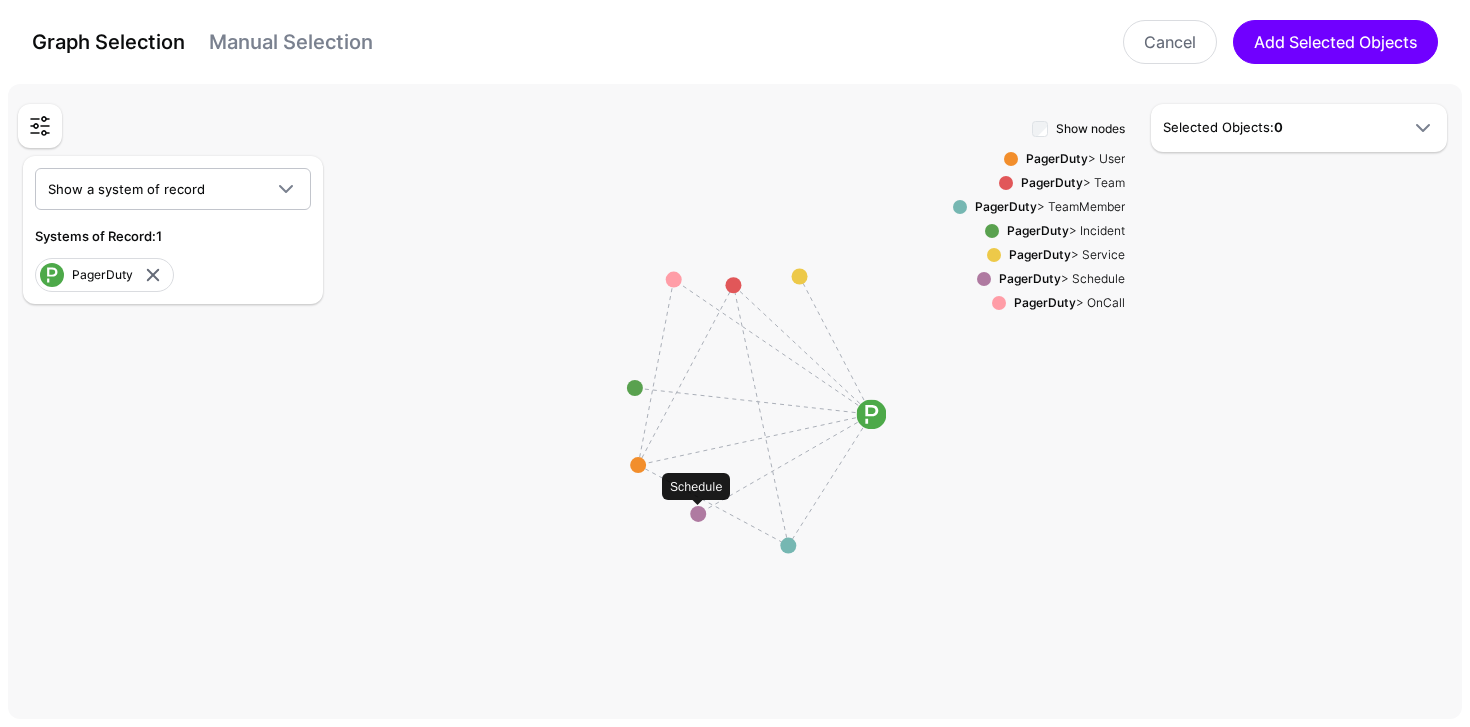 drag, startPoint x: 1350, startPoint y: 119, endPoint x: 1366, endPoint y: 119, distance: 16 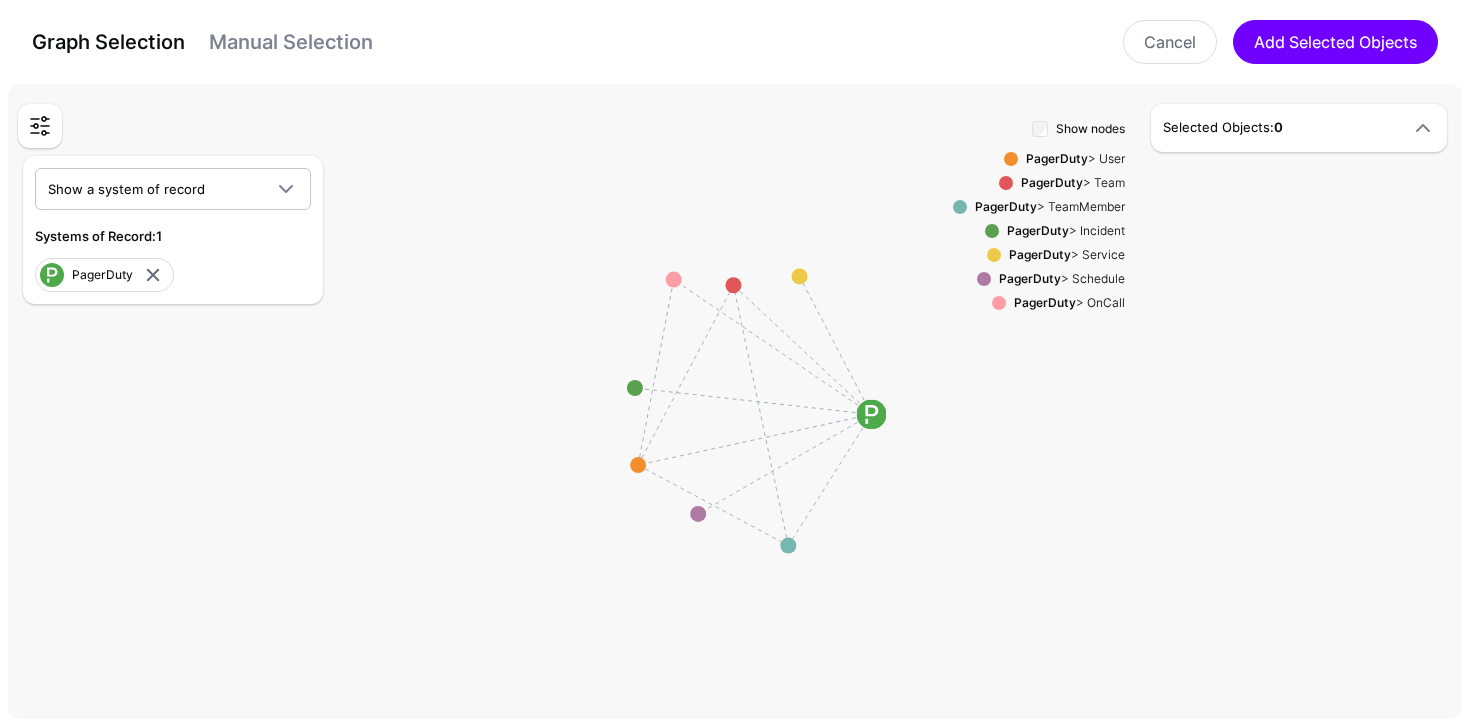 click at bounding box center (1423, 128) 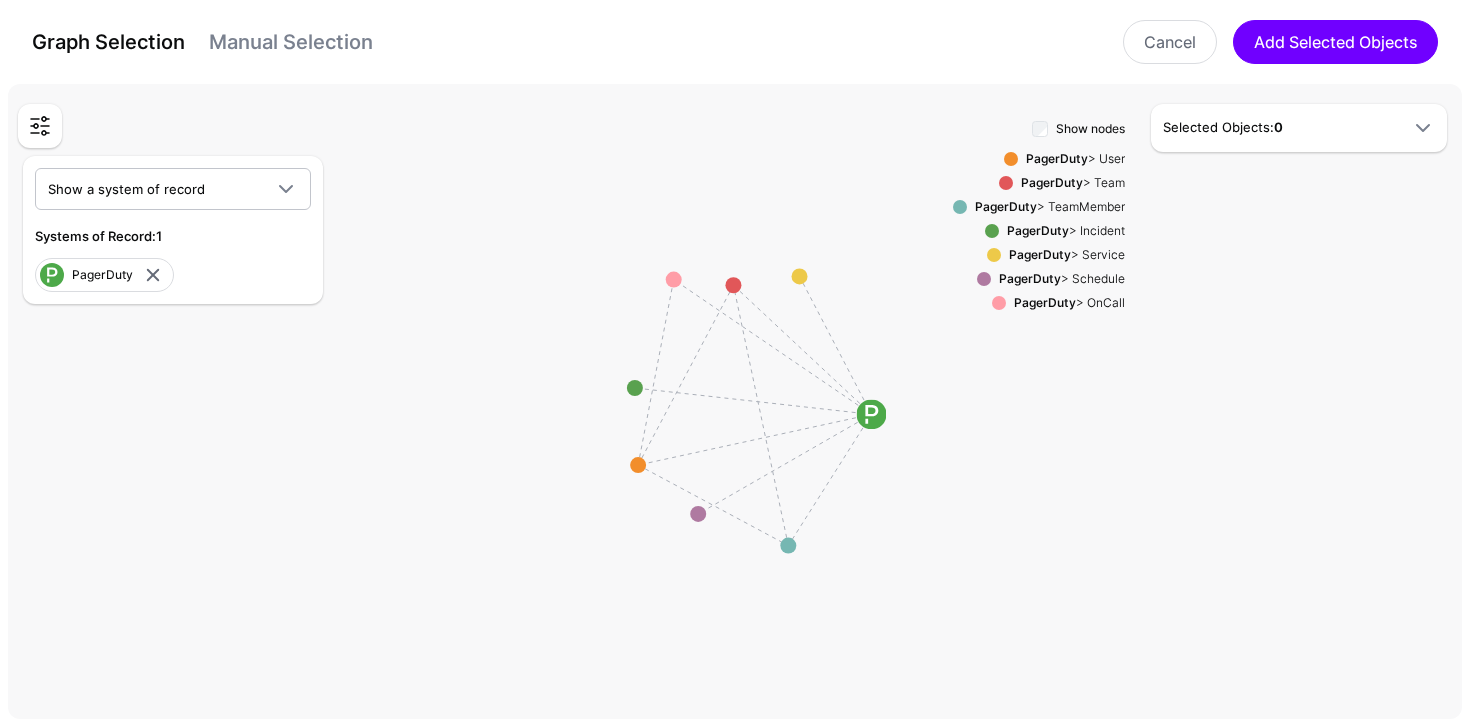 click on "PagerDuty  > Schedule" at bounding box center (1058, 279) 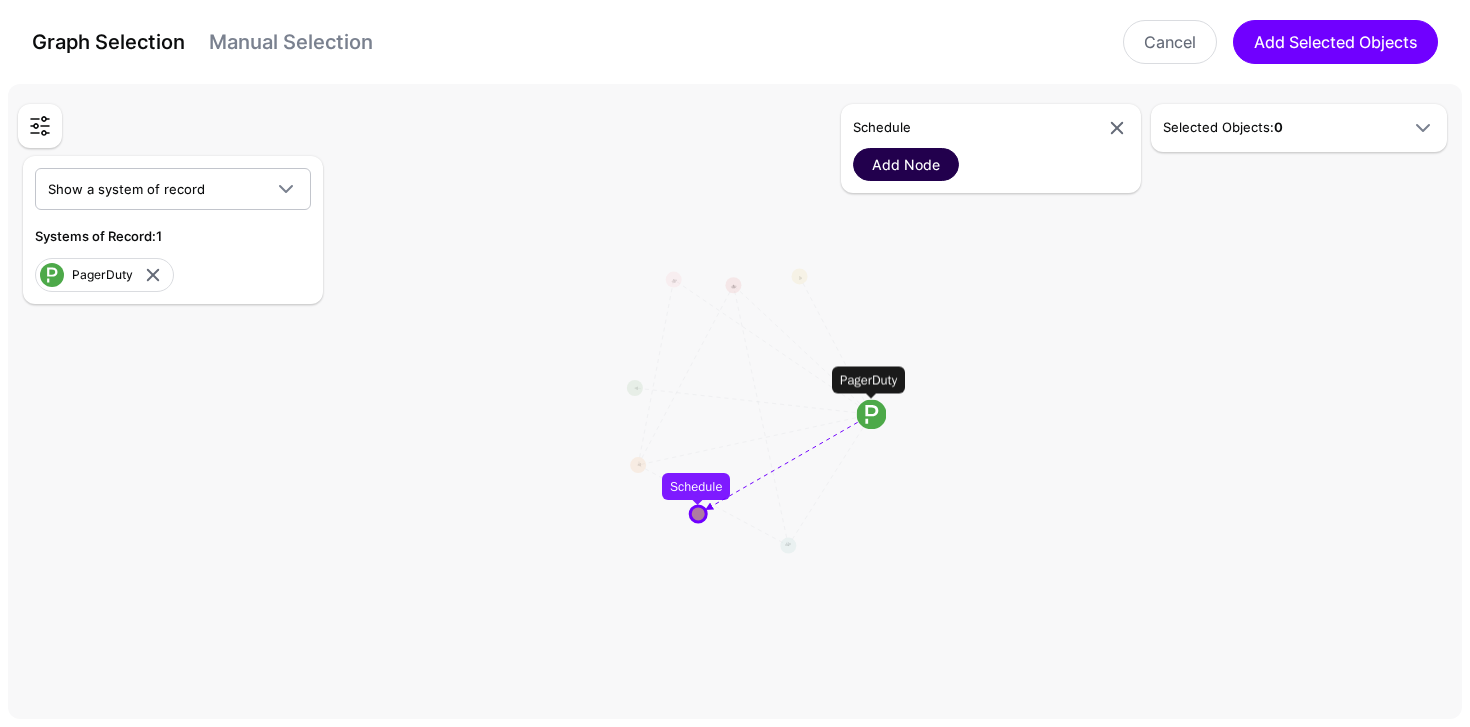 click on "Add Node" at bounding box center (906, 164) 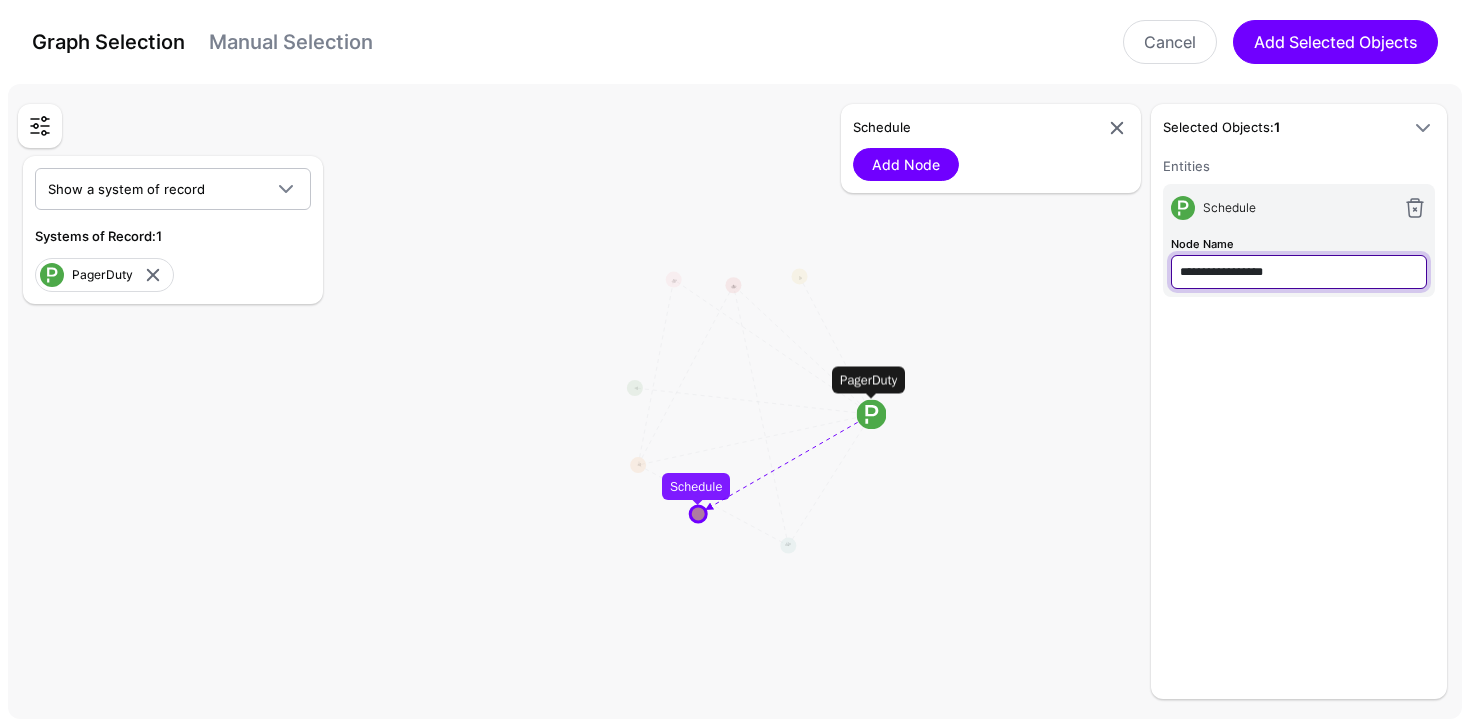 click on "**********" at bounding box center (1299, 272) 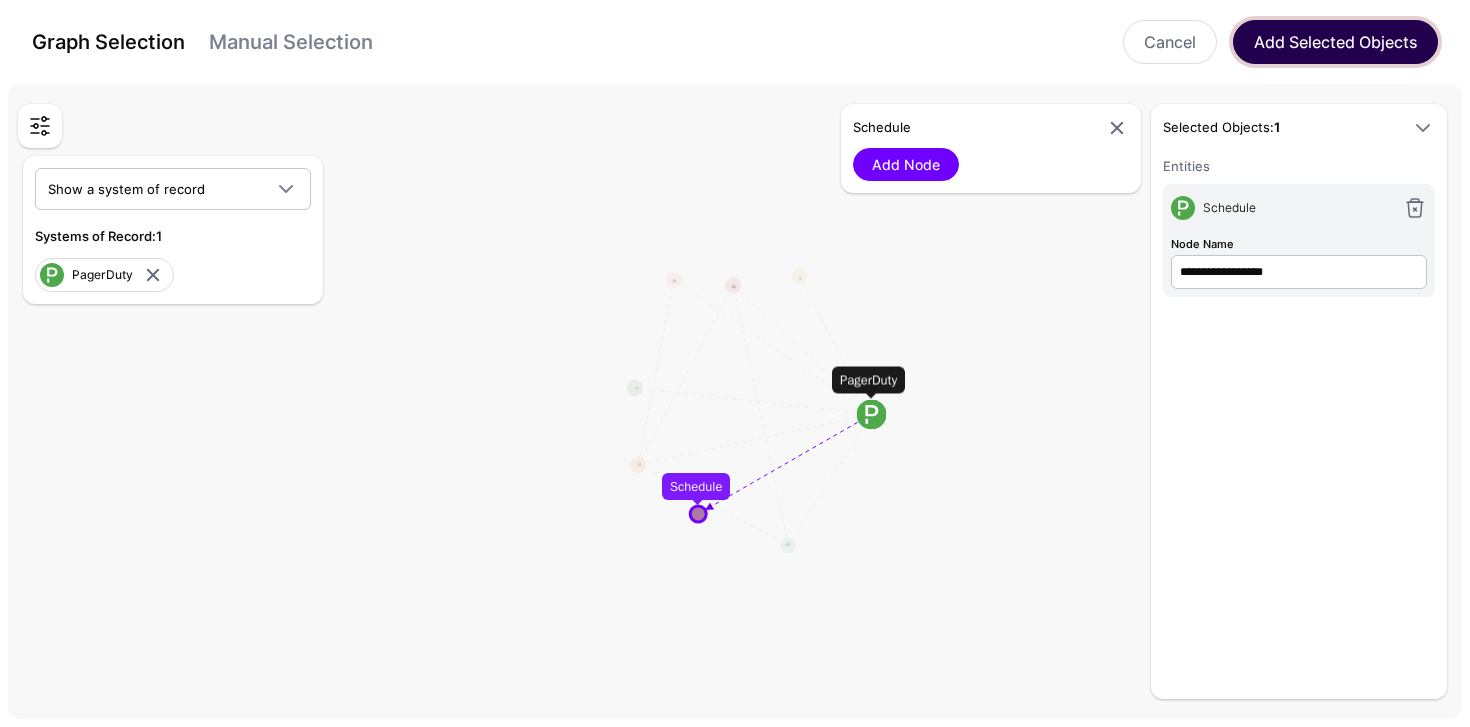 click on "Add Selected Objects" at bounding box center [1335, 42] 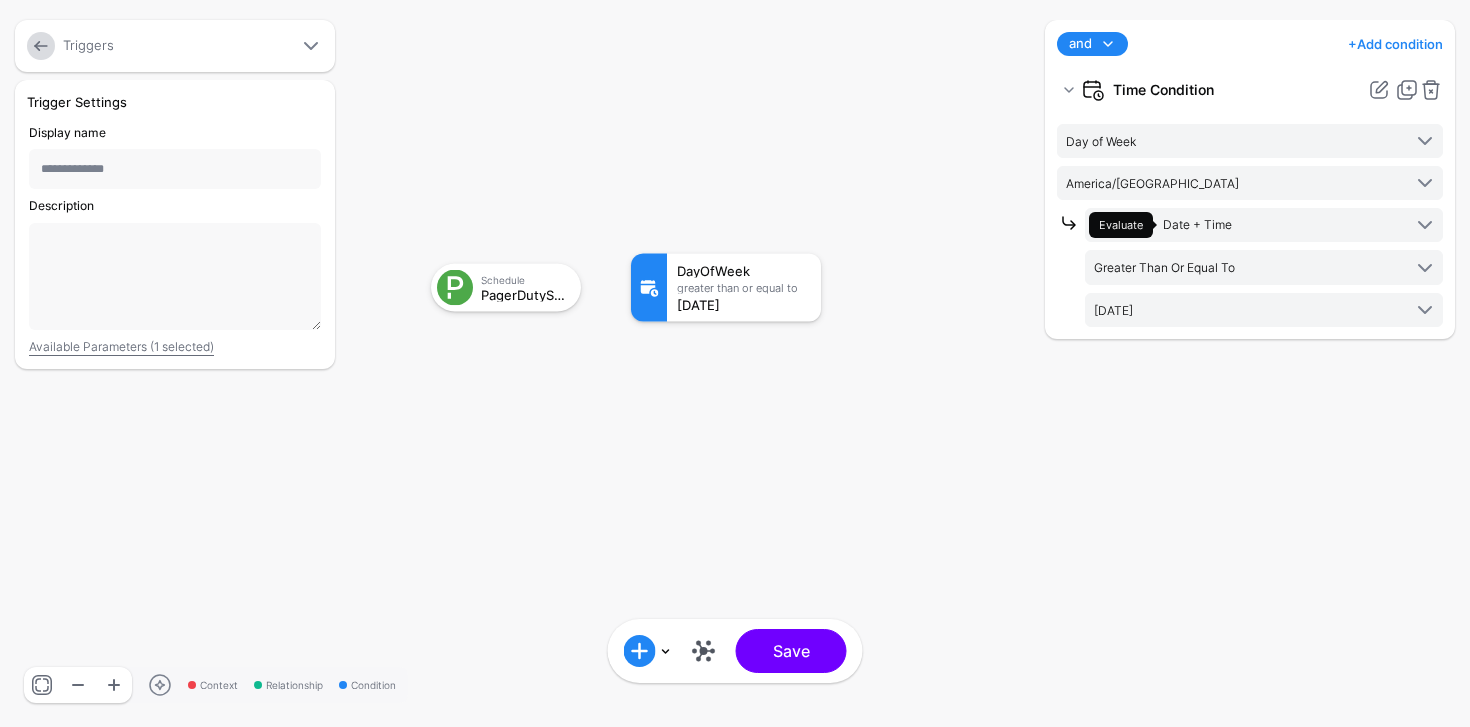 drag, startPoint x: 620, startPoint y: 281, endPoint x: 601, endPoint y: 285, distance: 19.416489 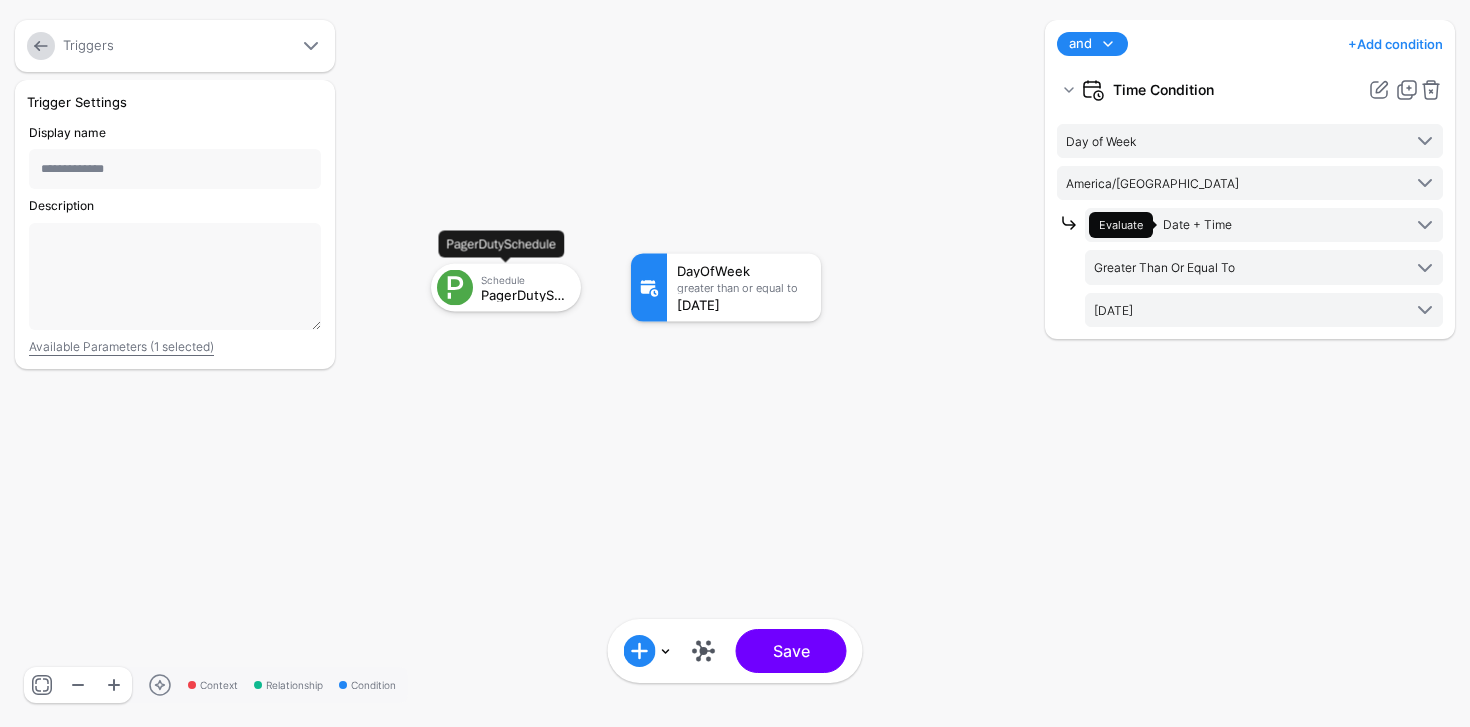 drag, startPoint x: 555, startPoint y: 291, endPoint x: 627, endPoint y: 336, distance: 84.90583 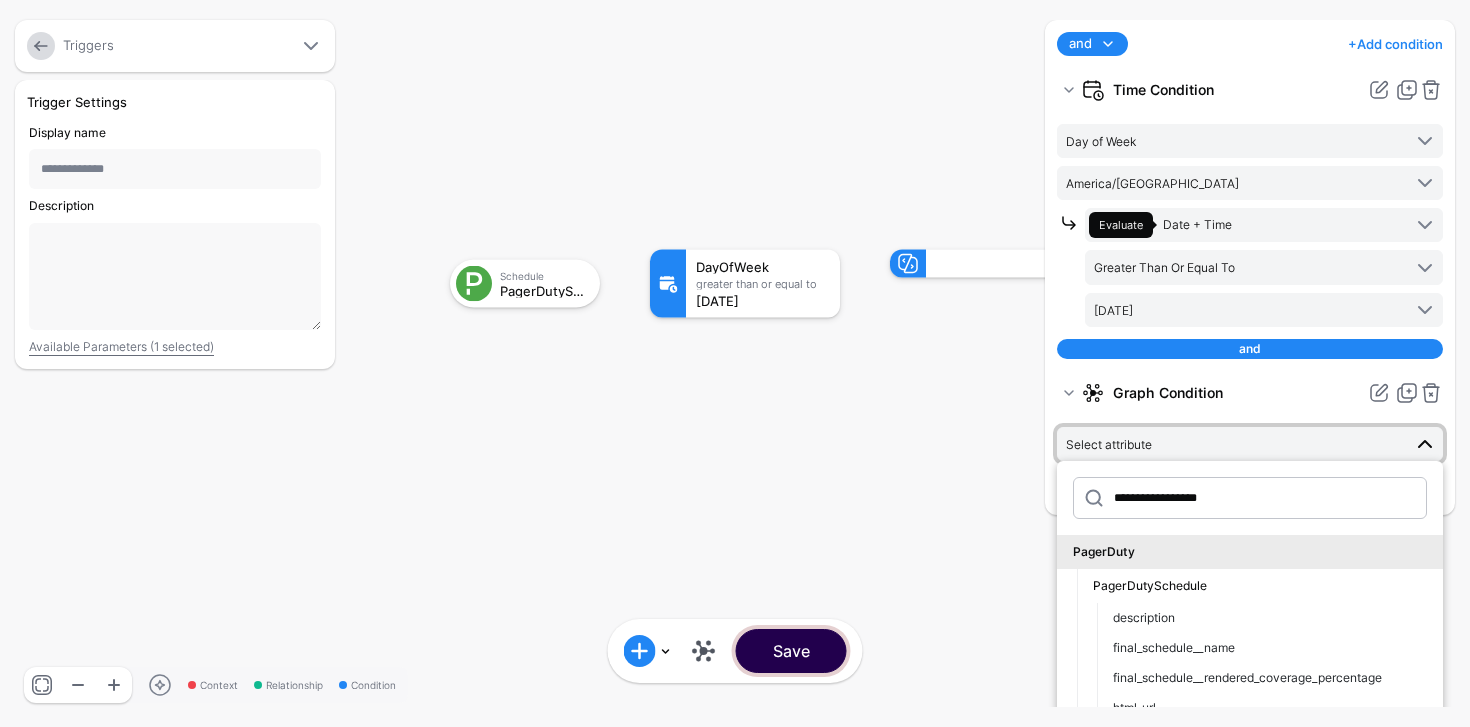 click on "Save" at bounding box center [791, 651] 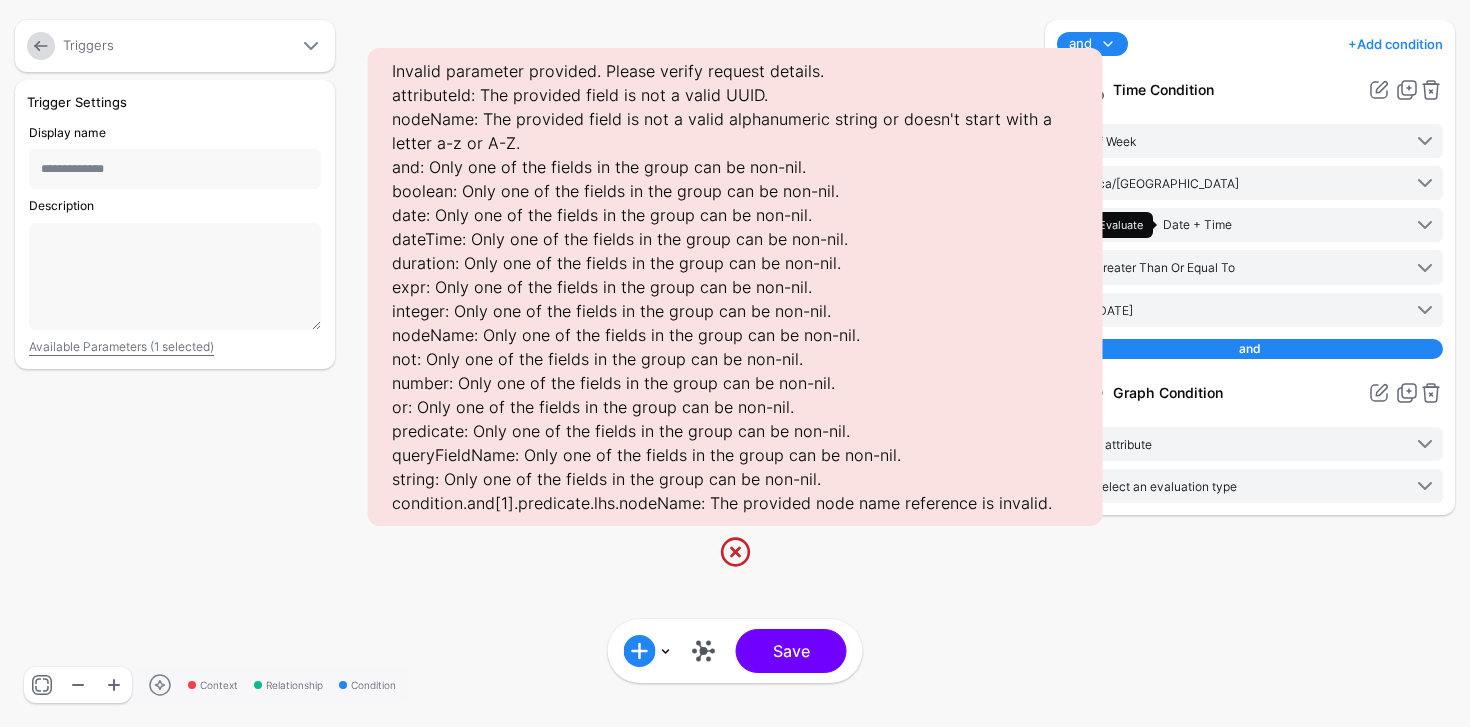 click 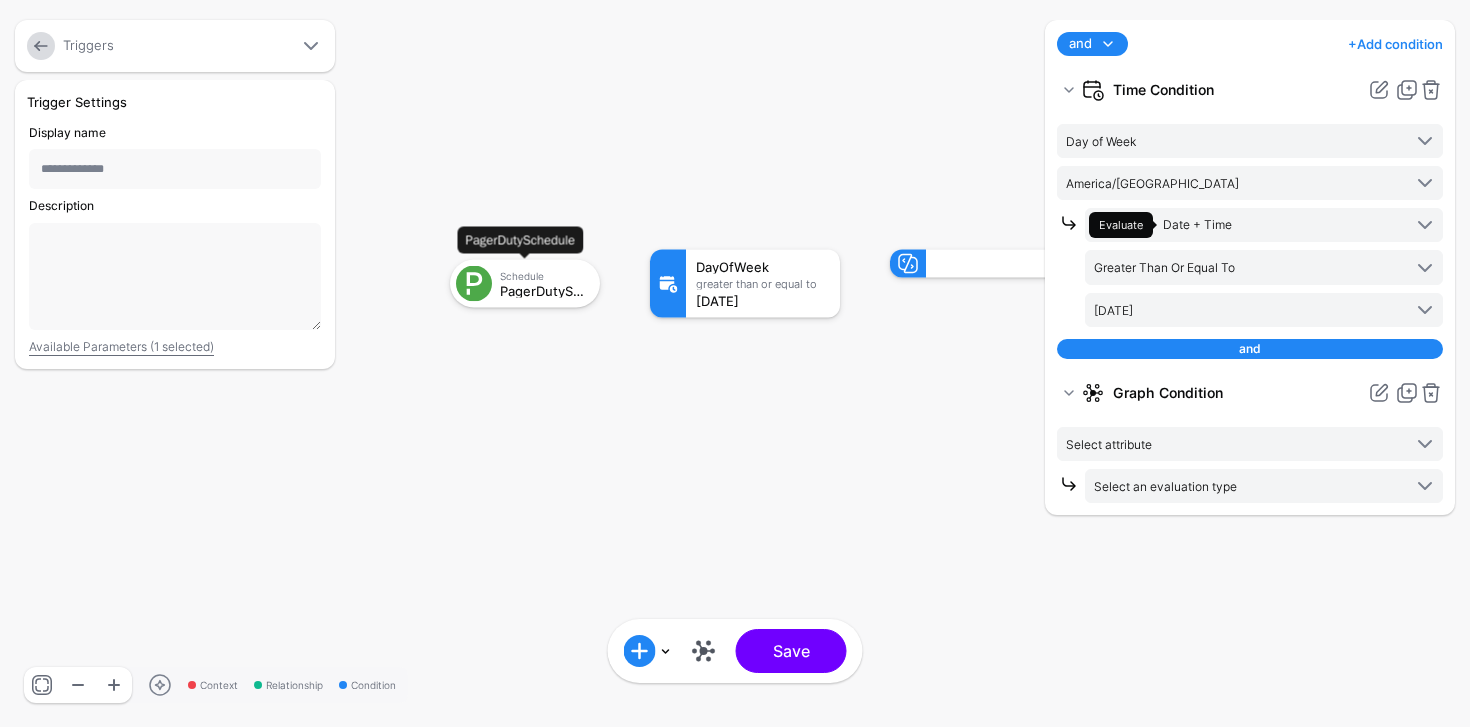 drag, startPoint x: 570, startPoint y: 283, endPoint x: 552, endPoint y: 269, distance: 22.803509 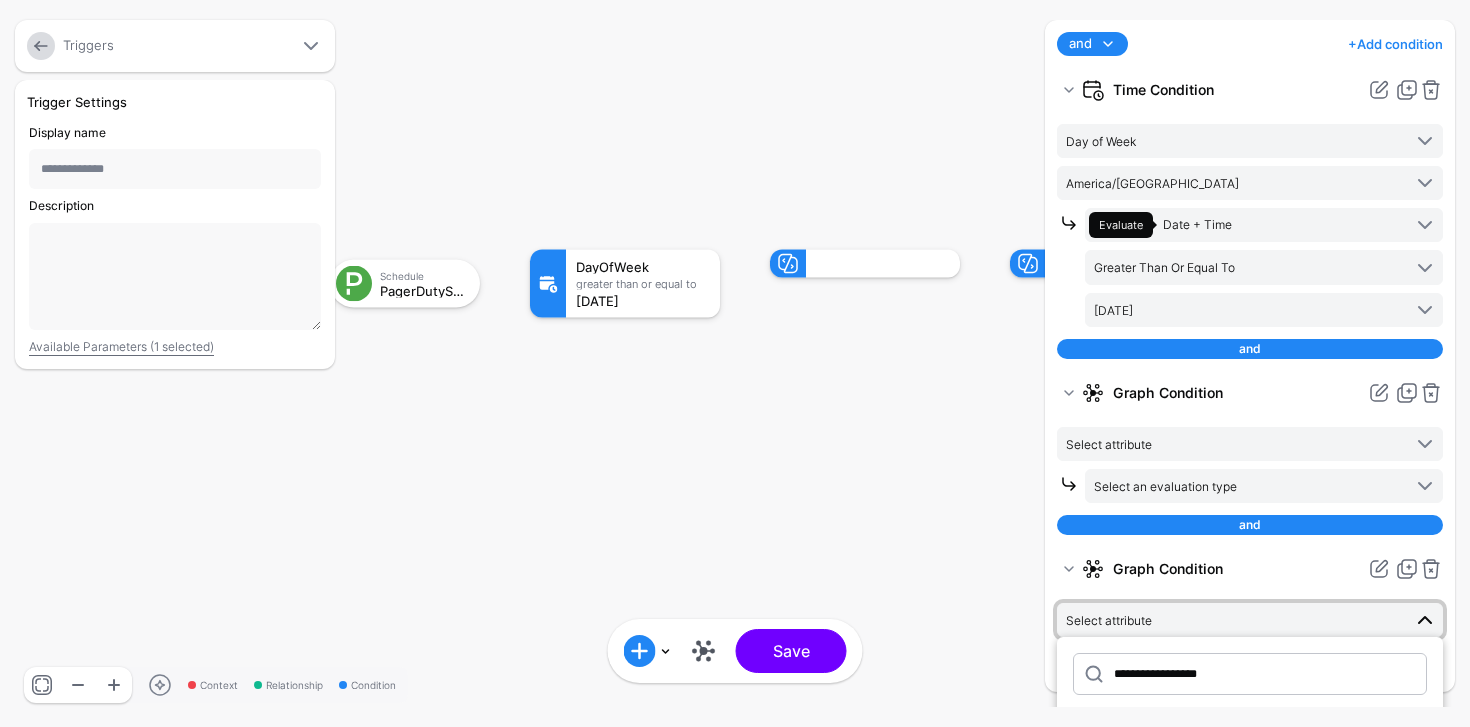drag, startPoint x: 809, startPoint y: 259, endPoint x: 693, endPoint y: 352, distance: 148.6775 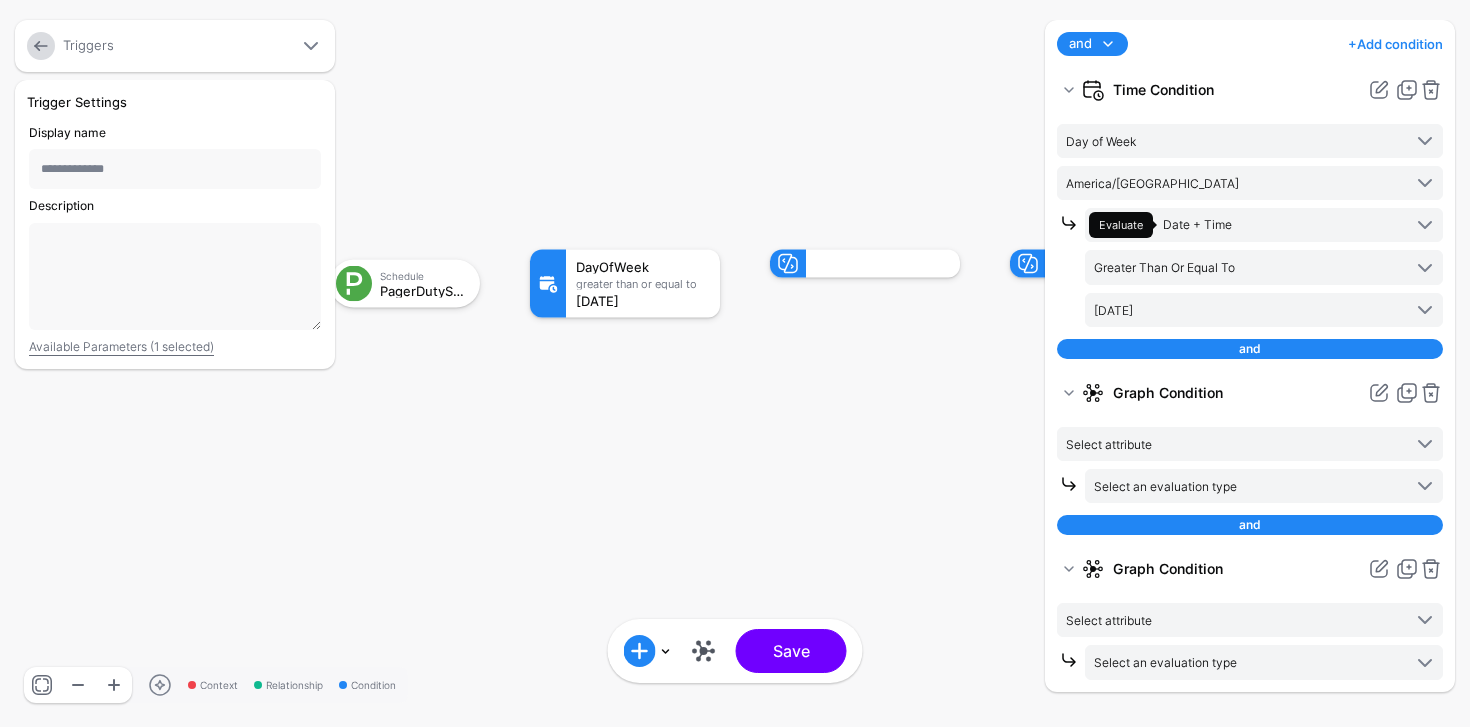 drag, startPoint x: 820, startPoint y: 261, endPoint x: 744, endPoint y: 299, distance: 84.97058 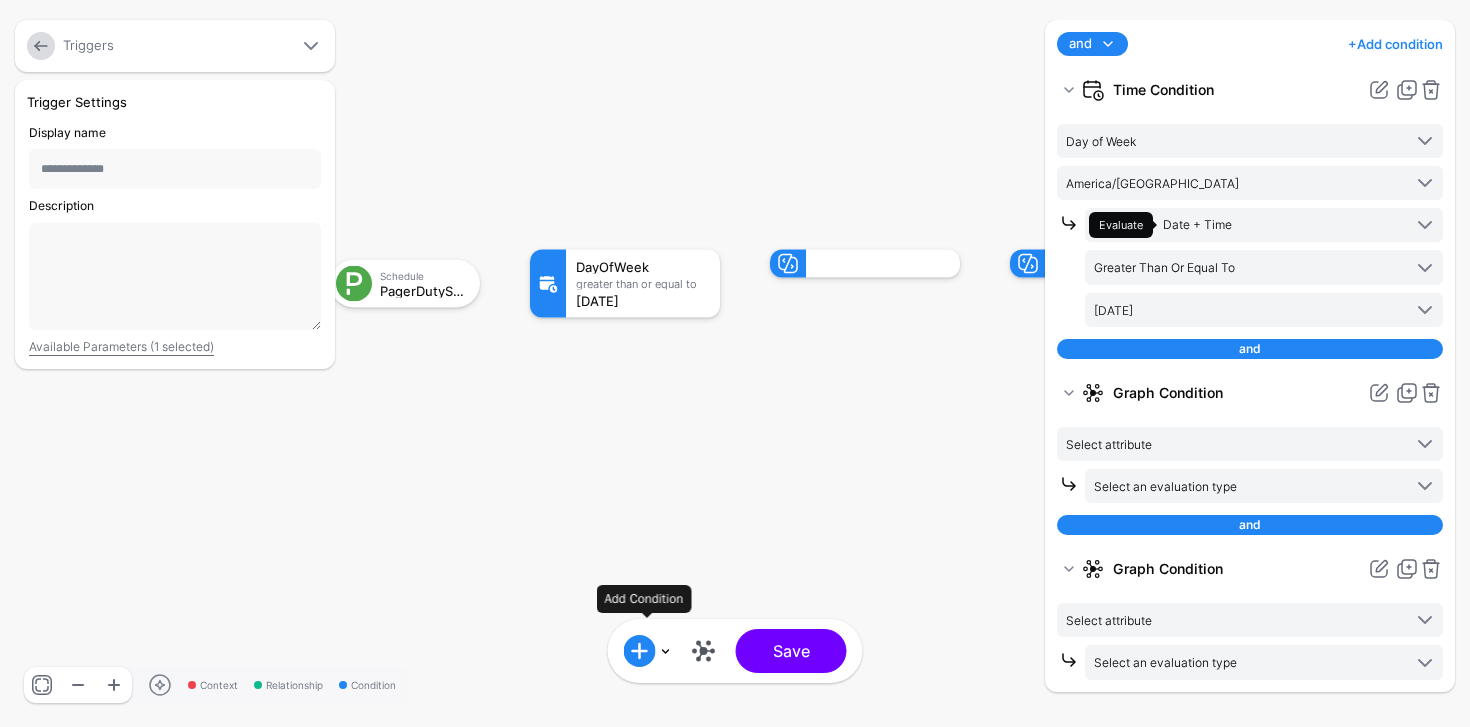 click at bounding box center (648, 651) 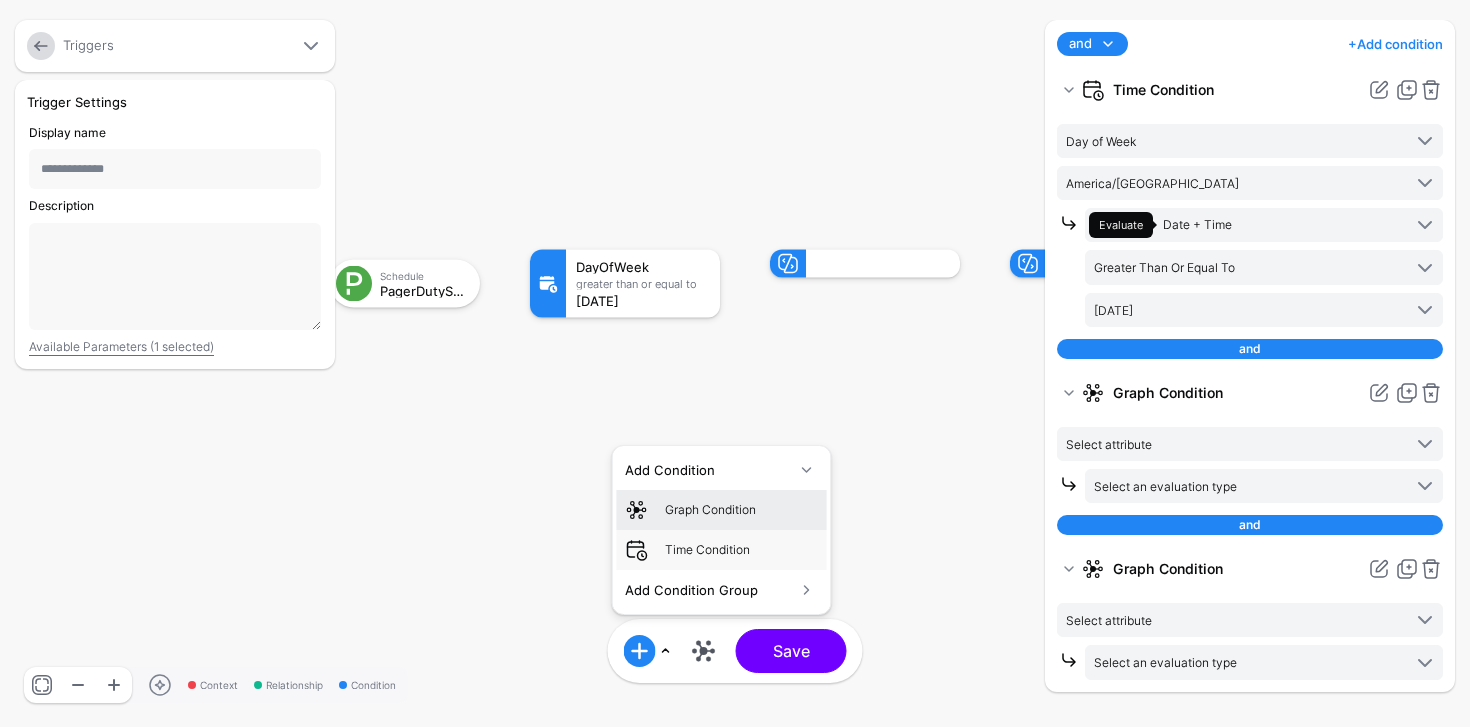 click on "Graph Condition" at bounding box center (742, 510) 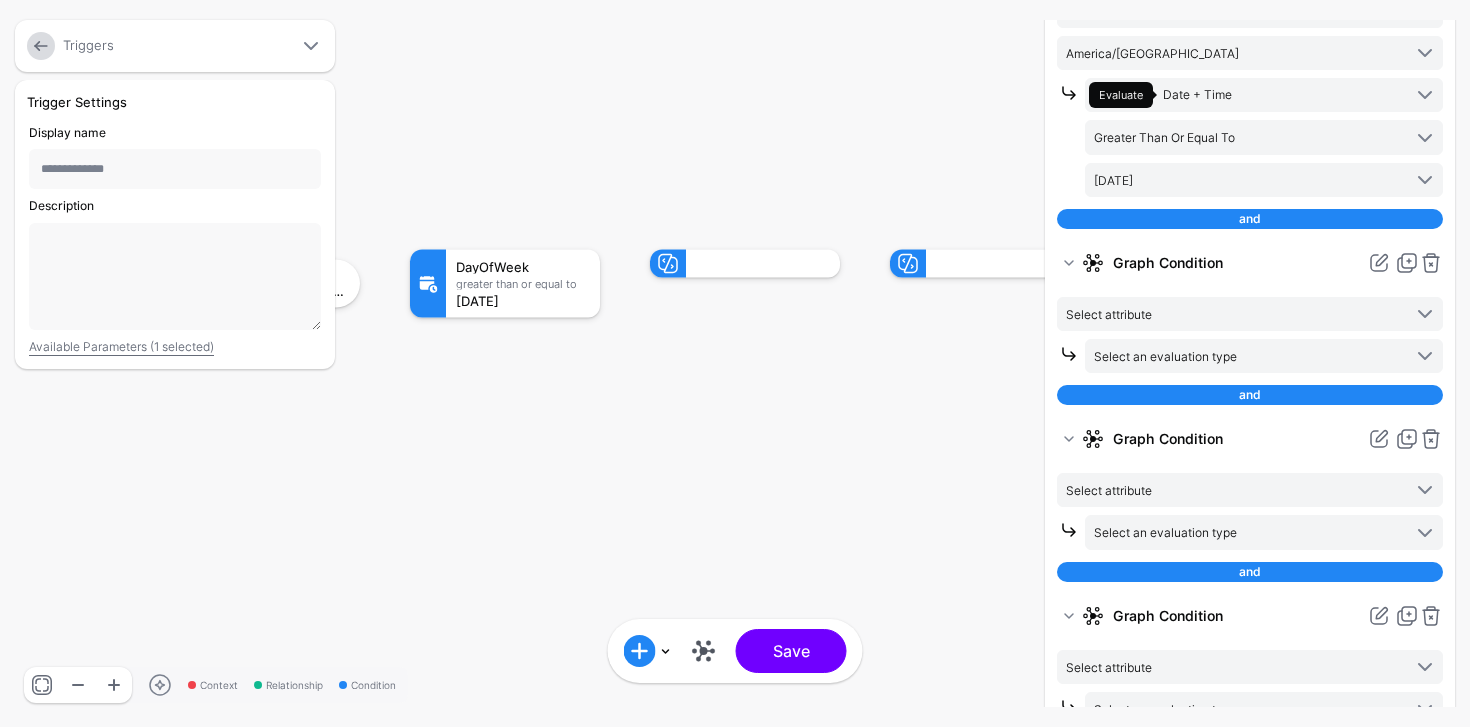 scroll, scrollTop: 167, scrollLeft: 0, axis: vertical 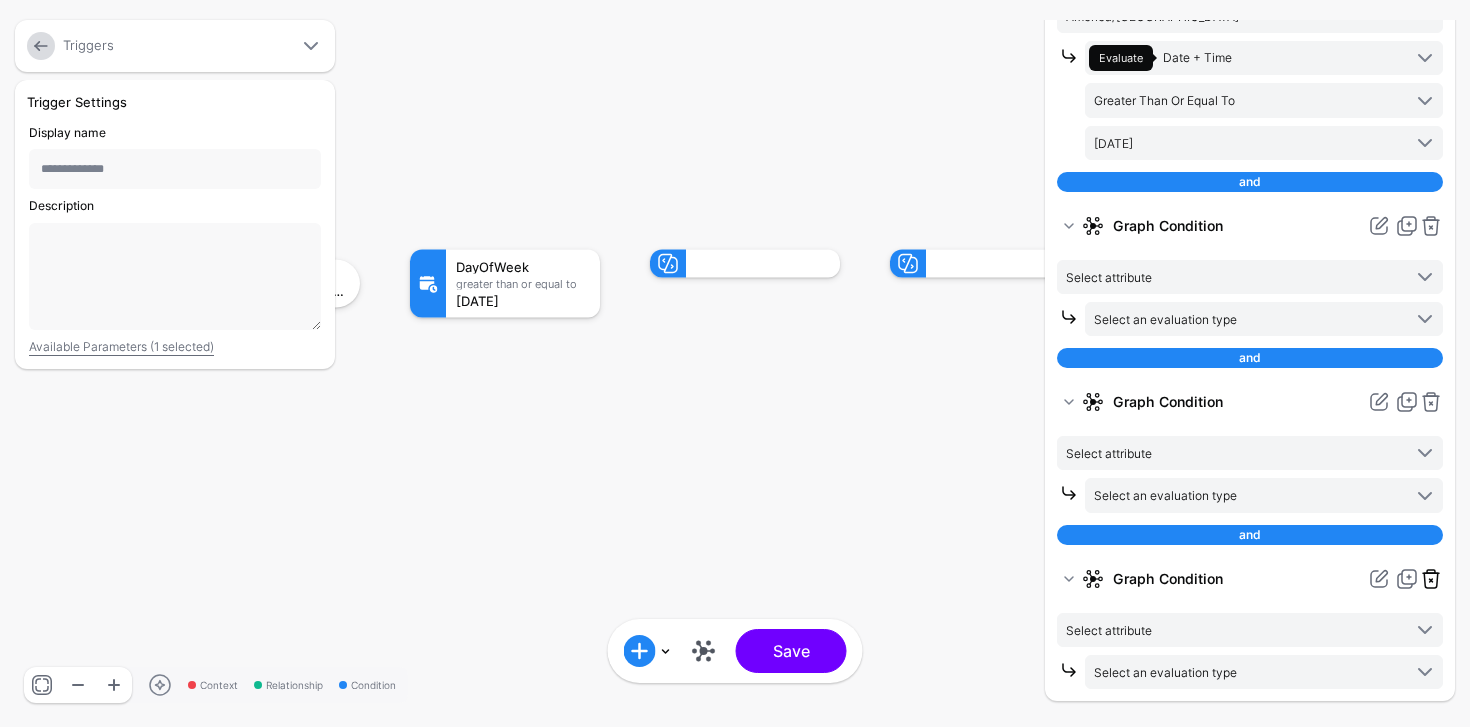 click at bounding box center (1431, 579) 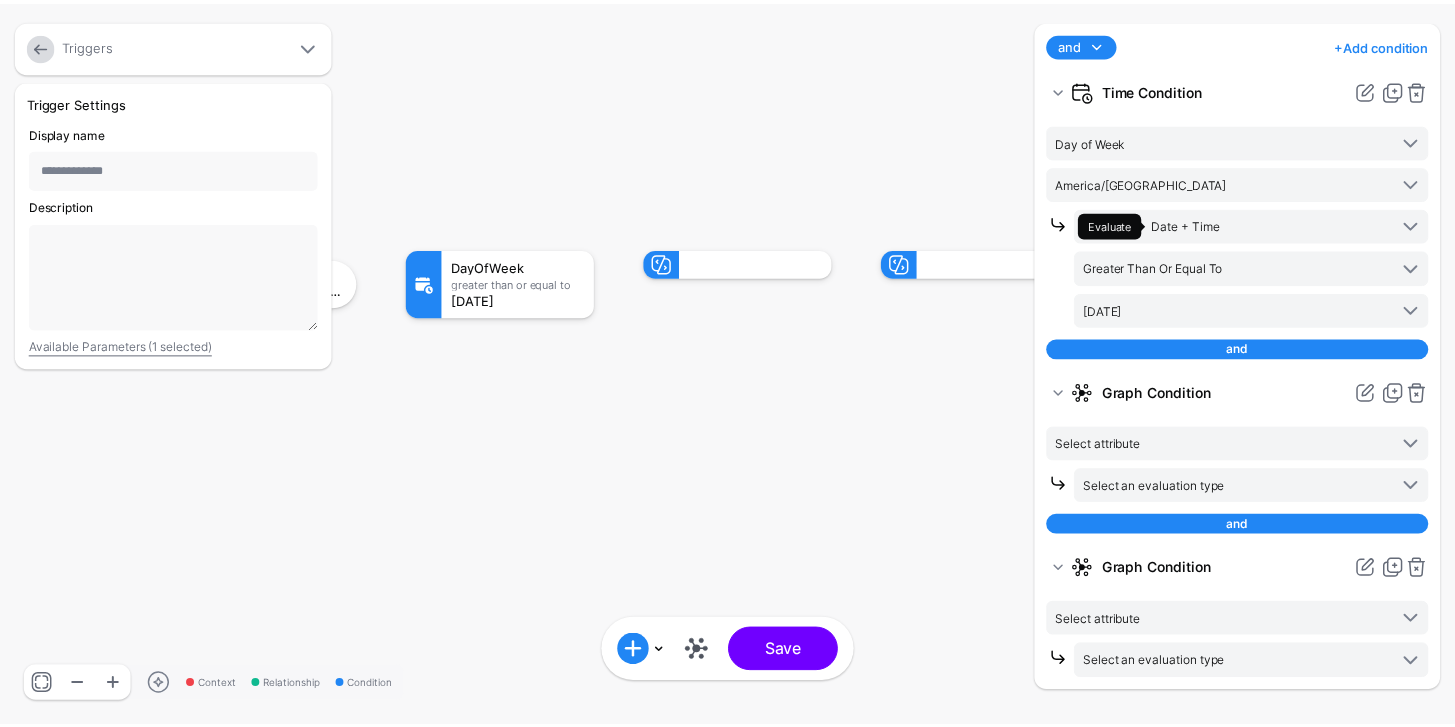 scroll, scrollTop: 0, scrollLeft: 0, axis: both 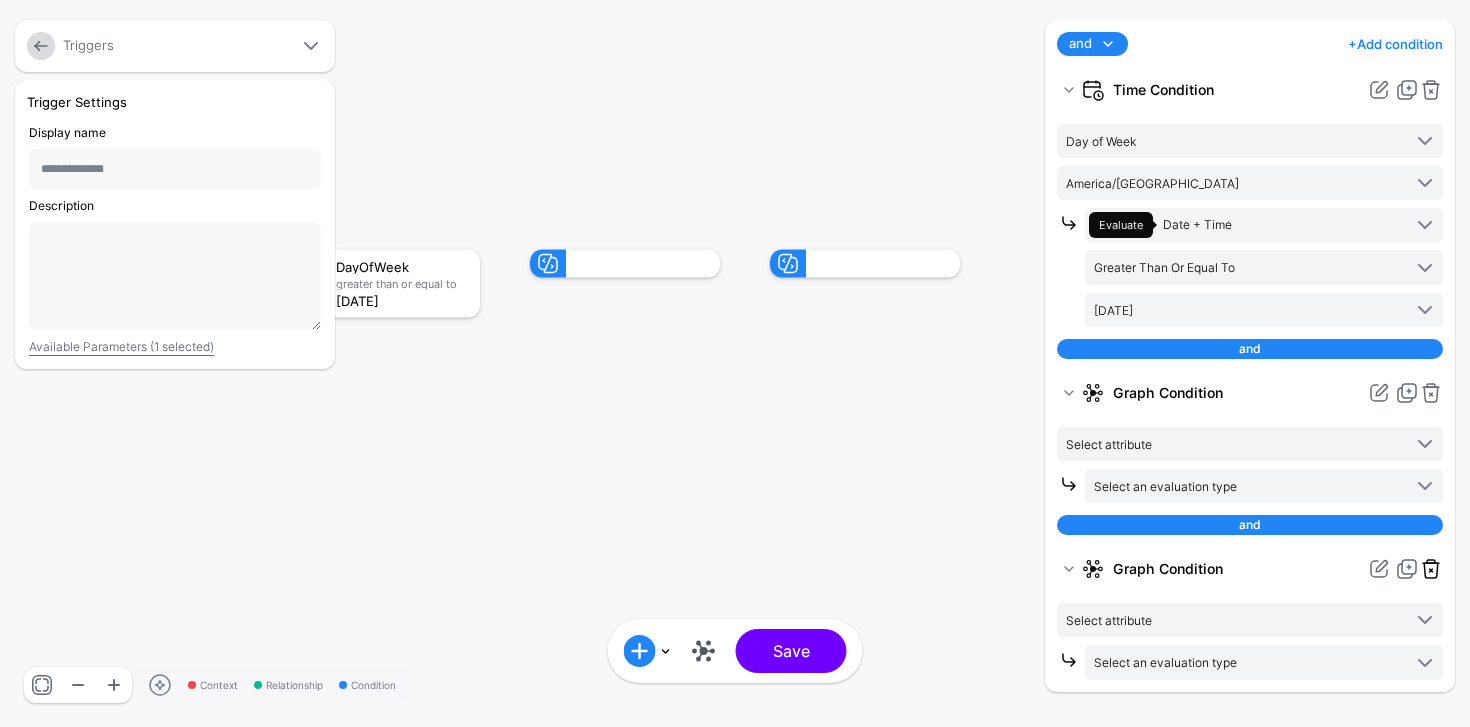click at bounding box center [1431, 569] 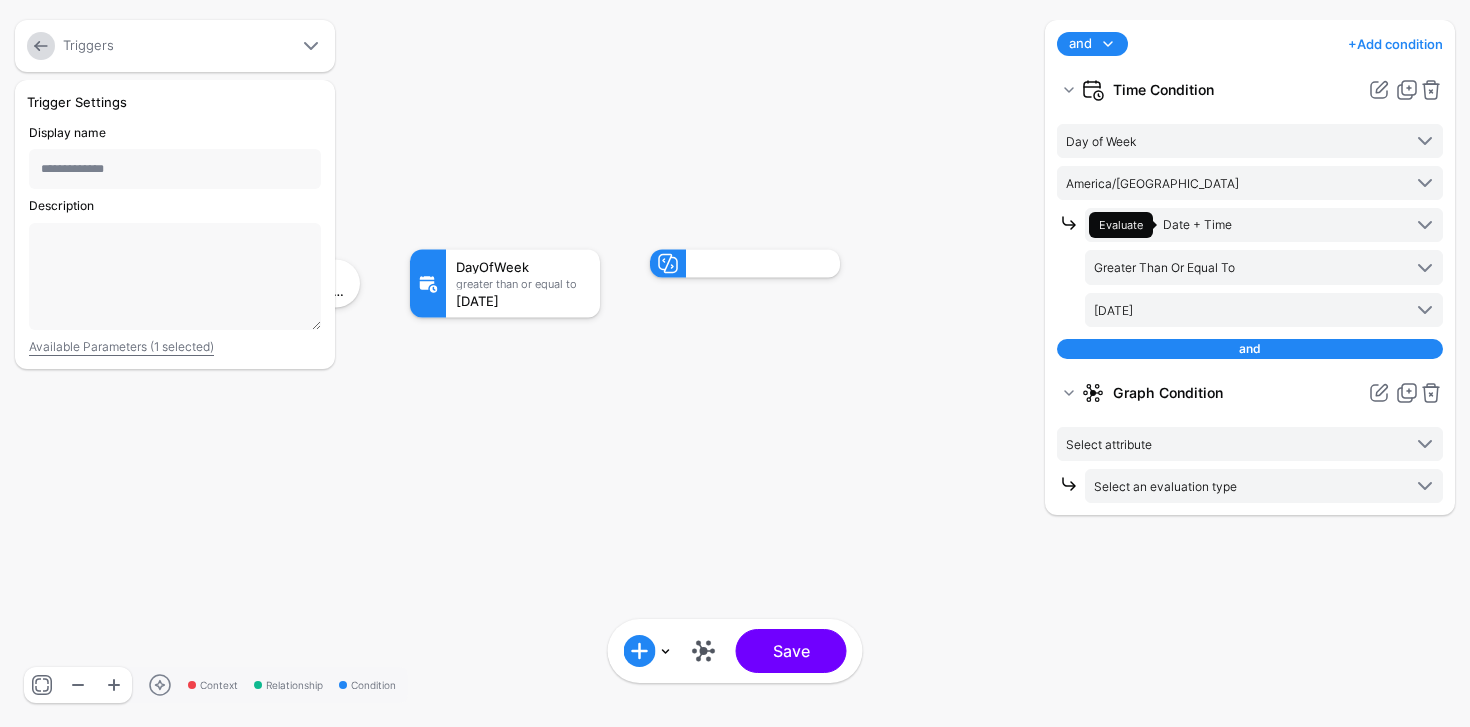 click at bounding box center (1431, 393) 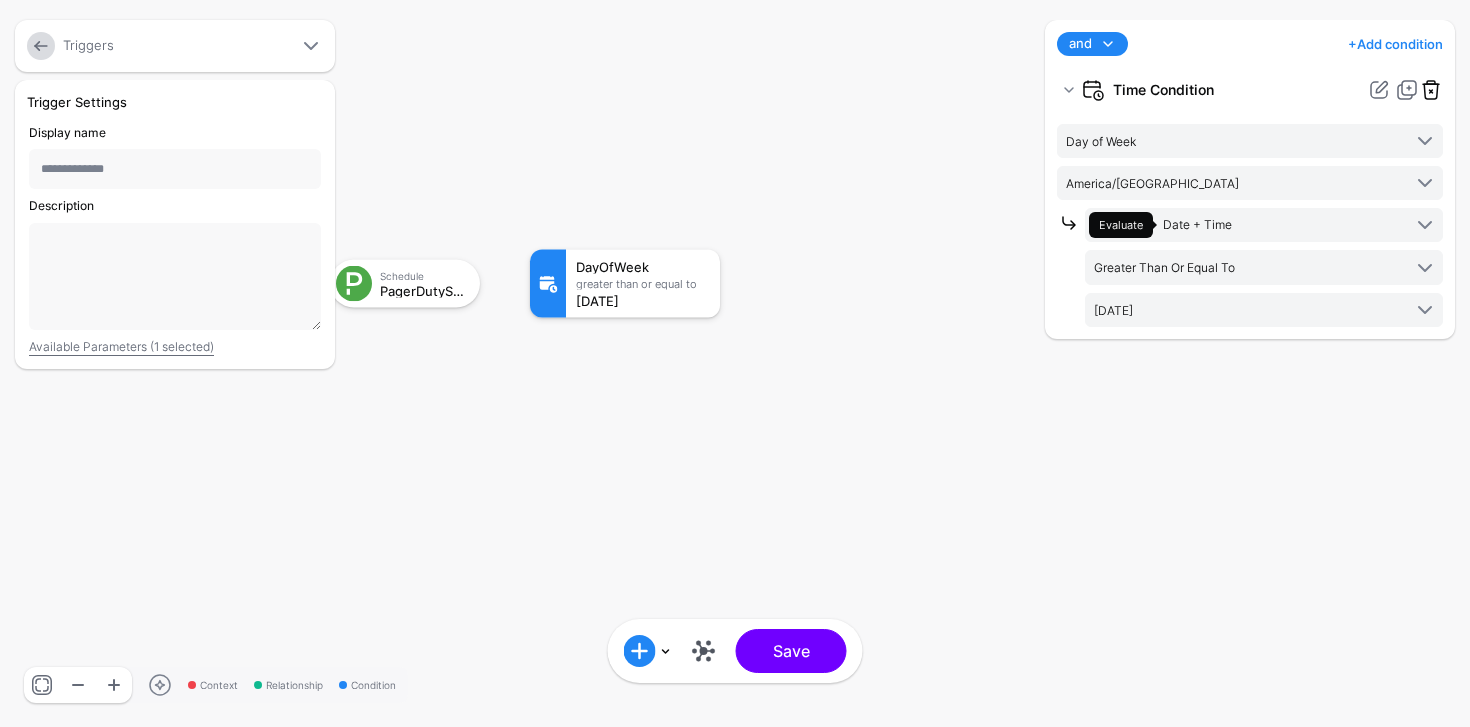 click at bounding box center (1431, 90) 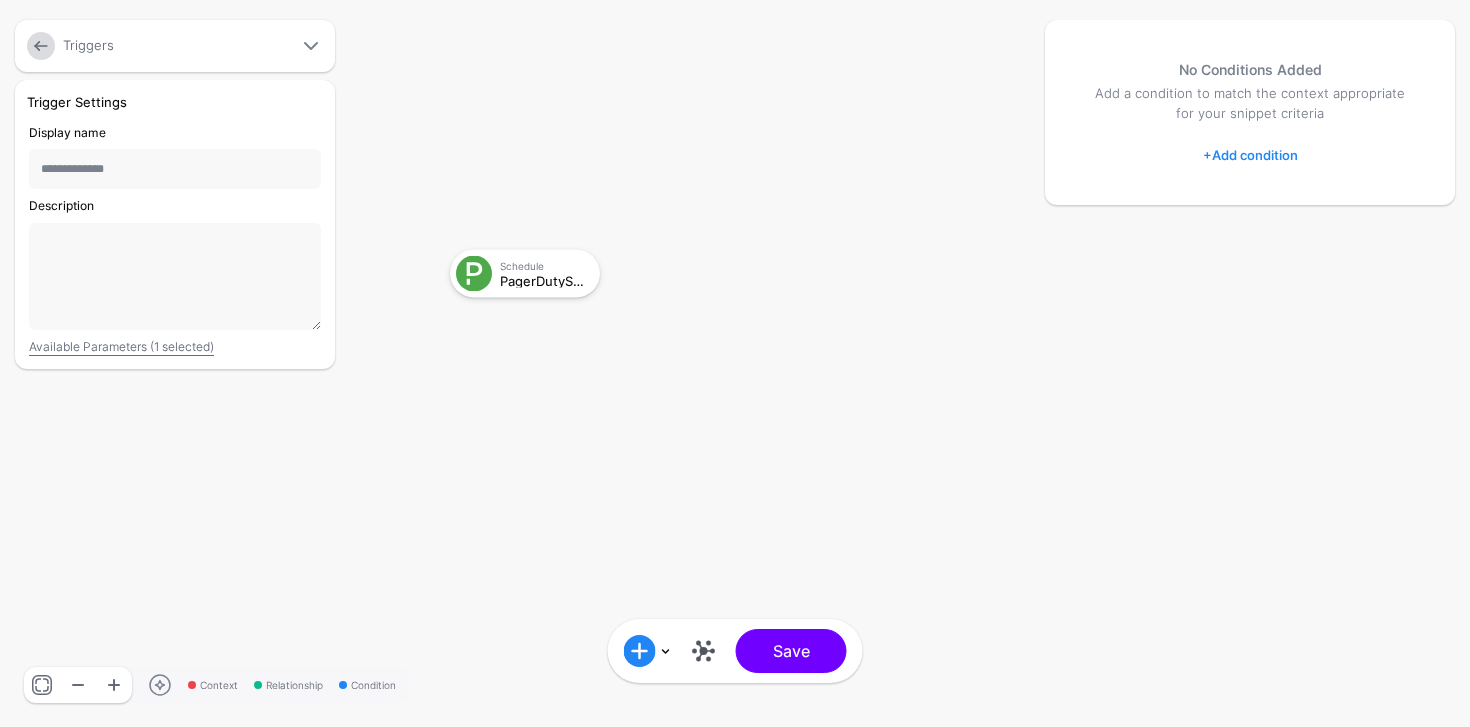 drag, startPoint x: 531, startPoint y: 280, endPoint x: 590, endPoint y: 280, distance: 59 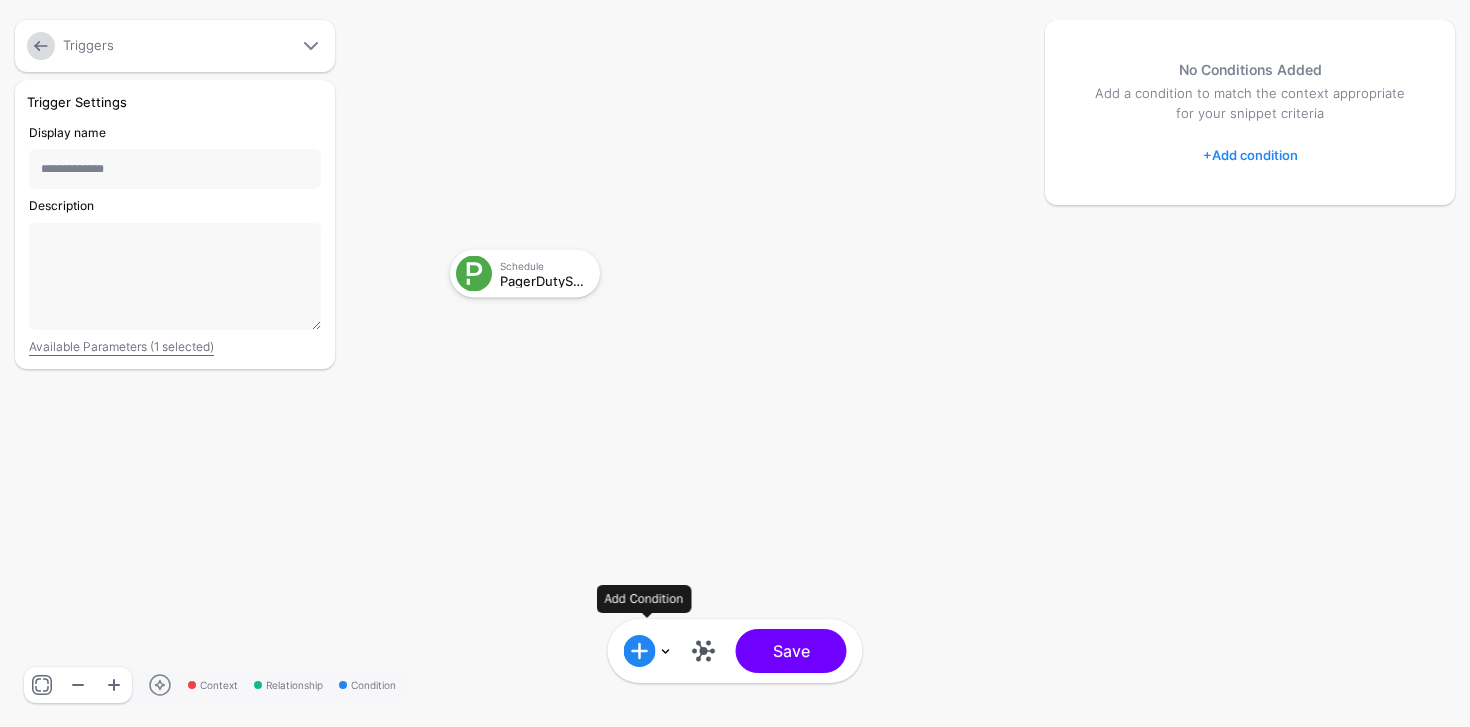 click at bounding box center (648, 651) 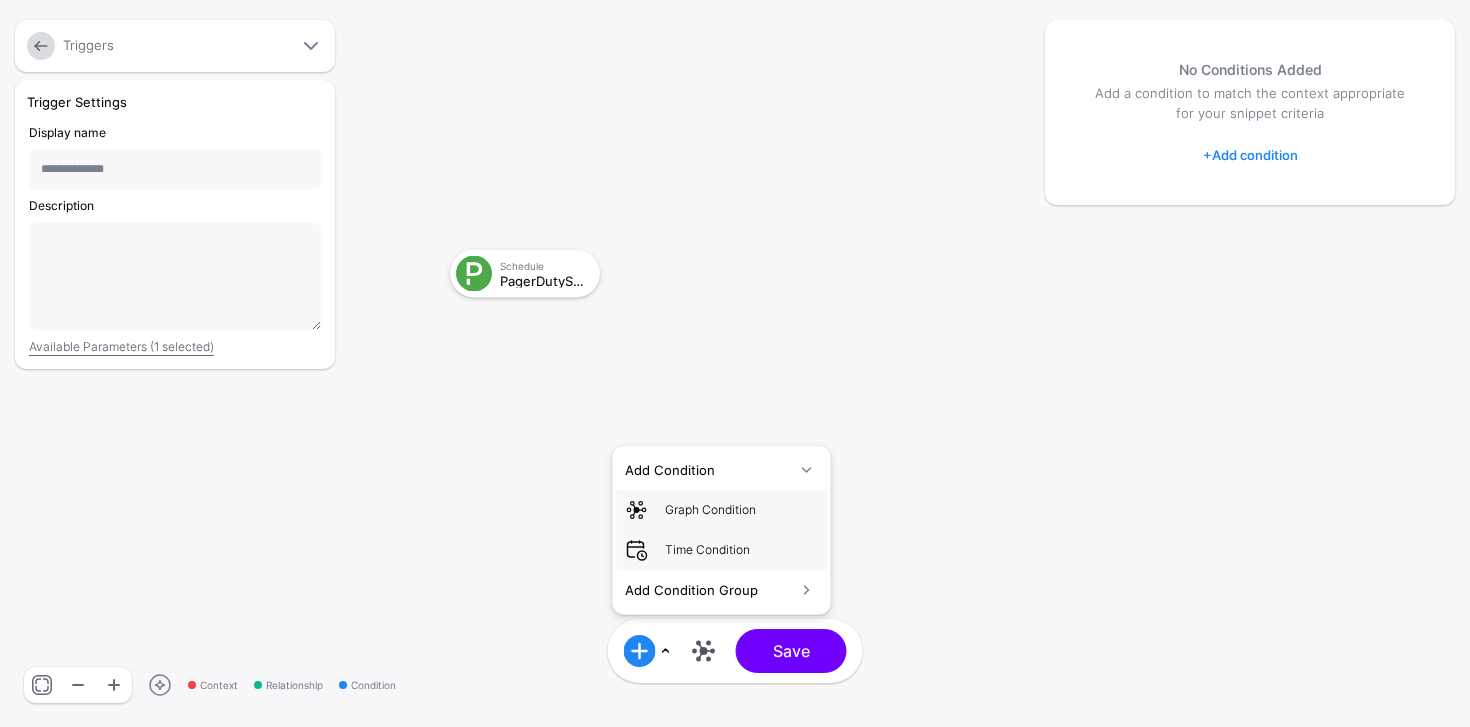 click 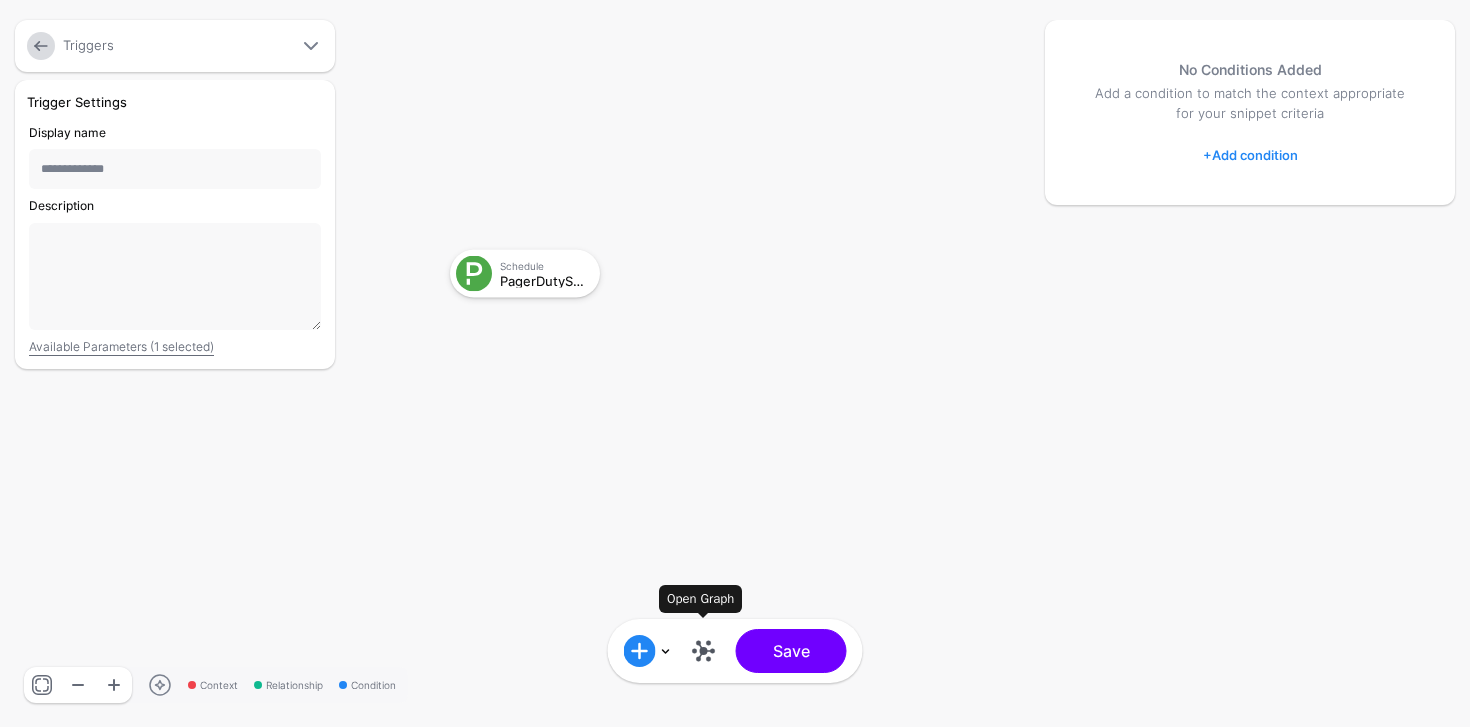 click at bounding box center [704, 651] 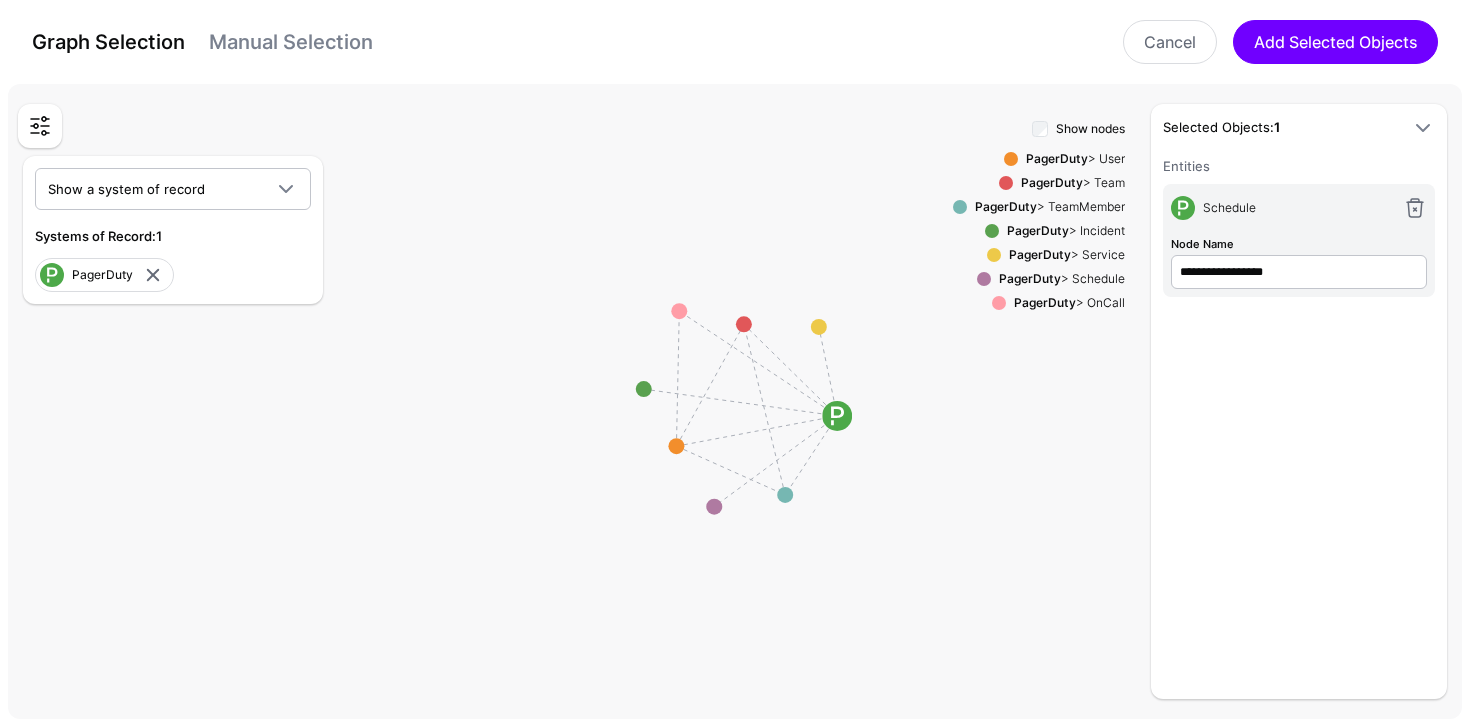 click on "PagerDuty" at bounding box center (1057, 158) 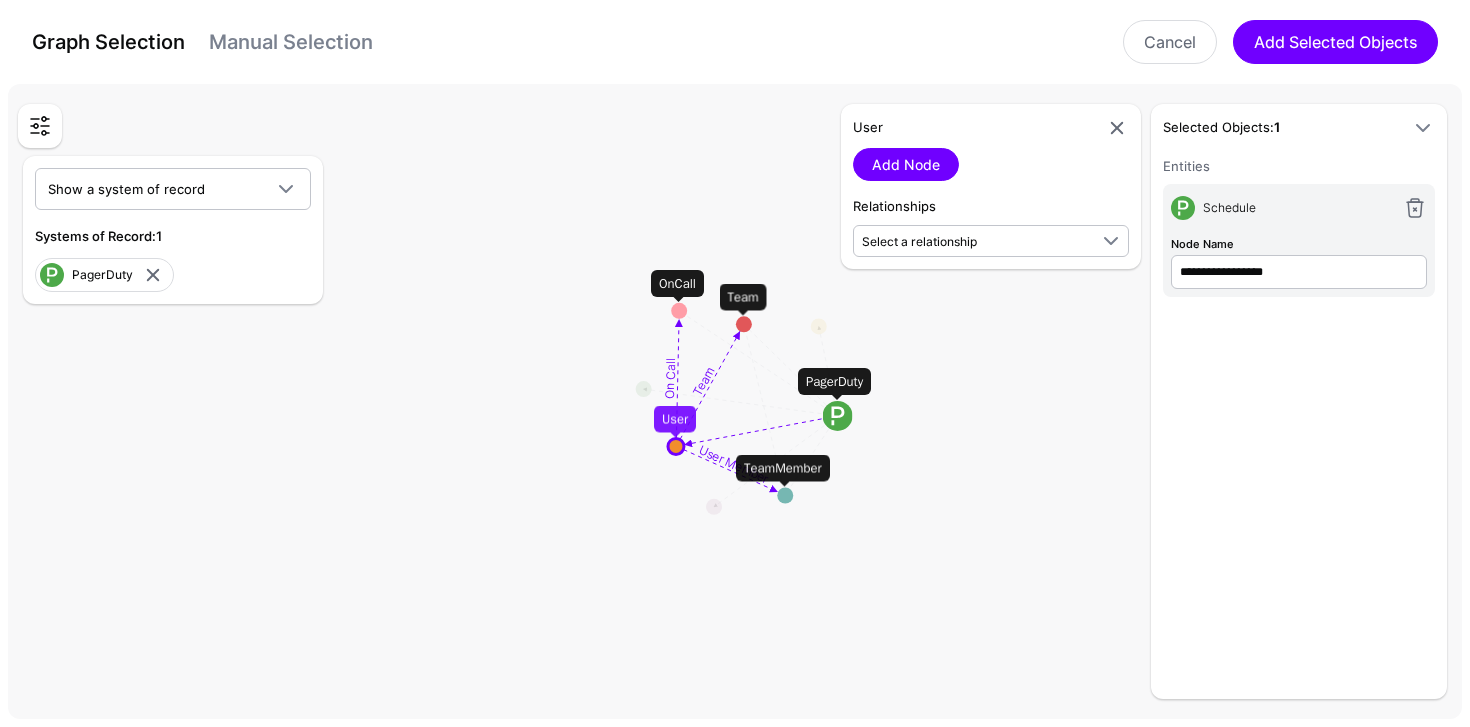 click 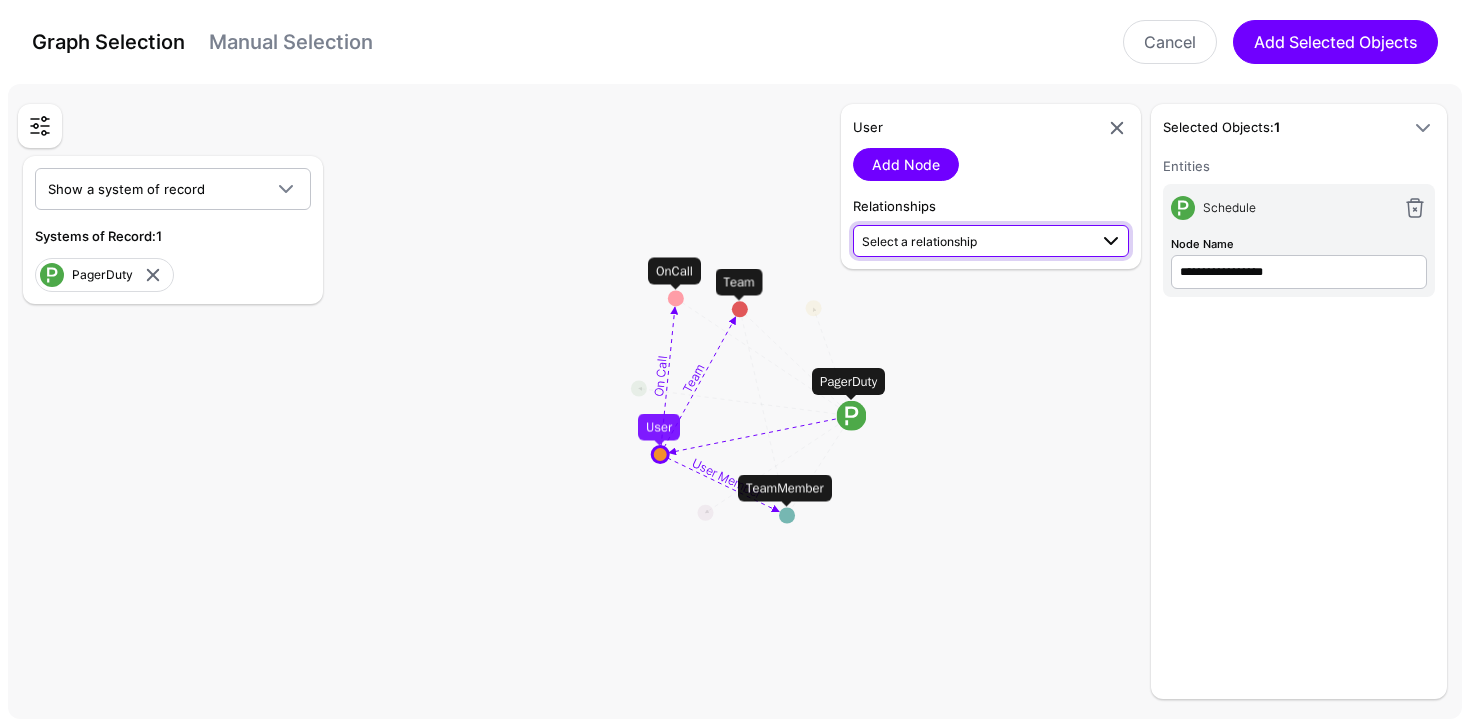 click on "Select a relationship" at bounding box center [991, 241] 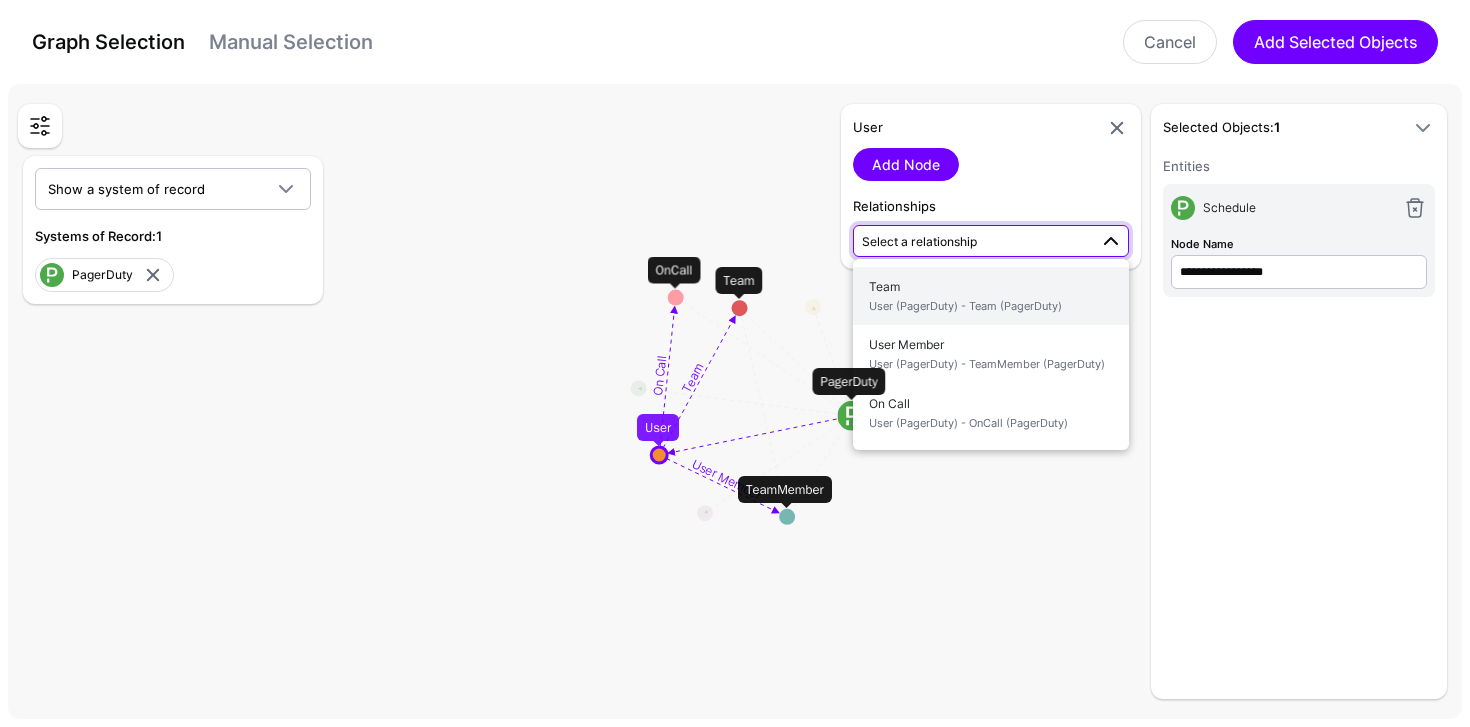 click on "Team   User (PagerDuty) - Team (PagerDuty)" at bounding box center [991, 296] 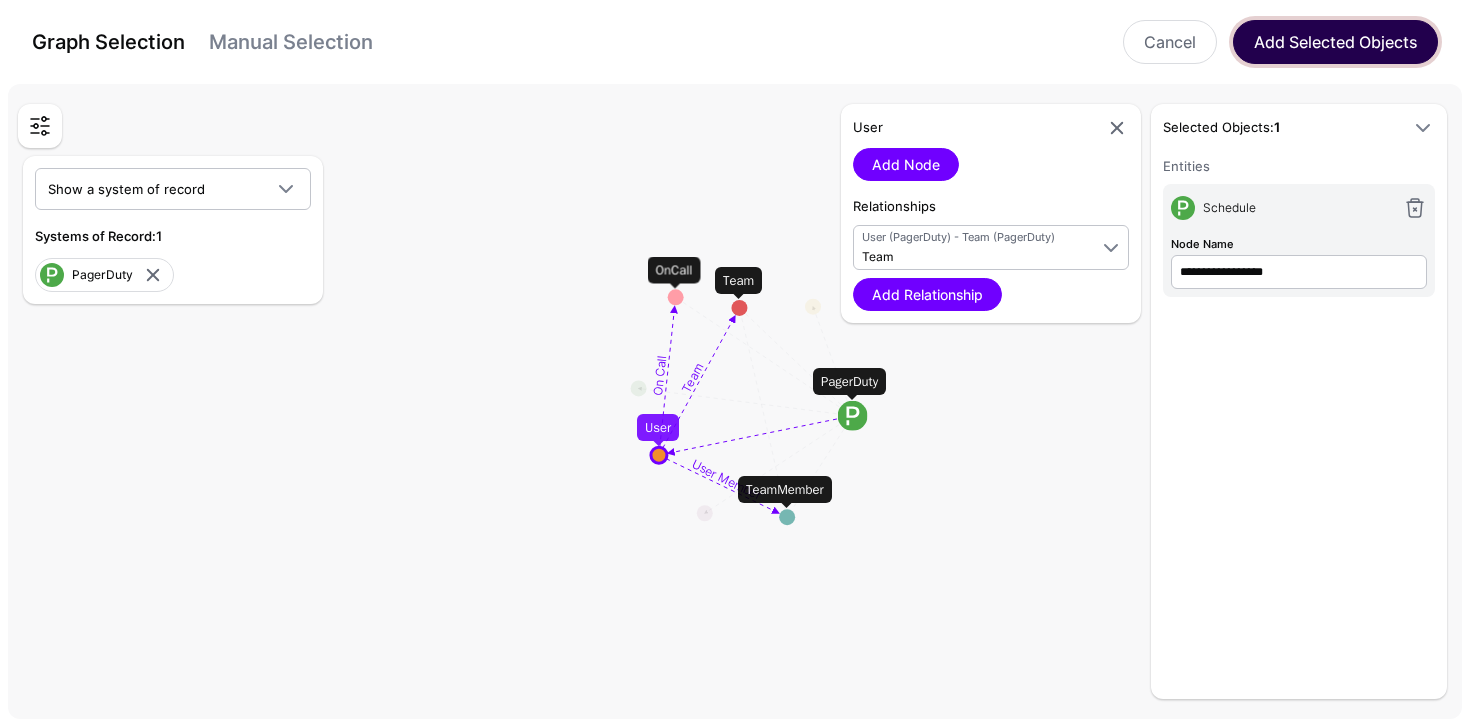 click on "Add Selected Objects" at bounding box center (1335, 42) 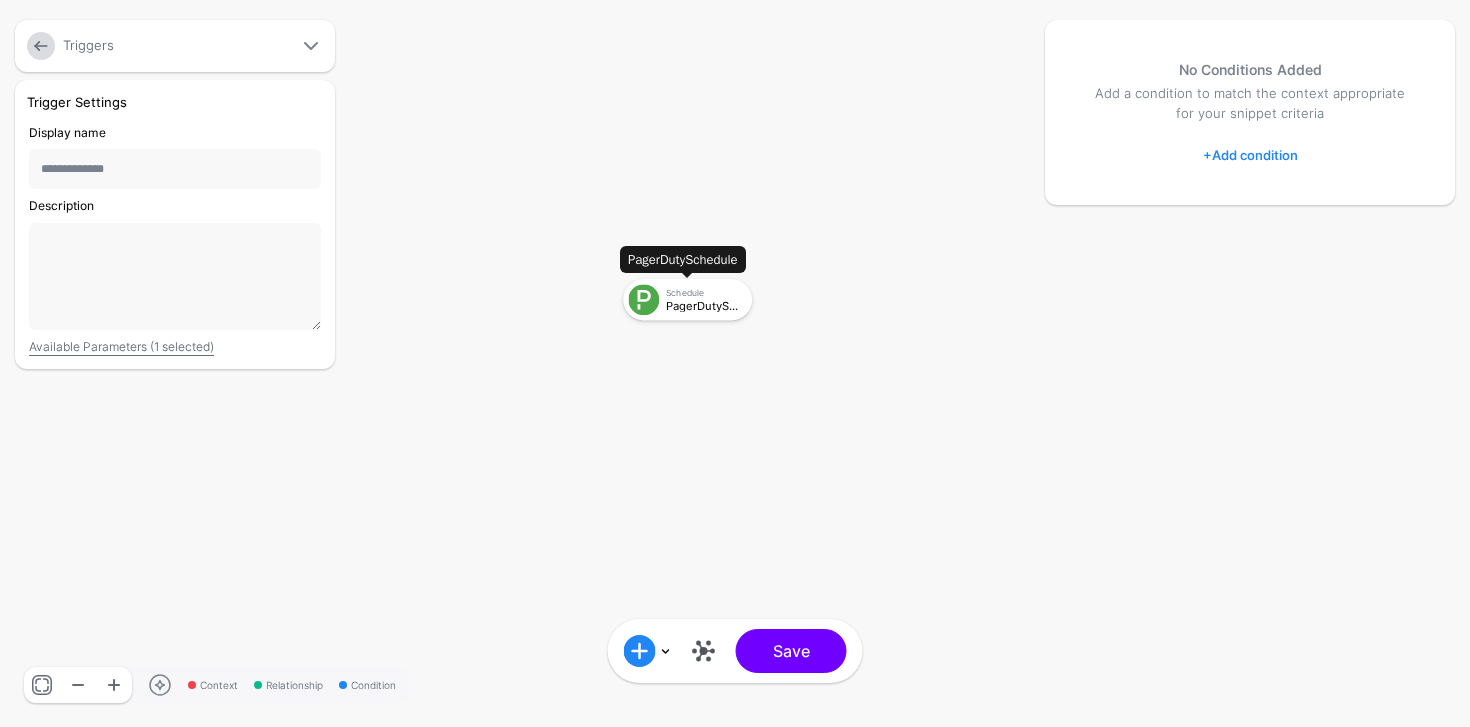 click on "PagerDutySchedule" 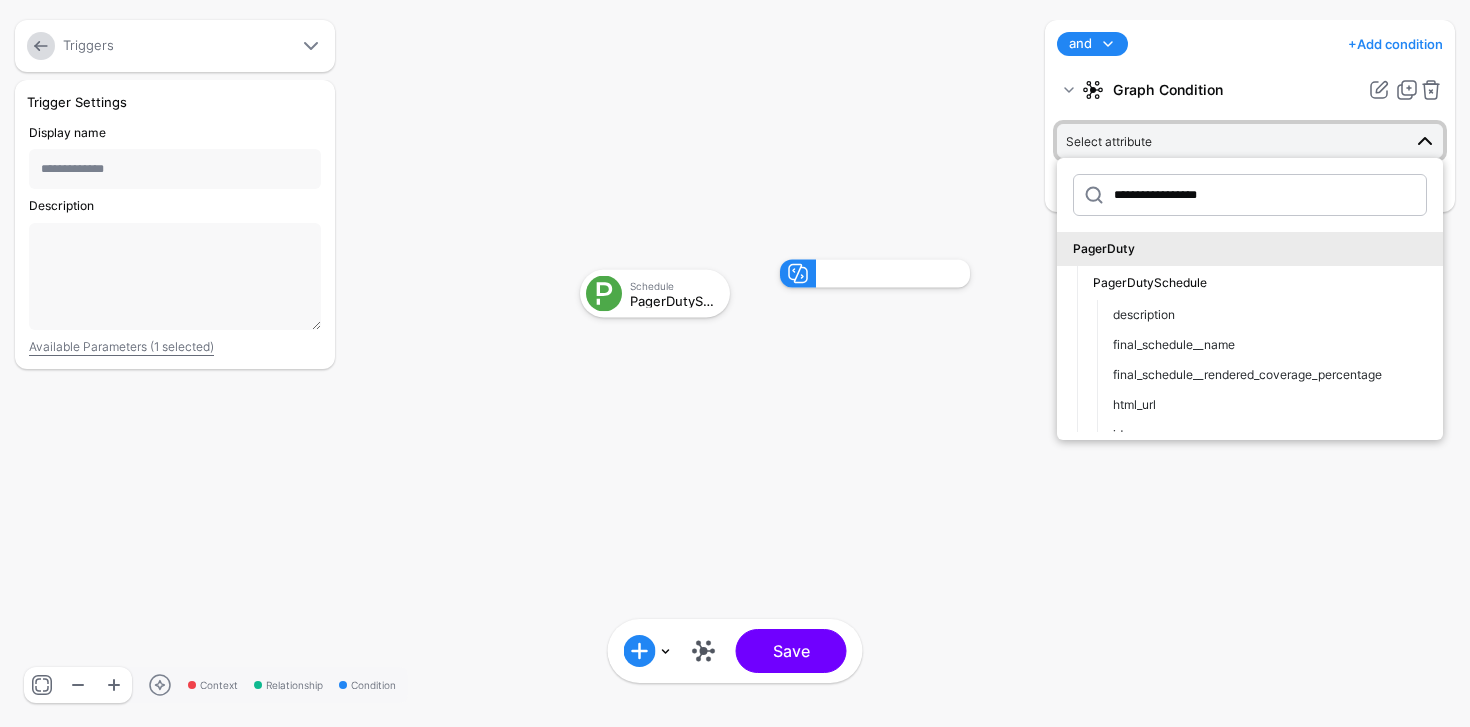 click 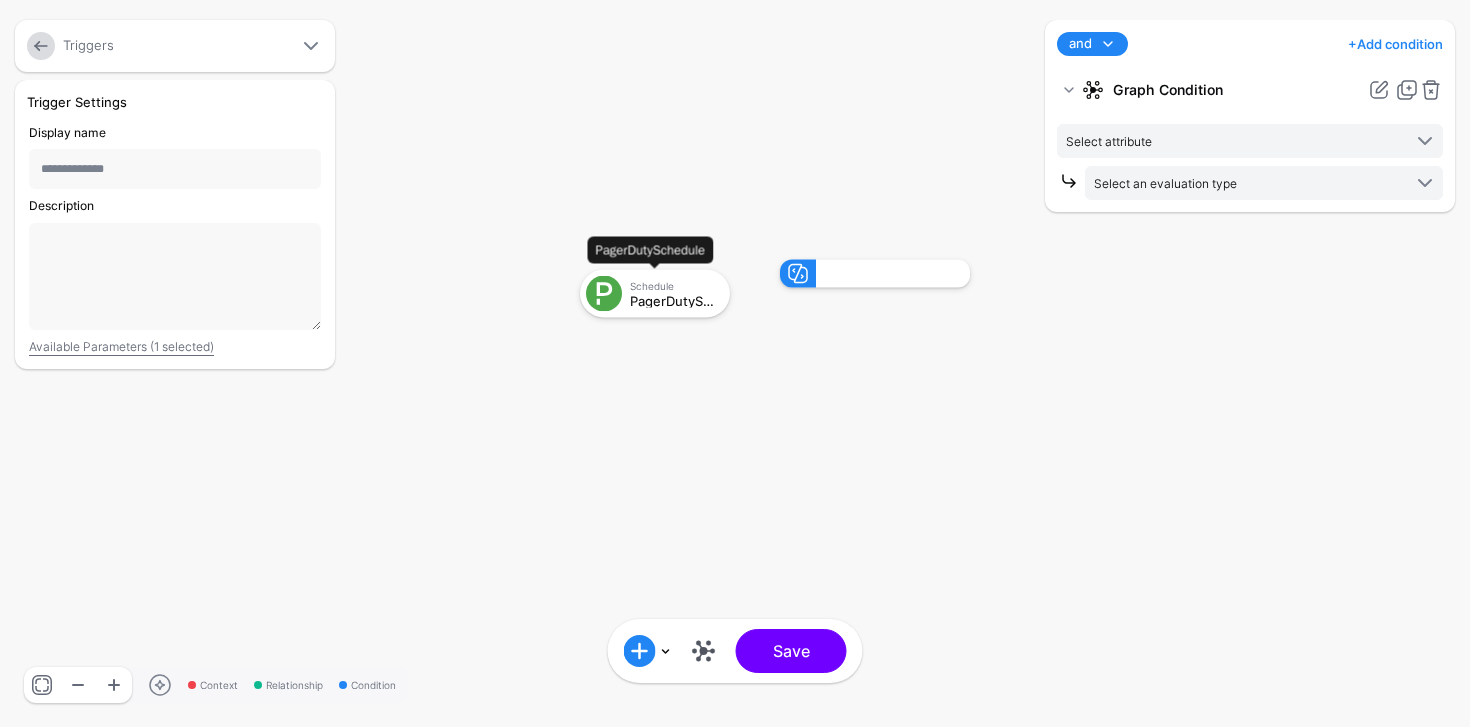 click on "PagerDutySchedule" 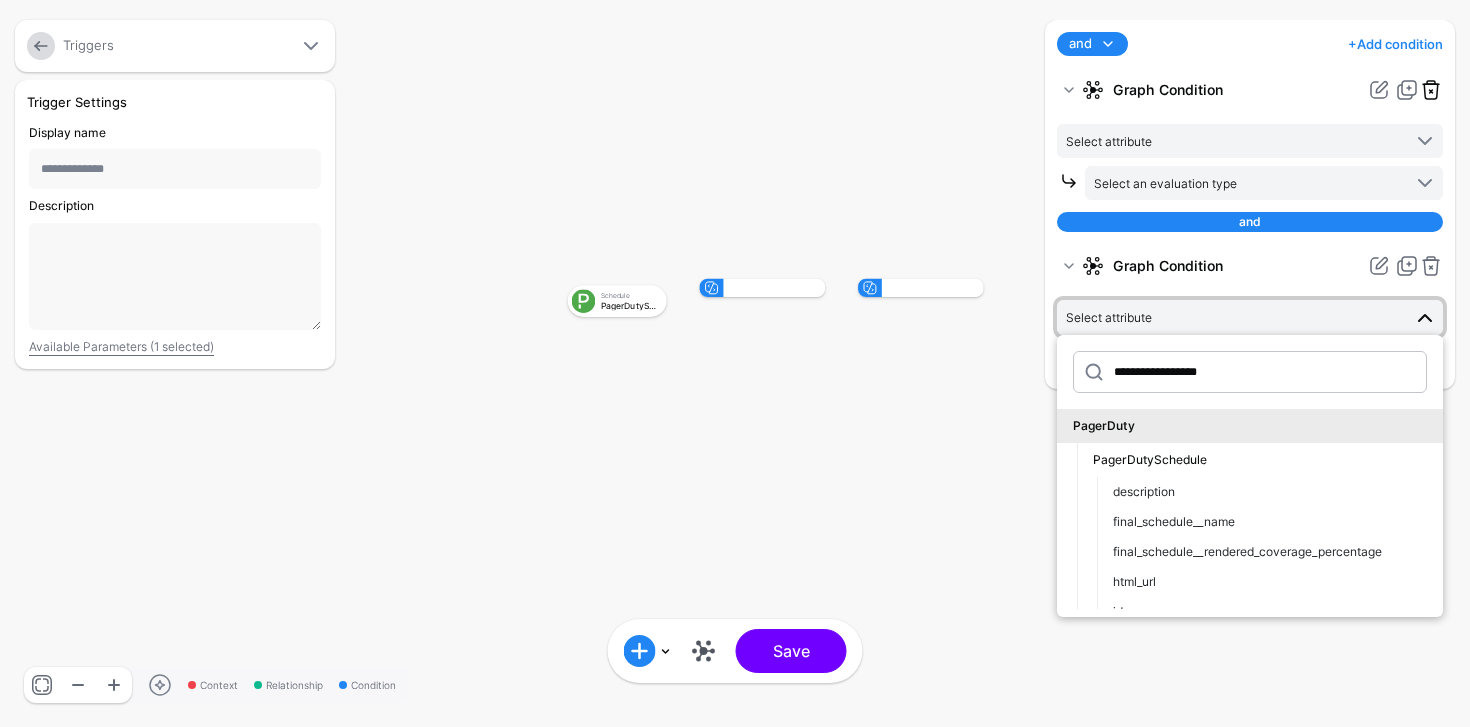 click at bounding box center [1431, 90] 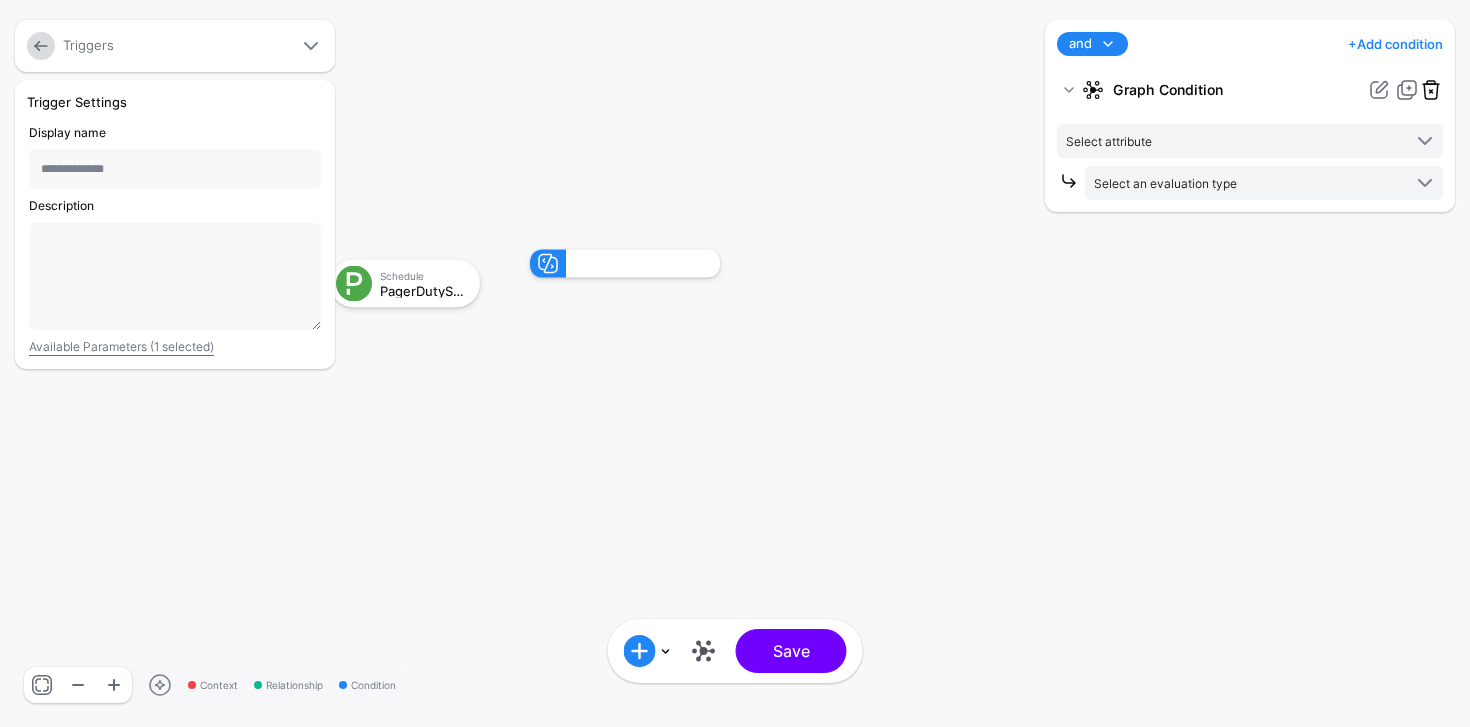 click at bounding box center (1431, 90) 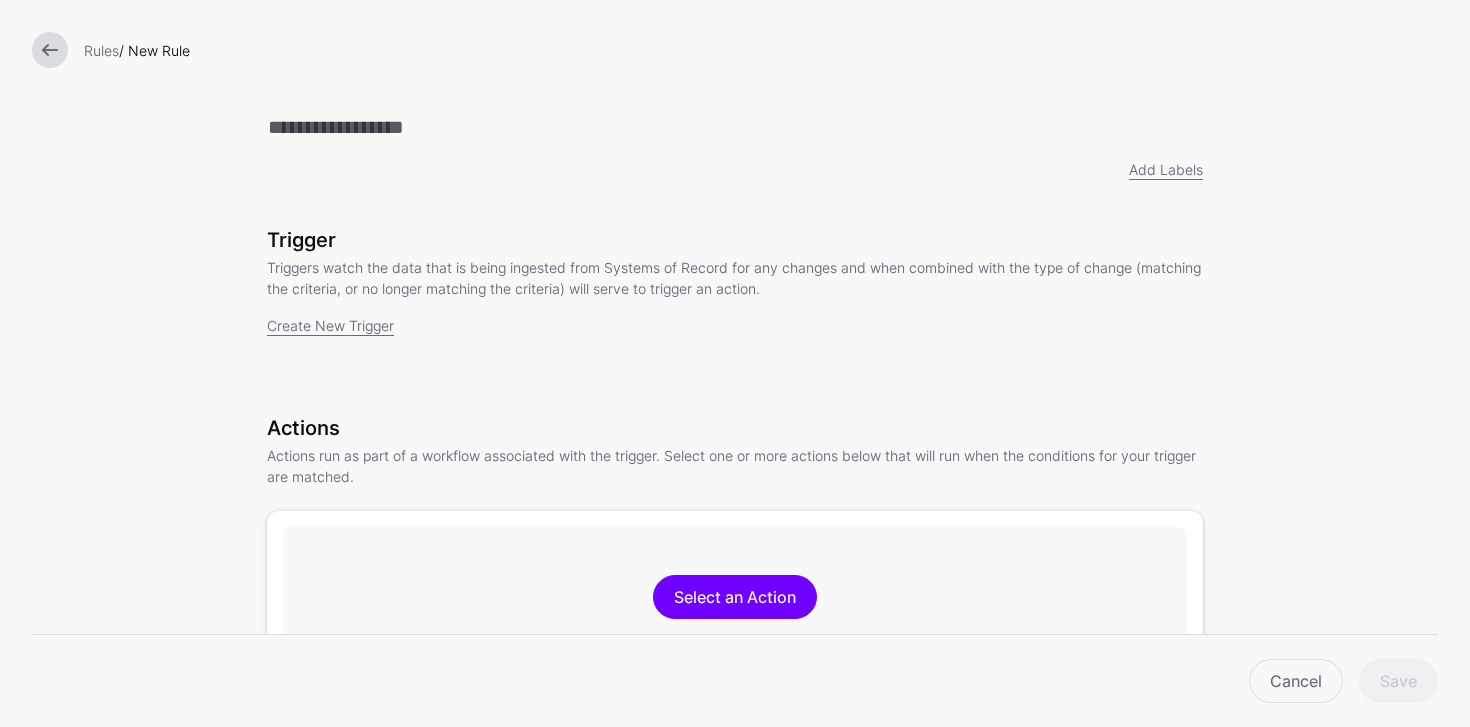 click on "Trigger  Triggers watch the data that is being ingested from Systems of Record for any changes and when combined with the type of change (matching the criteria, or no longer matching the criteria) will serve to trigger an action.  Create New Trigger Type Graph Change  Graph Change" at bounding box center (735, 310) 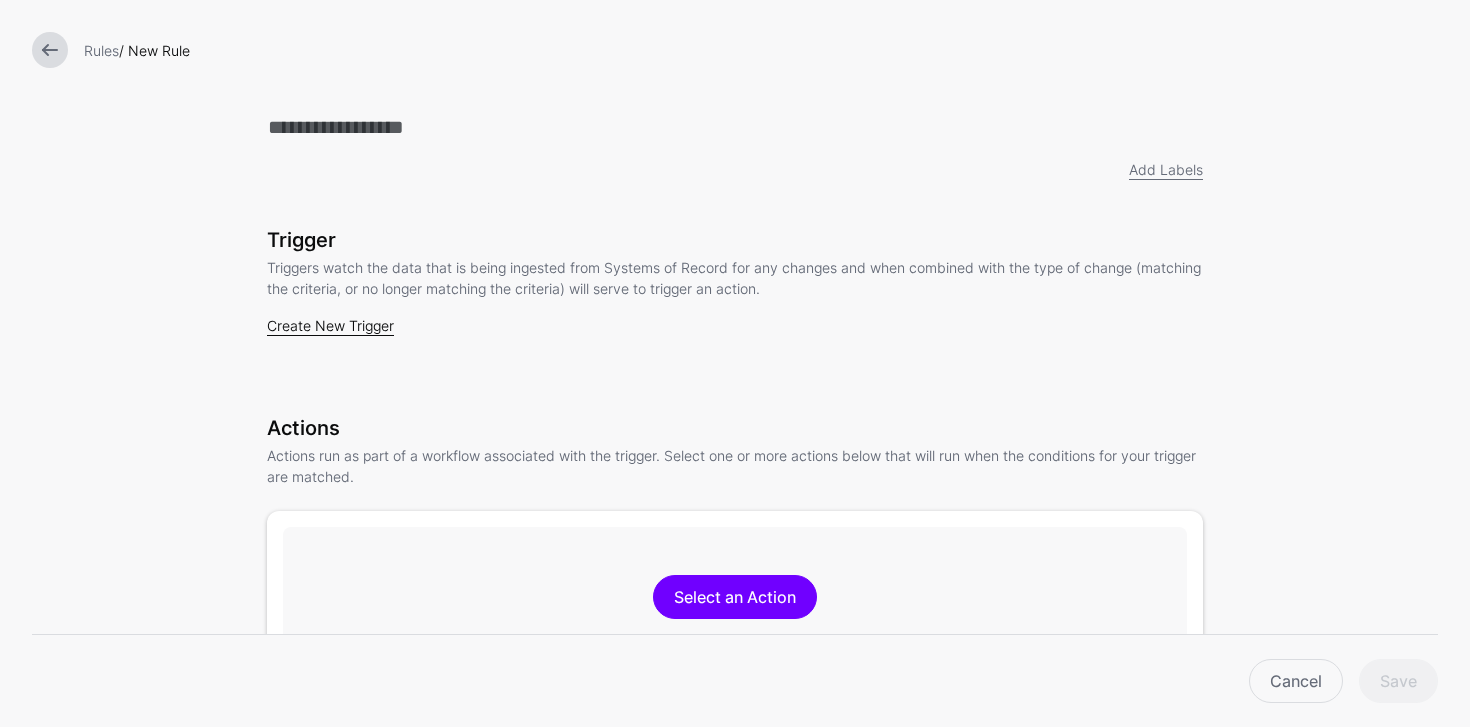 click on "Create New Trigger" at bounding box center [330, 325] 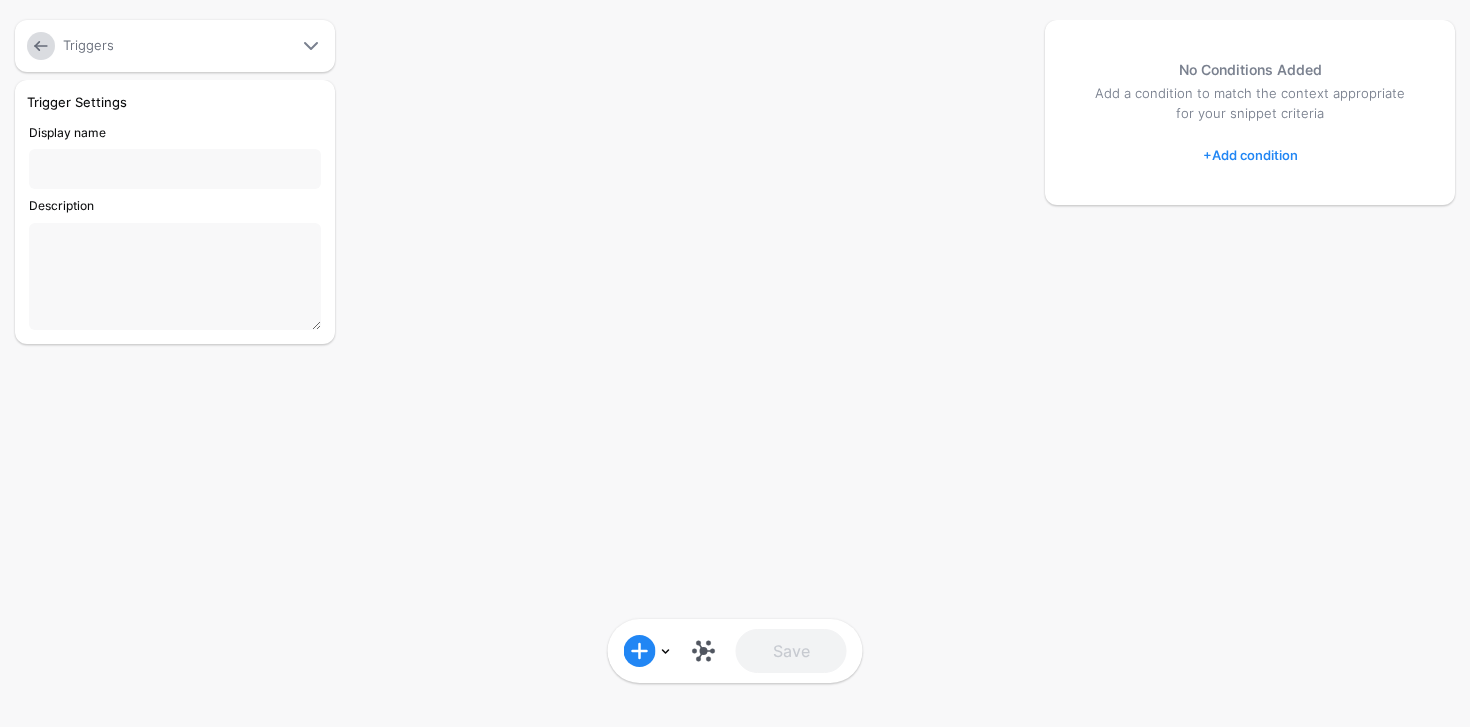 click on "Display name" at bounding box center (175, 169) 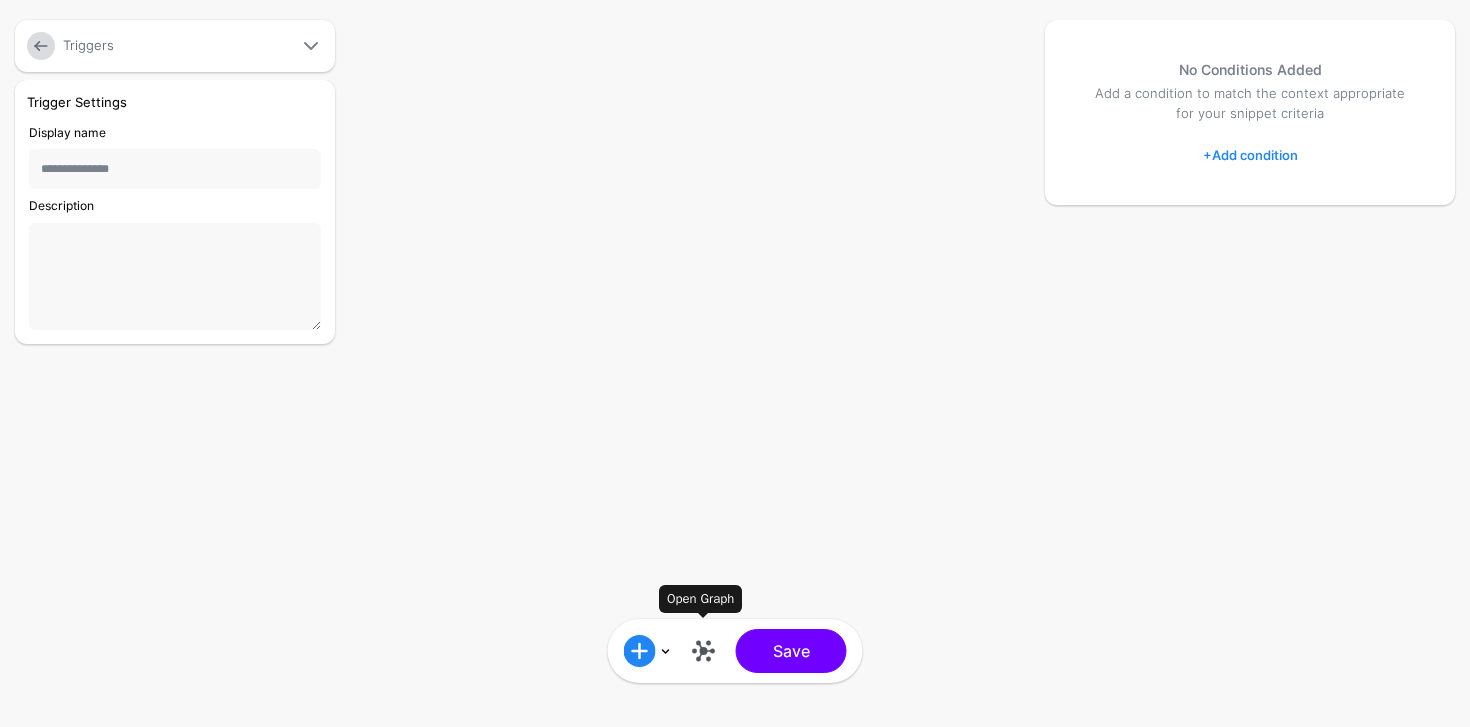 type on "**********" 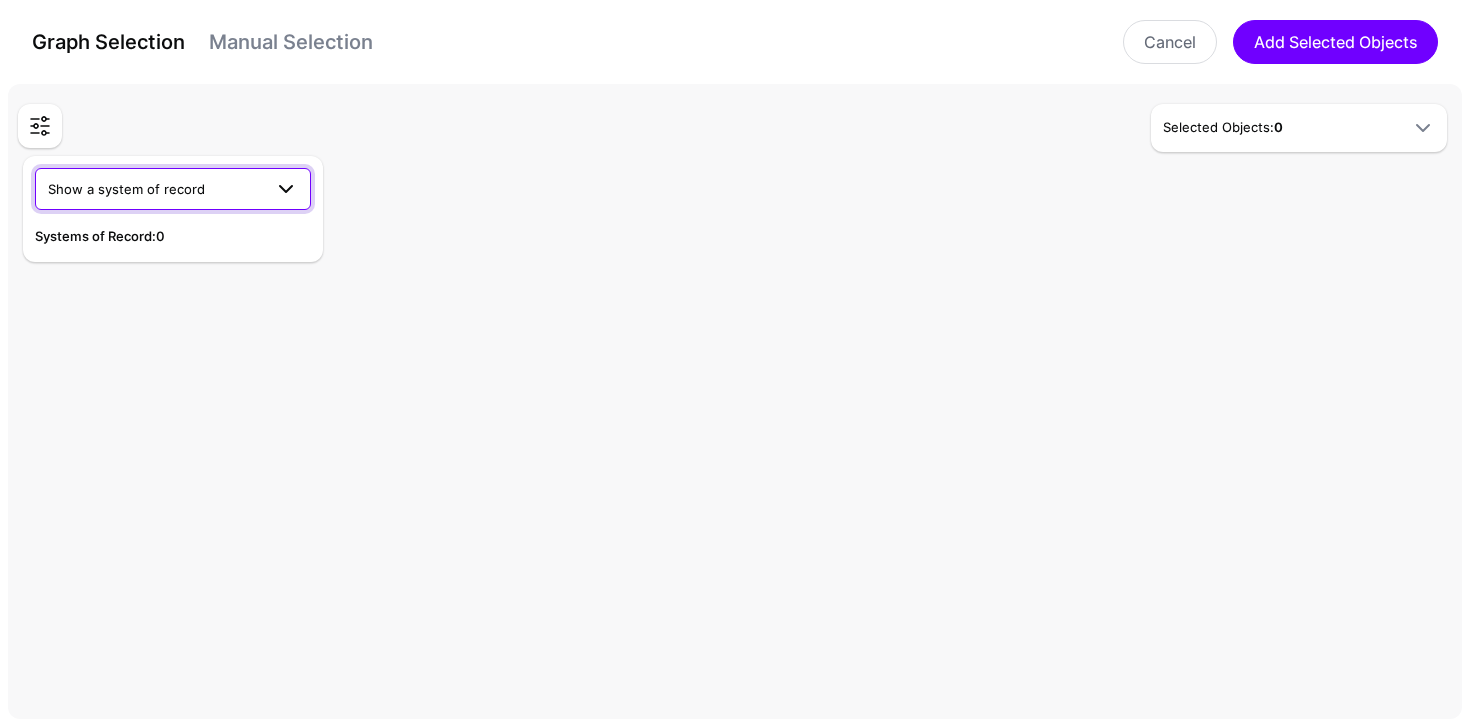 drag, startPoint x: 246, startPoint y: 191, endPoint x: 234, endPoint y: 207, distance: 20 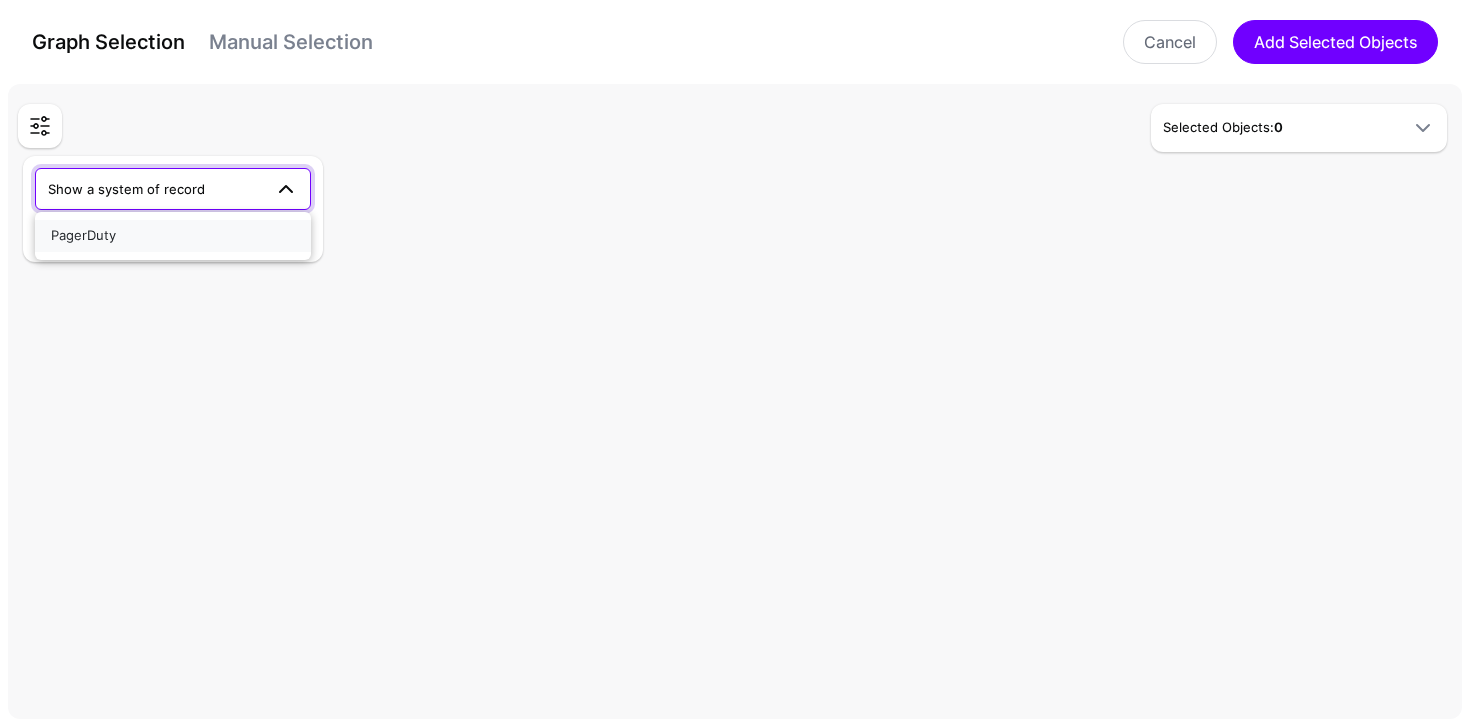 click on "PagerDuty" at bounding box center [173, 236] 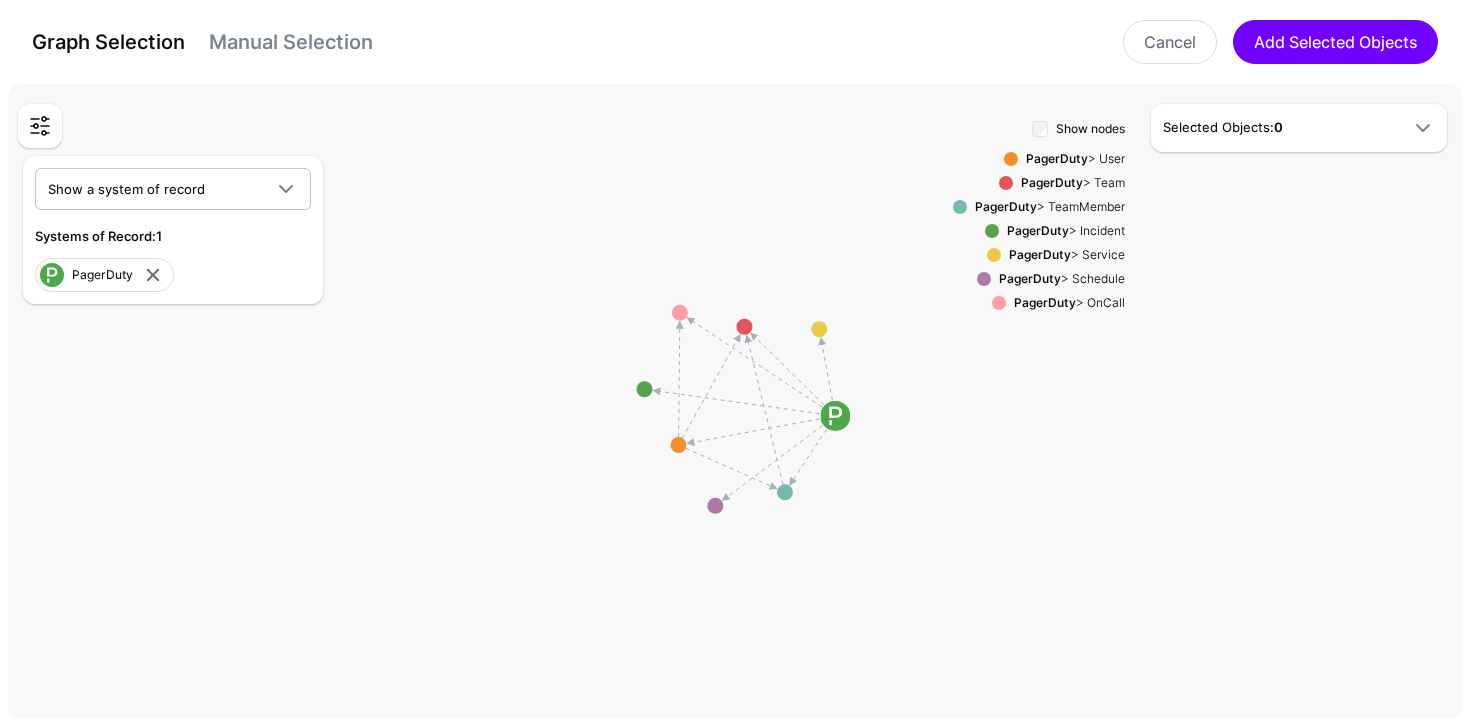 click on "PagerDuty" at bounding box center (1057, 158) 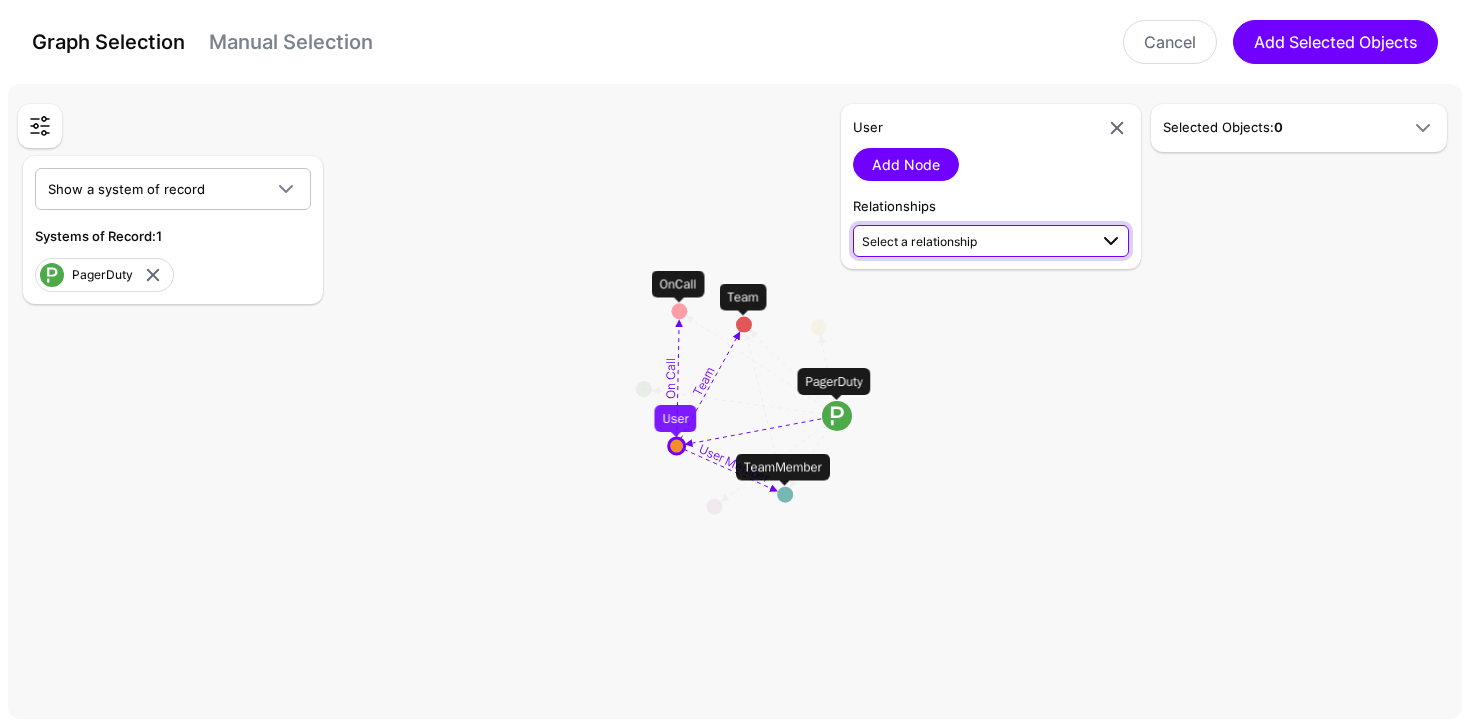 click on "Select a relationship" at bounding box center (974, 240) 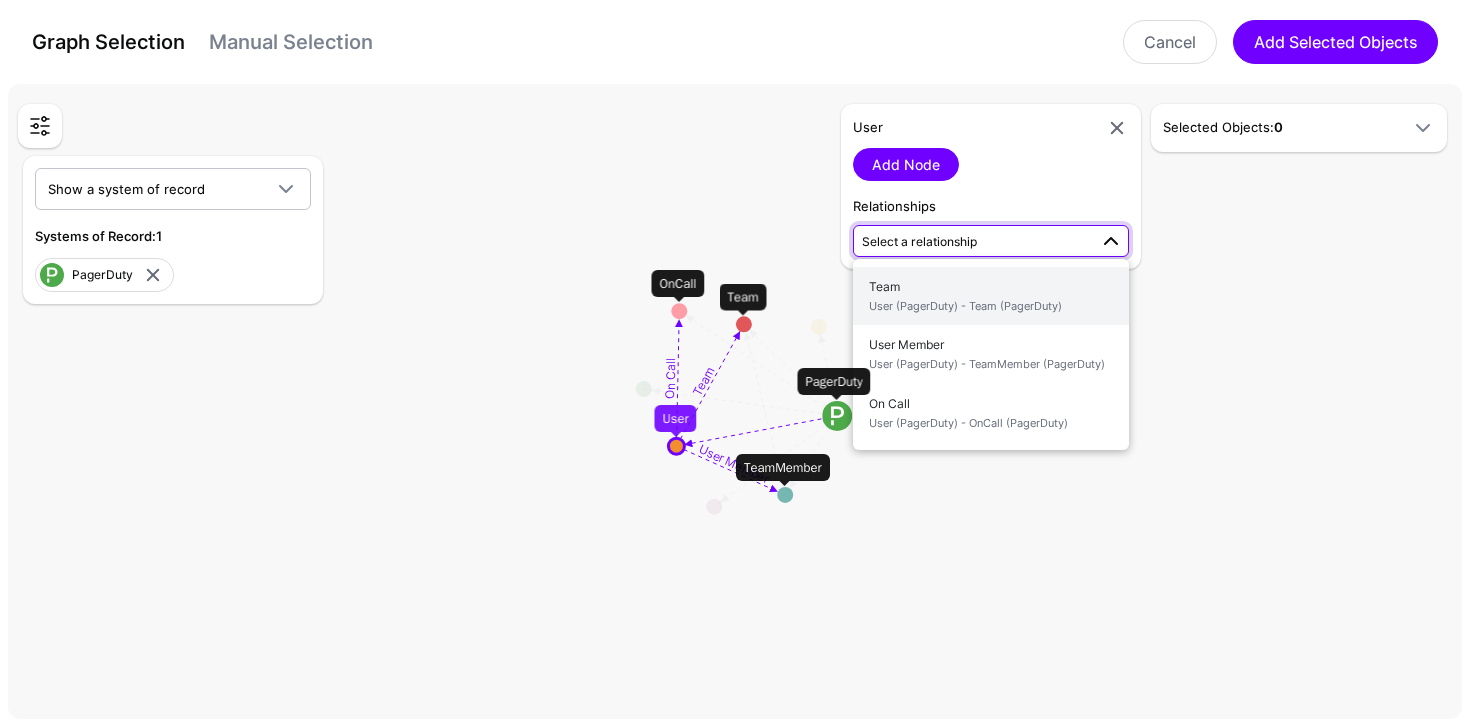 click on "User (PagerDuty) - Team (PagerDuty)" at bounding box center (991, 306) 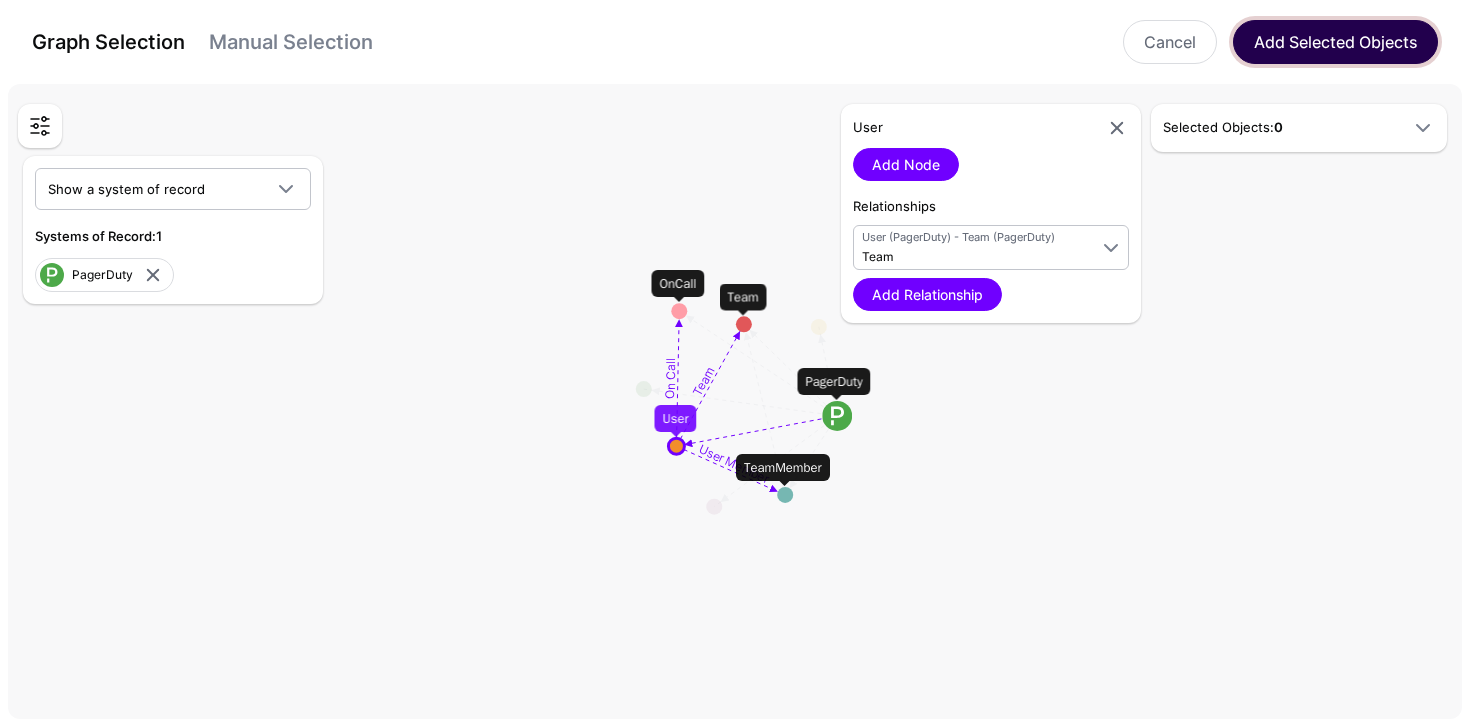 click on "Add Selected Objects" at bounding box center [1335, 42] 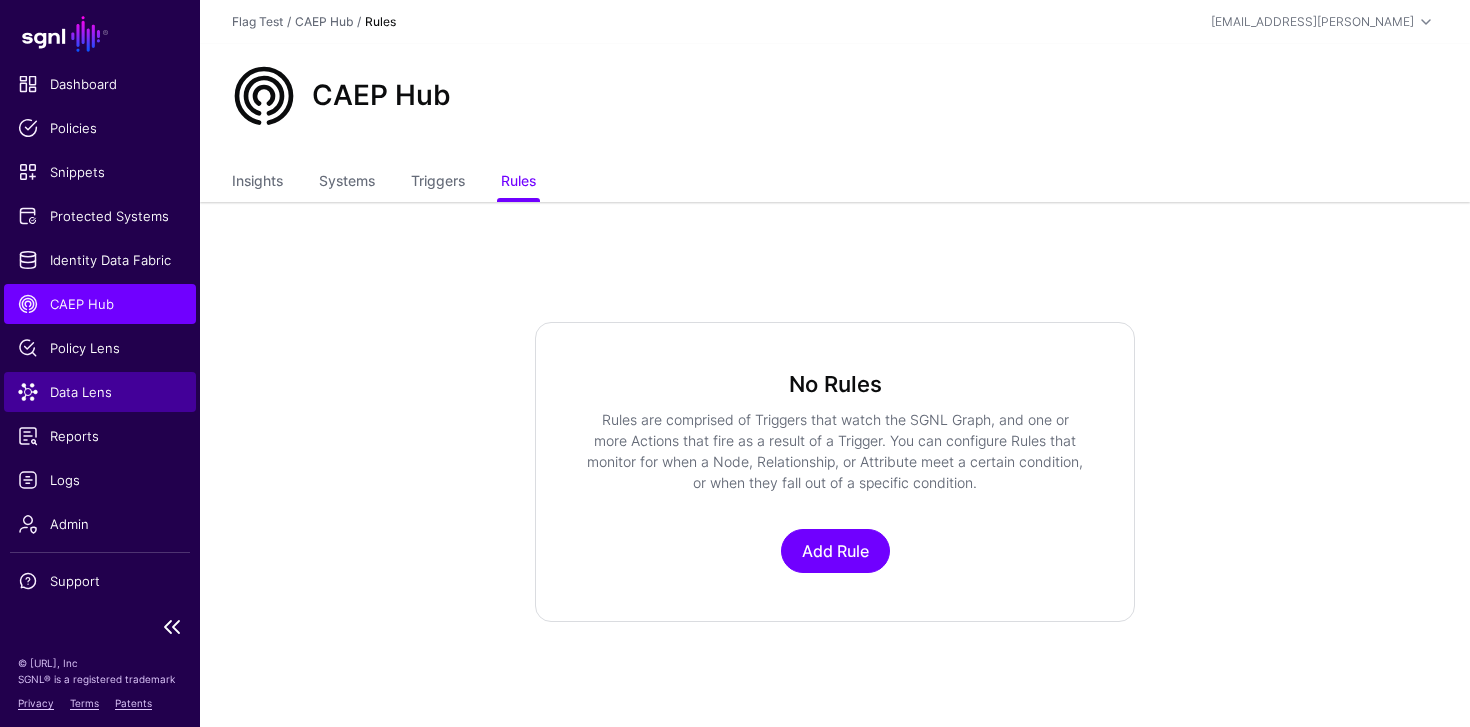 click on "Data Lens" 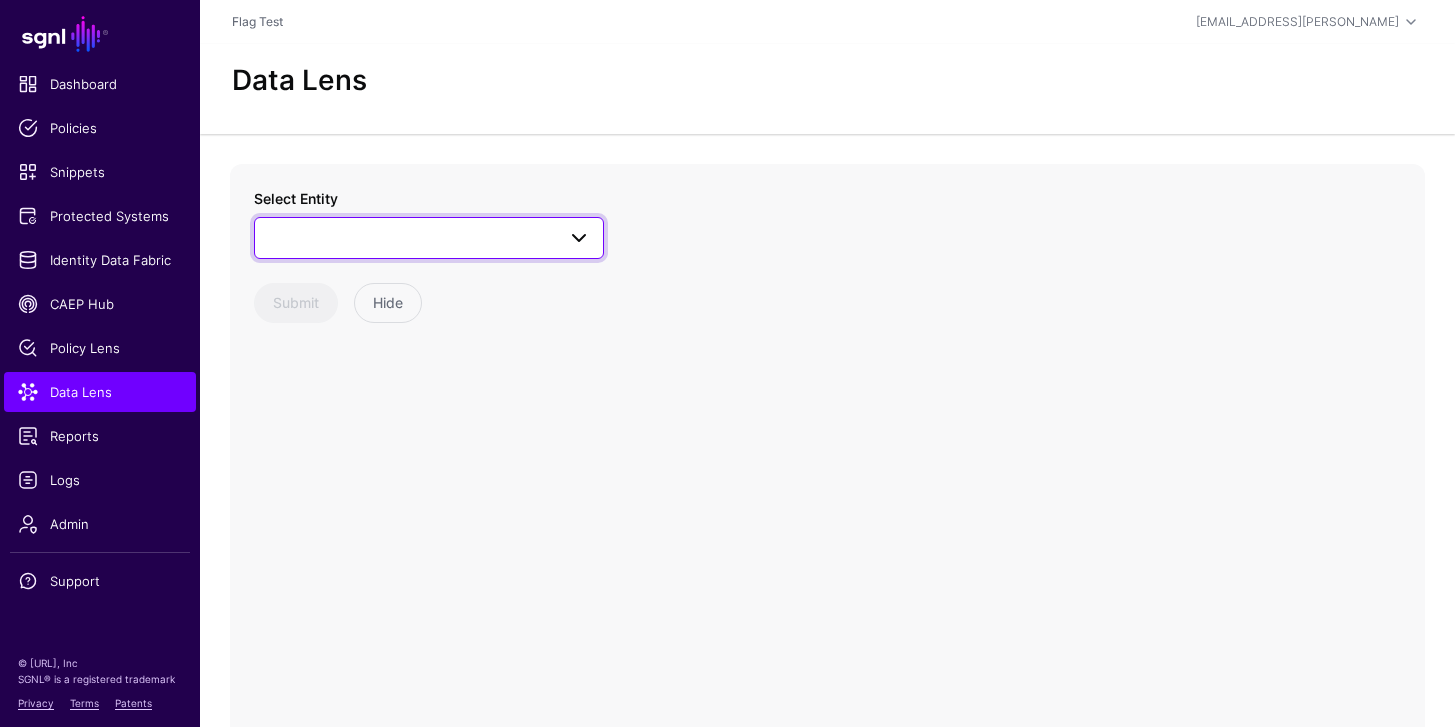 drag, startPoint x: 490, startPoint y: 246, endPoint x: 420, endPoint y: 309, distance: 94.17537 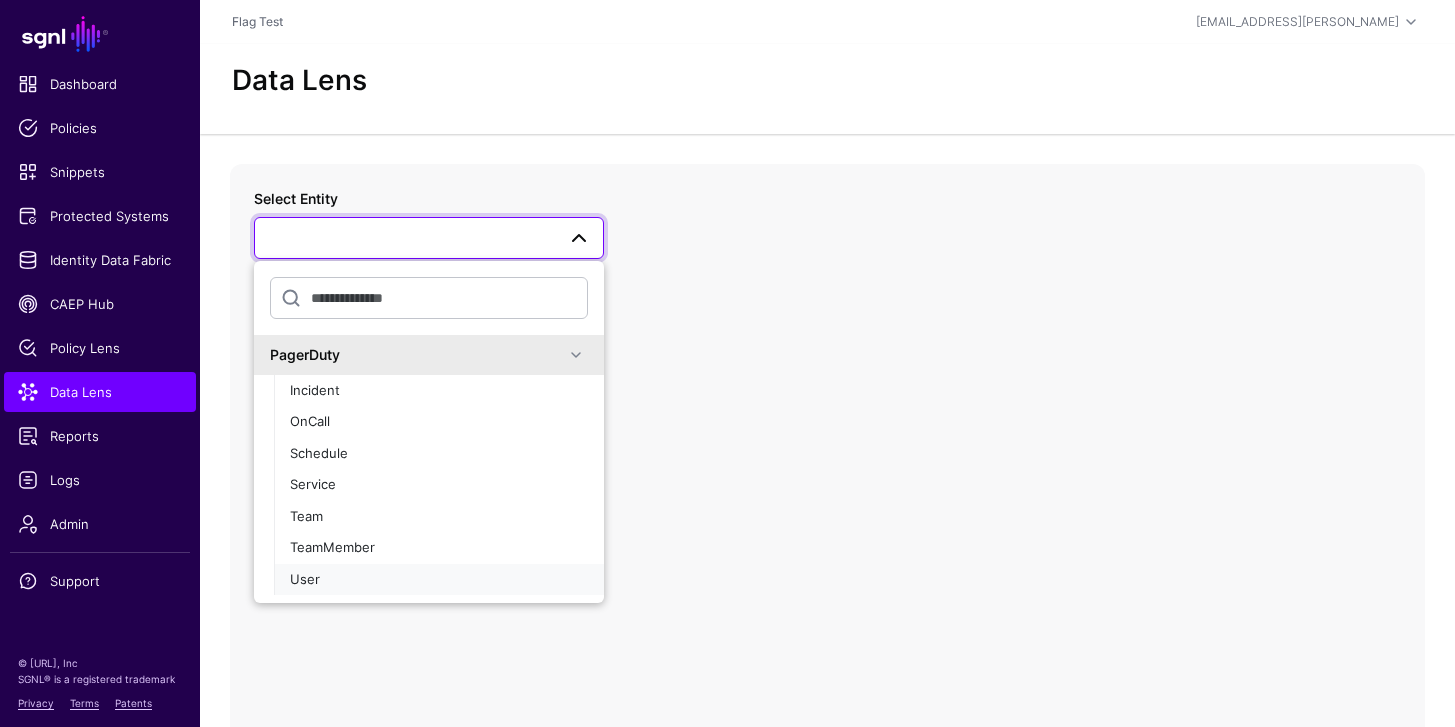 click on "User" 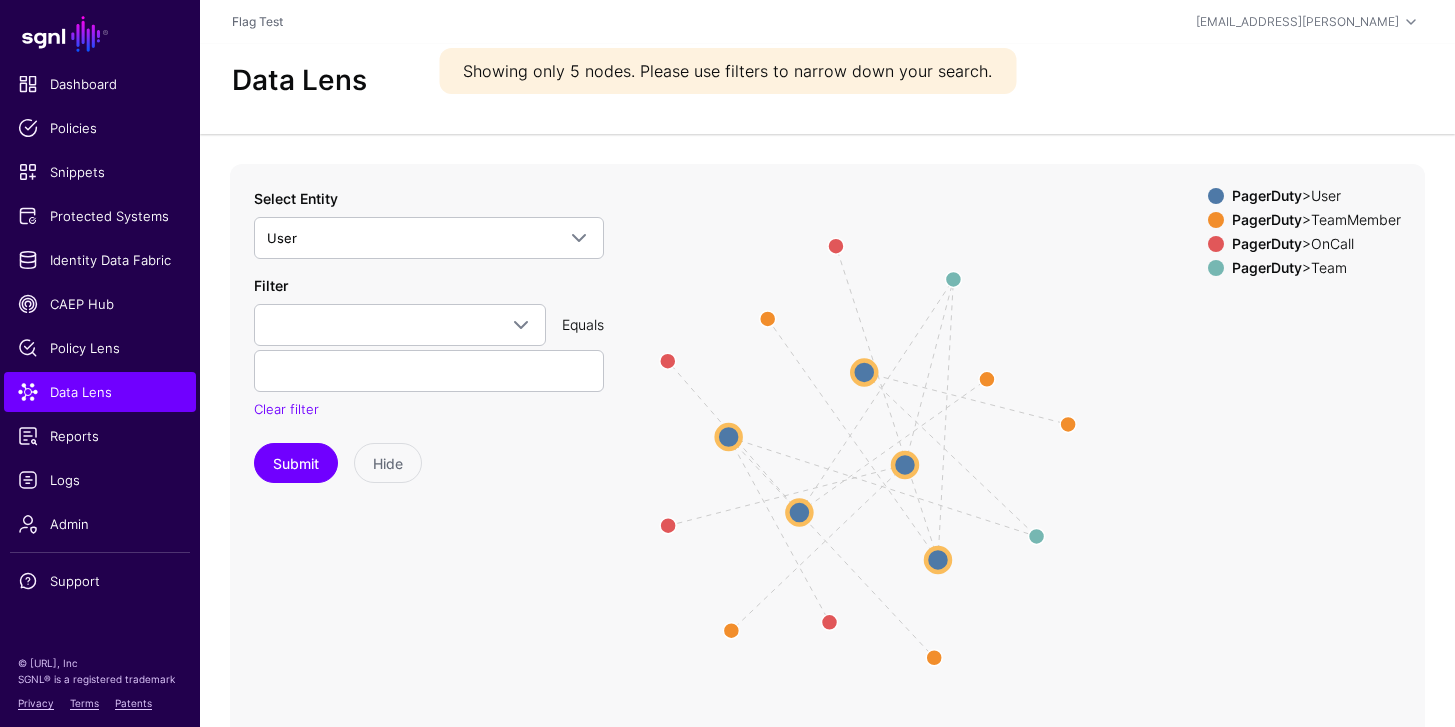 drag, startPoint x: 804, startPoint y: 528, endPoint x: 835, endPoint y: 423, distance: 109.48059 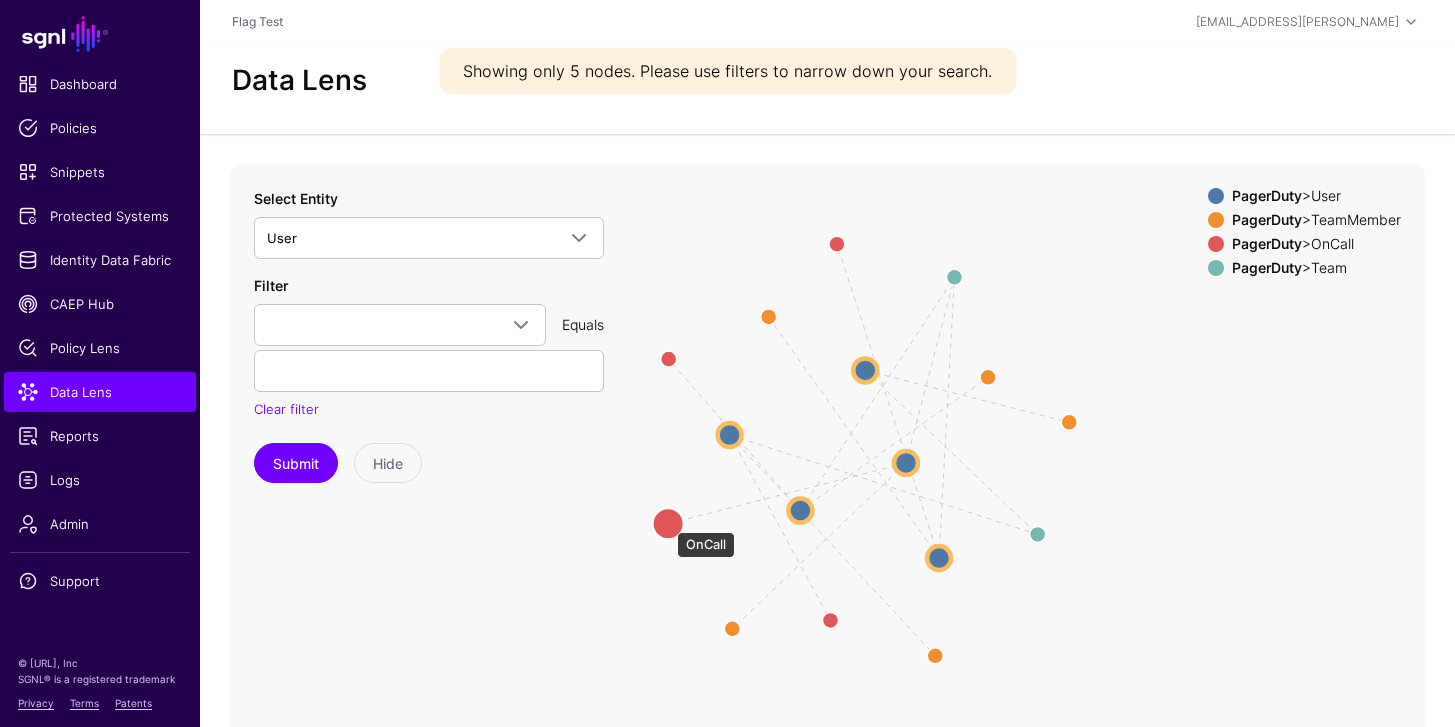 click 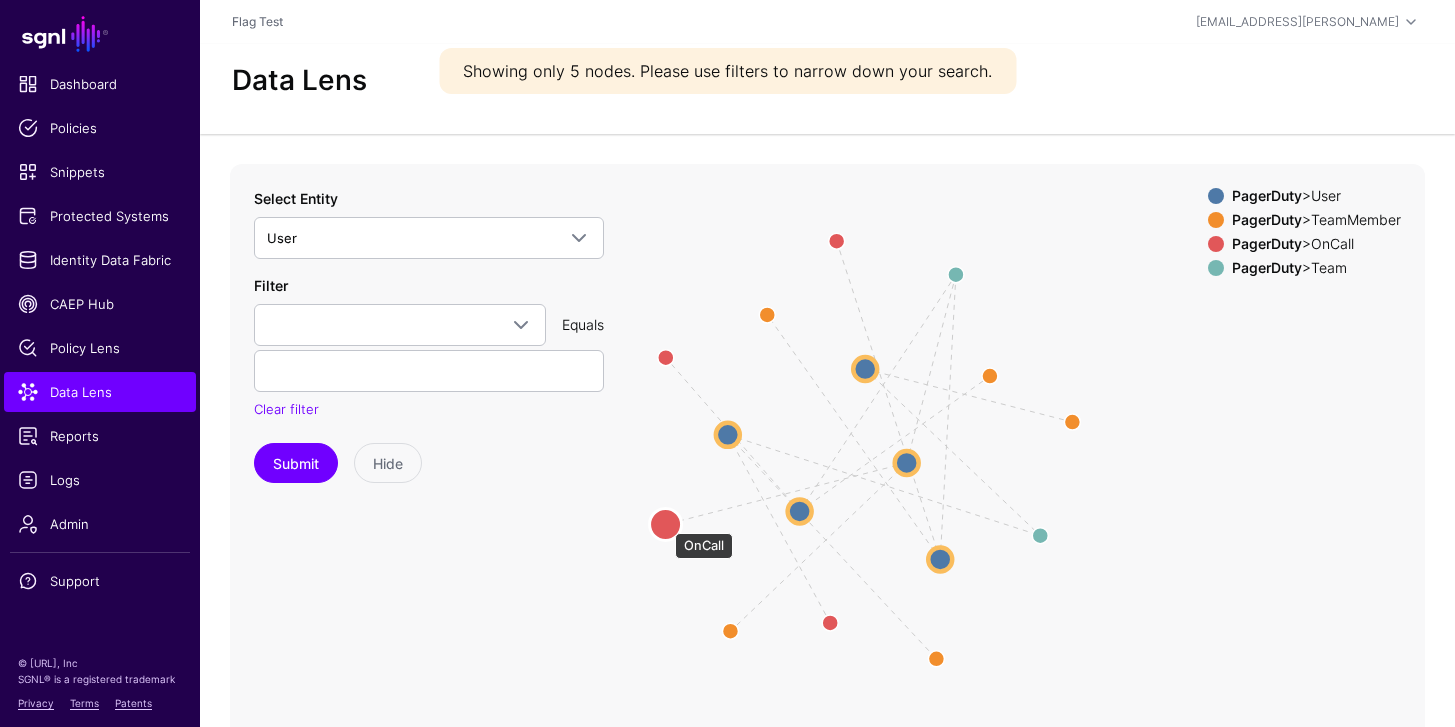 click 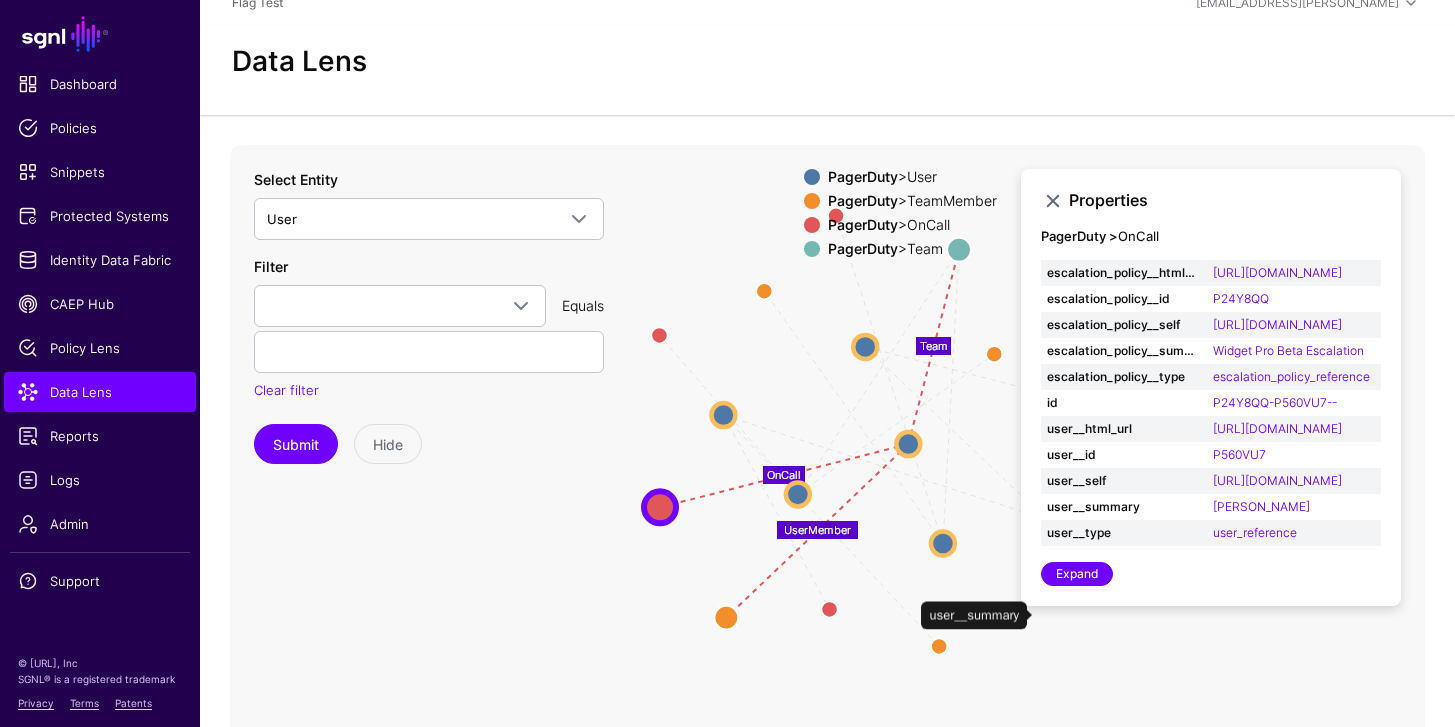 scroll, scrollTop: 117, scrollLeft: 0, axis: vertical 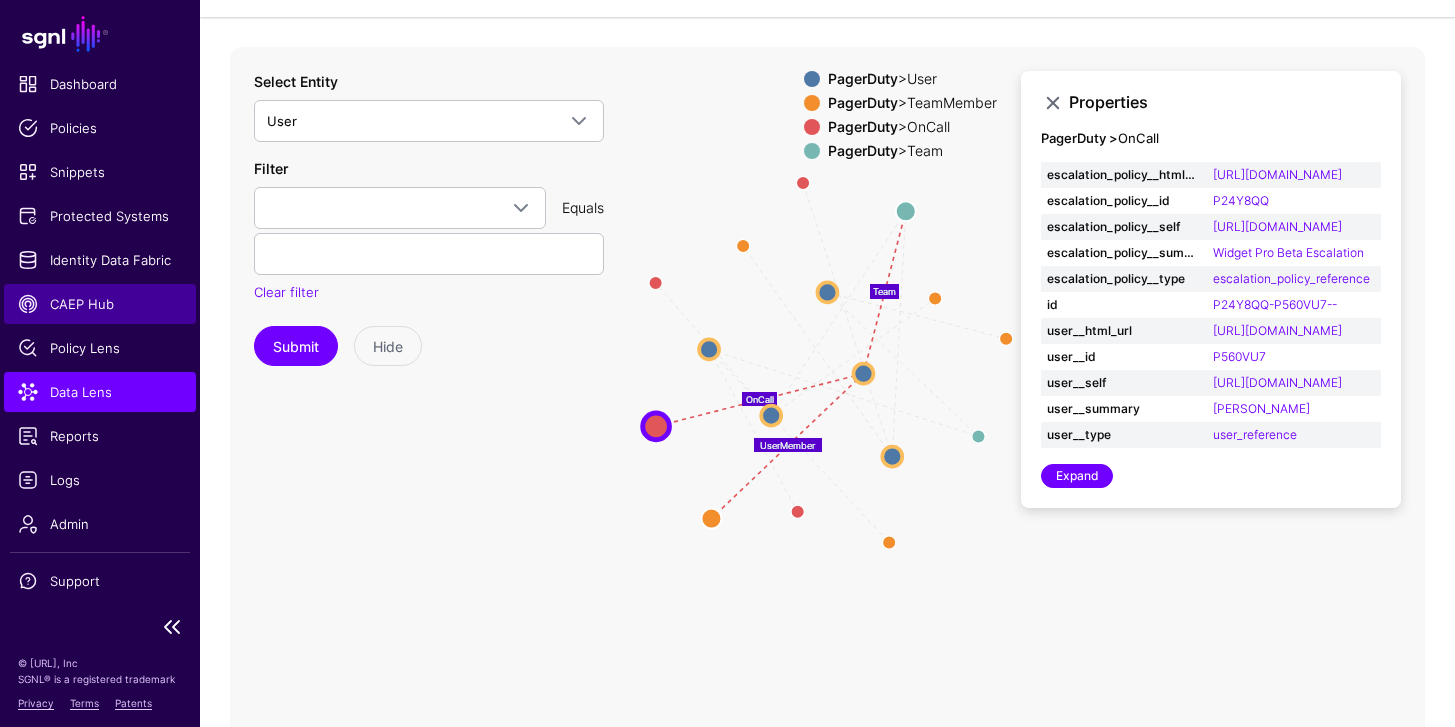 click on "CAEP Hub" 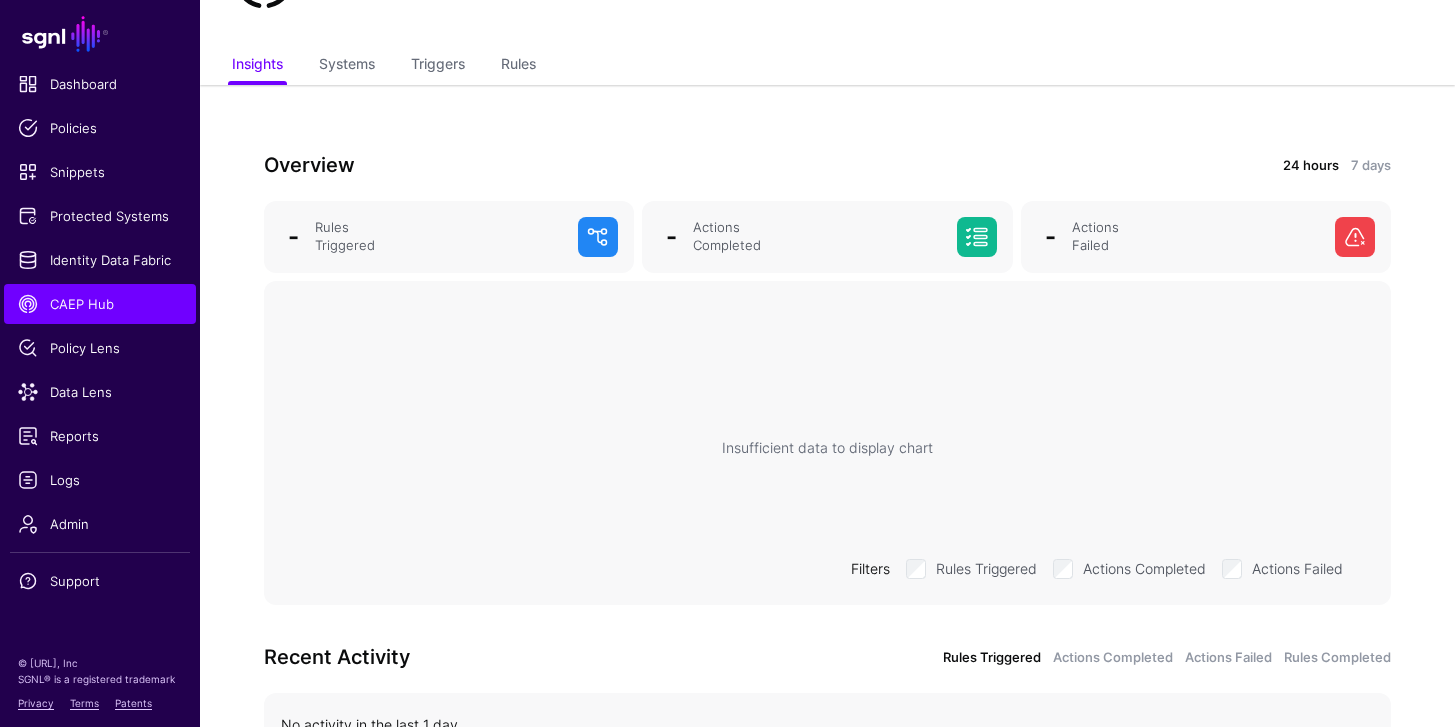 click on "CAEP Hub" 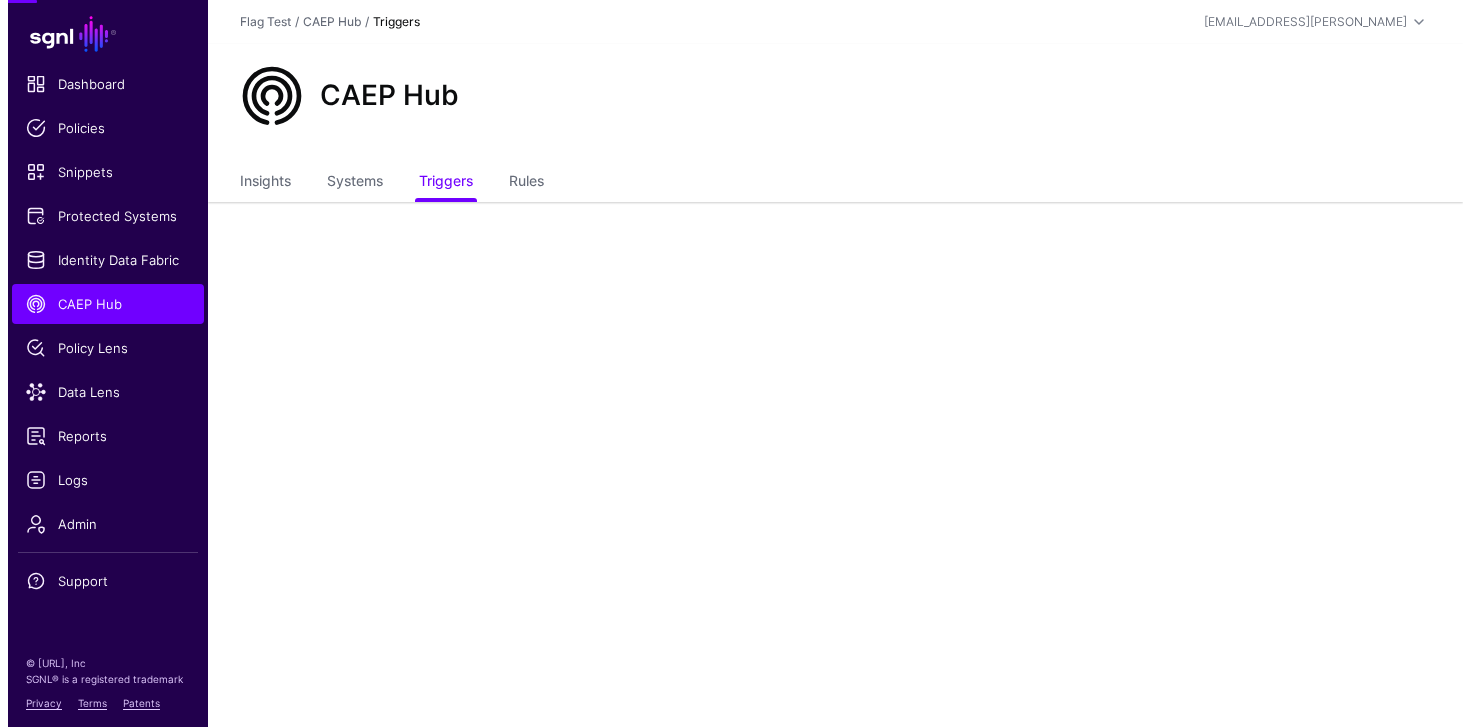 scroll, scrollTop: 0, scrollLeft: 0, axis: both 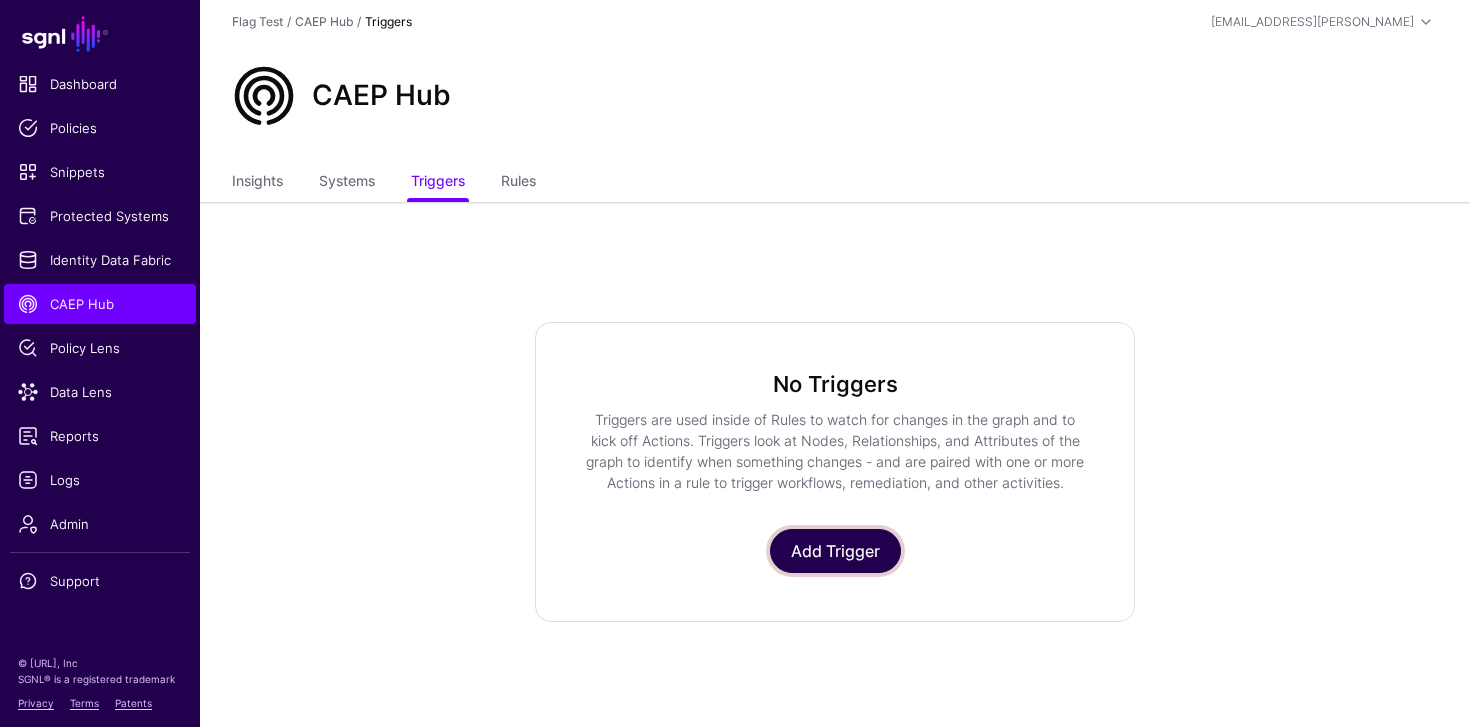click on "Add Trigger" 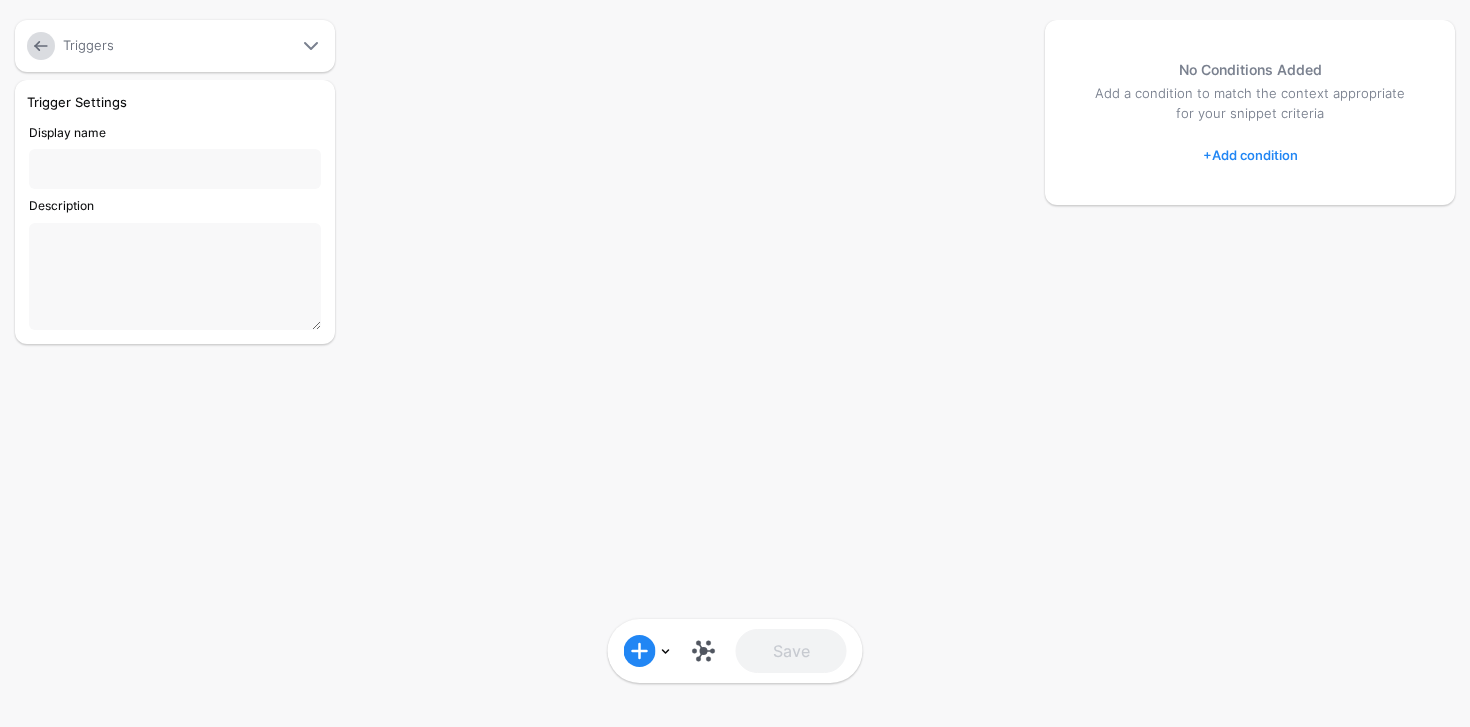 click on "Display name" at bounding box center [175, 169] 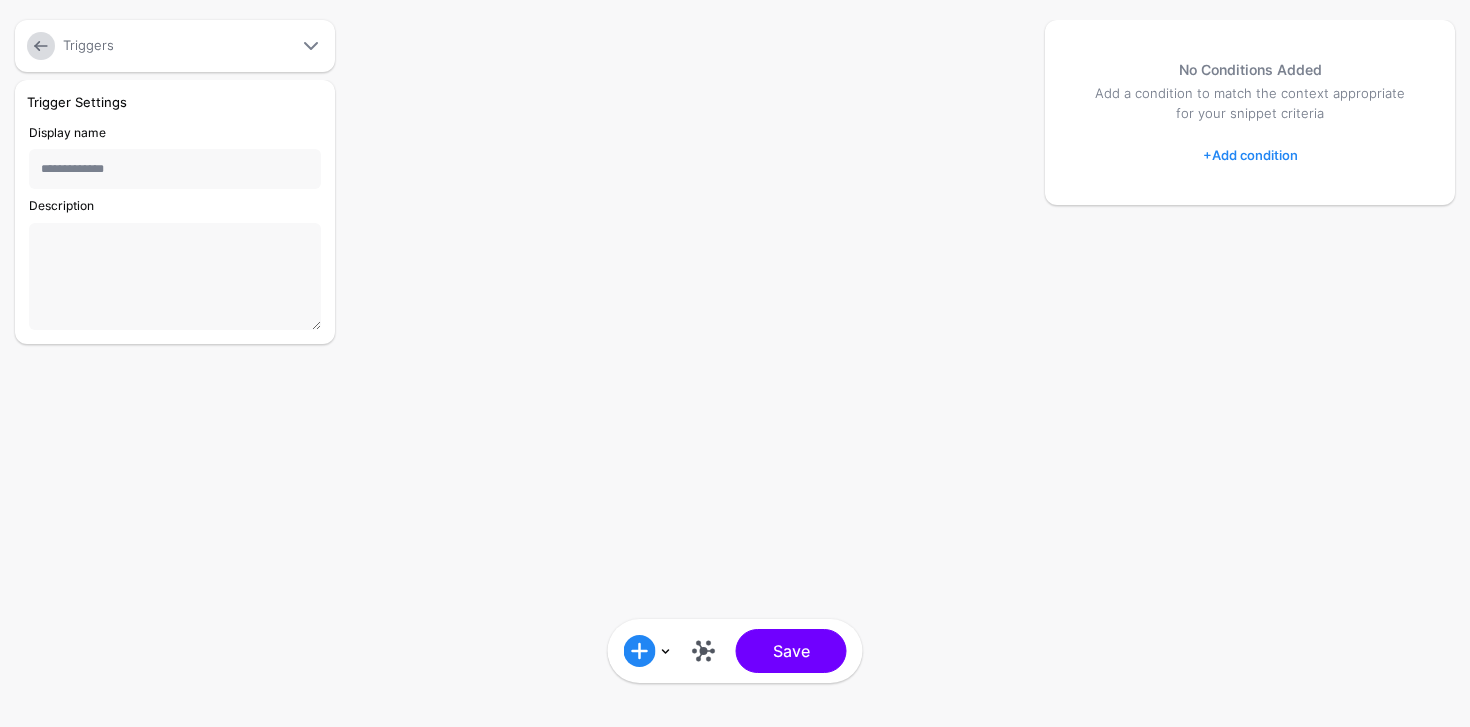 drag, startPoint x: 170, startPoint y: 154, endPoint x: 82, endPoint y: 157, distance: 88.051125 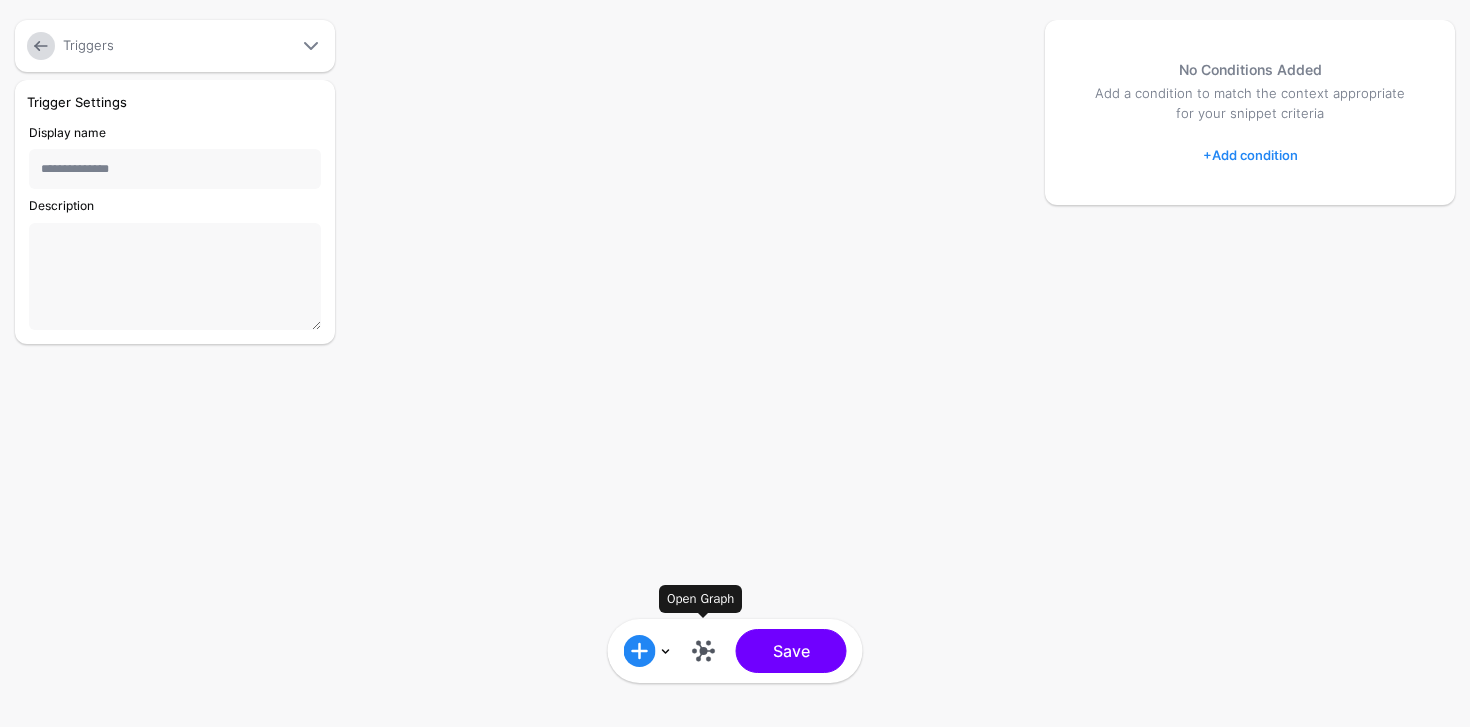 type on "**********" 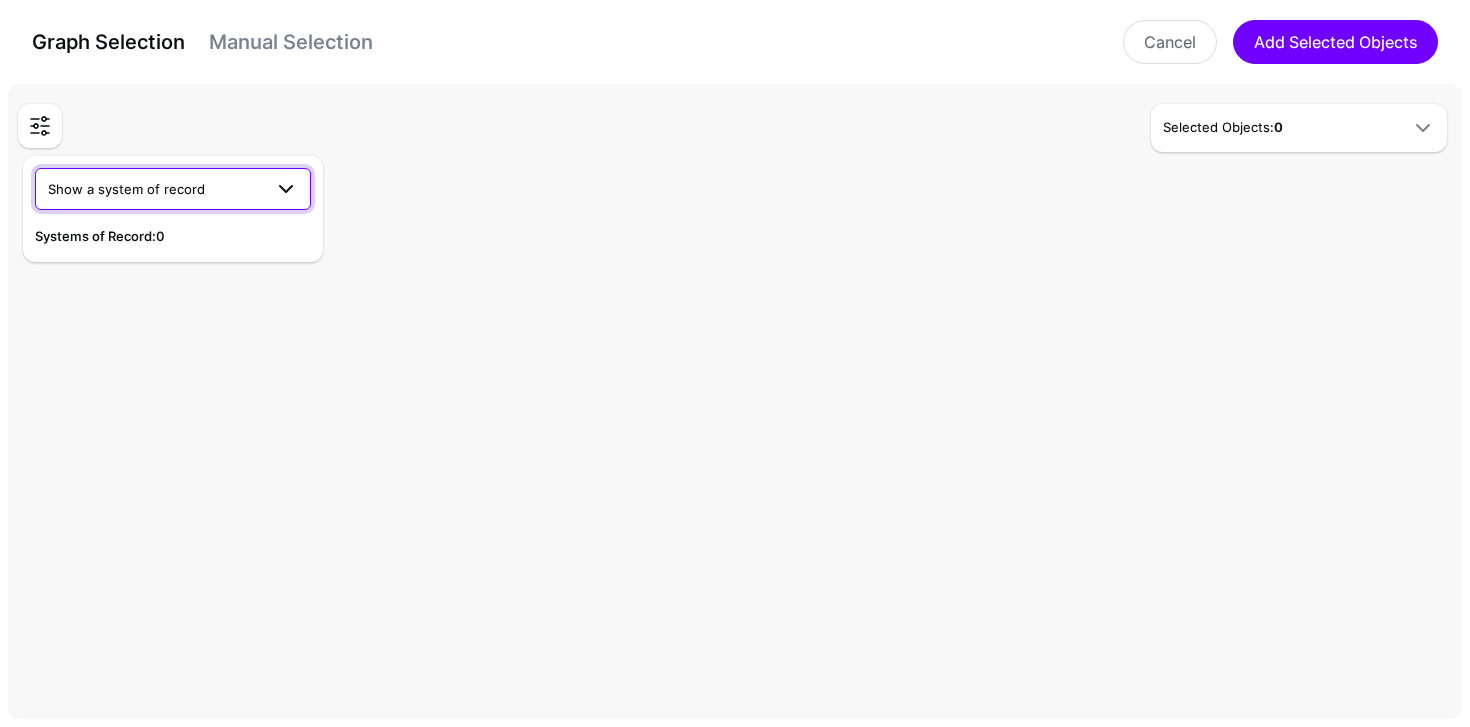 click at bounding box center [280, 189] 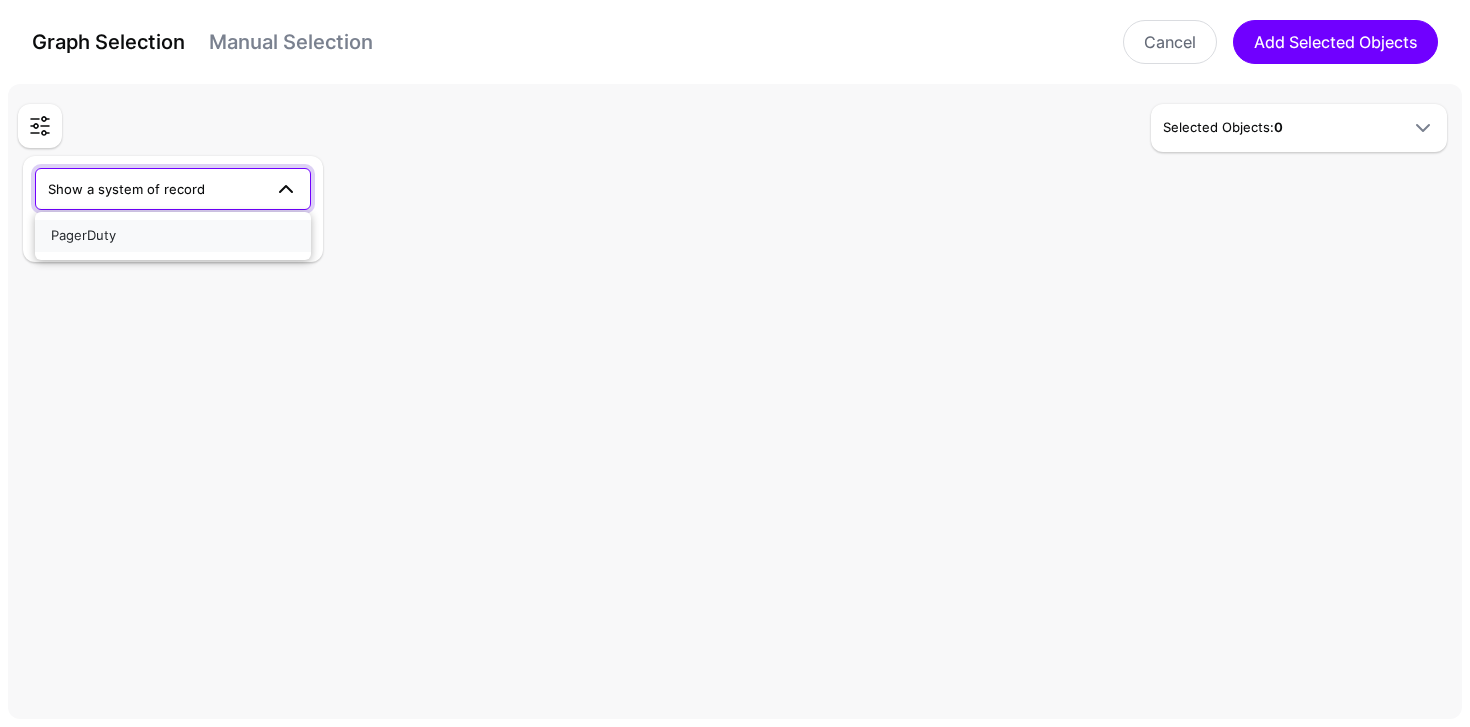 click on "PagerDuty" at bounding box center (173, 236) 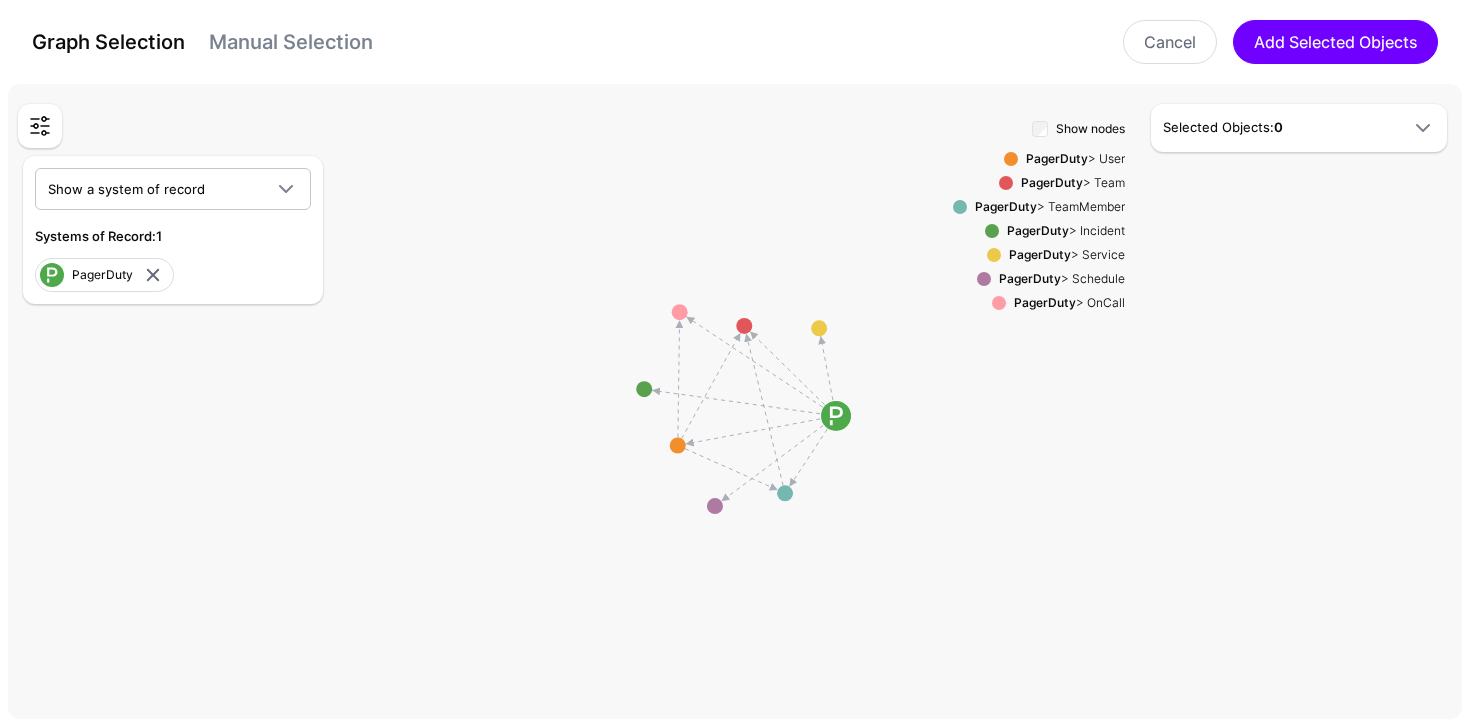 click on "PagerDuty" at bounding box center [1057, 158] 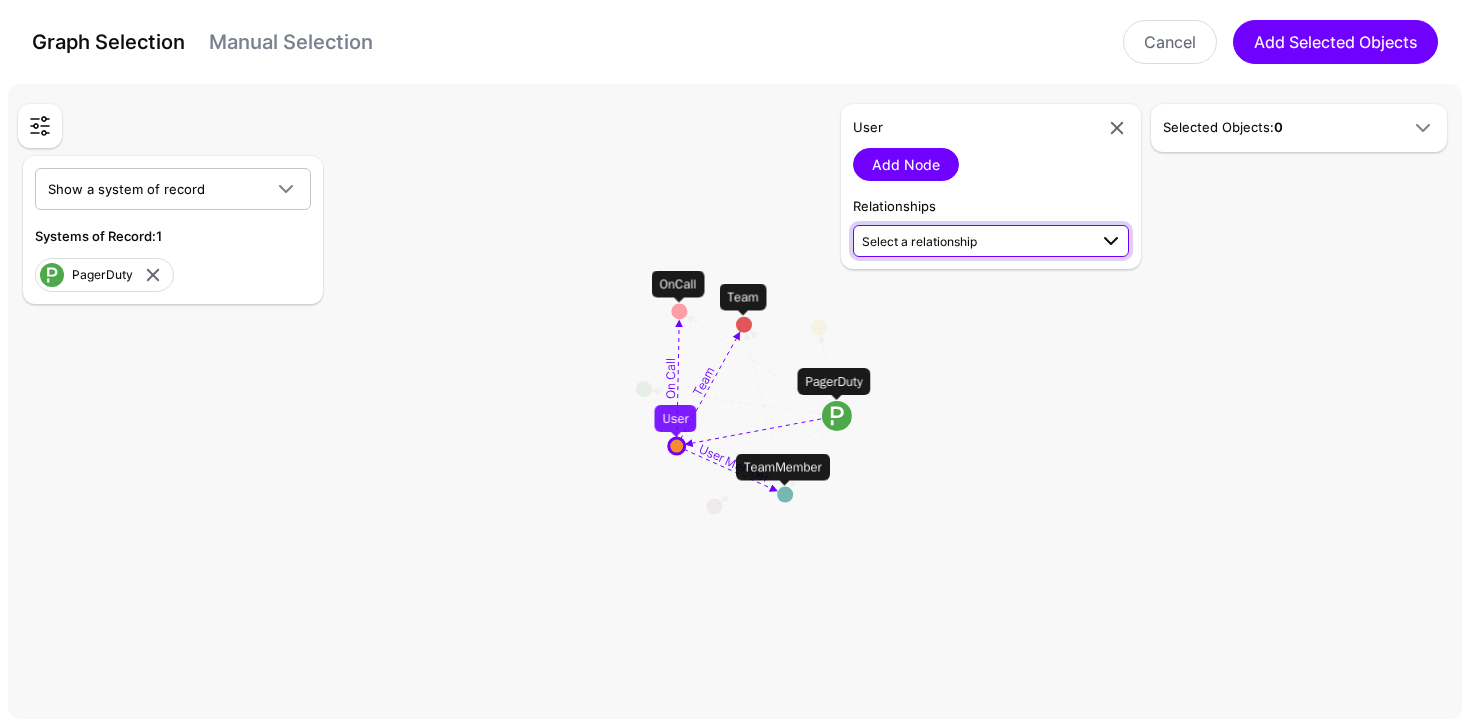 click on "Select a relationship" at bounding box center [919, 241] 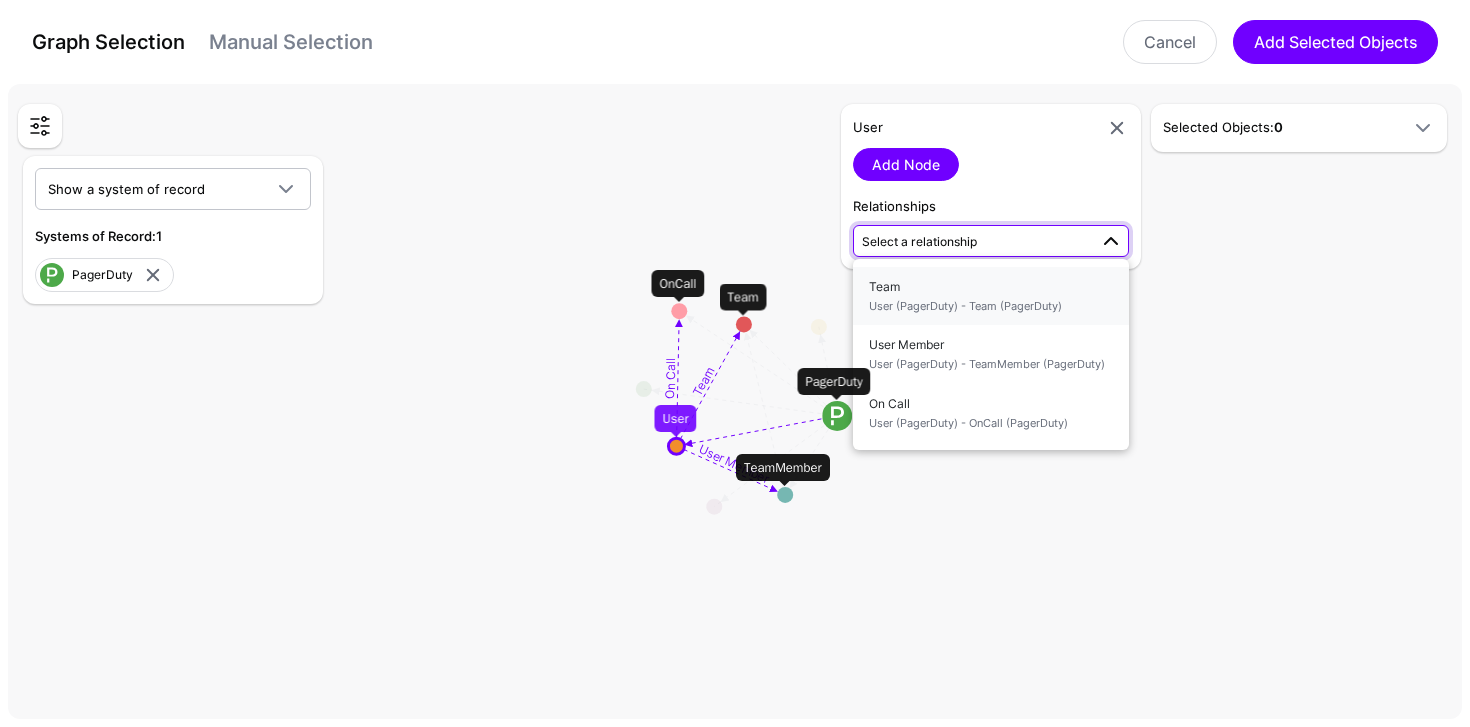 click on "User (PagerDuty) - Team (PagerDuty)" at bounding box center (991, 306) 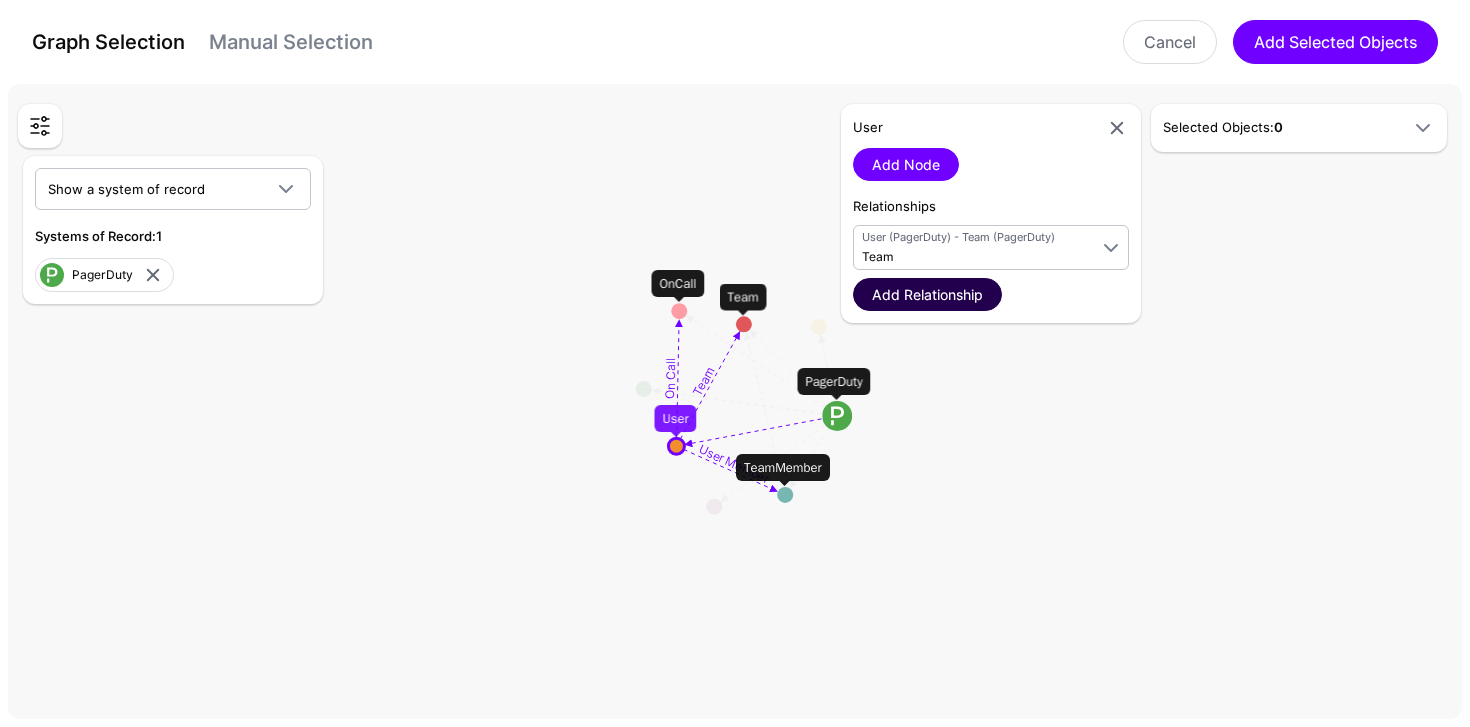 click on "Add Relationship" at bounding box center (927, 294) 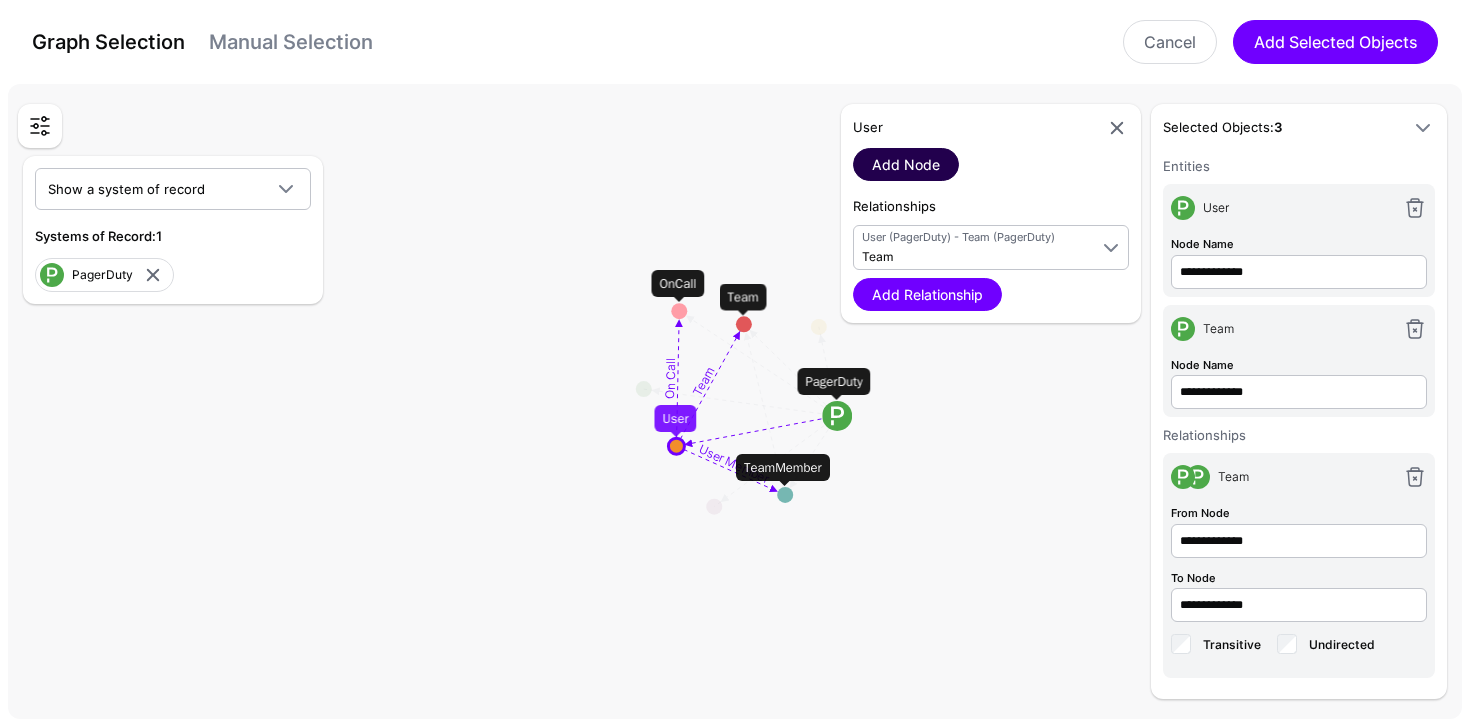 click on "Add Node" at bounding box center [906, 164] 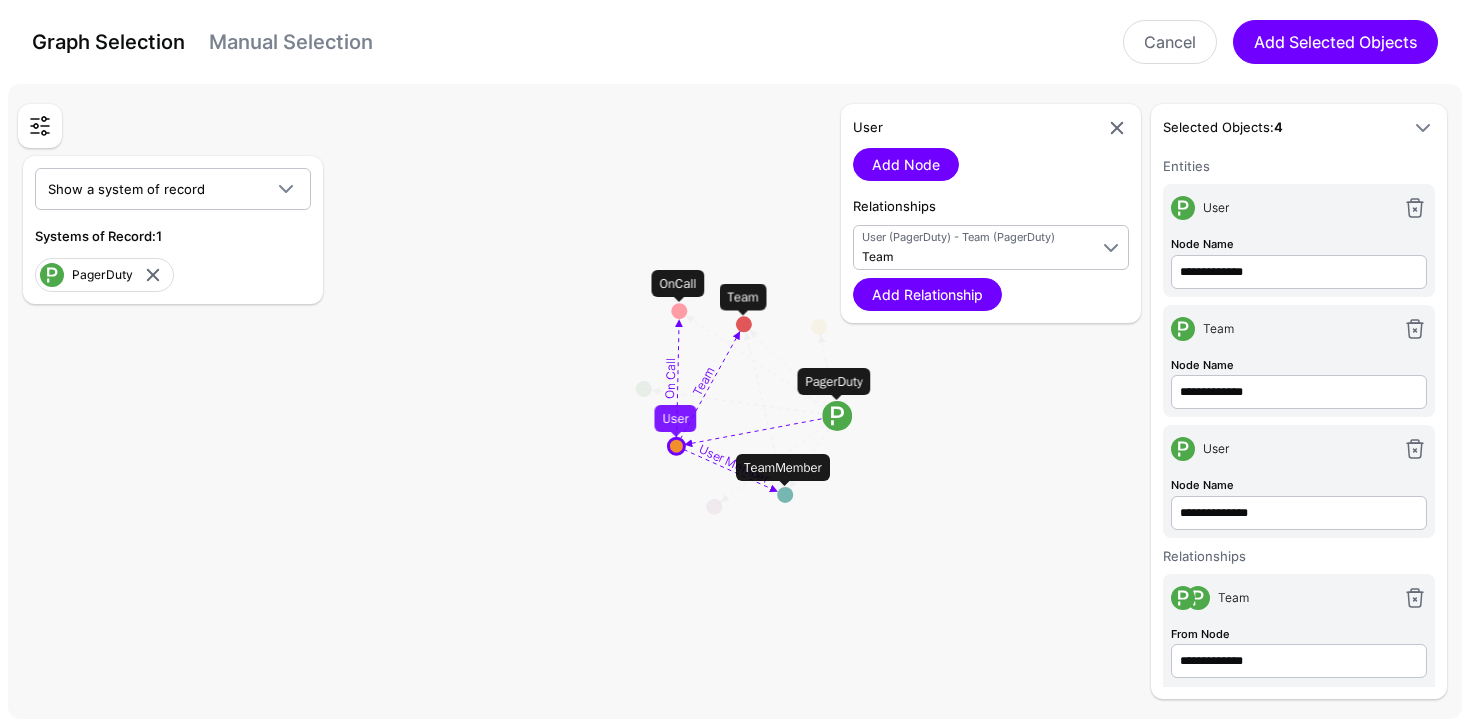 scroll, scrollTop: 117, scrollLeft: 0, axis: vertical 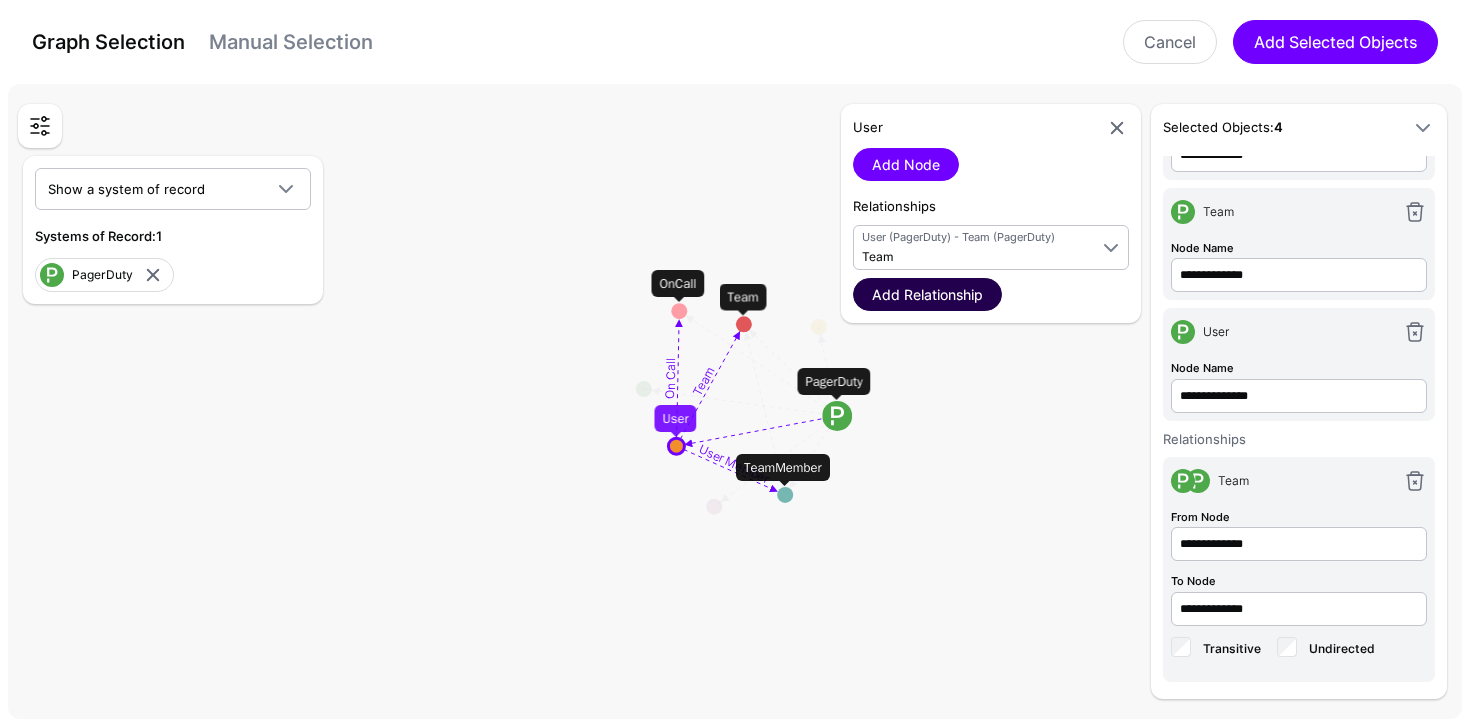 click on "Add Relationship" at bounding box center (927, 294) 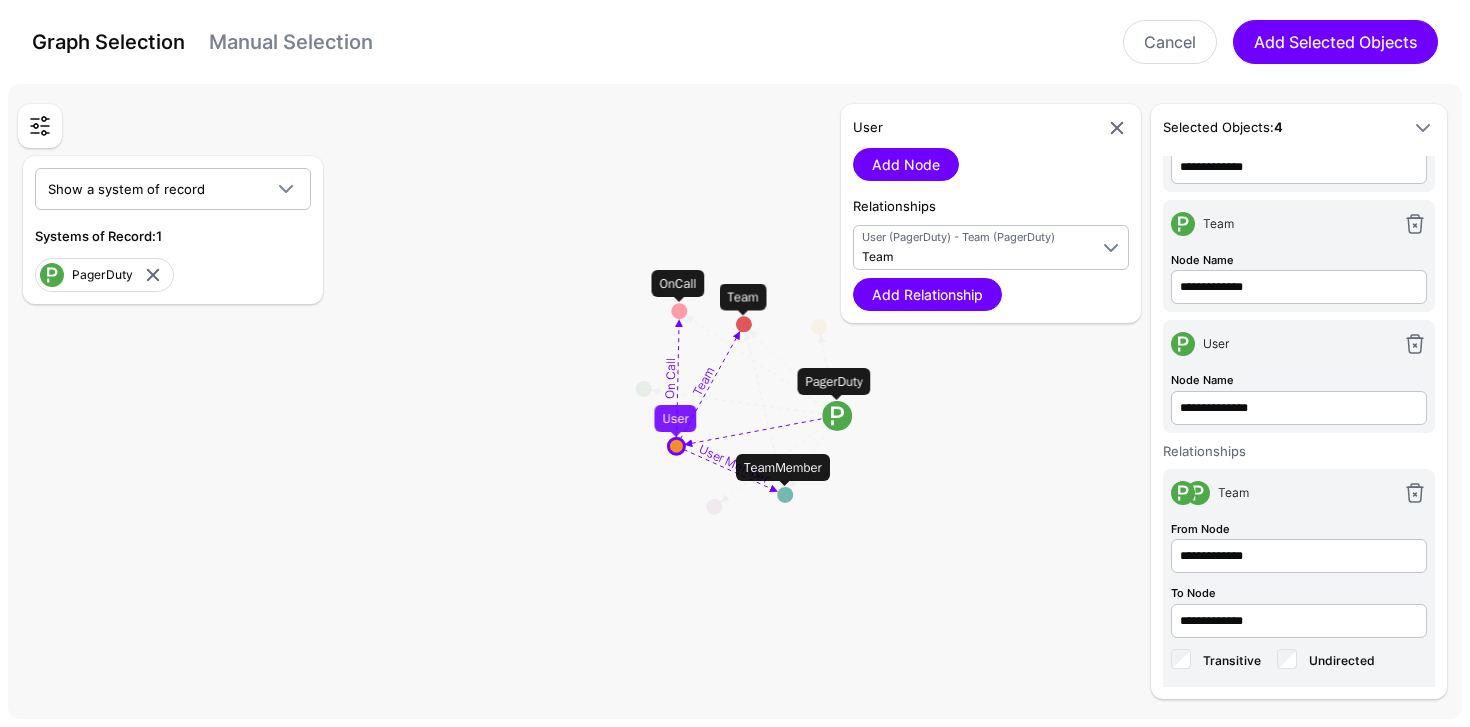 scroll, scrollTop: 87, scrollLeft: 0, axis: vertical 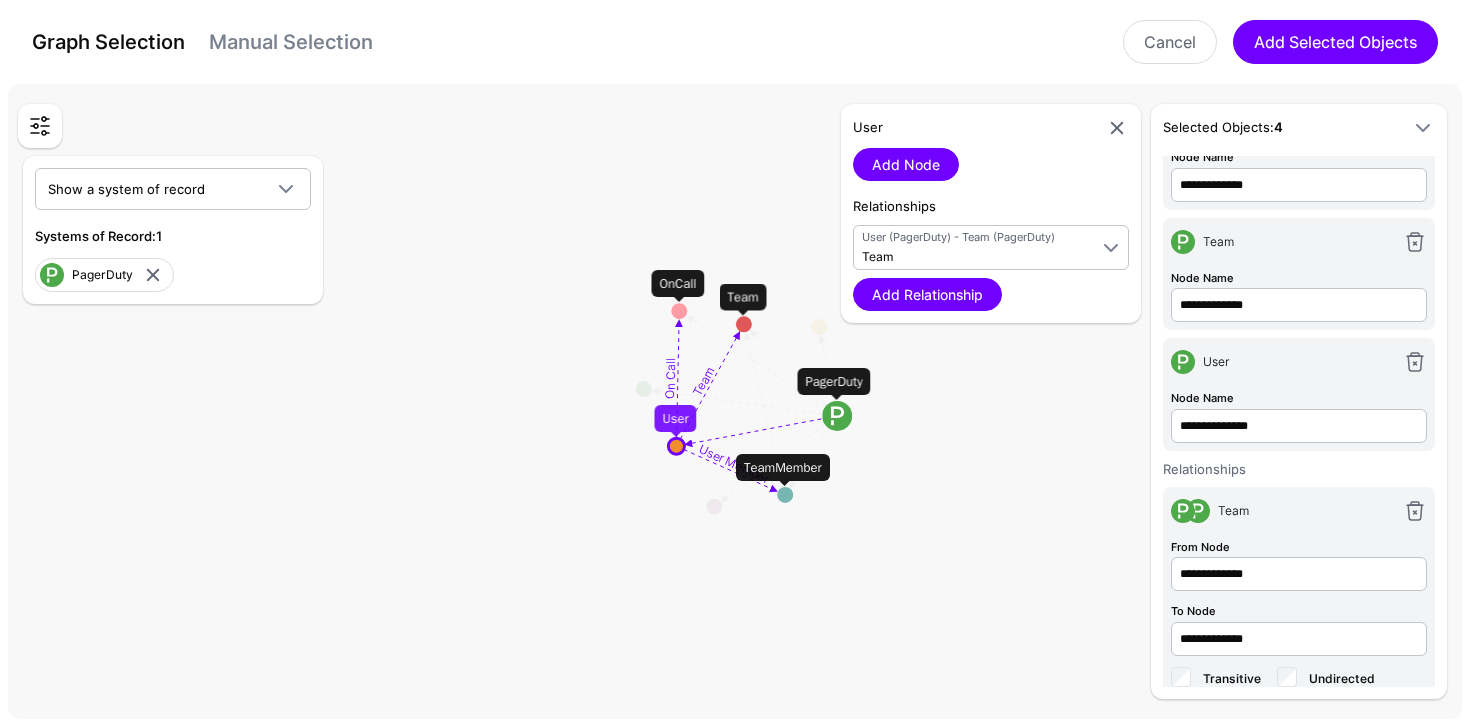 click at bounding box center [1415, 511] 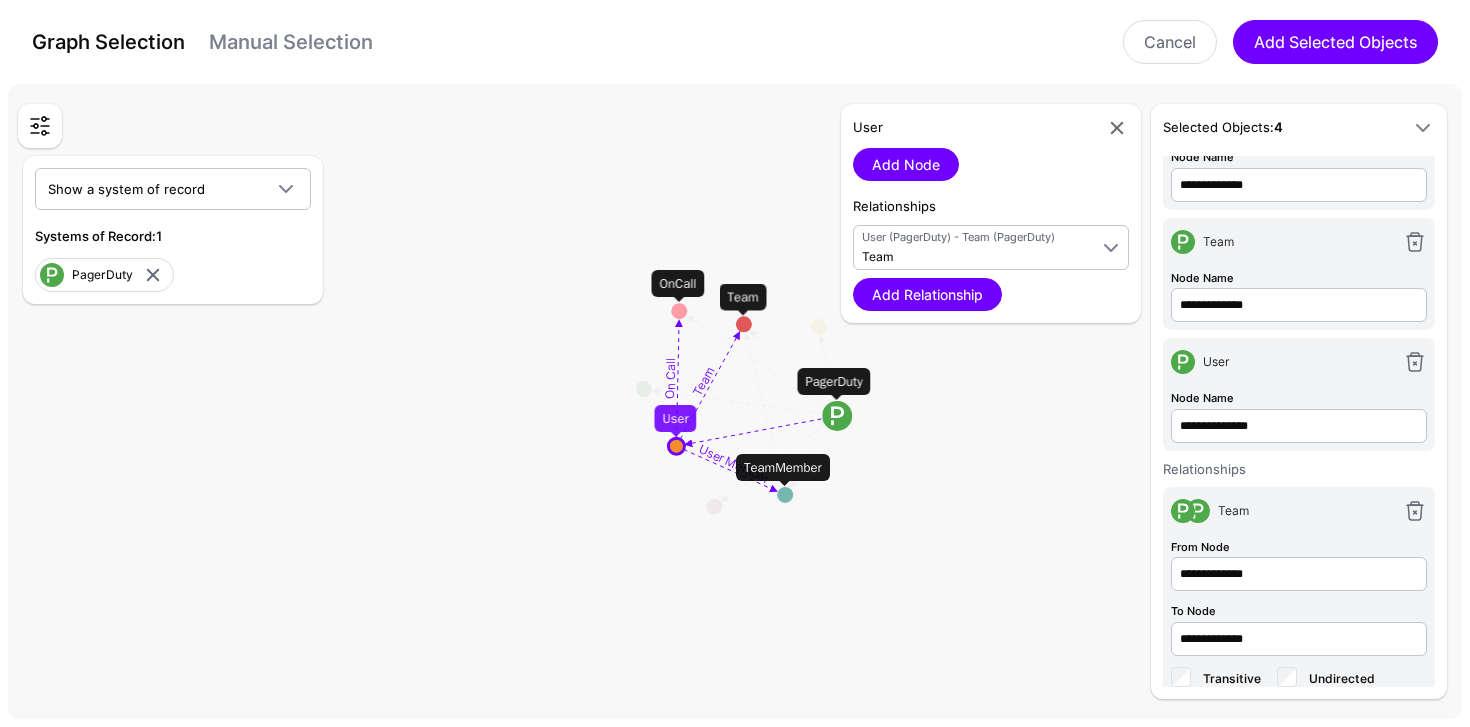 scroll, scrollTop: 0, scrollLeft: 0, axis: both 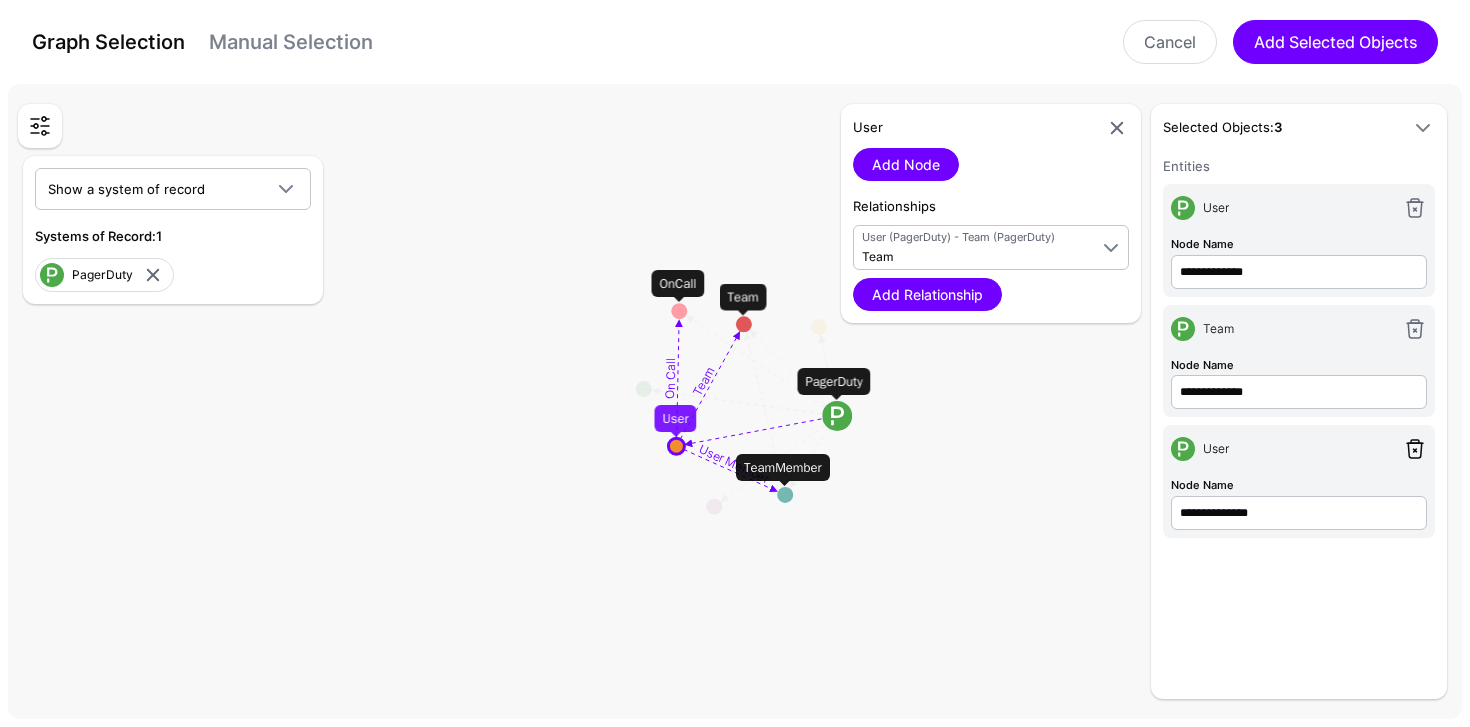 click at bounding box center [1415, 449] 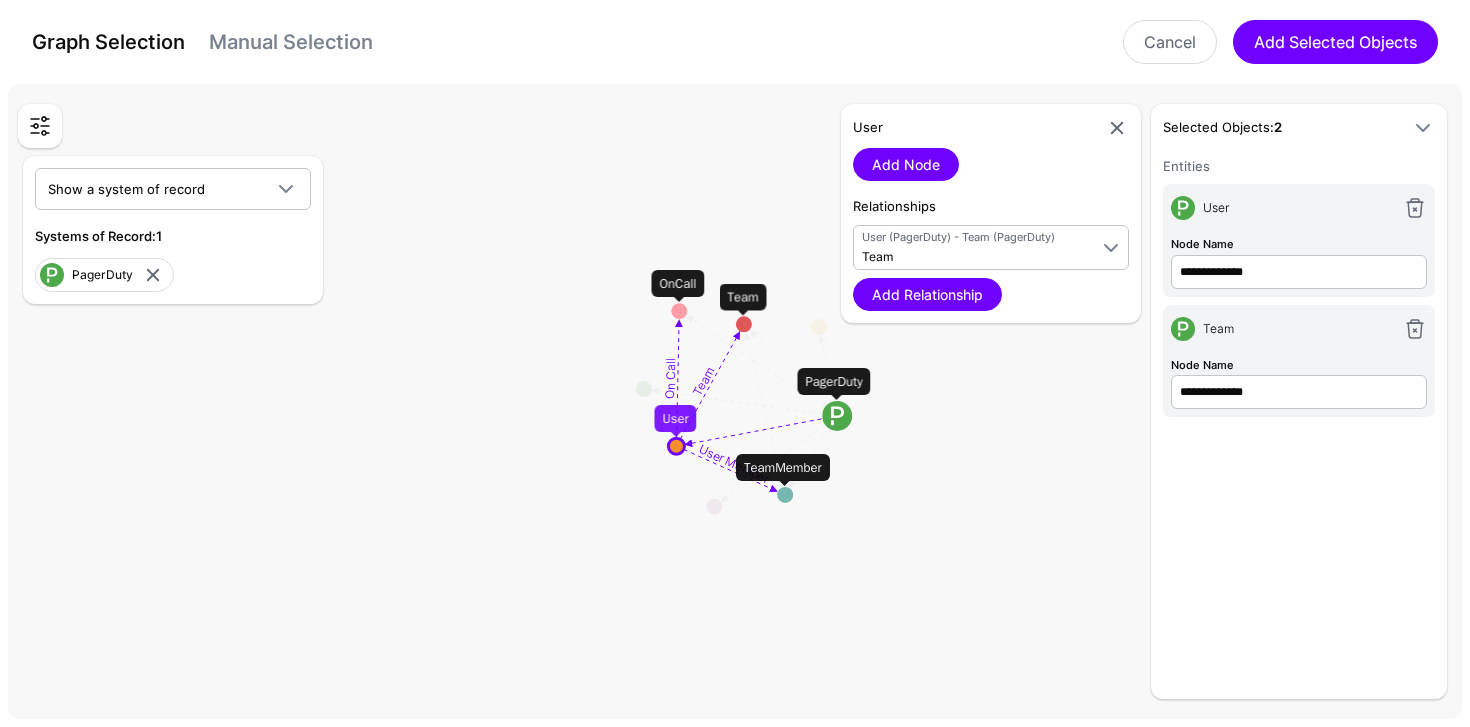 click on "Team" at bounding box center (1299, 333) 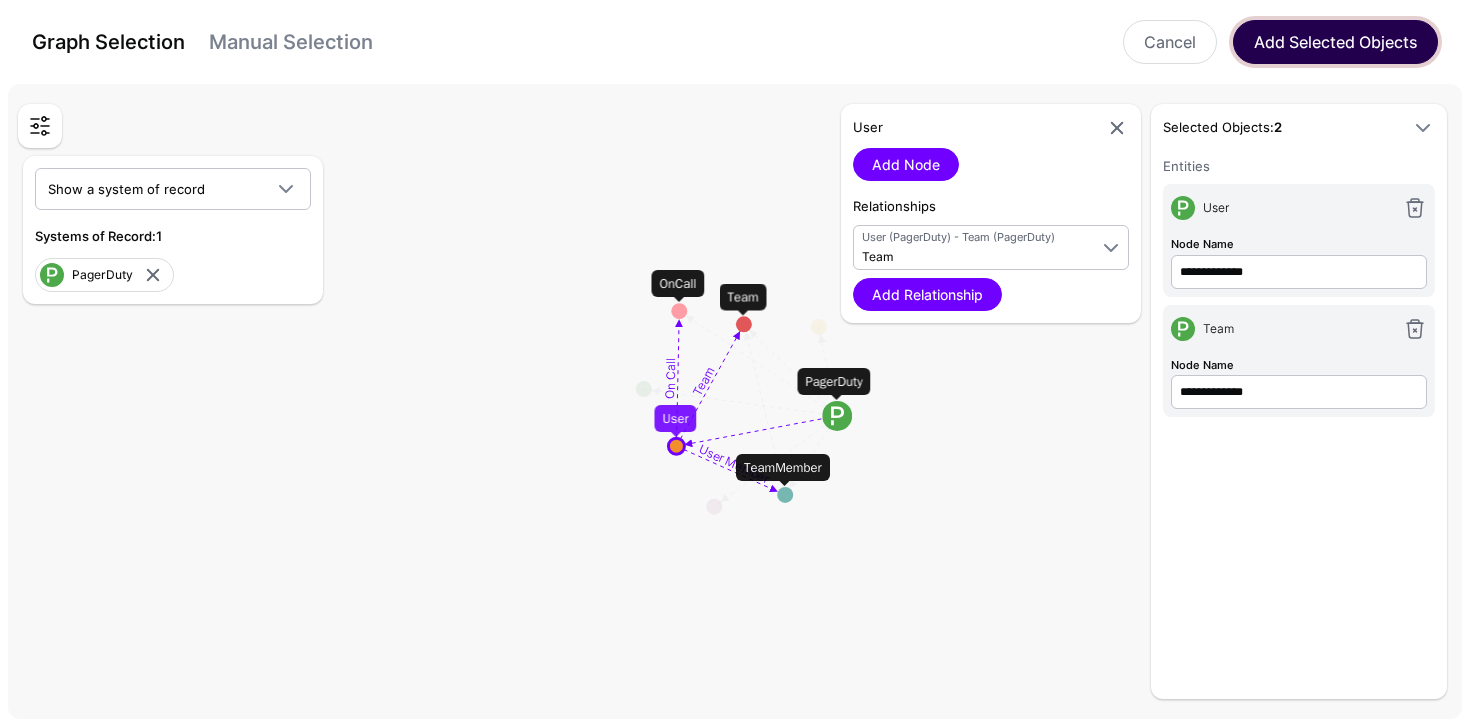 click on "Add Selected Objects" at bounding box center [1335, 42] 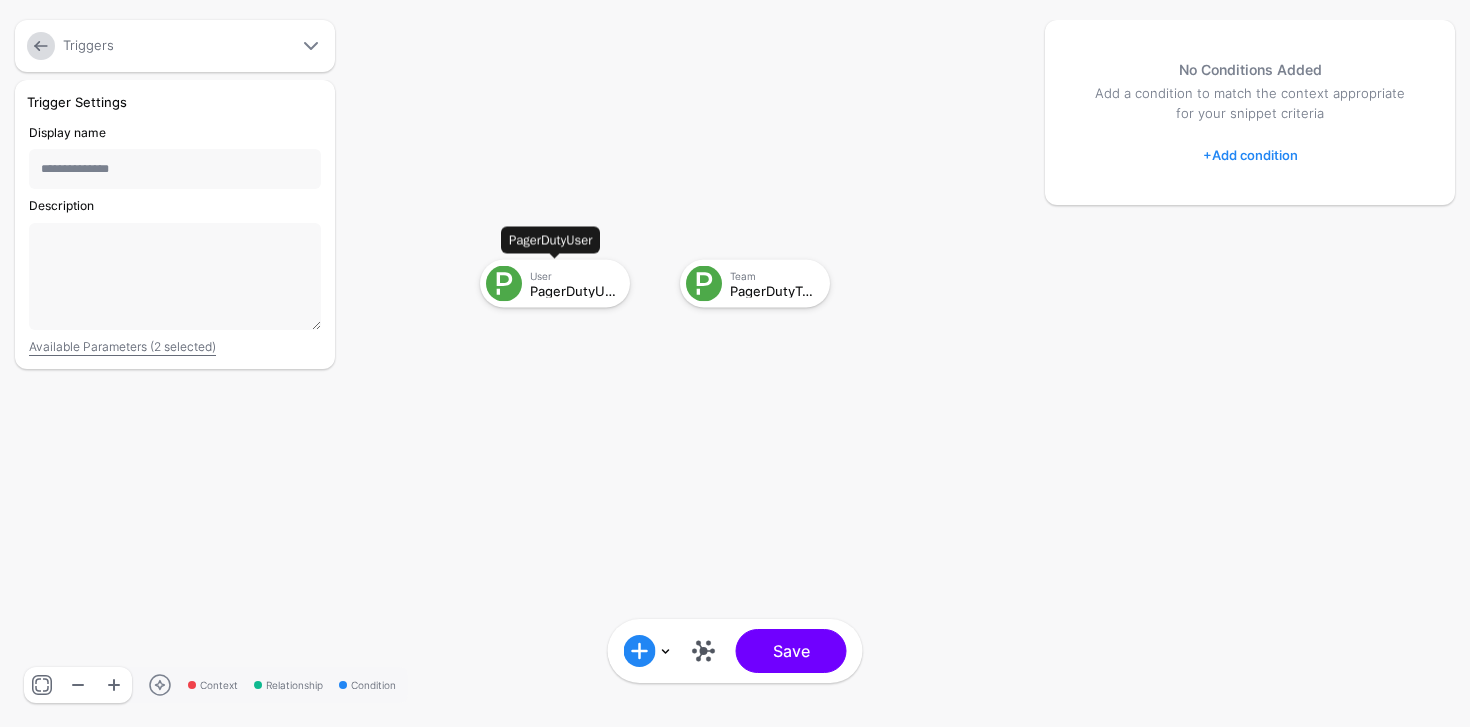 drag, startPoint x: 576, startPoint y: 276, endPoint x: 590, endPoint y: 273, distance: 14.3178215 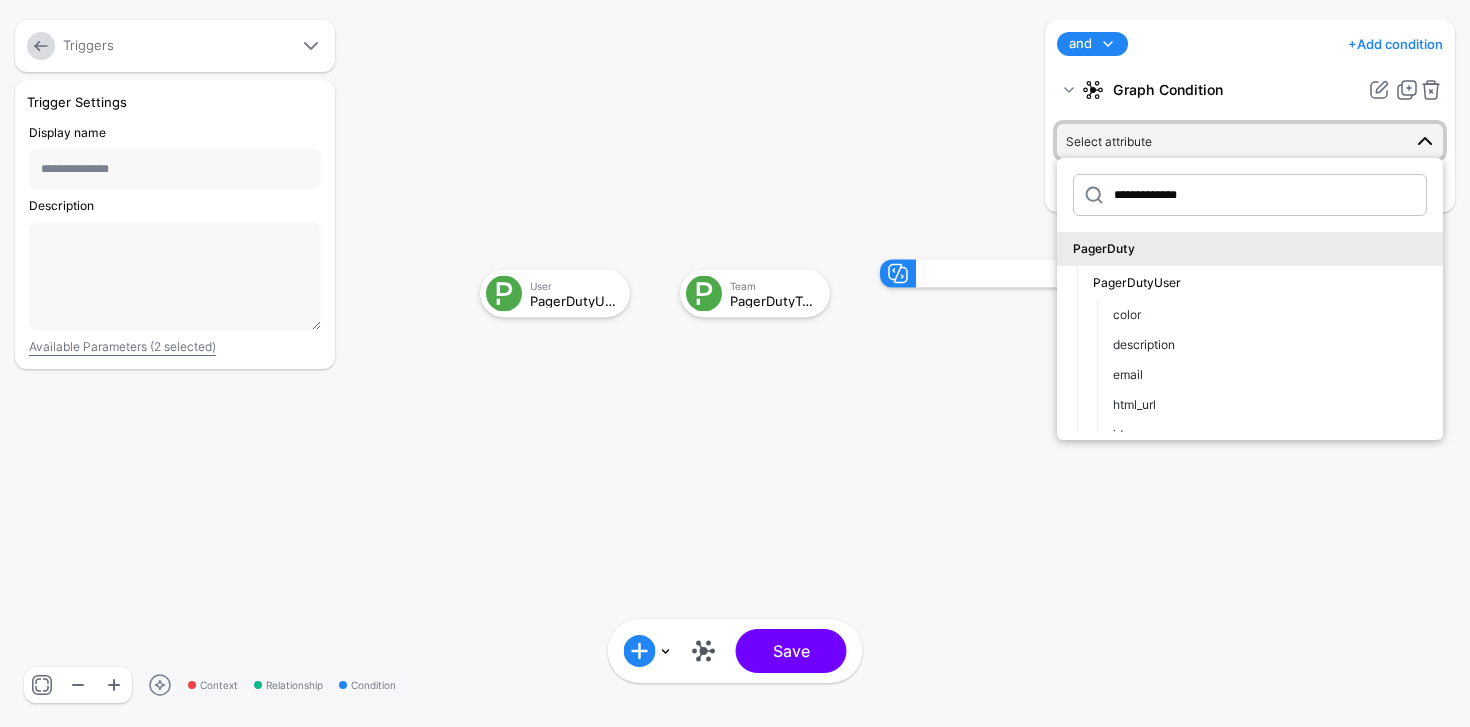 drag, startPoint x: 964, startPoint y: 275, endPoint x: 950, endPoint y: 310, distance: 37.696156 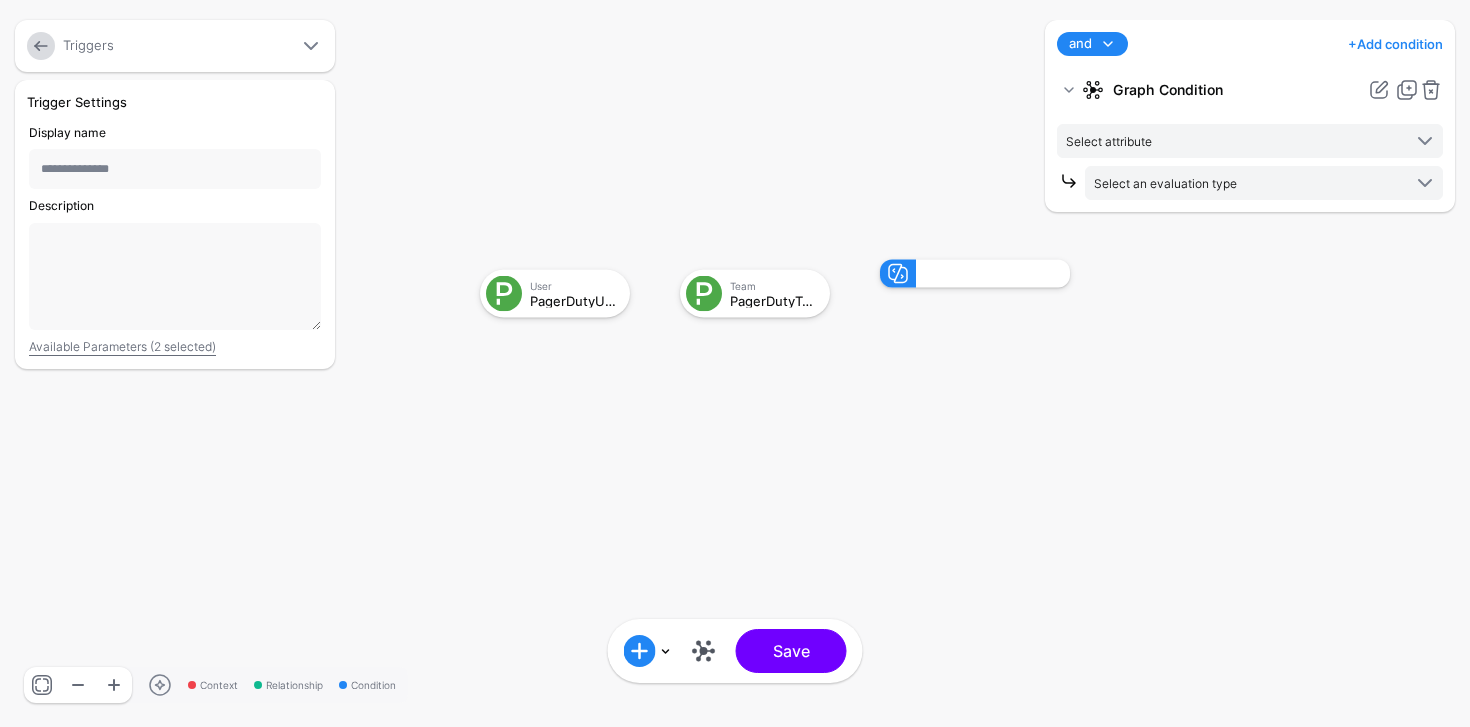 click 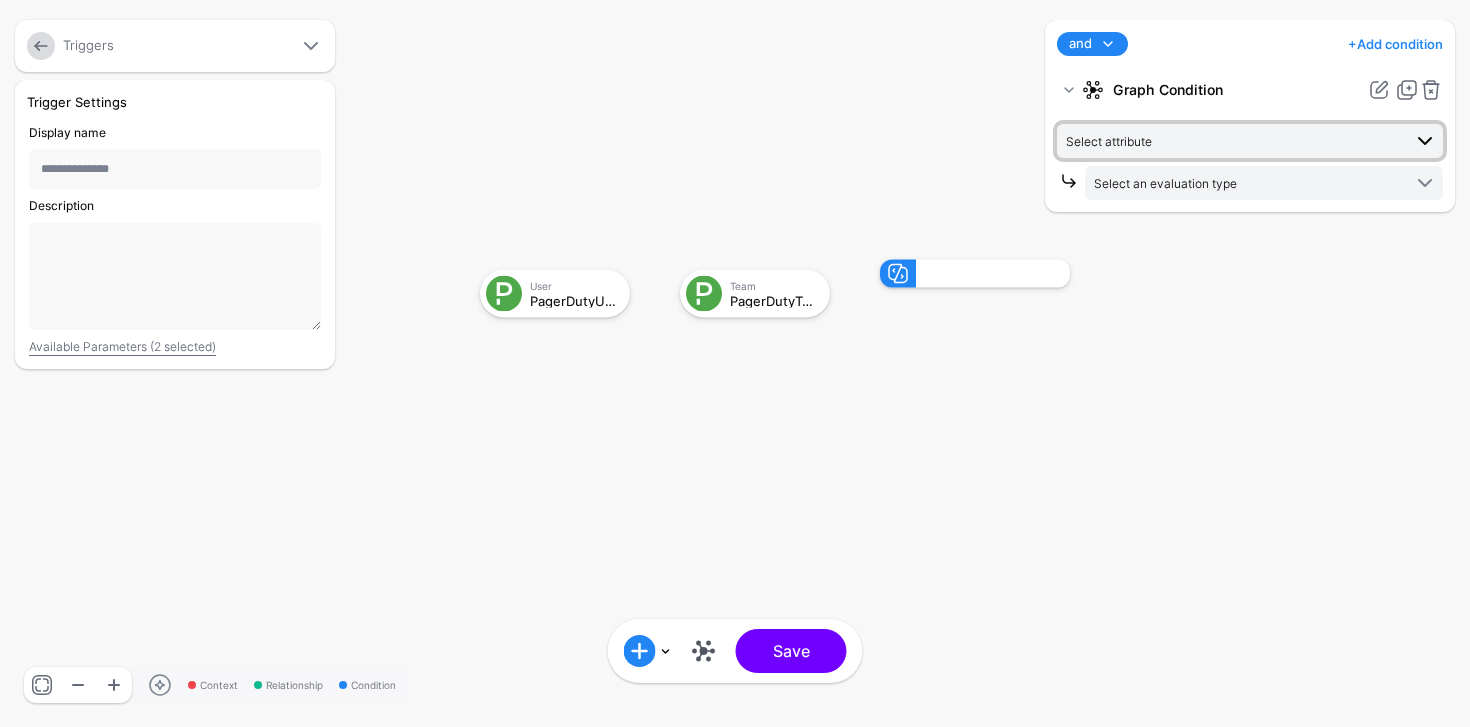 click on "Select attribute" at bounding box center (1233, 141) 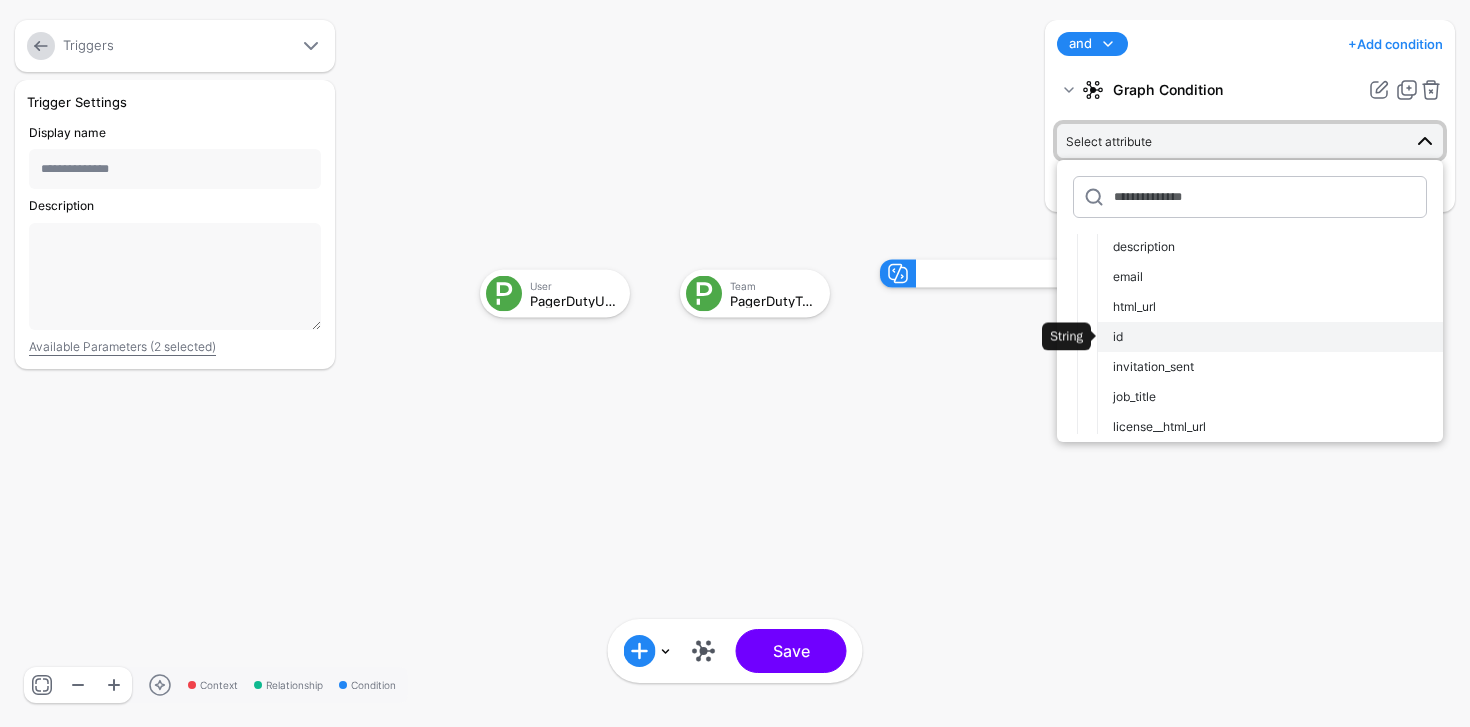 scroll, scrollTop: 101, scrollLeft: 0, axis: vertical 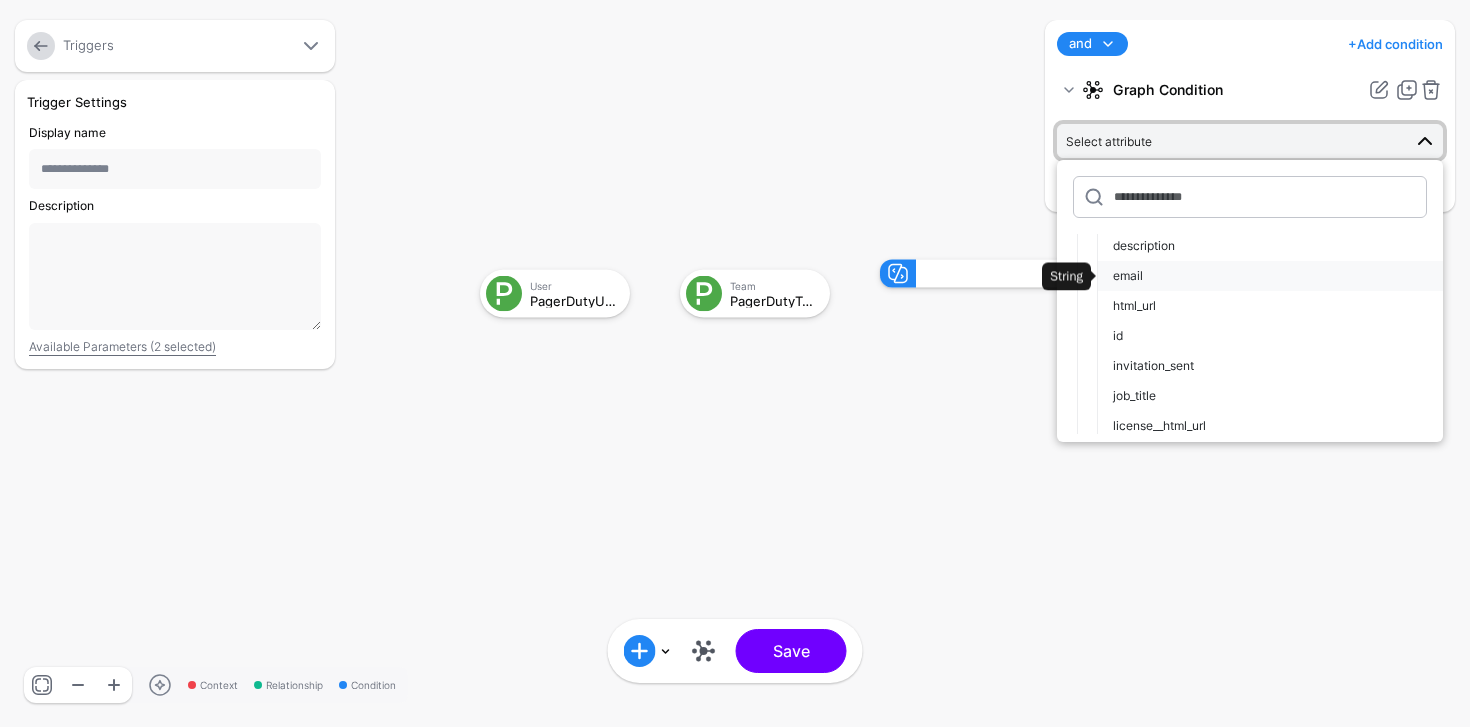 click on "email" at bounding box center [1270, 276] 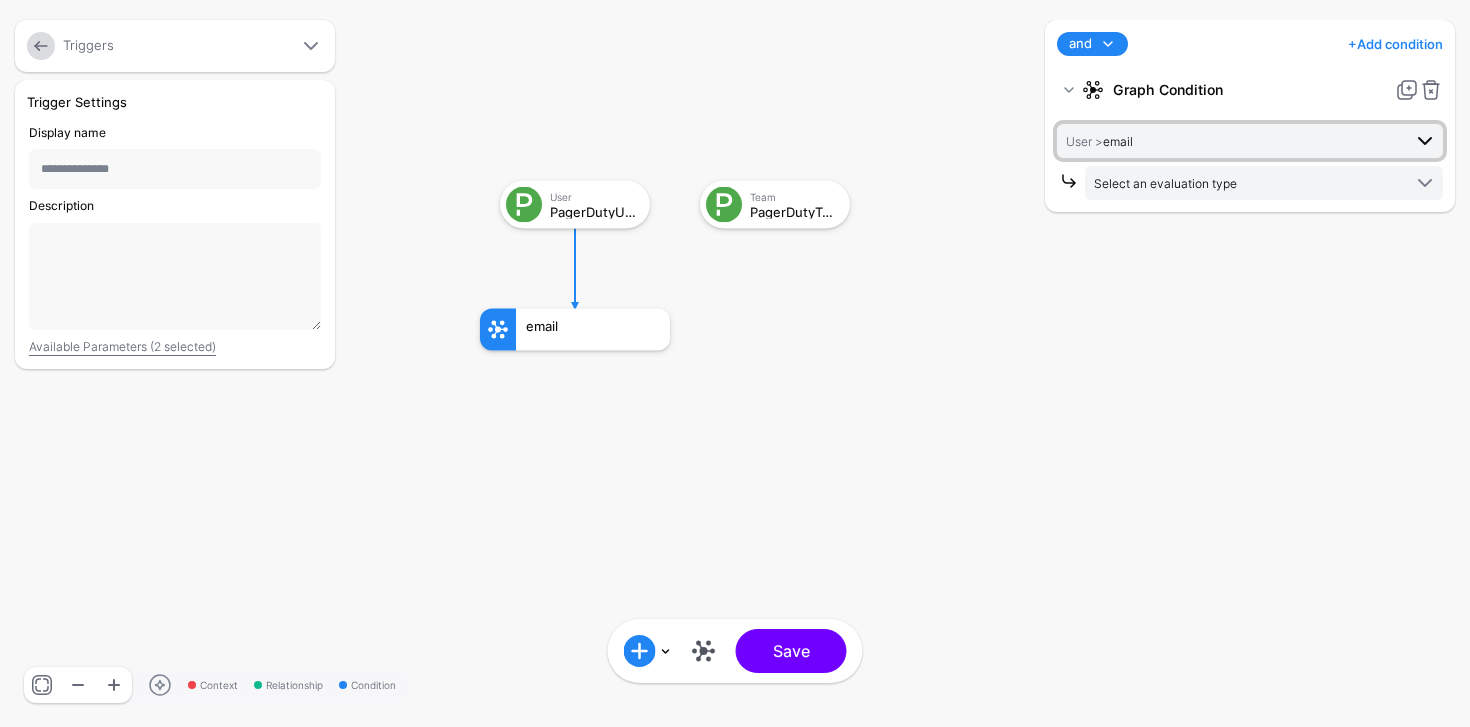 click on "User >  email" at bounding box center (1233, 141) 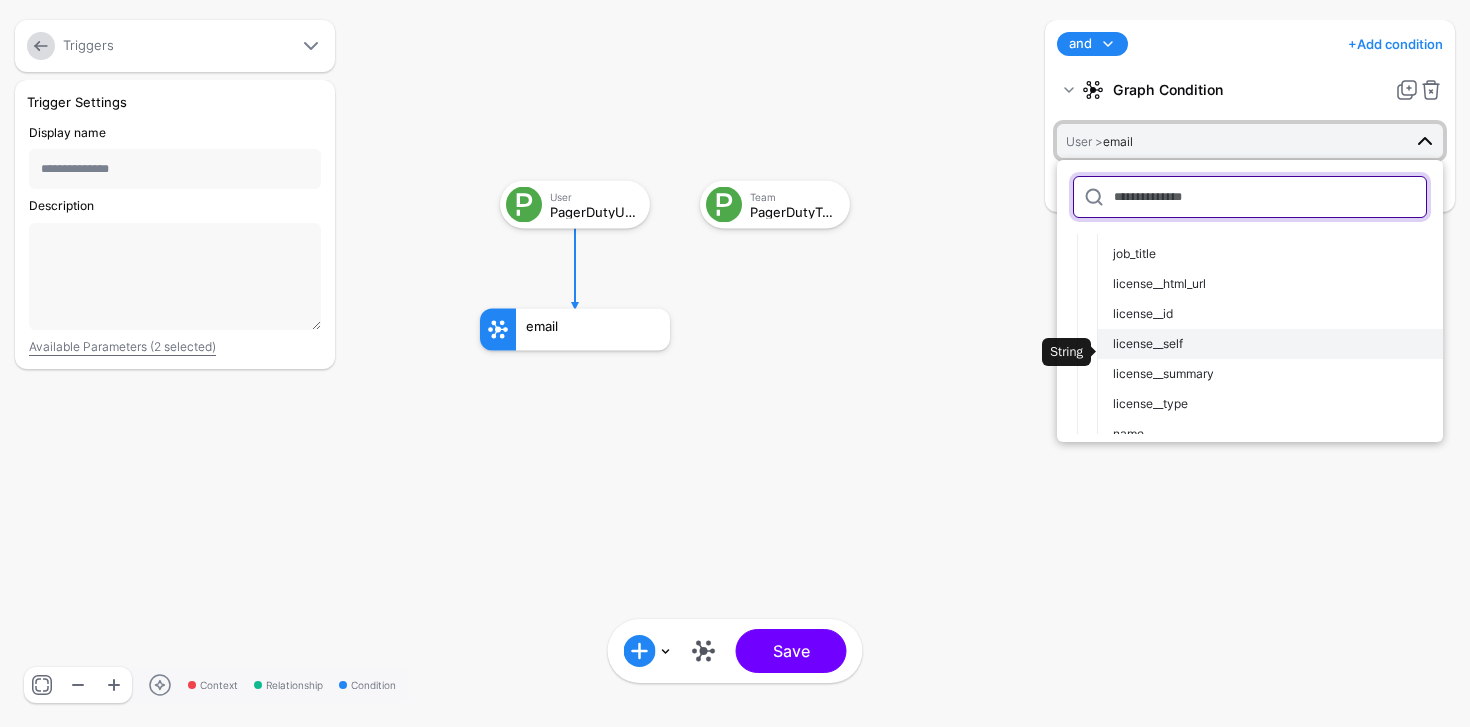 scroll, scrollTop: 179, scrollLeft: 0, axis: vertical 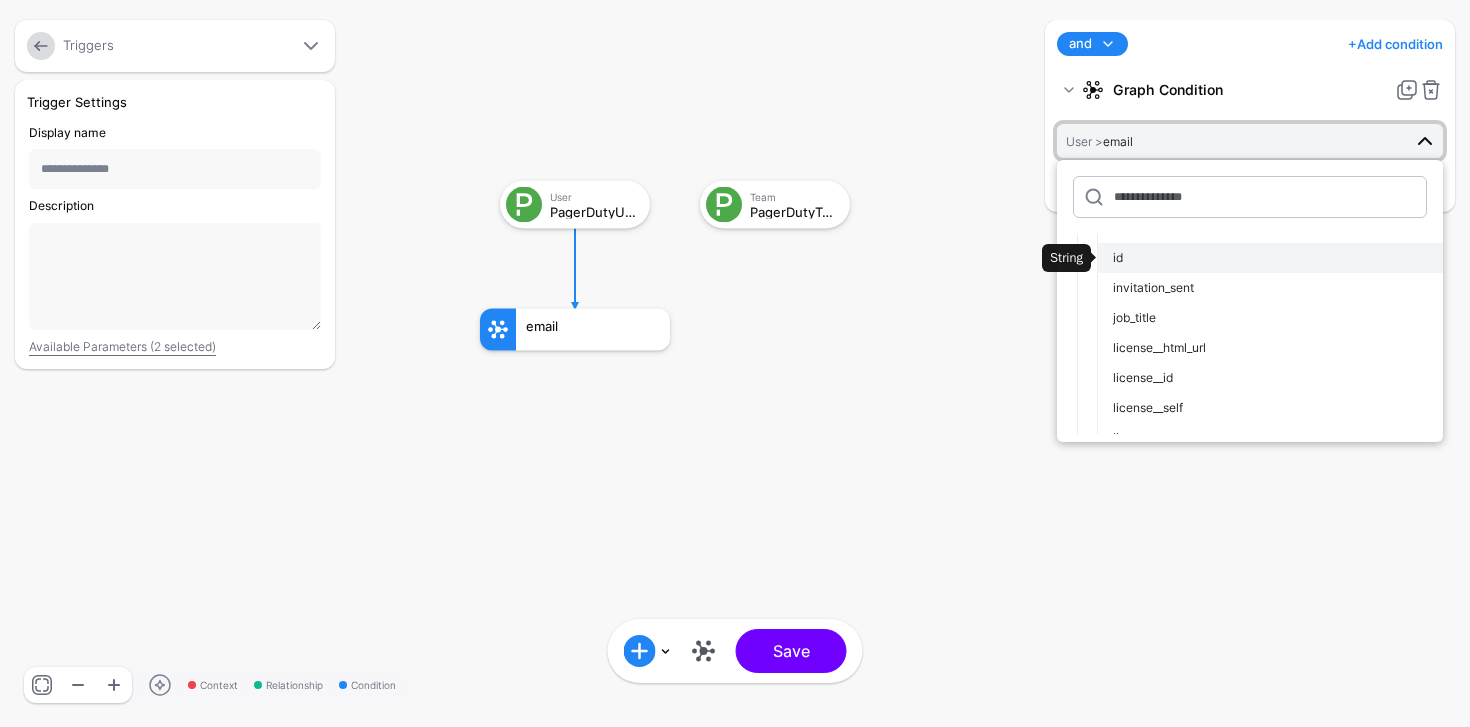 click on "id" at bounding box center (1270, 258) 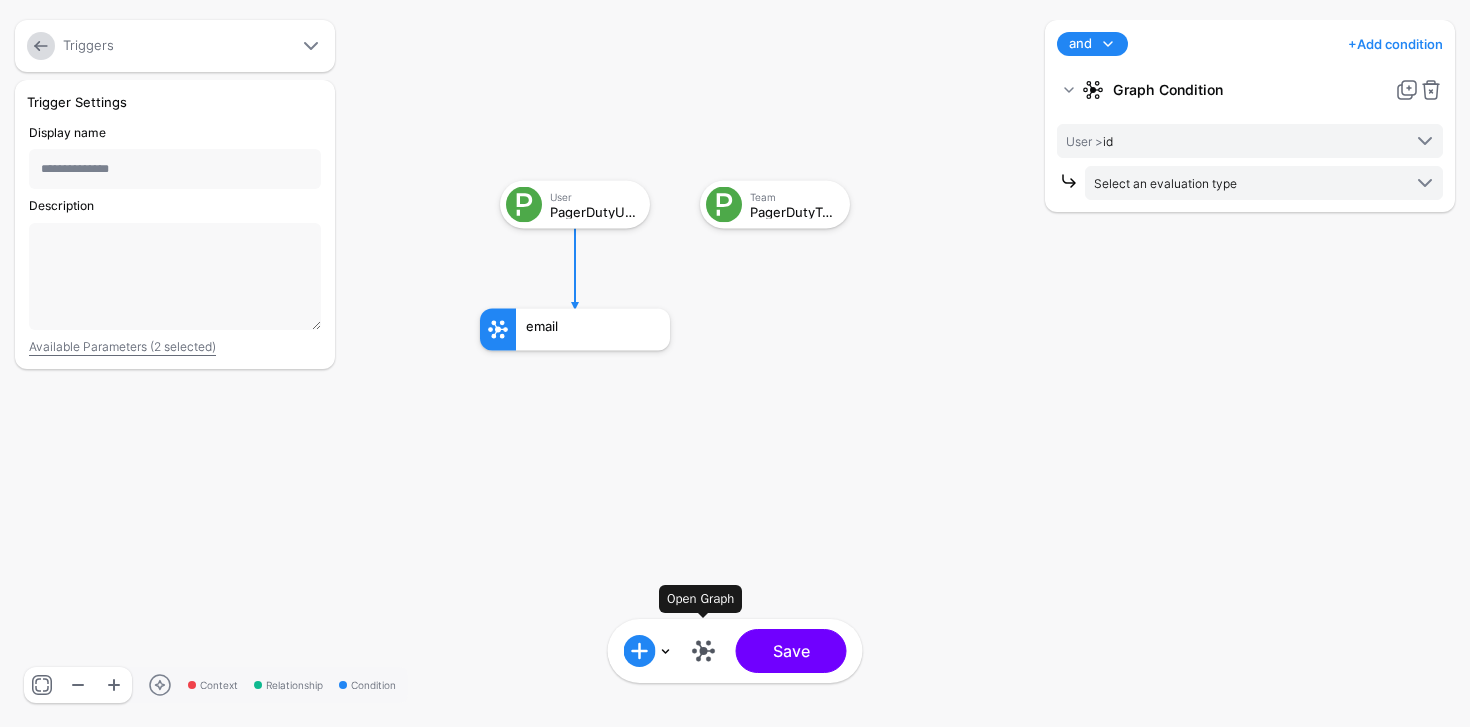 click at bounding box center (704, 651) 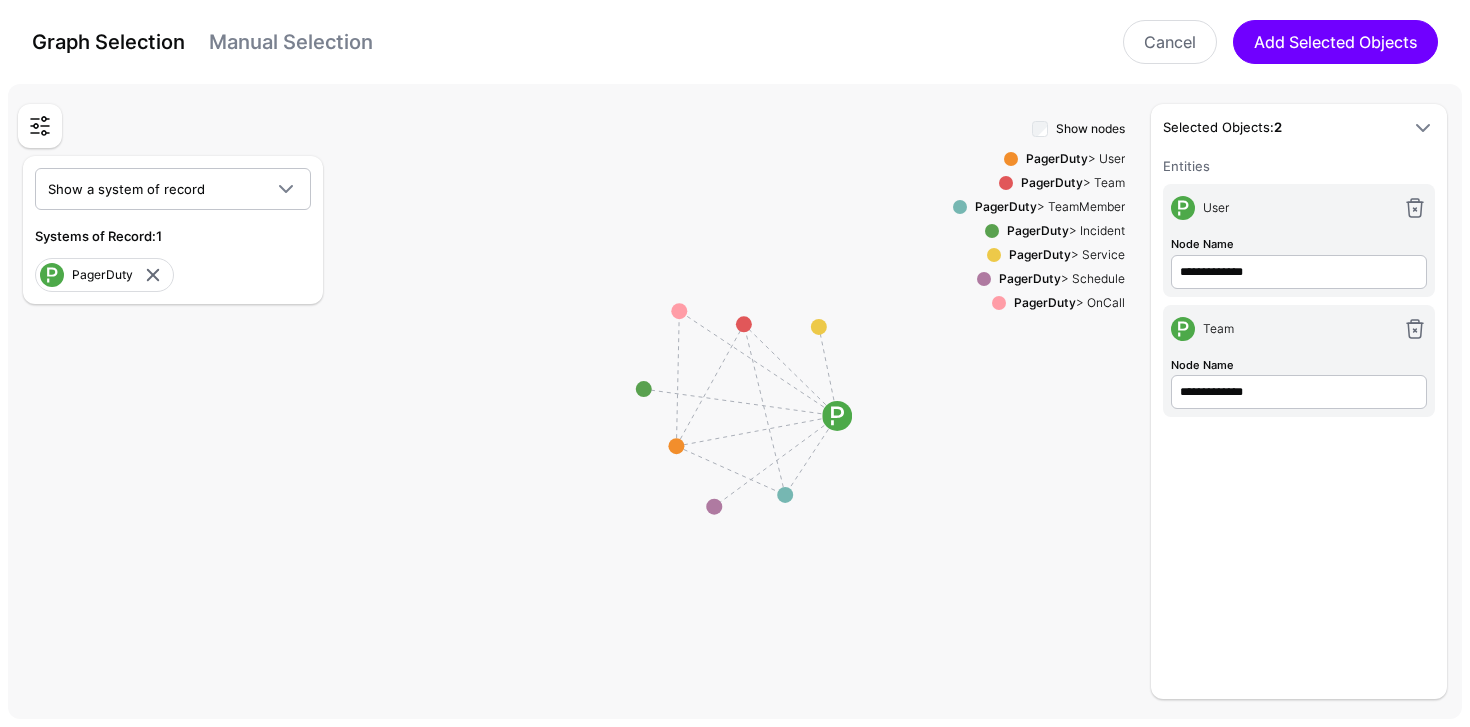click on "User" at bounding box center [1295, 208] 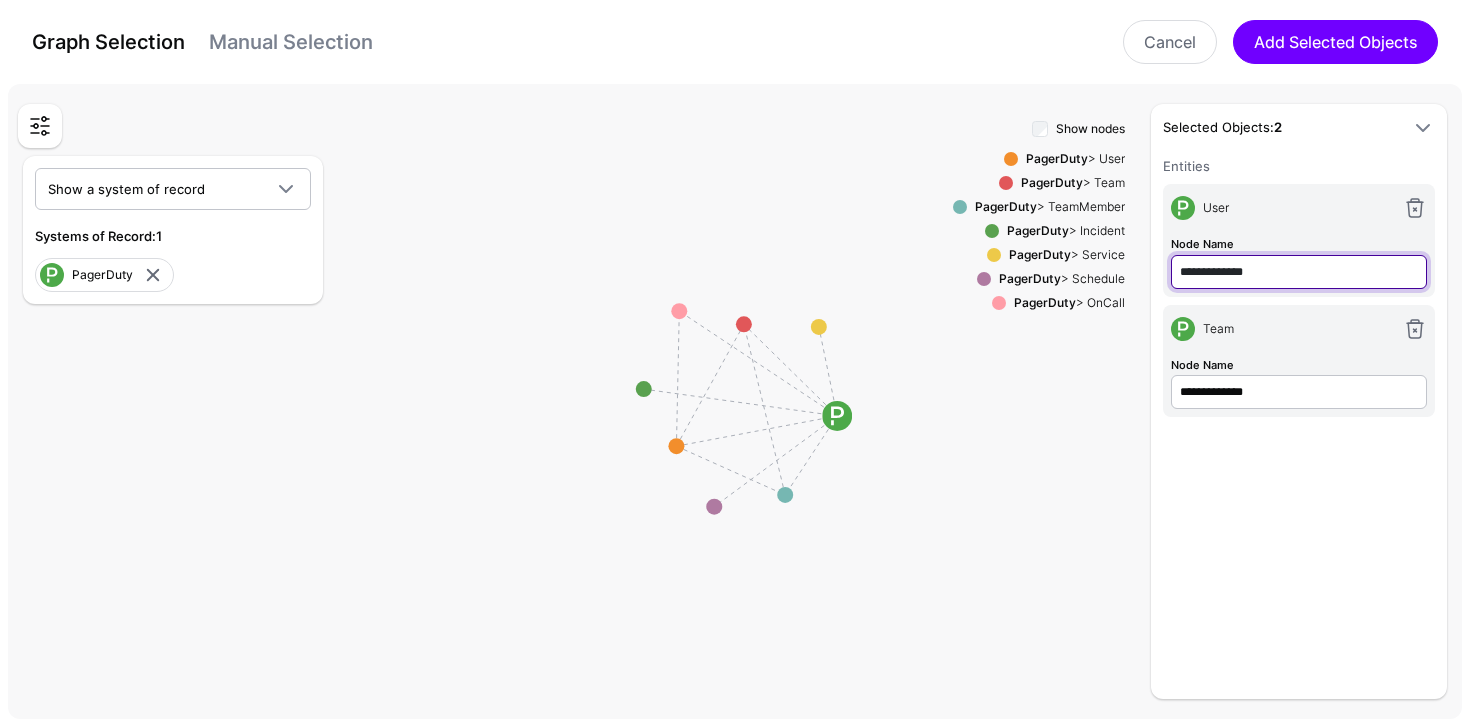 click on "**********" at bounding box center [1299, 272] 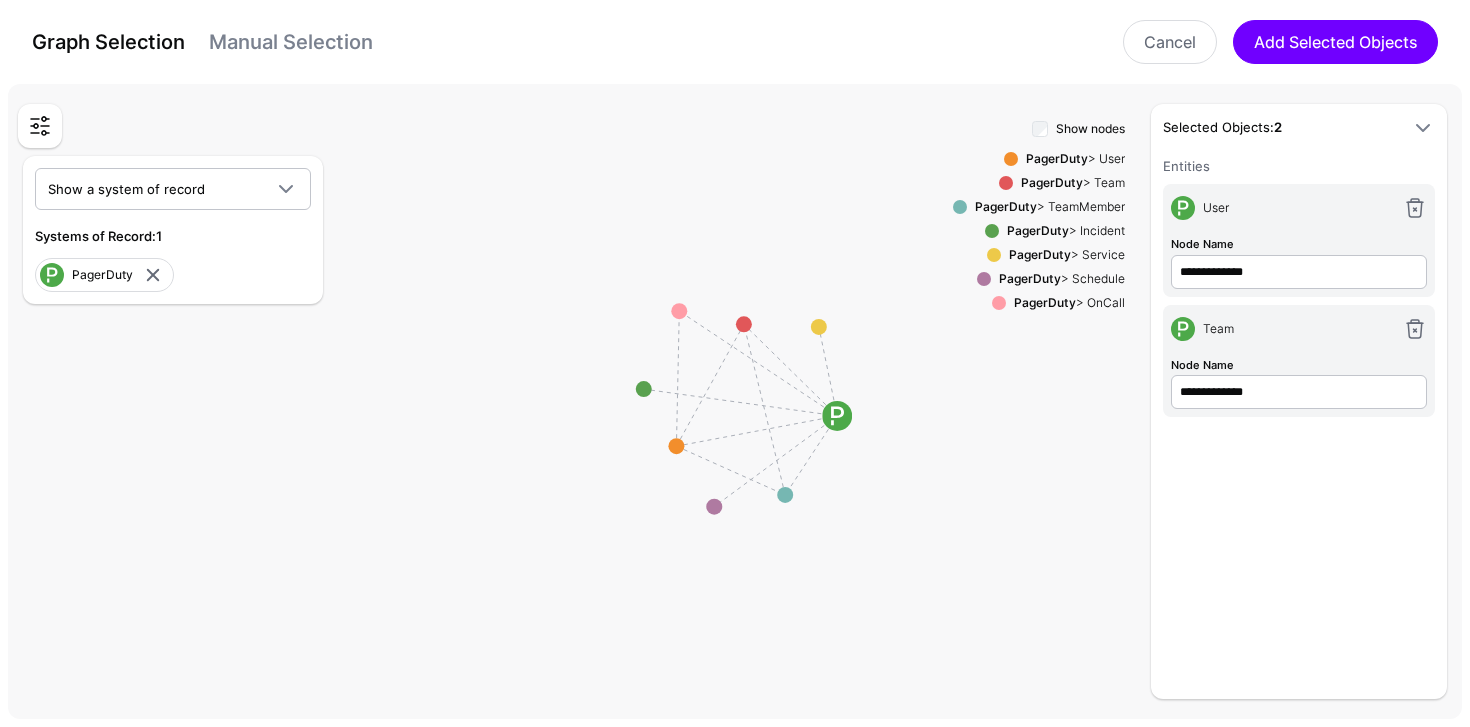 click on "Team" at bounding box center (1295, 329) 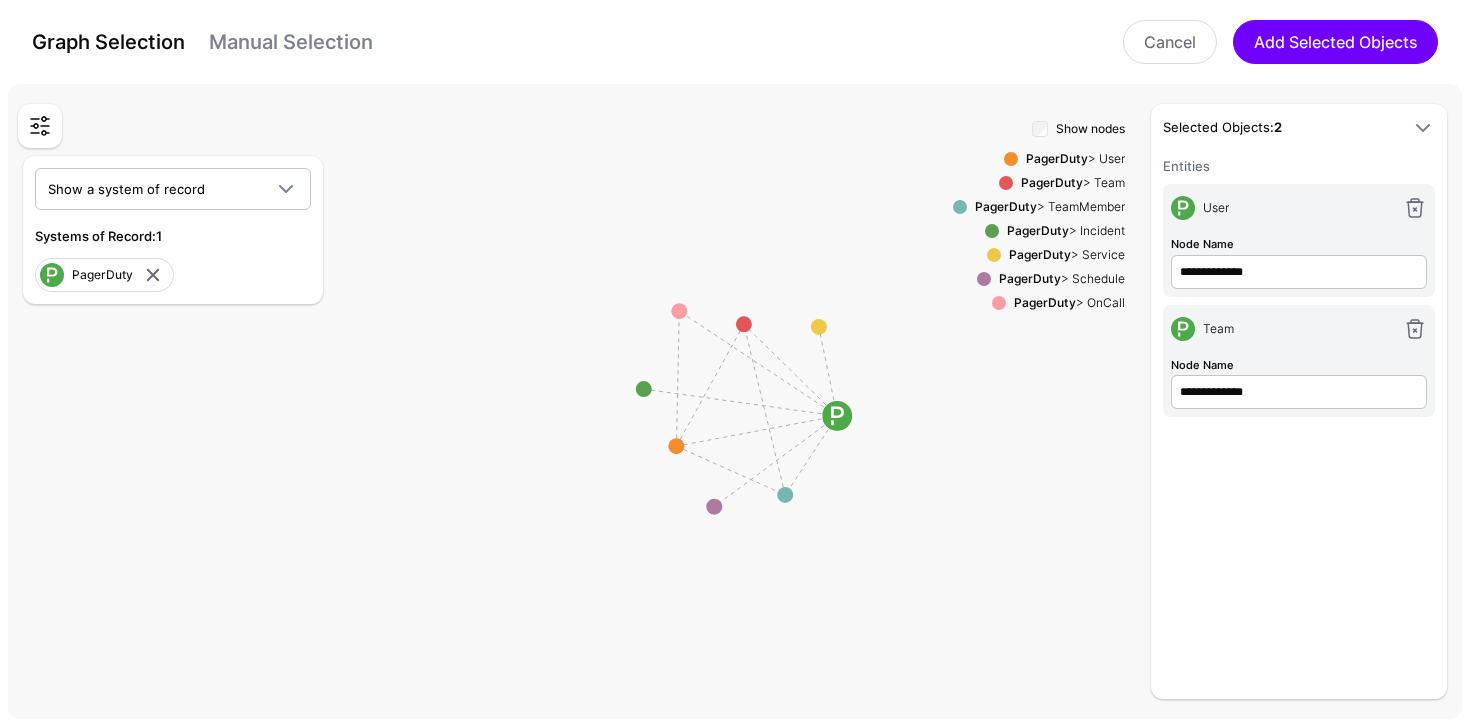 click on "Show nodes PagerDuty  > User  PagerDuty  > Team  PagerDuty  > TeamMember  PagerDuty  > Incident  PagerDuty  > Service  PagerDuty  > Schedule  PagerDuty  > OnCall" at bounding box center [1039, 407] 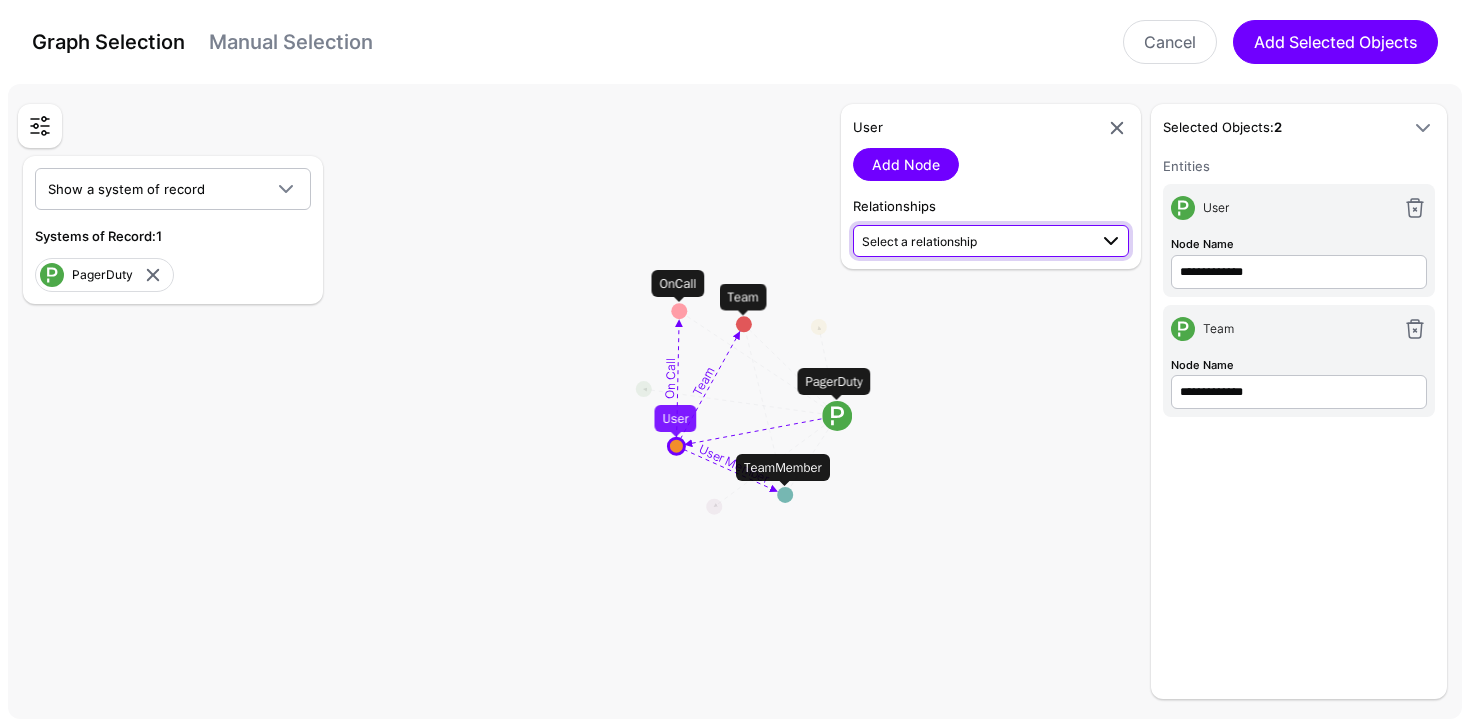 click on "Select a relationship" at bounding box center (974, 240) 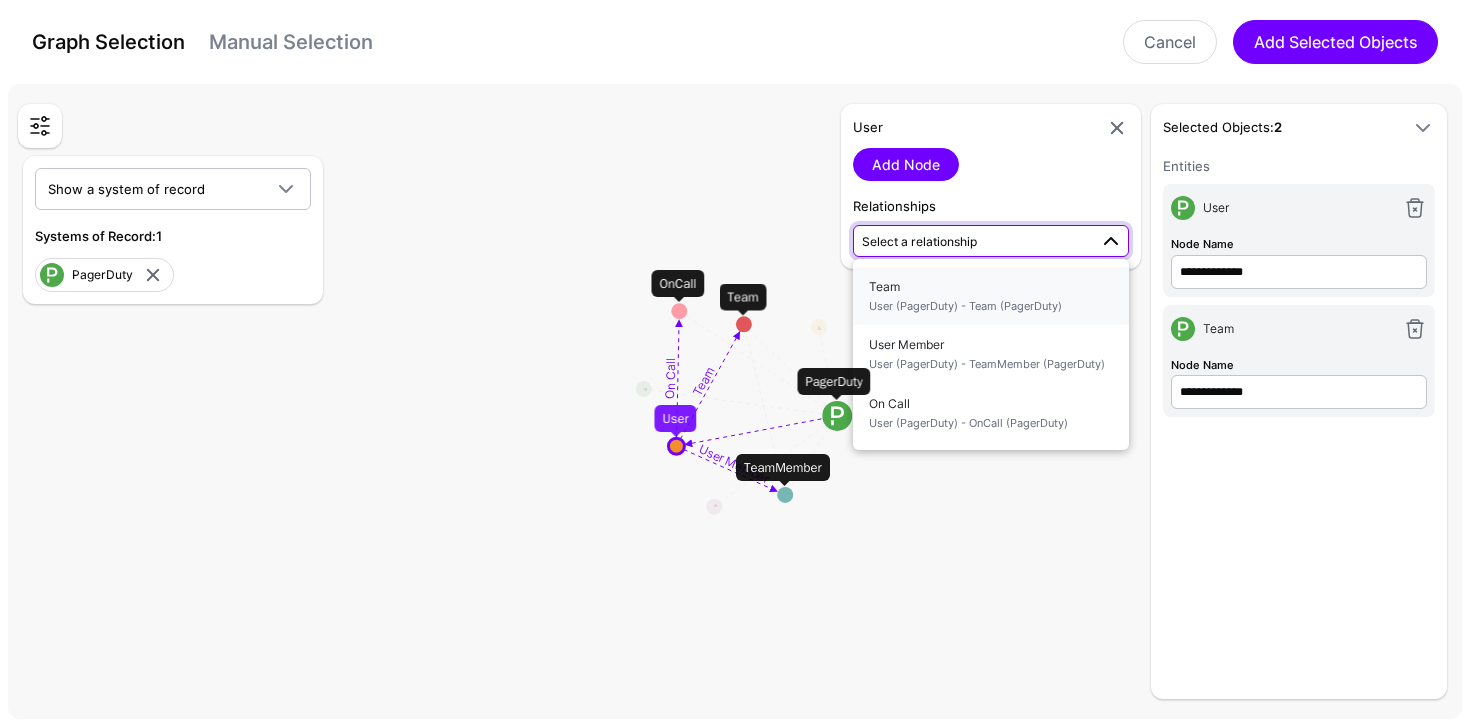 click on "User (PagerDuty) - Team (PagerDuty)" at bounding box center (991, 306) 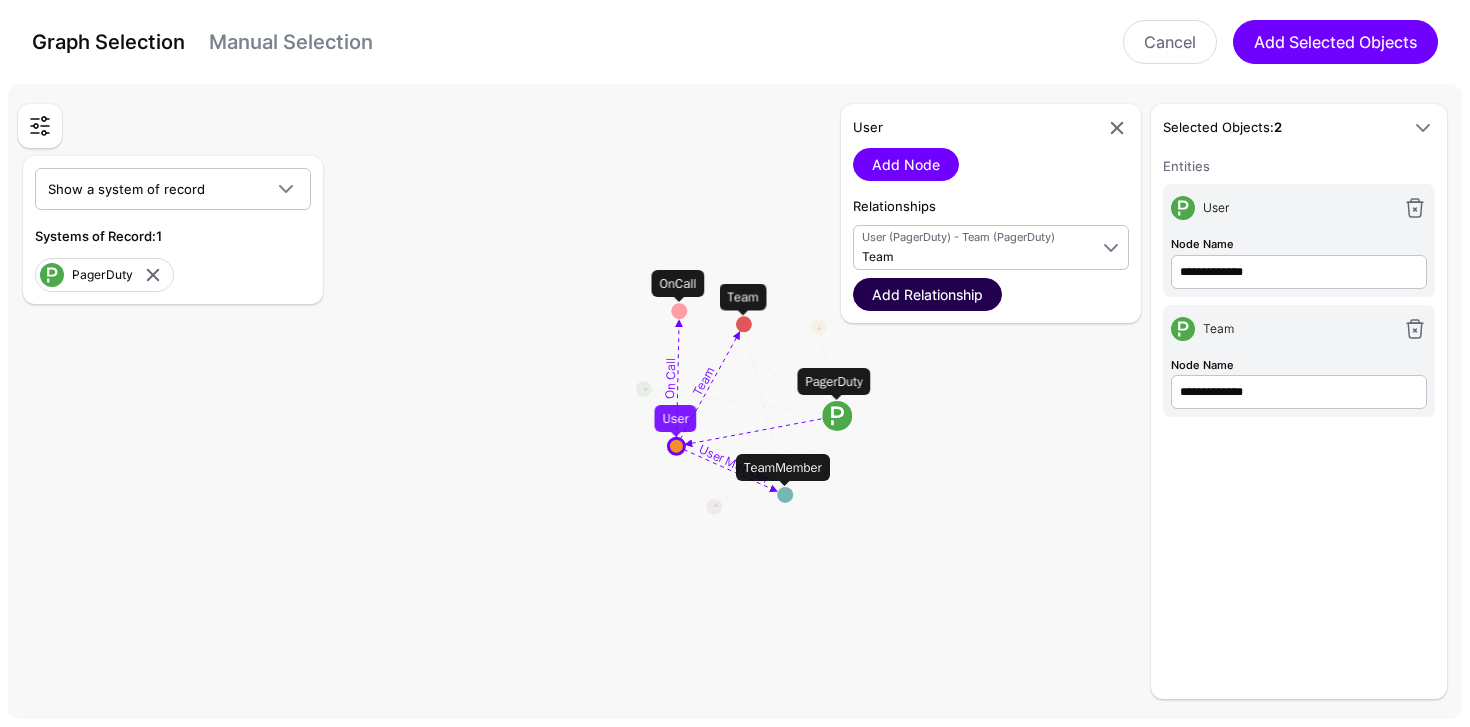 click on "Add Relationship" at bounding box center (927, 294) 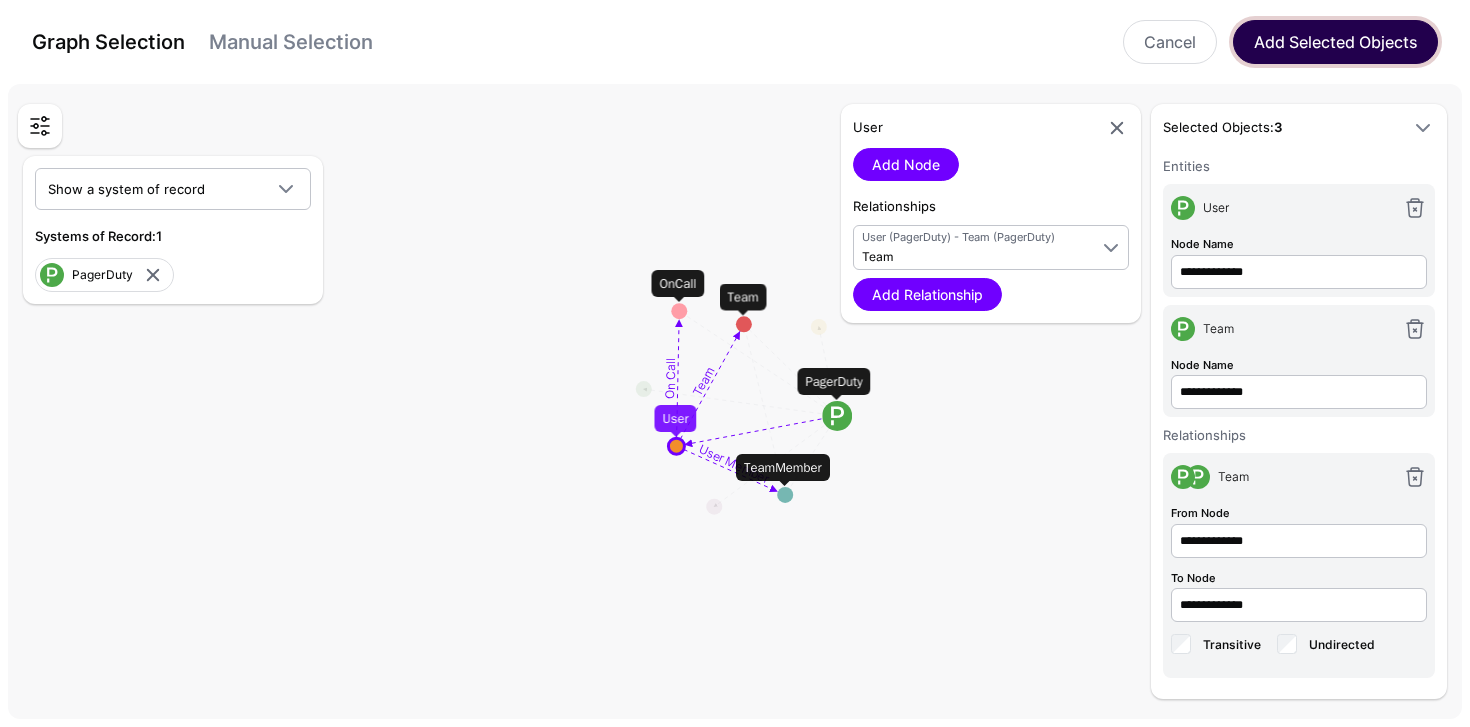 click on "Add Selected Objects" at bounding box center [1335, 42] 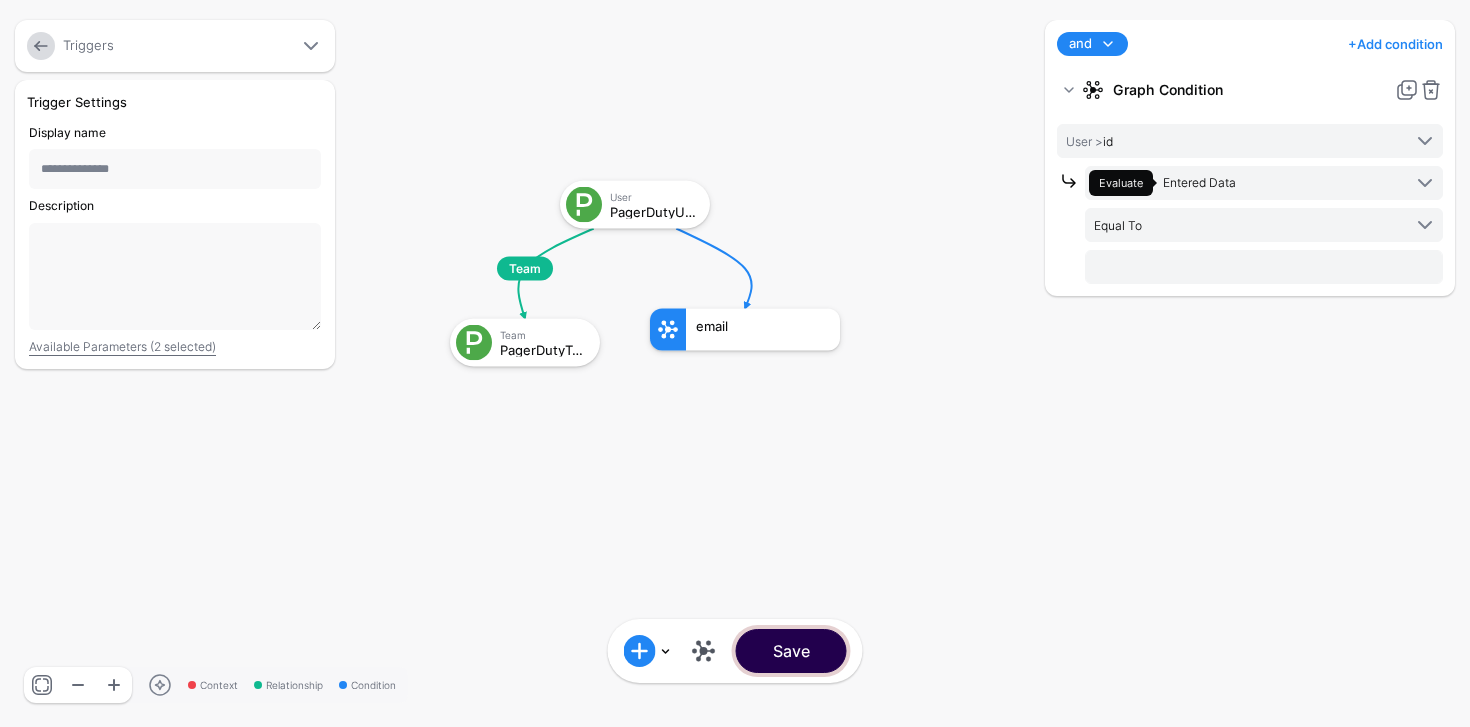 click on "Save" at bounding box center (791, 651) 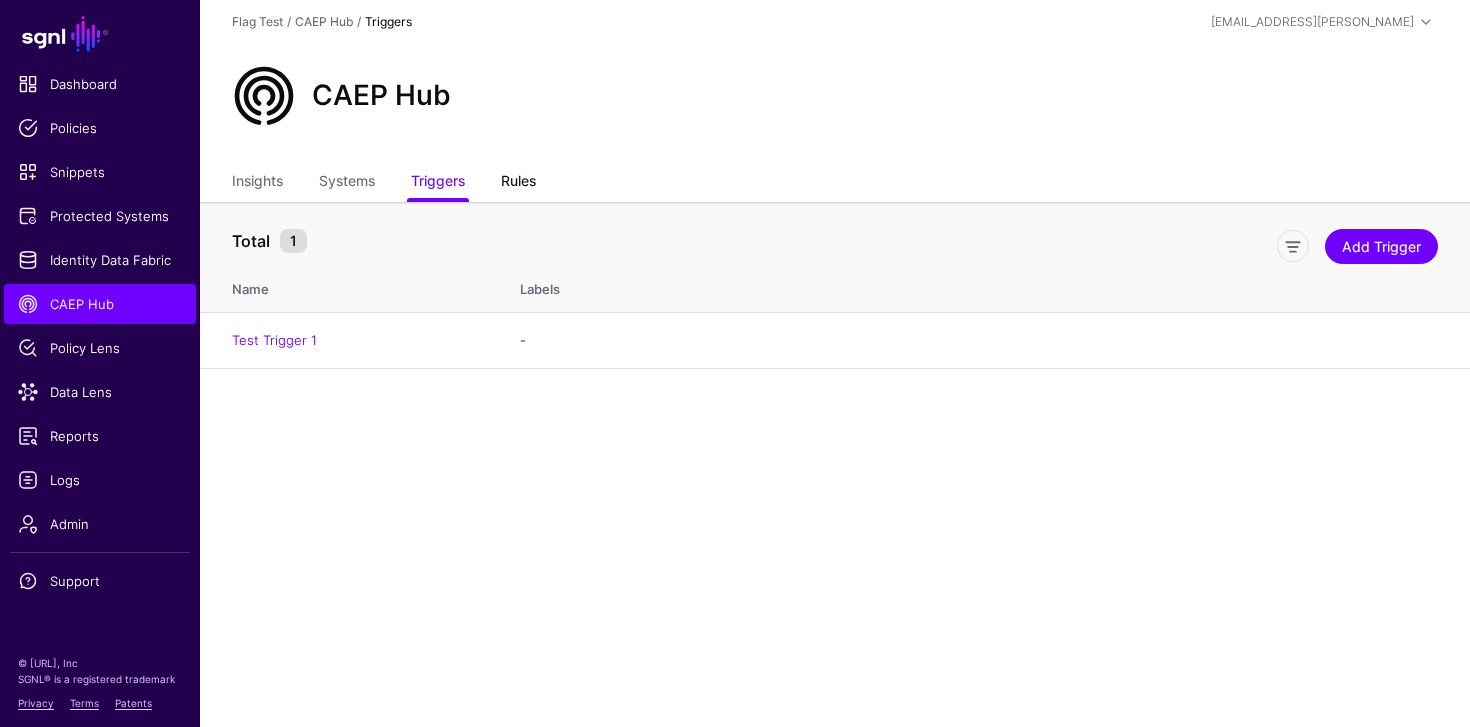 click on "Rules" 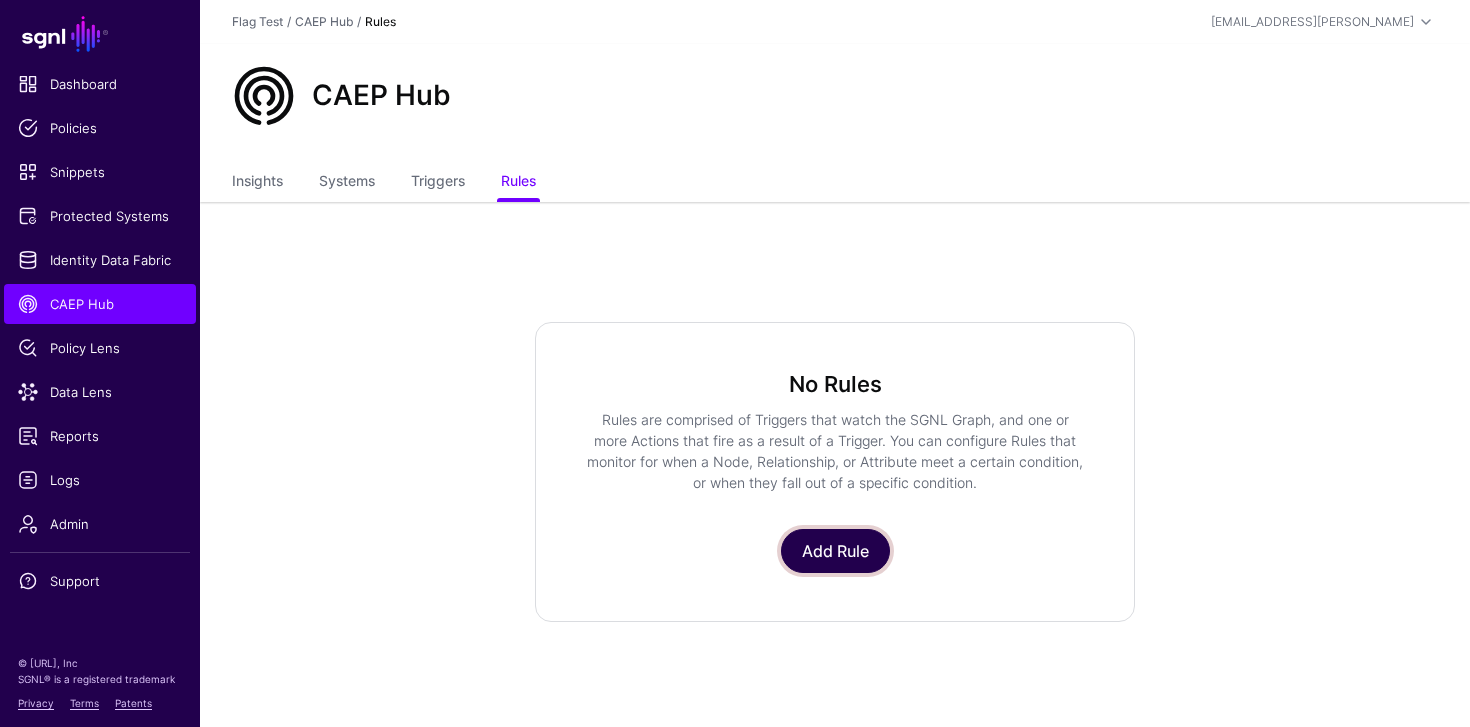 click on "Add Rule" 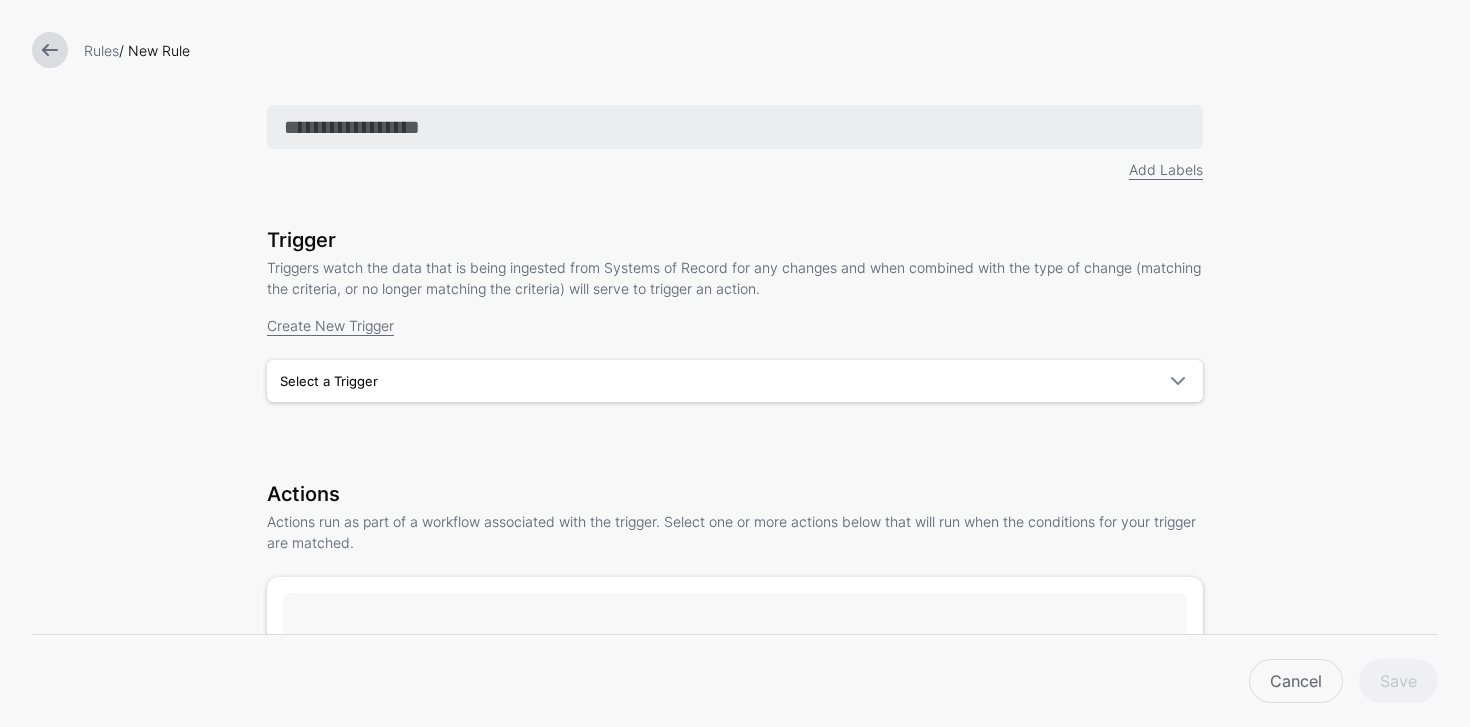 click at bounding box center [735, 127] 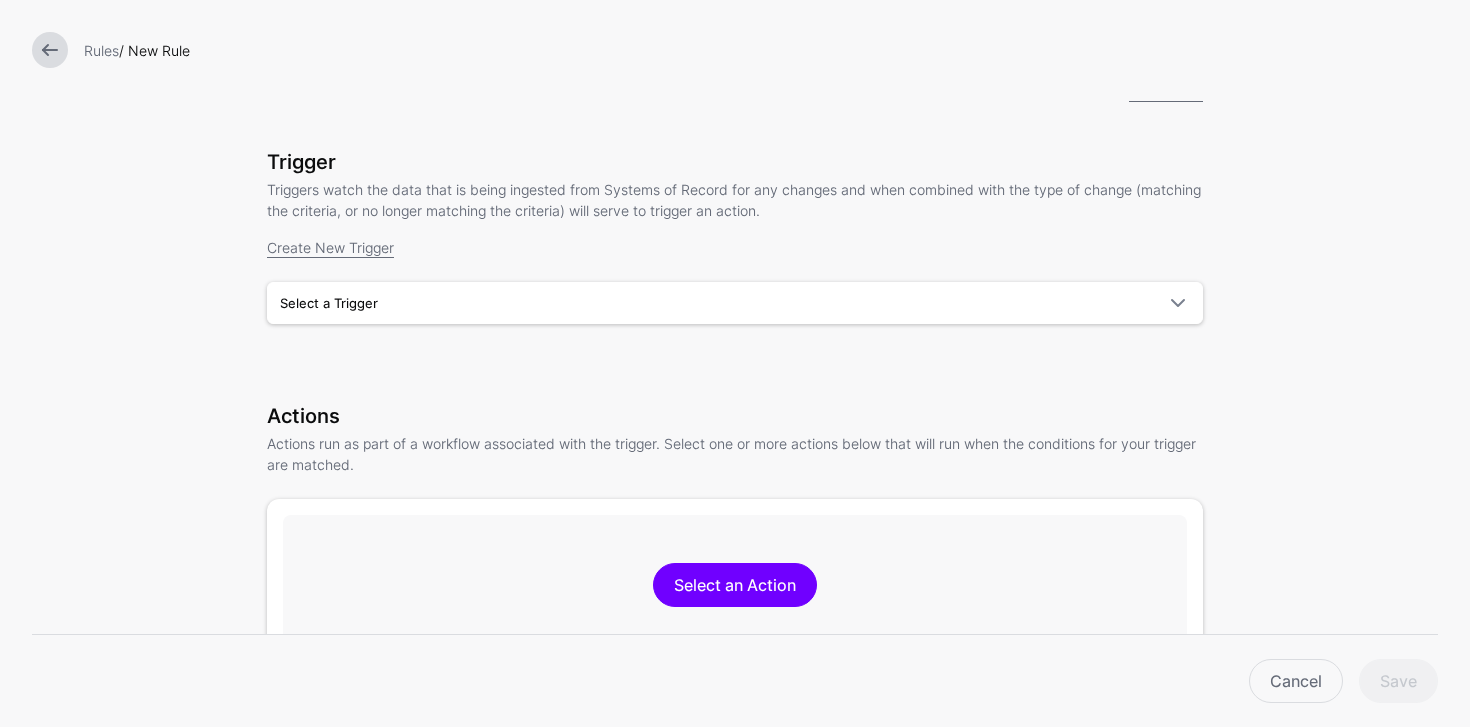 scroll, scrollTop: 78, scrollLeft: 0, axis: vertical 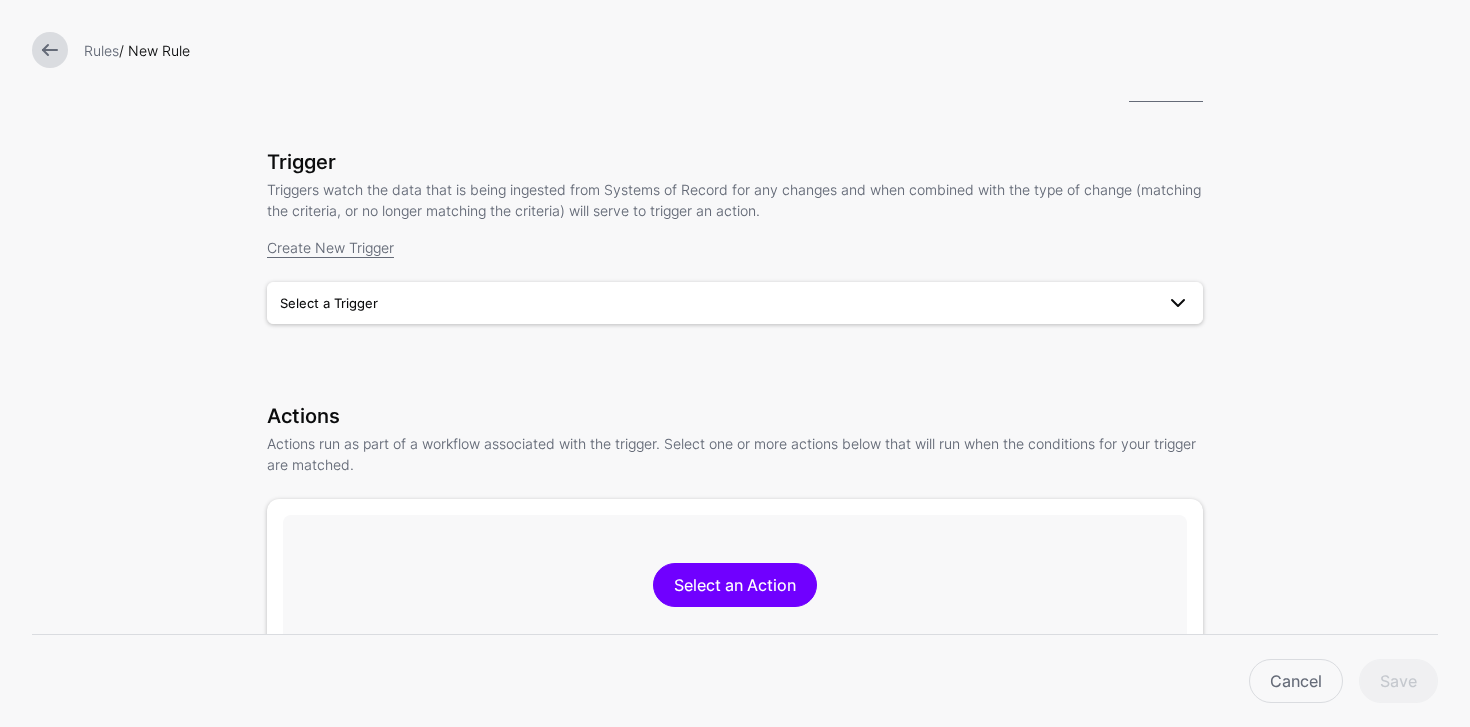 type on "******" 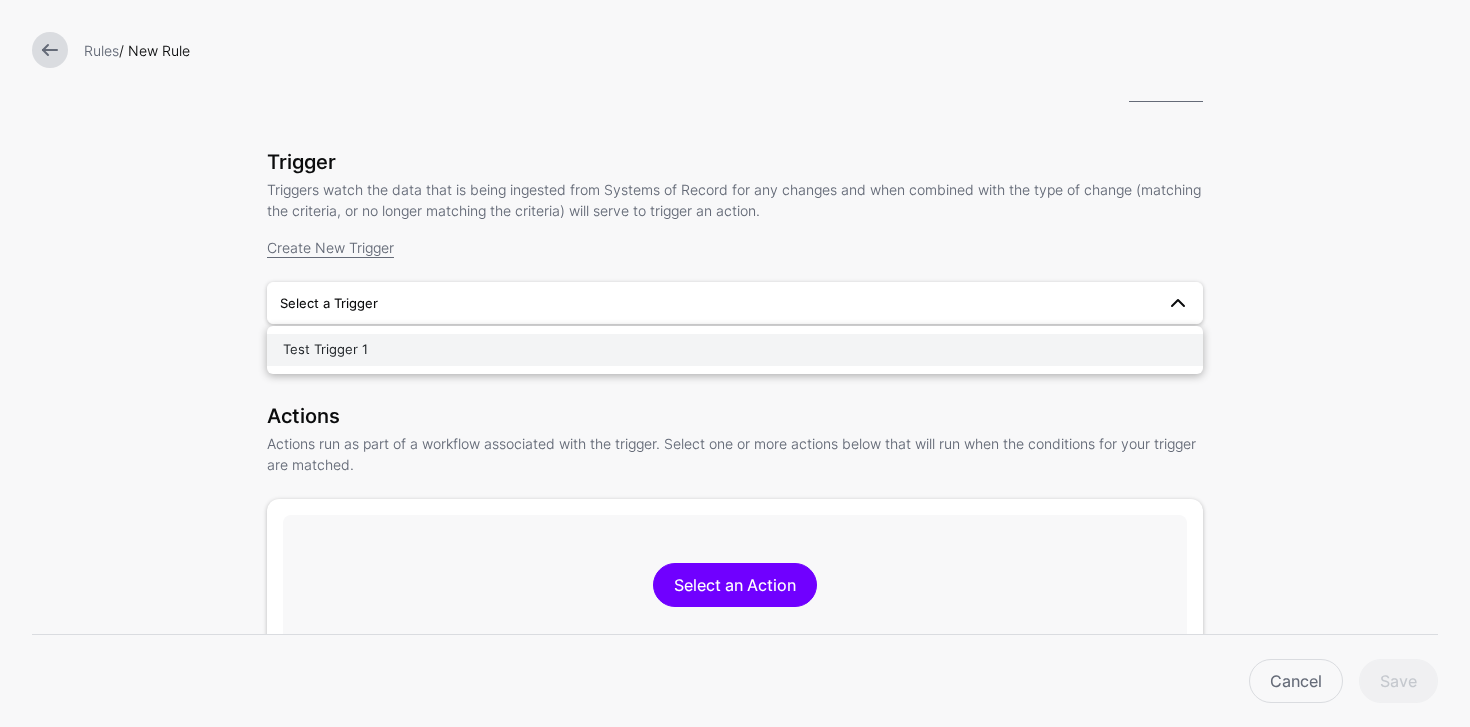 click on "Test Trigger 1" at bounding box center (735, 350) 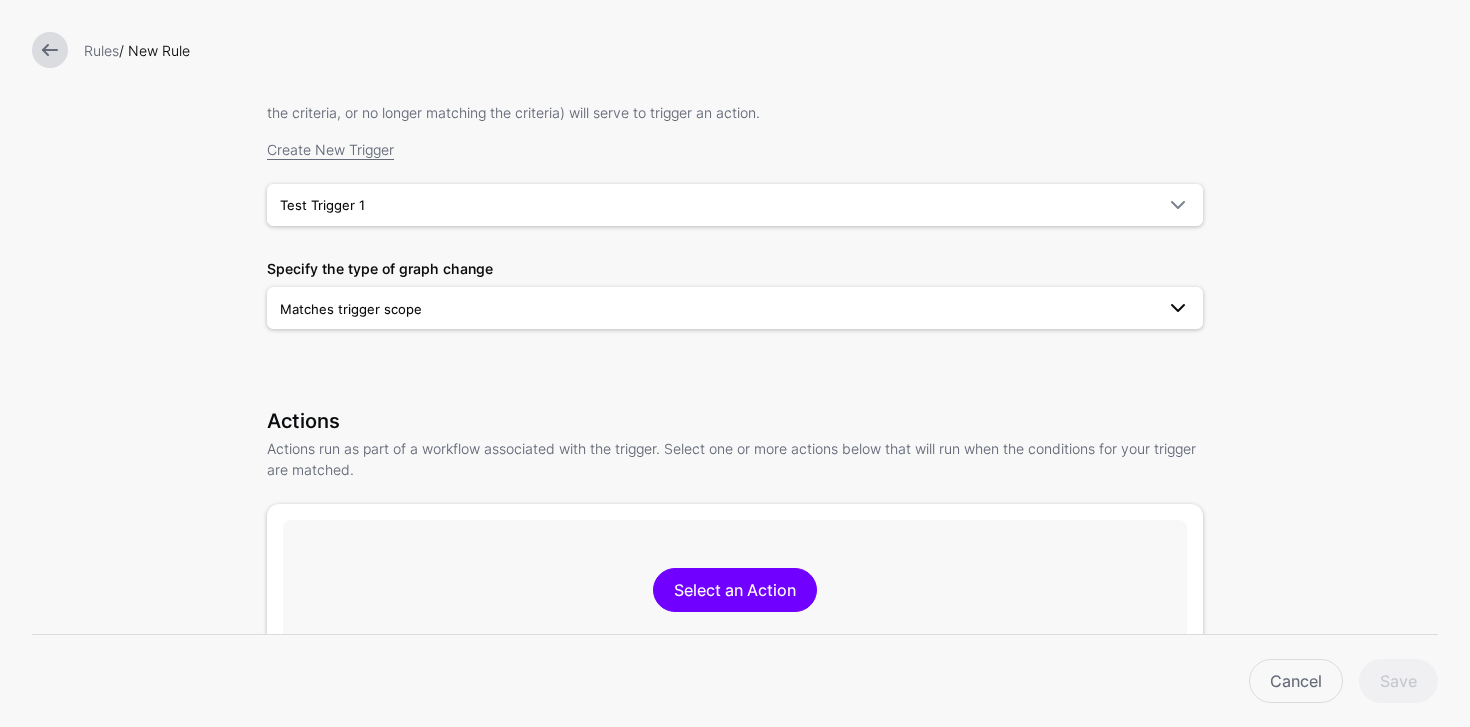 scroll, scrollTop: 176, scrollLeft: 0, axis: vertical 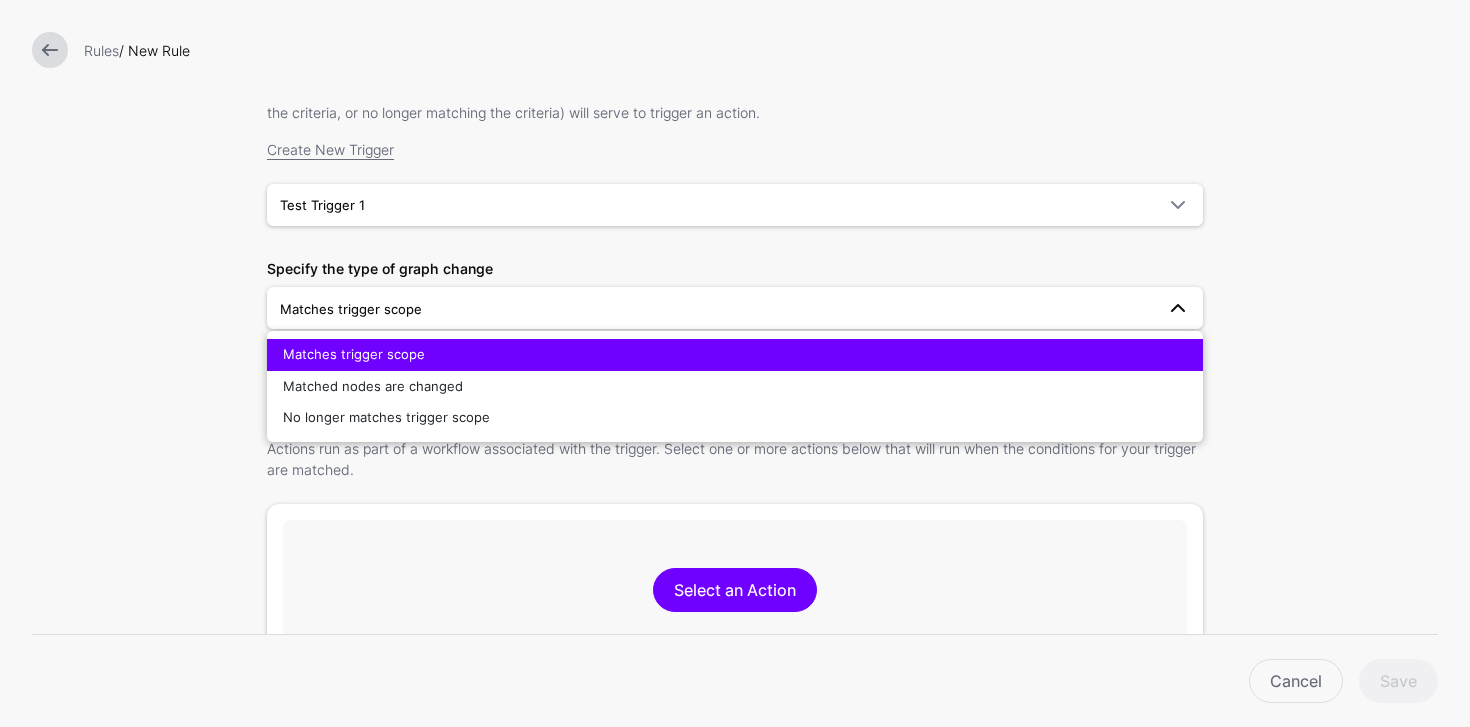 click on "Matches trigger scope" at bounding box center (735, 355) 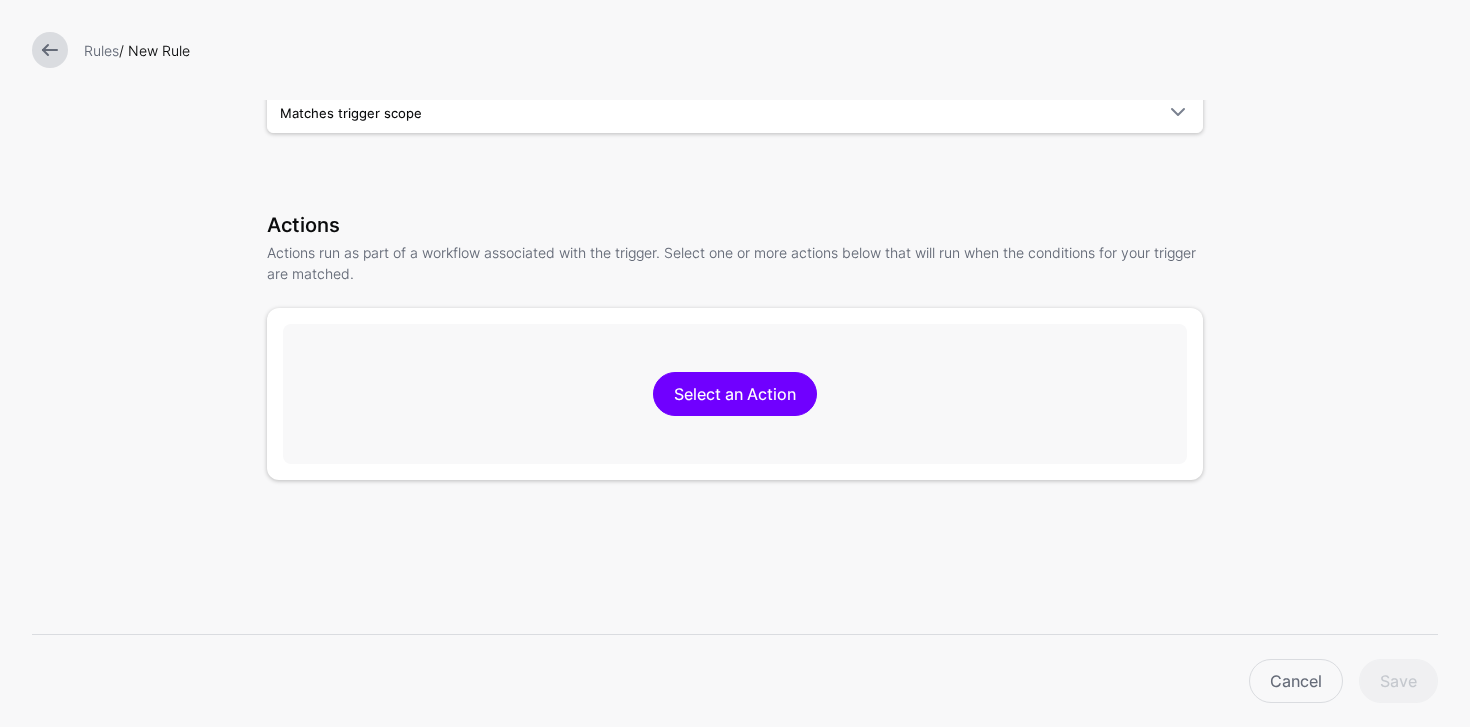 scroll, scrollTop: 373, scrollLeft: 0, axis: vertical 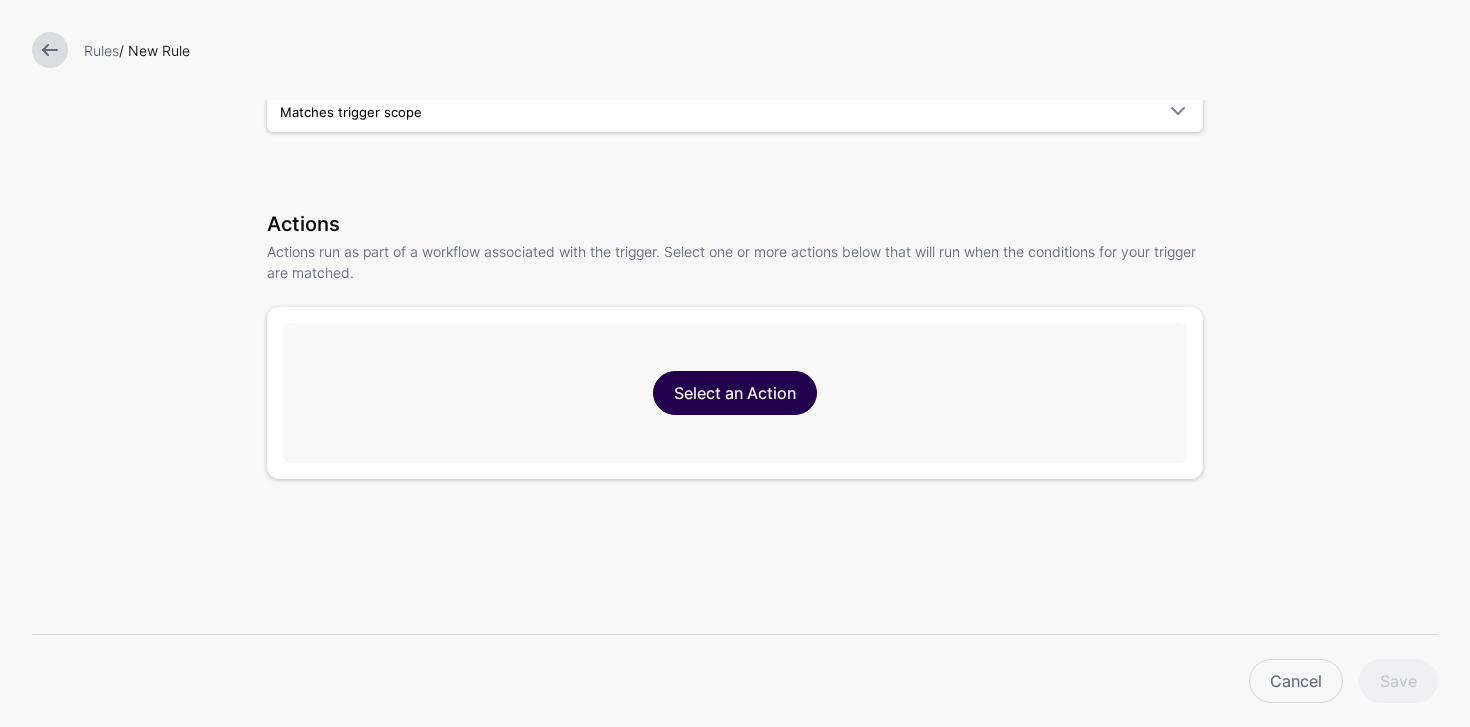 click on "Select an Action" at bounding box center (735, 393) 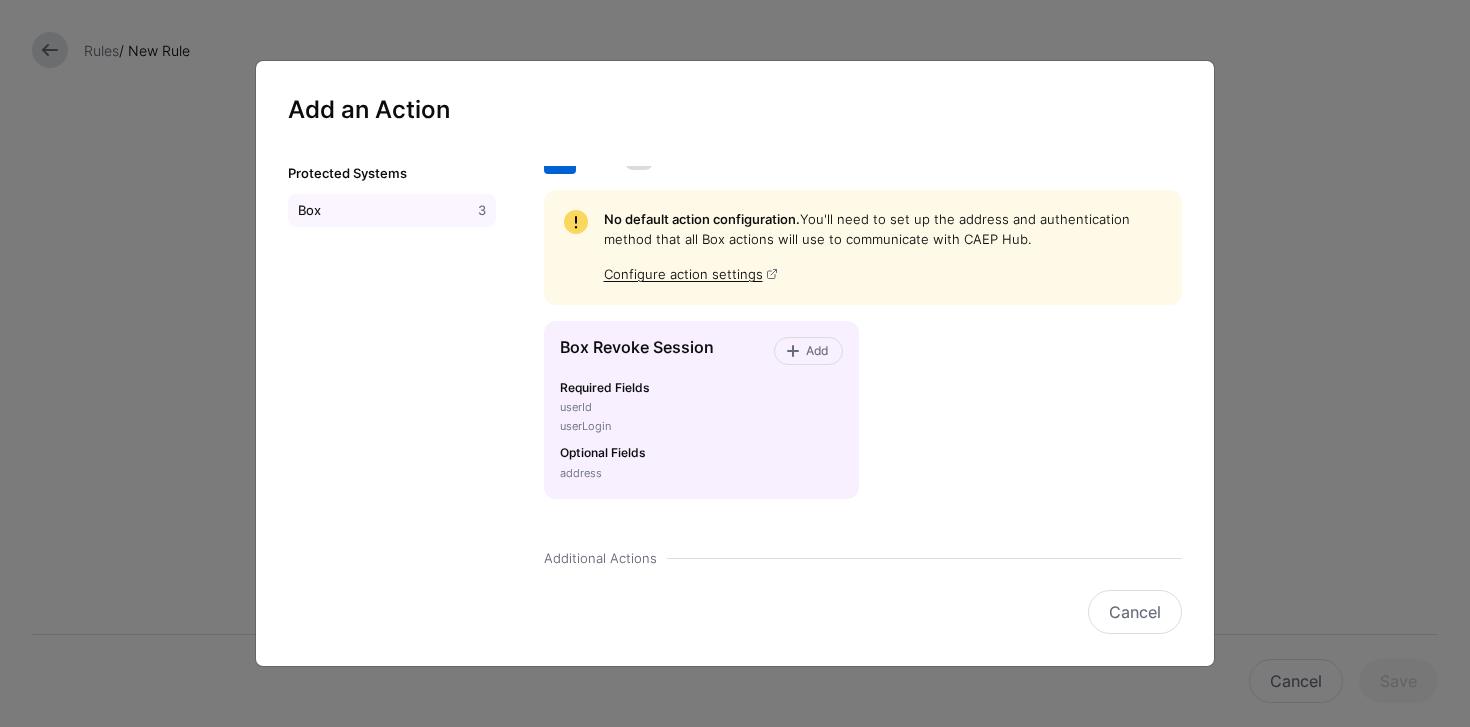 scroll, scrollTop: 9, scrollLeft: 0, axis: vertical 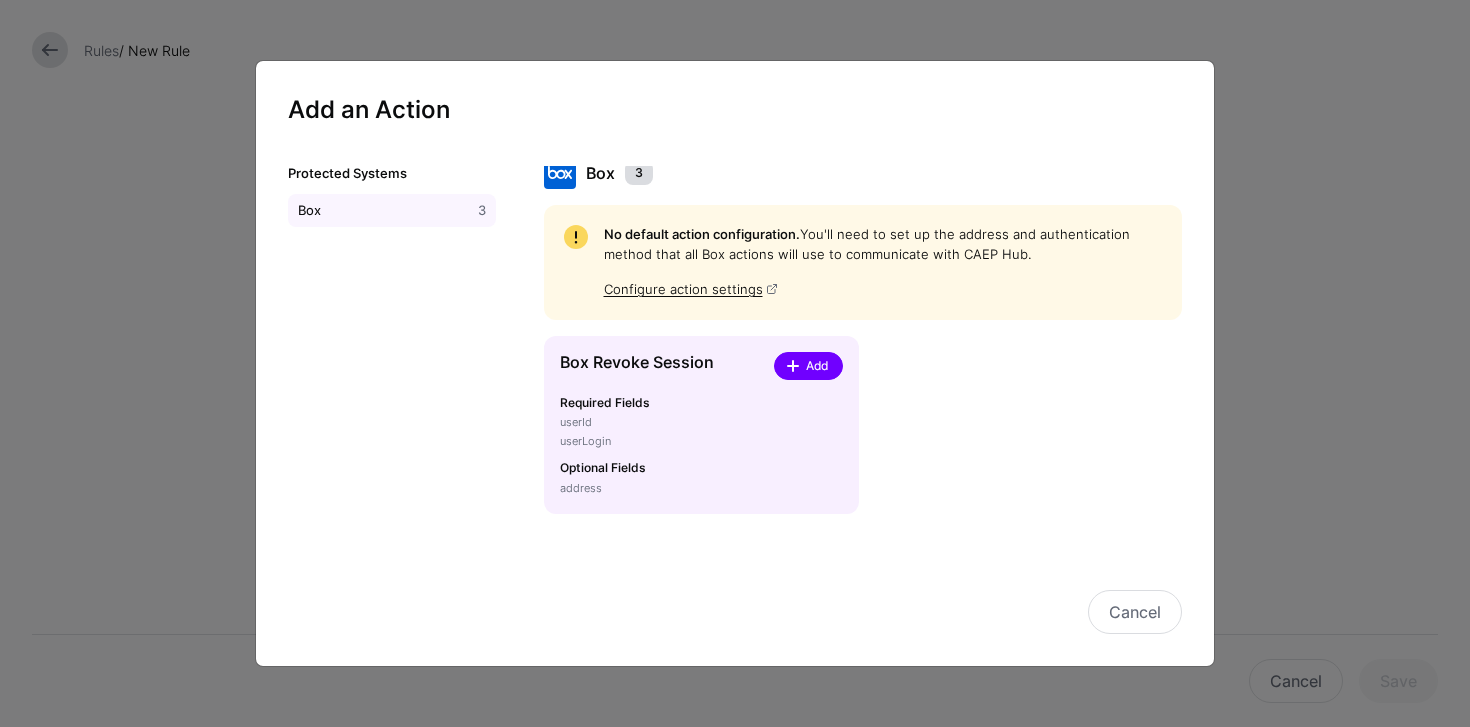 click on "Add" 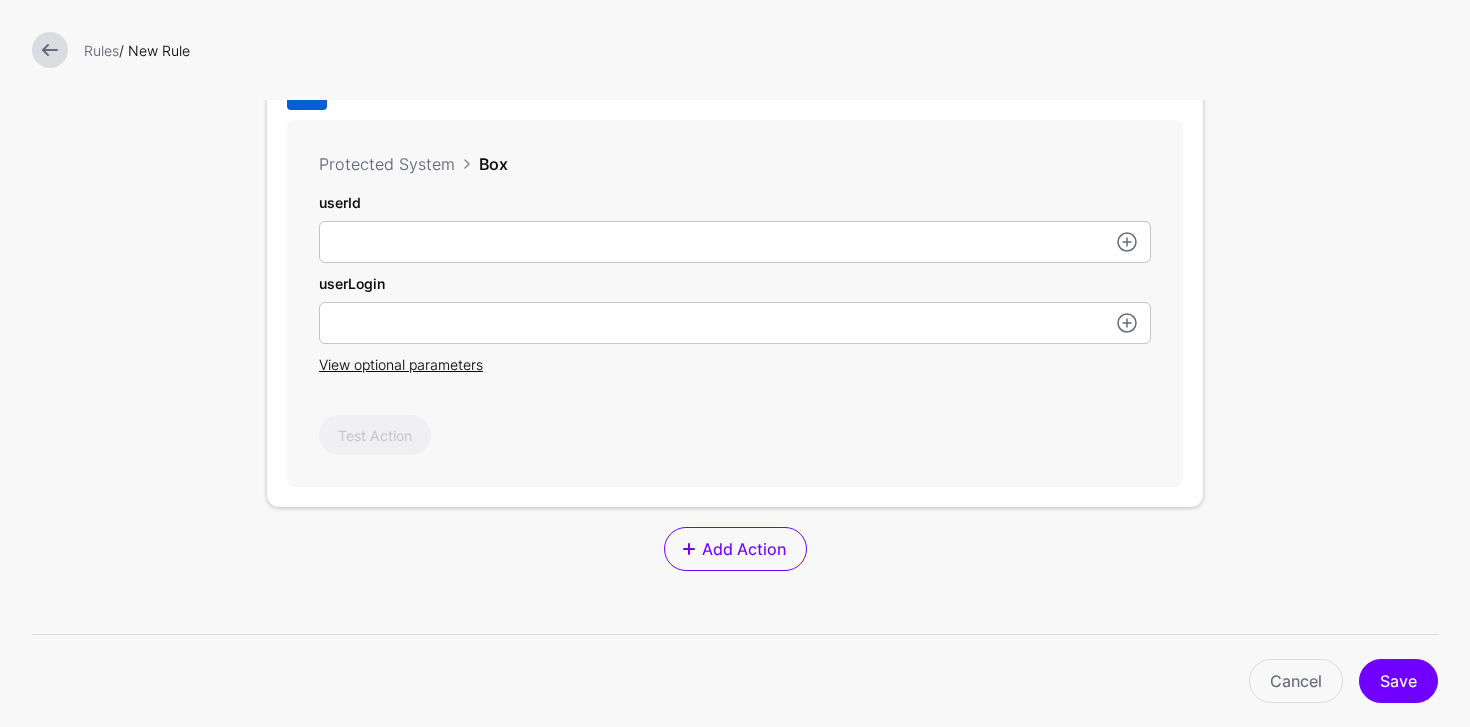 scroll, scrollTop: 613, scrollLeft: 0, axis: vertical 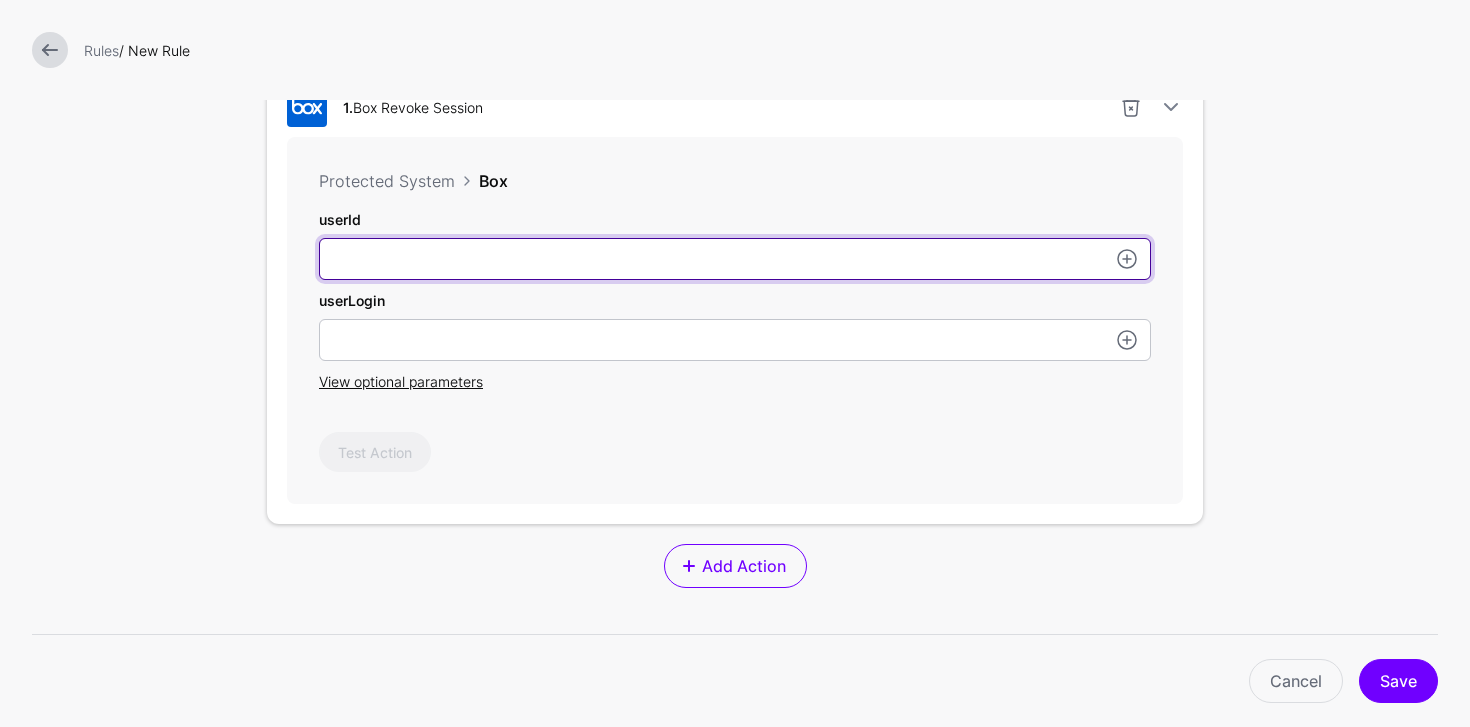 click on "userId" at bounding box center (735, 259) 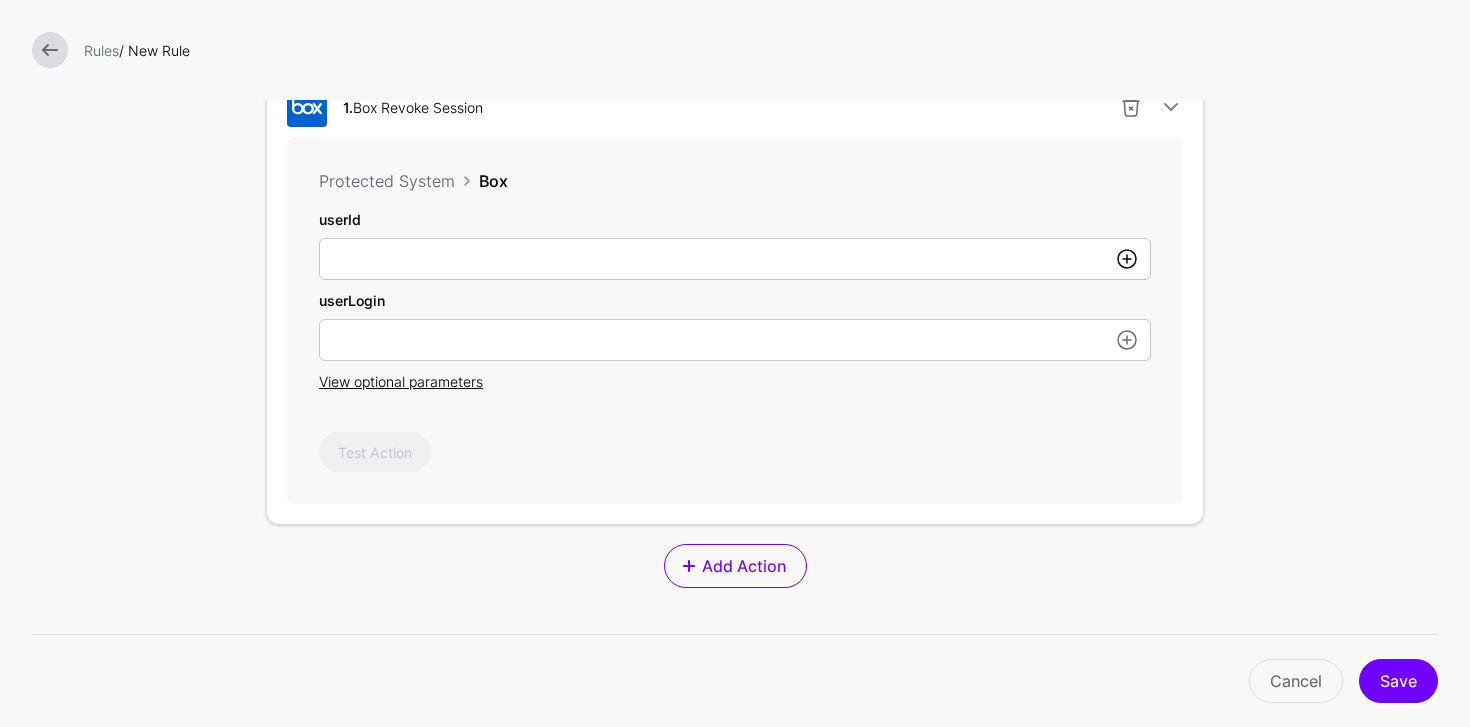 click at bounding box center [1127, 259] 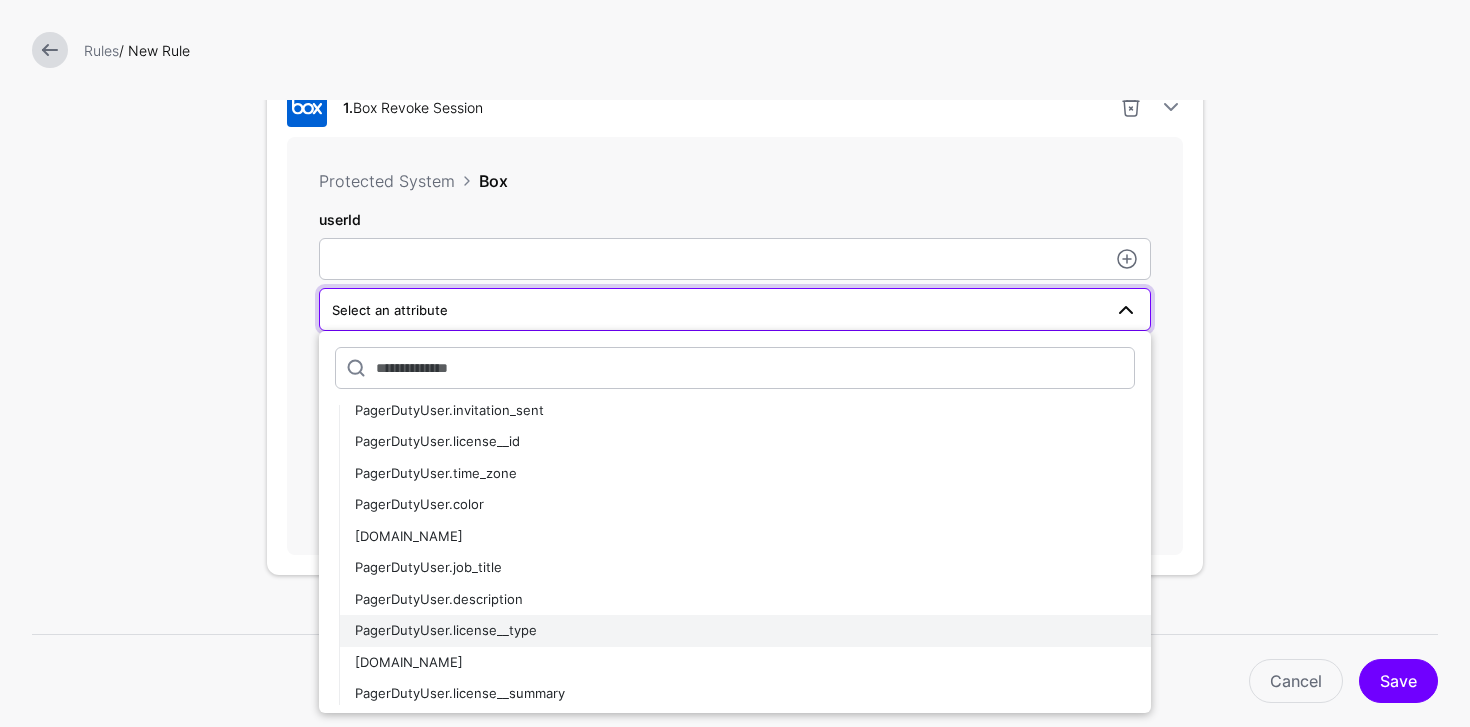 scroll, scrollTop: 55, scrollLeft: 0, axis: vertical 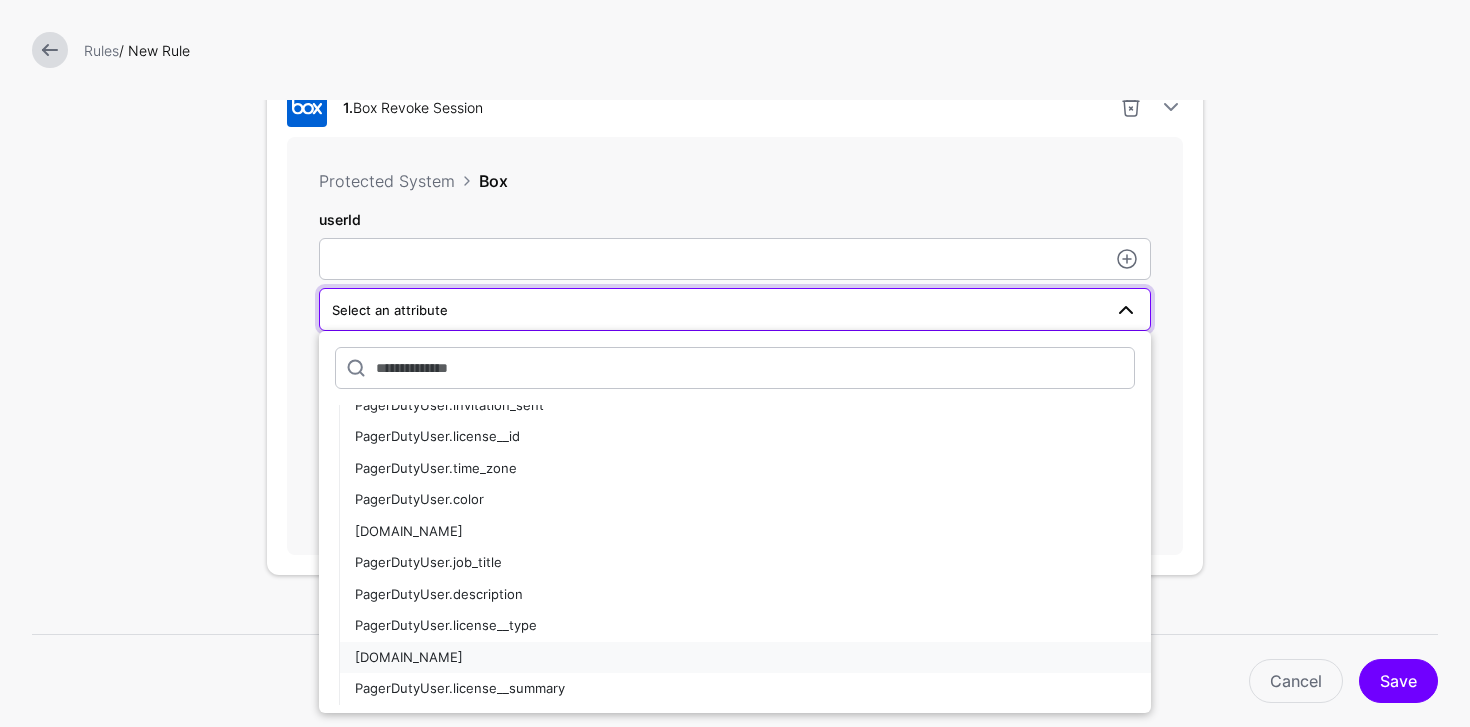 click on "[DOMAIN_NAME]" at bounding box center (745, 658) 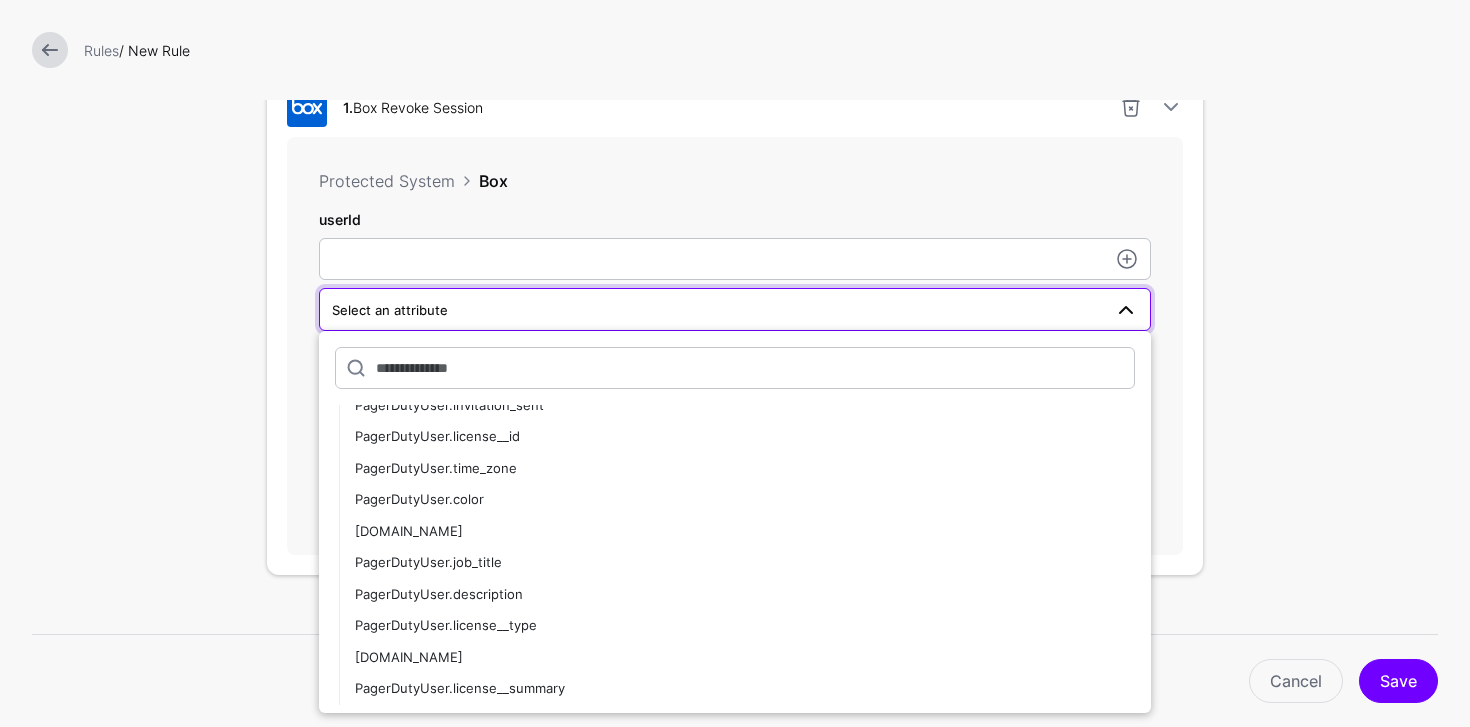 type on "**********" 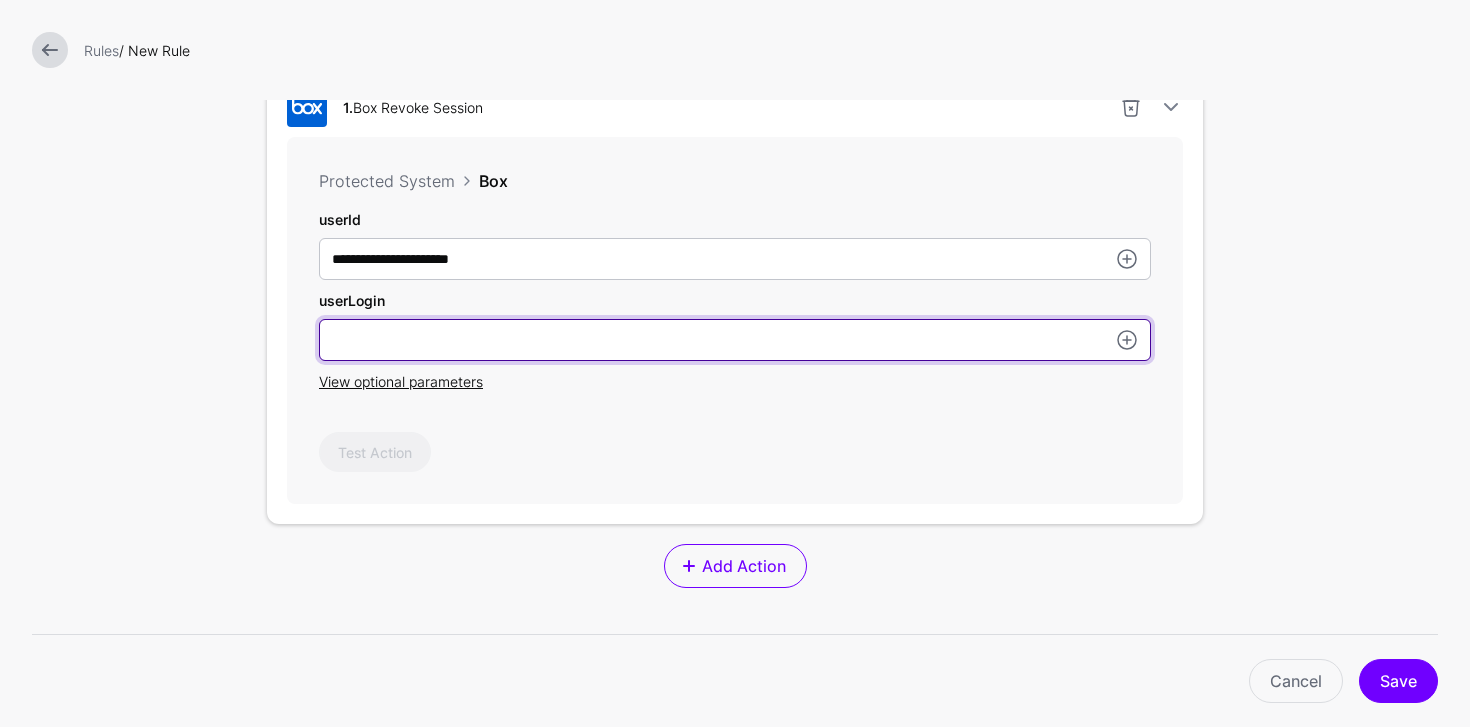 click on "userId" at bounding box center [735, 340] 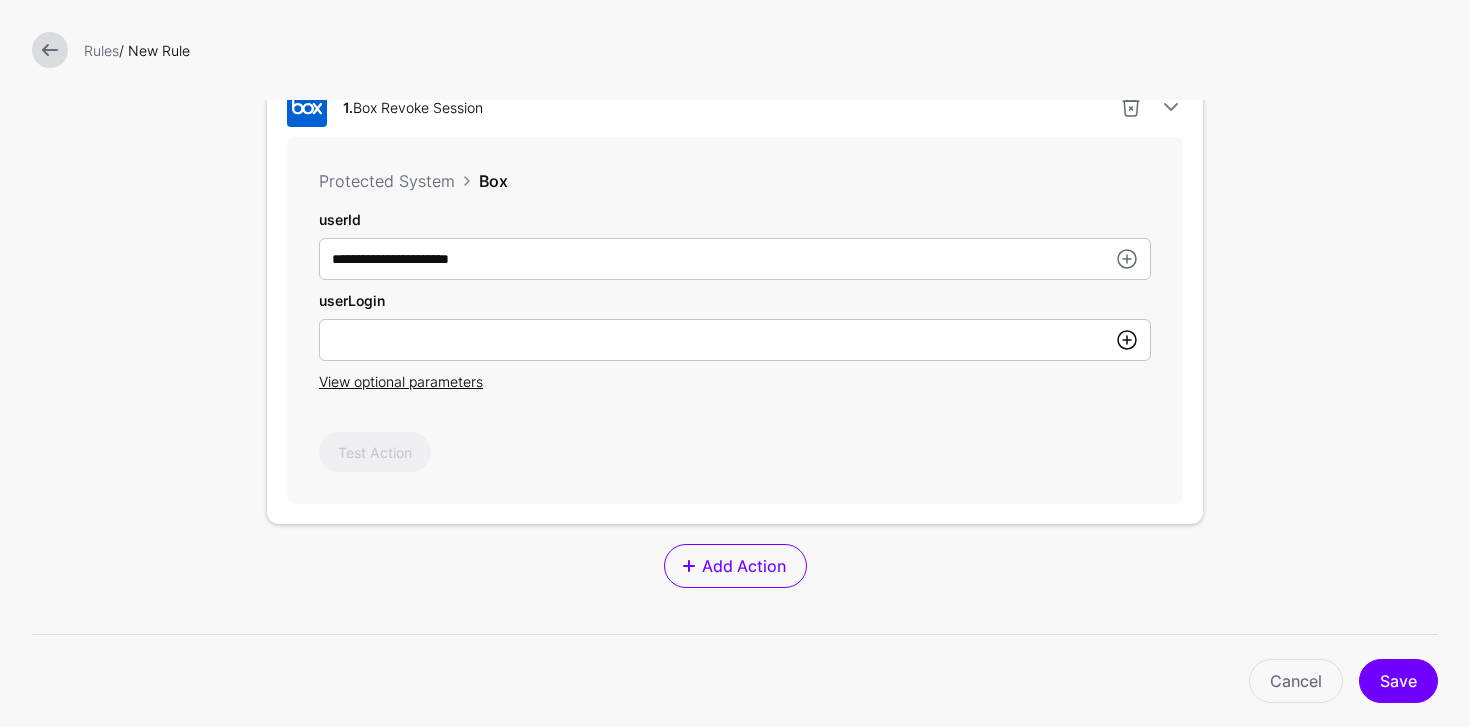 click at bounding box center [1127, 340] 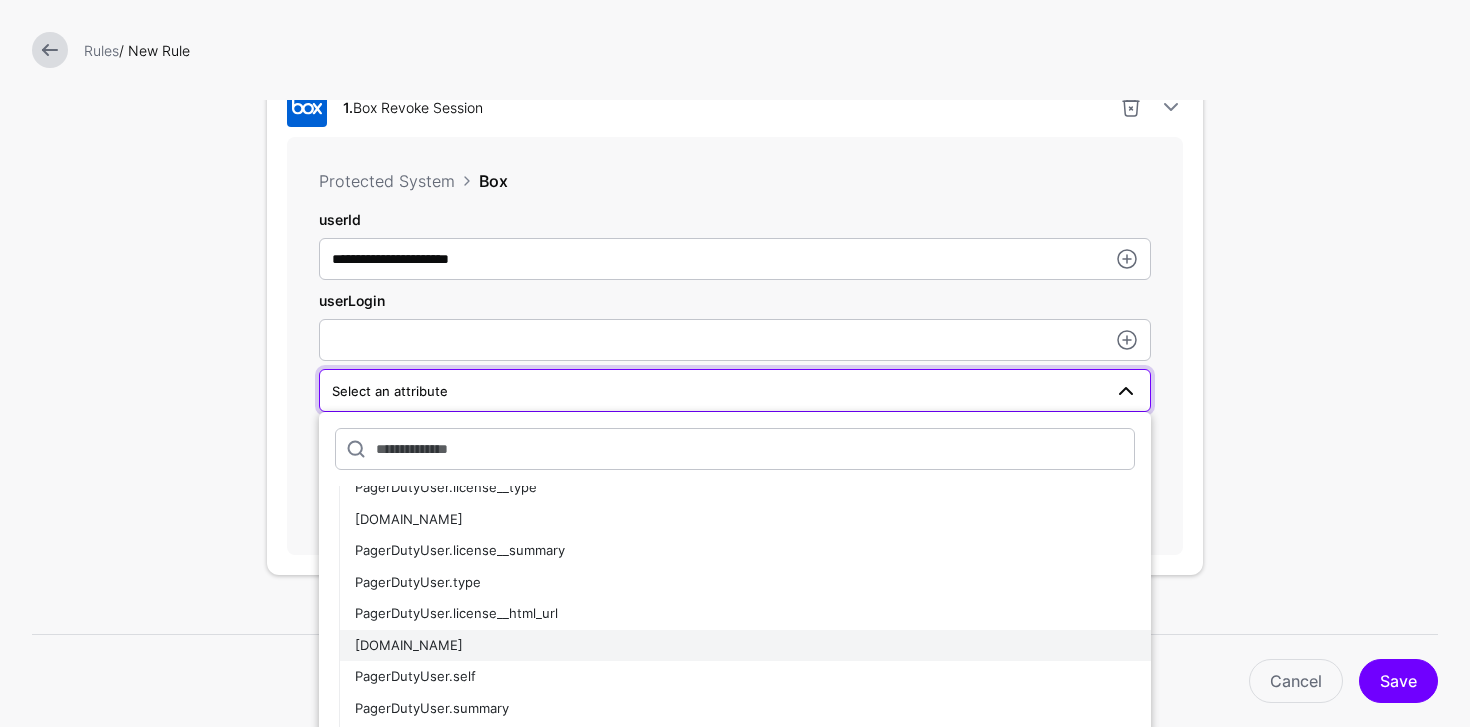 scroll, scrollTop: 304, scrollLeft: 0, axis: vertical 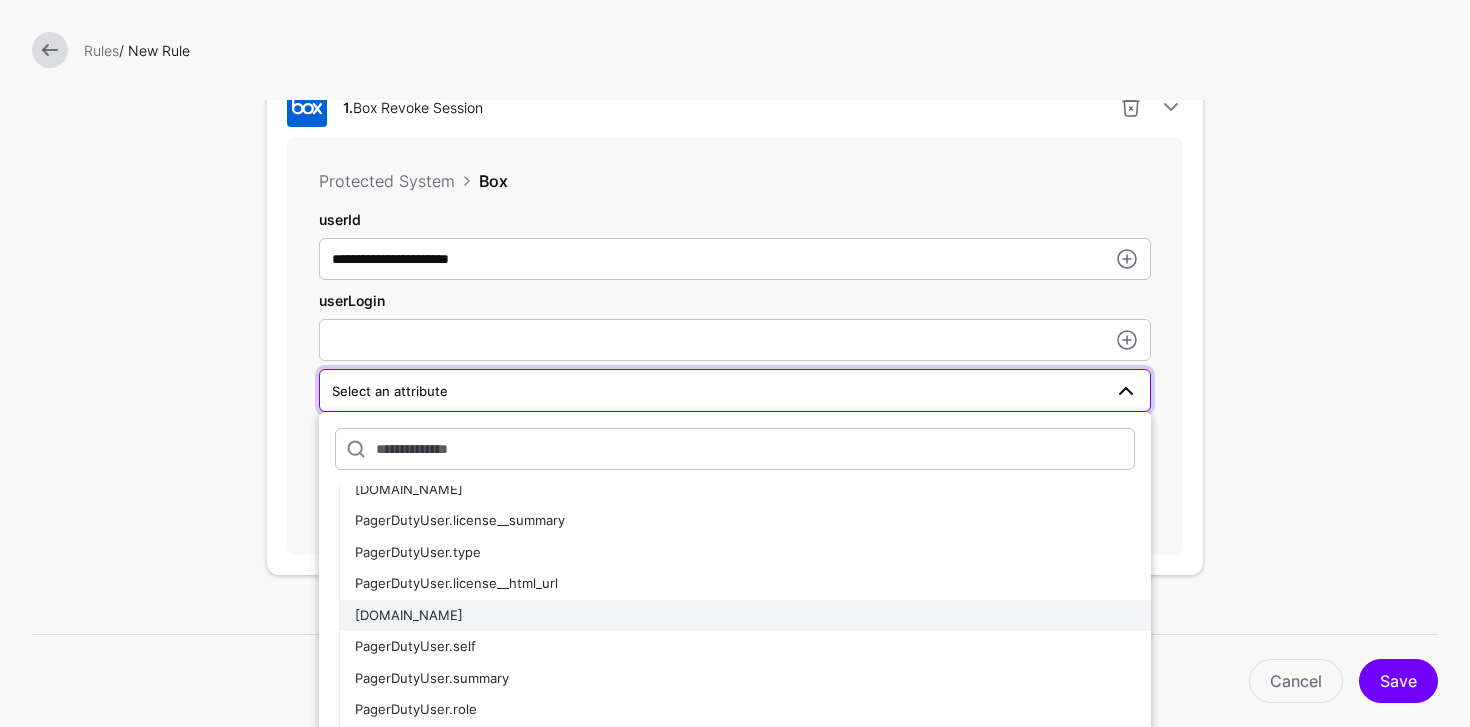click on "[DOMAIN_NAME]" at bounding box center (745, 616) 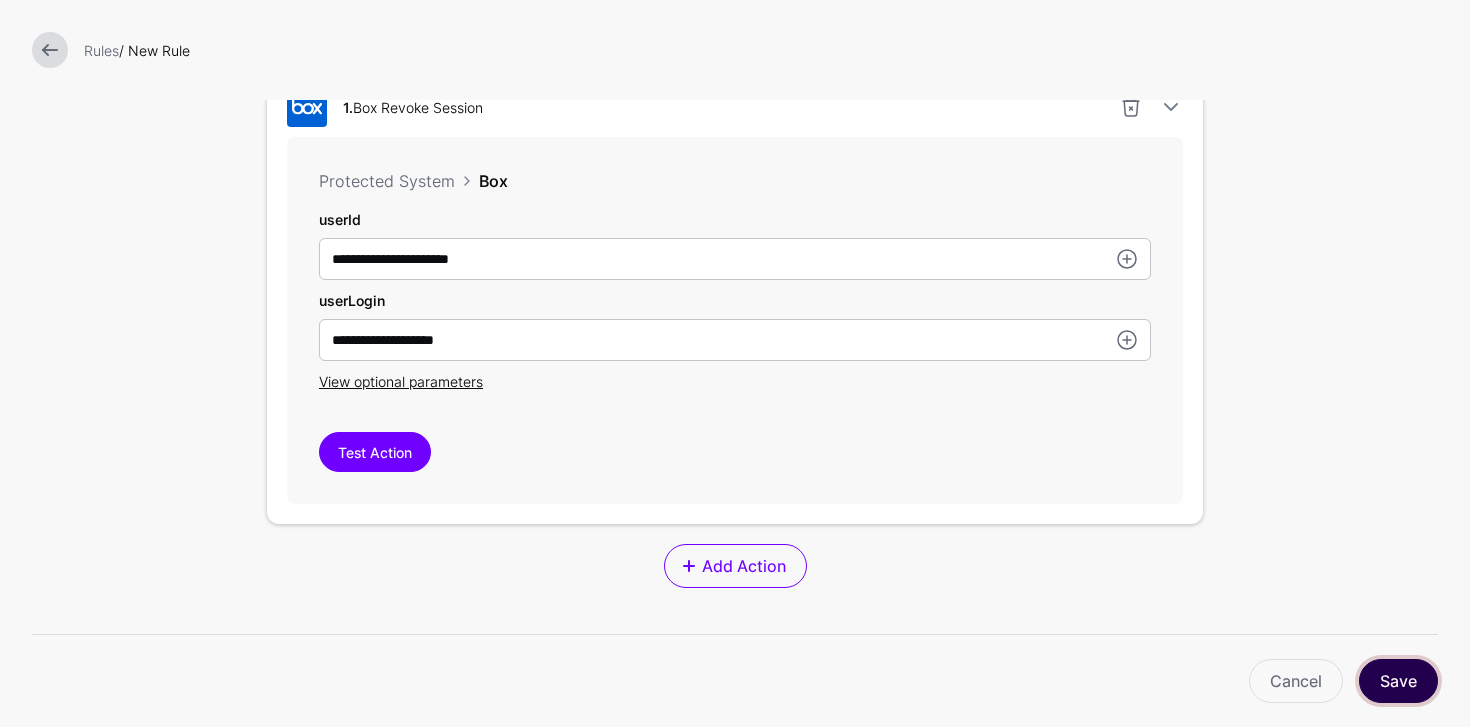 click on "Save" at bounding box center [1398, 681] 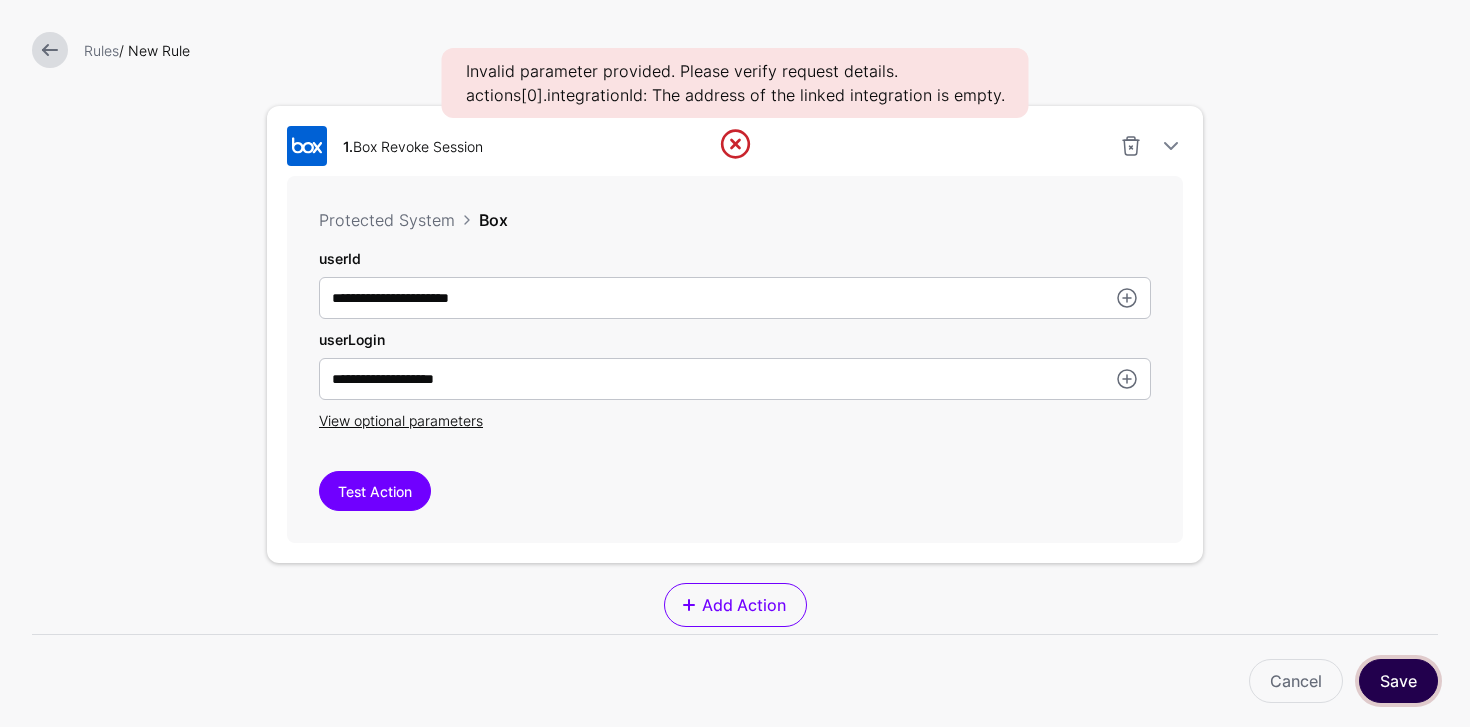 scroll, scrollTop: 593, scrollLeft: 0, axis: vertical 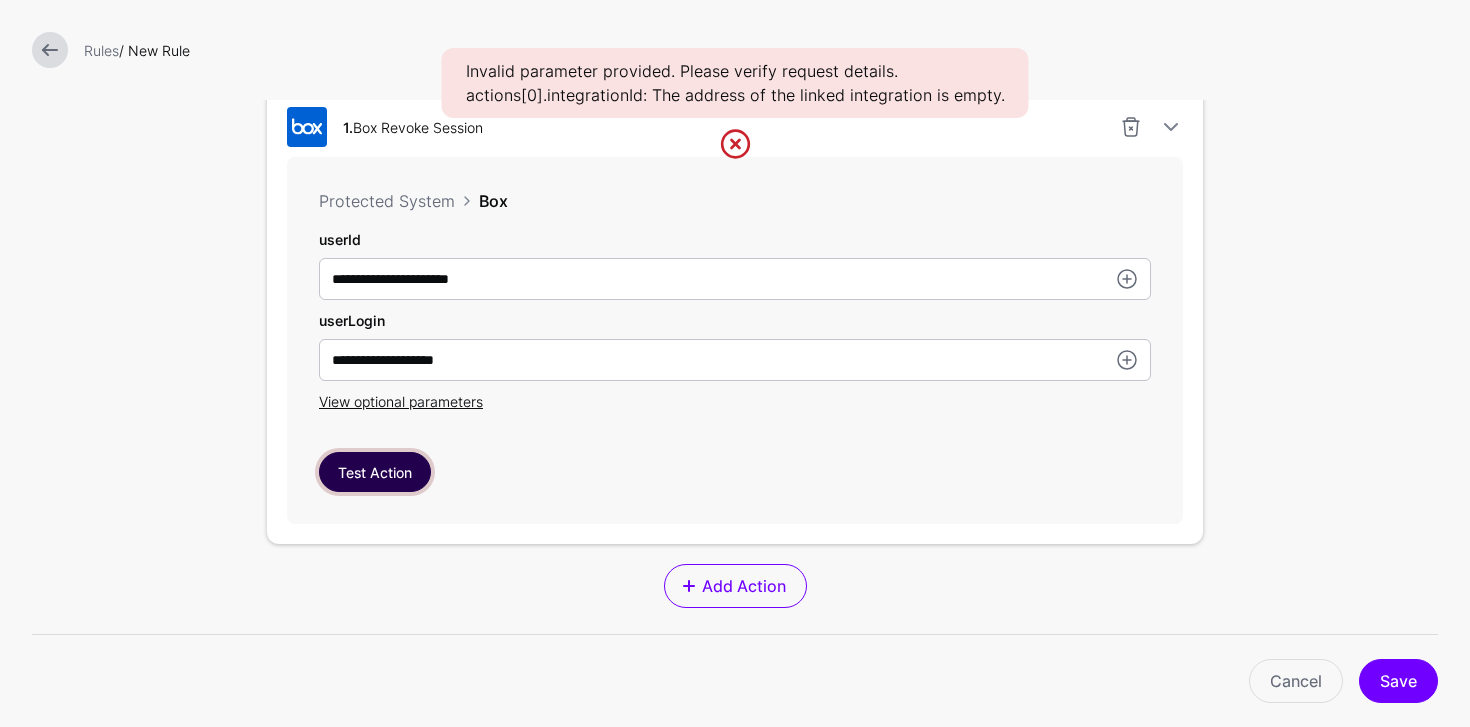 click on "Test Action" at bounding box center [375, 472] 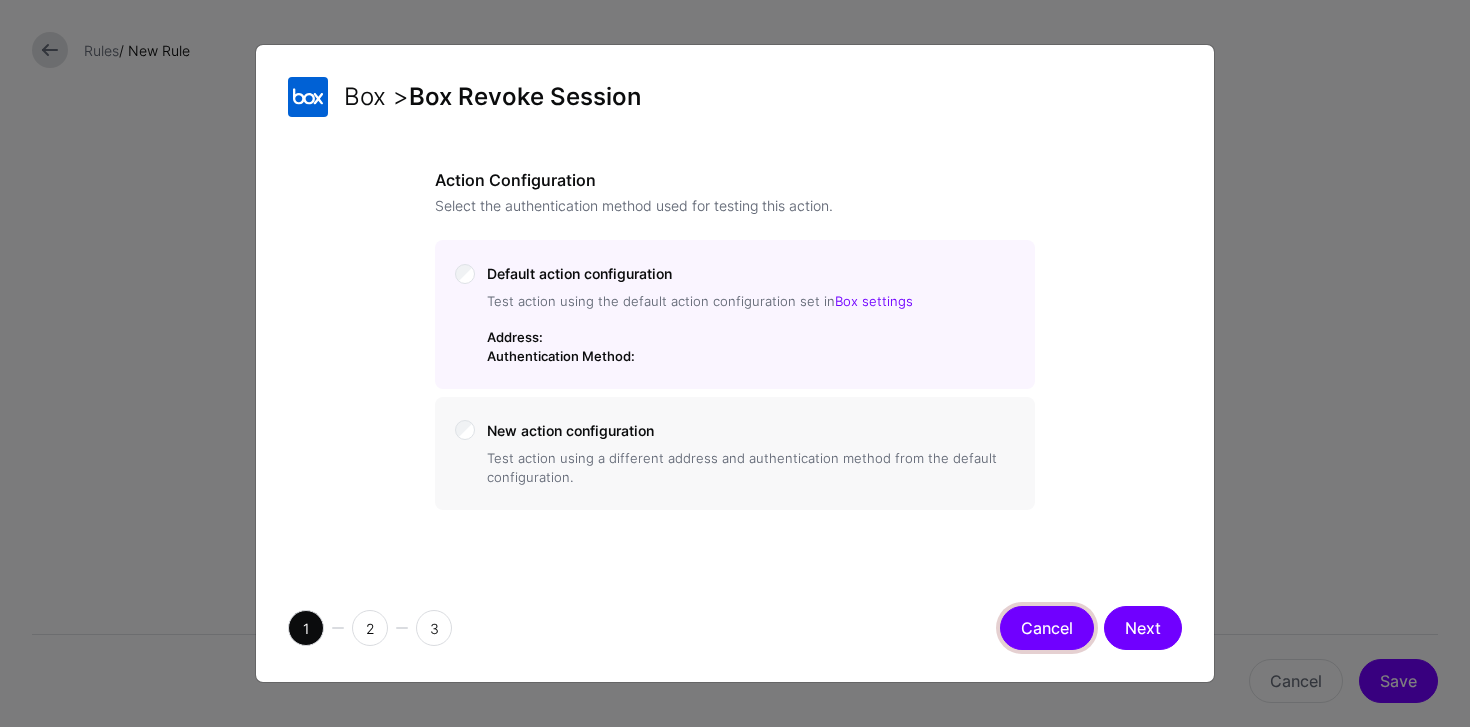click on "Cancel" 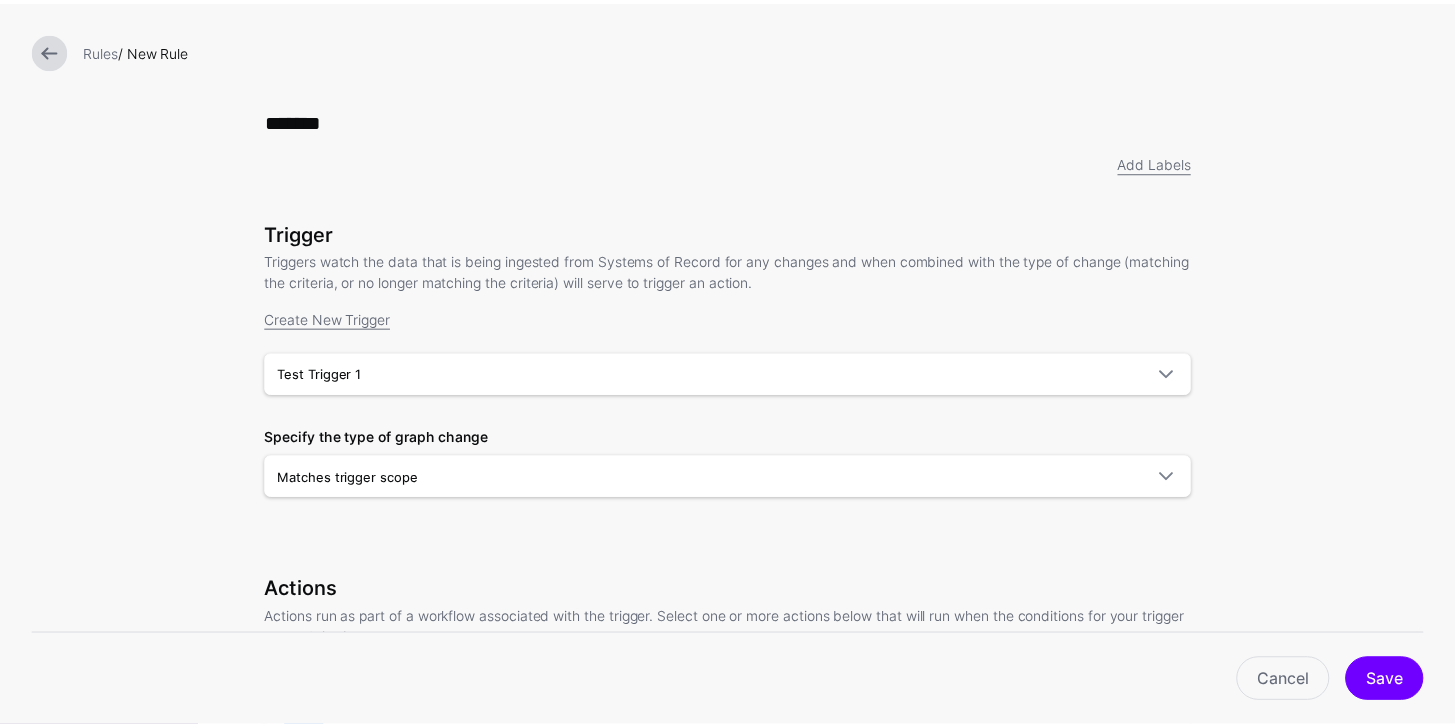 scroll, scrollTop: 0, scrollLeft: 0, axis: both 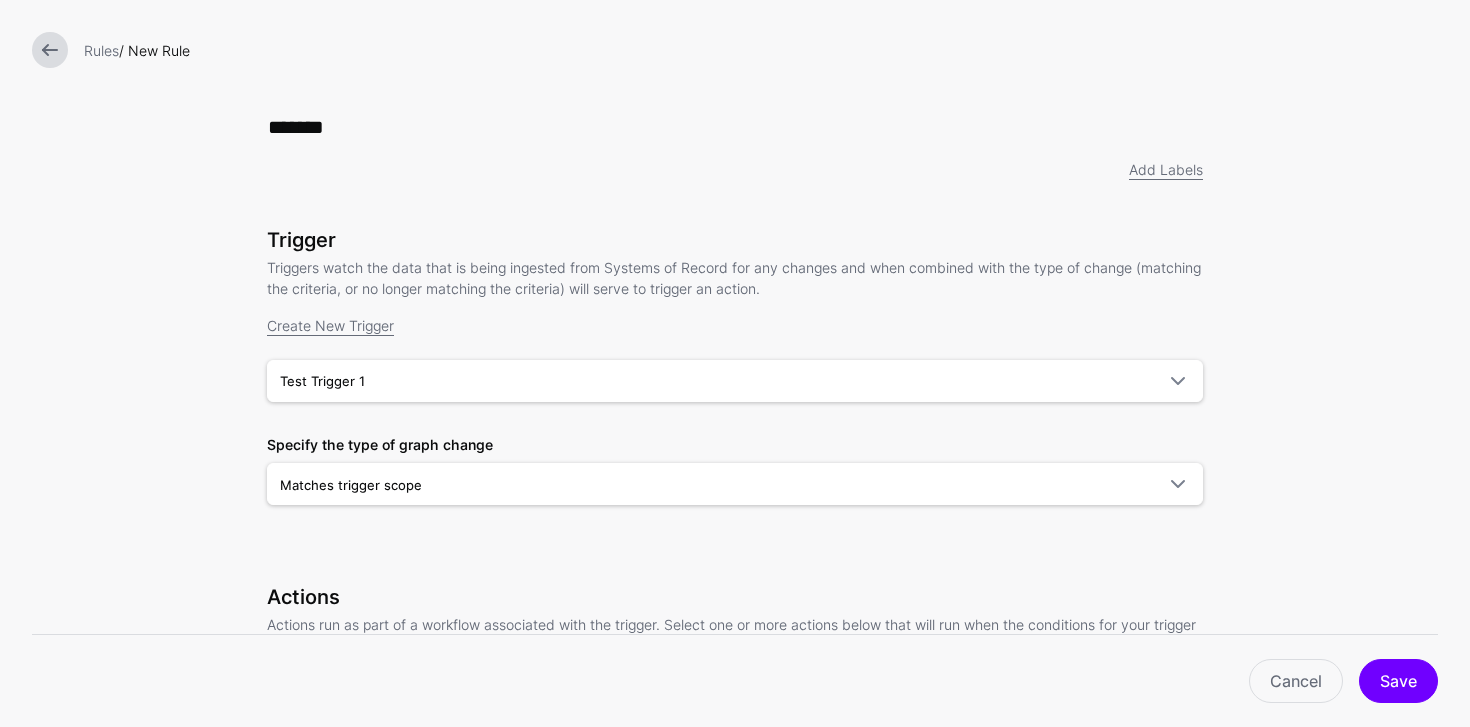 click at bounding box center [50, 50] 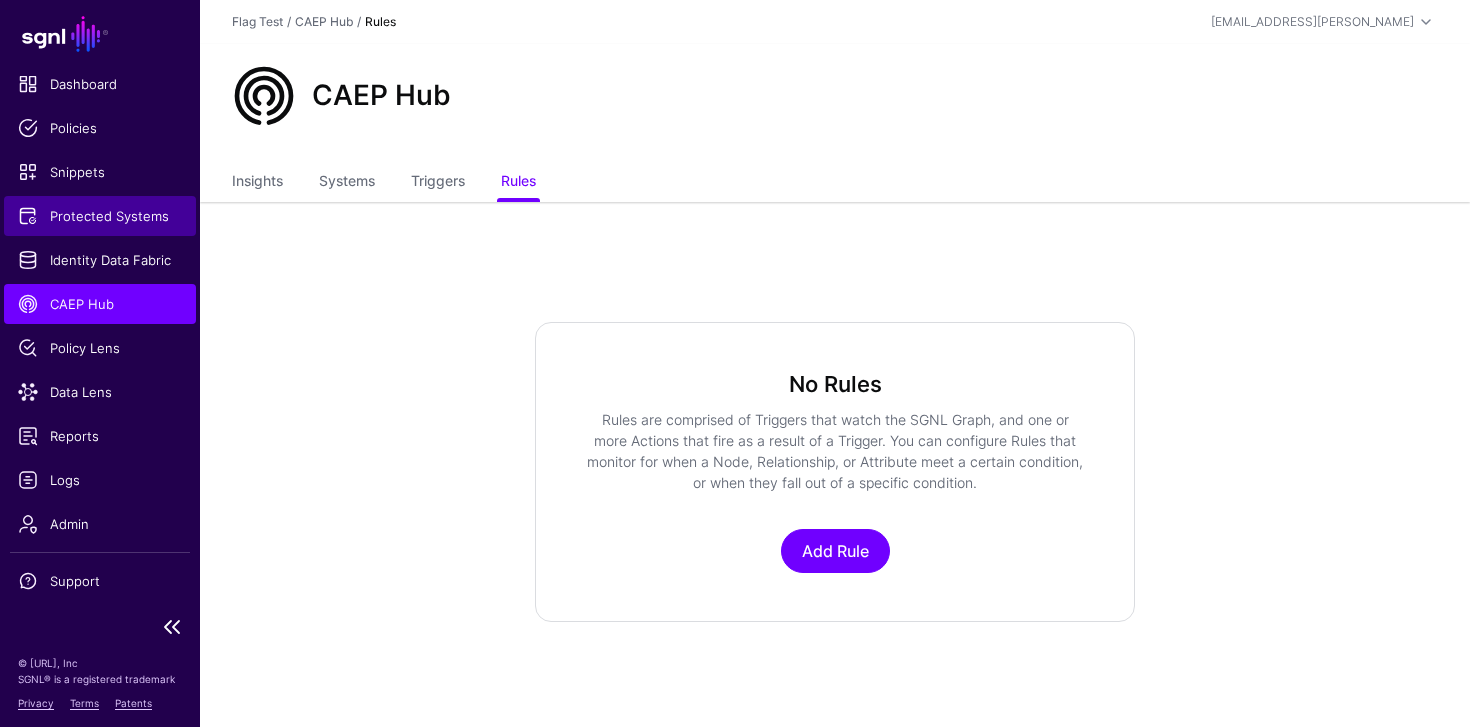 click on "Protected Systems" 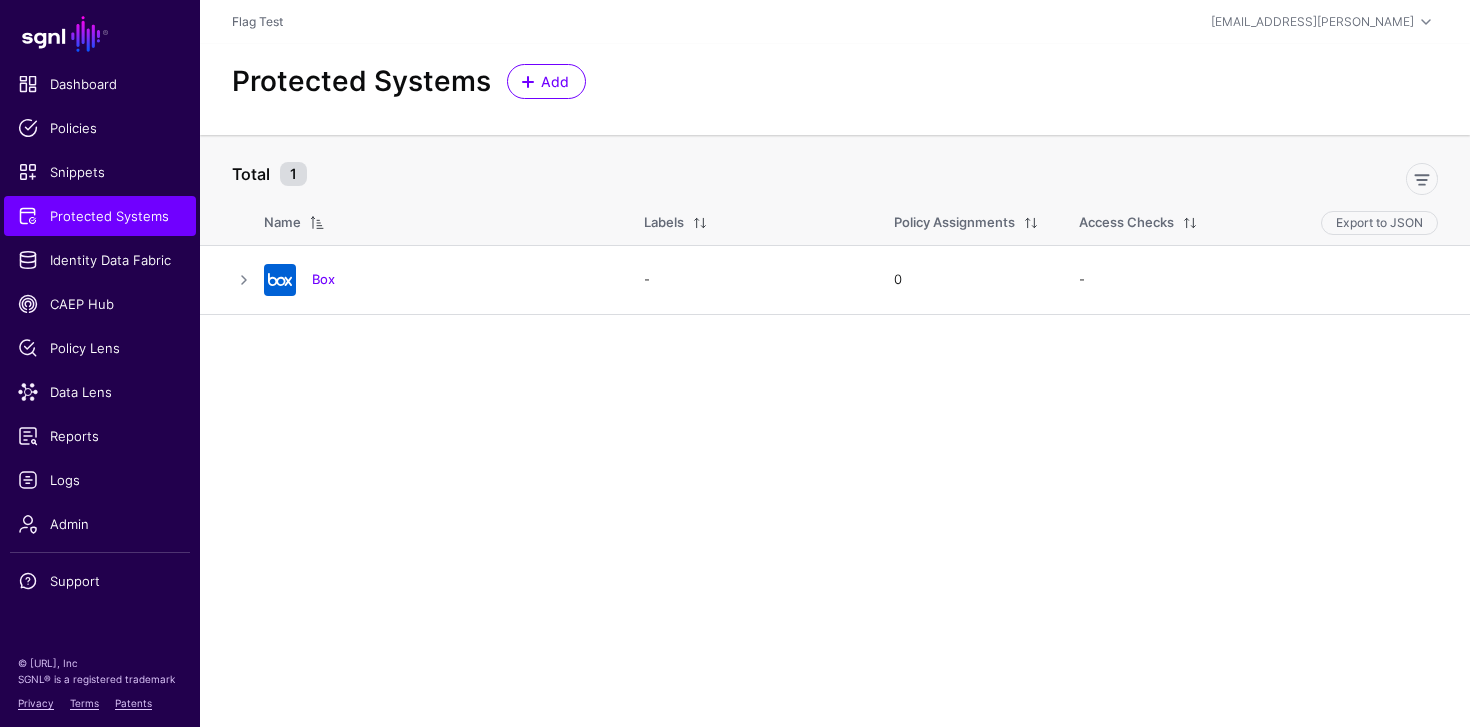click on "Box" 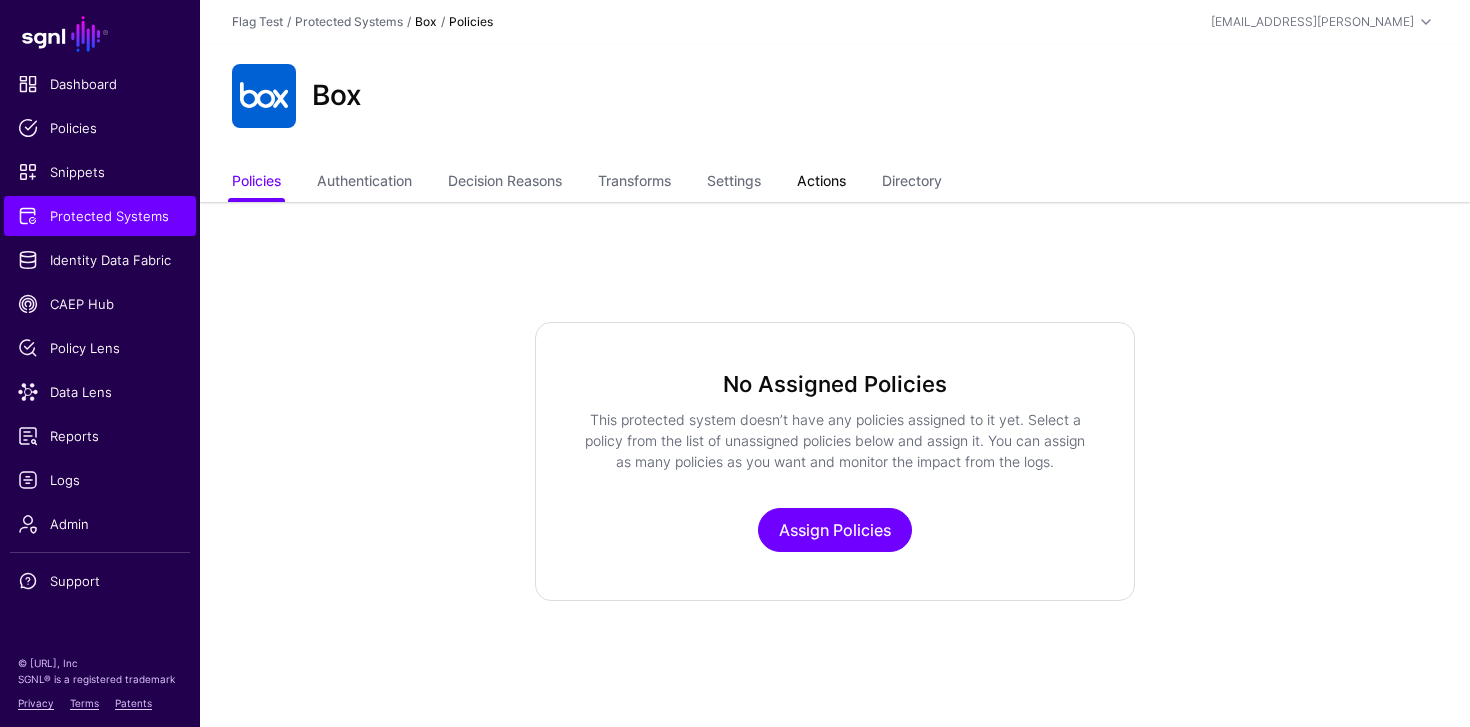 click on "Actions" 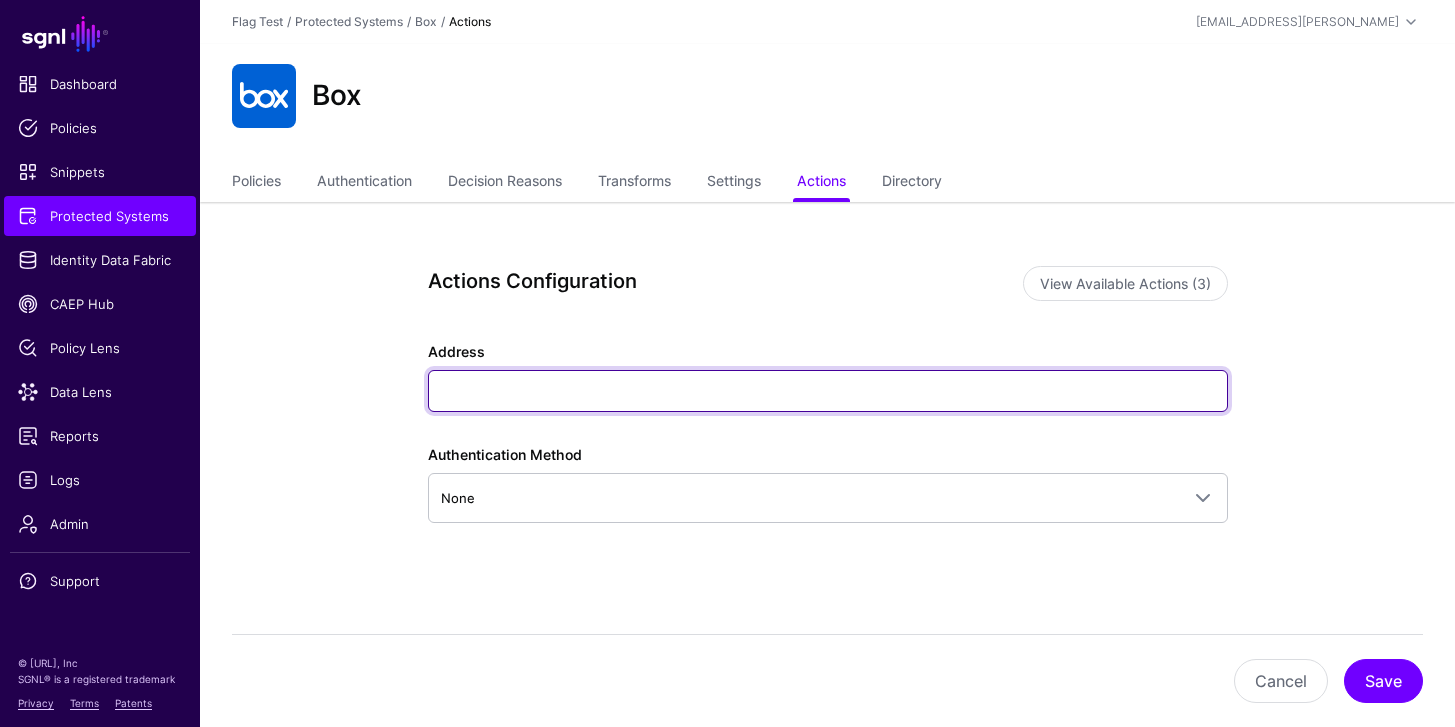 click on "Address" at bounding box center (828, 391) 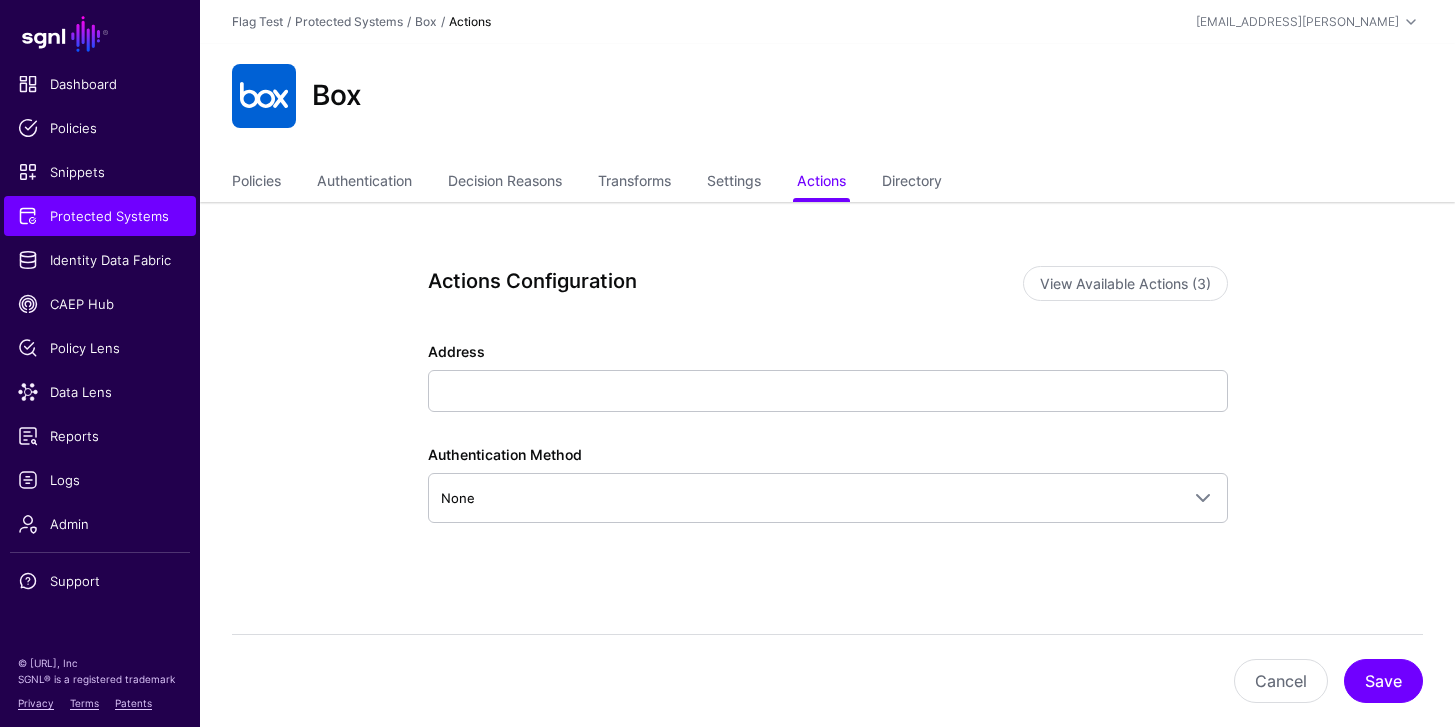 click on "Actions Configuration  View Available Actions (3)   Address  Authentication Method None  None   OAuth2 Client Credentials   [SECURITY_DATA] Authorization Code   Basic   Bearer" 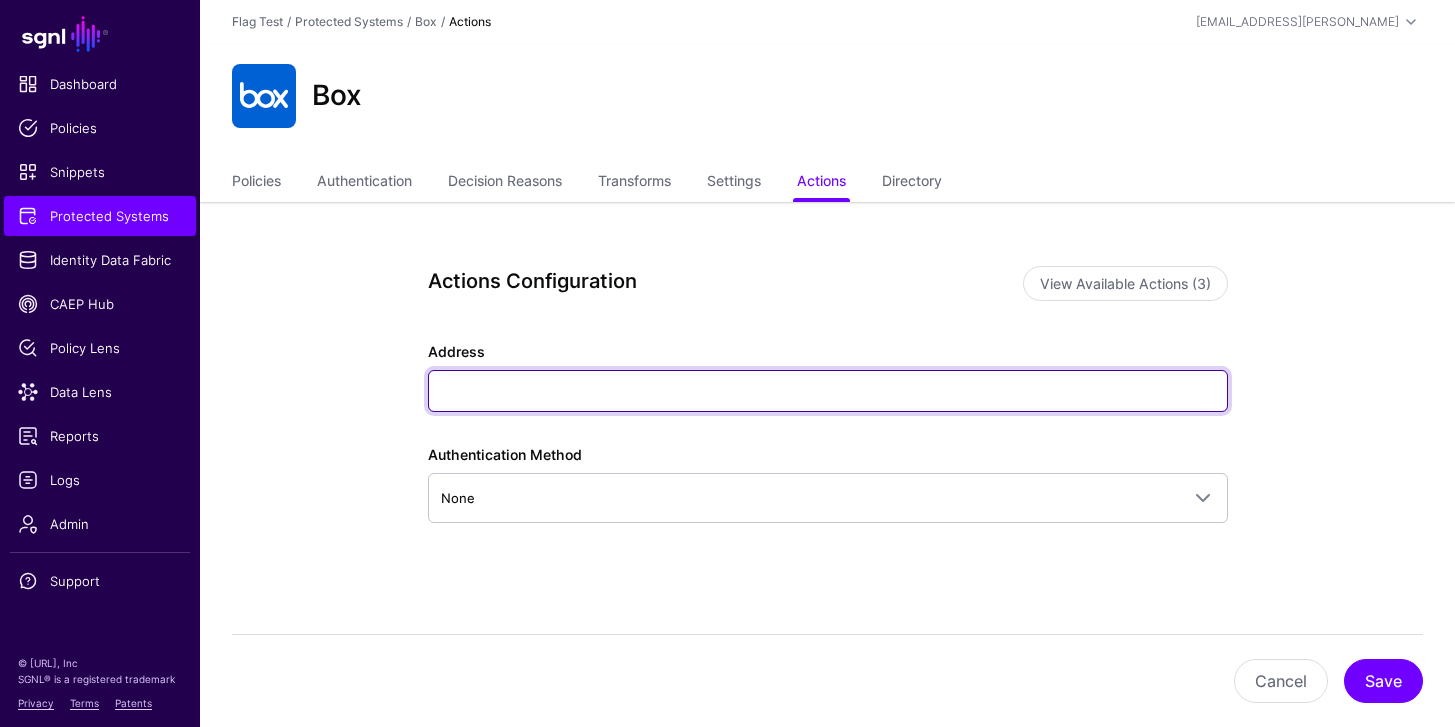 click on "Address" at bounding box center [828, 391] 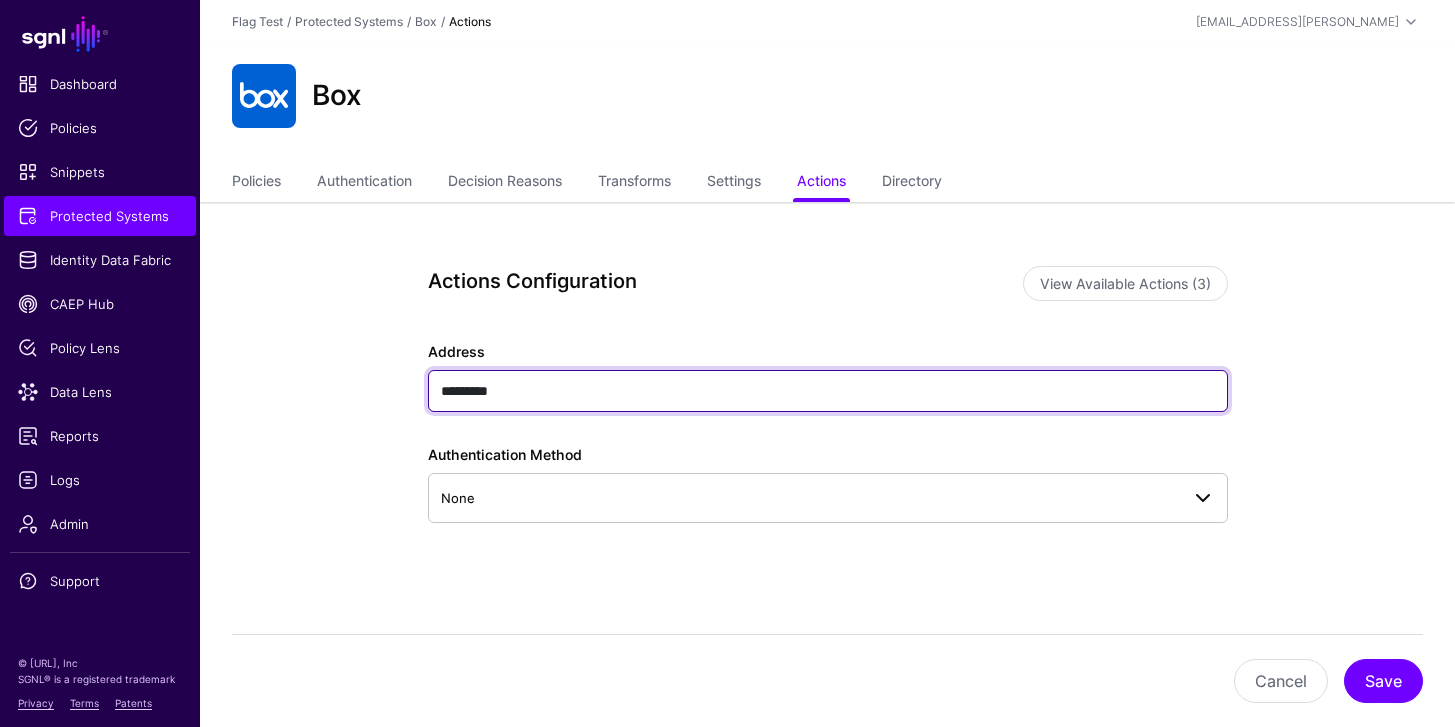 type on "*********" 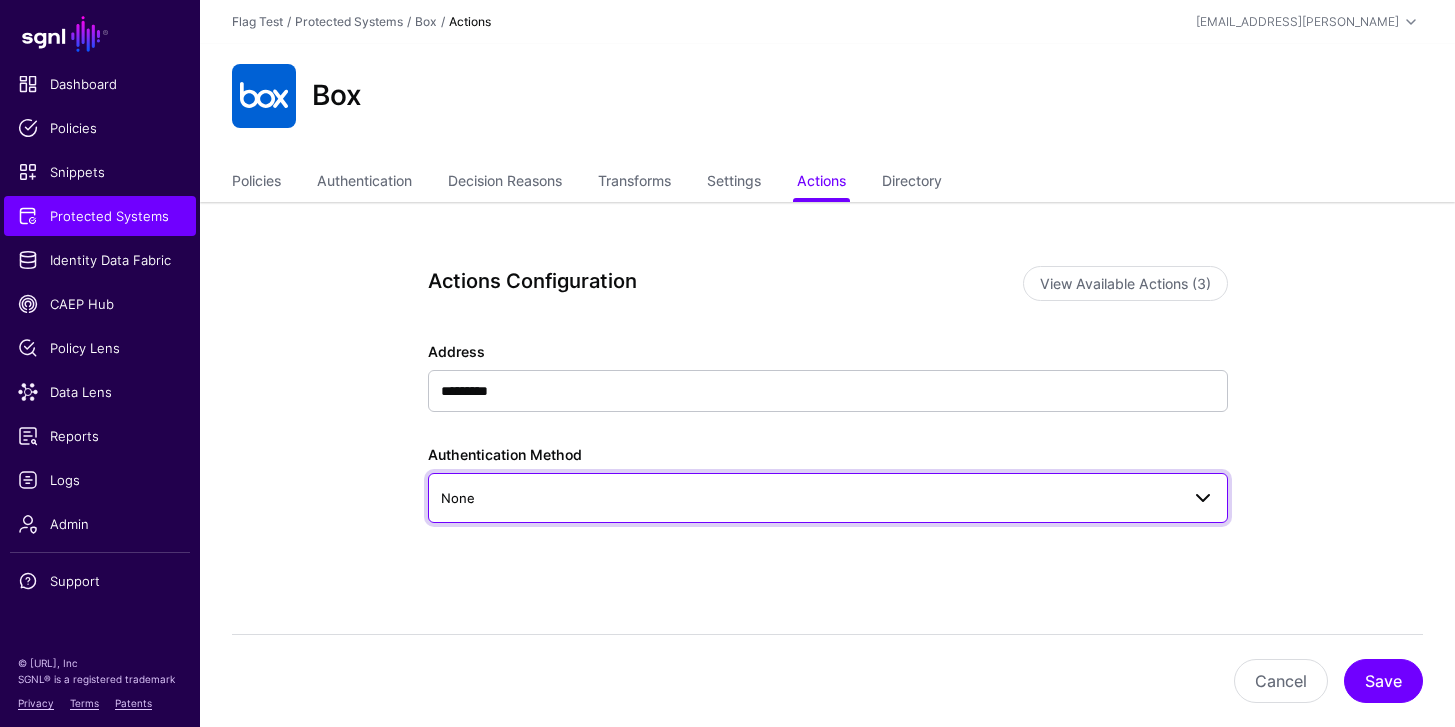 click on "None" at bounding box center [810, 498] 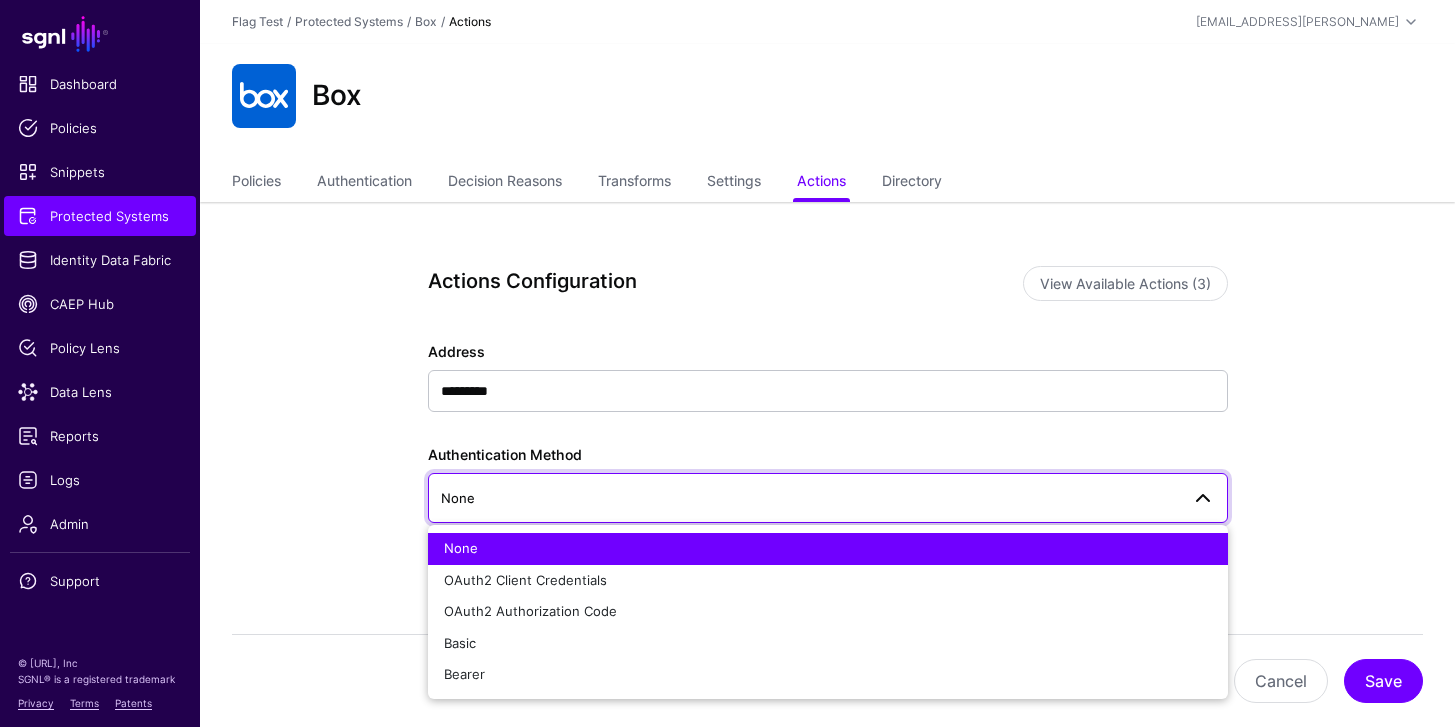 click on "None" at bounding box center (810, 498) 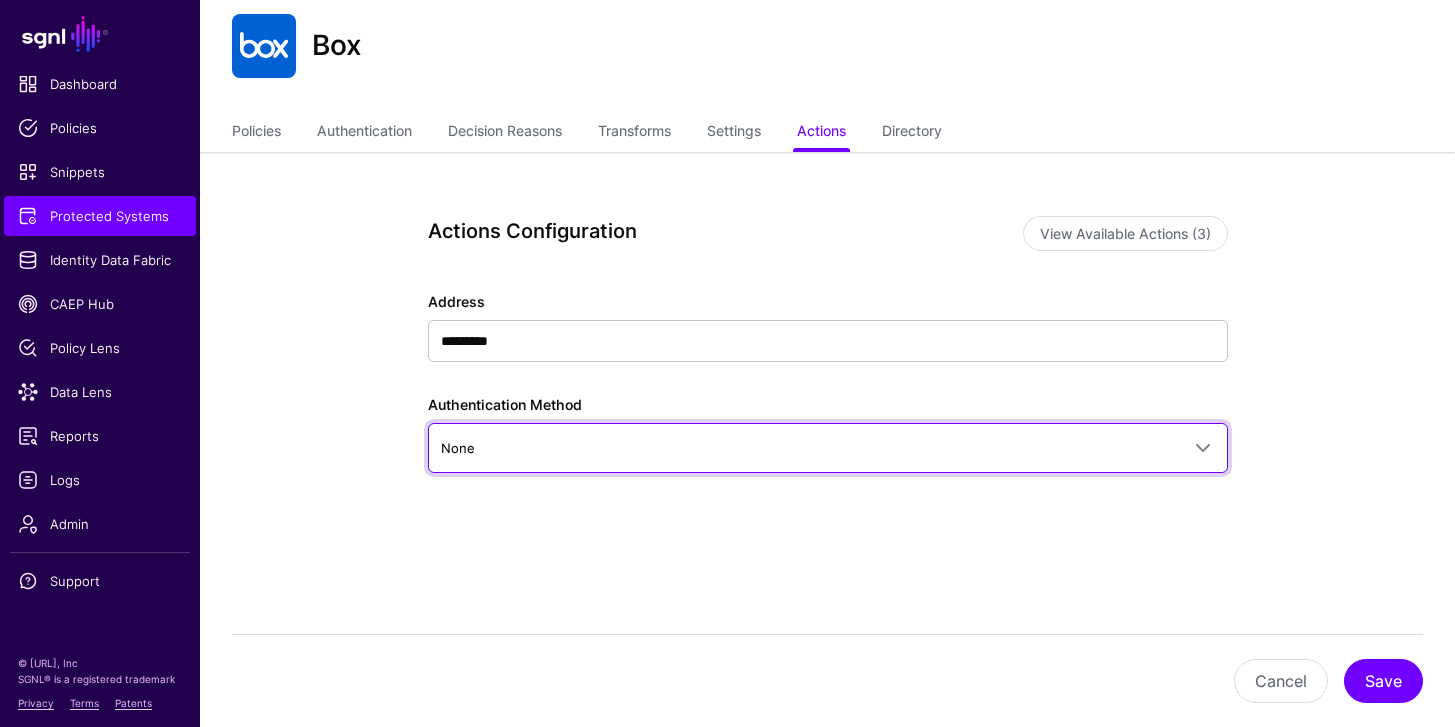 scroll, scrollTop: 52, scrollLeft: 0, axis: vertical 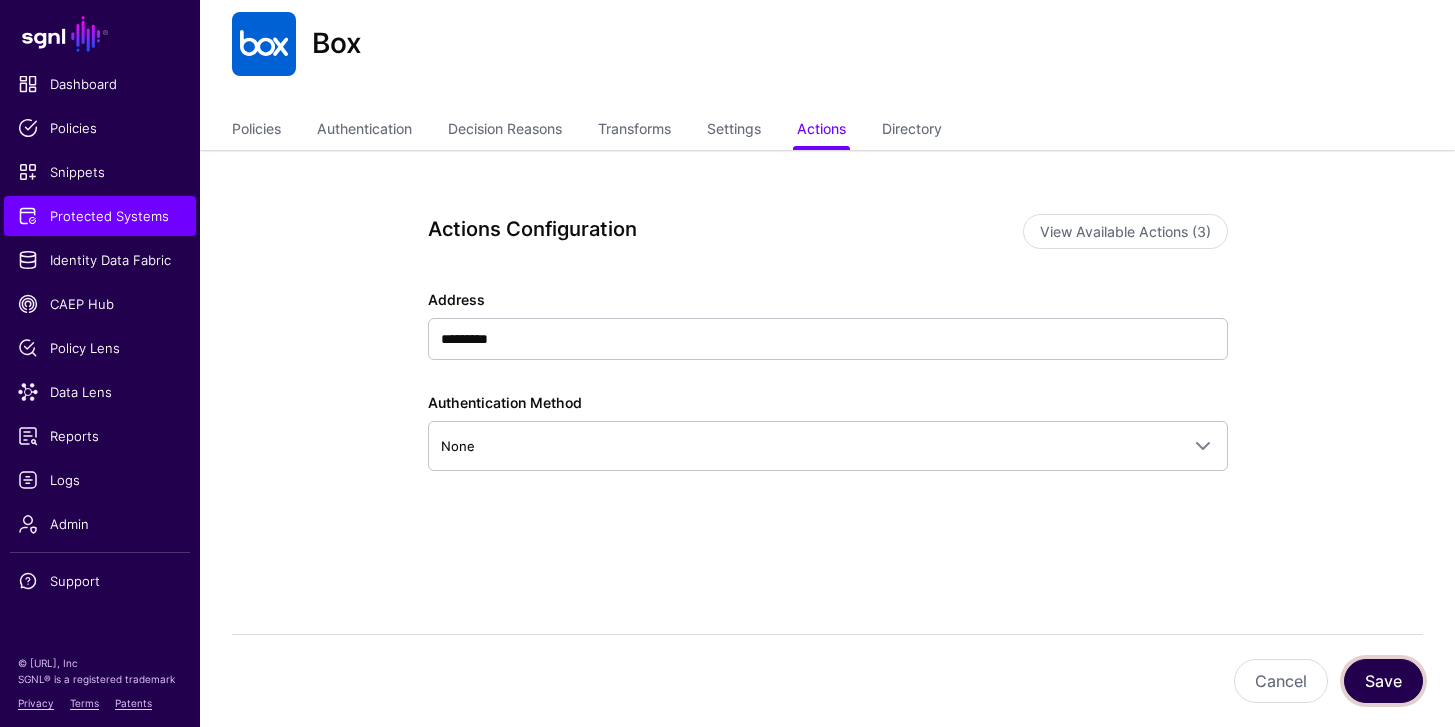 click on "Save" 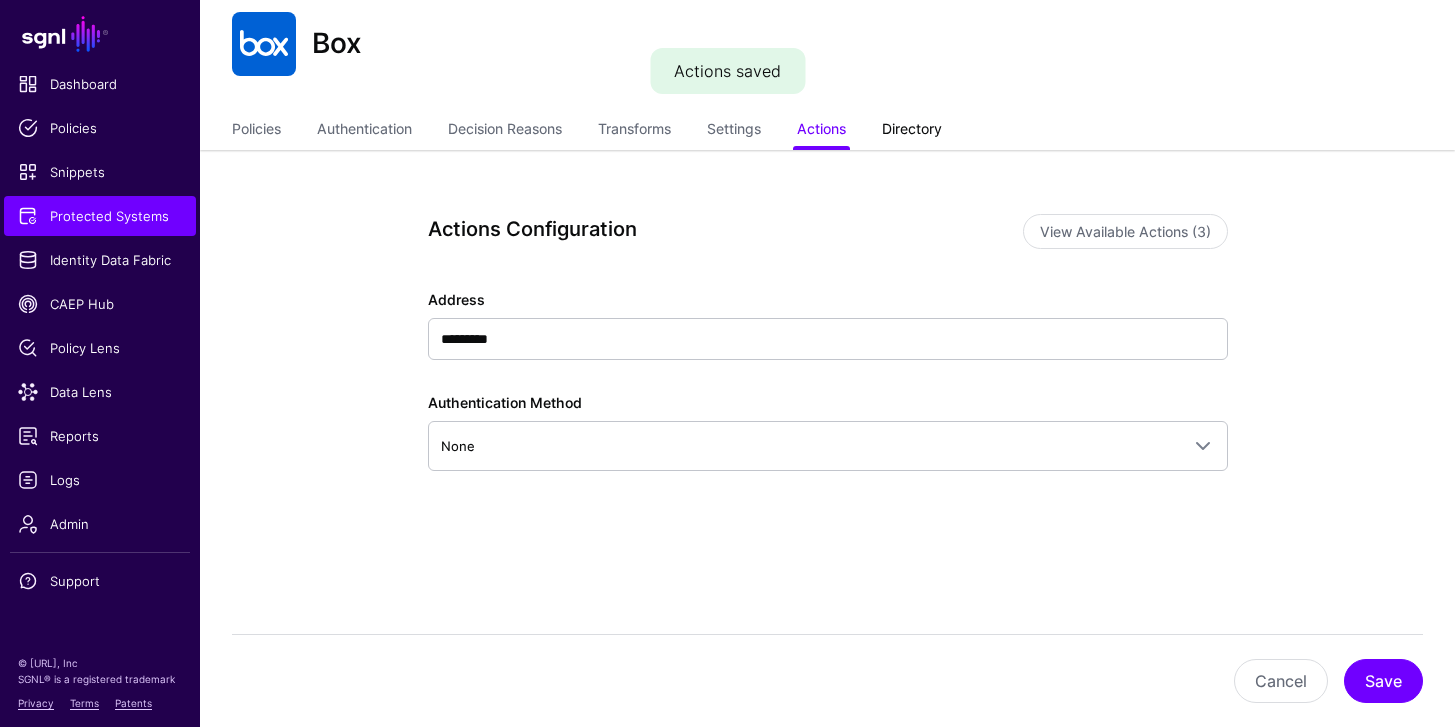 click on "Directory" 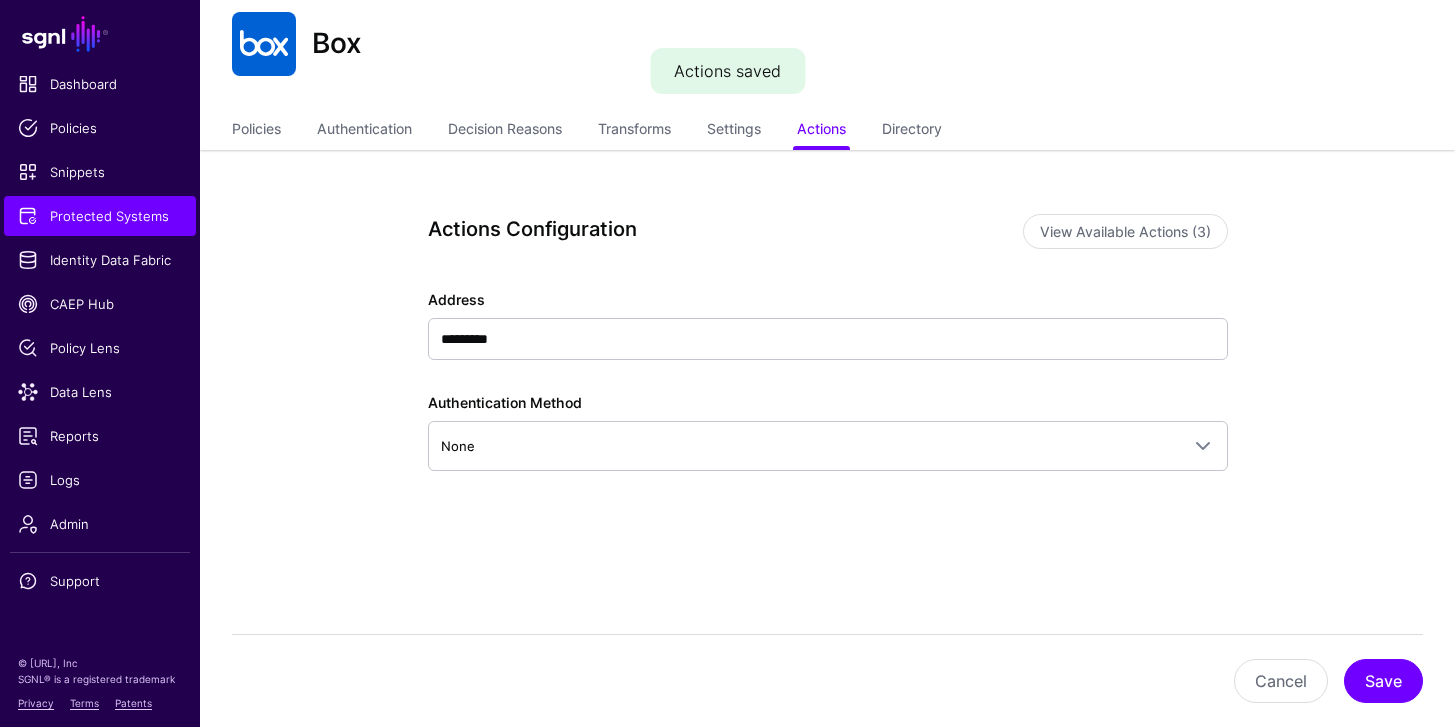 scroll, scrollTop: 0, scrollLeft: 0, axis: both 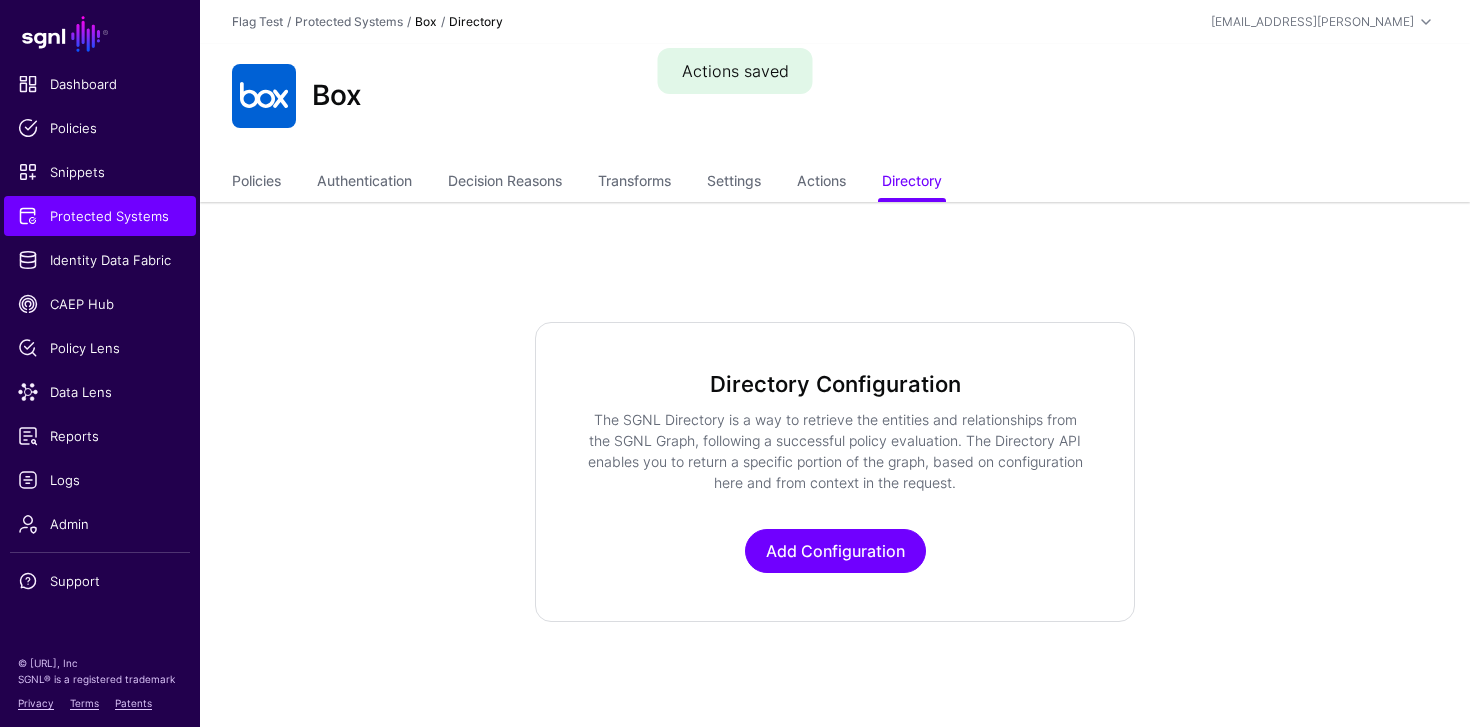 click on "Policies   Authentication   Decision Reasons   Transforms   Settings   Actions   Directory" 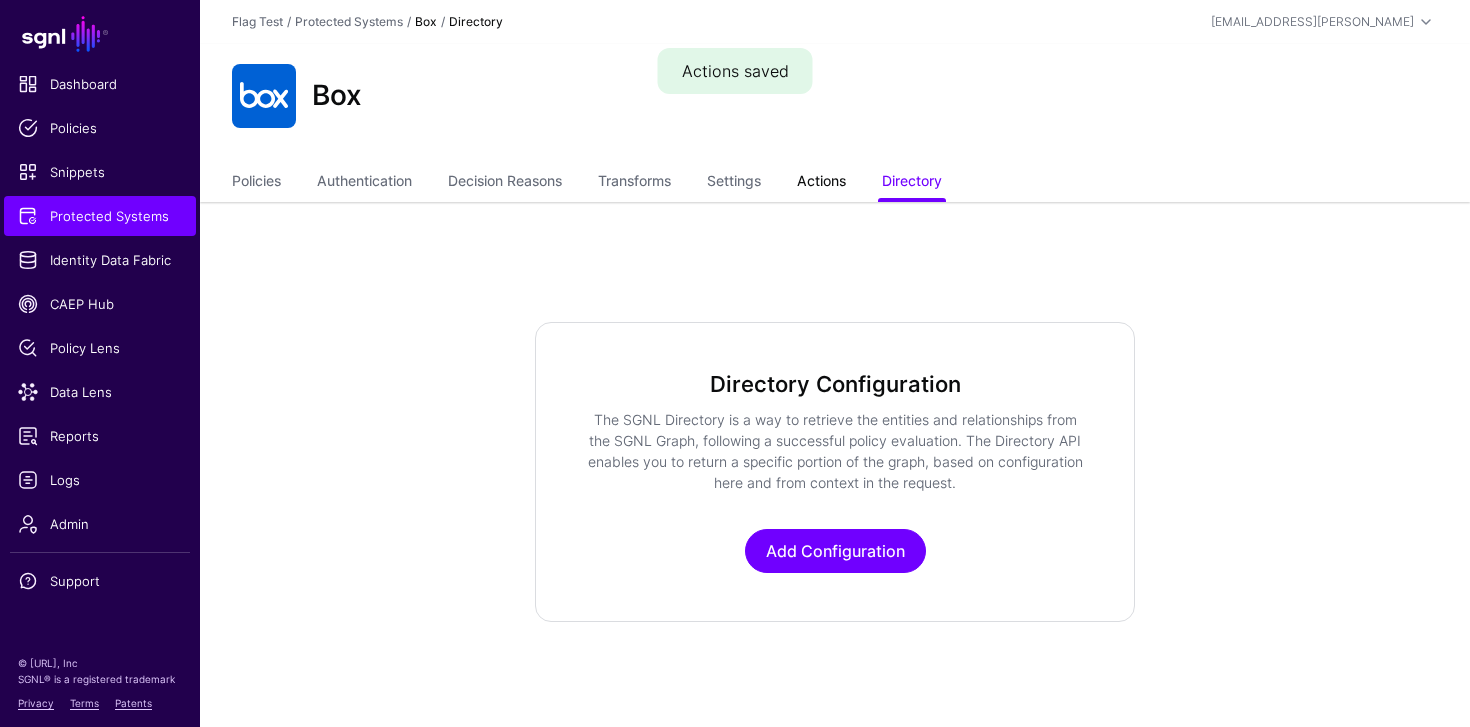click on "Actions" 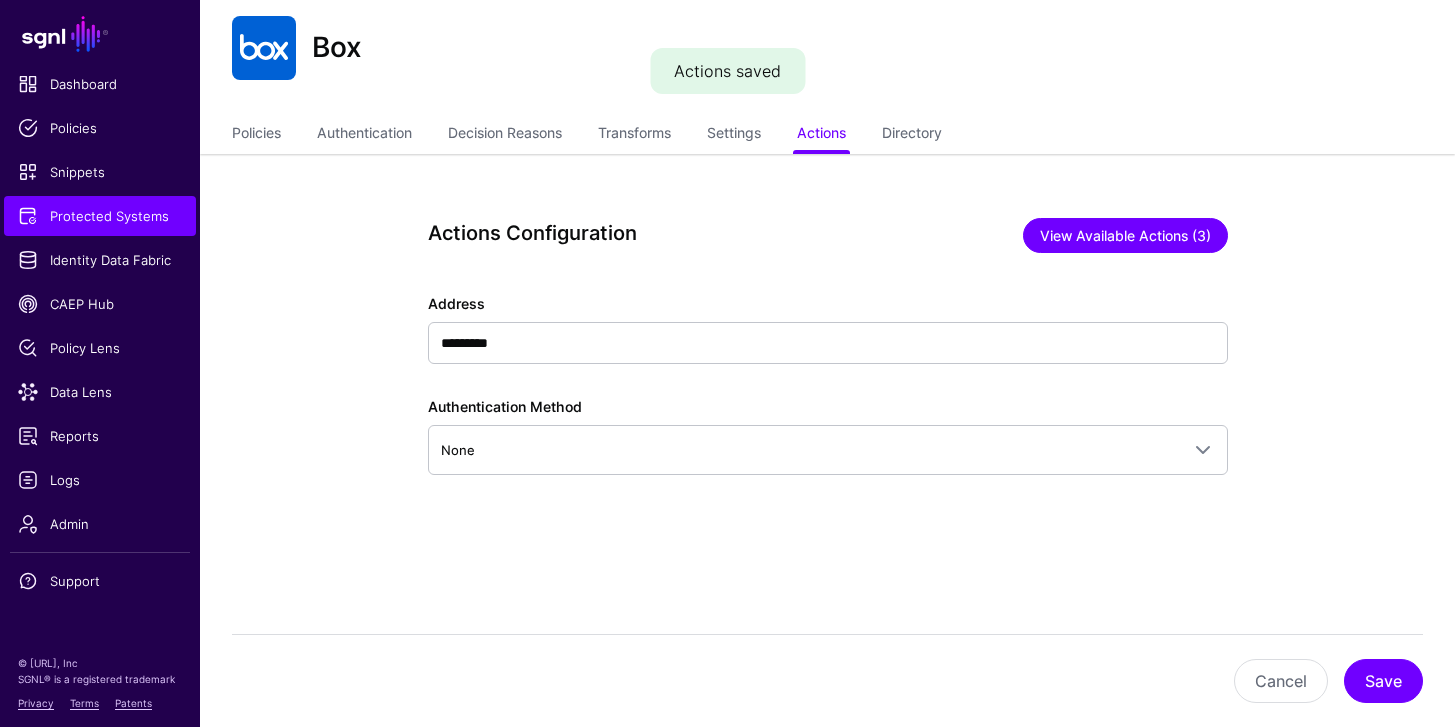 scroll, scrollTop: 52, scrollLeft: 0, axis: vertical 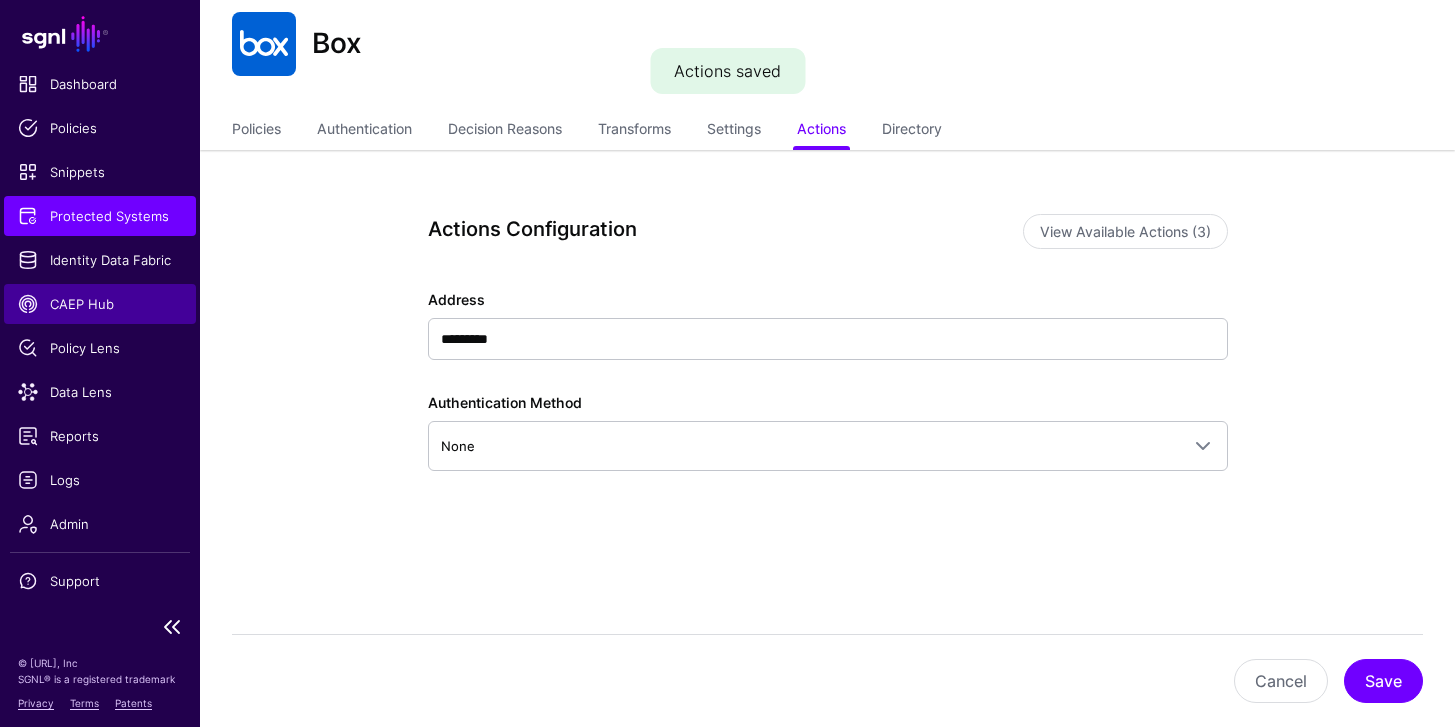 click on "CAEP Hub" 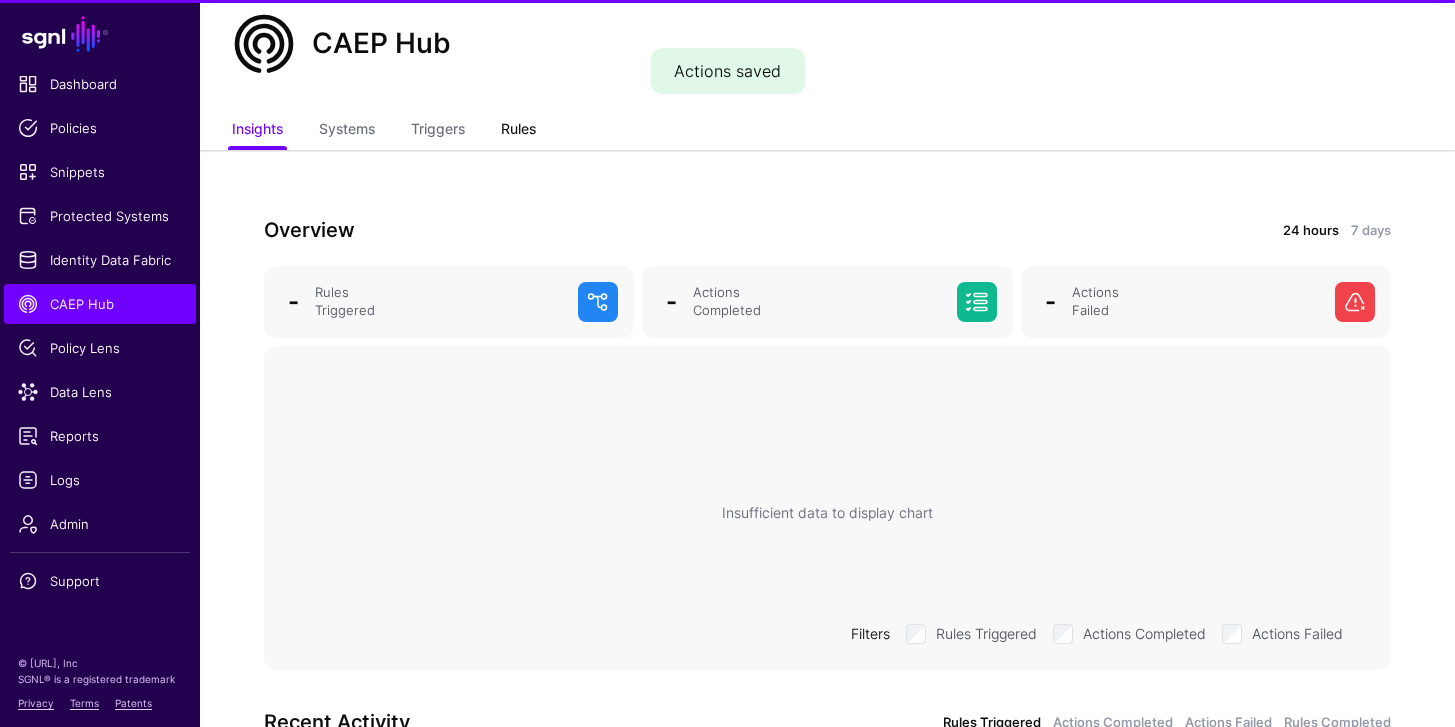 click on "Rules" 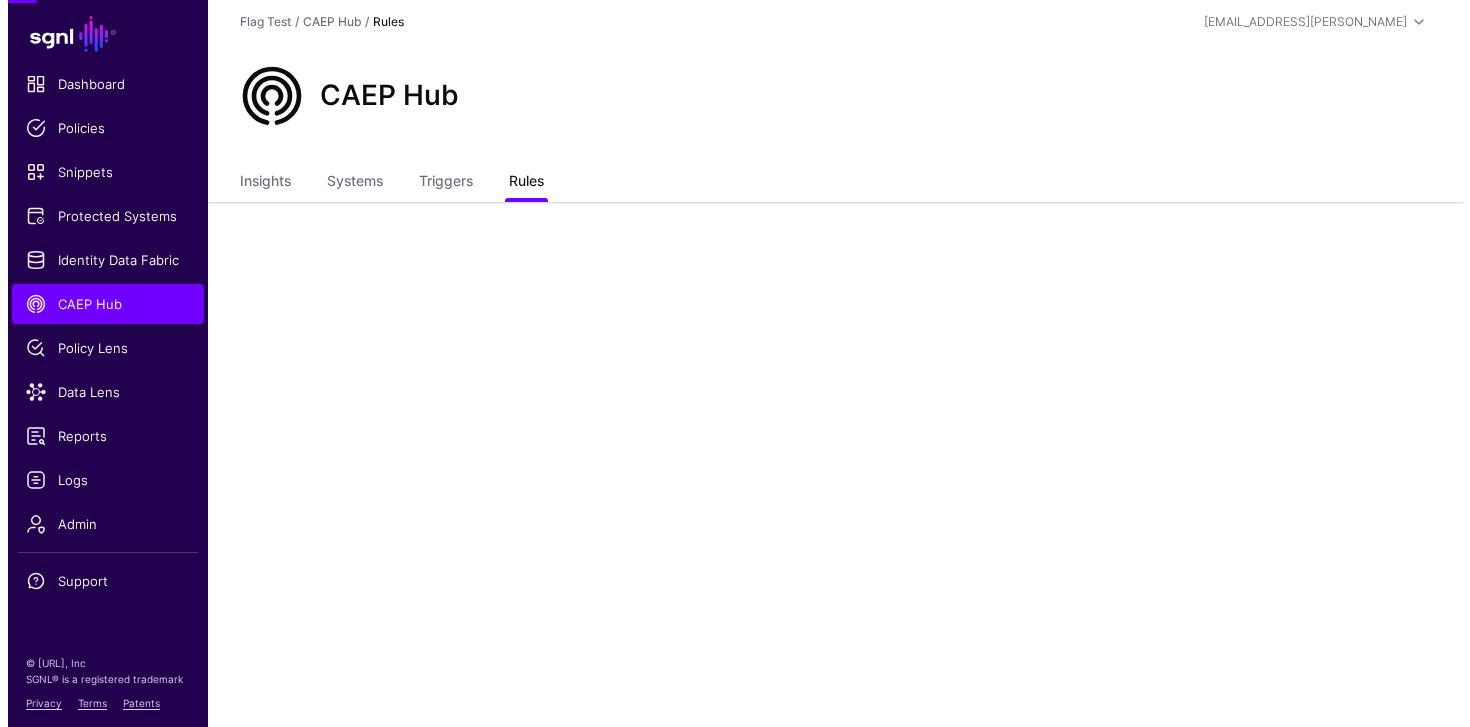 scroll, scrollTop: 0, scrollLeft: 0, axis: both 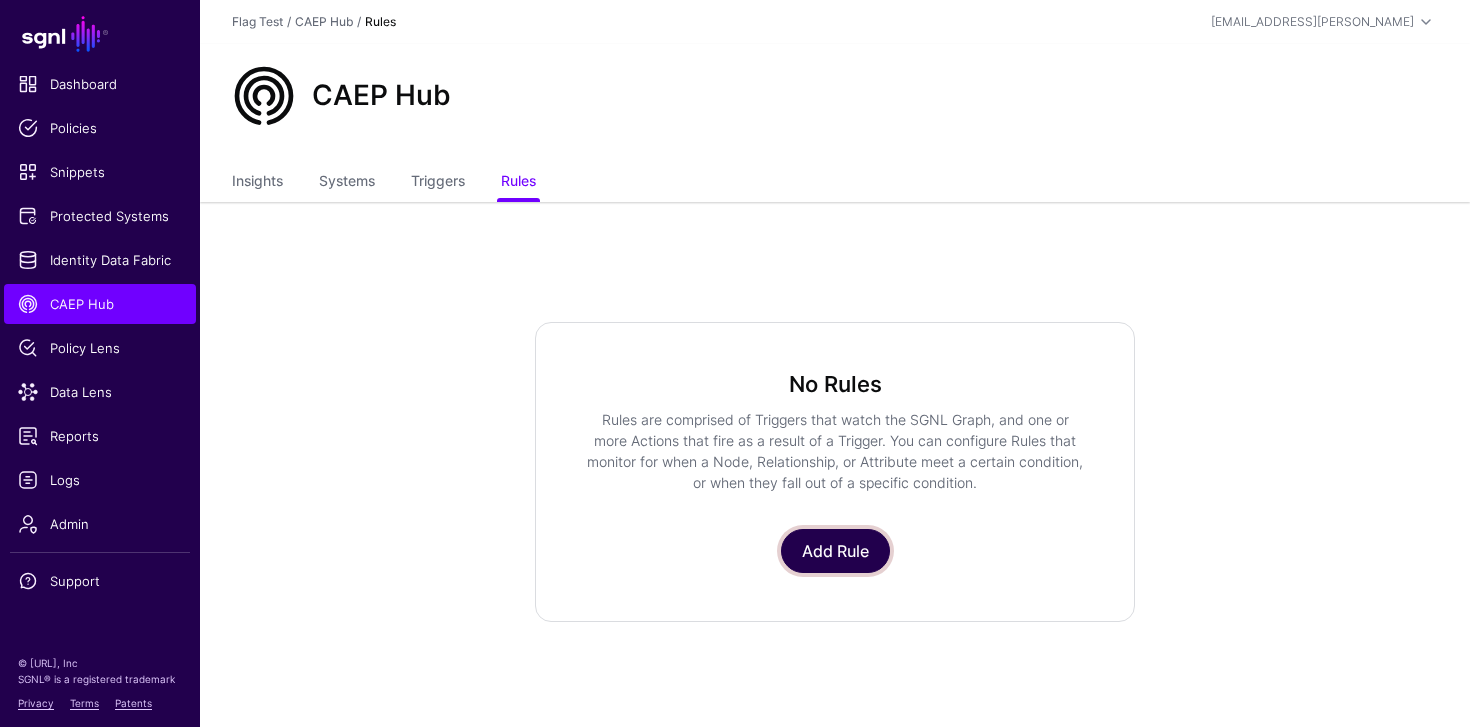 click on "Add Rule" 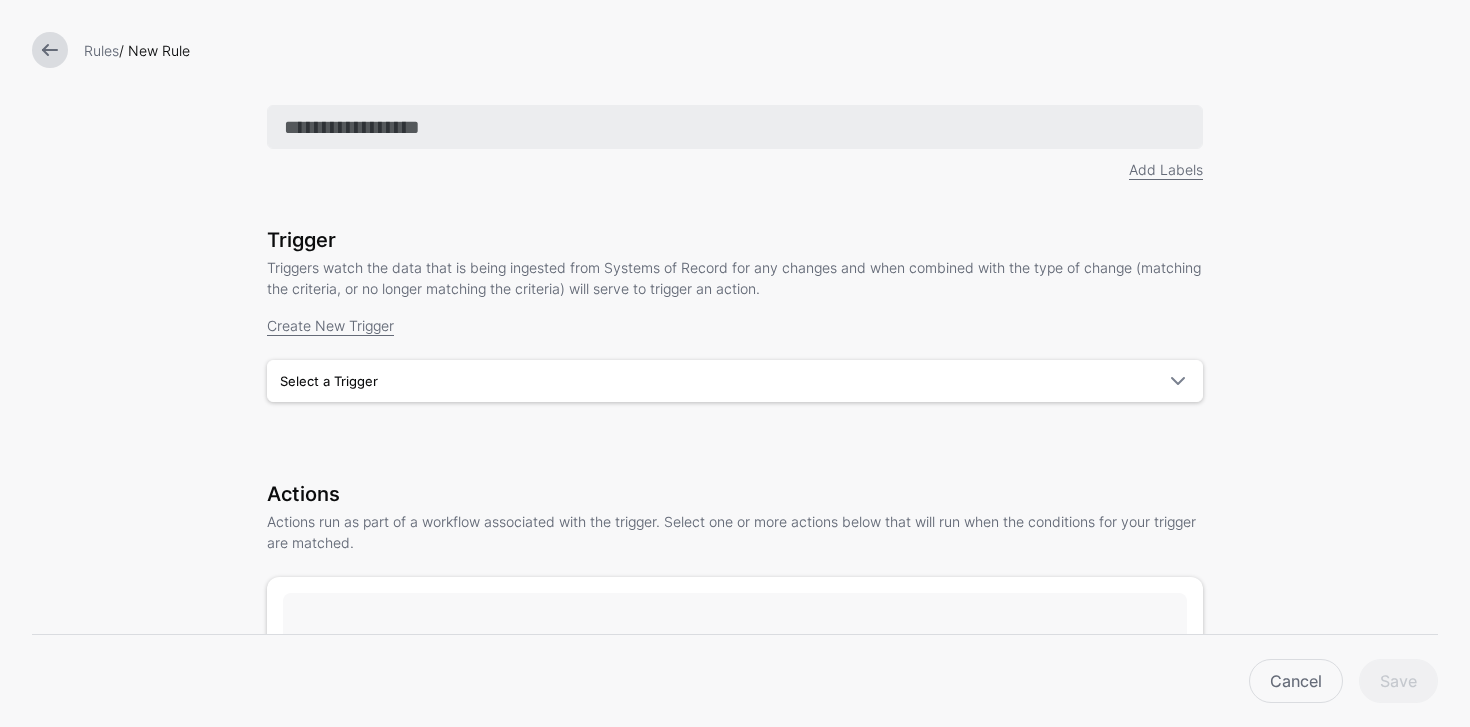 click at bounding box center (735, 127) 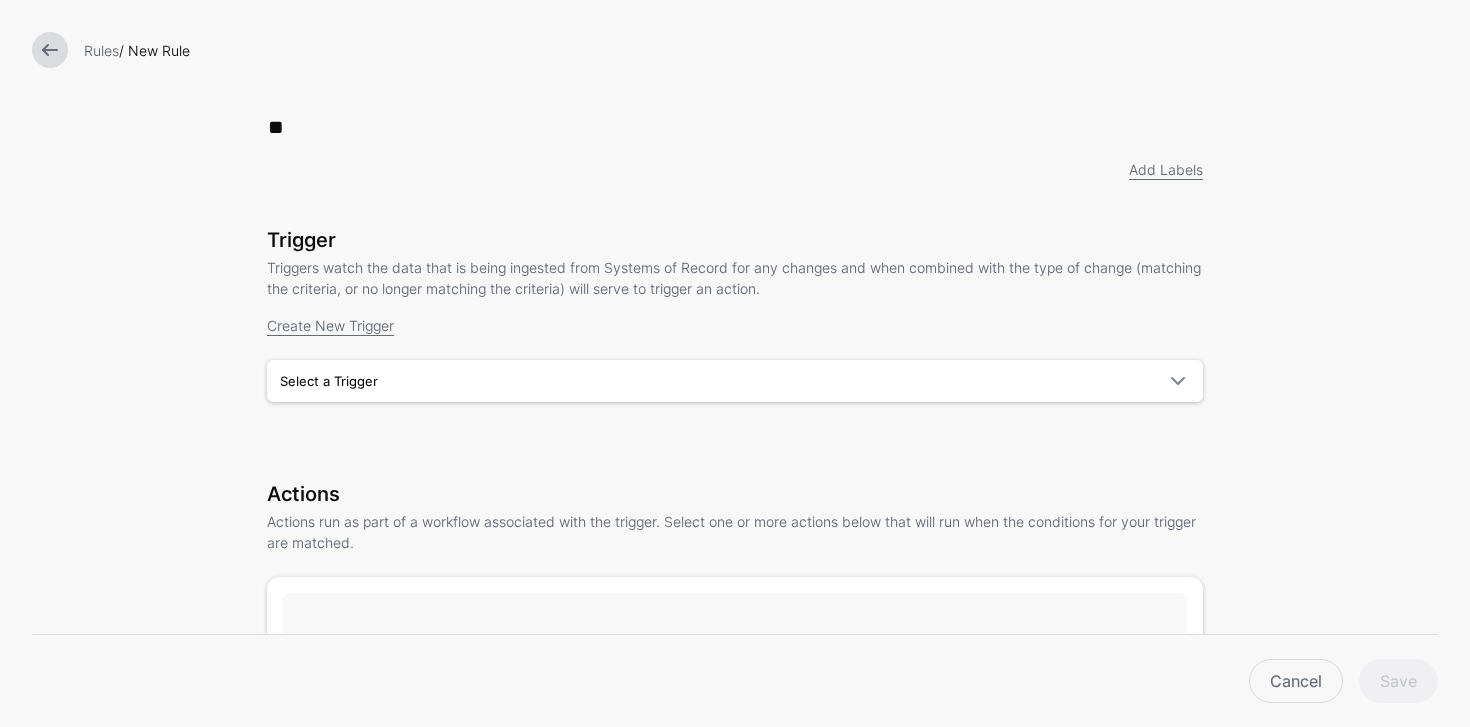 type on "******" 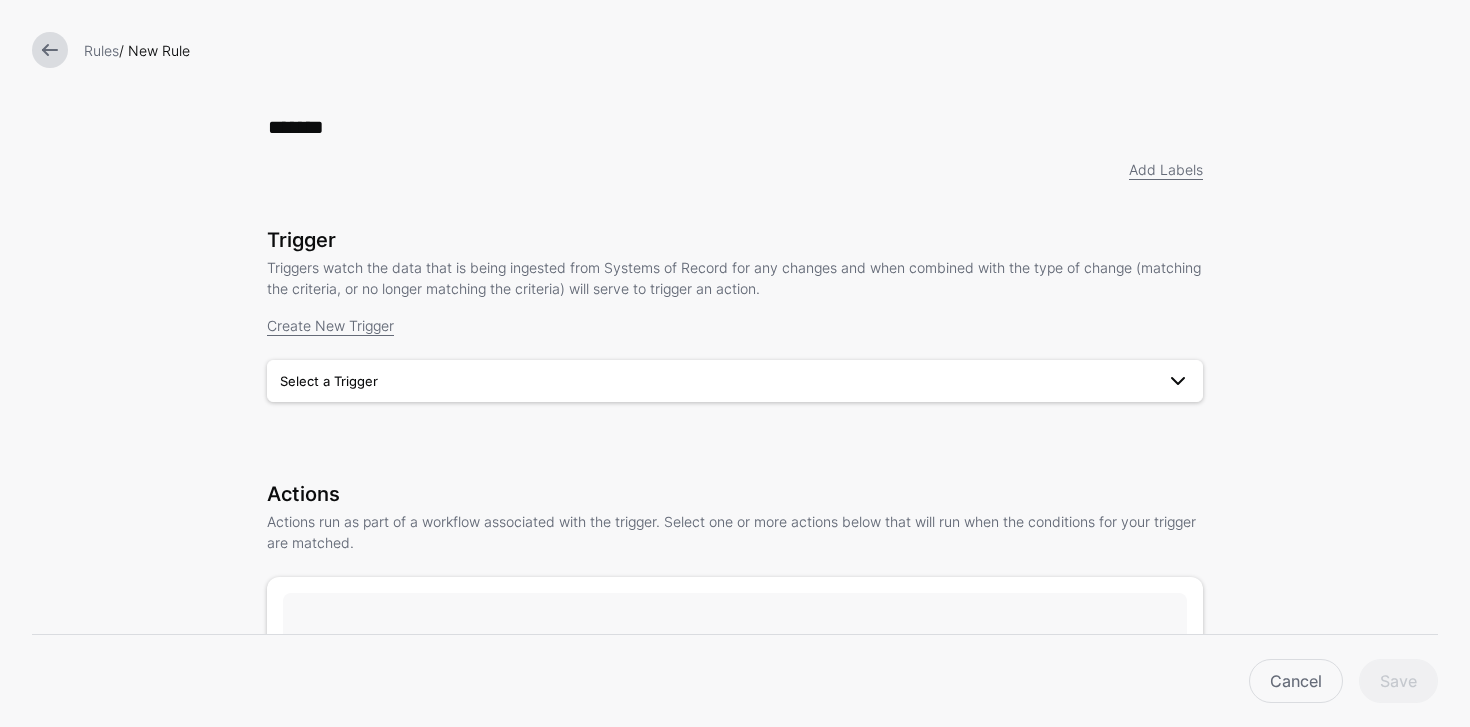 click on "Select a Trigger" at bounding box center (717, 381) 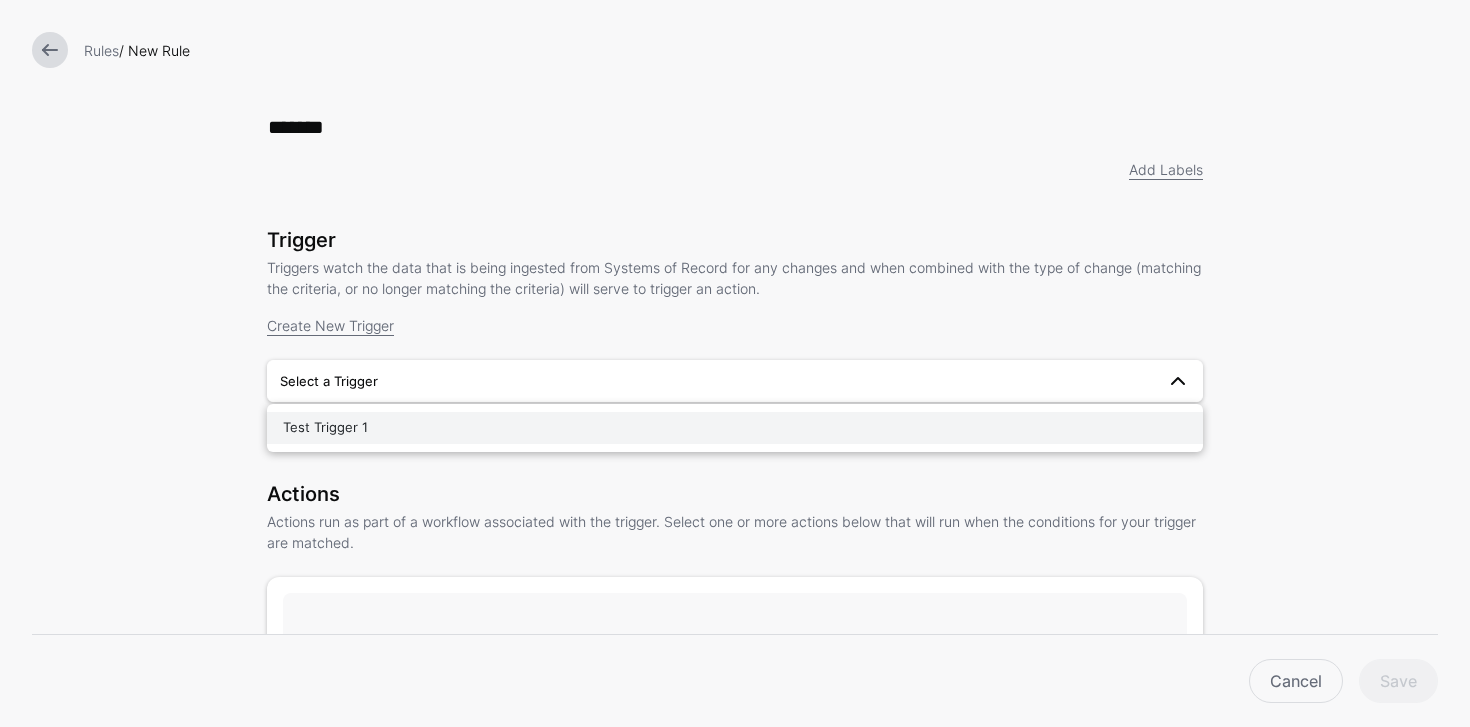 click on "Test Trigger 1" at bounding box center [735, 428] 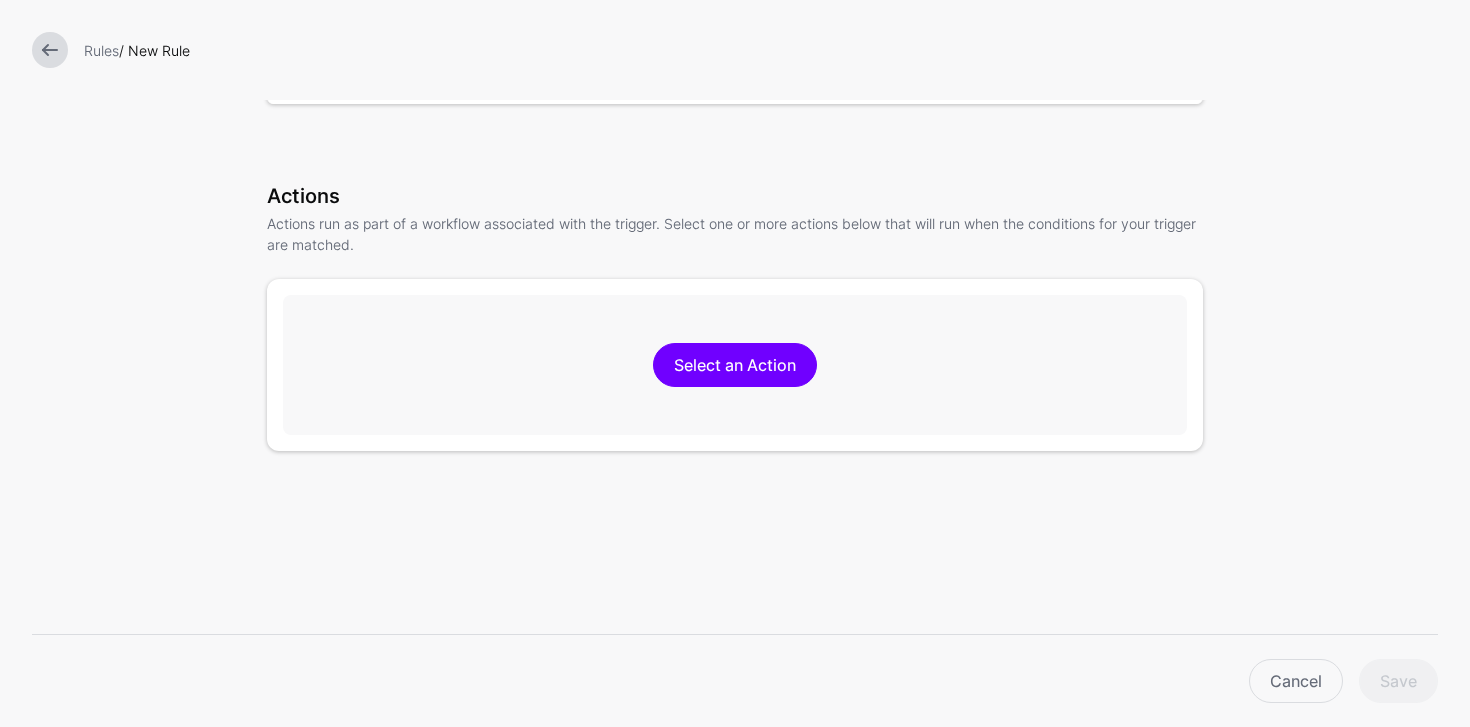 scroll, scrollTop: 534, scrollLeft: 0, axis: vertical 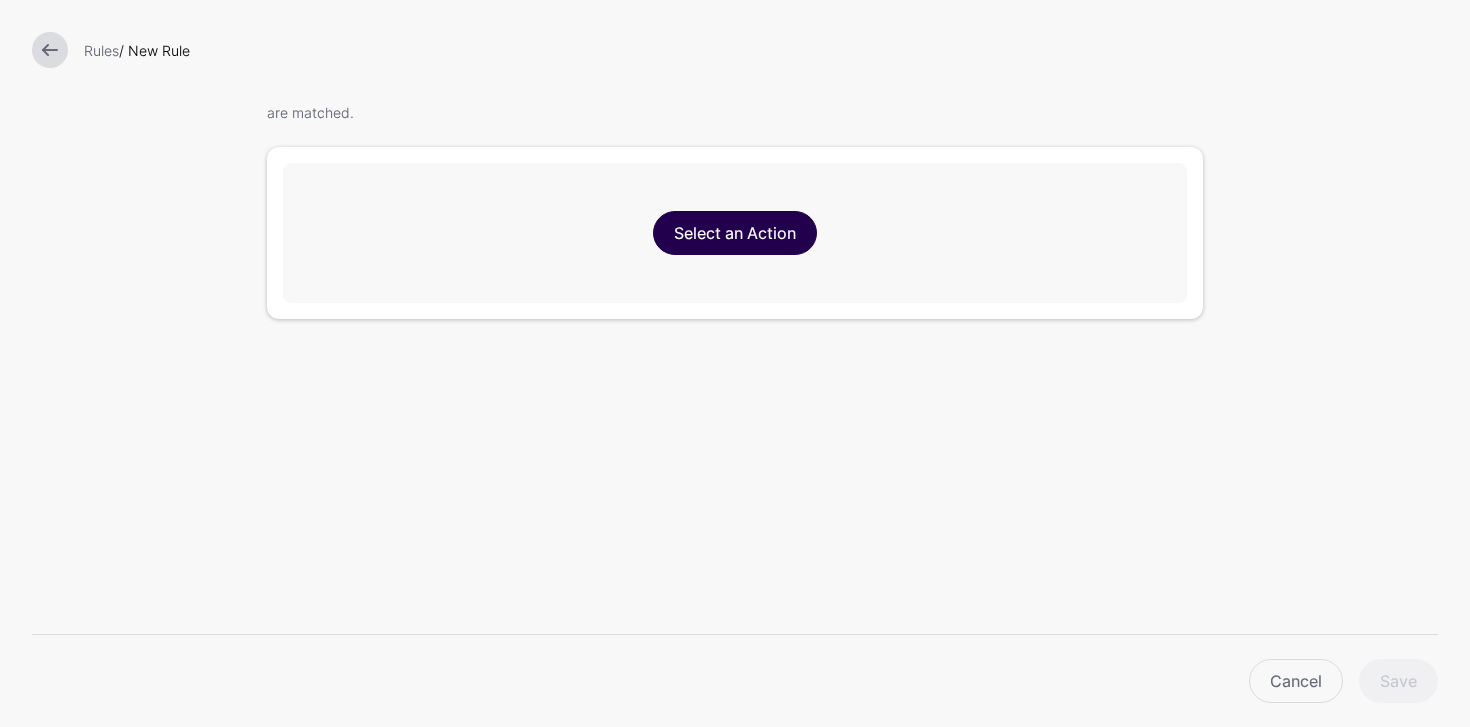 click on "Select an Action" at bounding box center [735, 233] 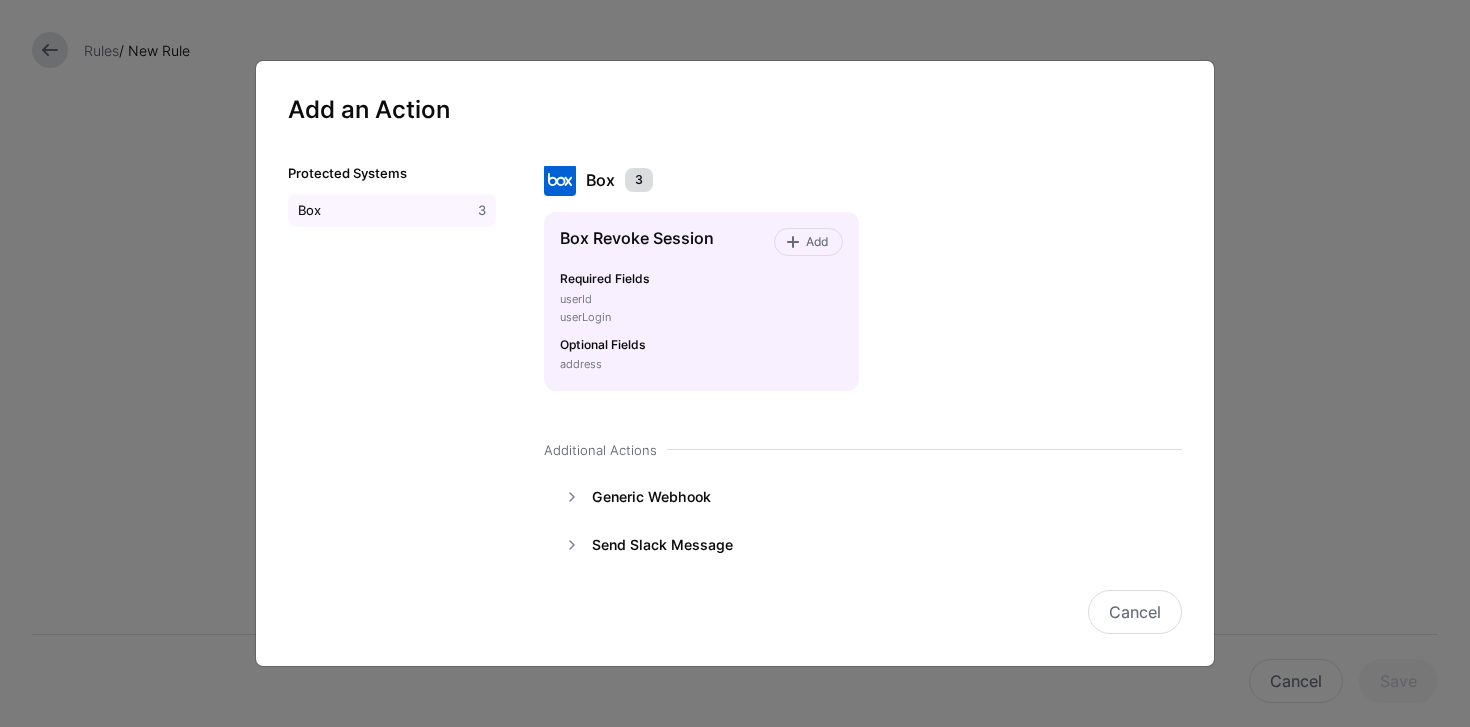scroll, scrollTop: 0, scrollLeft: 0, axis: both 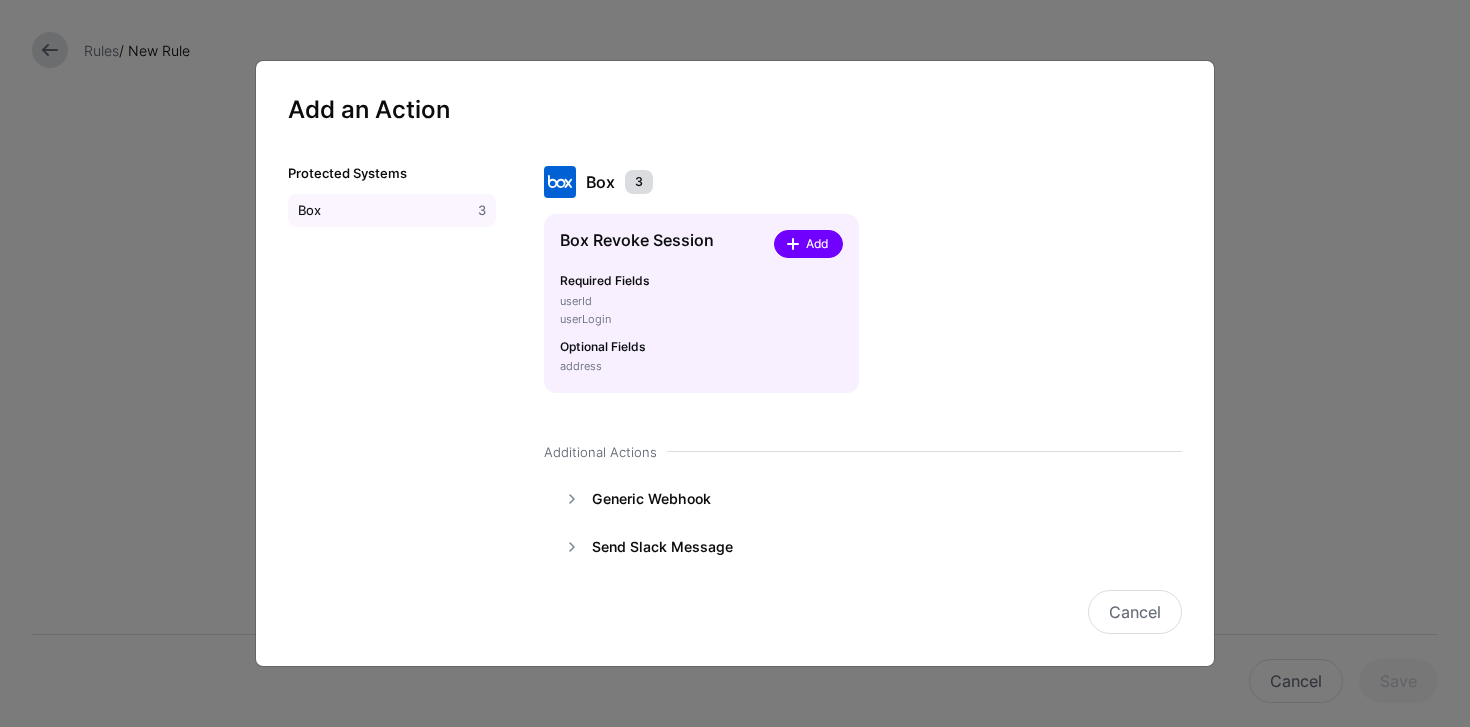 click on "Add" 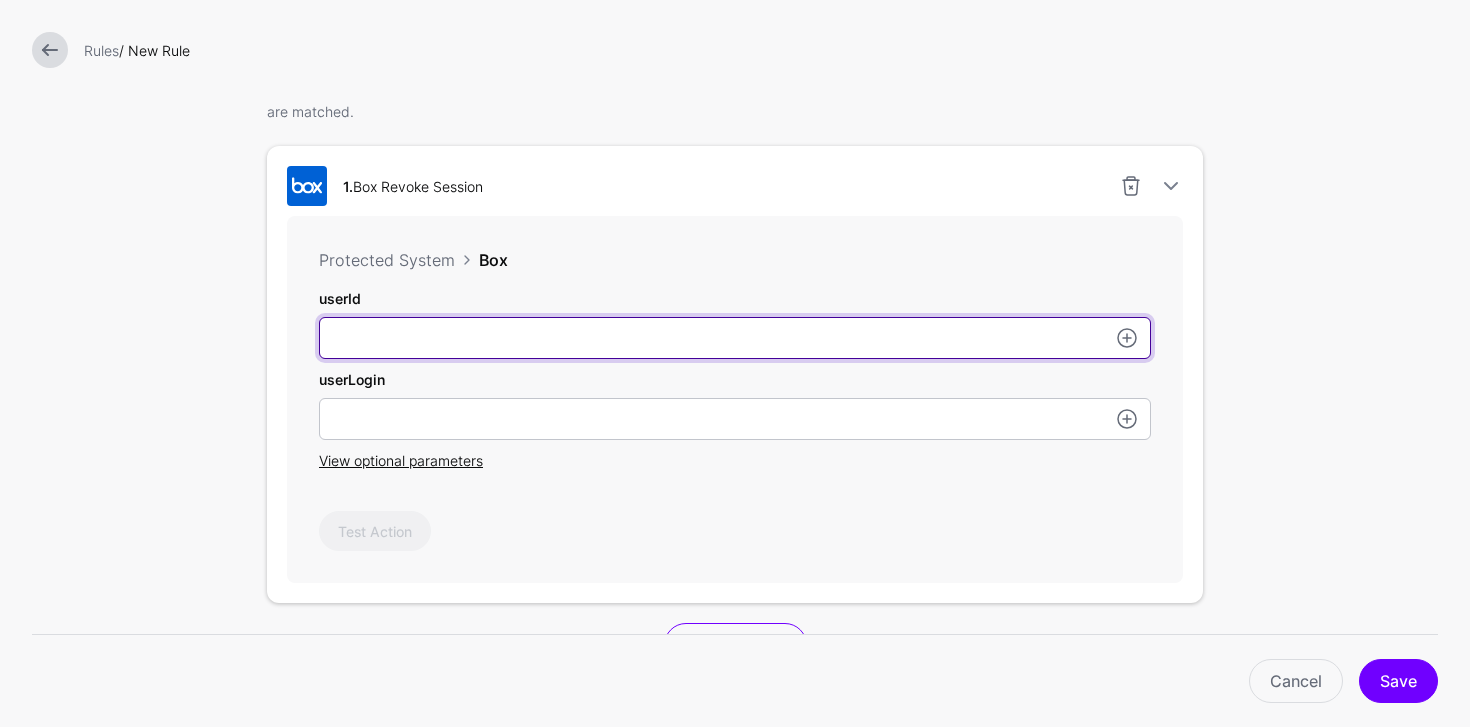 click on "userId" at bounding box center [735, 338] 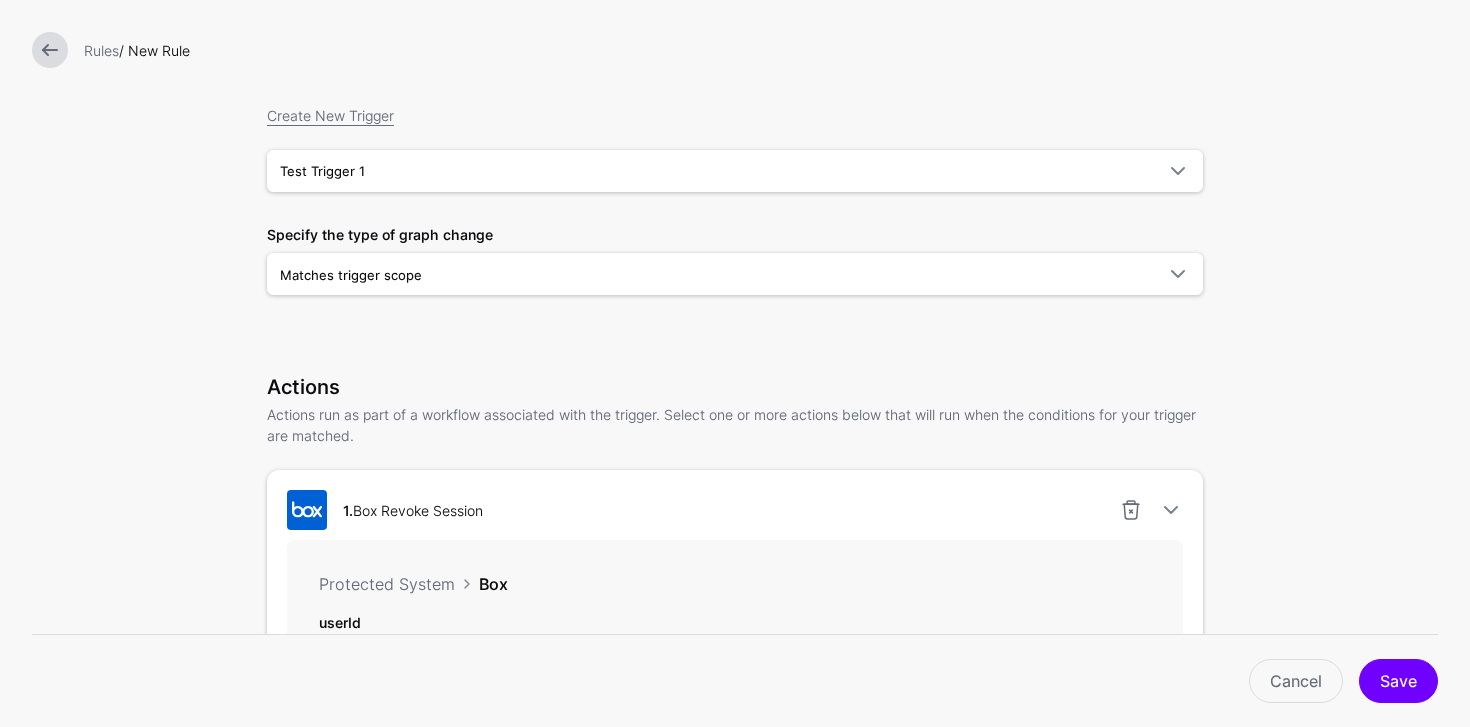 scroll, scrollTop: 210, scrollLeft: 0, axis: vertical 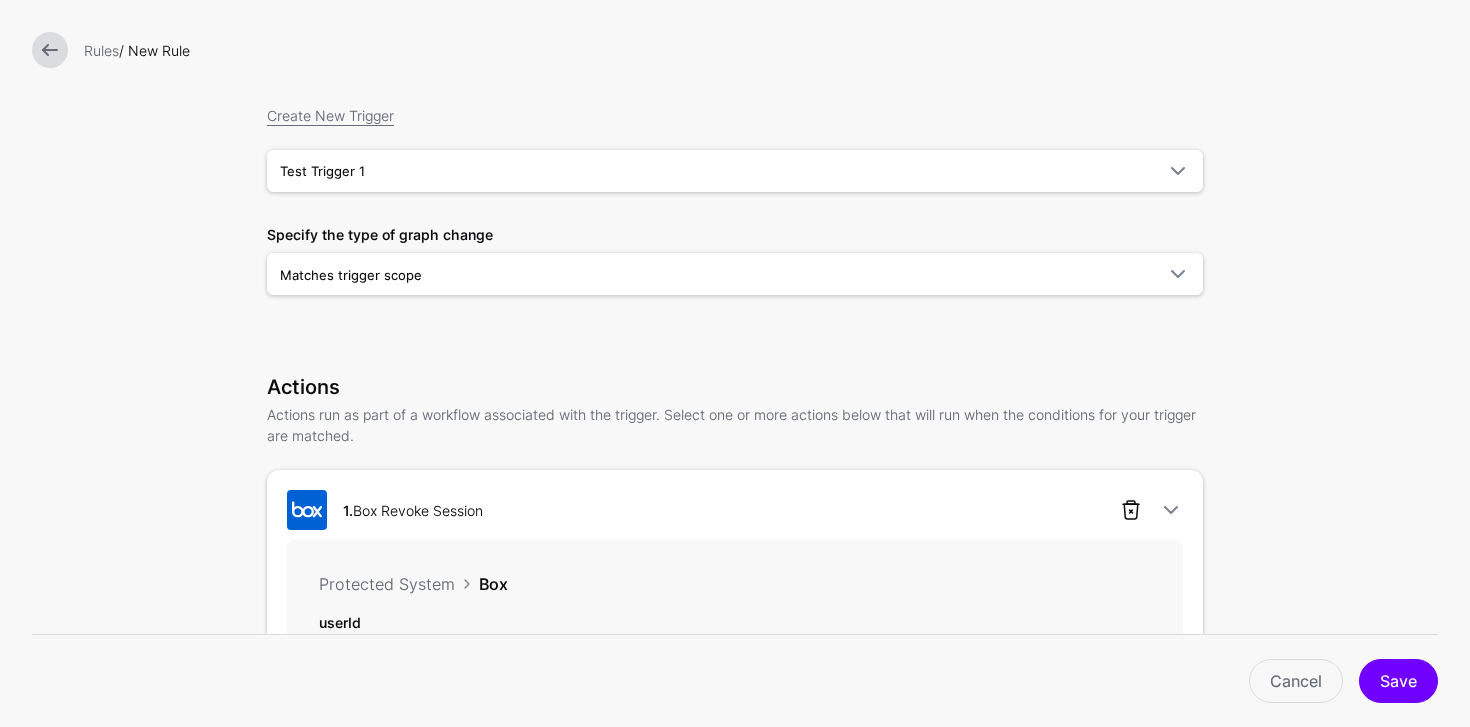 click at bounding box center (1131, 510) 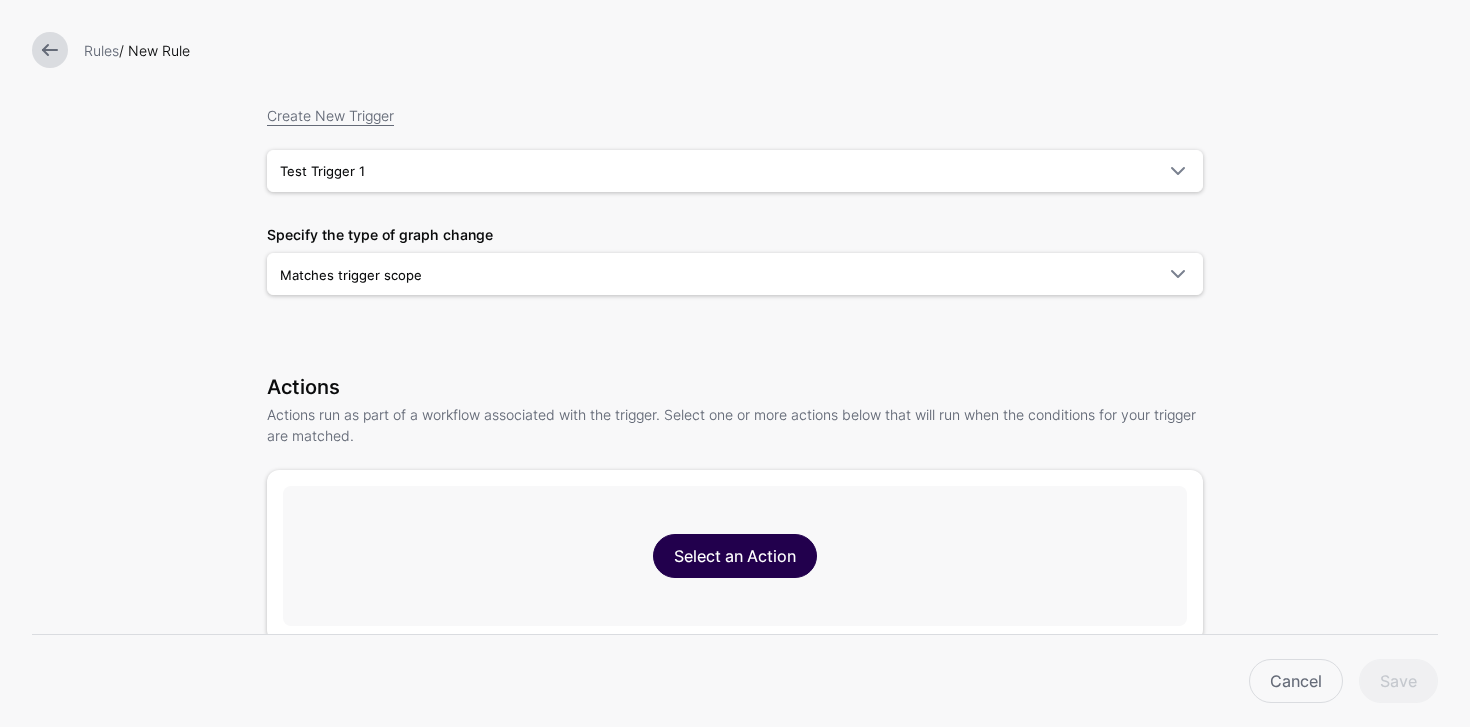 click on "Select an Action" at bounding box center (735, 556) 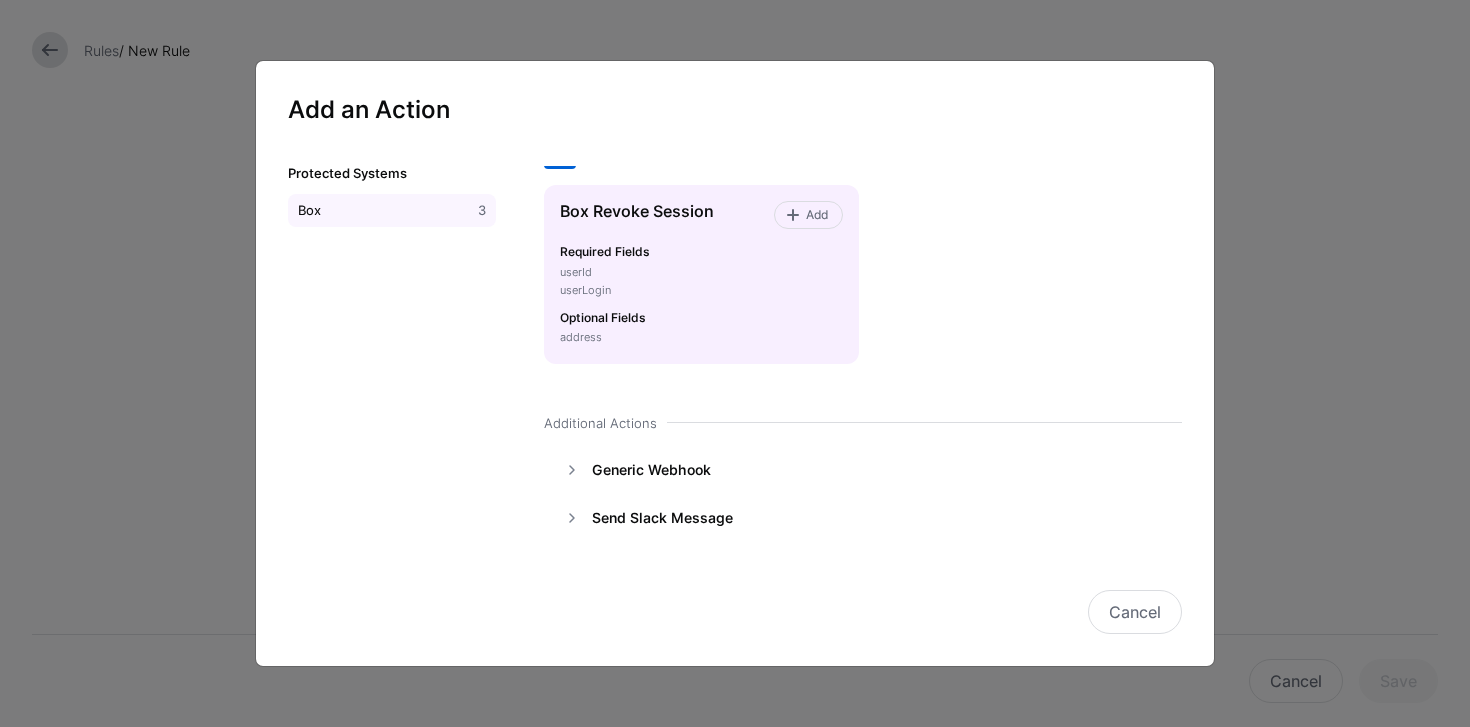 scroll, scrollTop: 39, scrollLeft: 0, axis: vertical 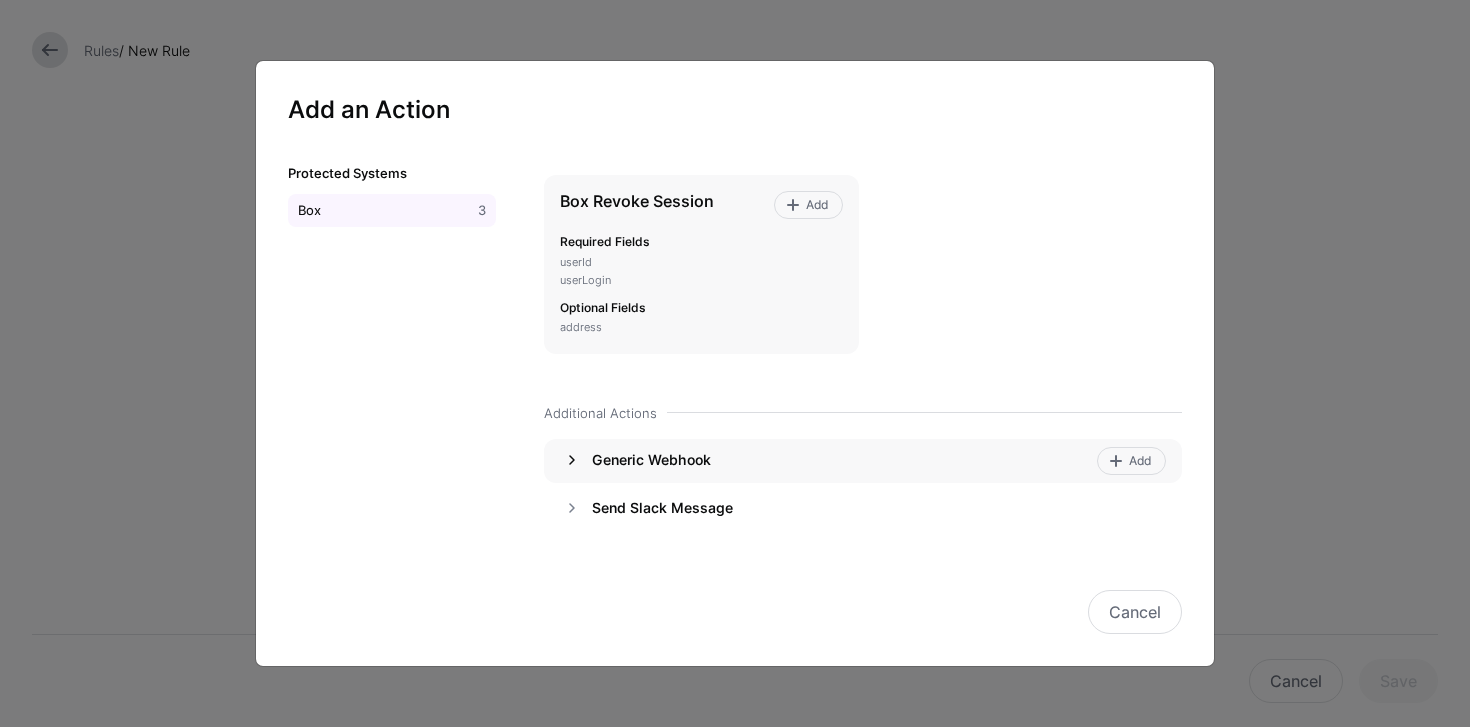 click 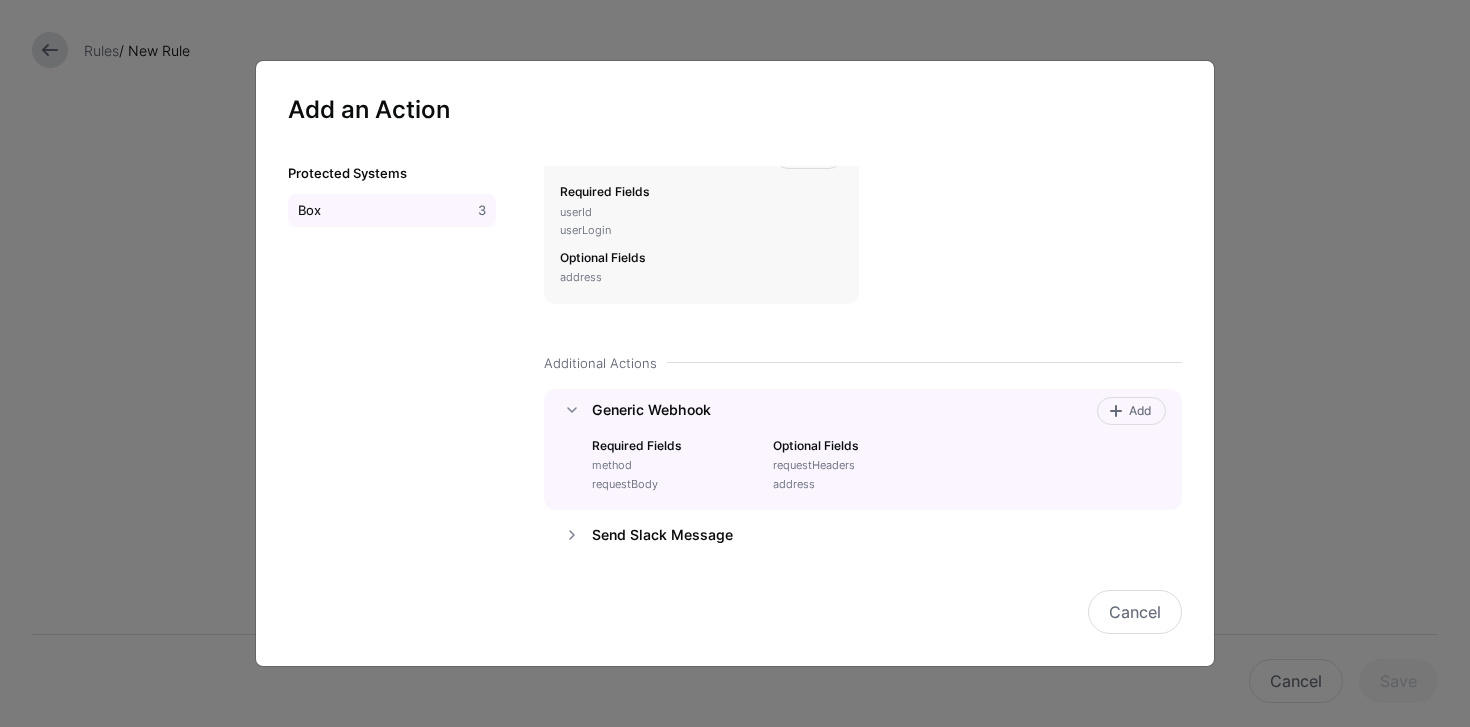 scroll, scrollTop: 96, scrollLeft: 0, axis: vertical 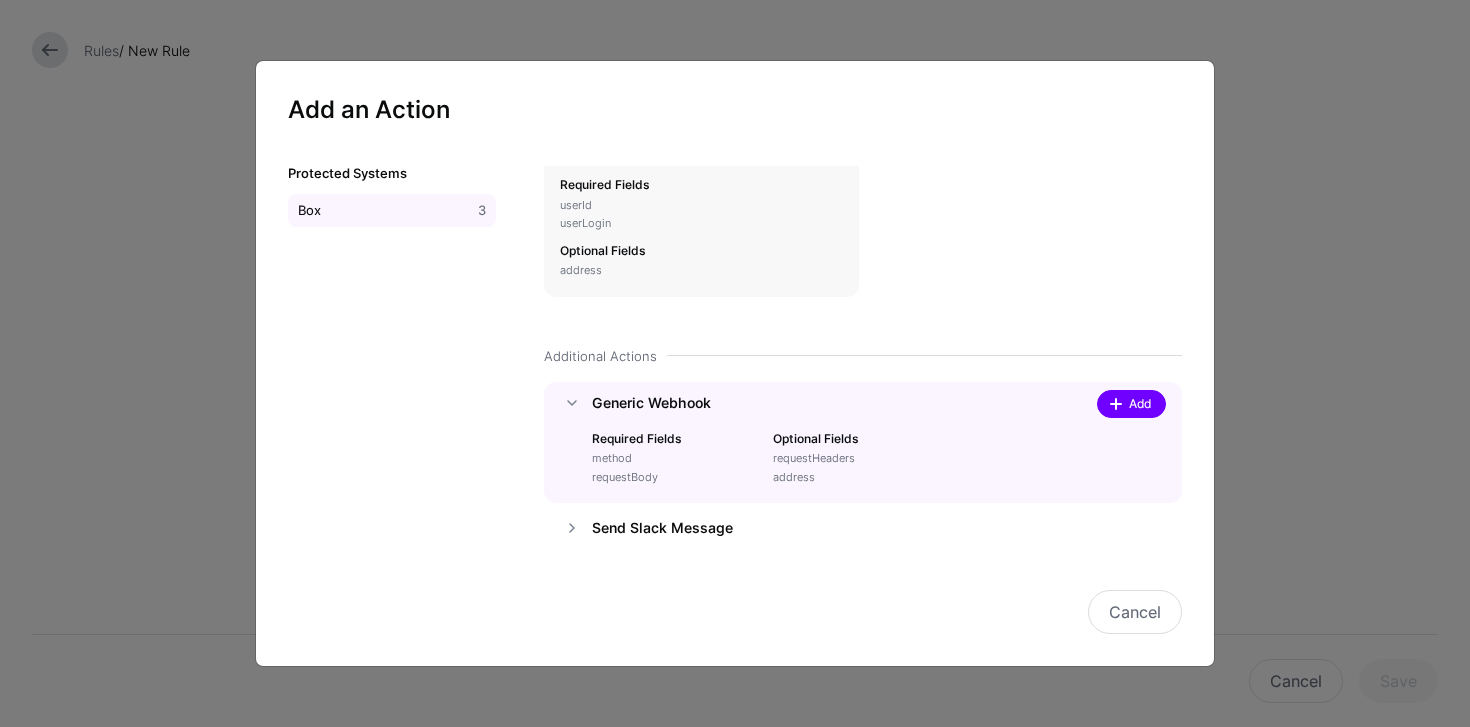 click 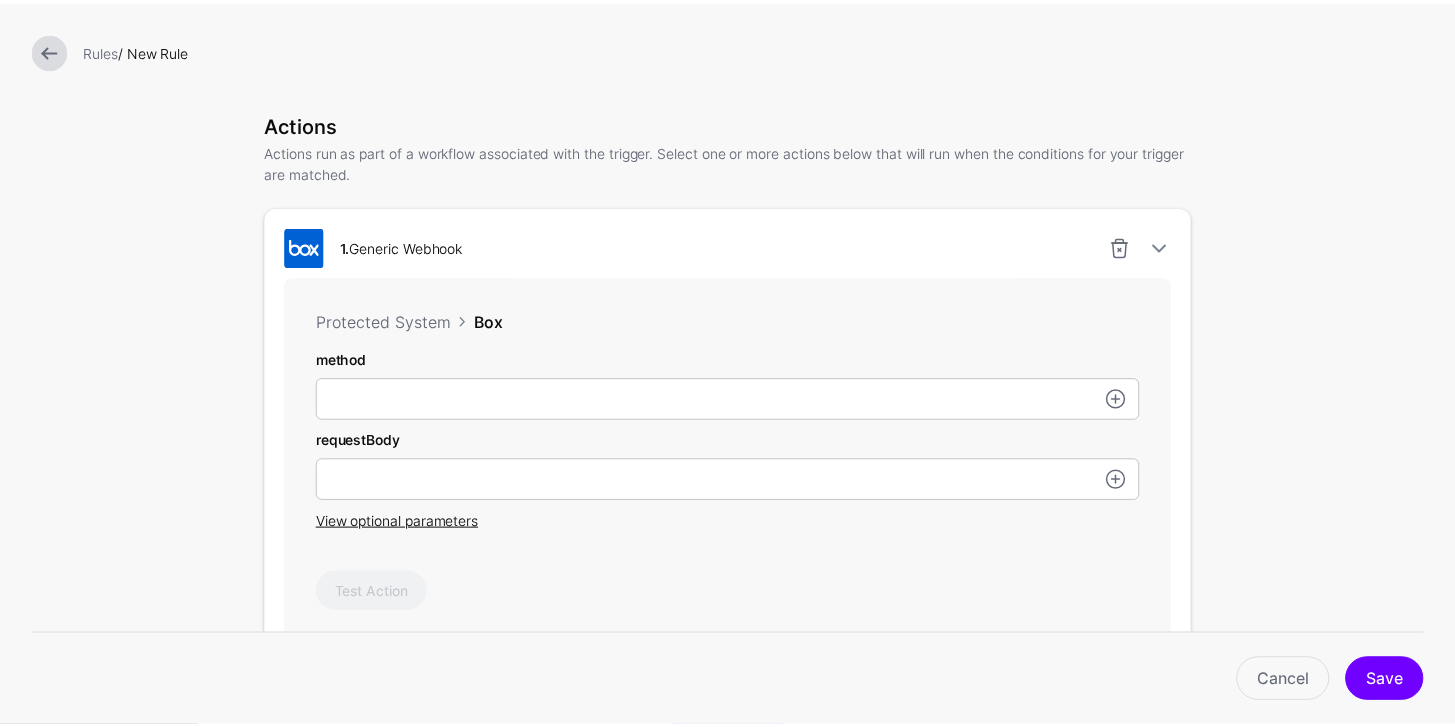 scroll, scrollTop: 622, scrollLeft: 0, axis: vertical 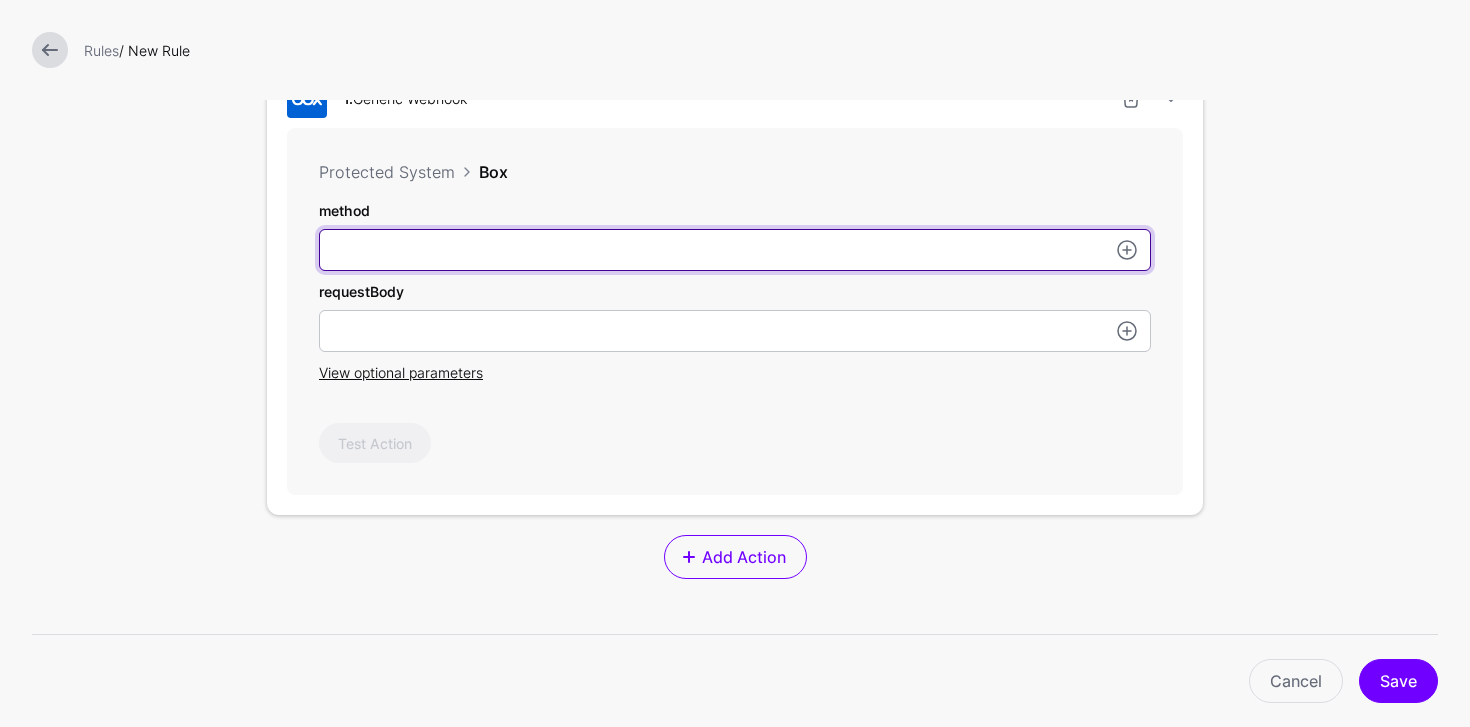 click on "method" at bounding box center (735, 250) 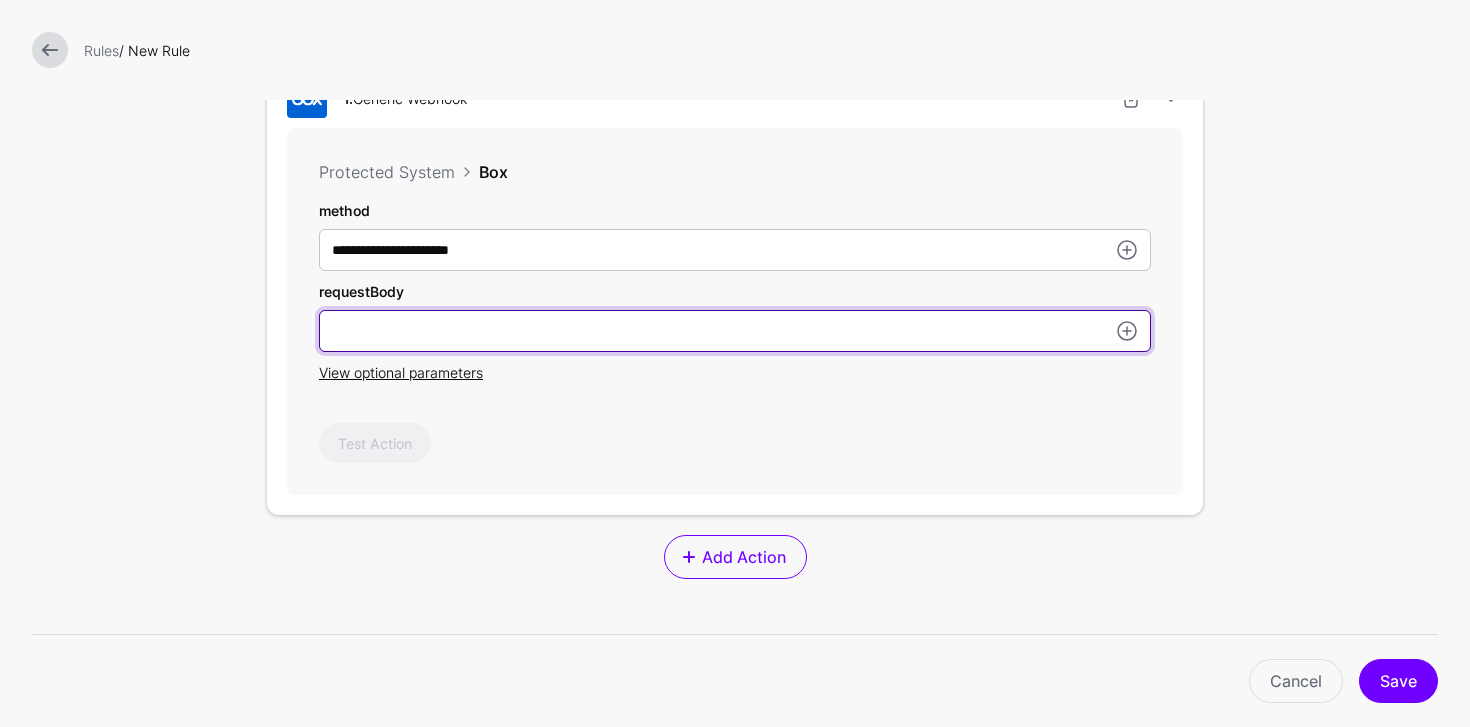 click on "method" at bounding box center (735, 331) 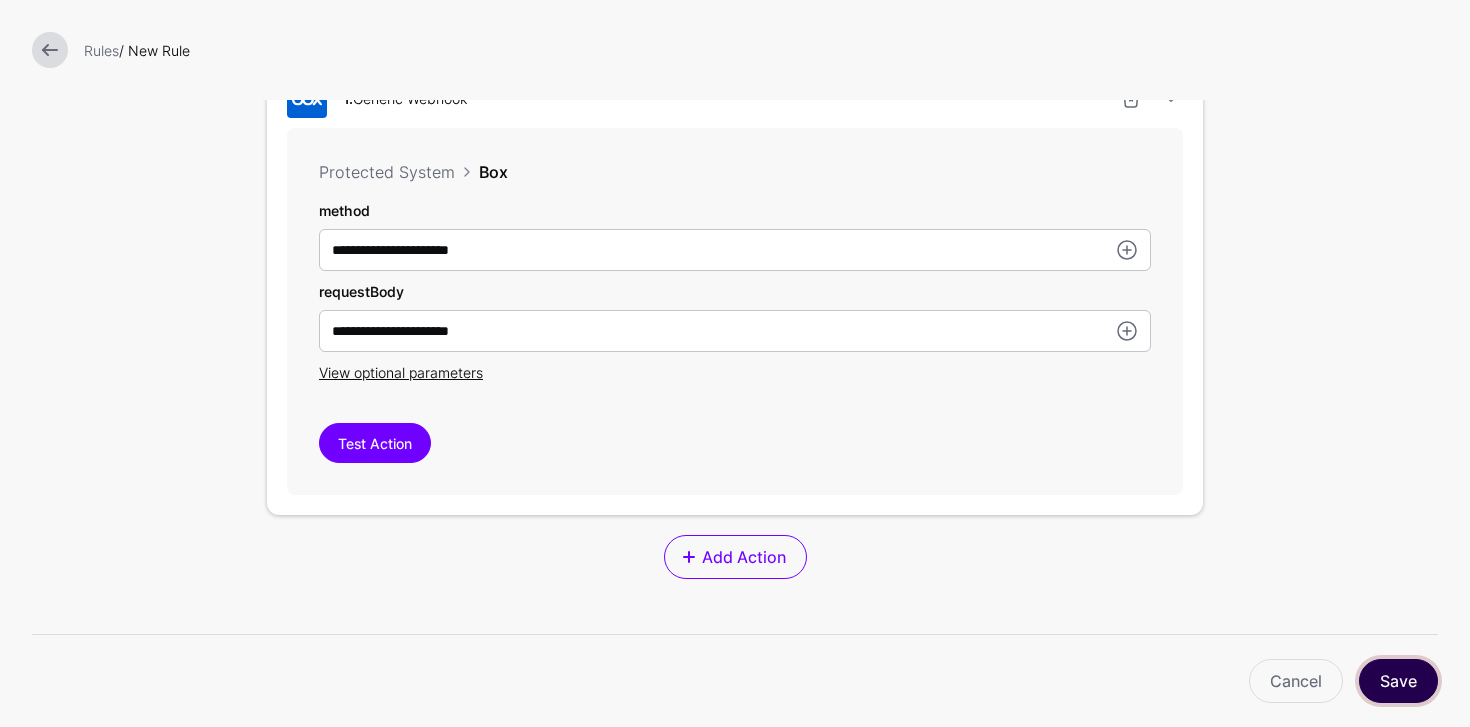click on "Save" at bounding box center (1398, 681) 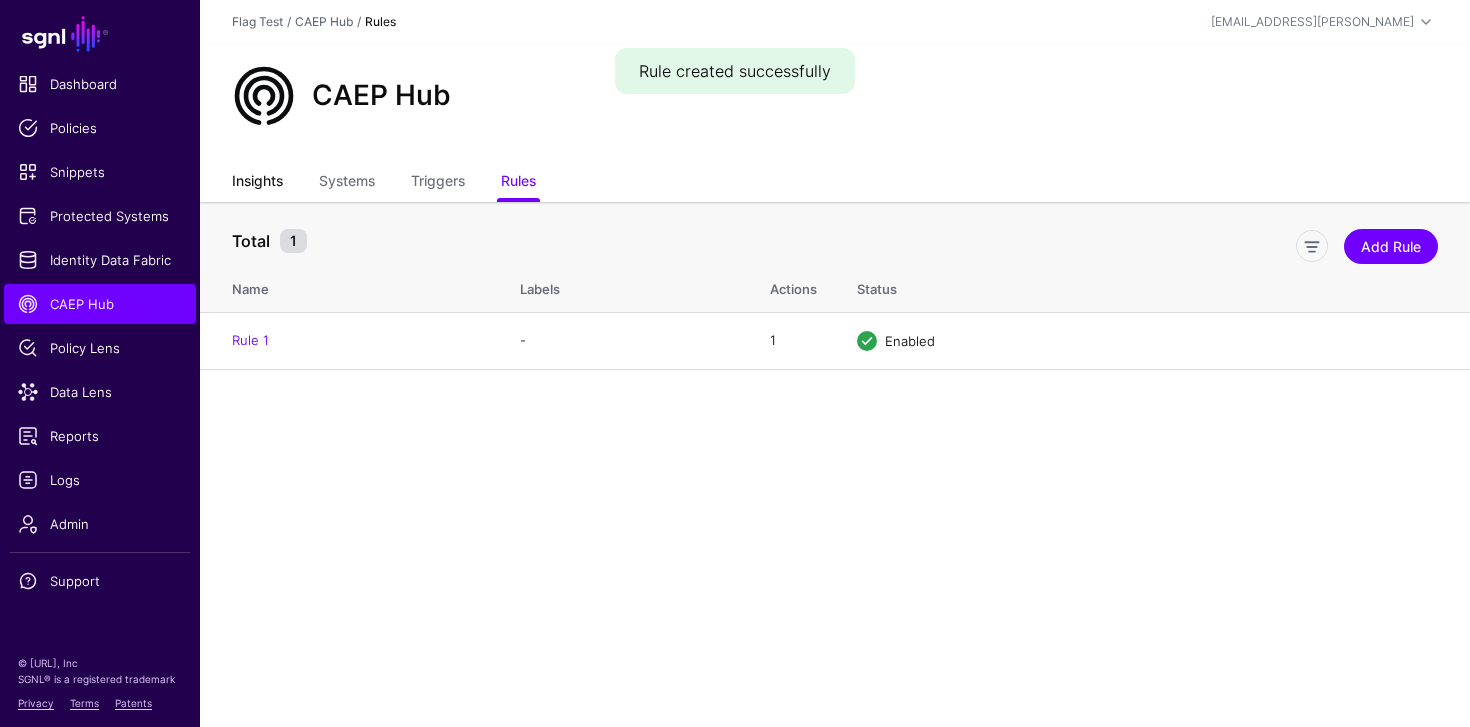 click on "Insights" 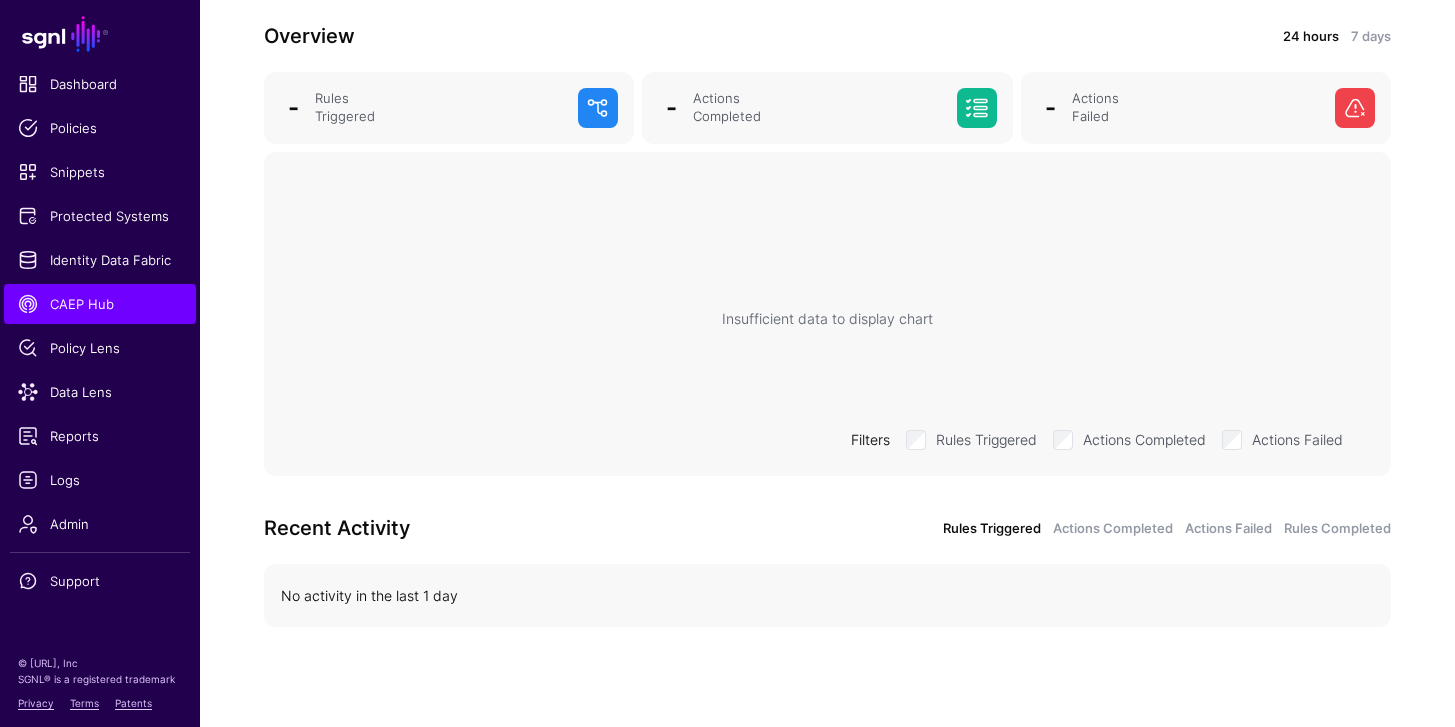 scroll, scrollTop: 0, scrollLeft: 0, axis: both 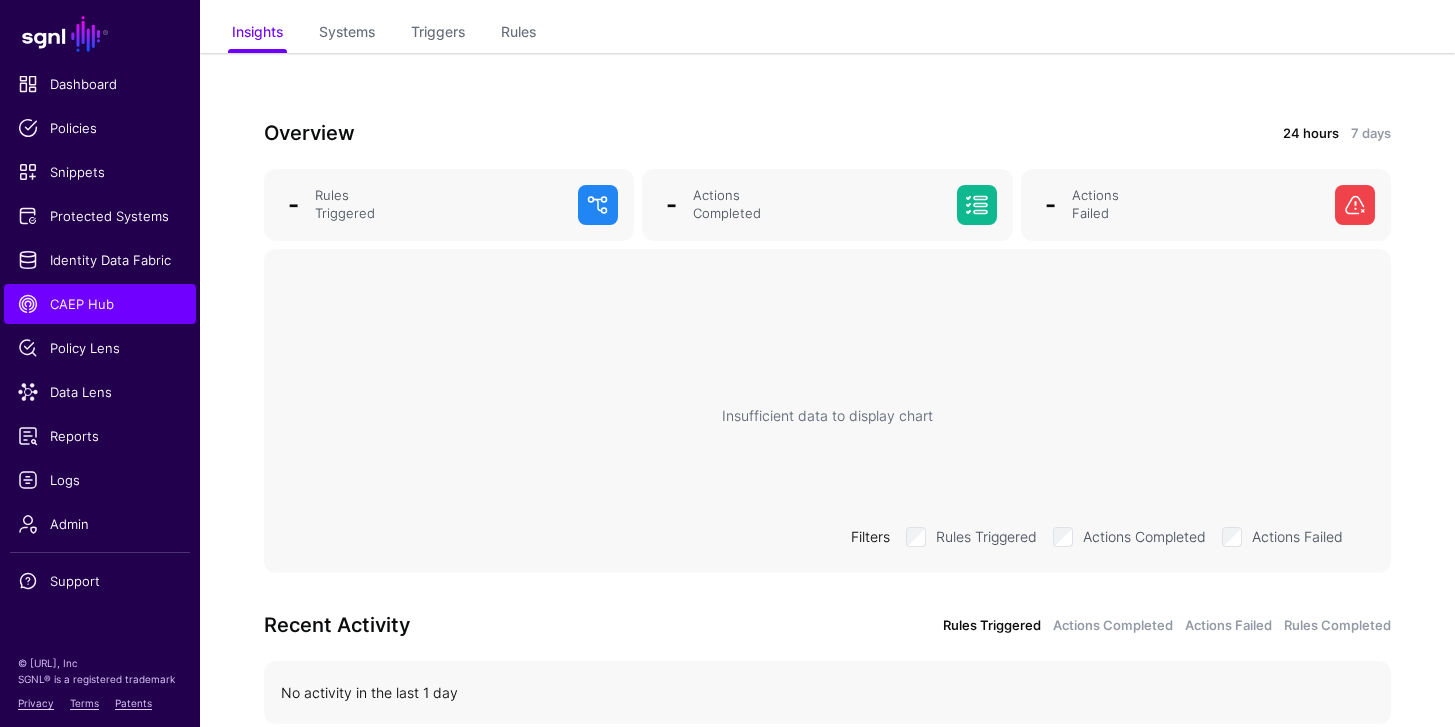 drag, startPoint x: 423, startPoint y: 35, endPoint x: 426, endPoint y: 51, distance: 16.27882 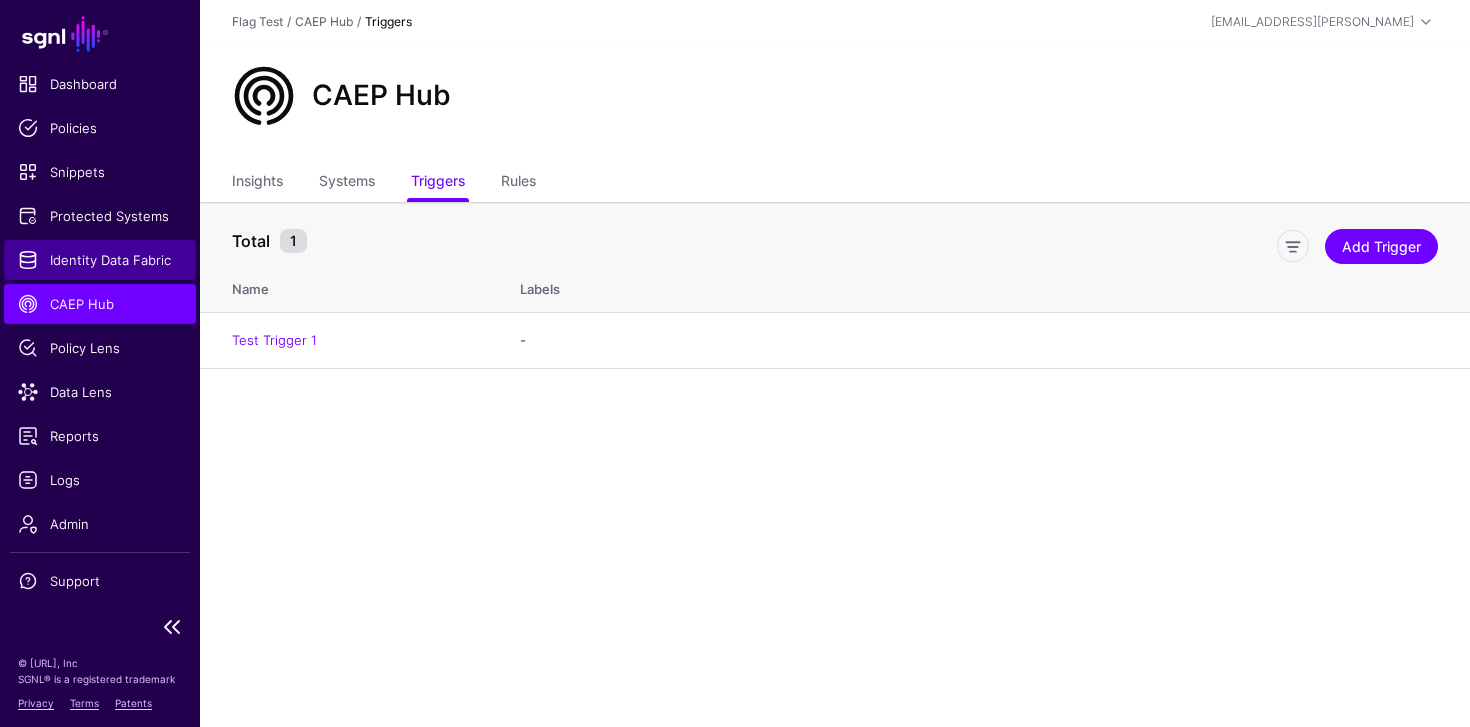 click on "Identity Data Fabric" 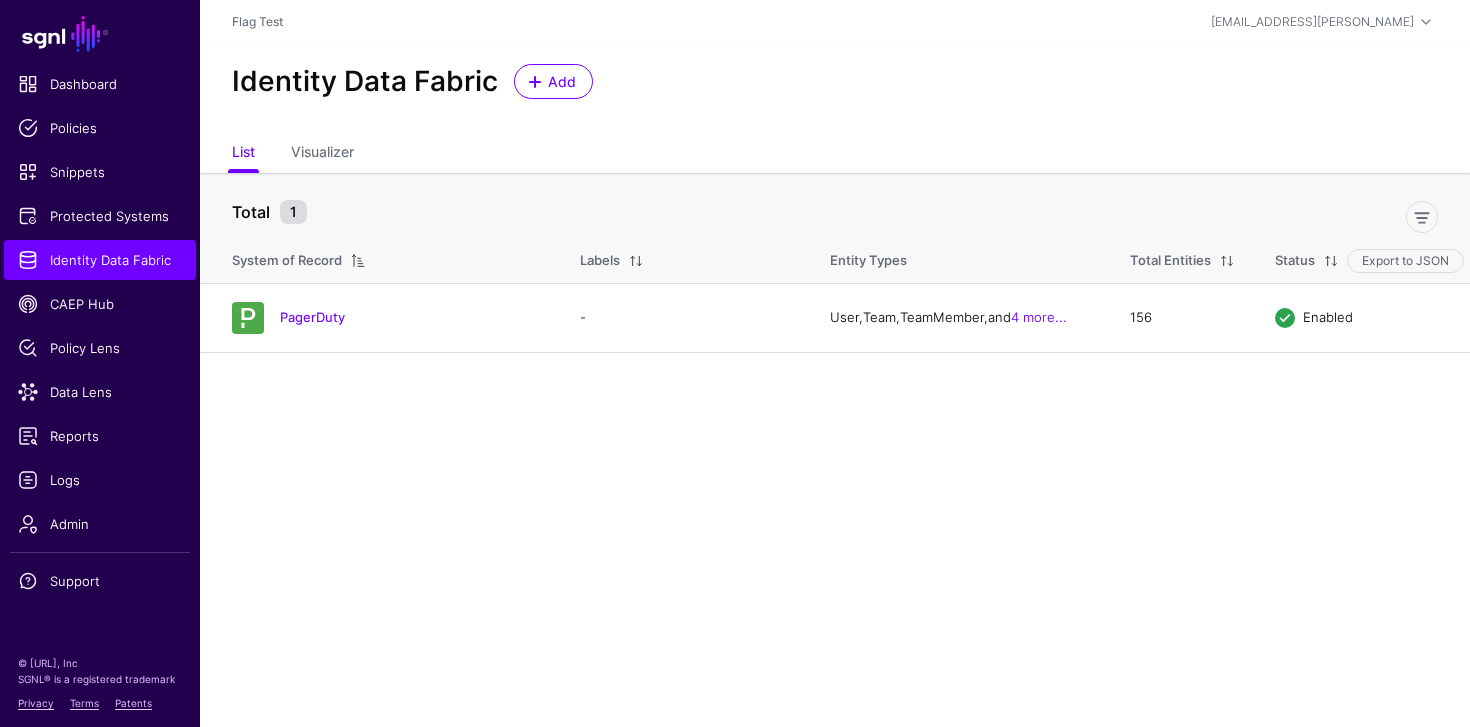 click on "PagerDuty" 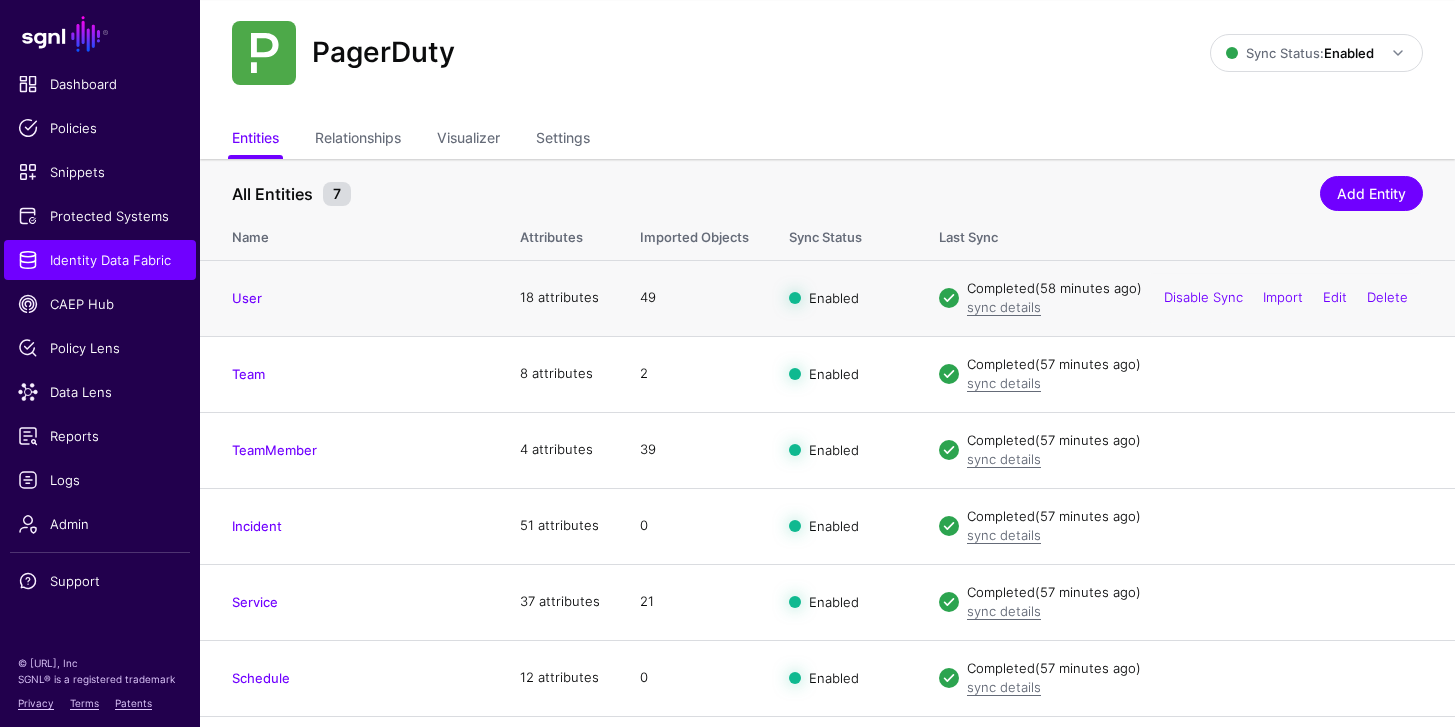 scroll, scrollTop: 34, scrollLeft: 0, axis: vertical 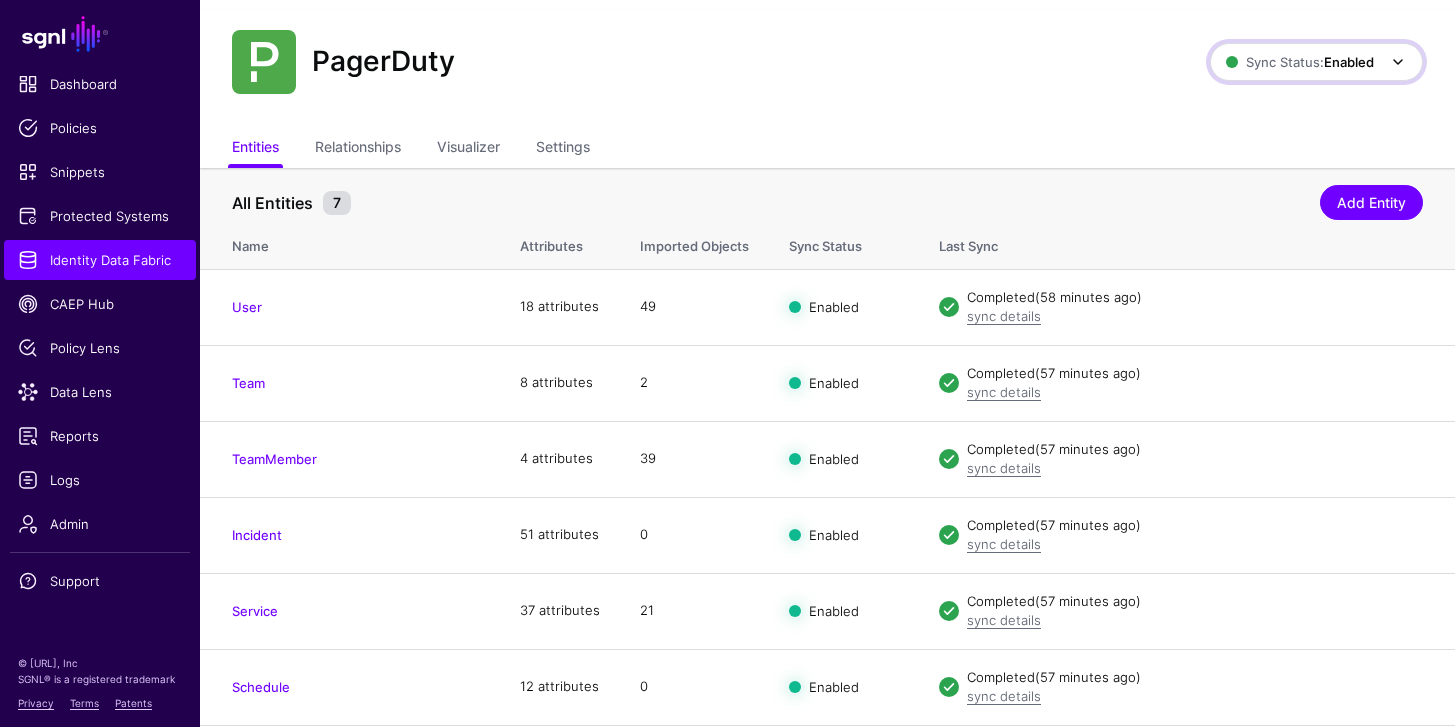 click on "Enabled" at bounding box center (1349, 62) 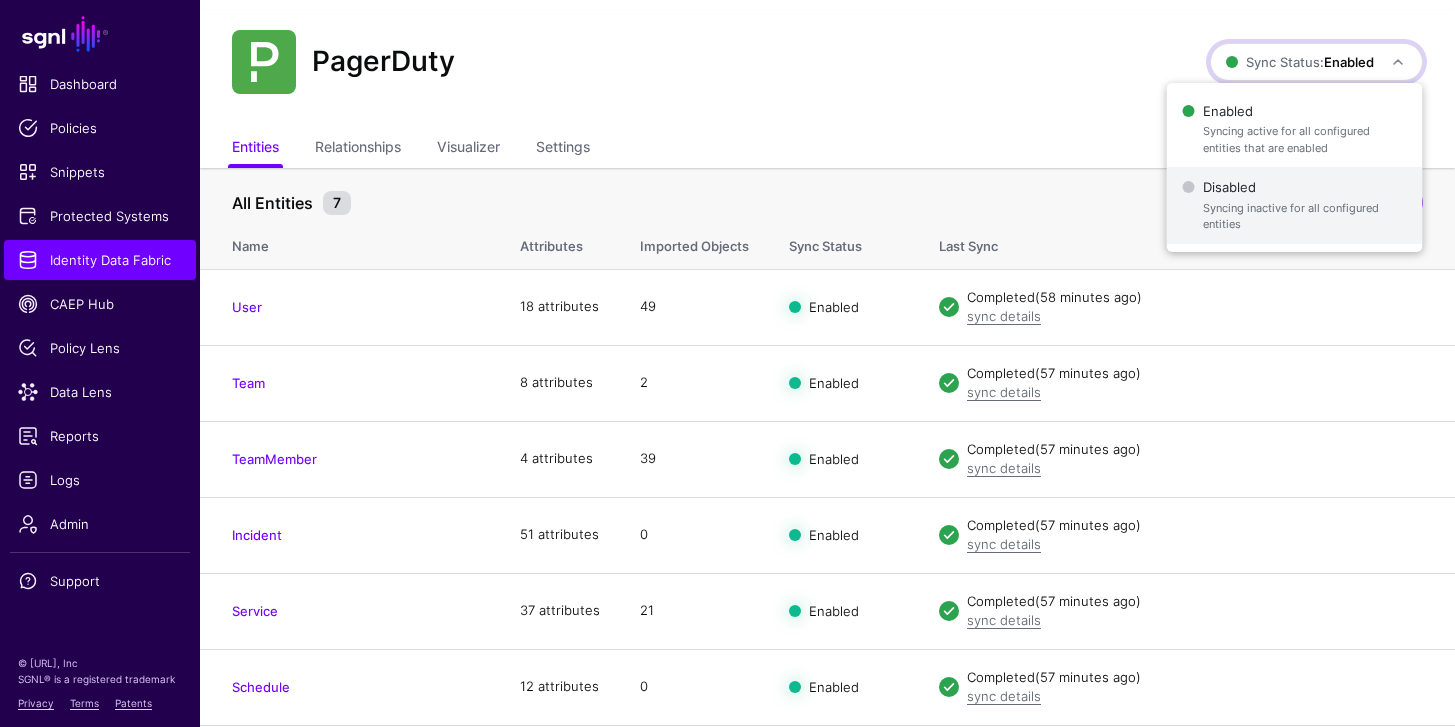 click on "Syncing inactive for all configured entities" 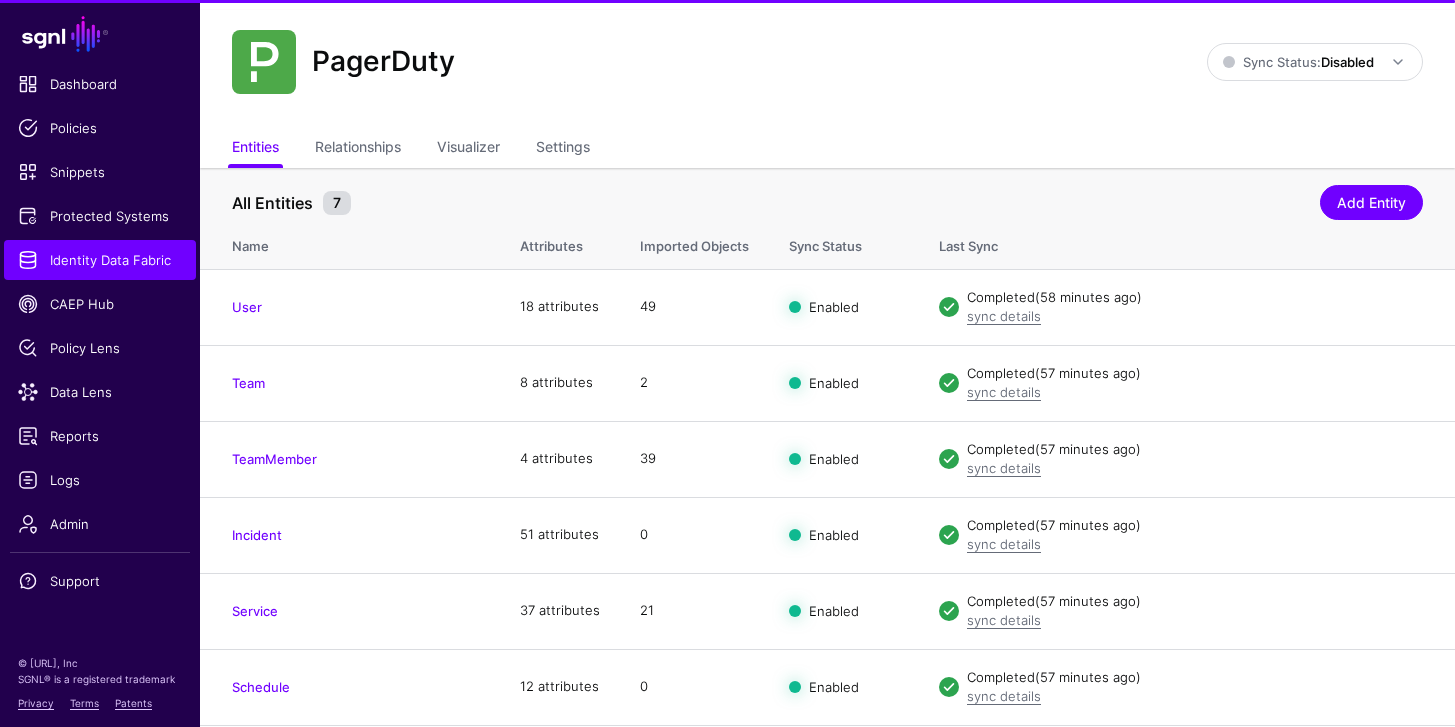 scroll, scrollTop: 0, scrollLeft: 0, axis: both 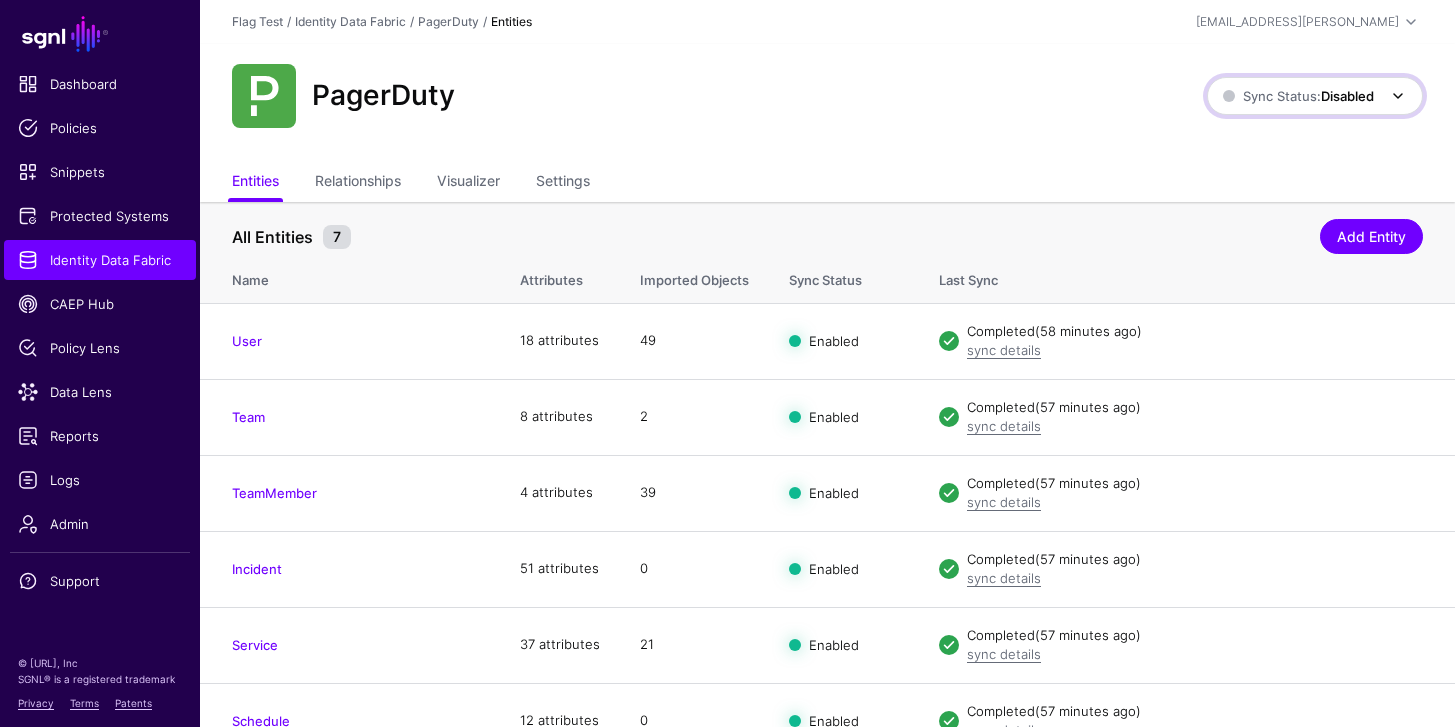 click on "Disabled" at bounding box center [1347, 96] 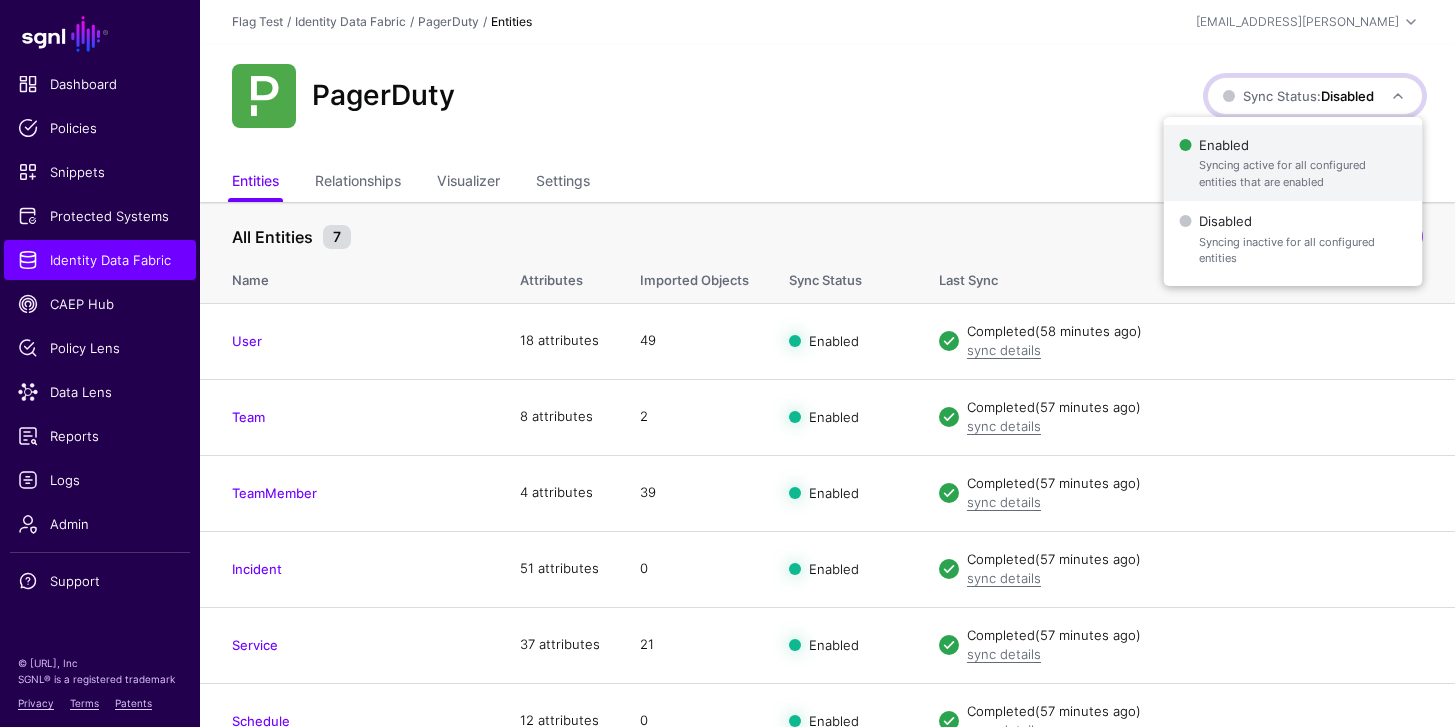 click on "Syncing active for all configured entities that are enabled" 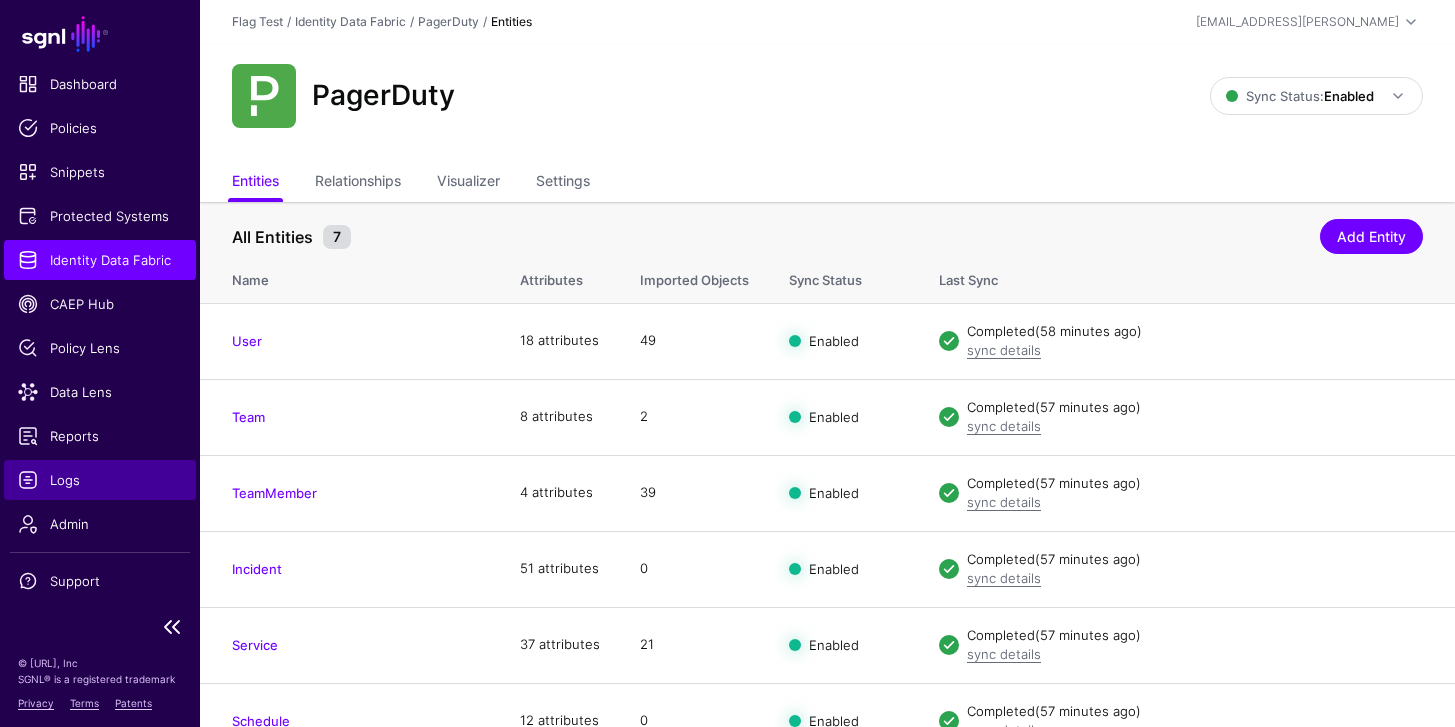 click on "Logs" 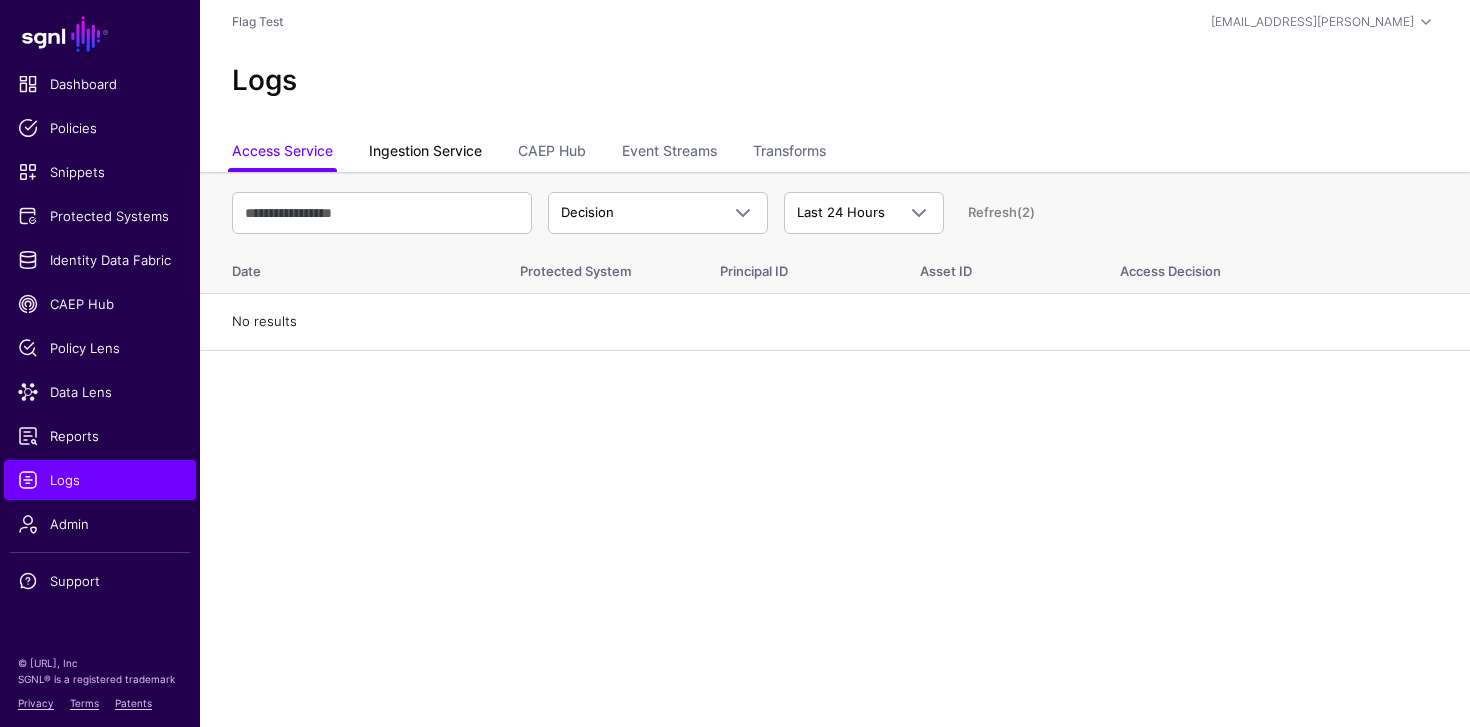 click on "Ingestion Service" 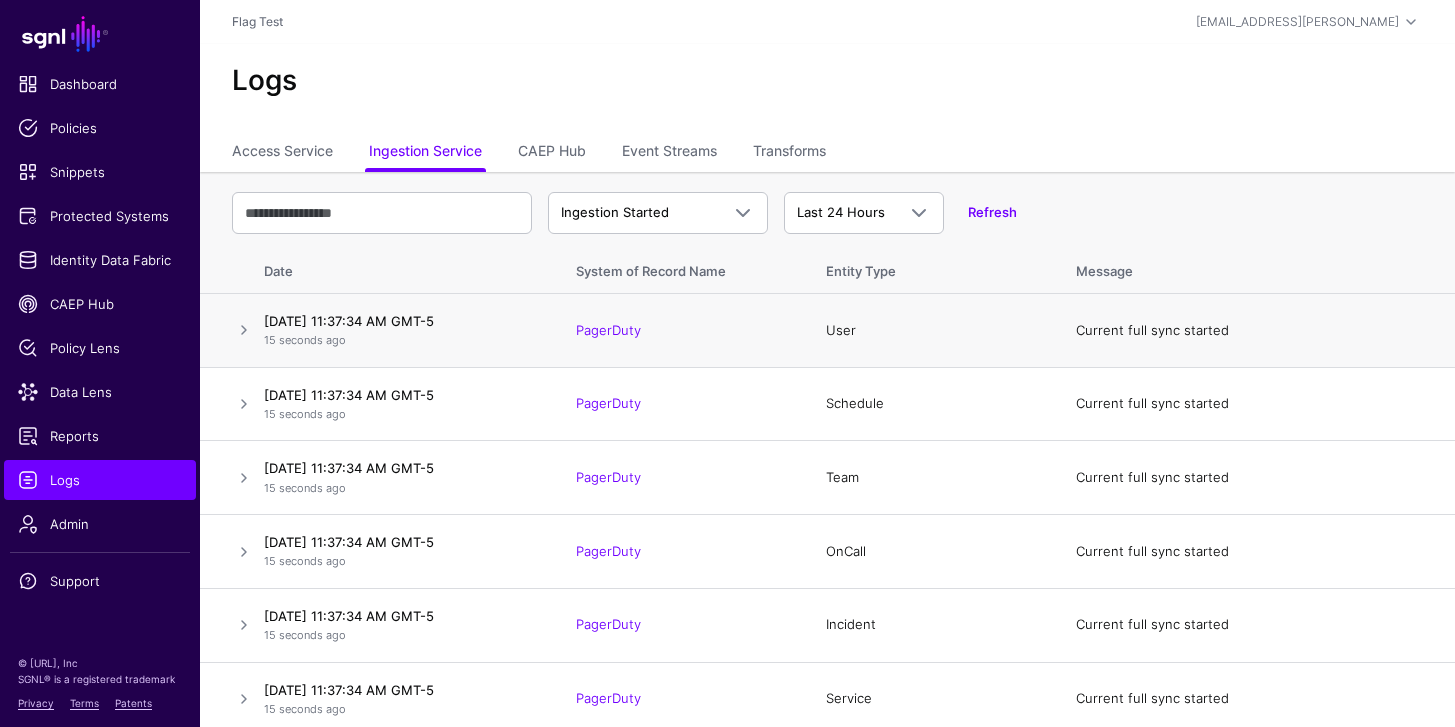 drag, startPoint x: 444, startPoint y: 320, endPoint x: 276, endPoint y: 321, distance: 168.00298 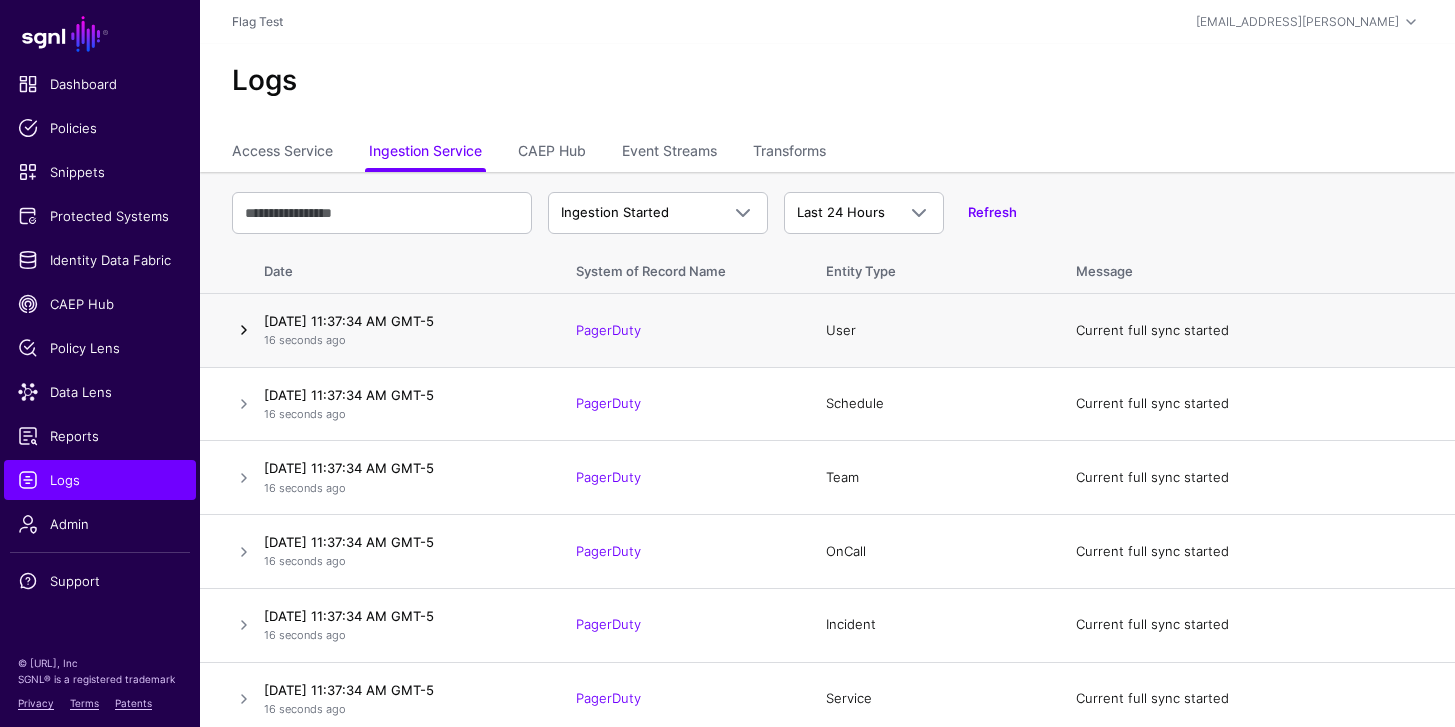 click at bounding box center (244, 330) 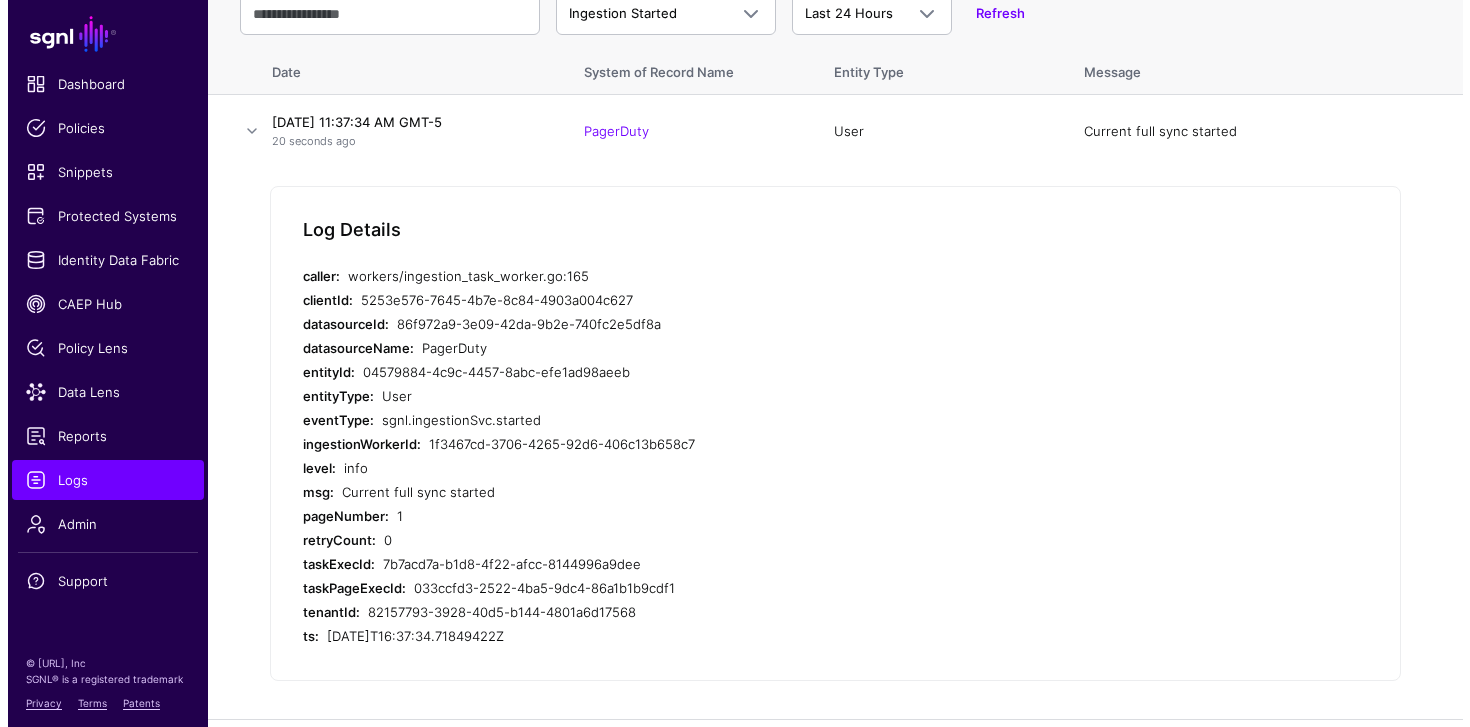 scroll, scrollTop: 0, scrollLeft: 0, axis: both 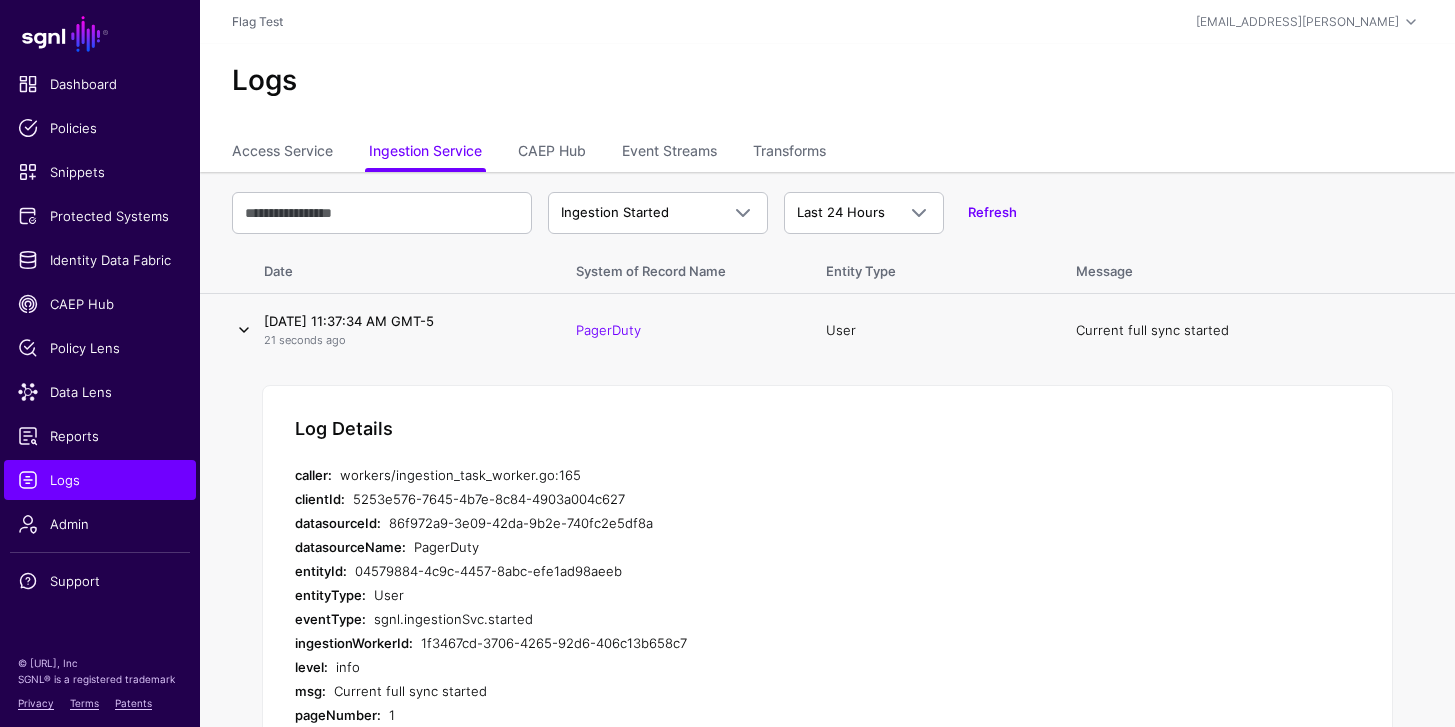 click at bounding box center [244, 330] 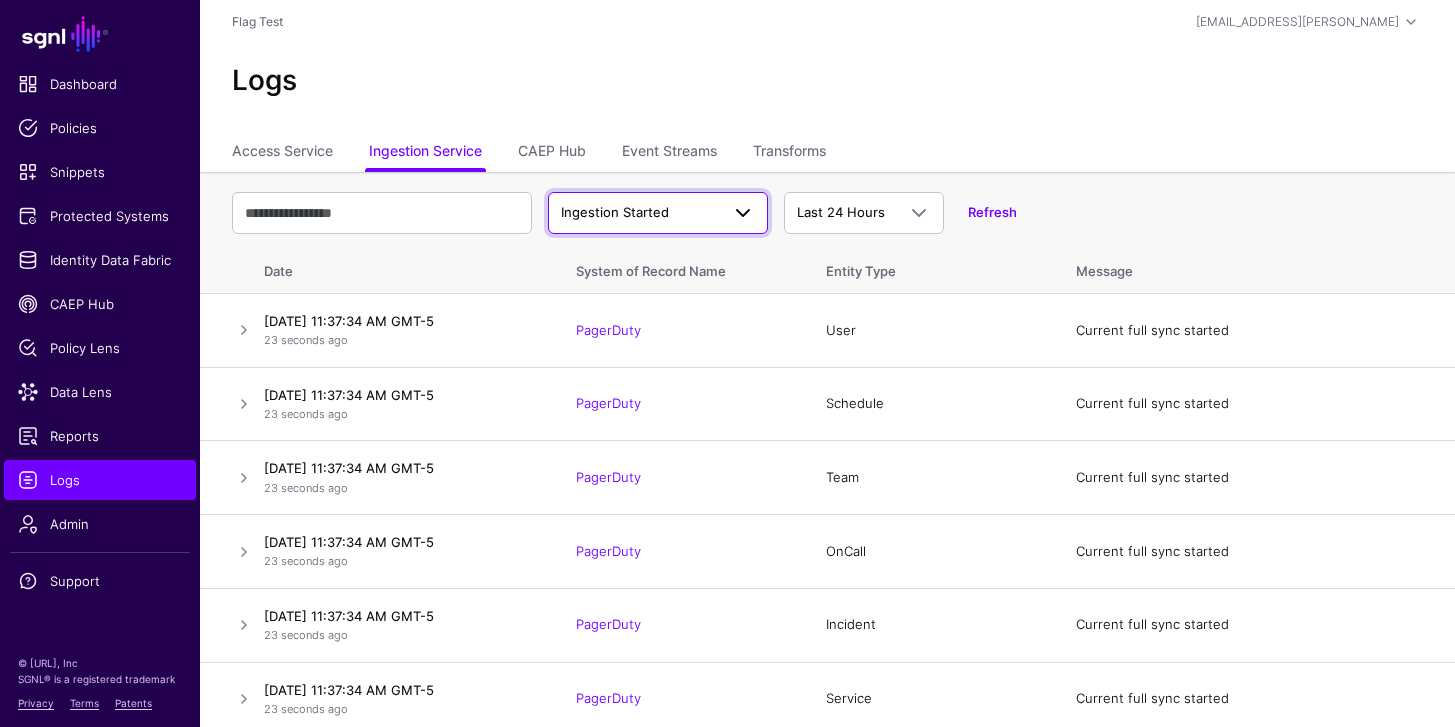 click on "Ingestion Started" at bounding box center (615, 212) 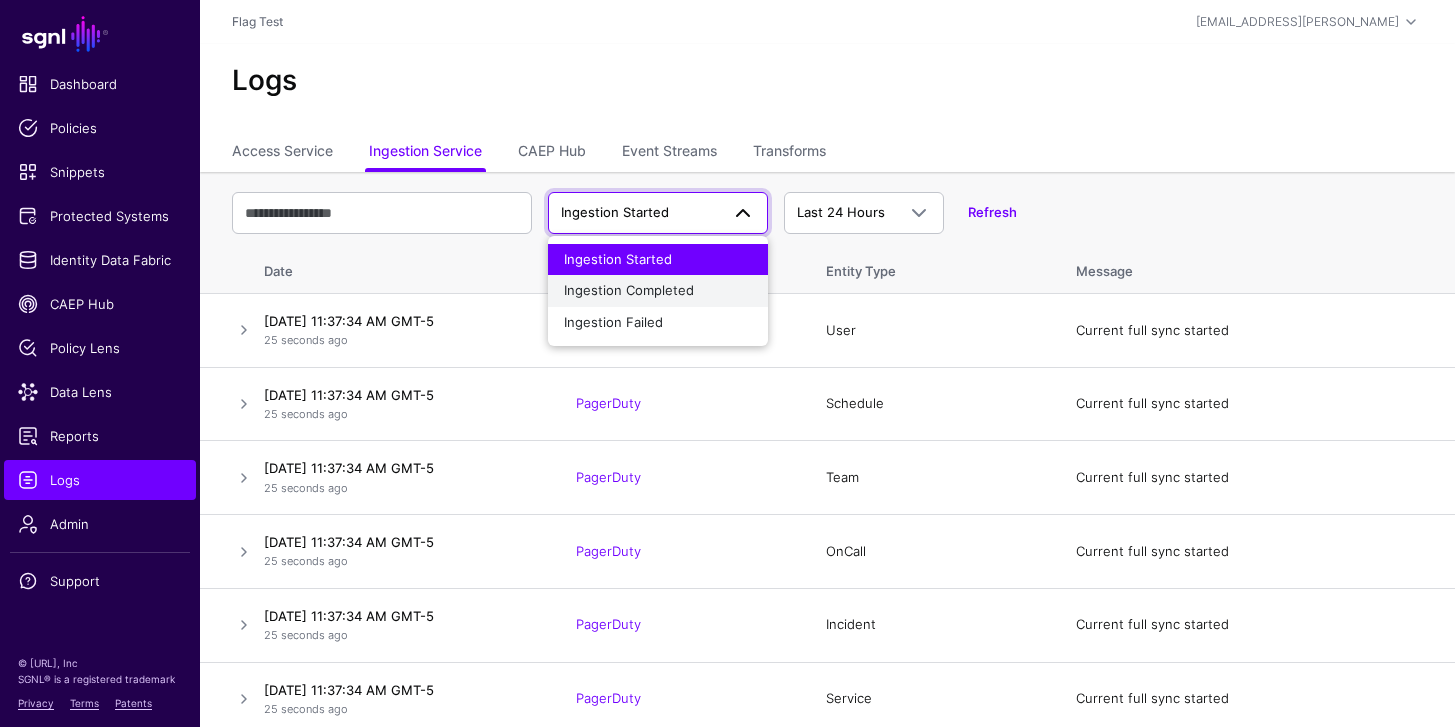 click on "Ingestion Completed" at bounding box center [629, 290] 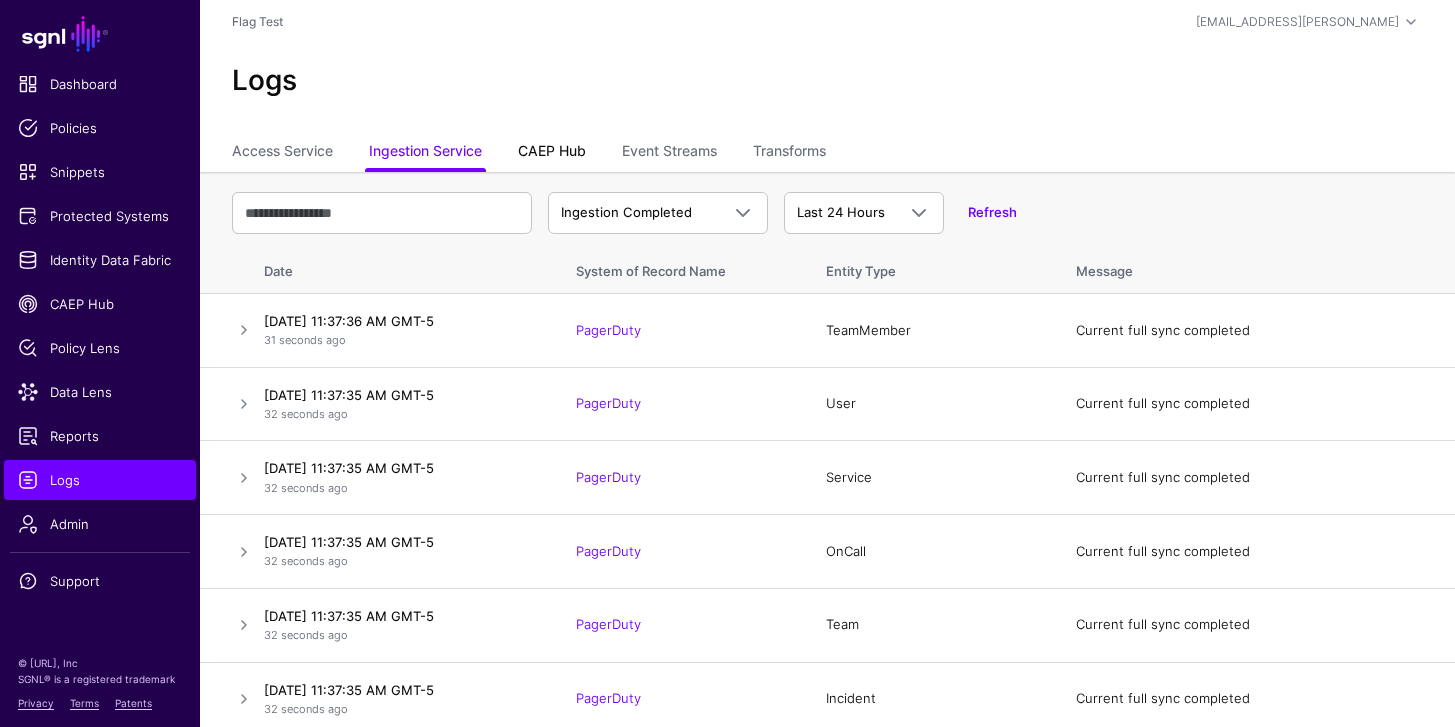 click on "CAEP Hub" 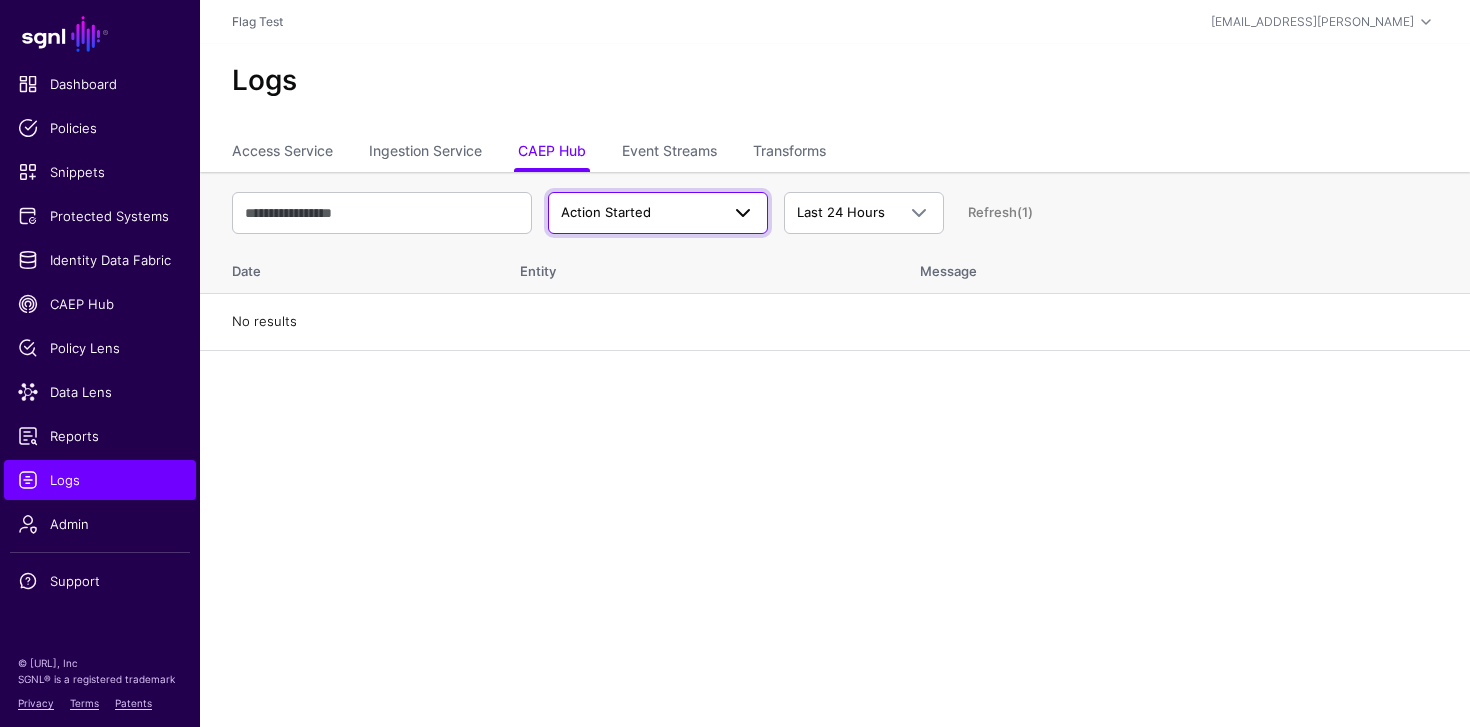 click on "Action Started" at bounding box center [606, 212] 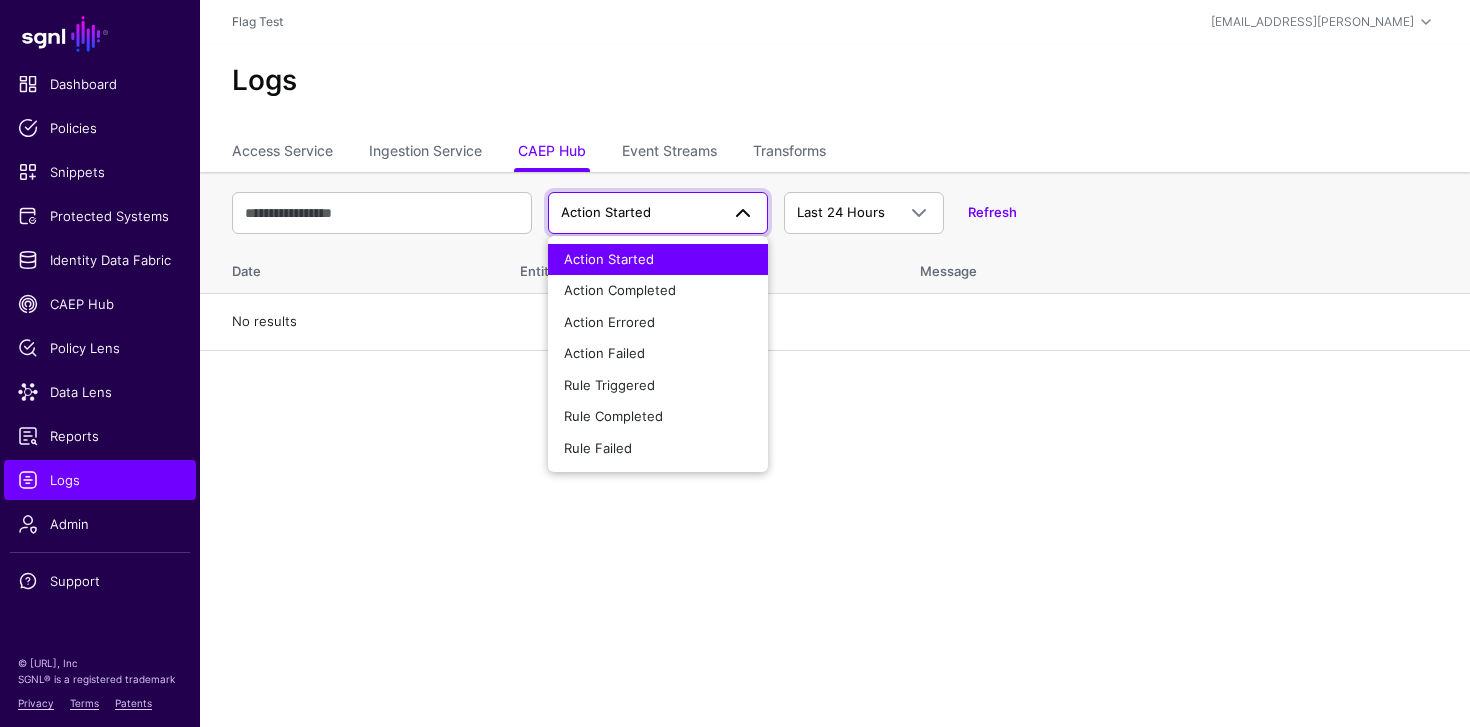 click on "Action Started" at bounding box center [606, 212] 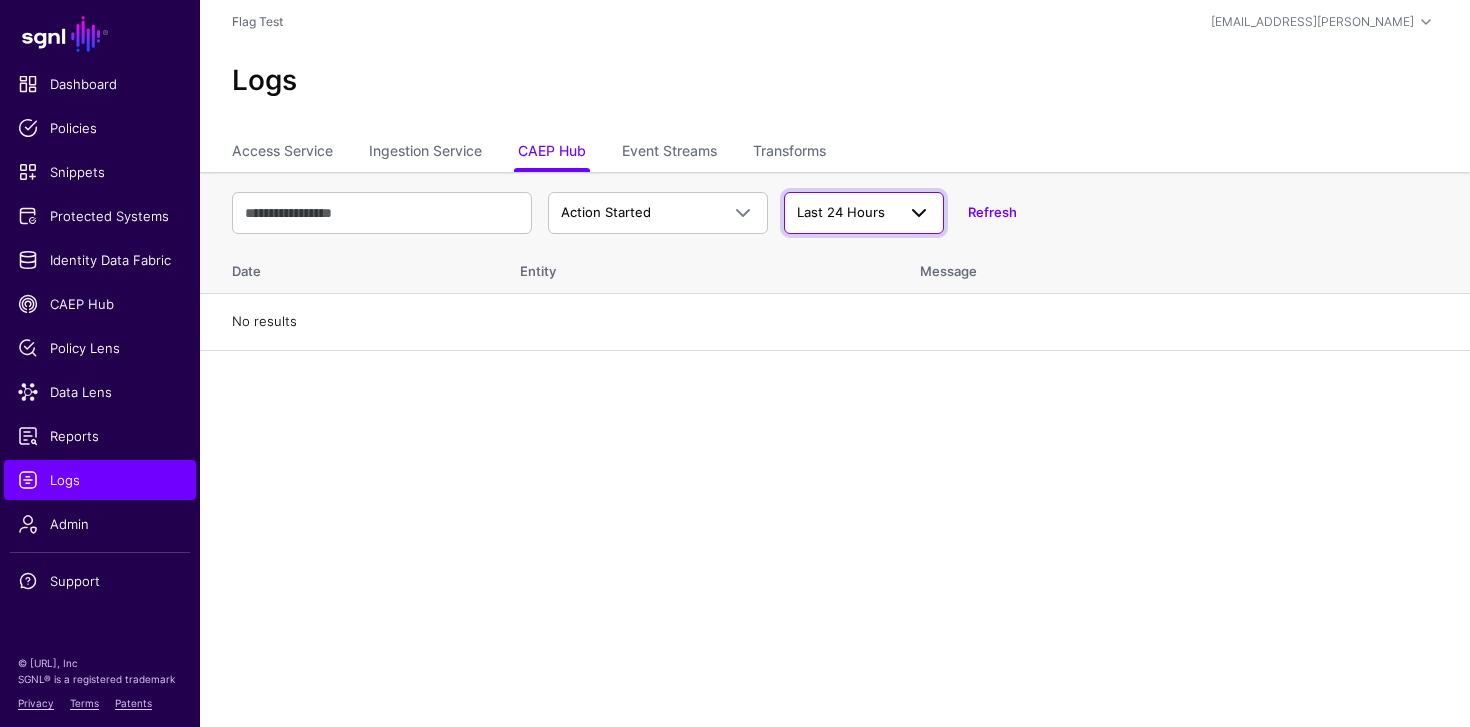 click on "Last 24 Hours" at bounding box center [864, 213] 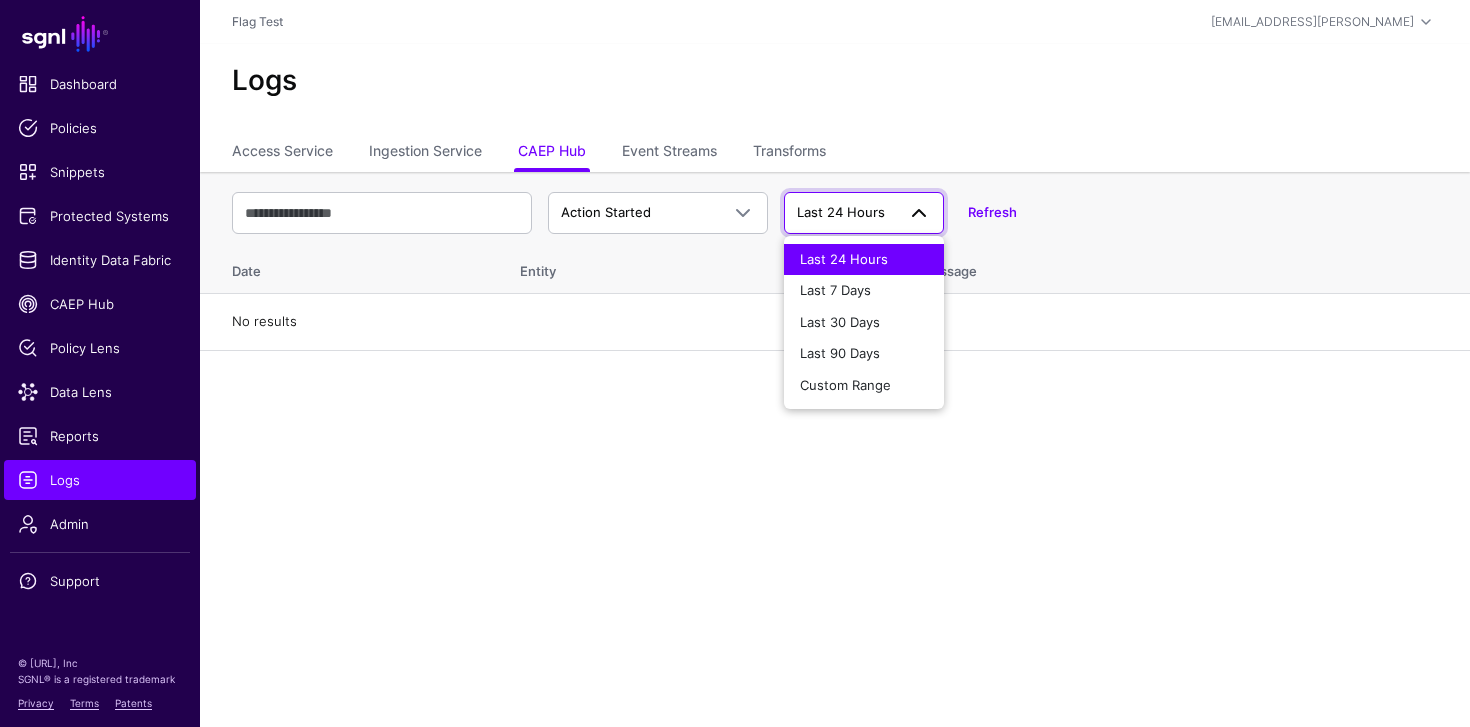 click on "Last 24 Hours" at bounding box center [864, 213] 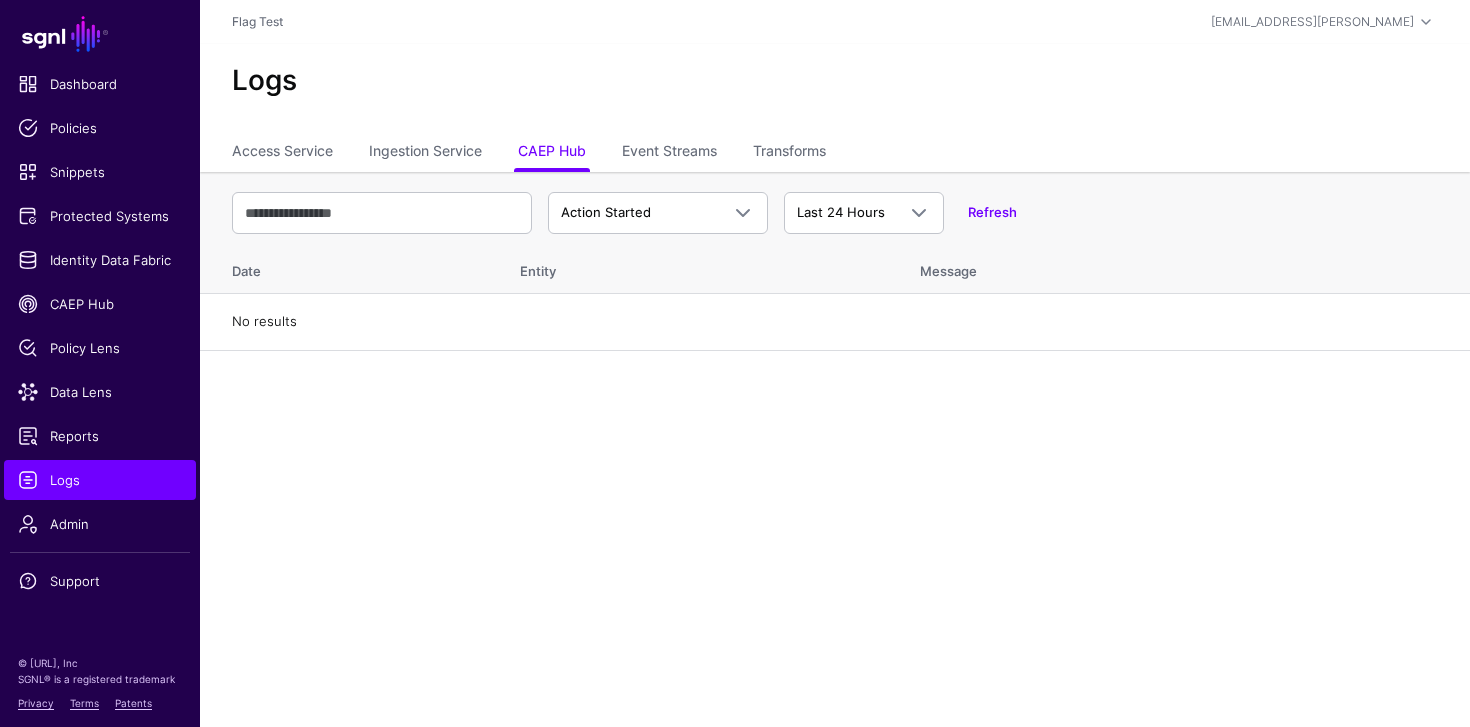 click on "Logs" 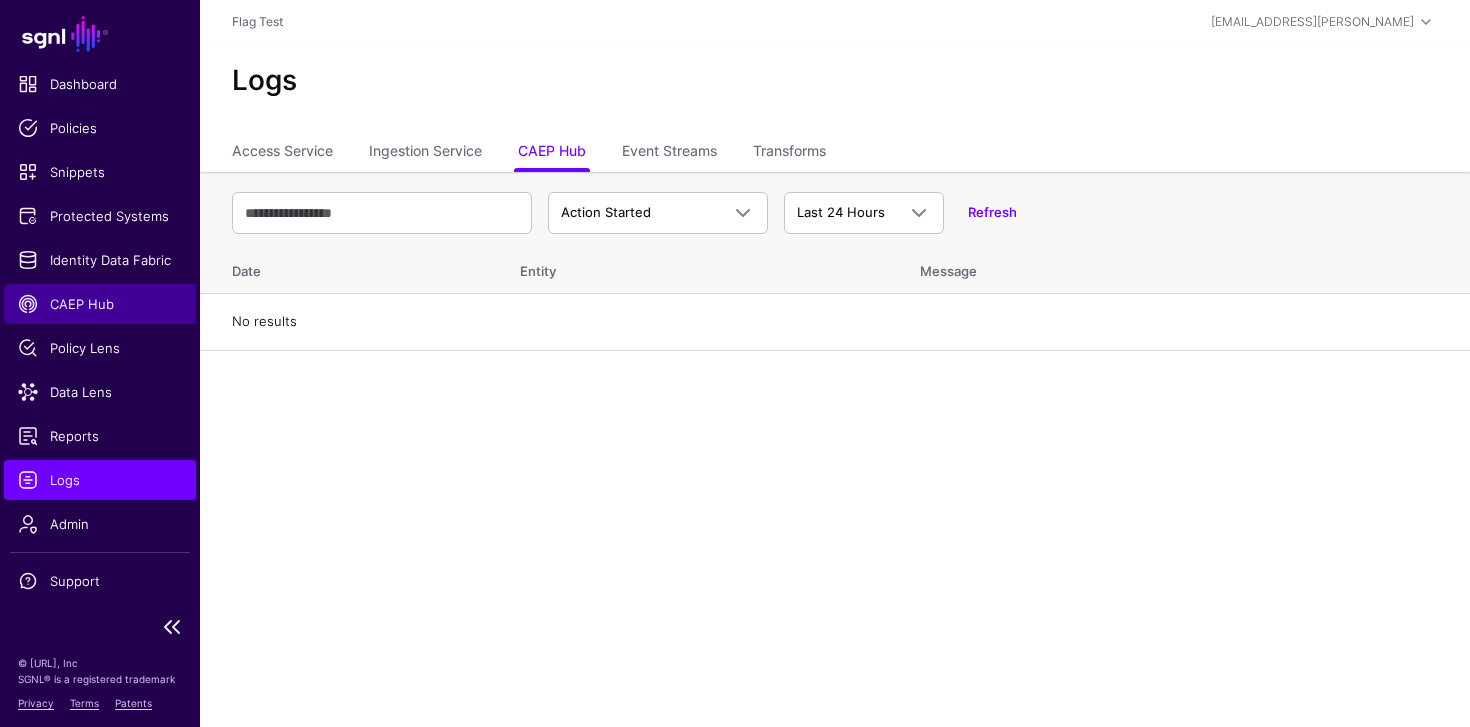 click on "CAEP Hub" 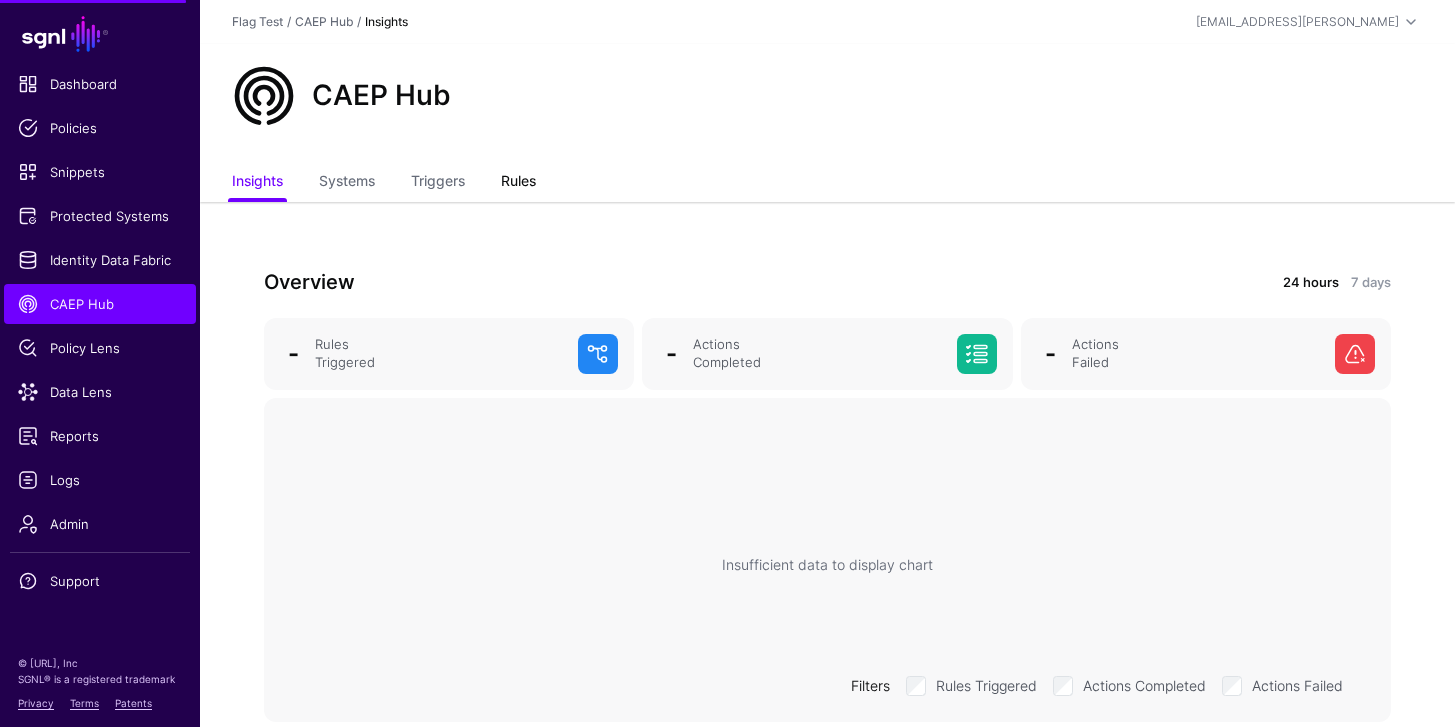 click on "Rules" 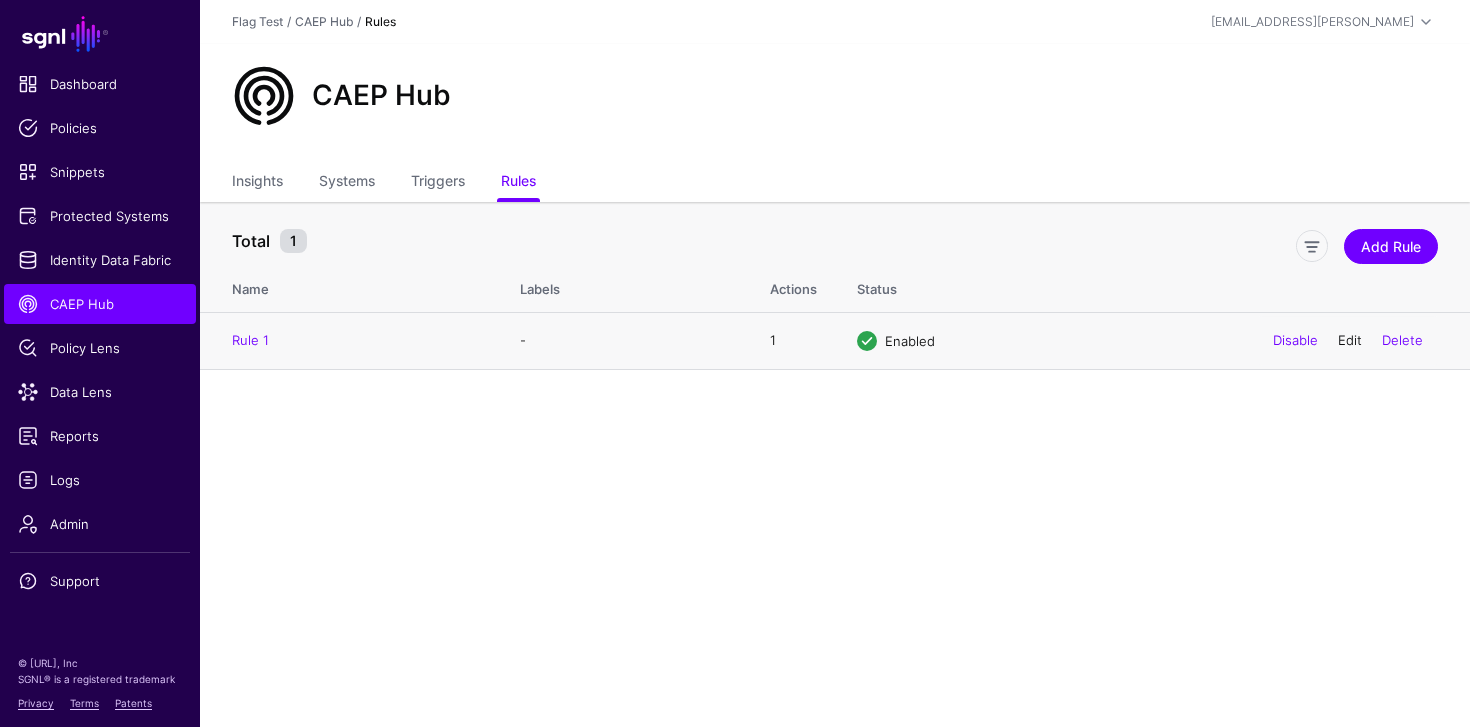 click on "Edit" 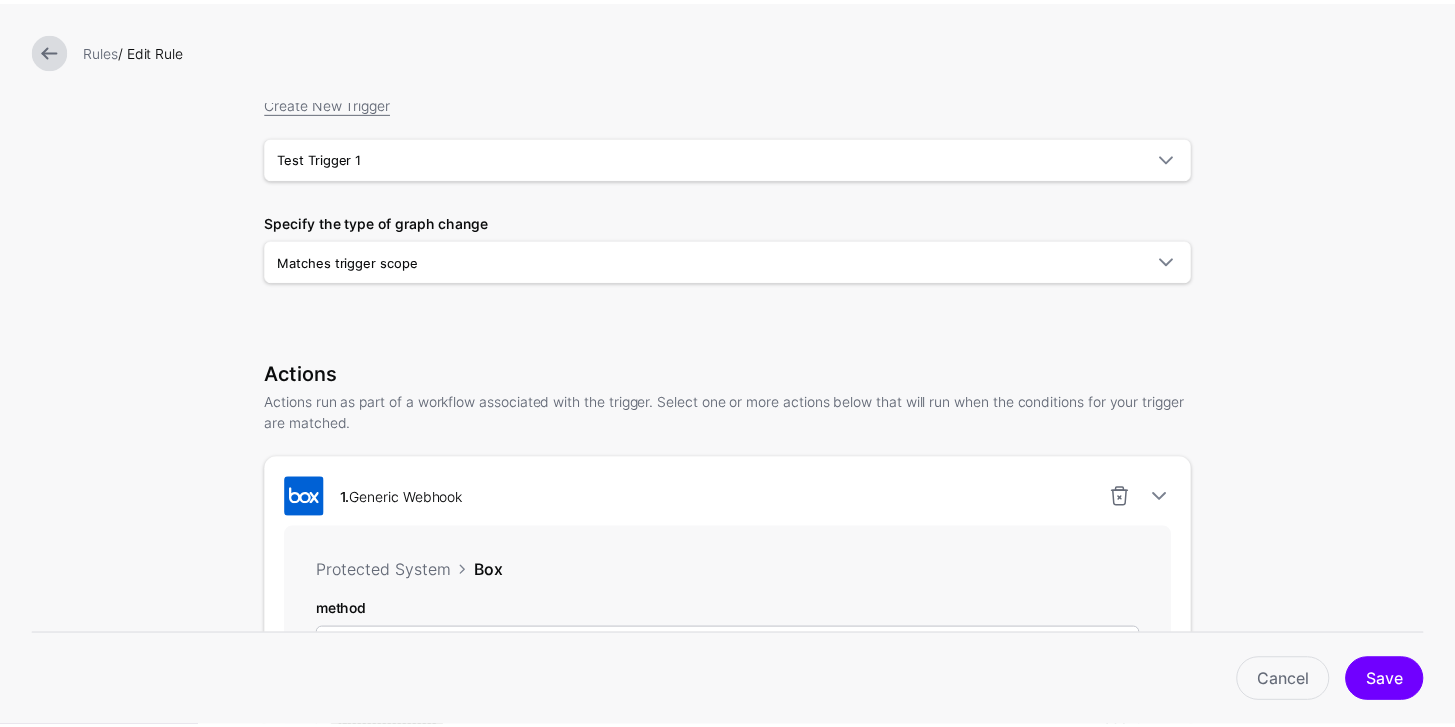scroll, scrollTop: 0, scrollLeft: 0, axis: both 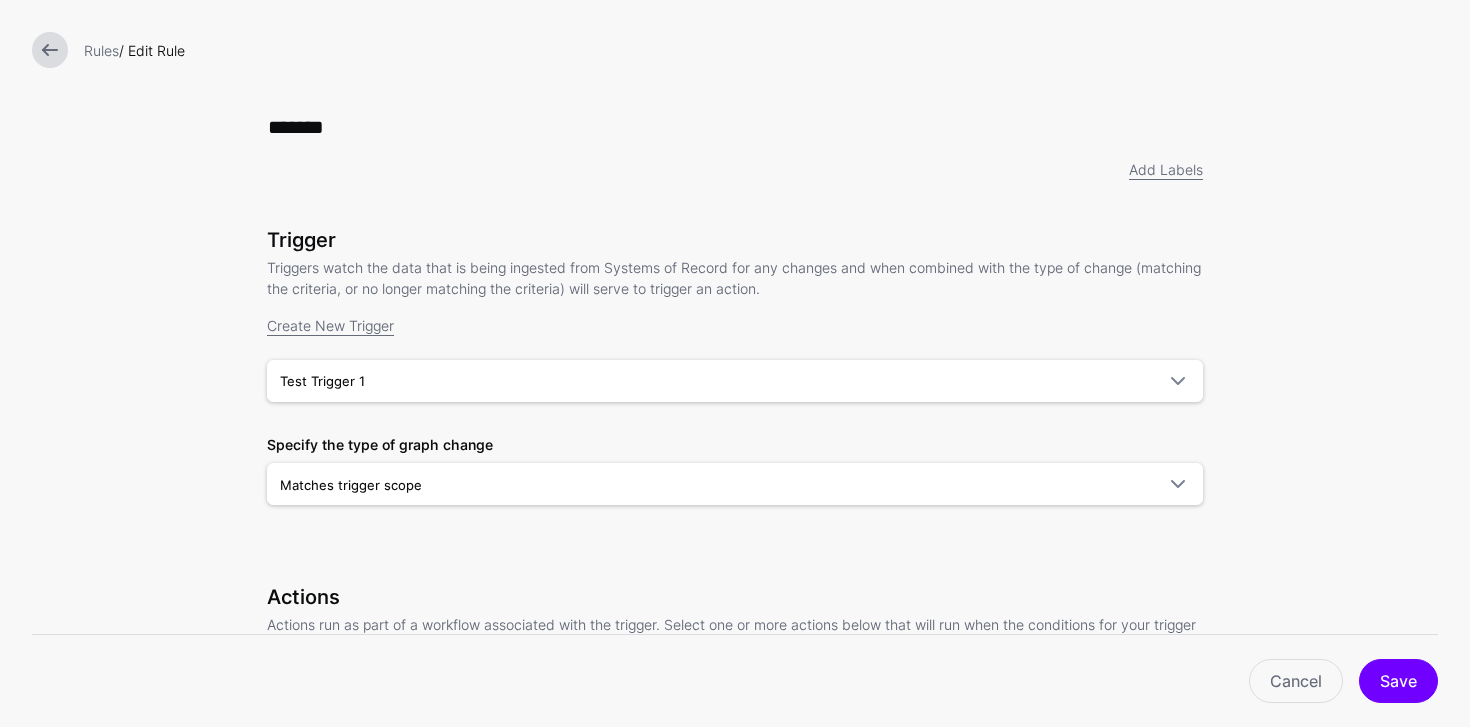 click at bounding box center [50, 50] 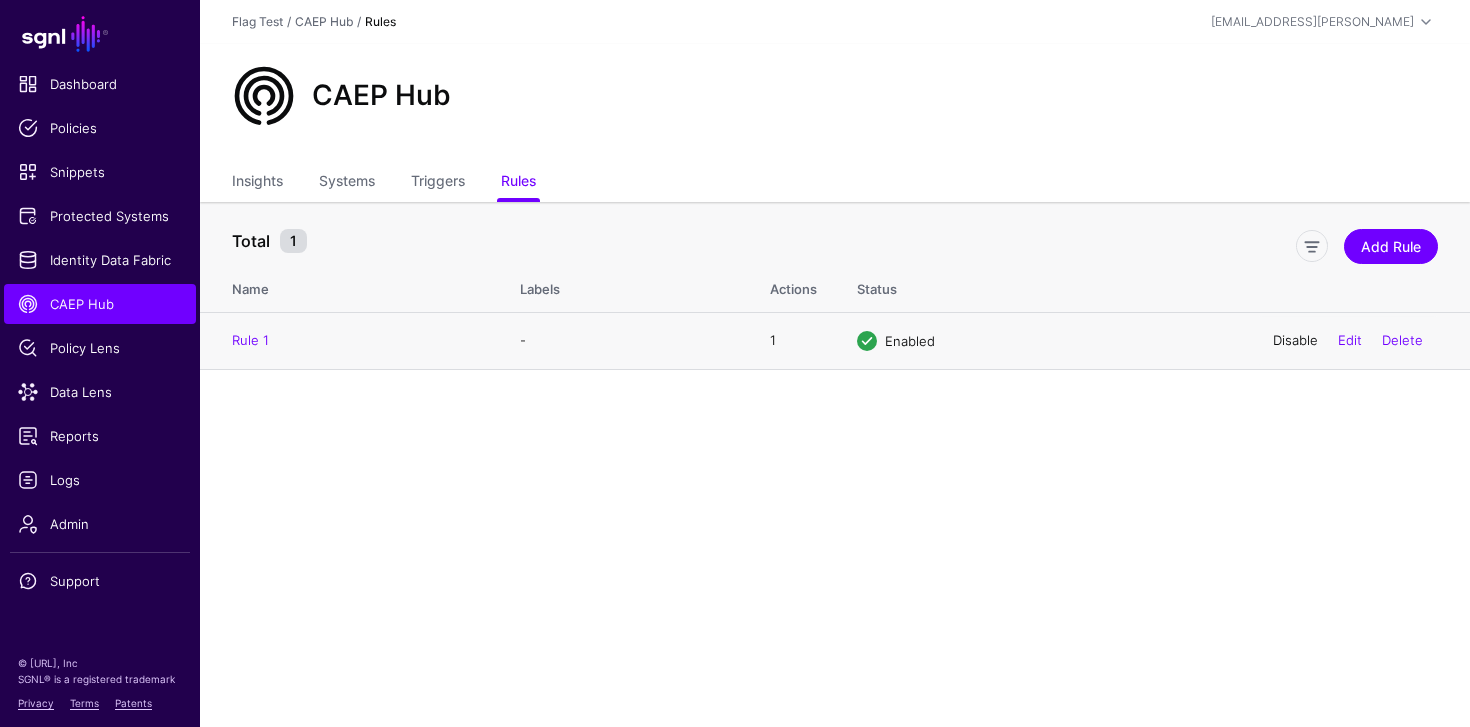 click on "Disable" 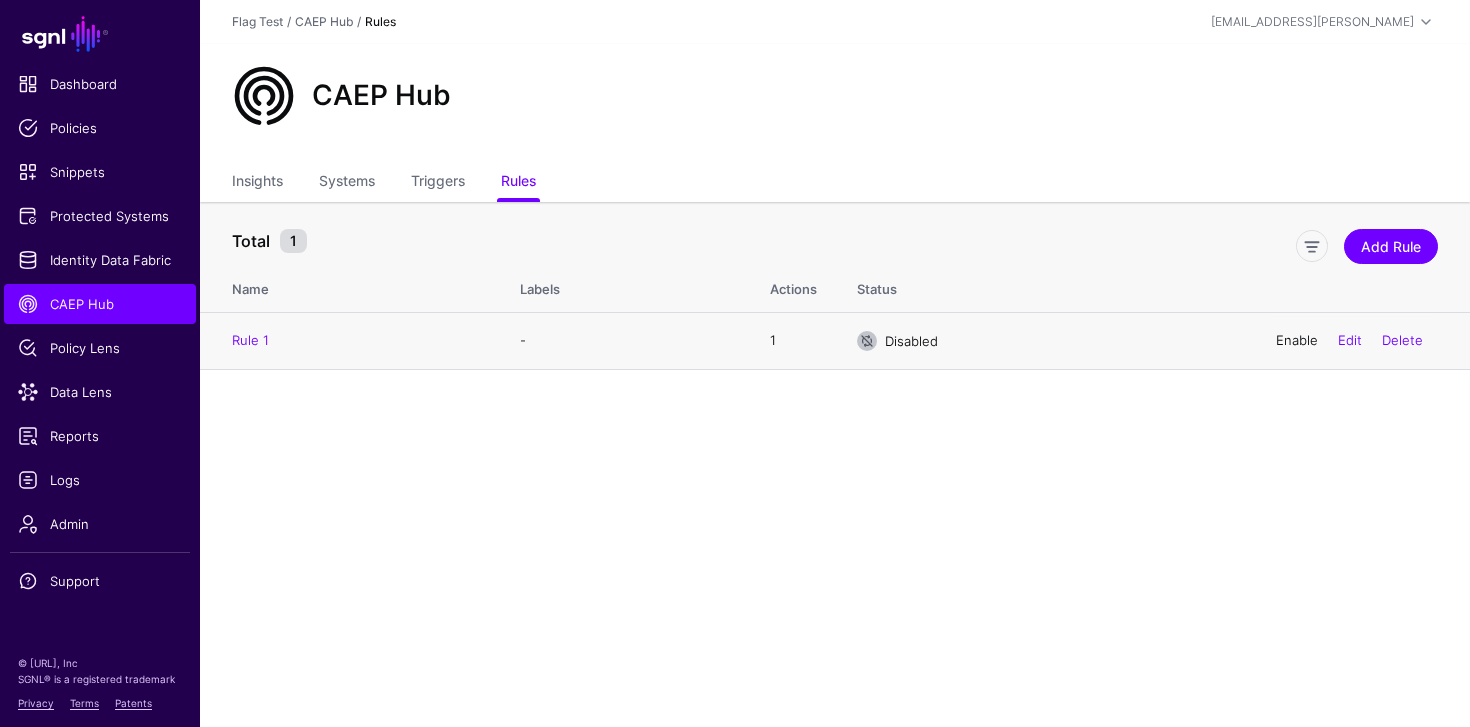click on "Enable" 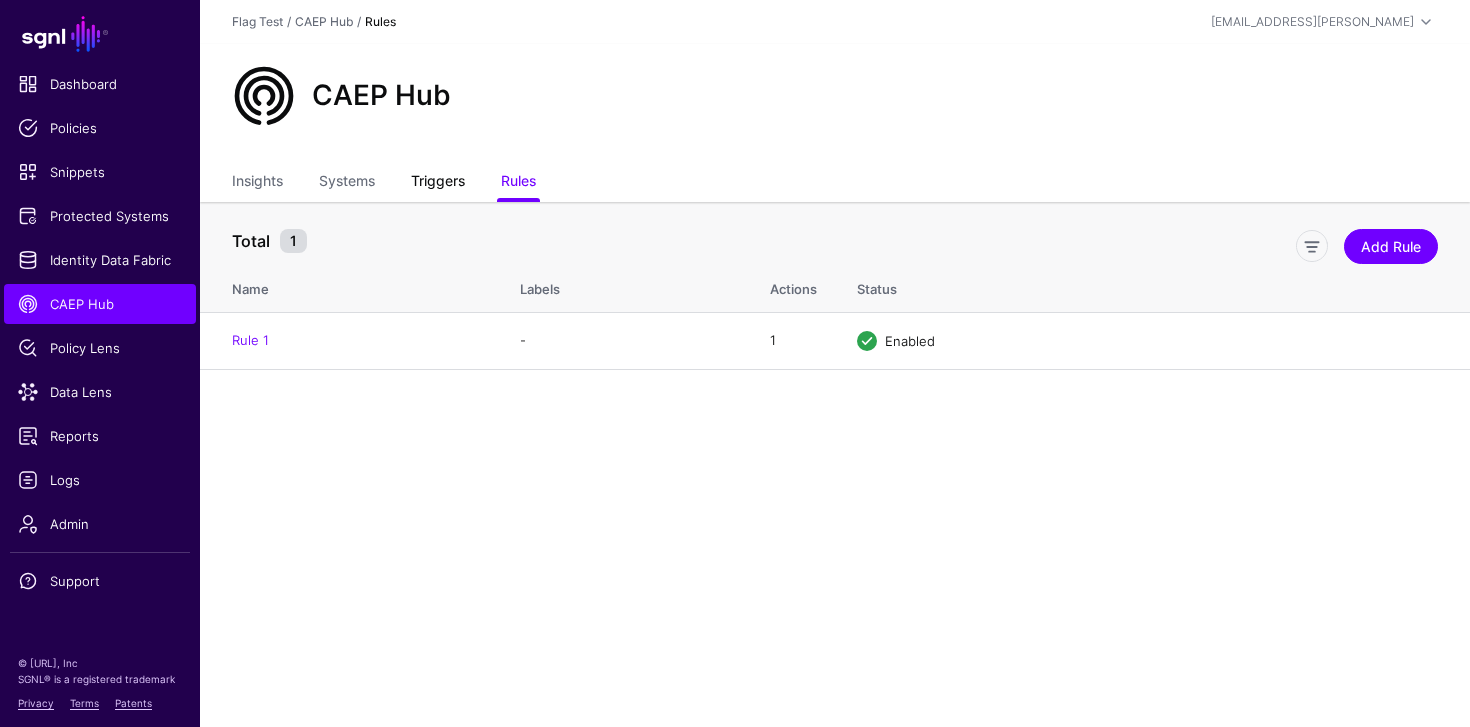 click on "Triggers" 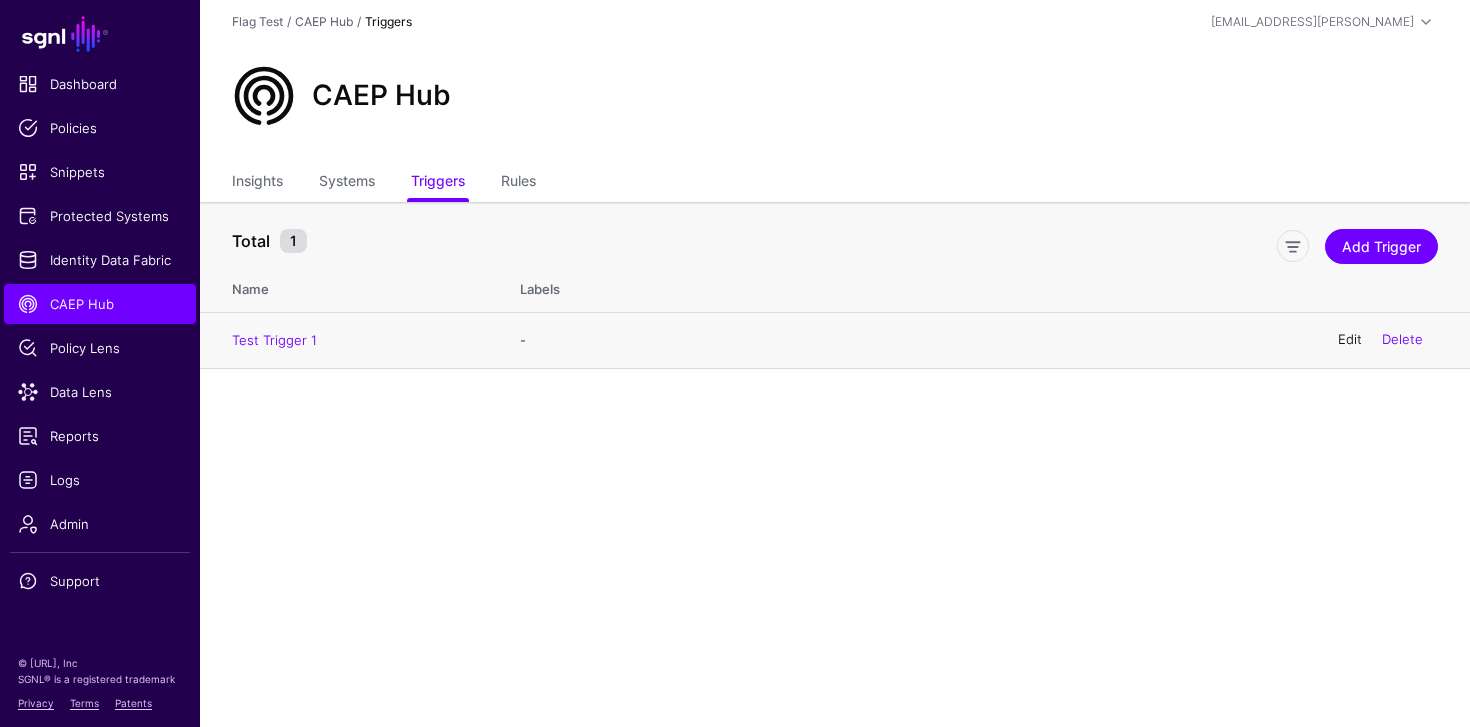click on "Edit" 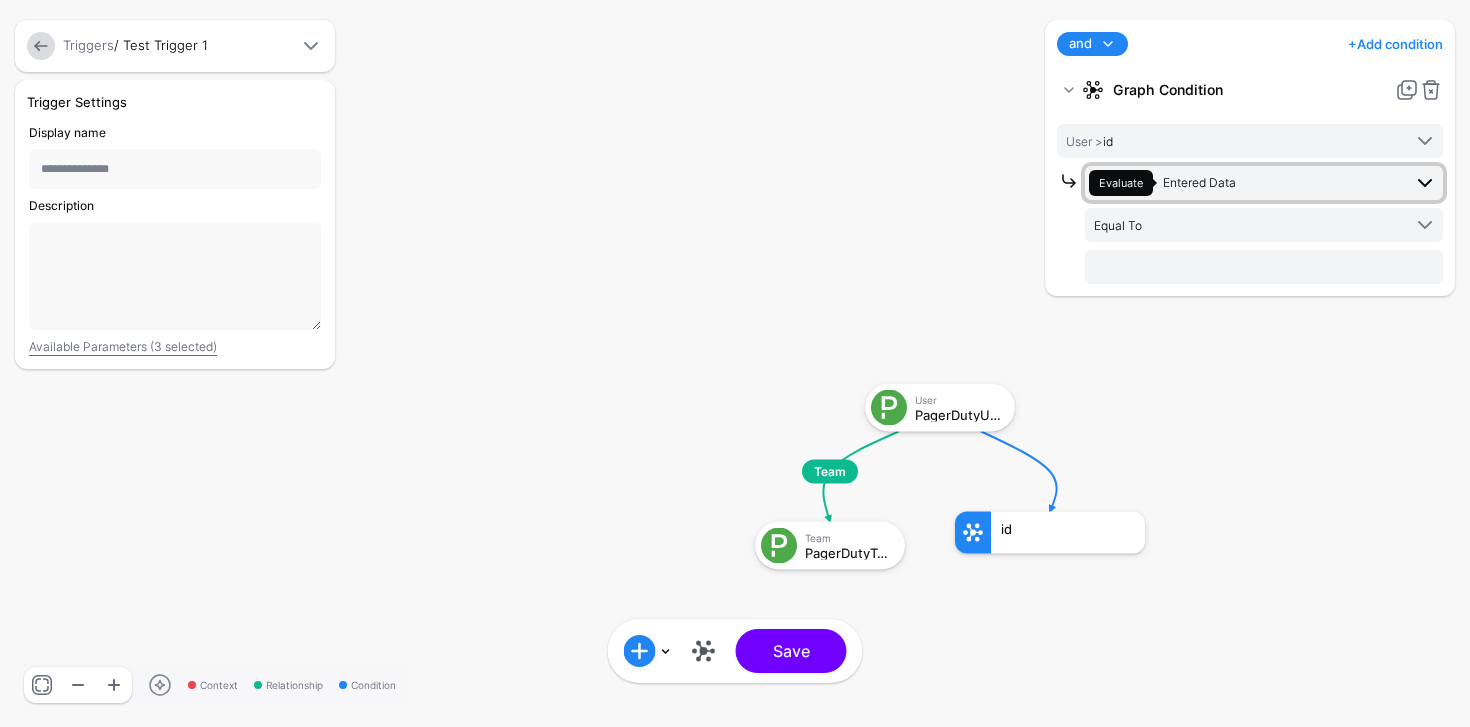 click on "Evaluate Entered Data" at bounding box center [1245, 183] 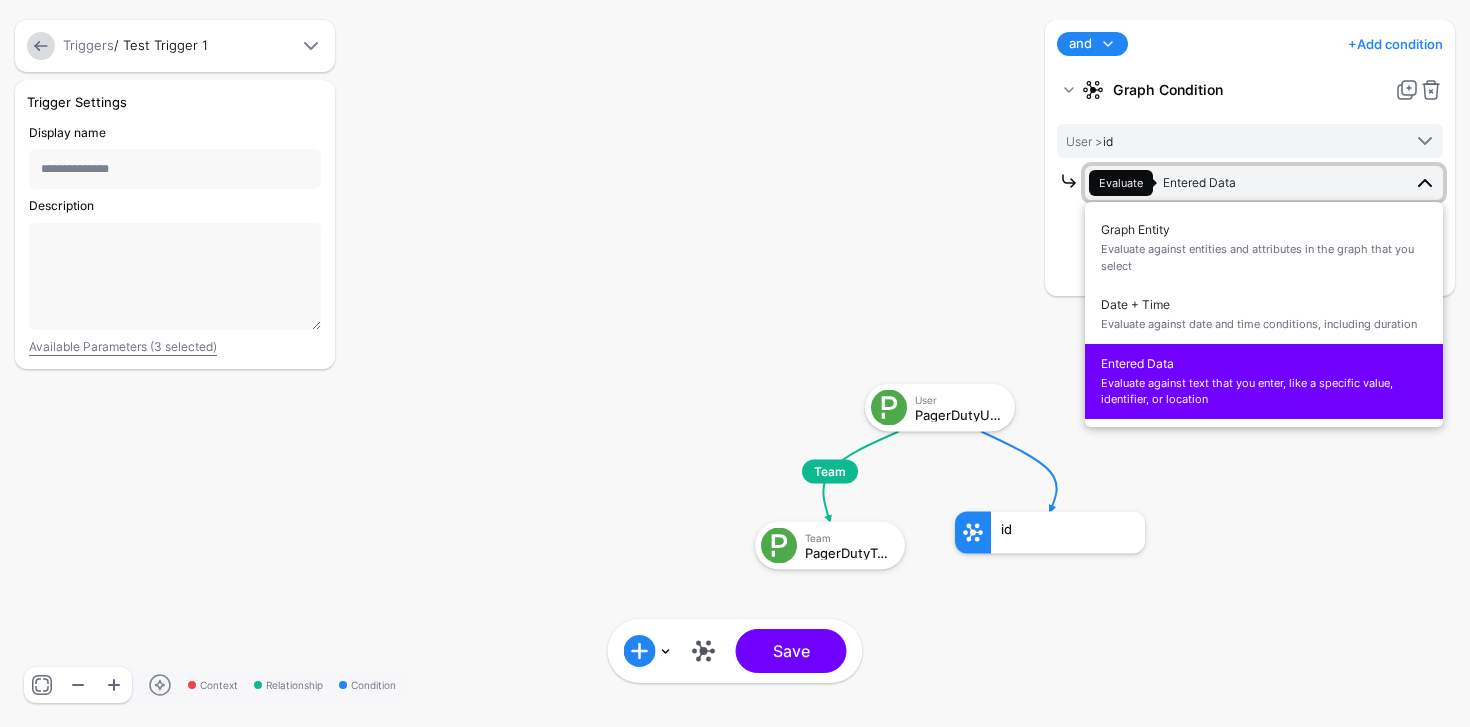 click on "Evaluate Entered Data" at bounding box center [1245, 183] 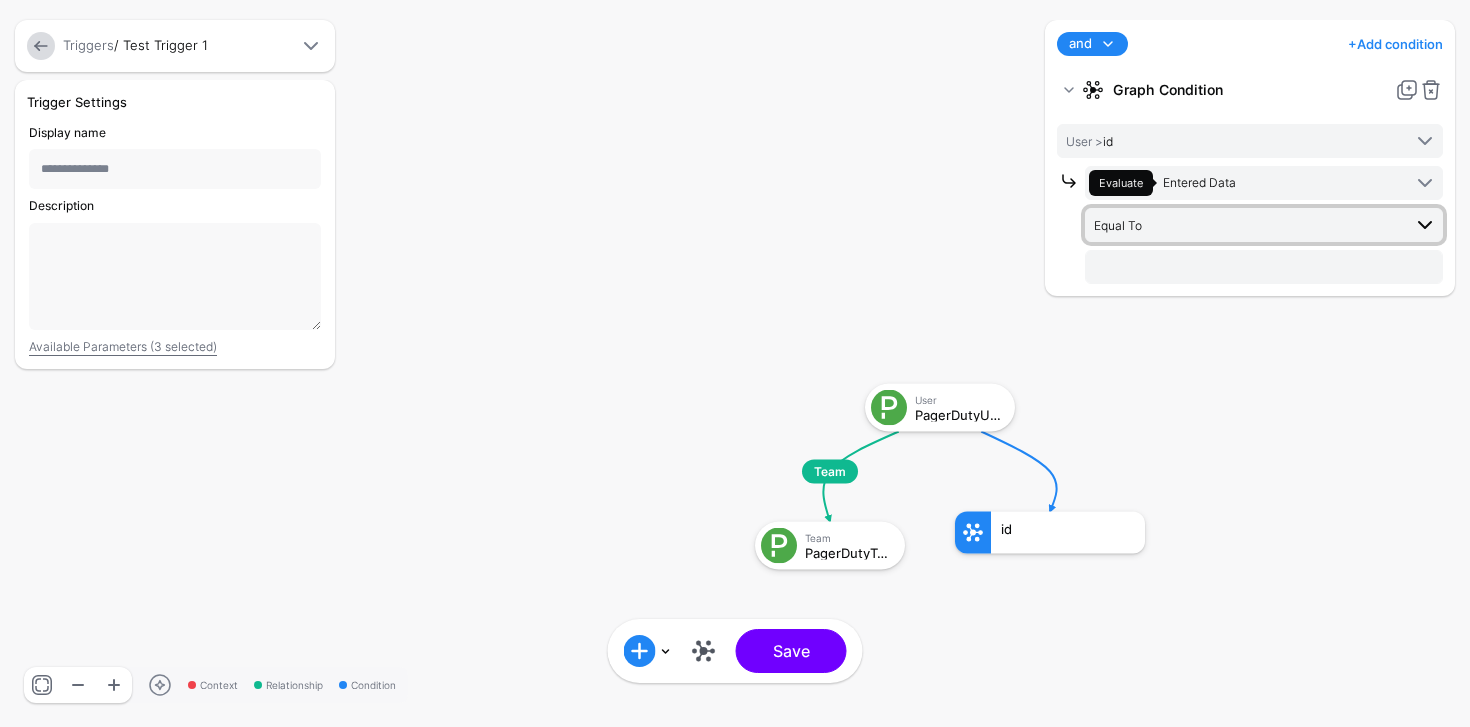 click on "Equal To" at bounding box center (1247, 225) 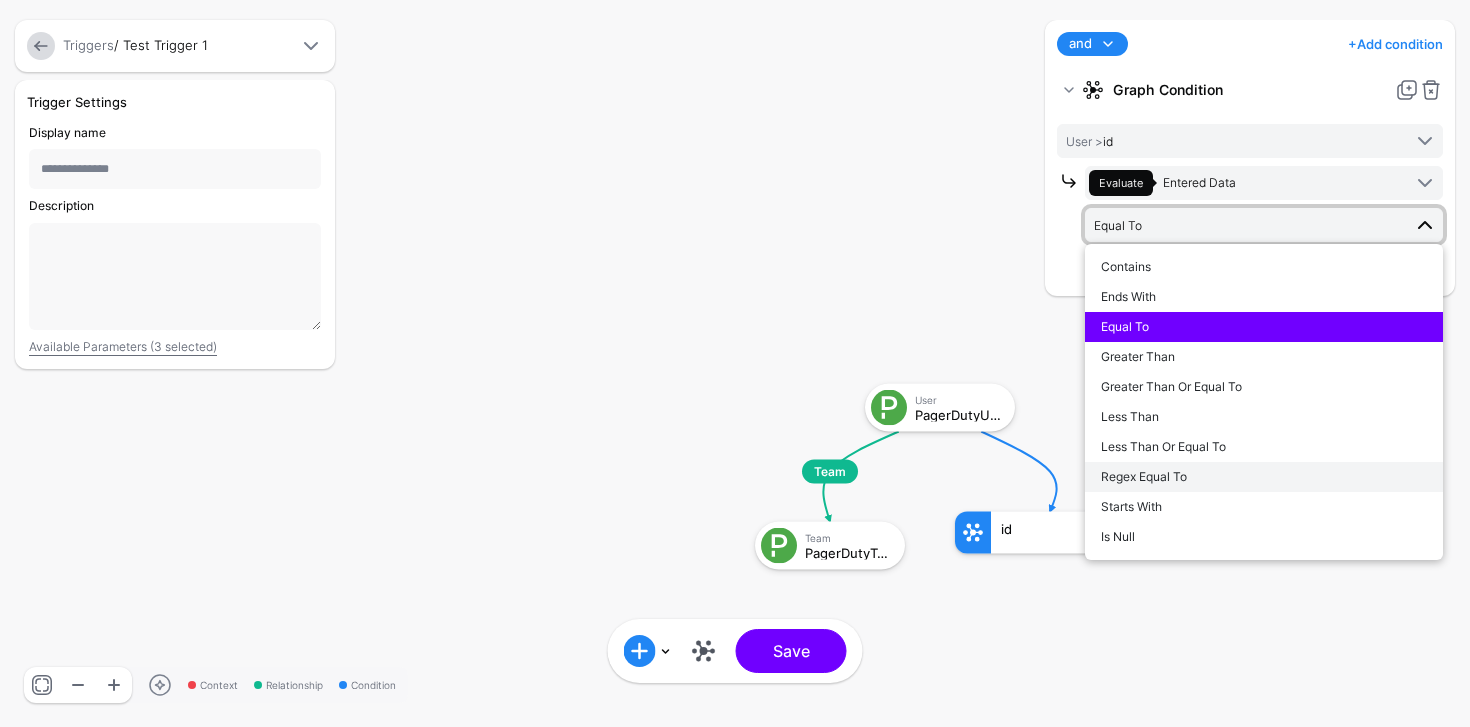 click on "Regex Equal To" at bounding box center (1264, 477) 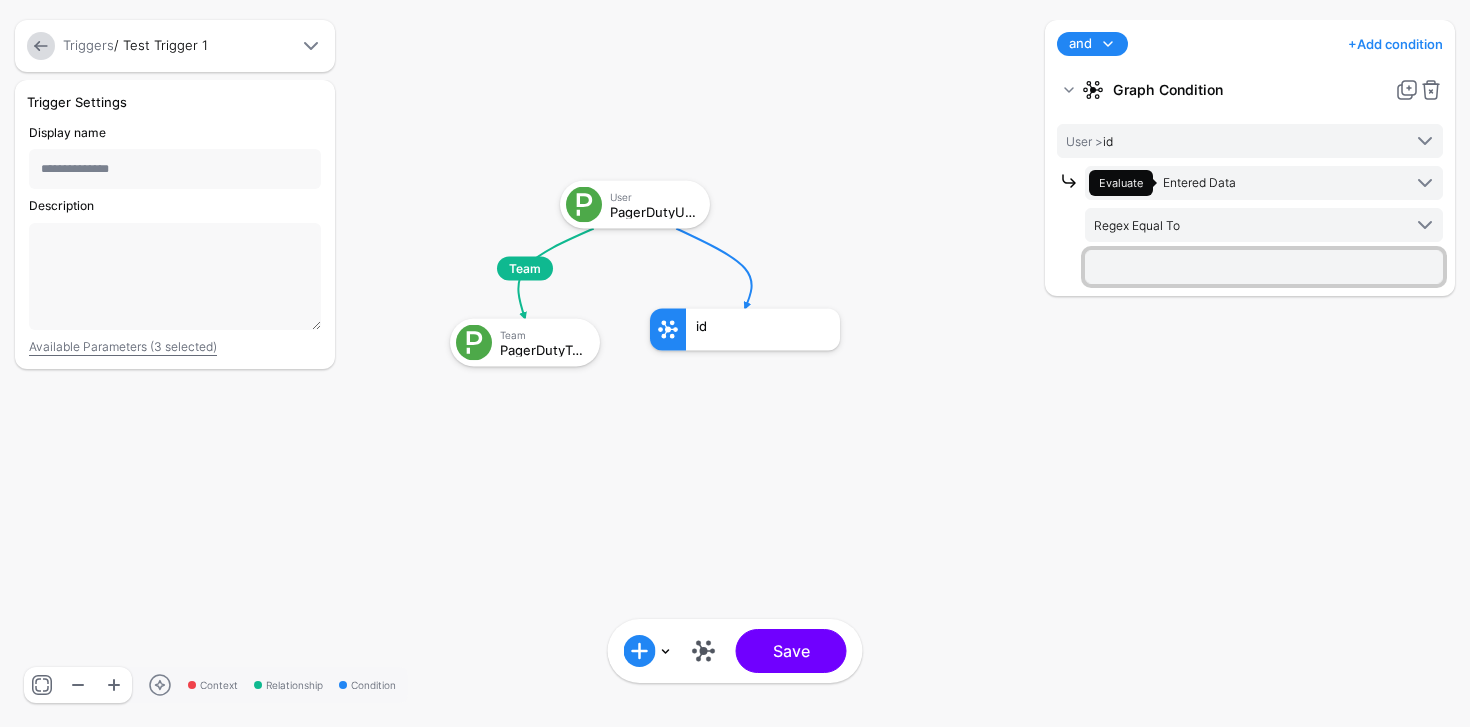 click at bounding box center [1264, 267] 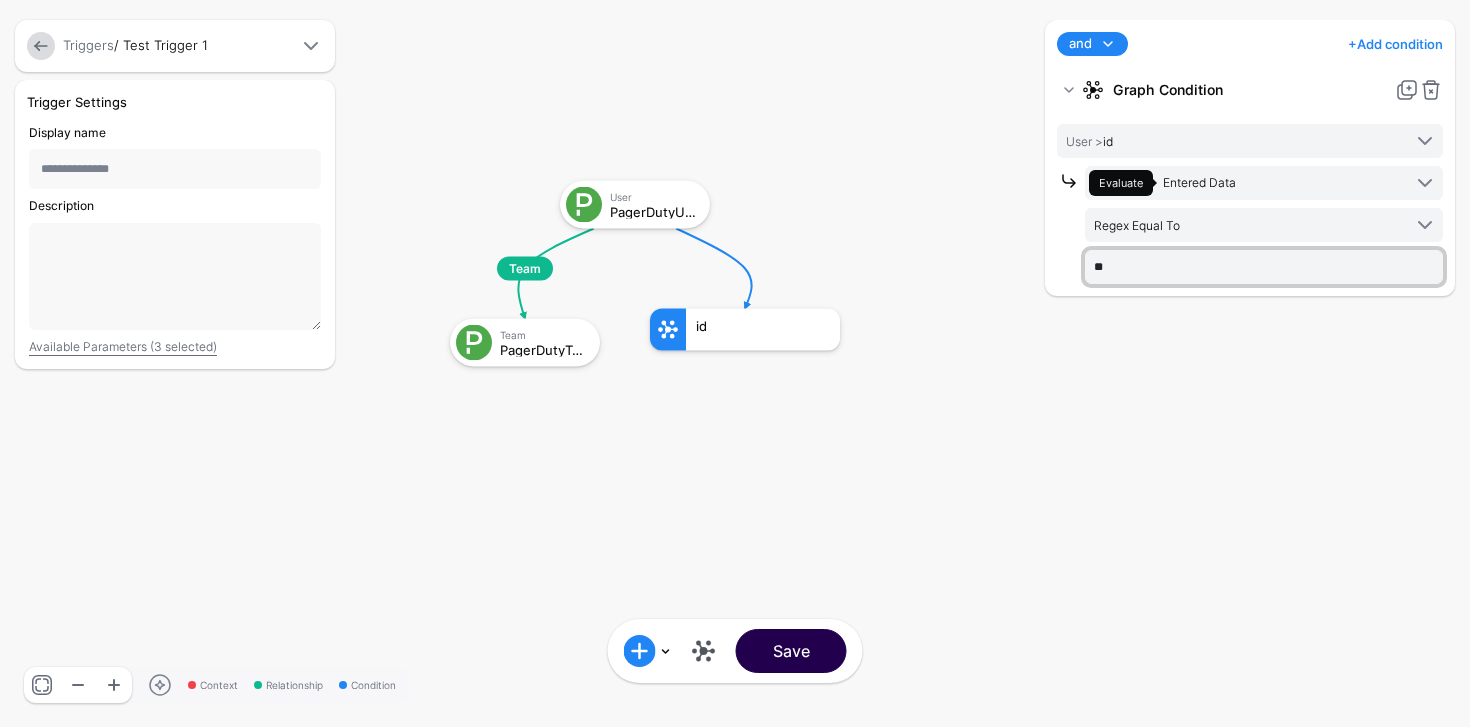 type on "**" 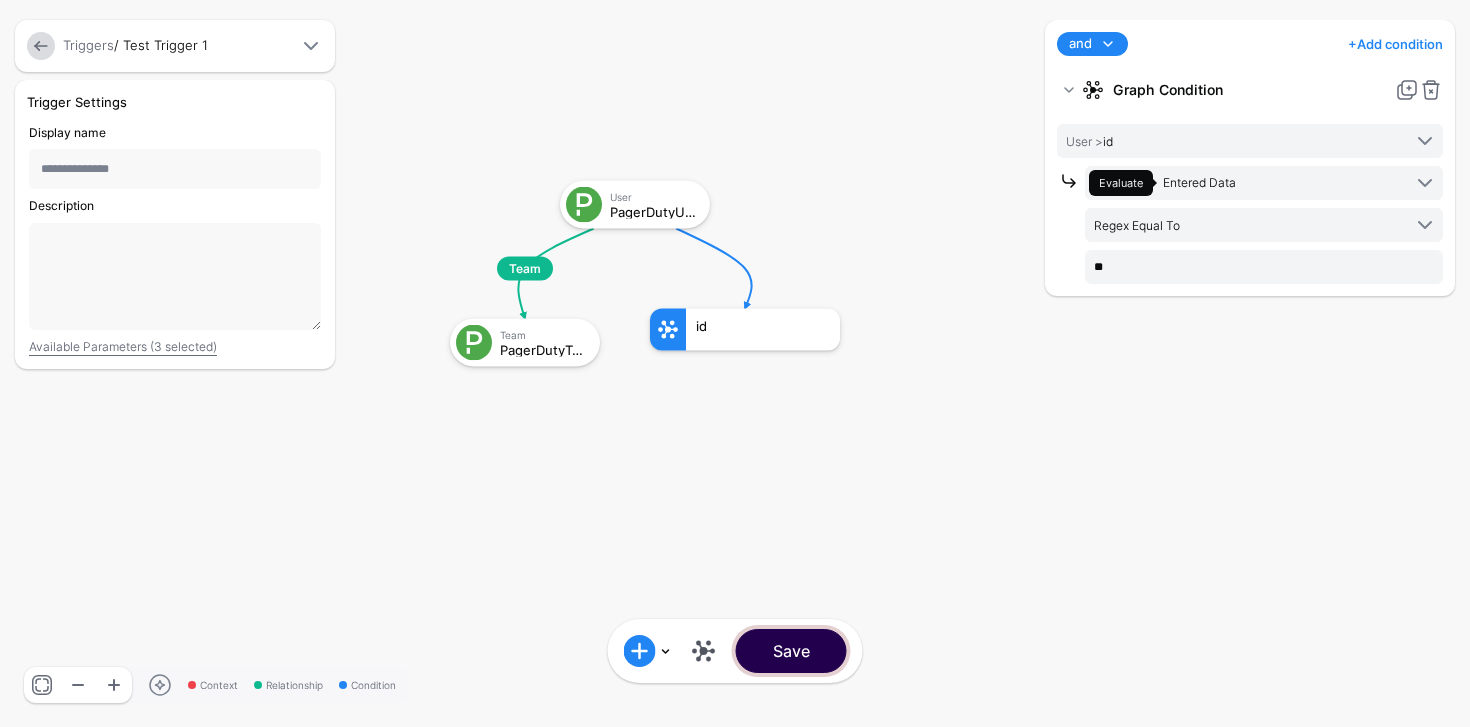 click on "Save" at bounding box center (791, 651) 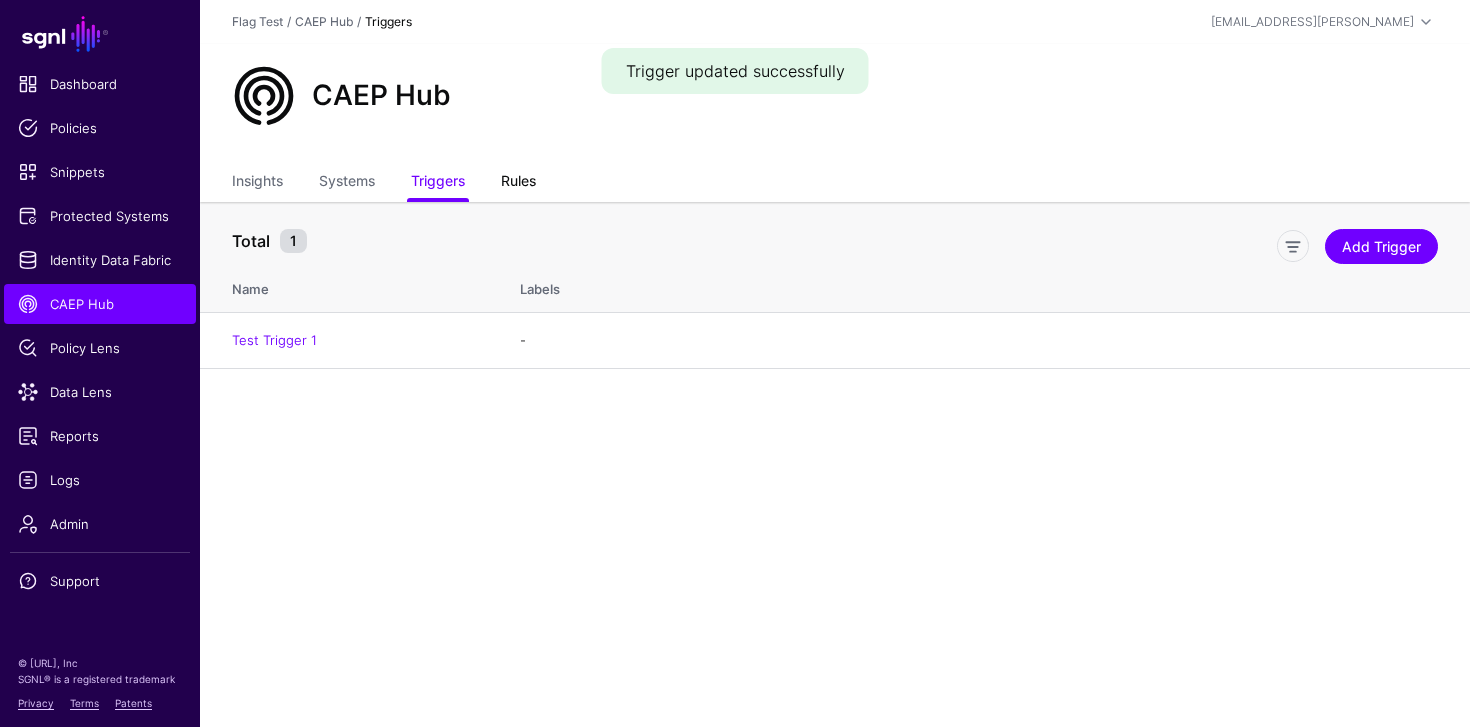 click on "Insights Systems Triggers Rules" 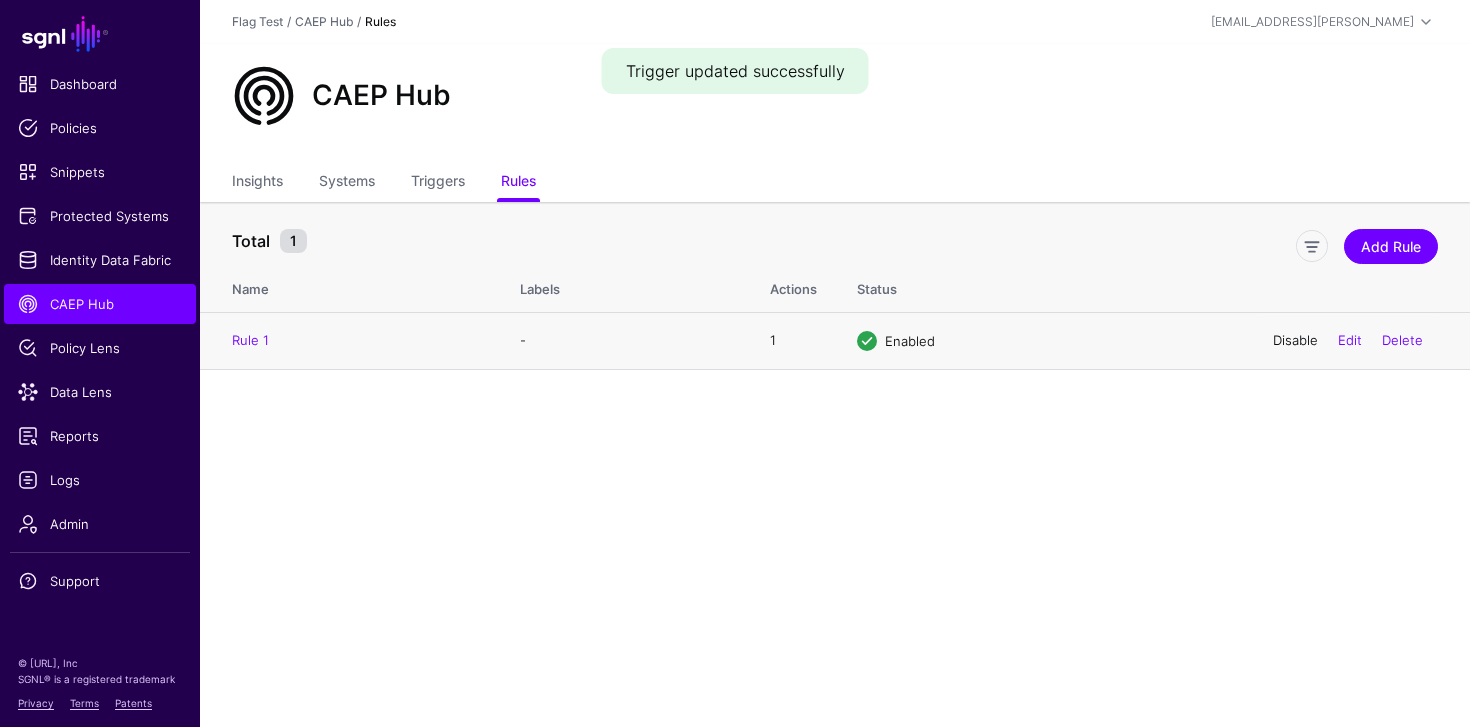 click on "Disable" 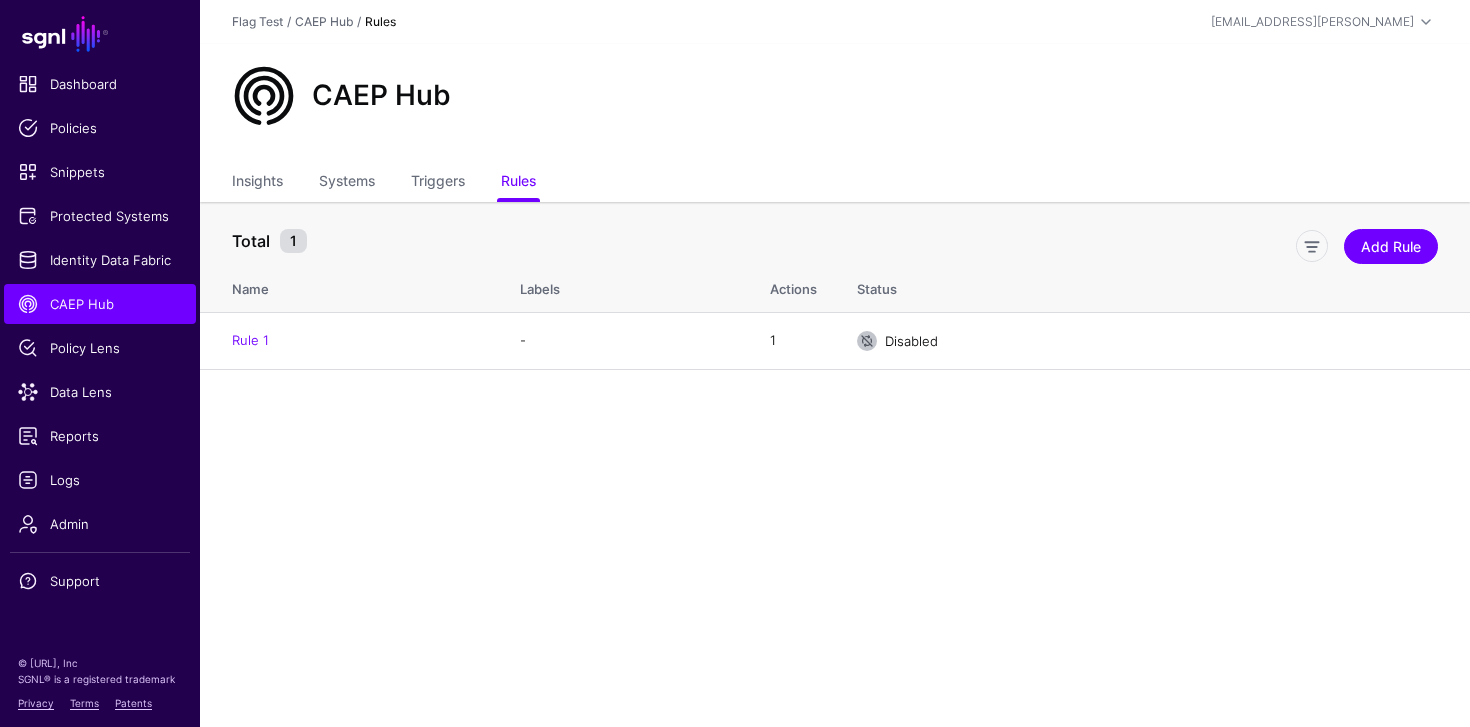 click on "Enable" 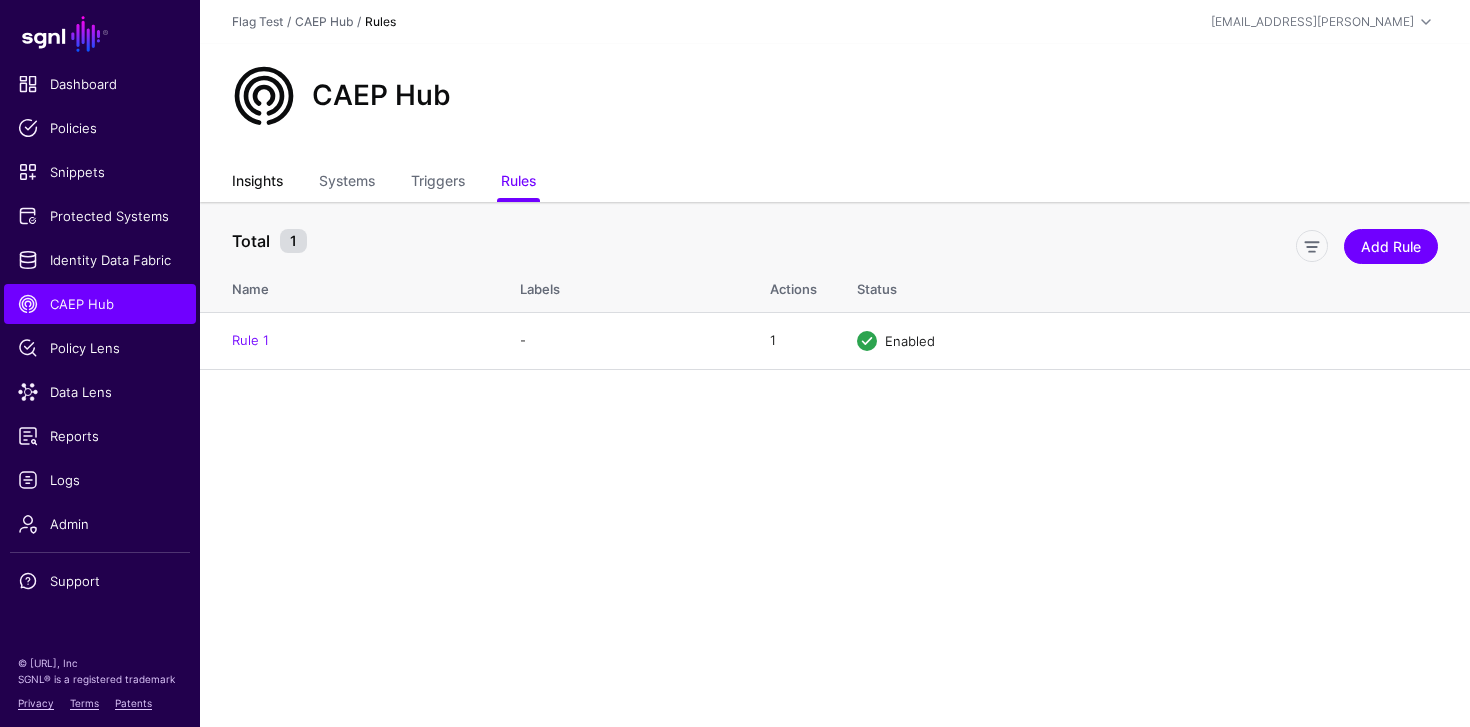 click on "Insights" 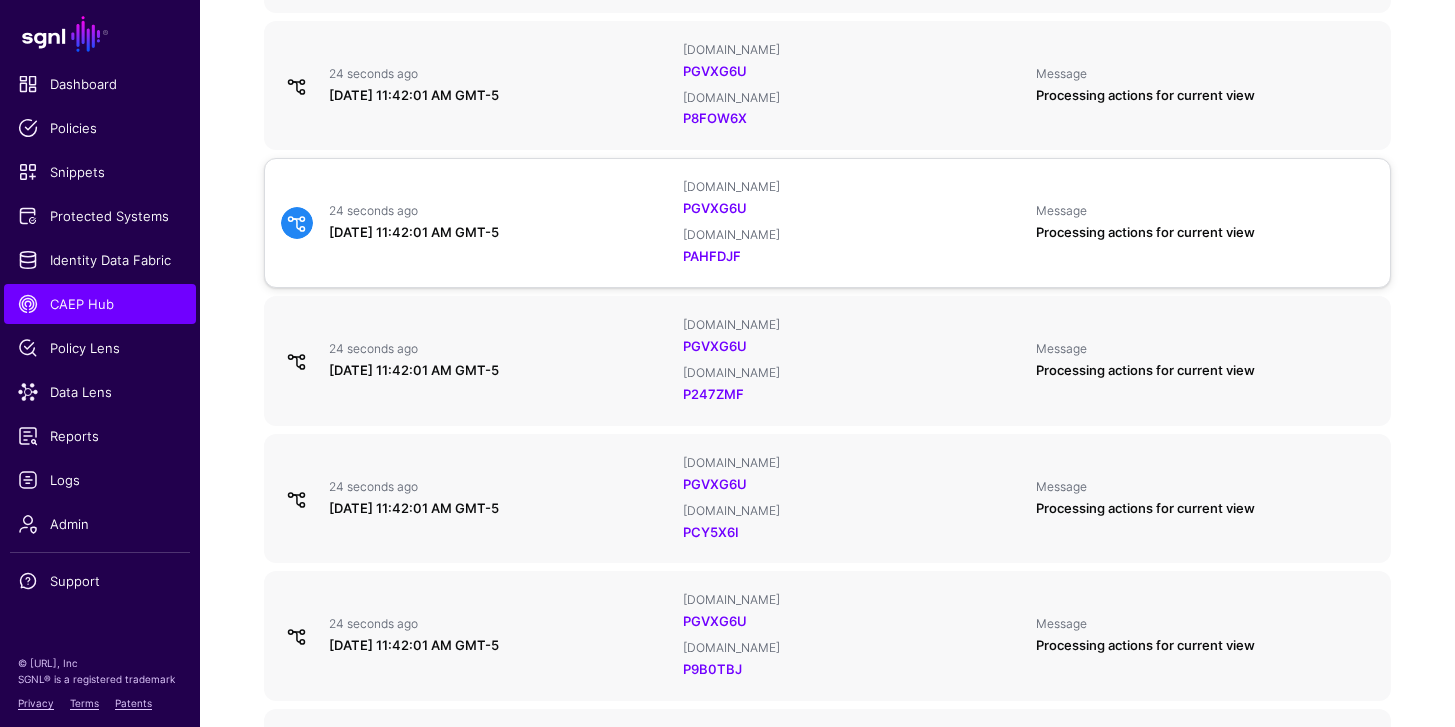 scroll, scrollTop: 961, scrollLeft: 0, axis: vertical 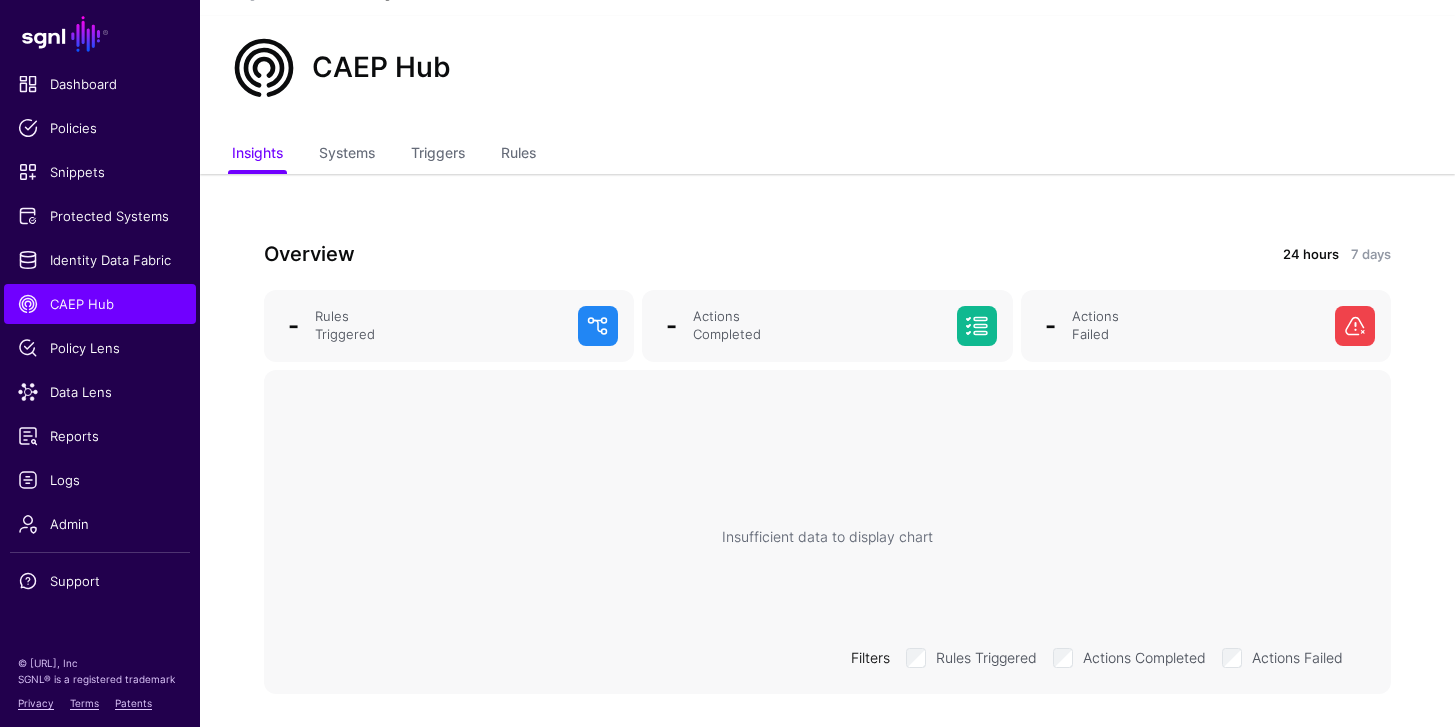 click on "Rules" 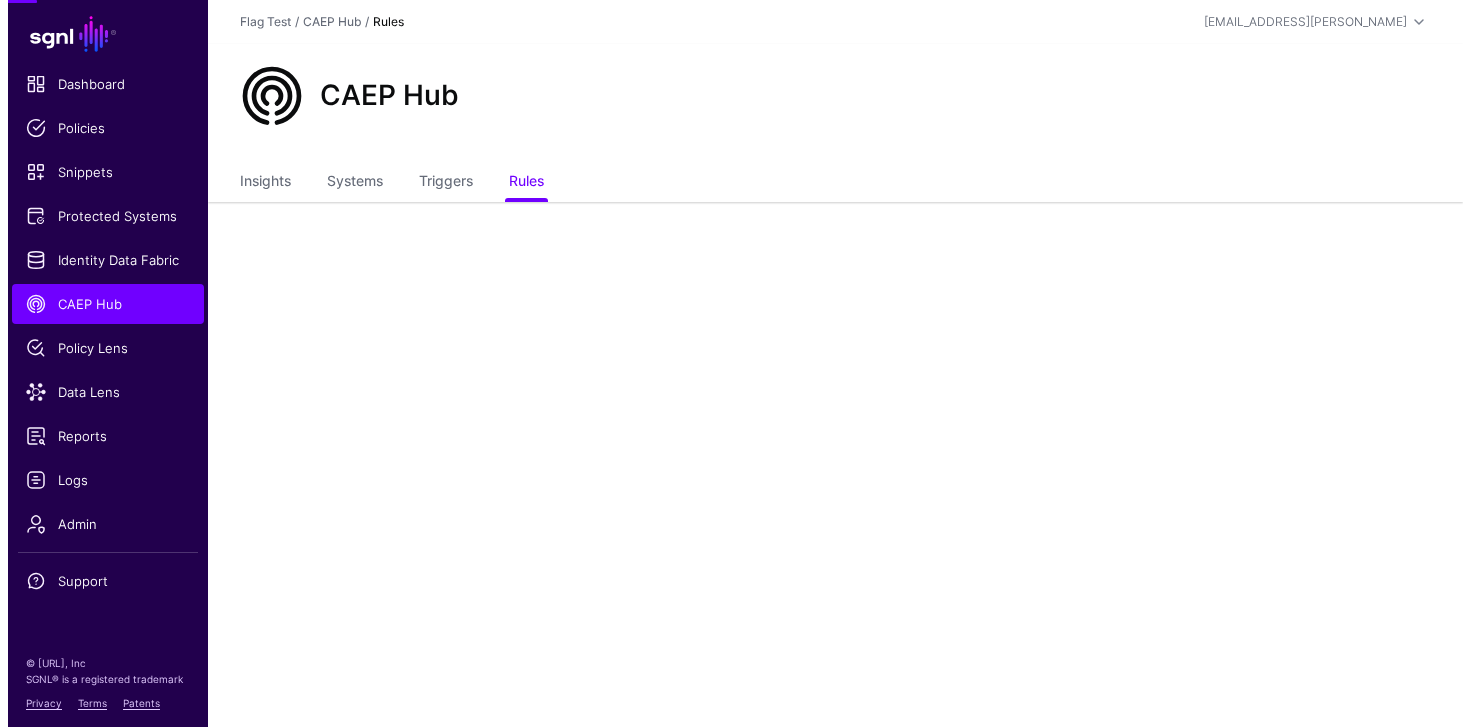 scroll, scrollTop: 0, scrollLeft: 0, axis: both 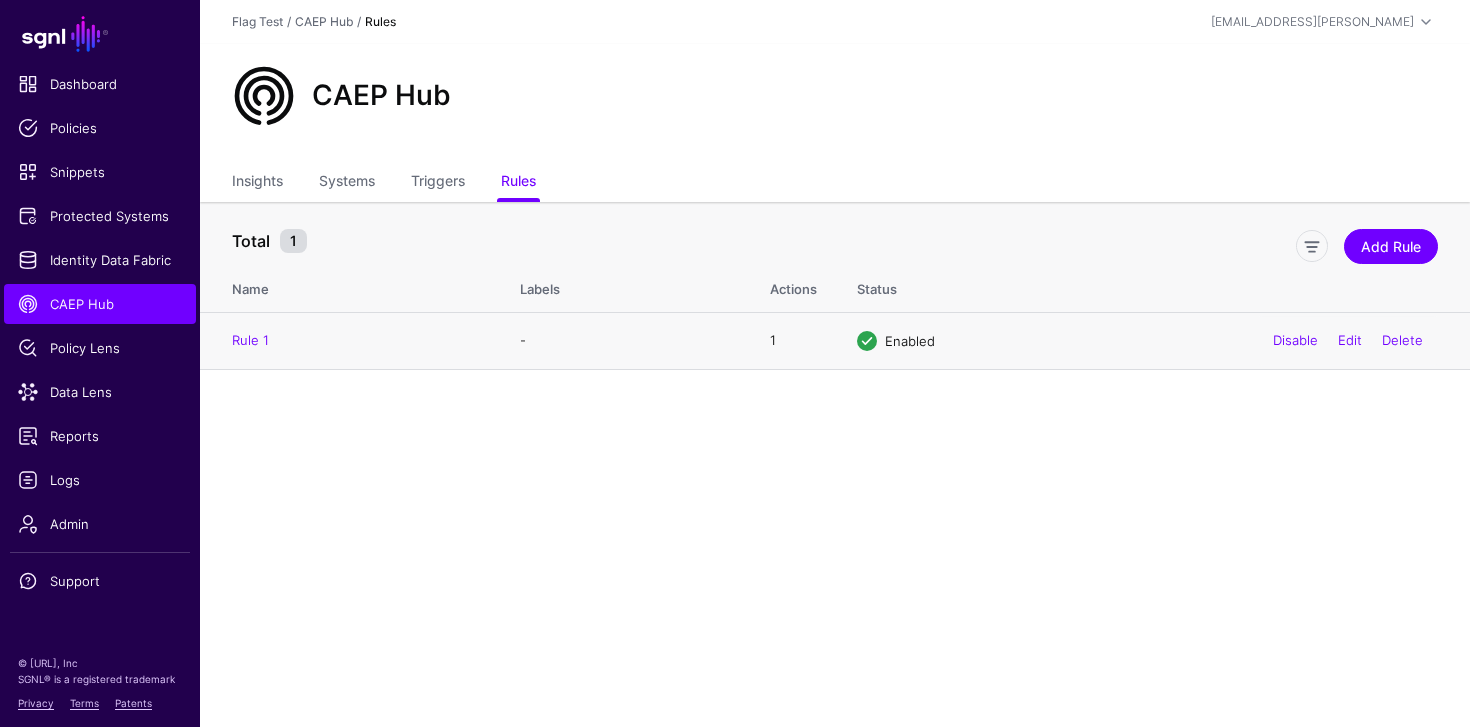 click on "Disable  Edit   Delete" 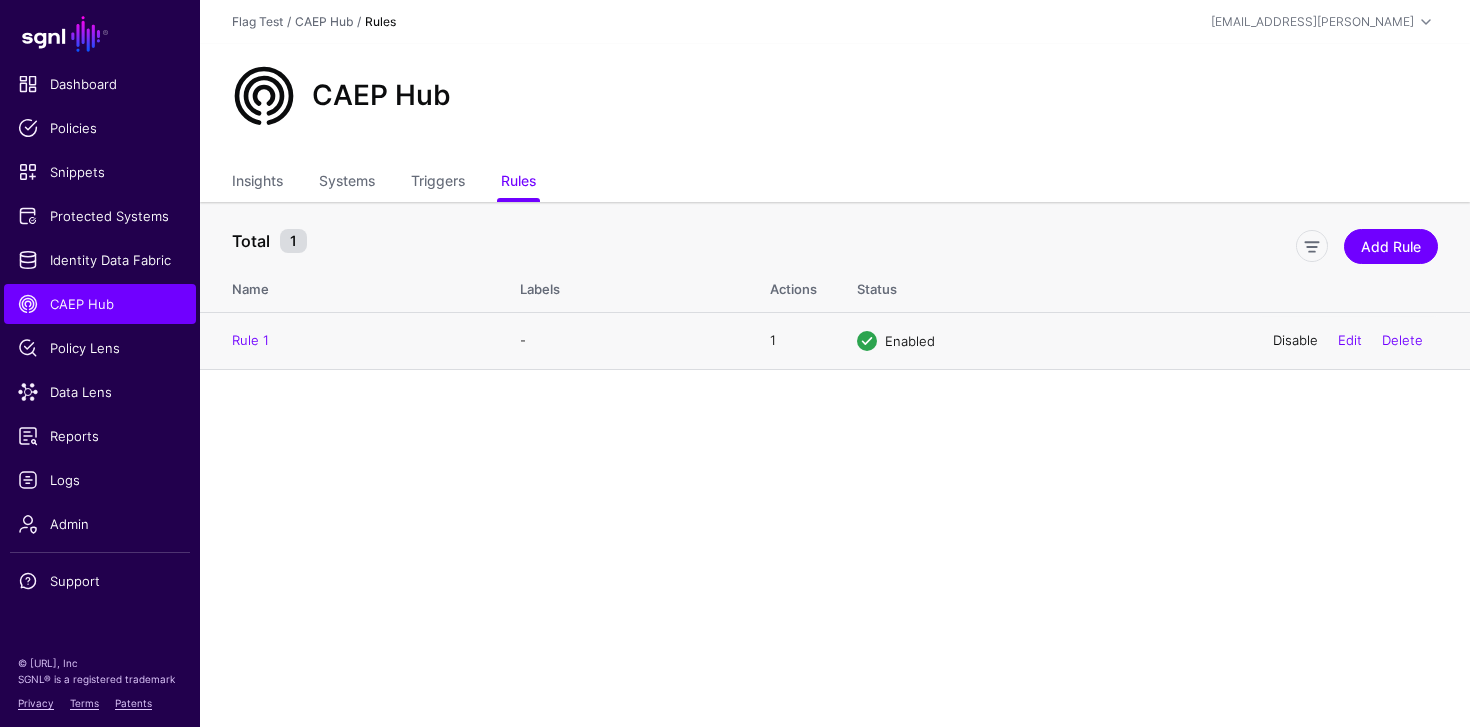 click on "Disable" 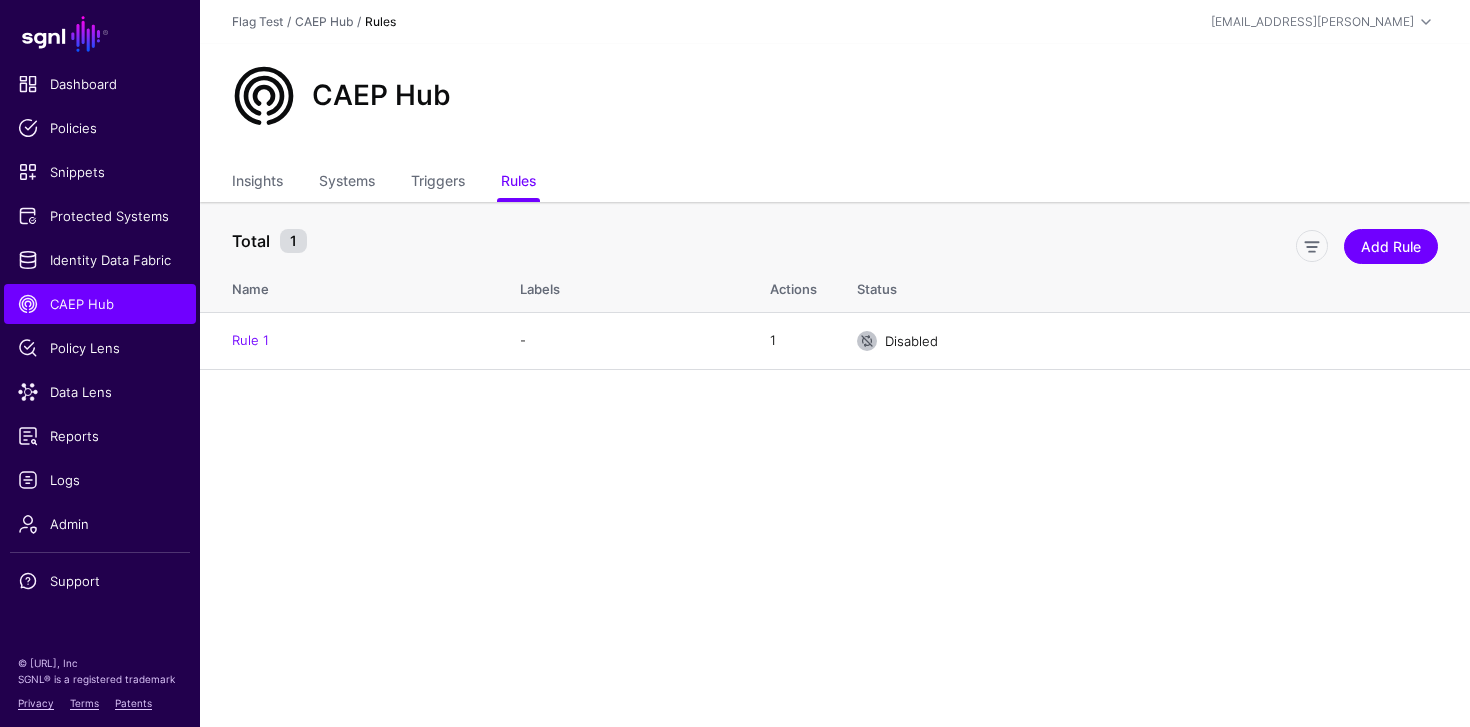 click on "CAEP Hub" 